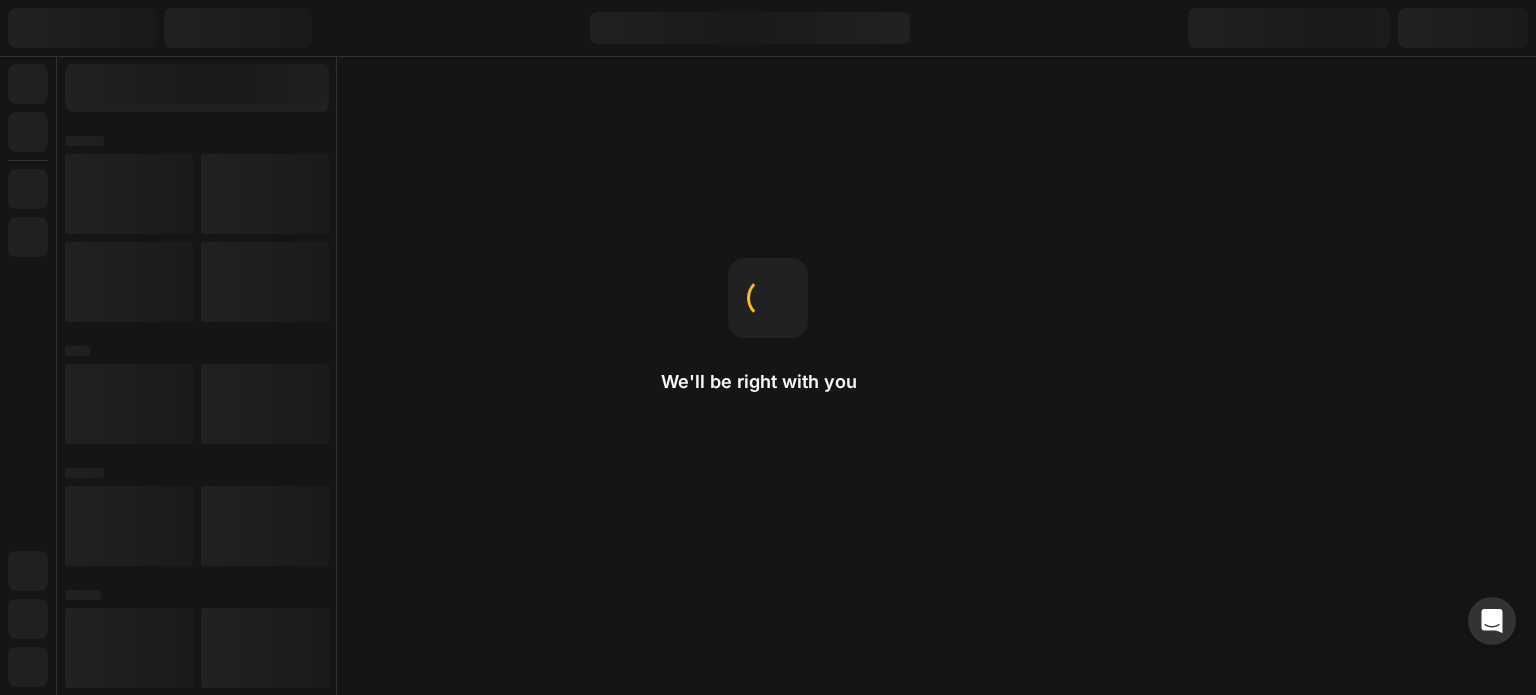 scroll, scrollTop: 0, scrollLeft: 0, axis: both 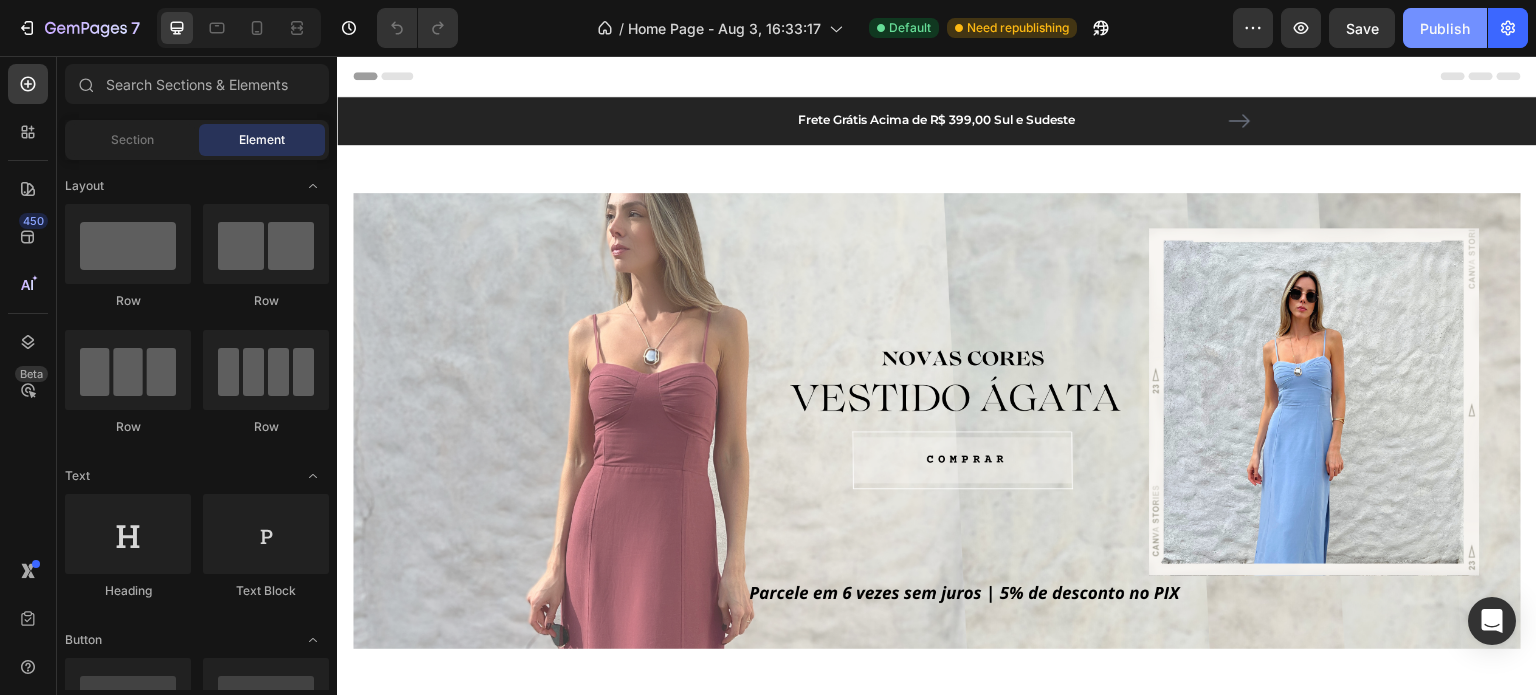 click on "Publish" 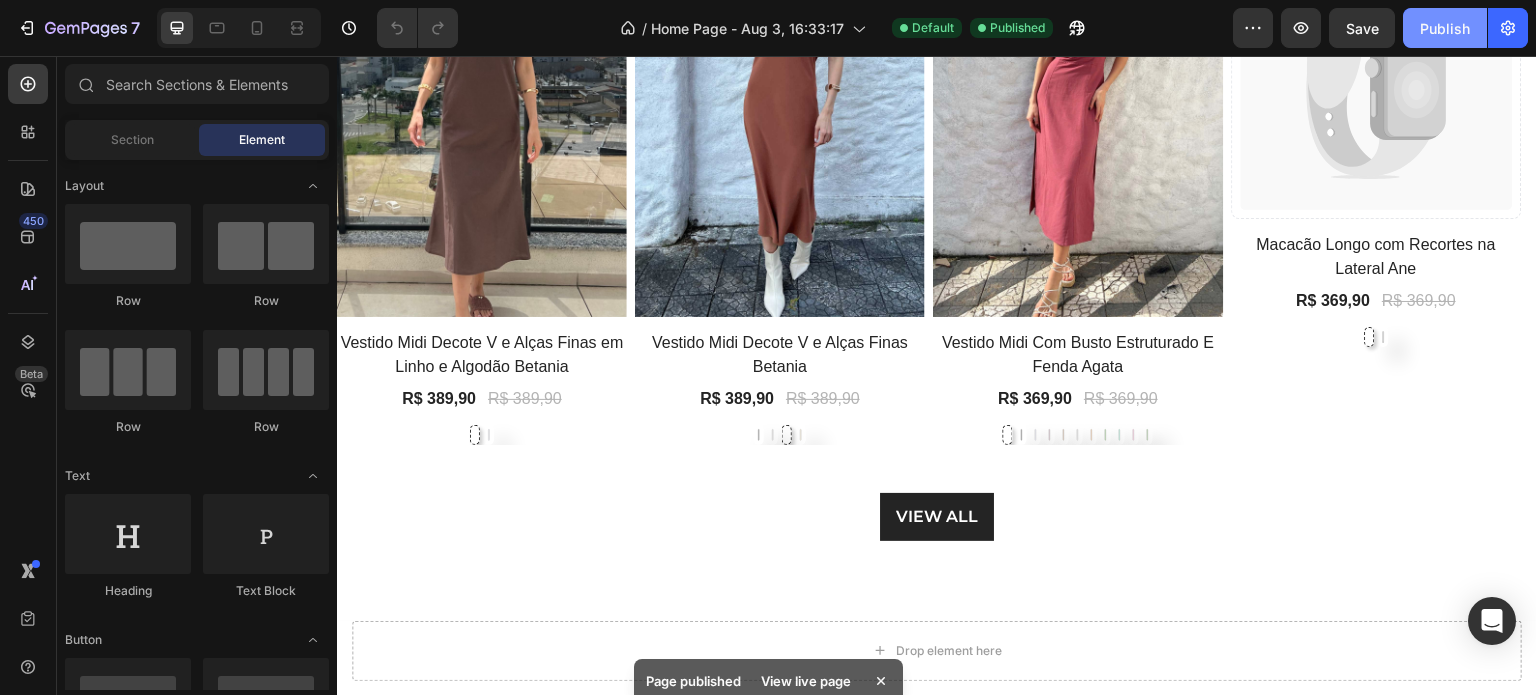 scroll, scrollTop: 900, scrollLeft: 0, axis: vertical 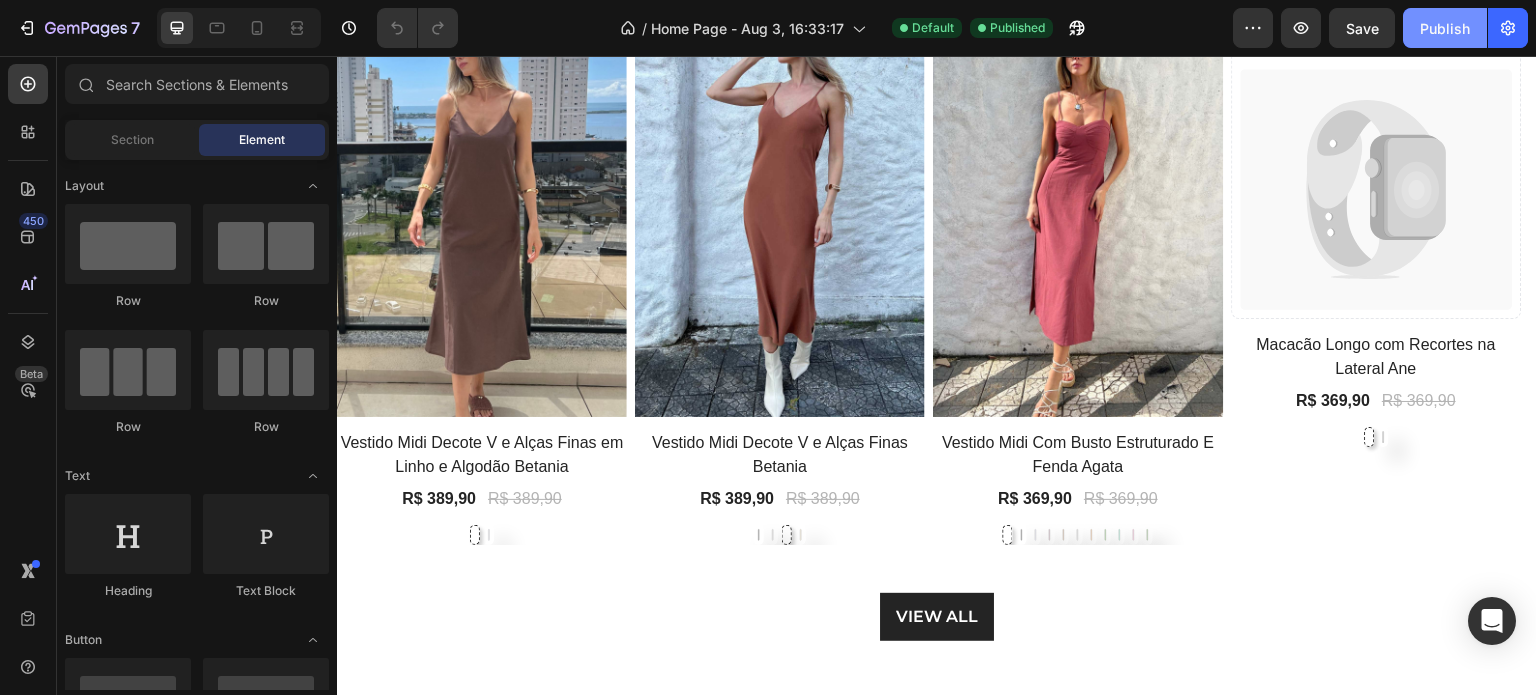 click on "Publish" at bounding box center [1445, 28] 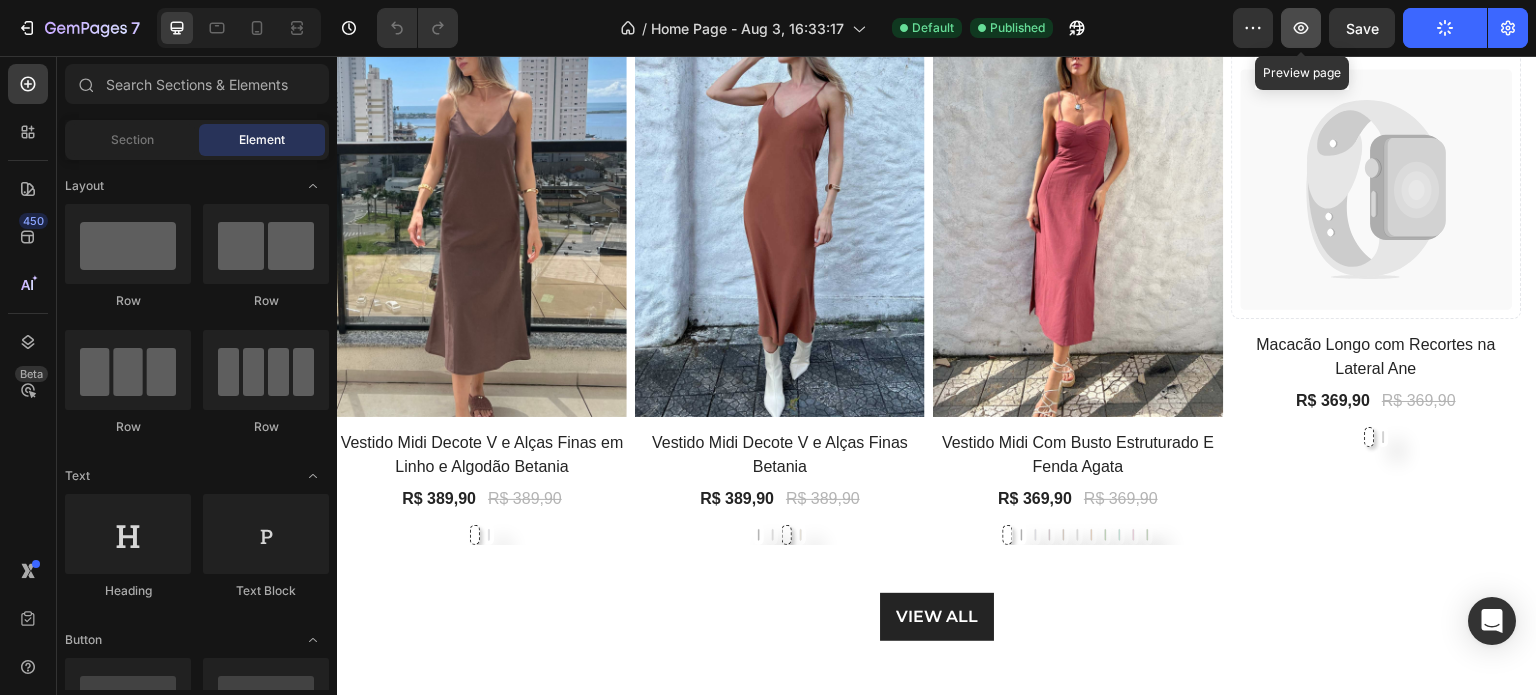 click 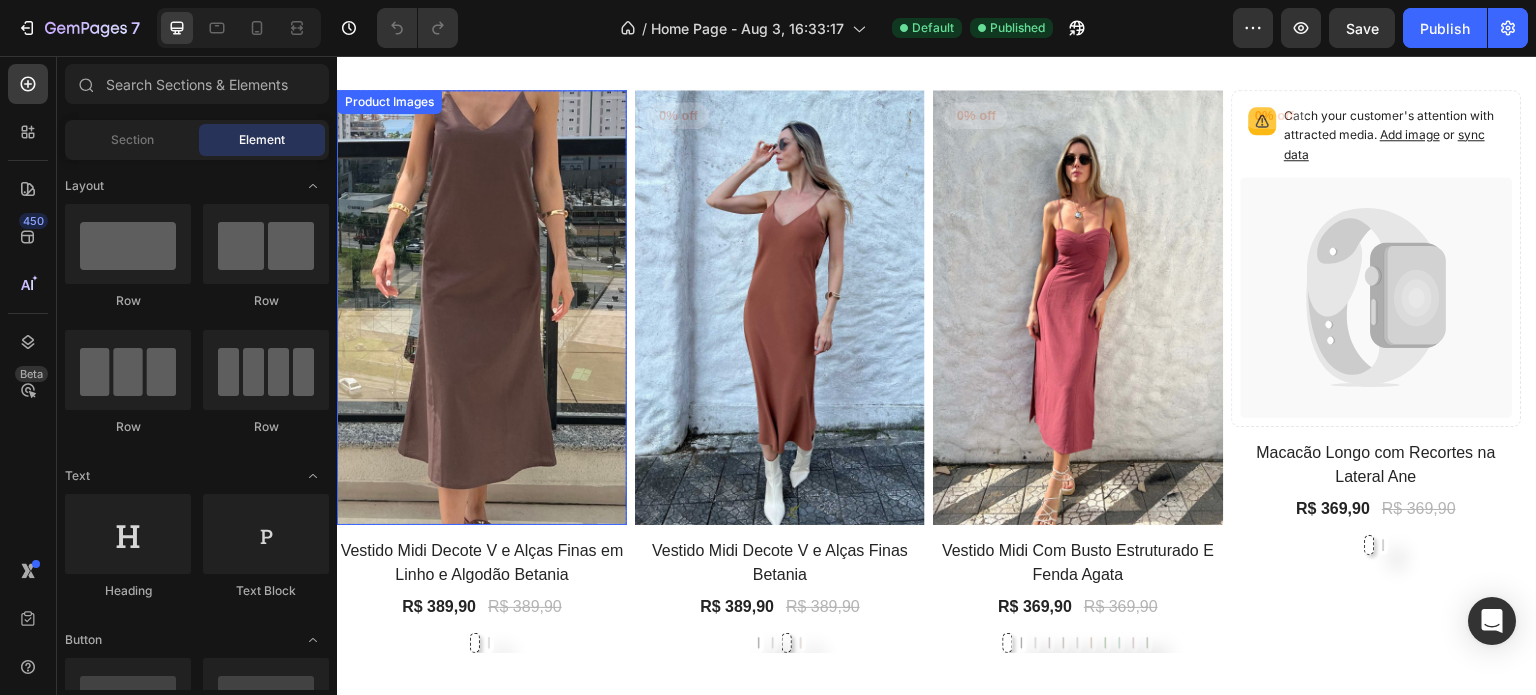 scroll, scrollTop: 700, scrollLeft: 0, axis: vertical 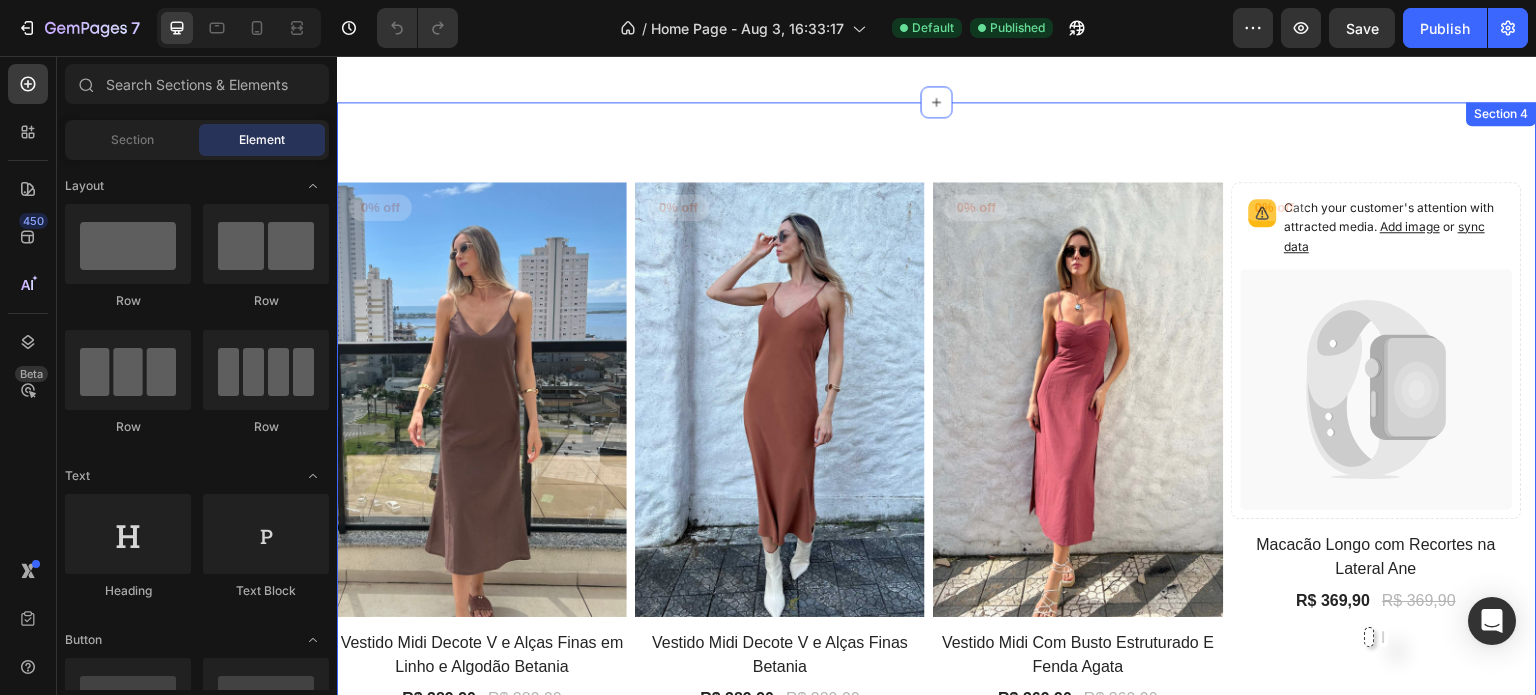 click on "Product Images 0% off Product Badge Row Vestido Midi Decote V e Alças Finas em Linho e Algodão Betania Product Title R$ 389,90 Product Price Product Price R$ 389,90 Product Price Product Price Row Marrom Marrom Azul Claro Azul Claro Product Variants & Swatches Row Product List Product Images 0% off Product Badge Row Vestido Midi Decote V e Alças Finas Betania Product Title R$ 389,90 Product Price Product Price R$ 389,90 Product Price Product Price Row Preto Preto Cinza Cinza Marrom Marrom Bege Bege Product Variants & Swatches Row Product List Product Images 0% off Product Badge Row Vestido Midi Com Busto Estruturado E Fenda Agata Product Title R$ 369,90 Product Price Product Price R$ 369,90 Product Price Product Price Row Rosa Antigo Rosa Antigo Preto Preto Azul Claro Azul Claro Roxo Roxo Marrom Marrom Cinza Cinza Marrom Telha Marrom Telha Verde Verde Verde Claro Verde Claro Rosa Doce Rosa Doce Verde Escuro Verde Escuro Product Variants & Swatches Row Product List       Add image   or   sync data" at bounding box center (937, 511) 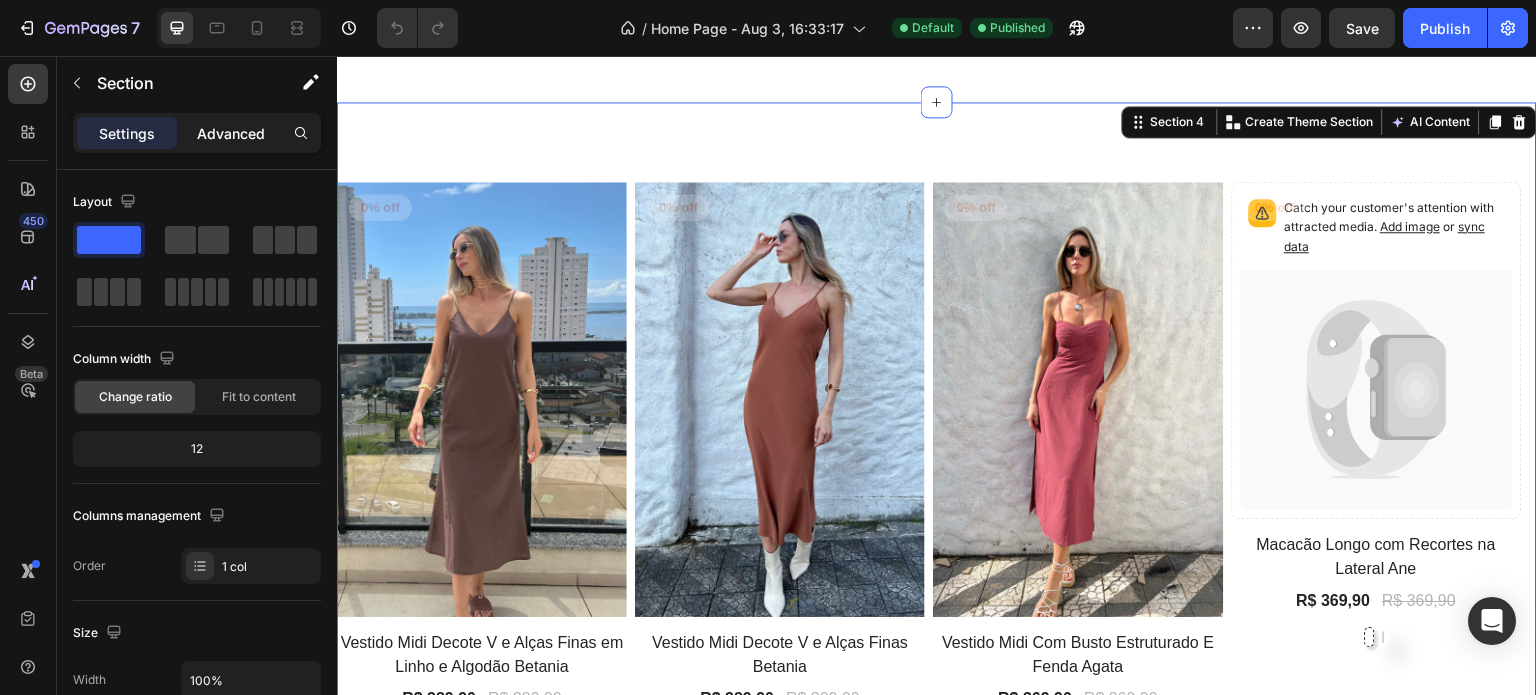 click on "Advanced" at bounding box center [231, 133] 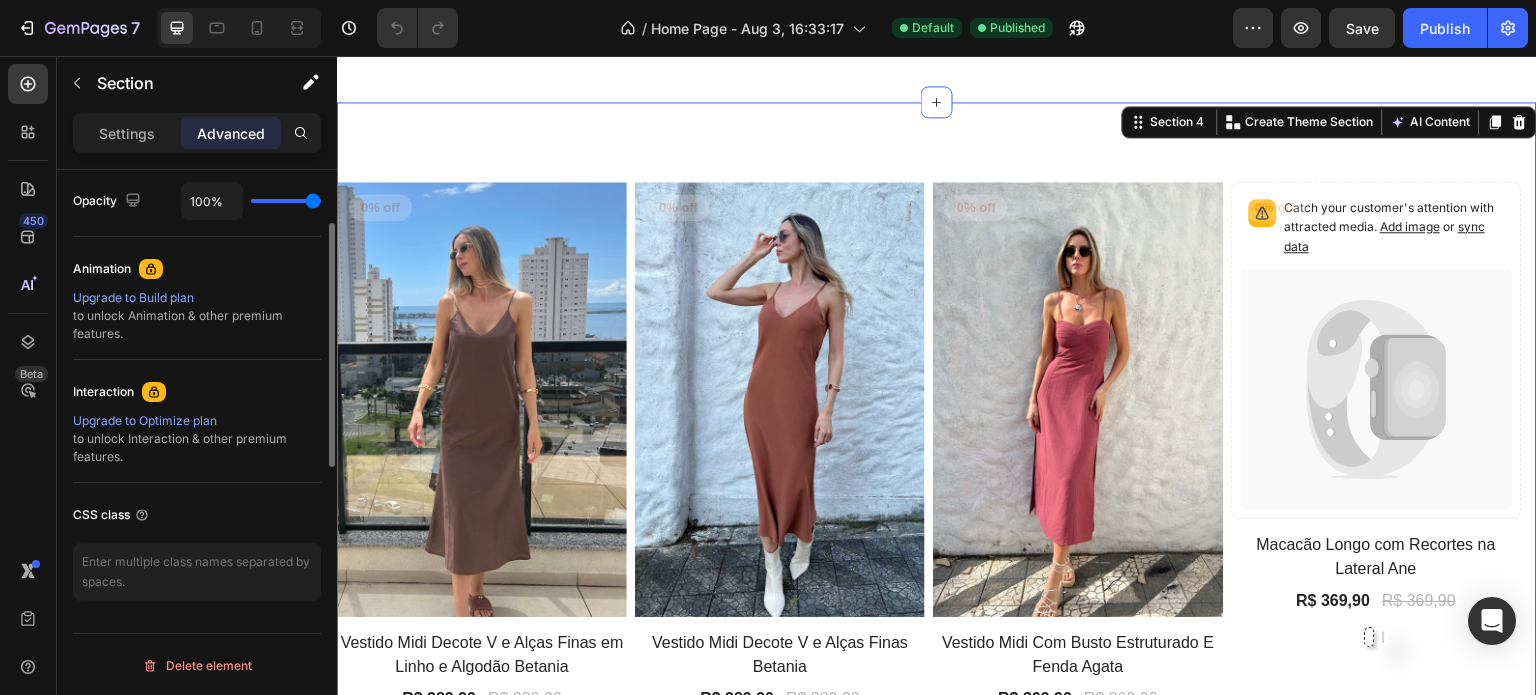 scroll, scrollTop: 604, scrollLeft: 0, axis: vertical 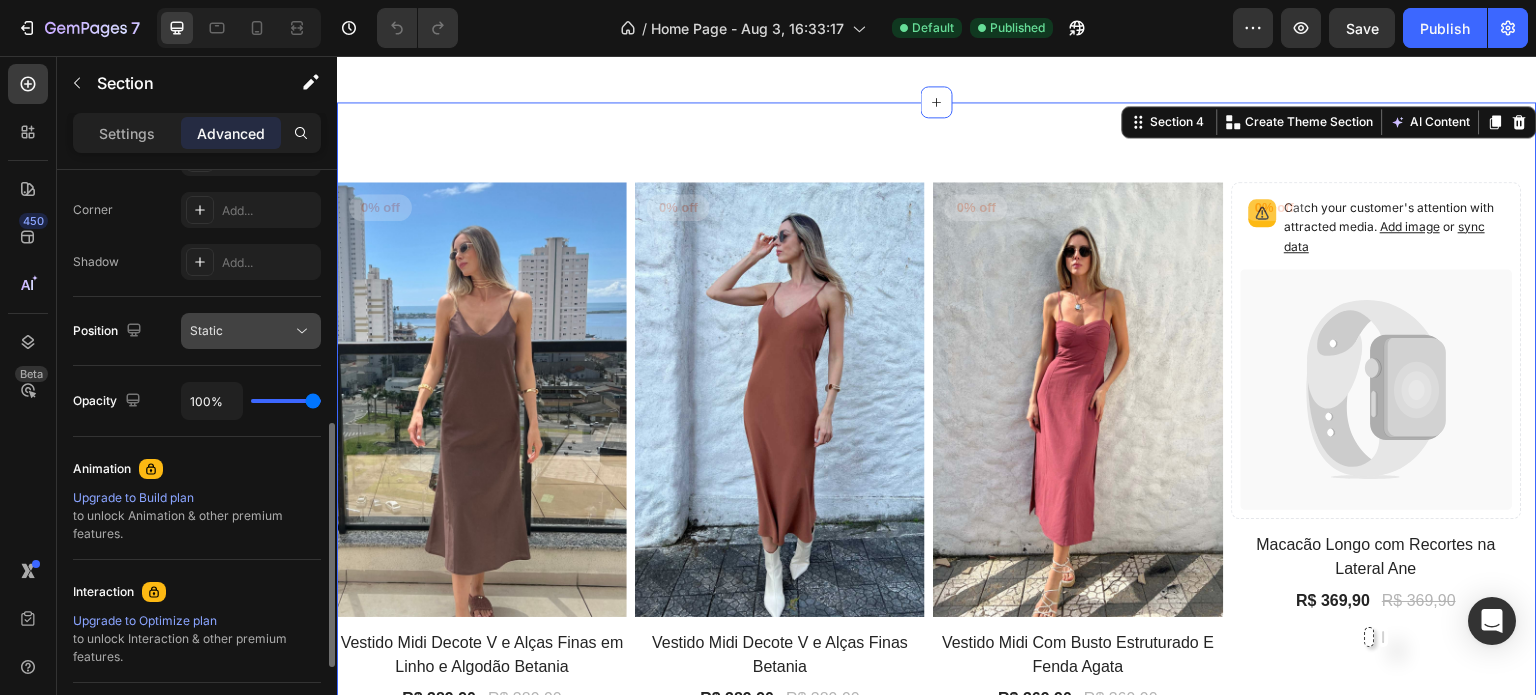 click on "Static" at bounding box center (241, 331) 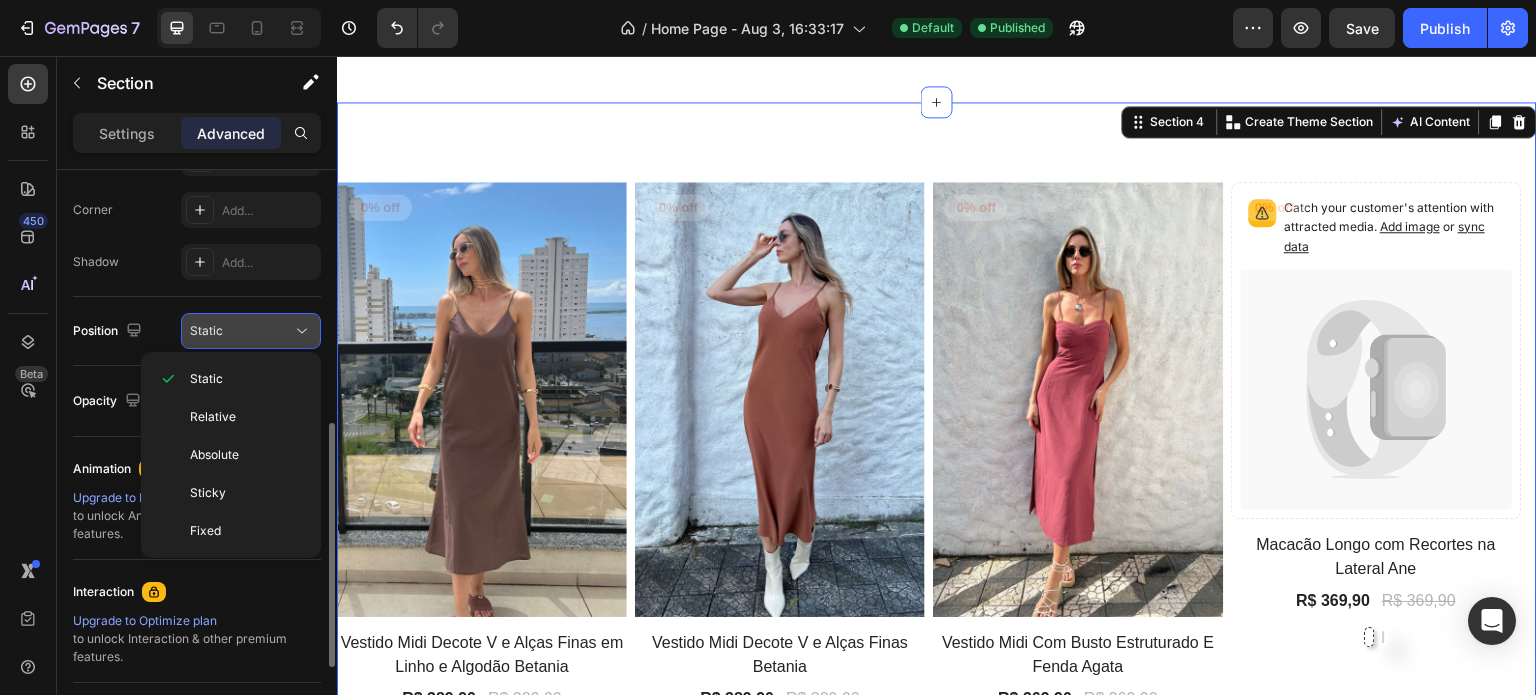 click on "Static" at bounding box center (241, 331) 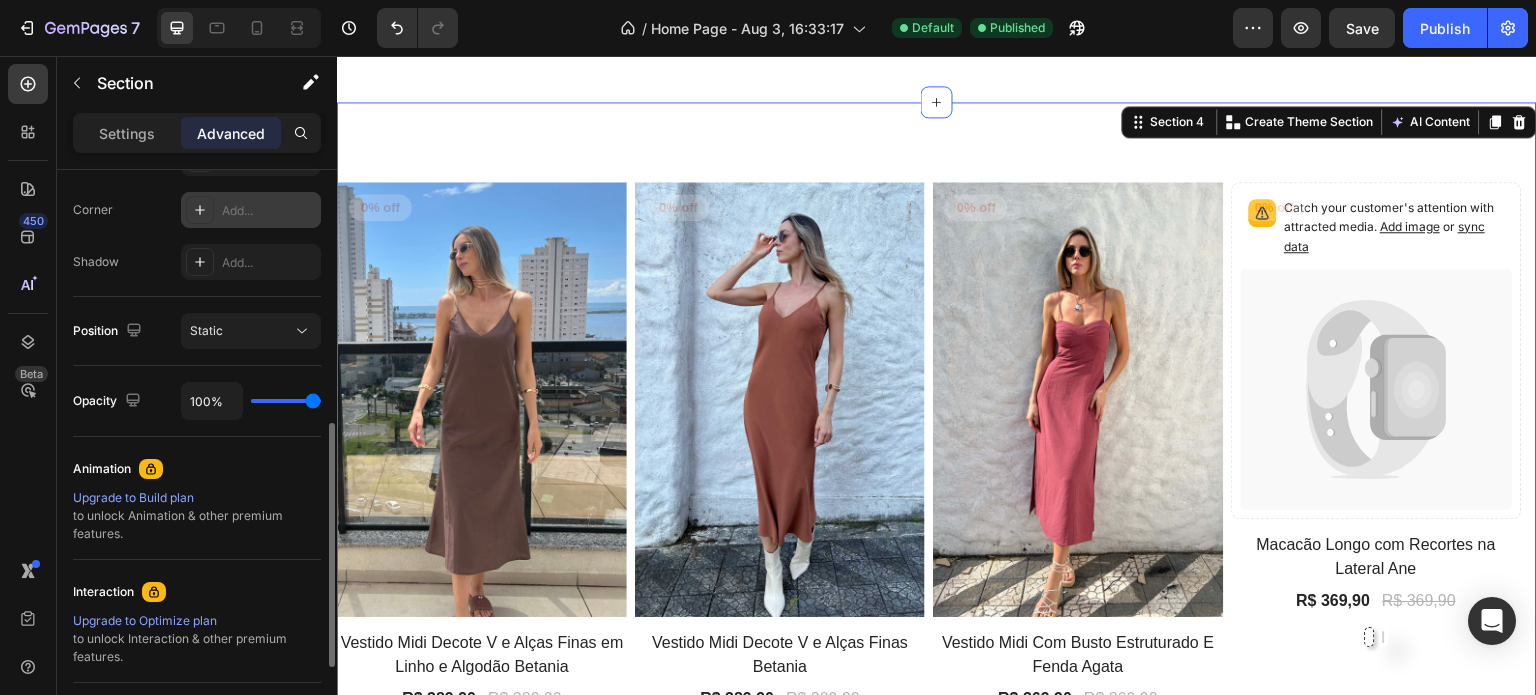 click on "Add..." at bounding box center (269, 211) 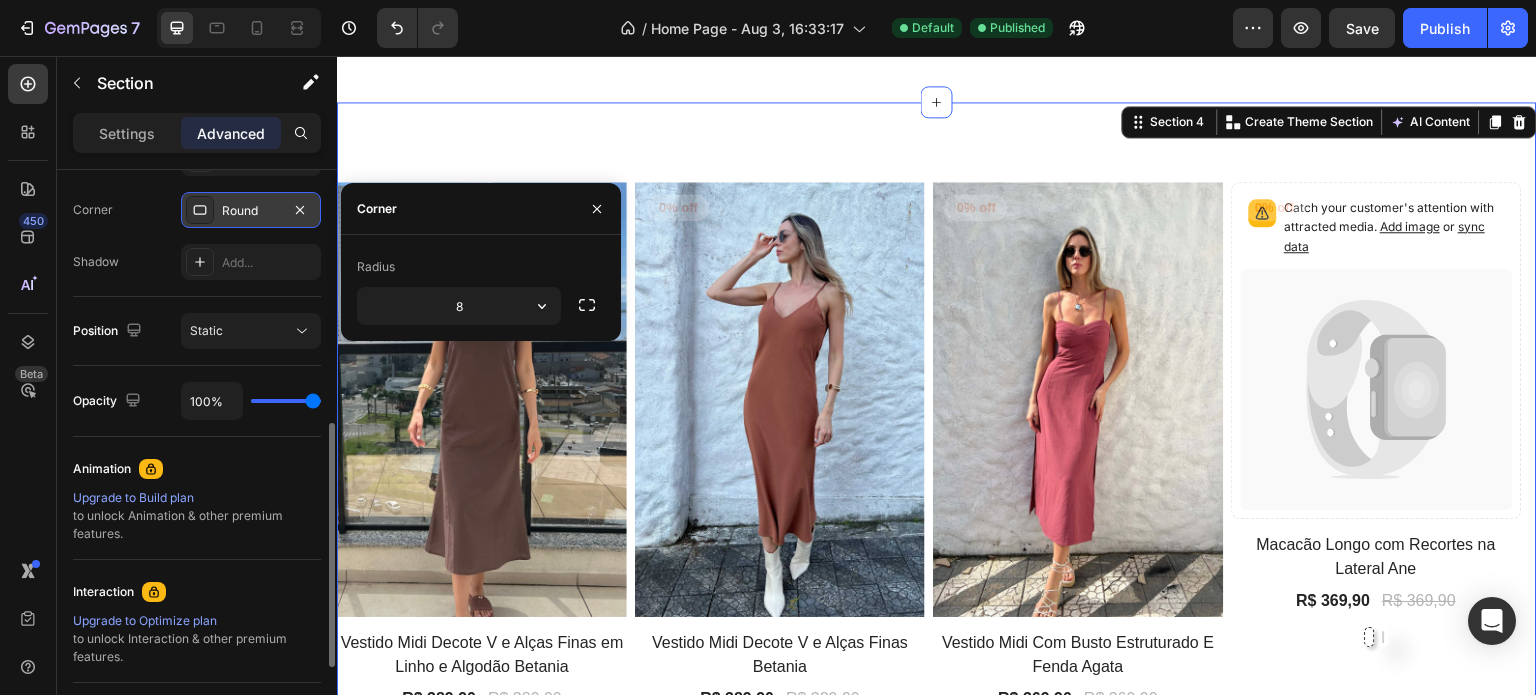 click on "Round" at bounding box center [251, 211] 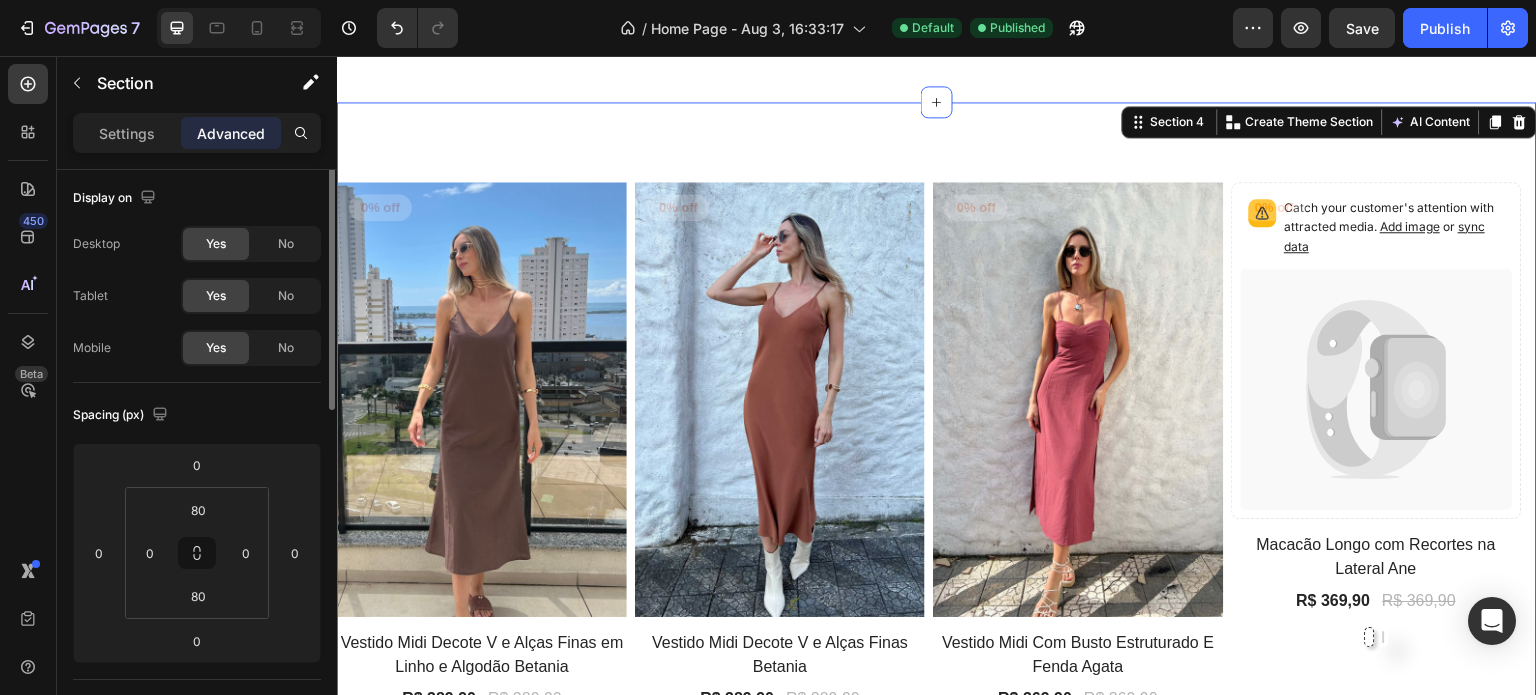 scroll, scrollTop: 0, scrollLeft: 0, axis: both 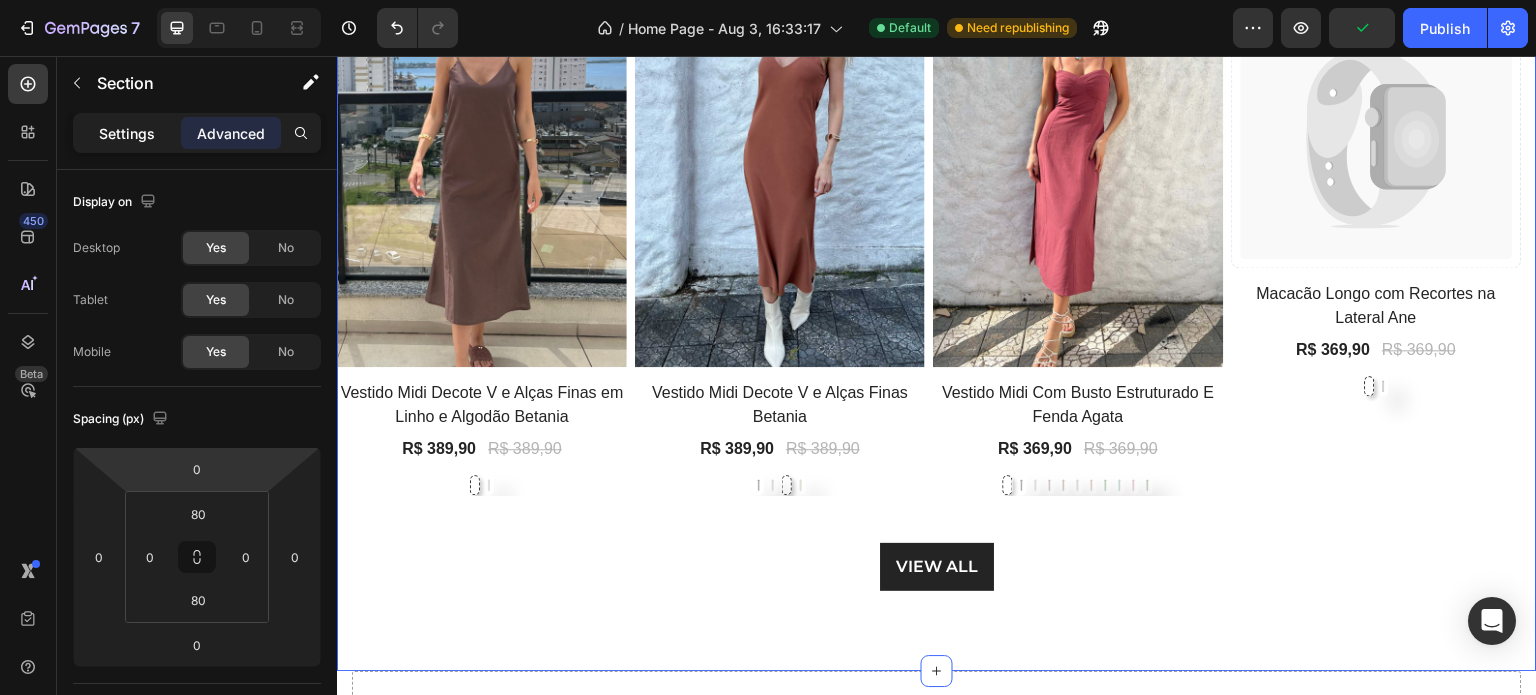 click on "Settings" 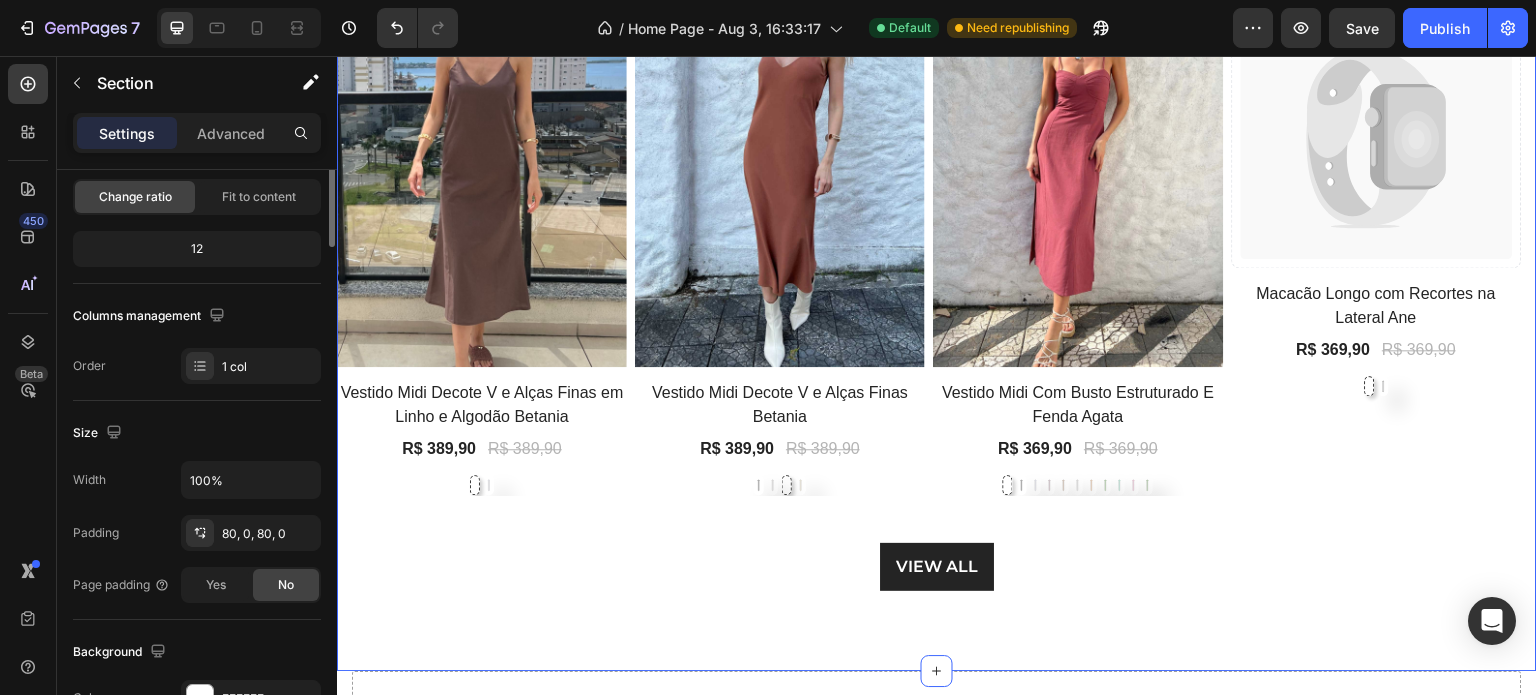 scroll, scrollTop: 0, scrollLeft: 0, axis: both 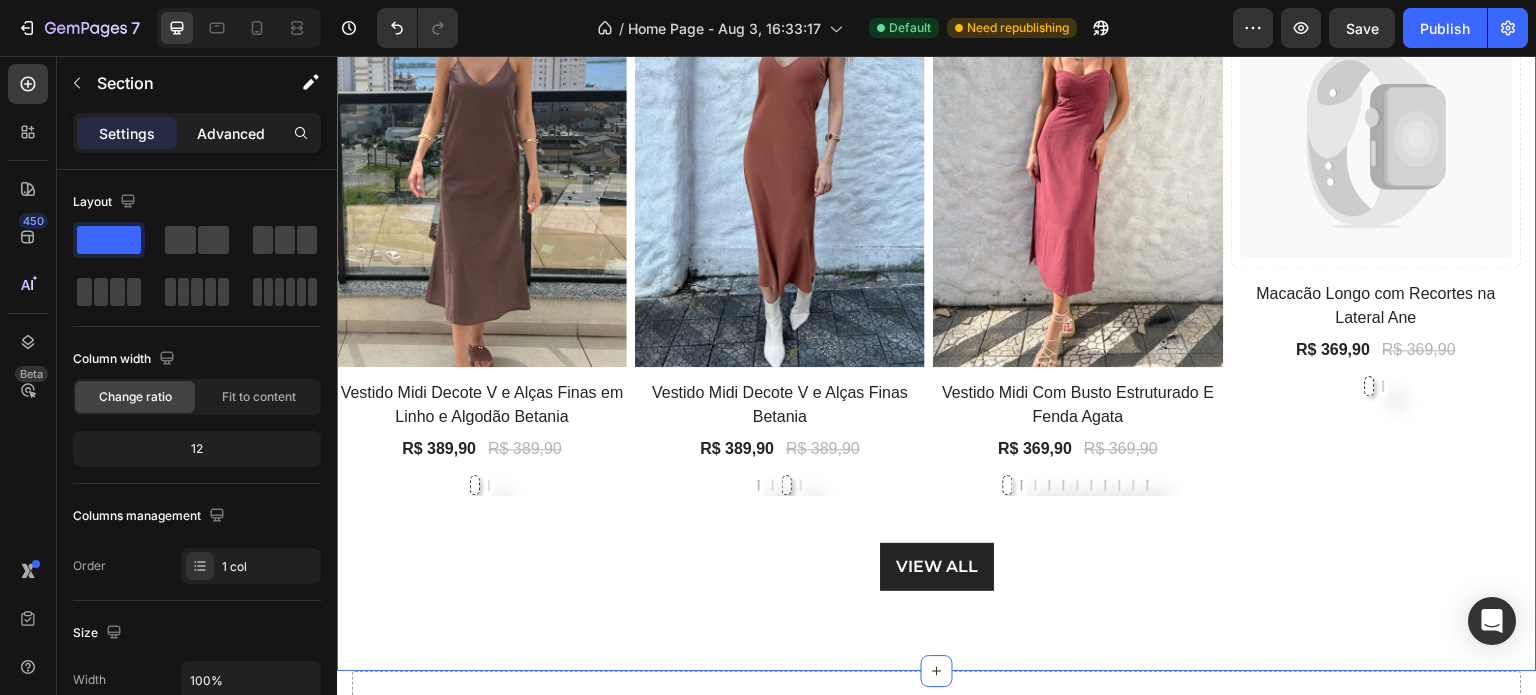 click on "Advanced" at bounding box center (231, 133) 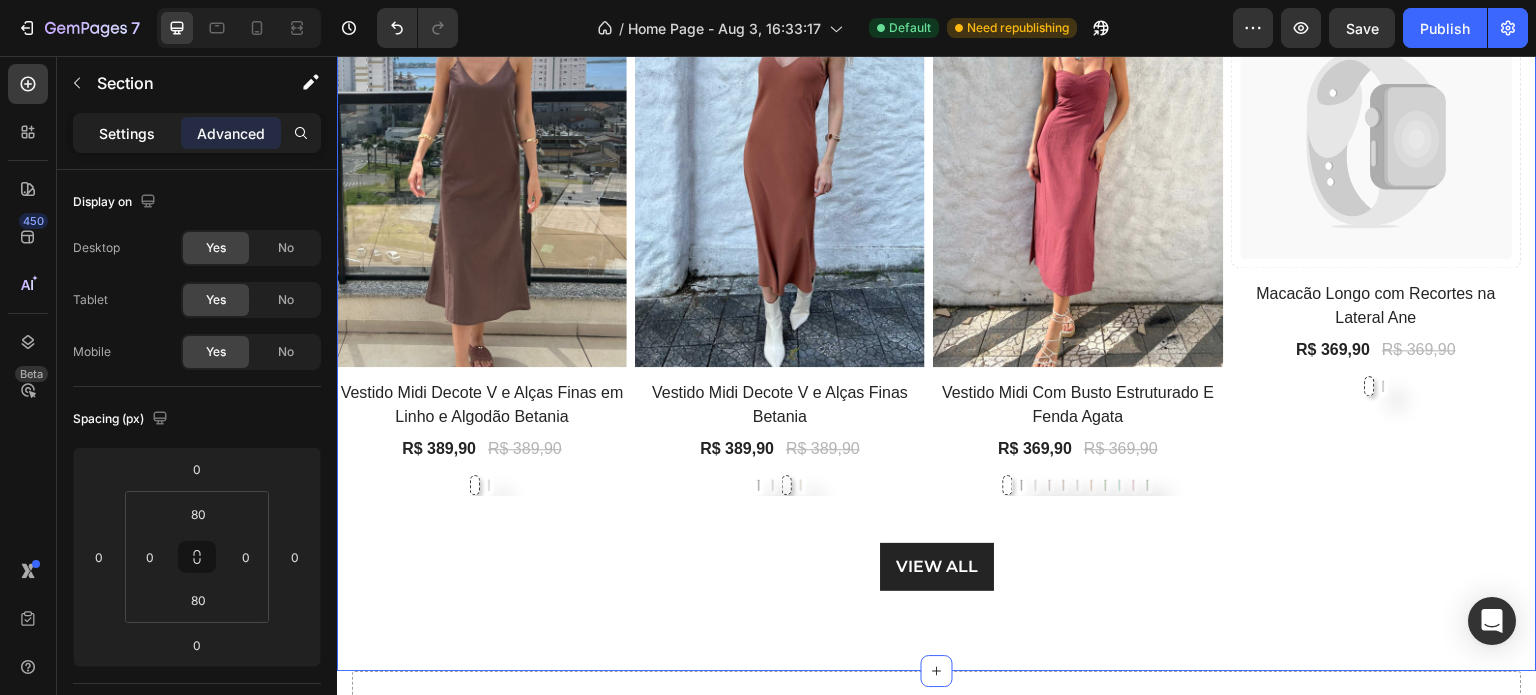 click on "Settings" 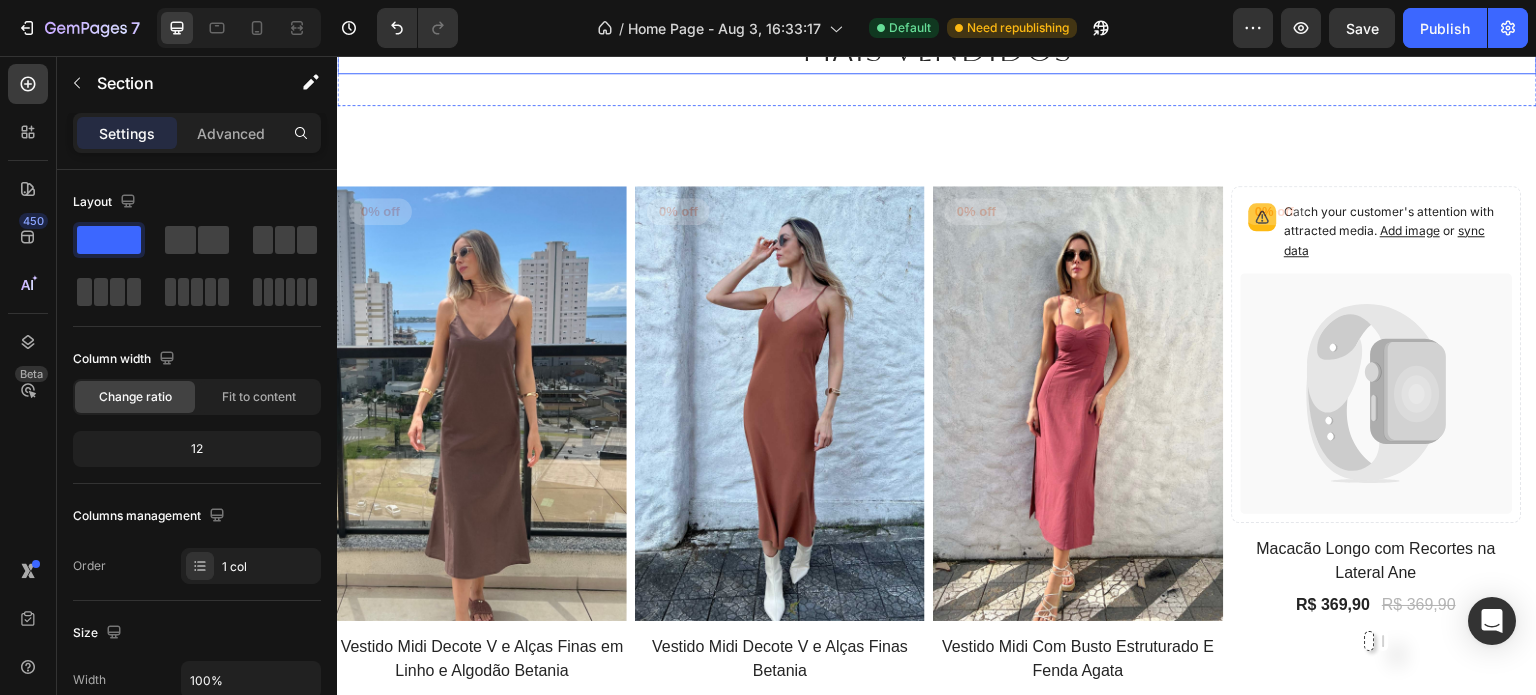 scroll, scrollTop: 700, scrollLeft: 0, axis: vertical 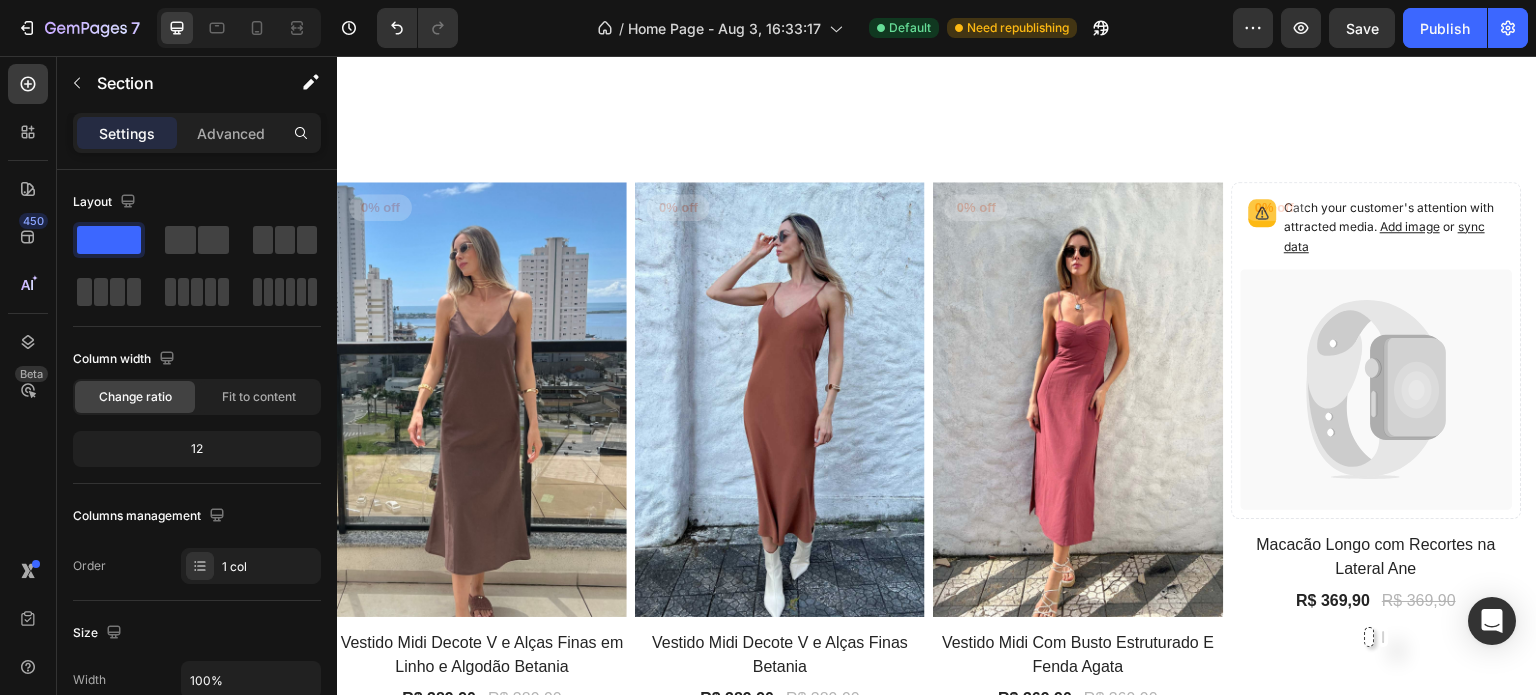 click on "Product Images 0% off Product Badge Row Vestido Midi Decote V e Alças Finas em Linho e Algodão Betania Product Title R$ 389,90 Product Price Product Price R$ 389,90 Product Price Product Price Row Marrom Marrom Azul Claro Azul Claro Product Variants & Swatches Row Product List Product Images 0% off Product Badge Row Vestido Midi Decote V e Alças Finas Betania Product Title R$ 389,90 Product Price Product Price R$ 389,90 Product Price Product Price Row Preto Preto Cinza Cinza Marrom Marrom Bege Bege Product Variants & Swatches Row Product List Product Images 0% off Product Badge Row Vestido Midi Com Busto Estruturado E Fenda Agata Product Title R$ 369,90 Product Price Product Price R$ 369,90 Product Price Product Price Row Rosa Antigo Rosa Antigo Preto Preto Azul Claro Azul Claro Roxo Roxo Marrom Marrom Cinza Cinza Marrom Telha Marrom Telha Verde Verde Verde Claro Verde Claro Rosa Doce Rosa Doce Verde Escuro Verde Escuro Product Variants & Swatches Row Product List       Add image   or   sync data" at bounding box center [937, 511] 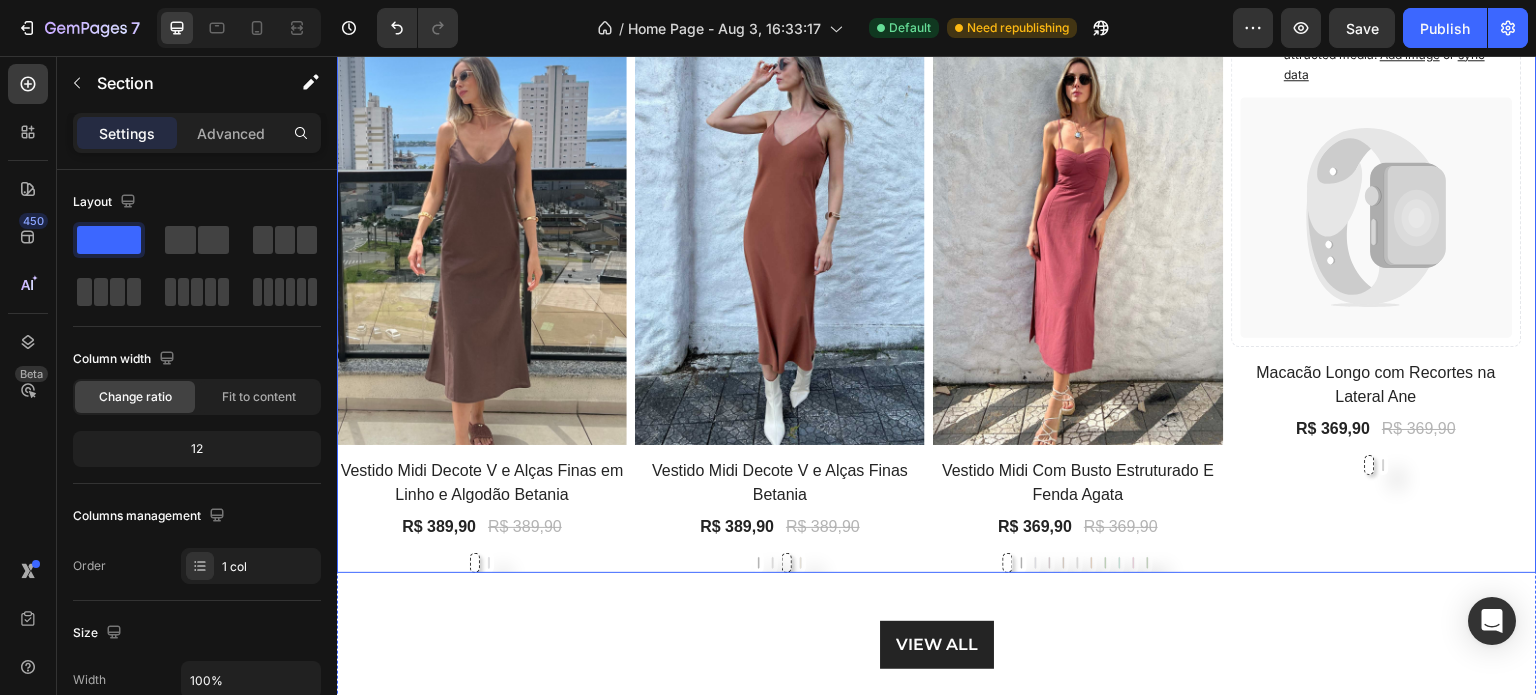 scroll, scrollTop: 900, scrollLeft: 0, axis: vertical 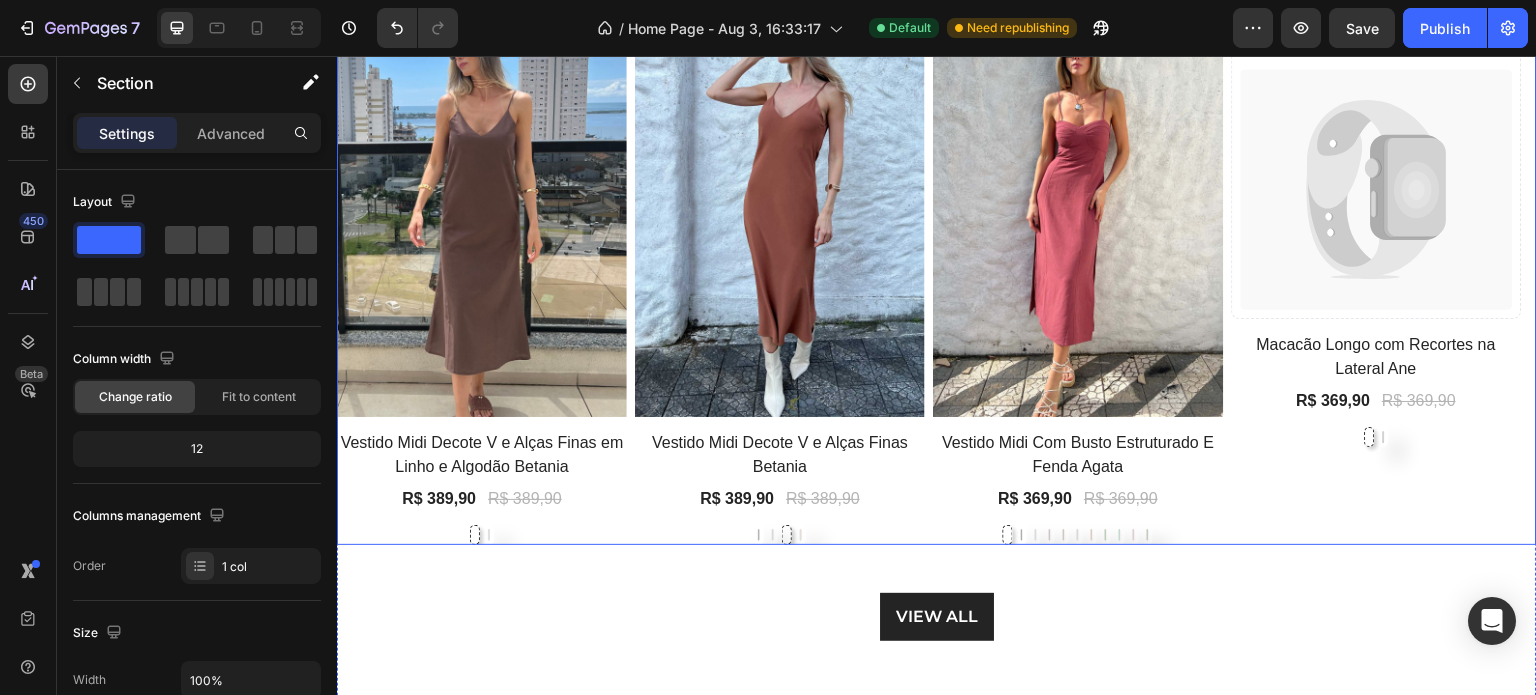 click on "Catch your customer's attention with attracted media.       Add image   or   sync data
Product Images 0% off Product Badge Row Macacão Longo com Recortes na Lateral Ane Product Title R$ 369,90 Product Price Product Price R$ 369,90 Product Price Product Price Row Cinza Cinza Preto Preto Product Variants & Swatches Row Product List" at bounding box center (1377, 263) 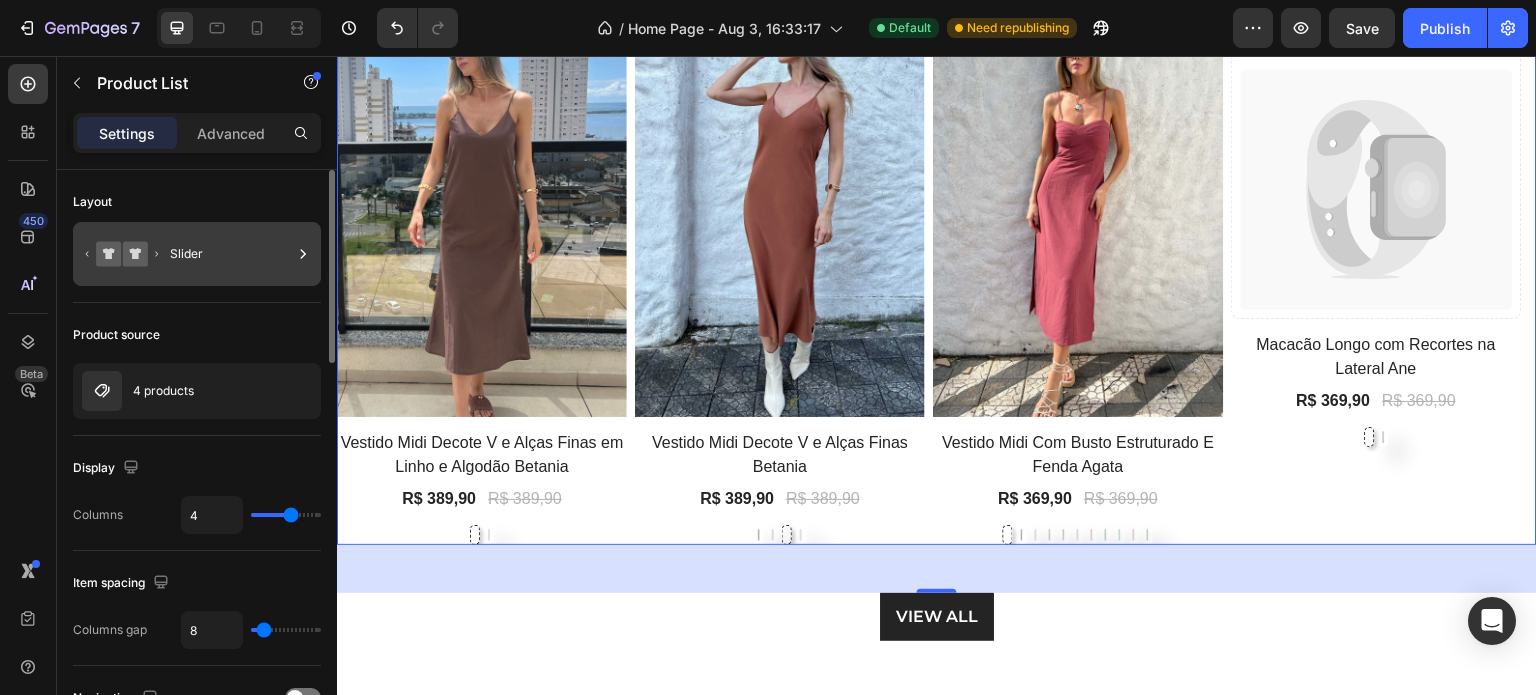 click 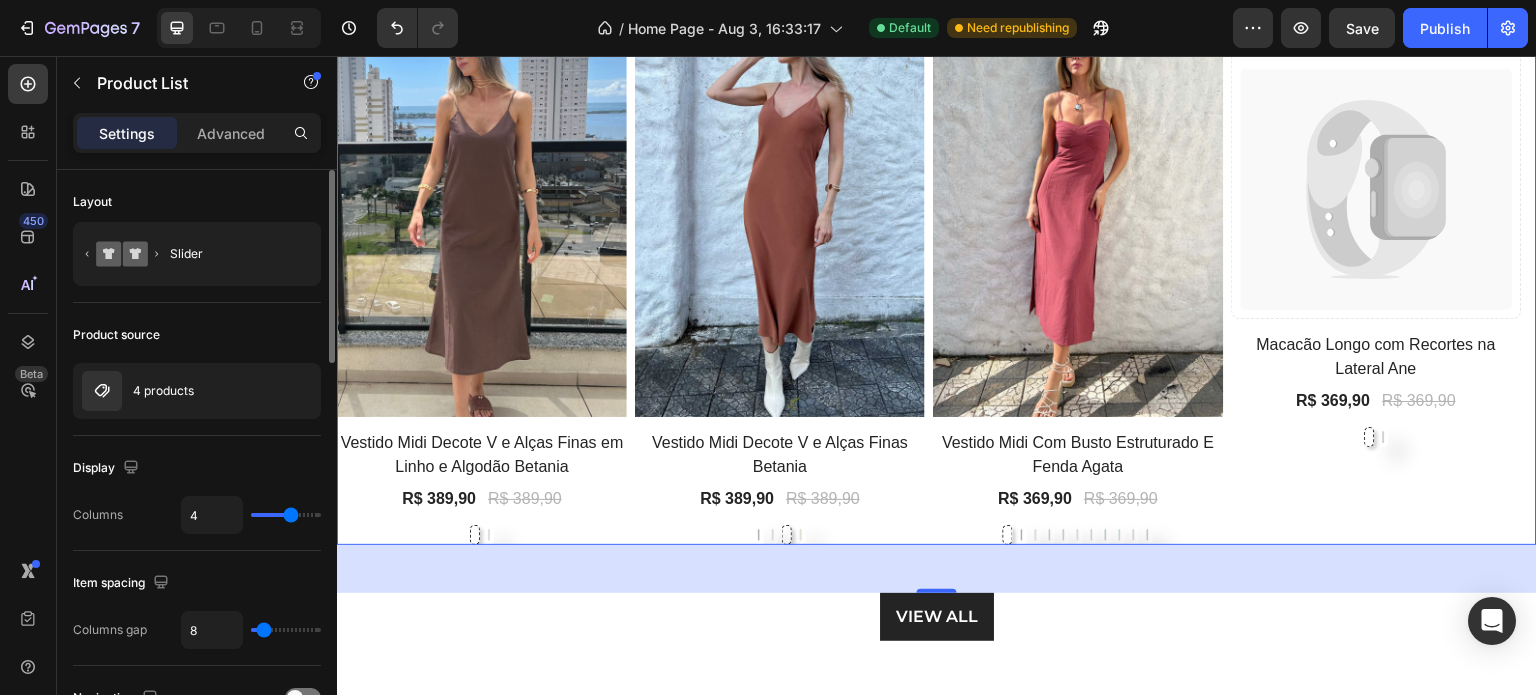 click on "Product source" at bounding box center [197, 335] 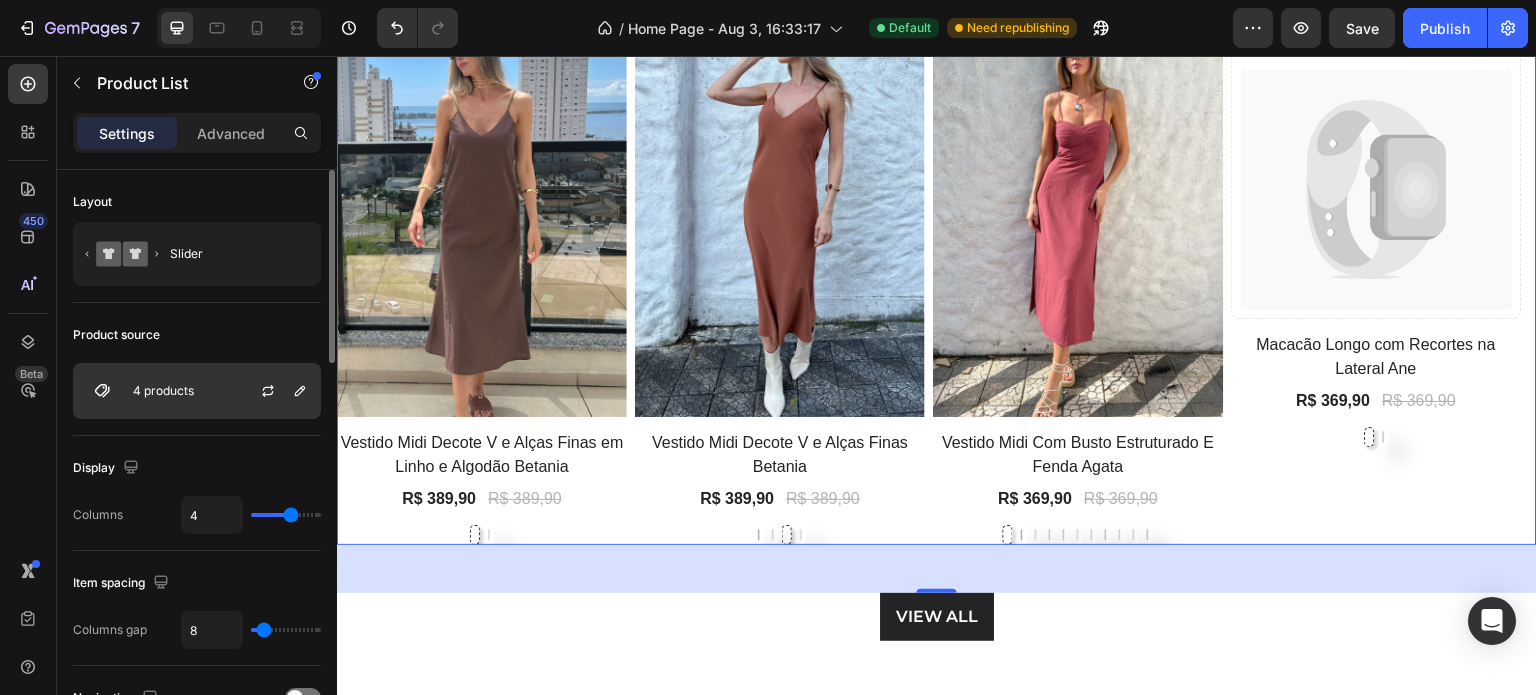 click on "4 products" at bounding box center [197, 391] 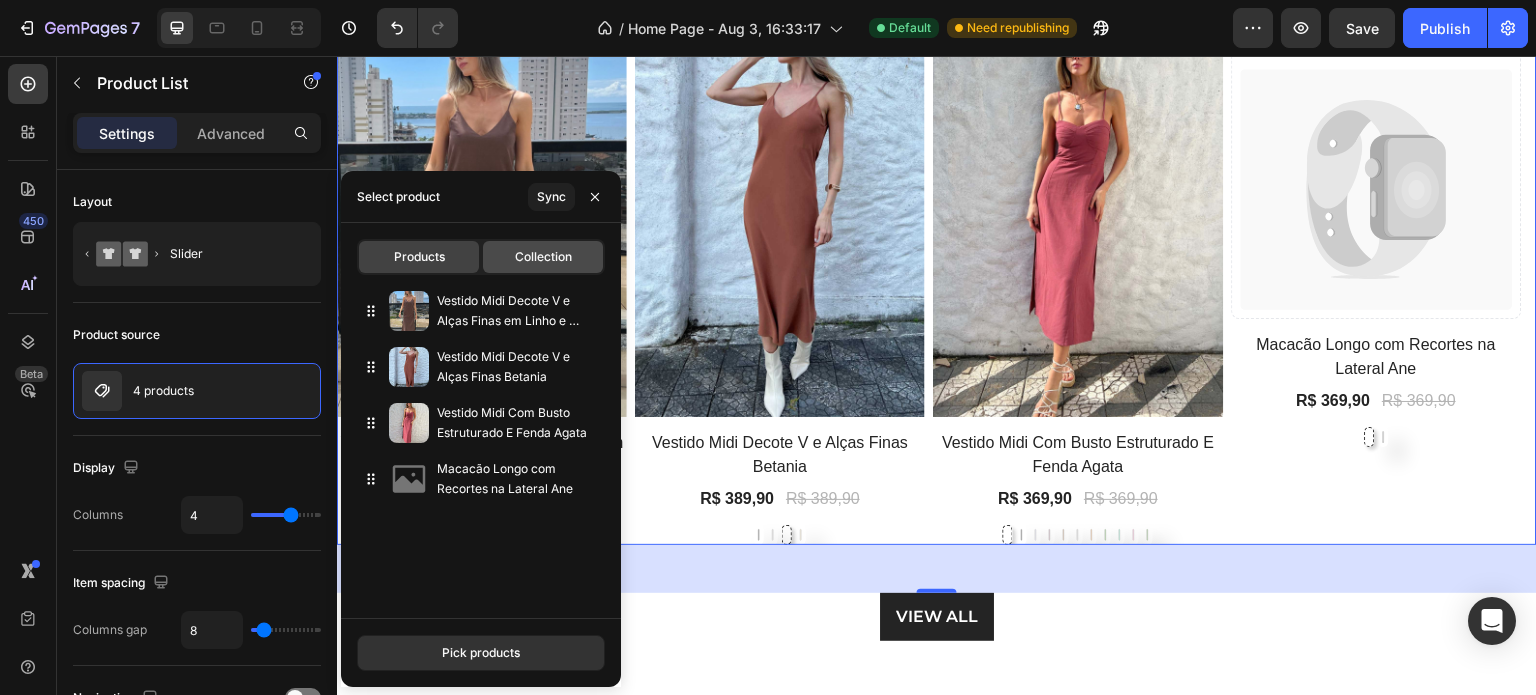click on "Collection" 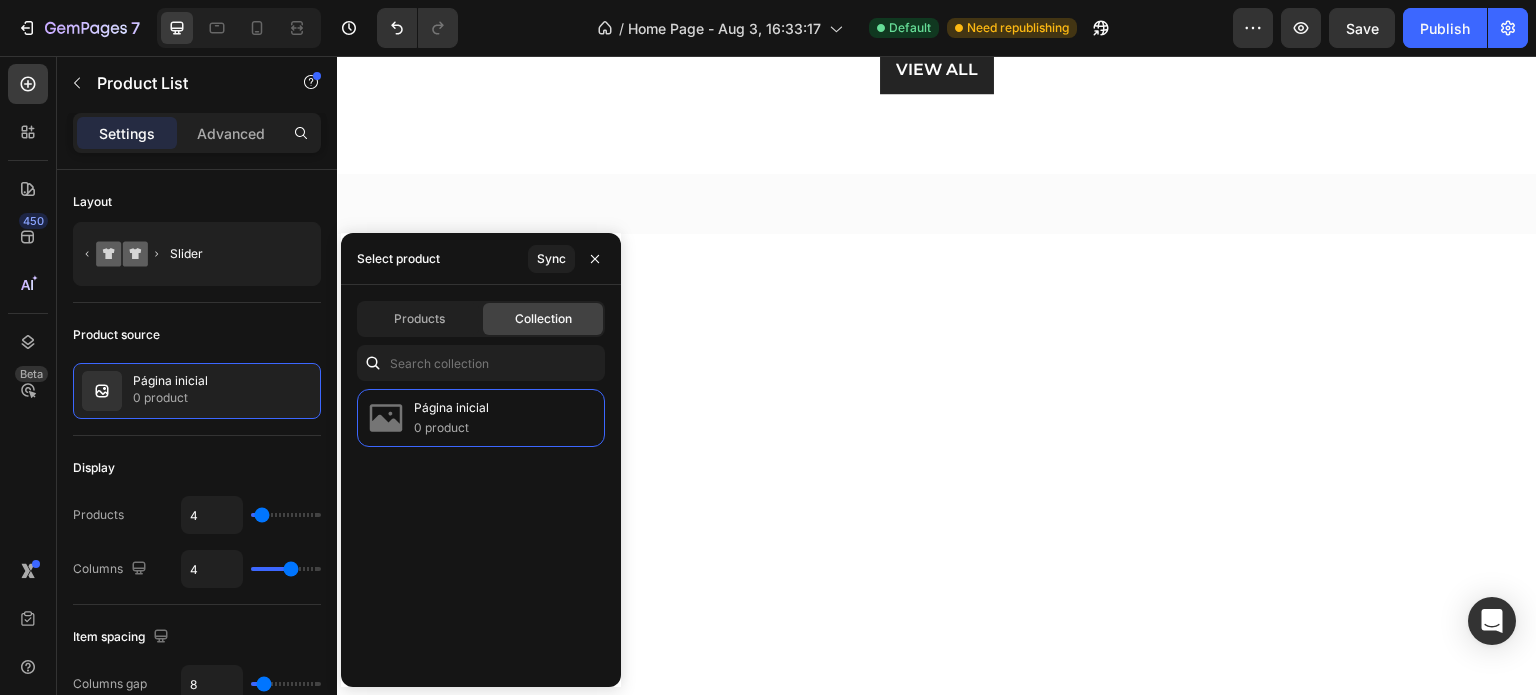 scroll, scrollTop: 944, scrollLeft: 0, axis: vertical 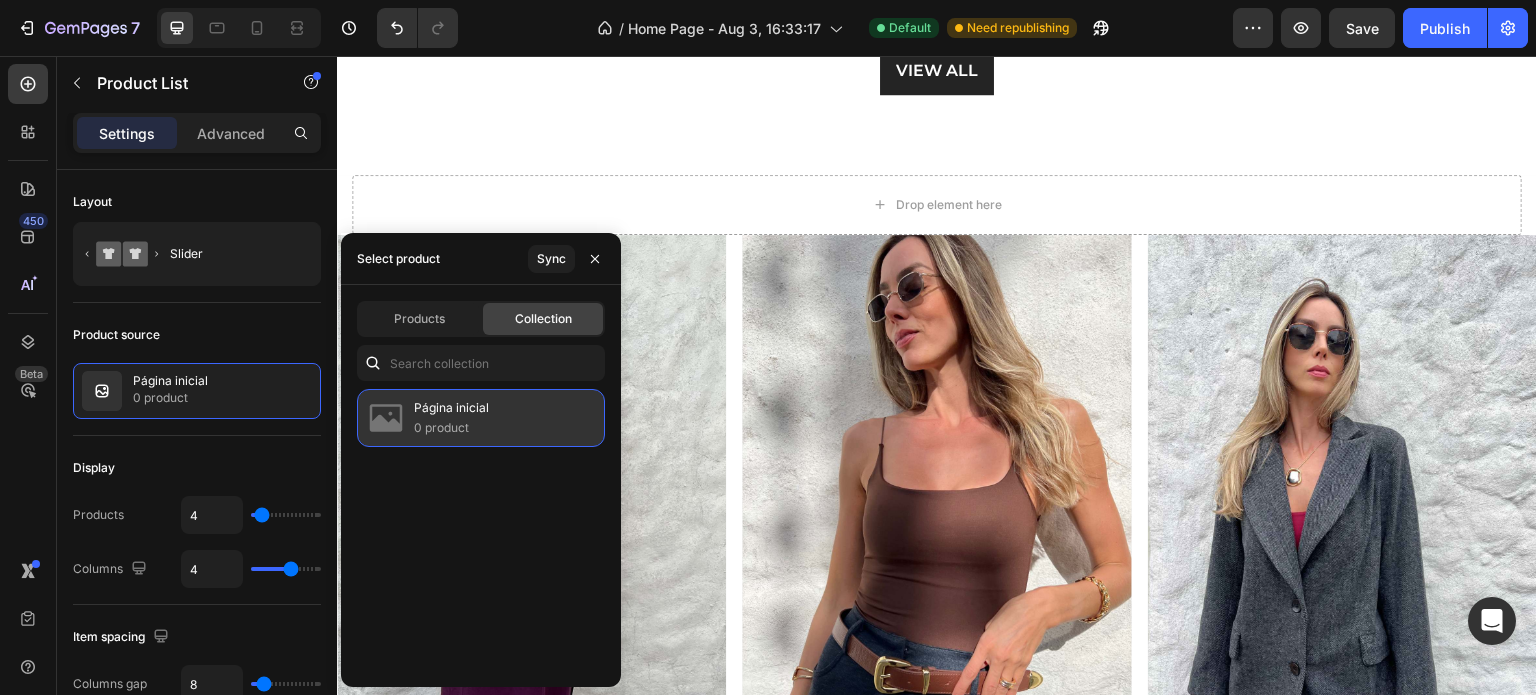 click on "0 product" at bounding box center (451, 428) 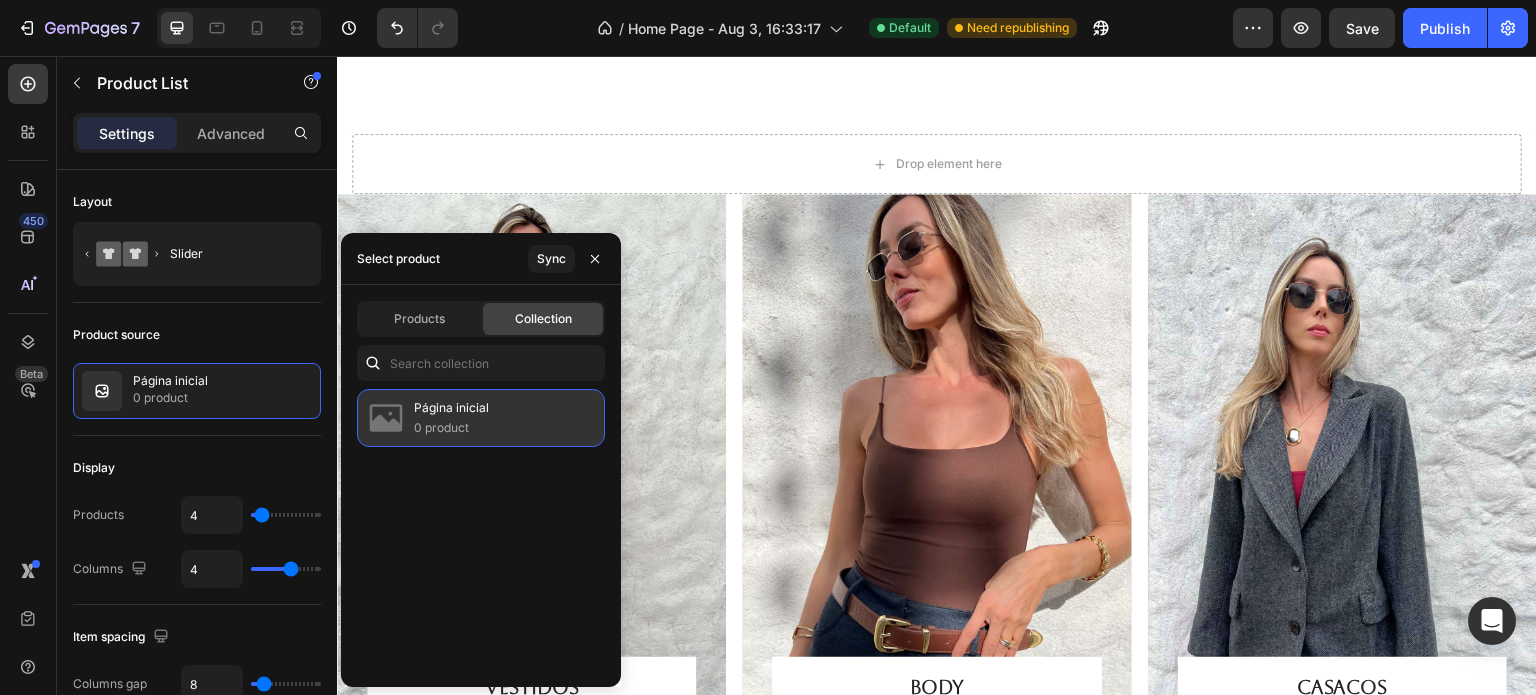 scroll, scrollTop: 1144, scrollLeft: 0, axis: vertical 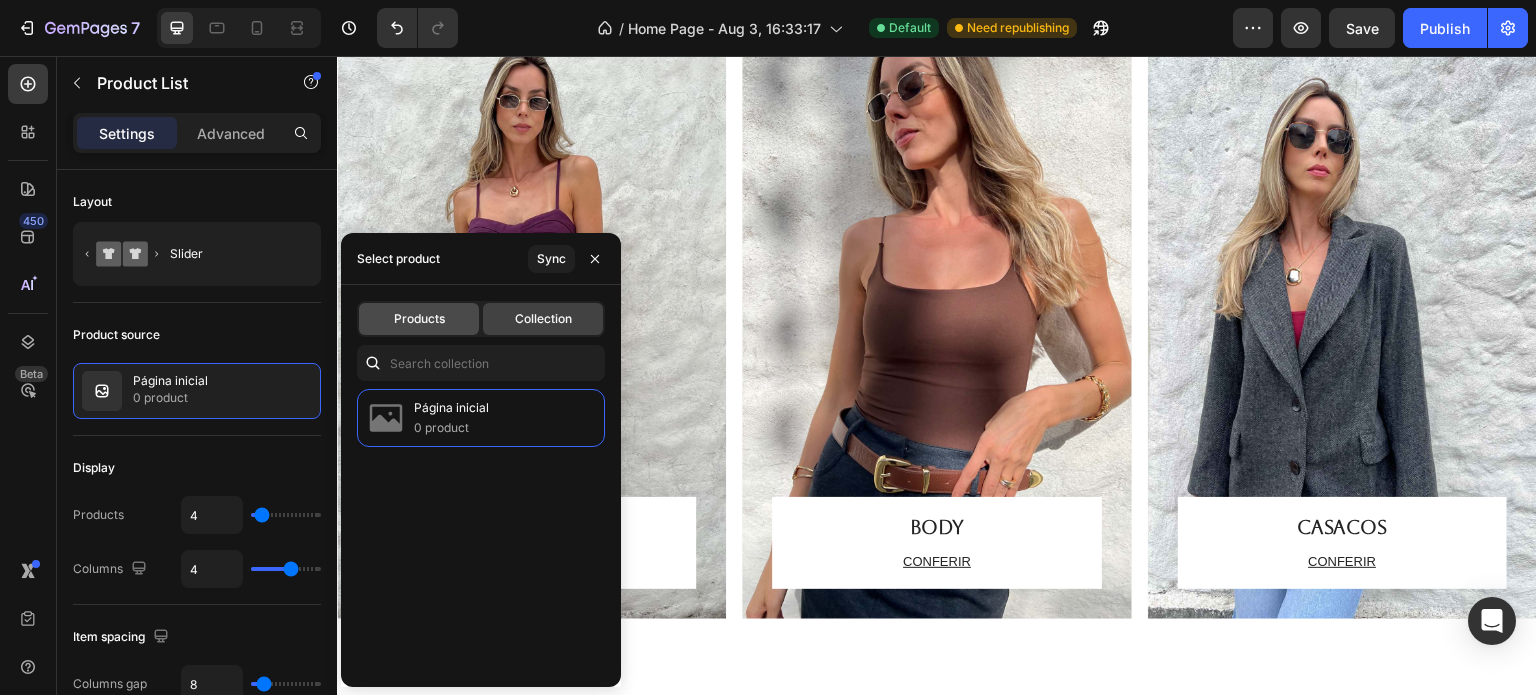 click on "Products" 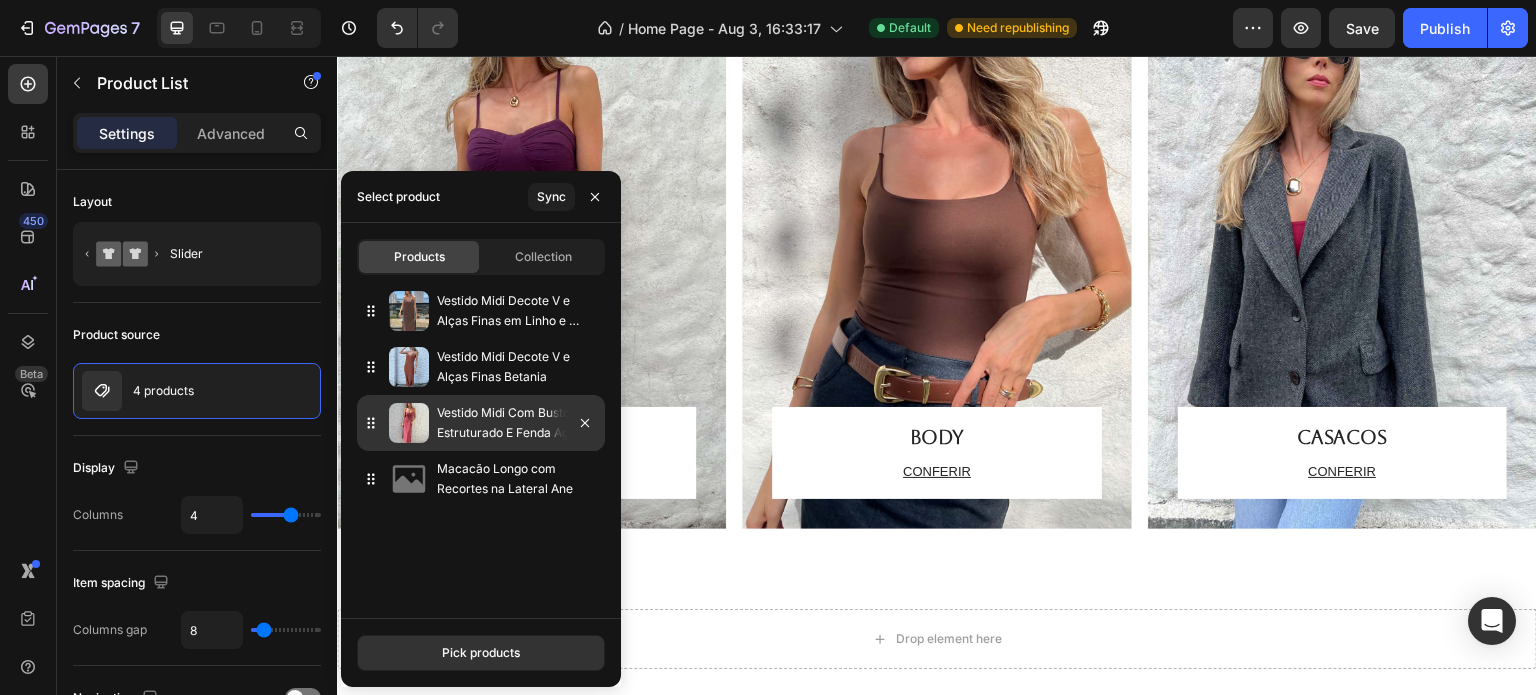 scroll, scrollTop: 1344, scrollLeft: 0, axis: vertical 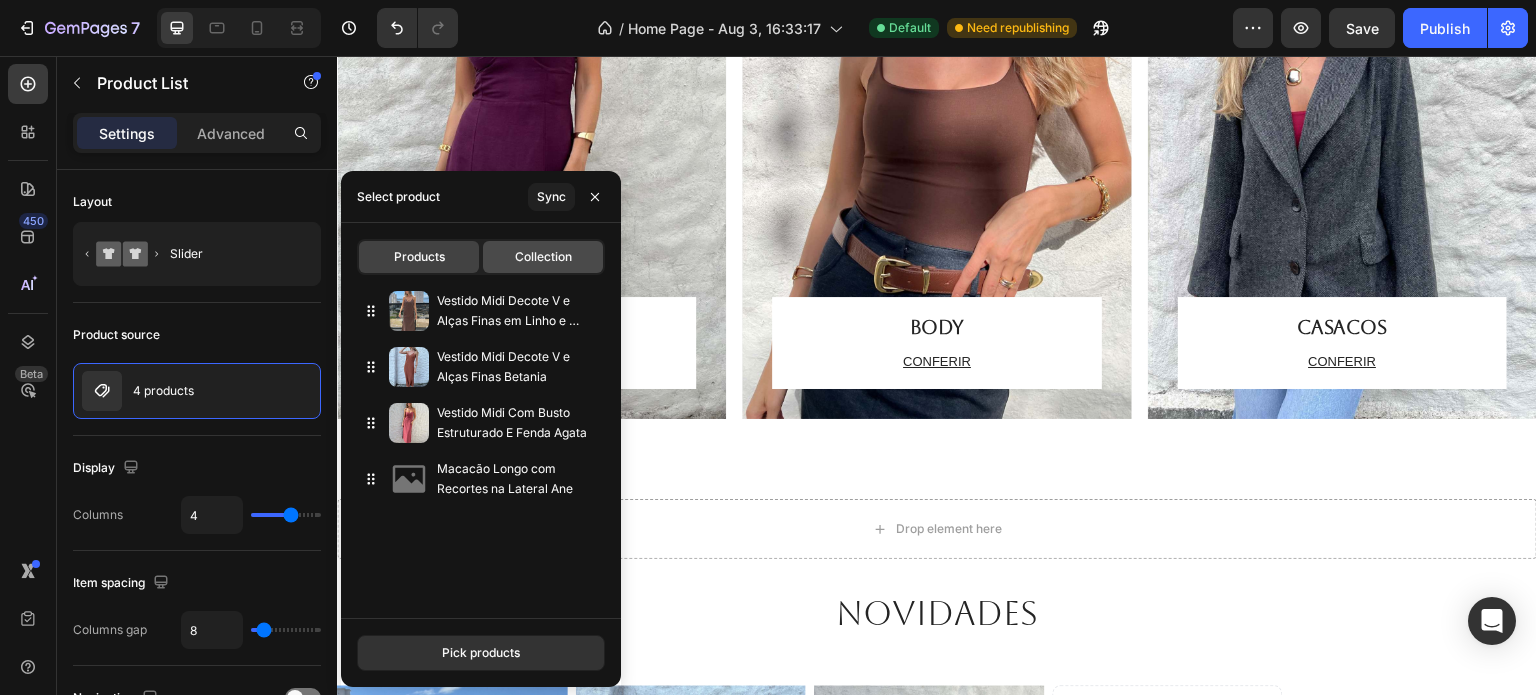 click on "Collection" 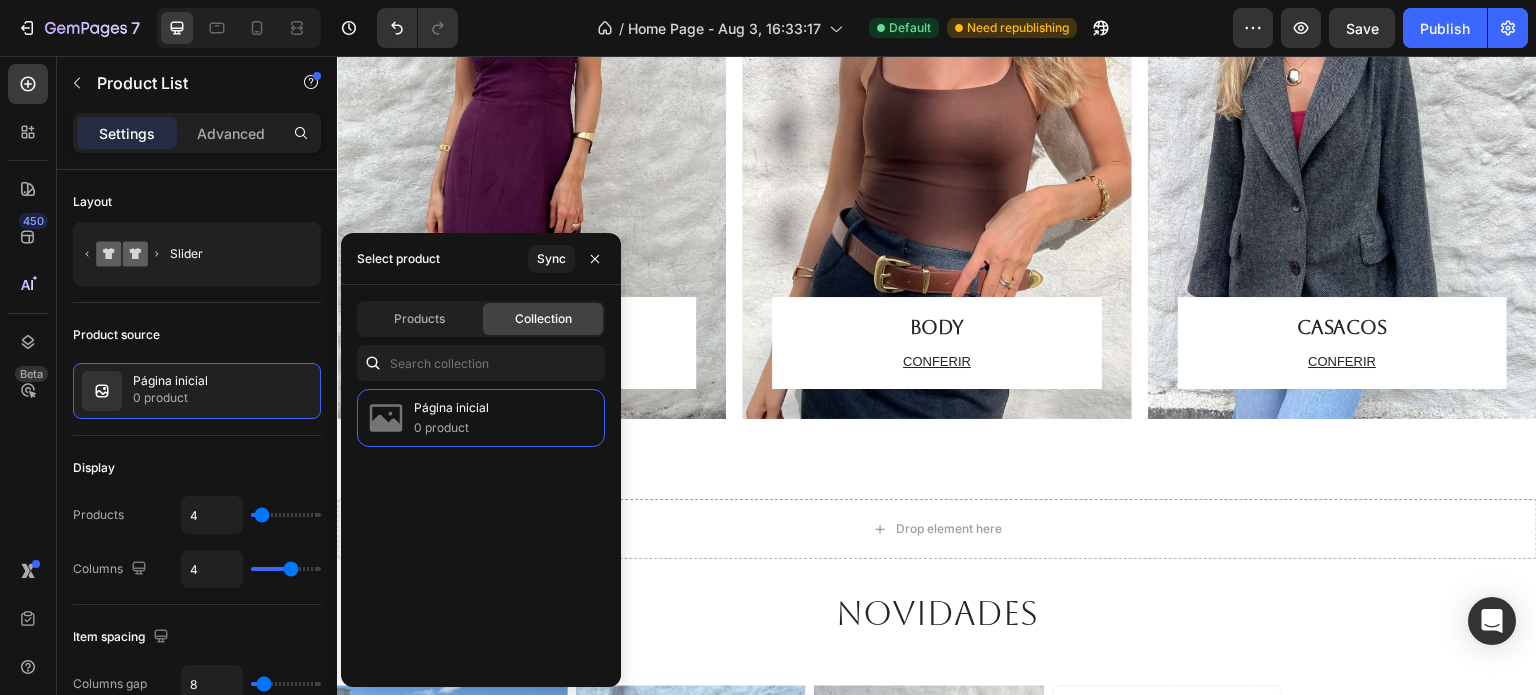 scroll, scrollTop: 1644, scrollLeft: 0, axis: vertical 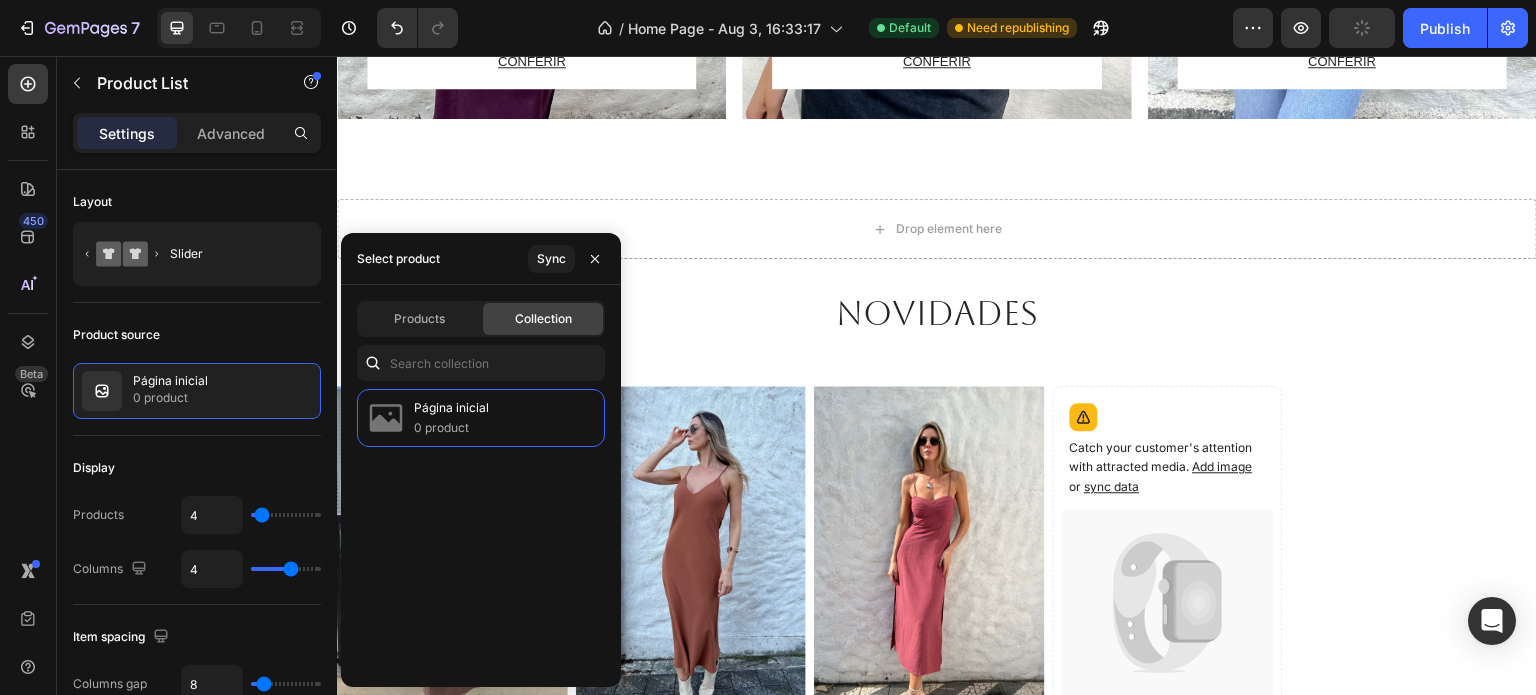 drag, startPoint x: 488, startPoint y: 630, endPoint x: 492, endPoint y: 547, distance: 83.09633 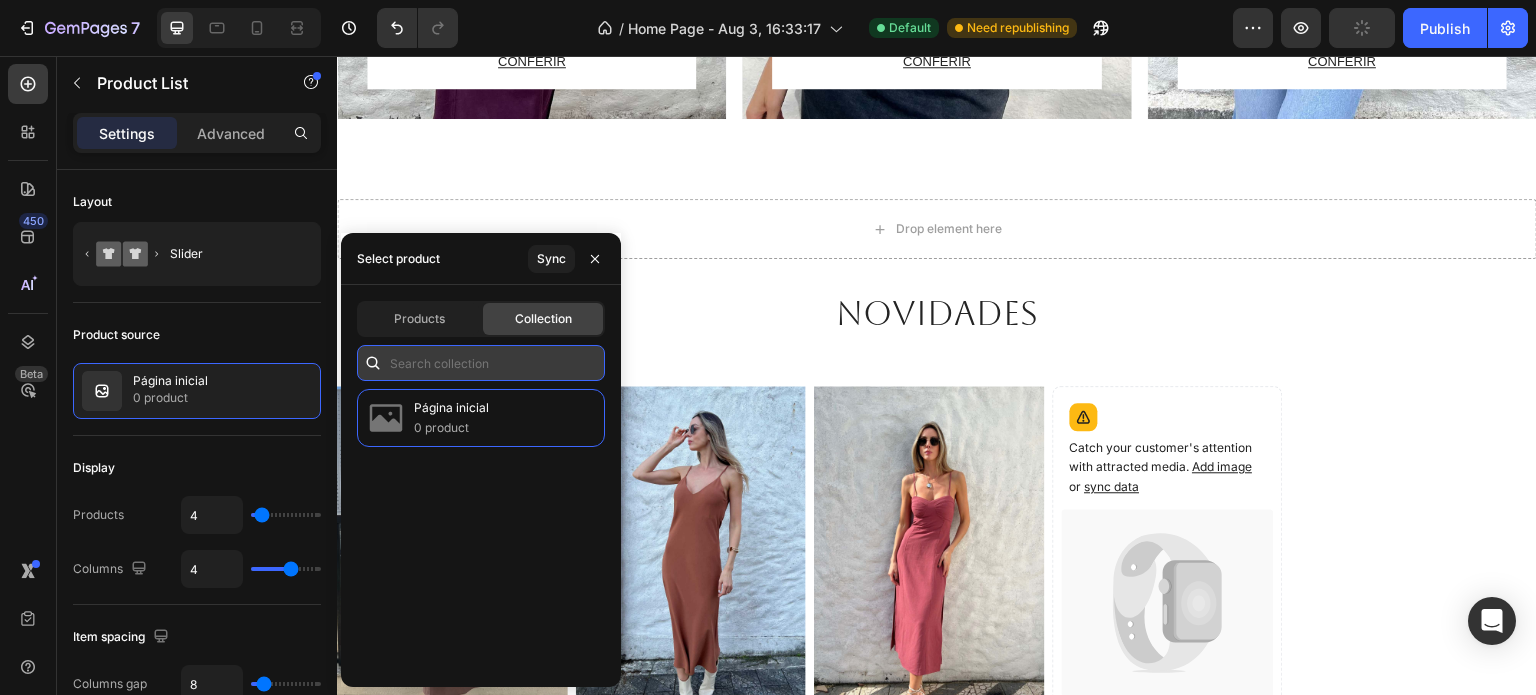 click at bounding box center [481, 363] 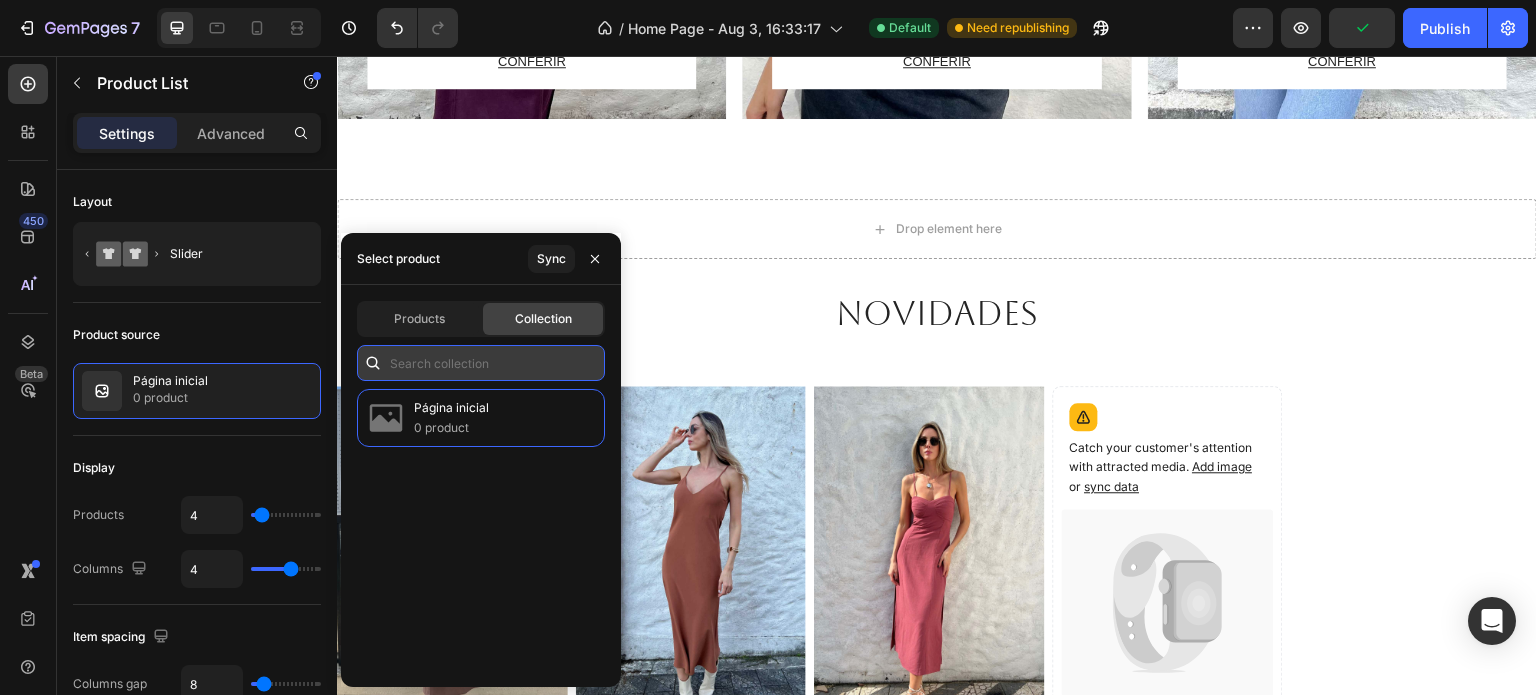 click at bounding box center (481, 363) 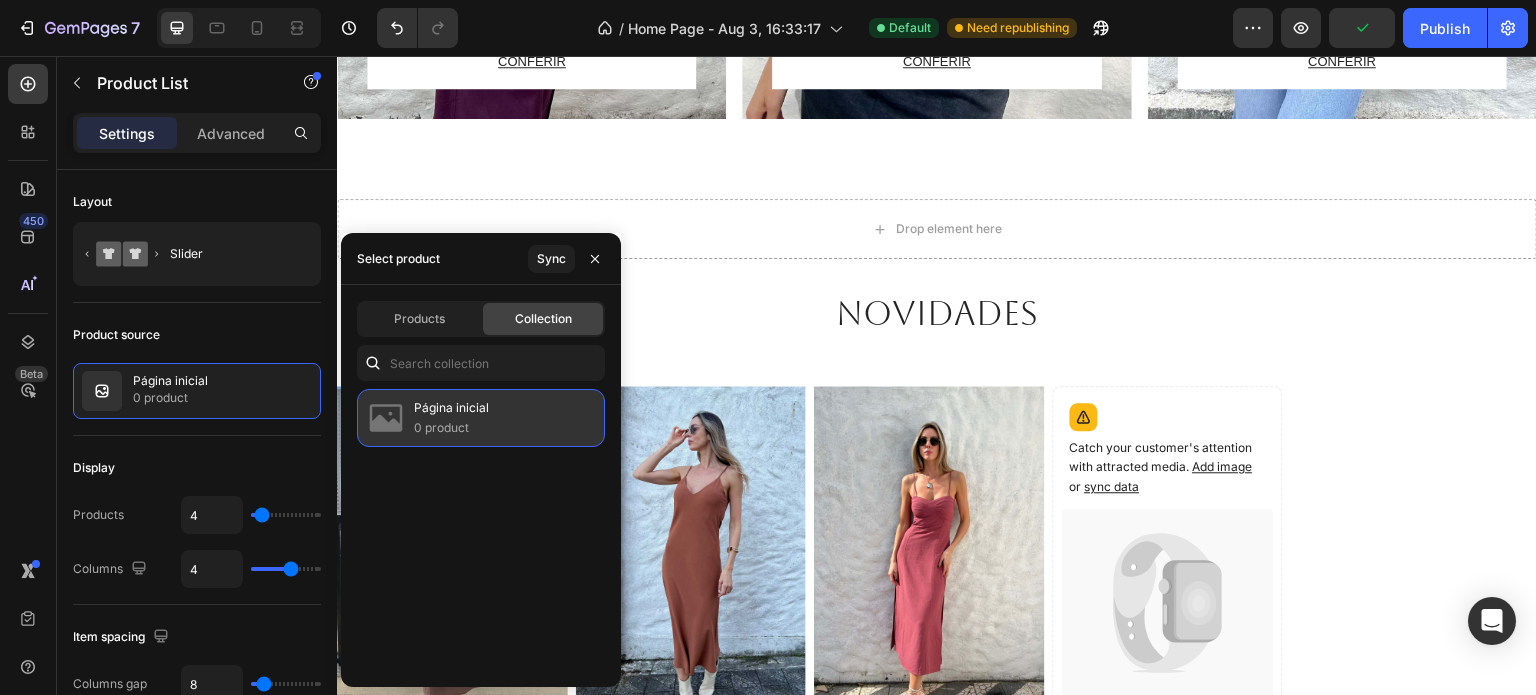 click on "0 product" at bounding box center (451, 428) 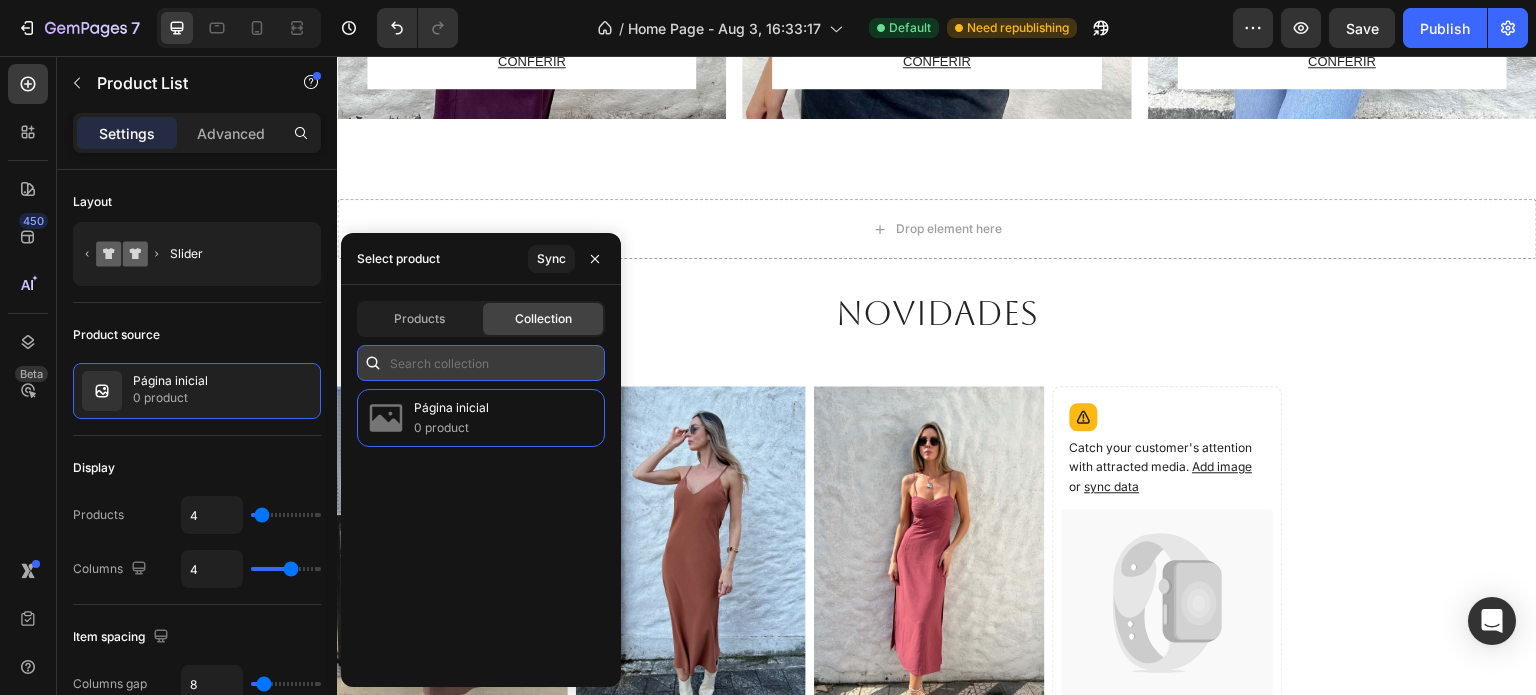 click at bounding box center (481, 363) 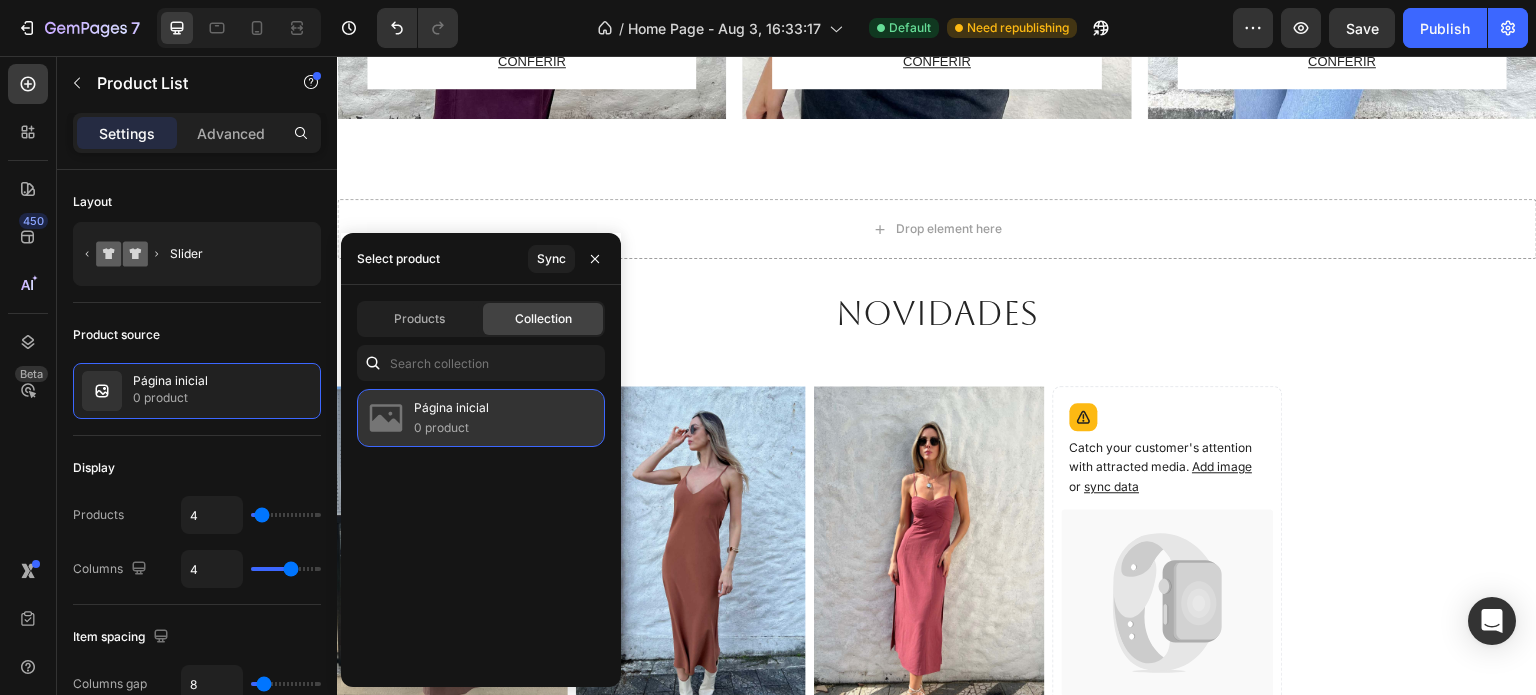 click on "0 product" at bounding box center (451, 428) 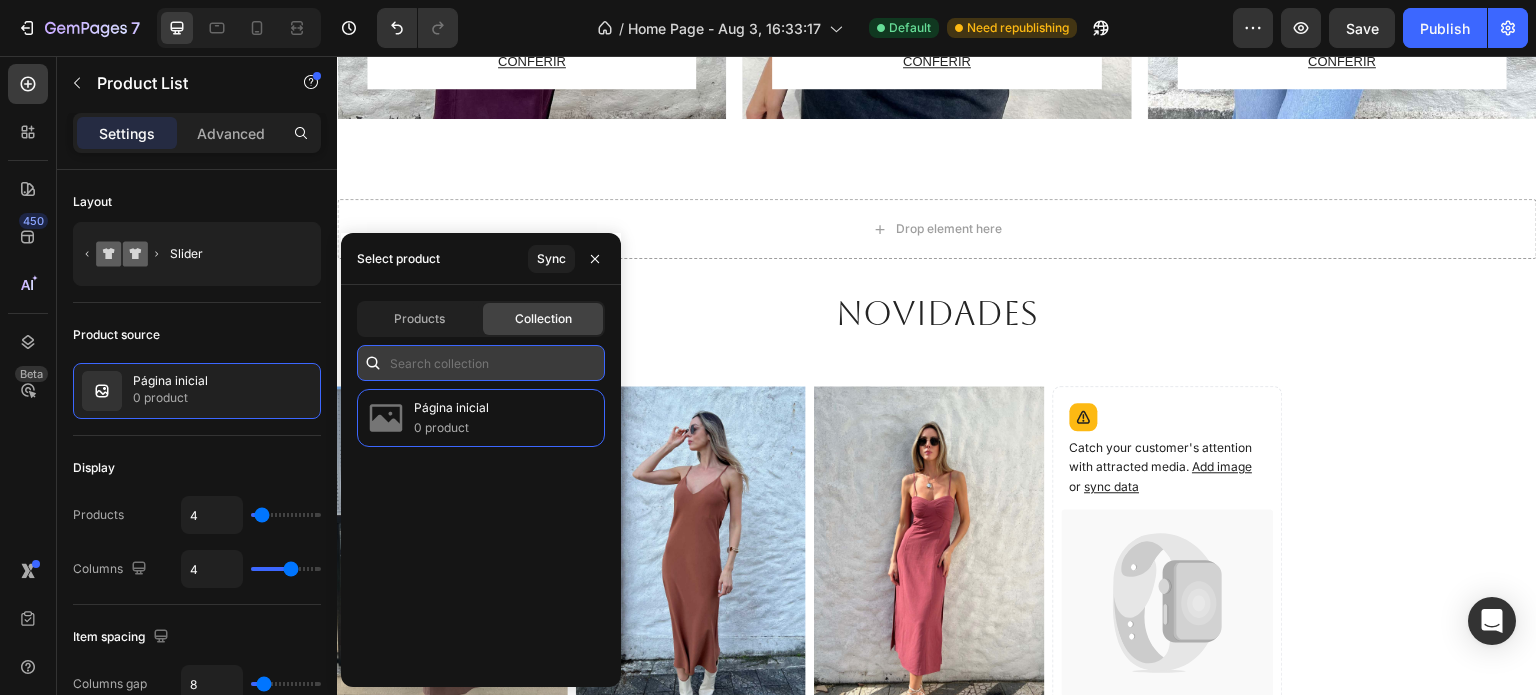 click at bounding box center (481, 363) 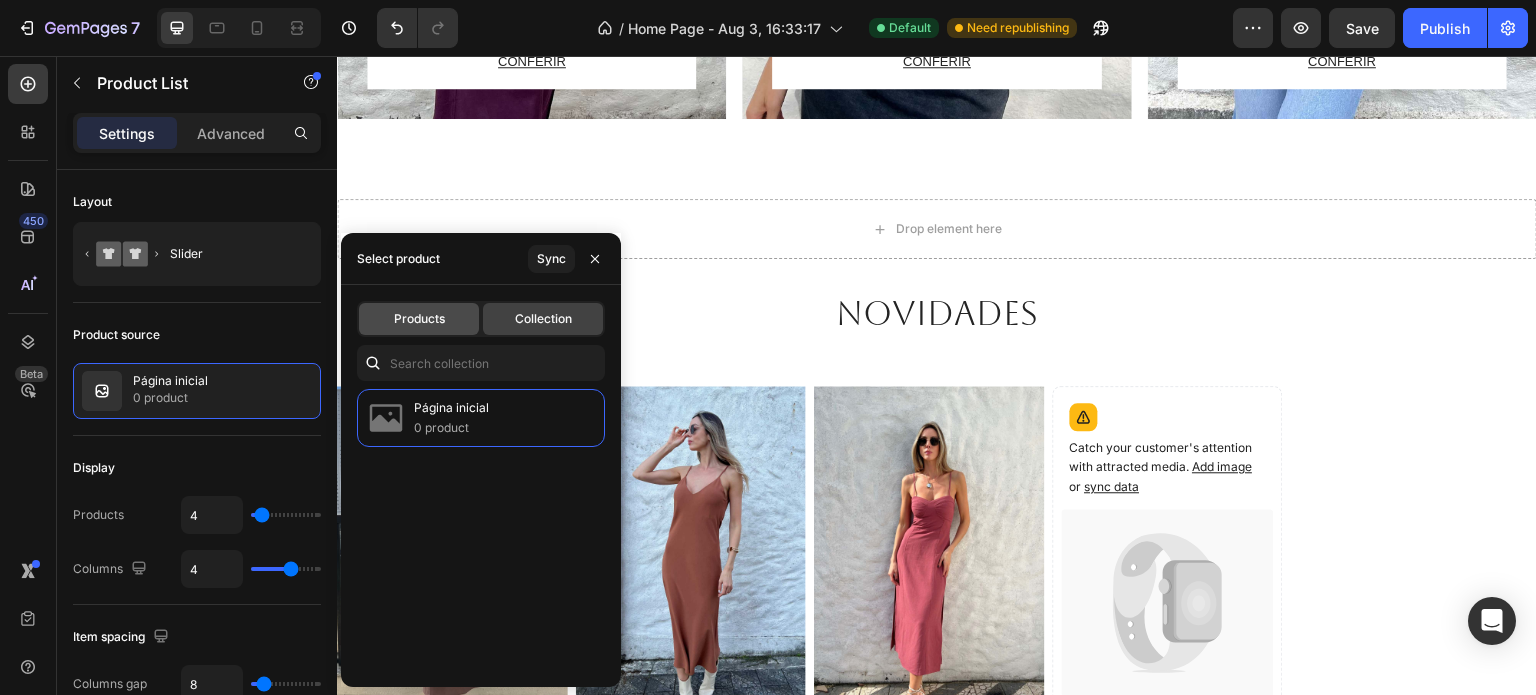 click on "Products" 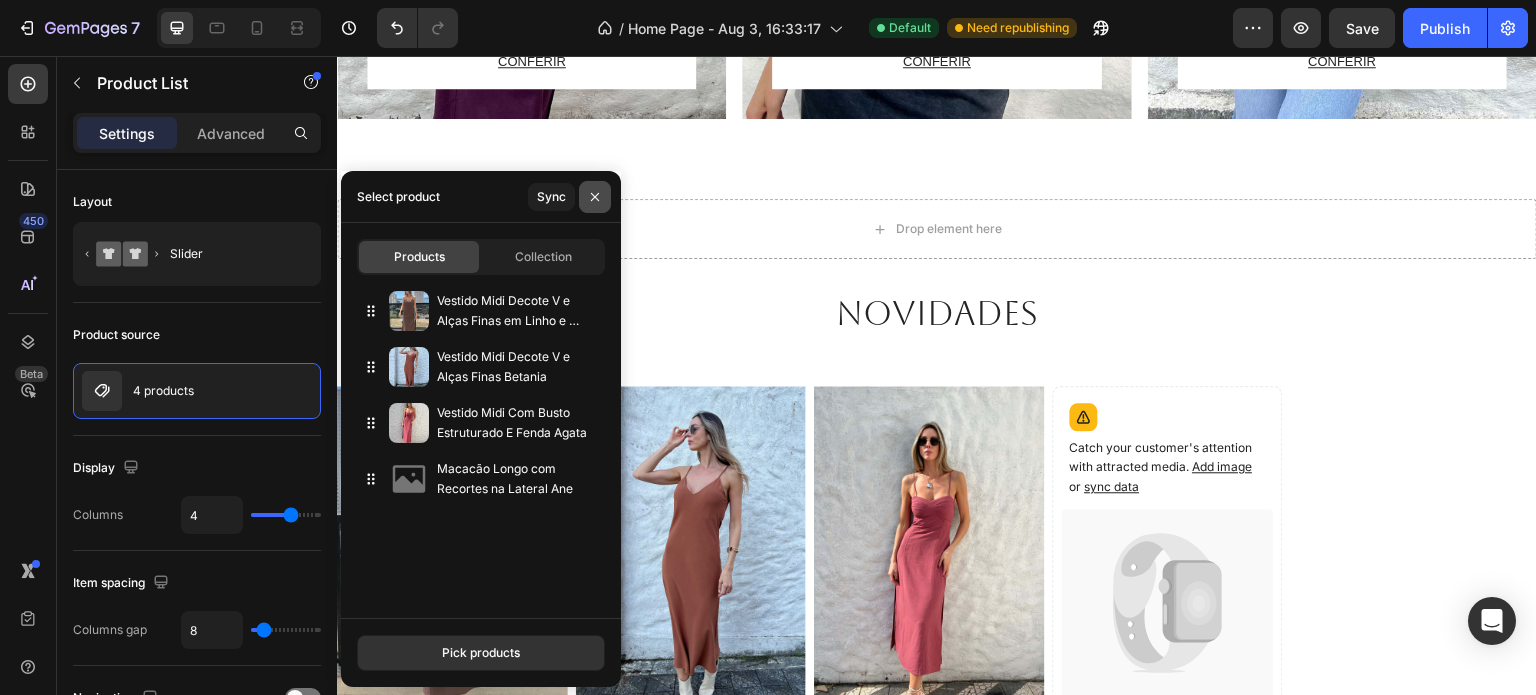 click 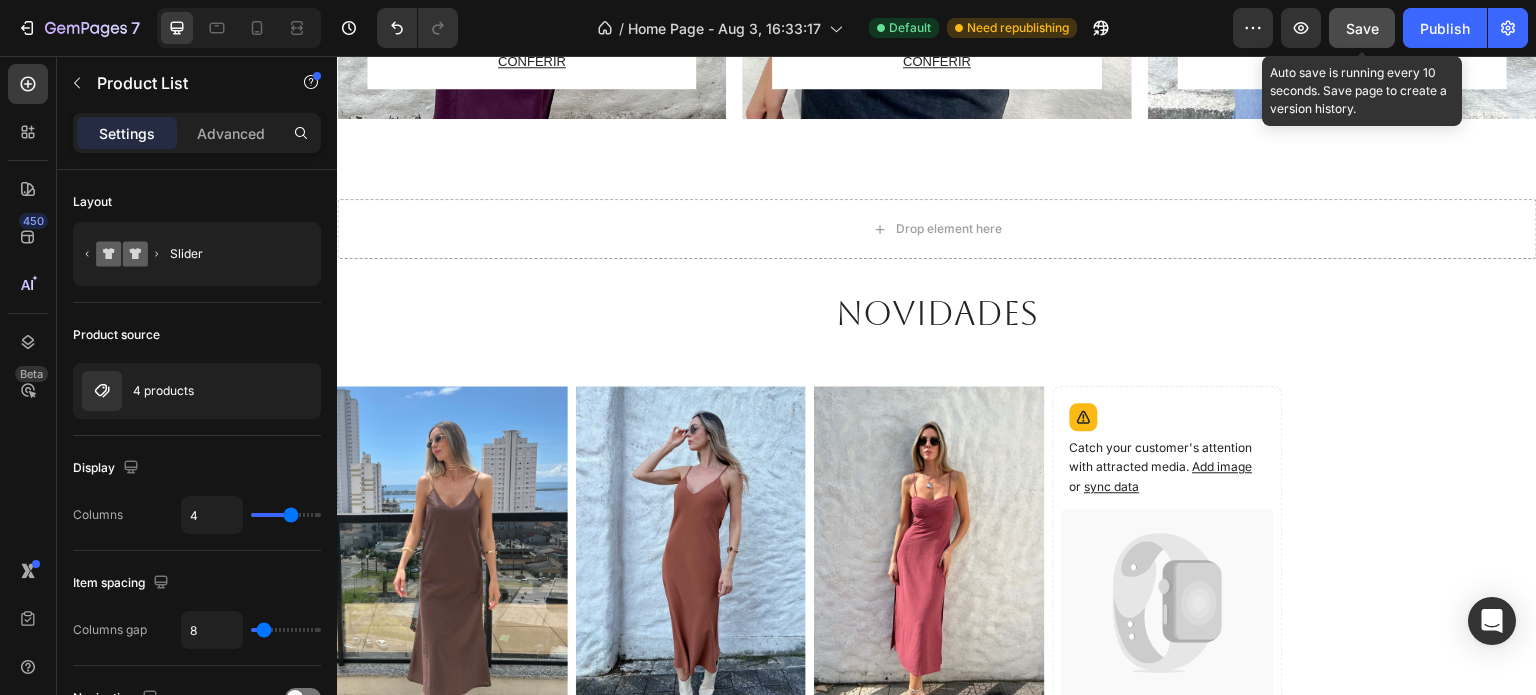 drag, startPoint x: 1342, startPoint y: 13, endPoint x: 1352, endPoint y: 17, distance: 10.770329 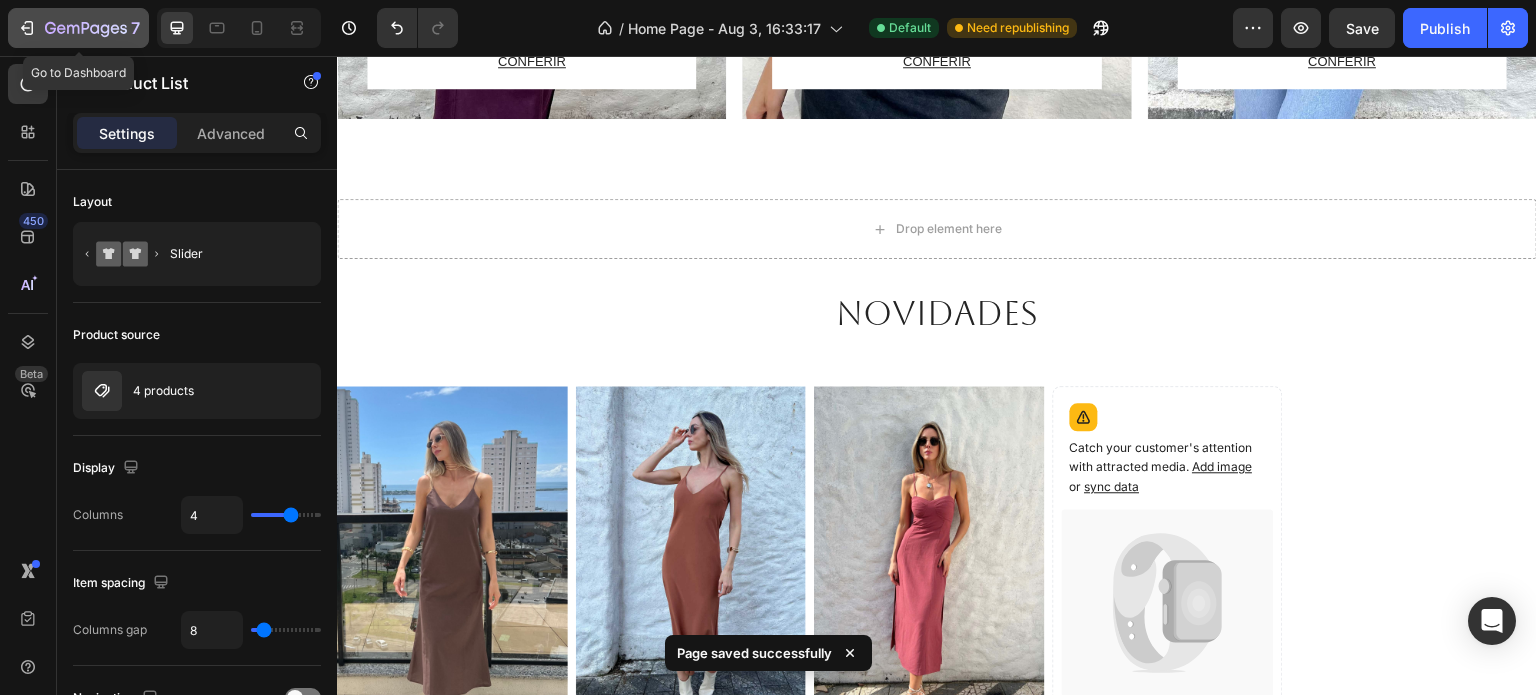 click 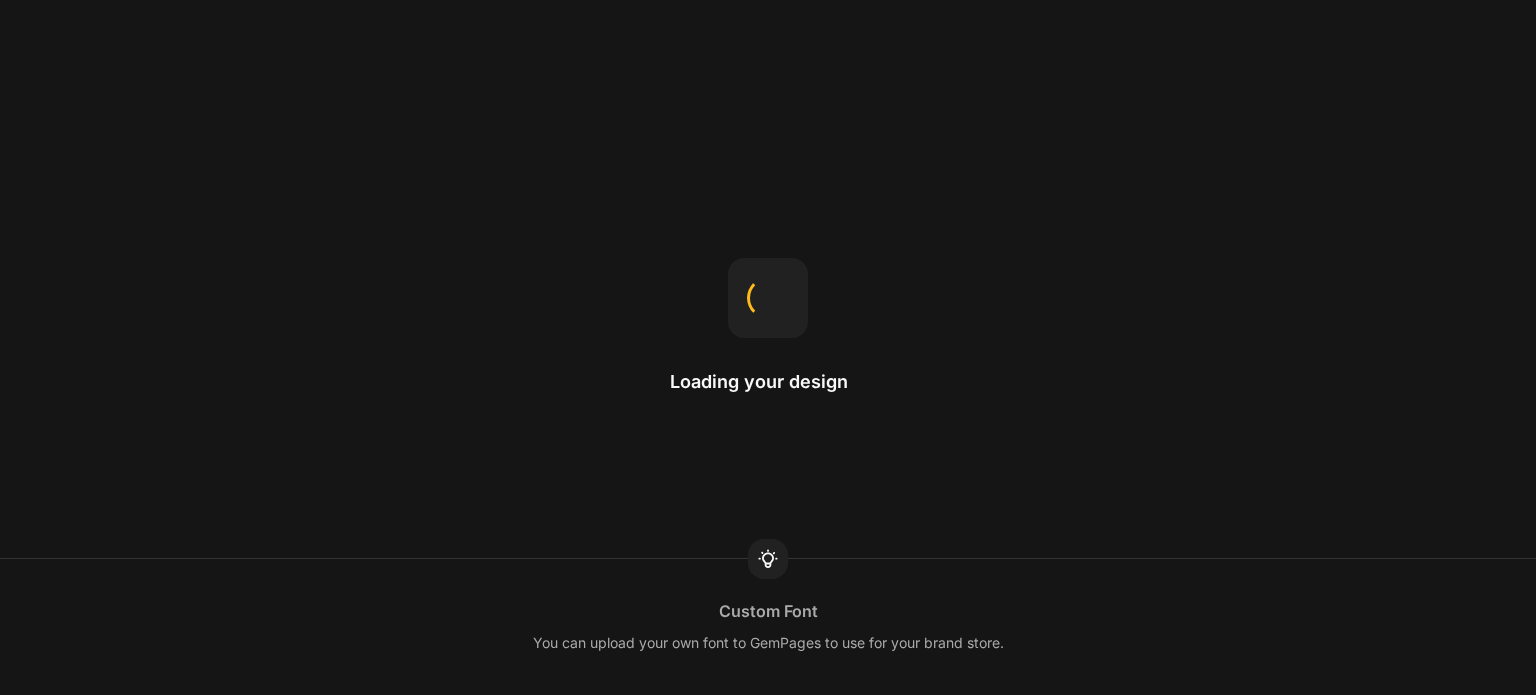 scroll, scrollTop: 0, scrollLeft: 0, axis: both 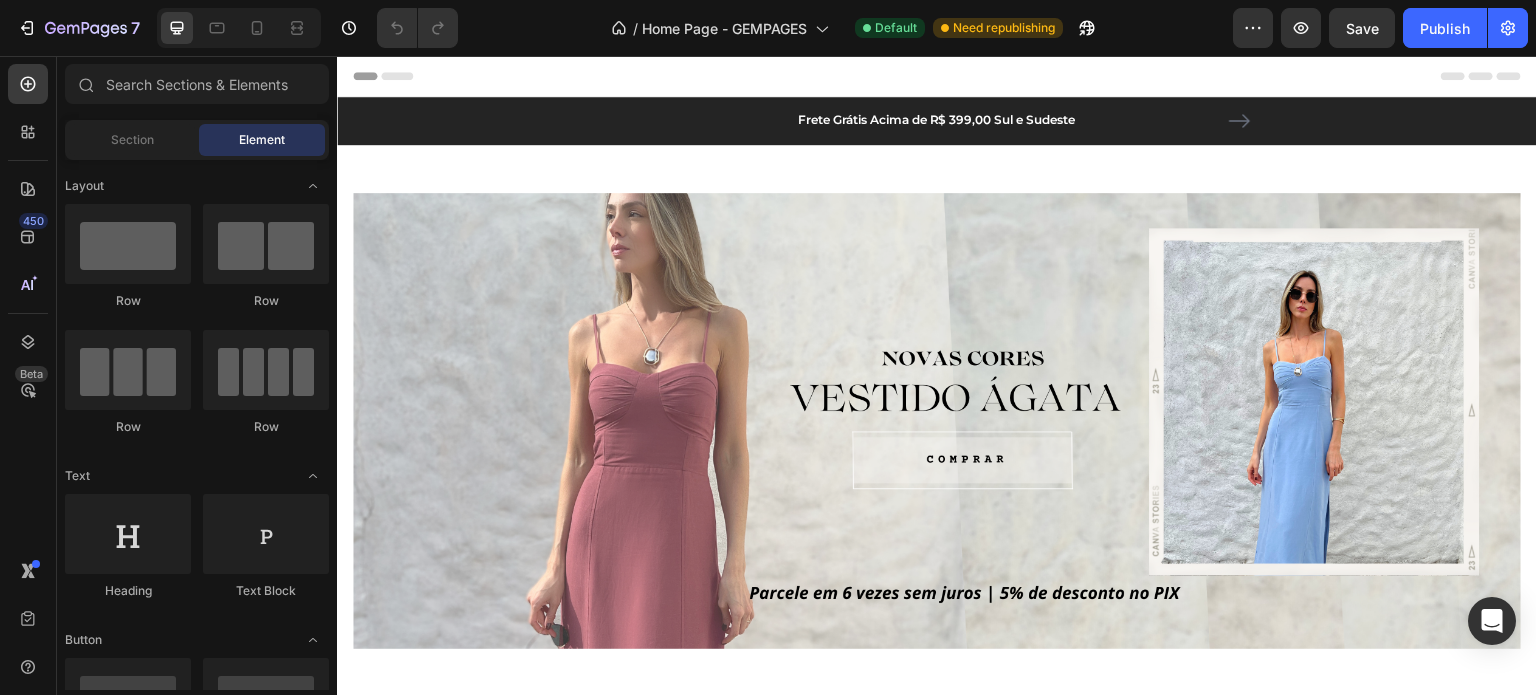 click on "Header" at bounding box center (394, 76) 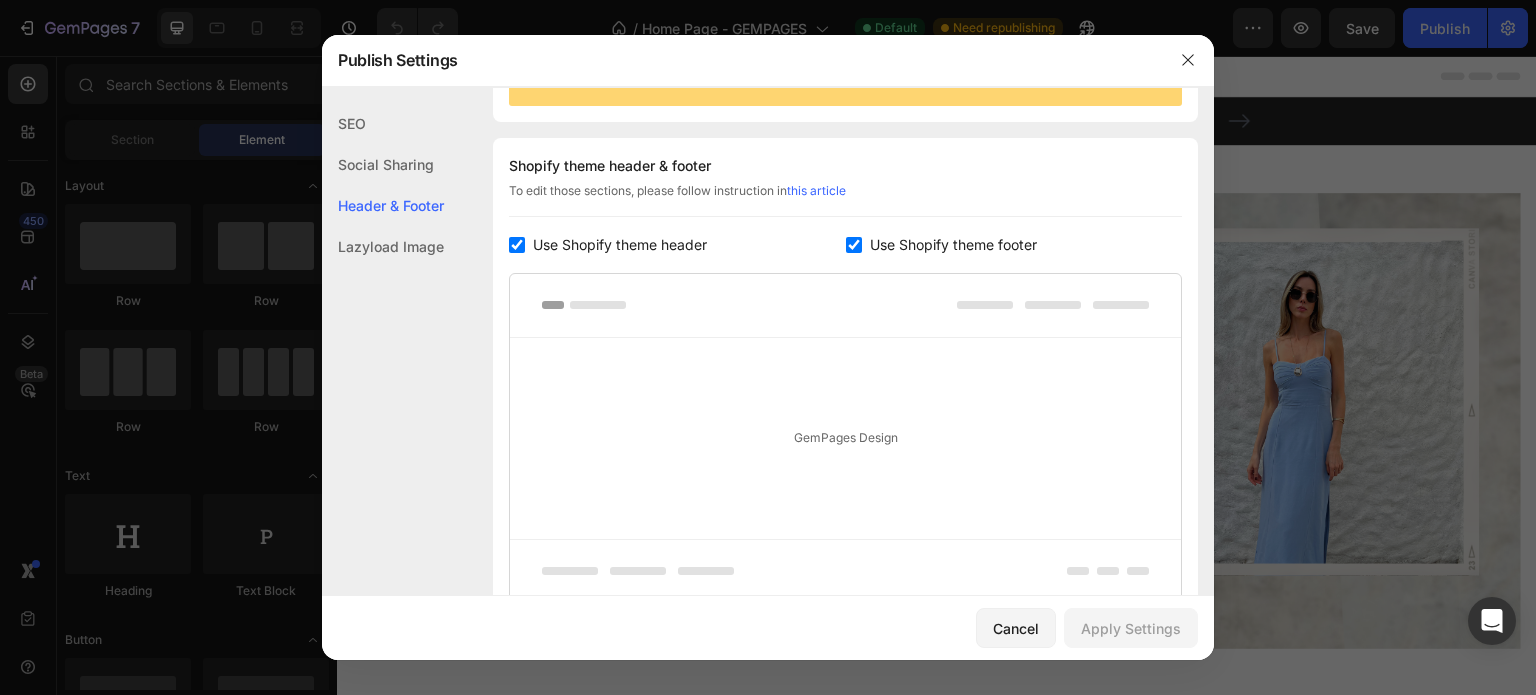 scroll, scrollTop: 270, scrollLeft: 0, axis: vertical 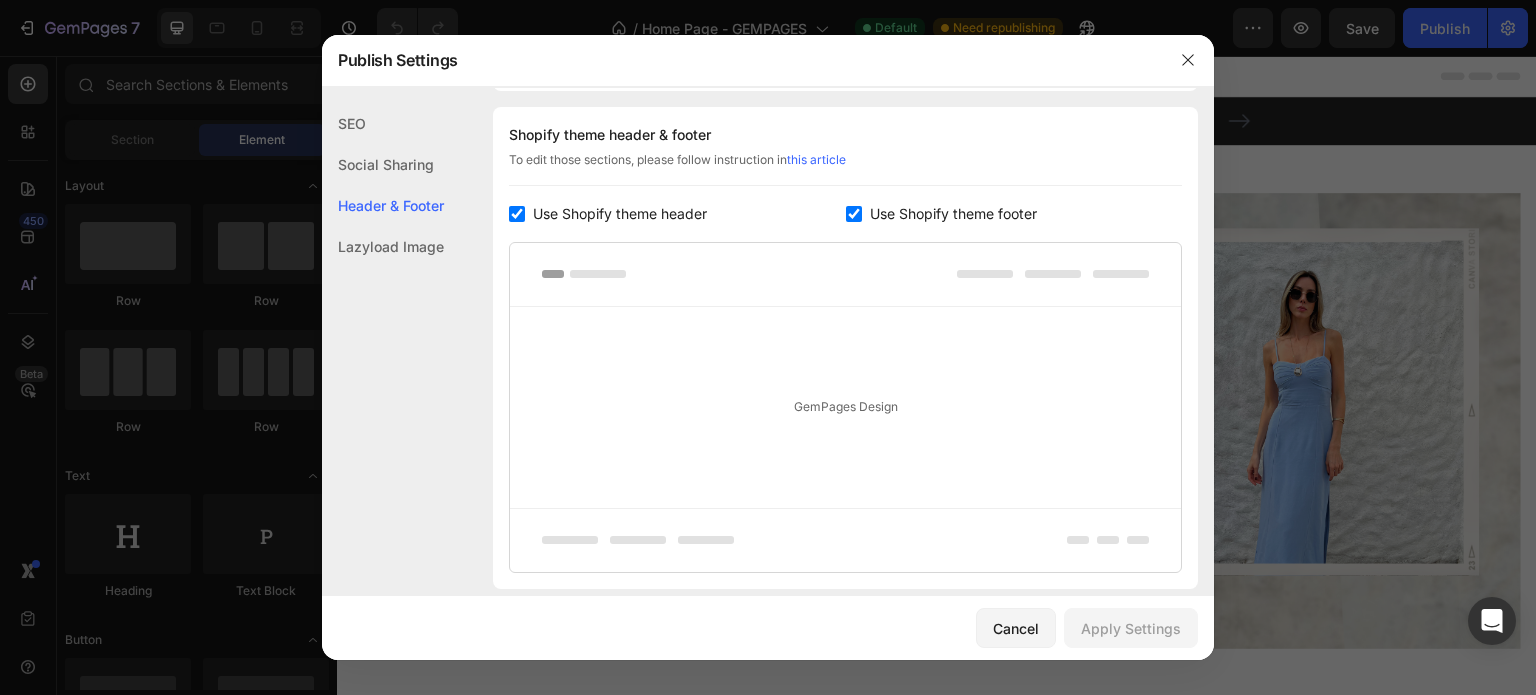 click on "Lazyload Image" 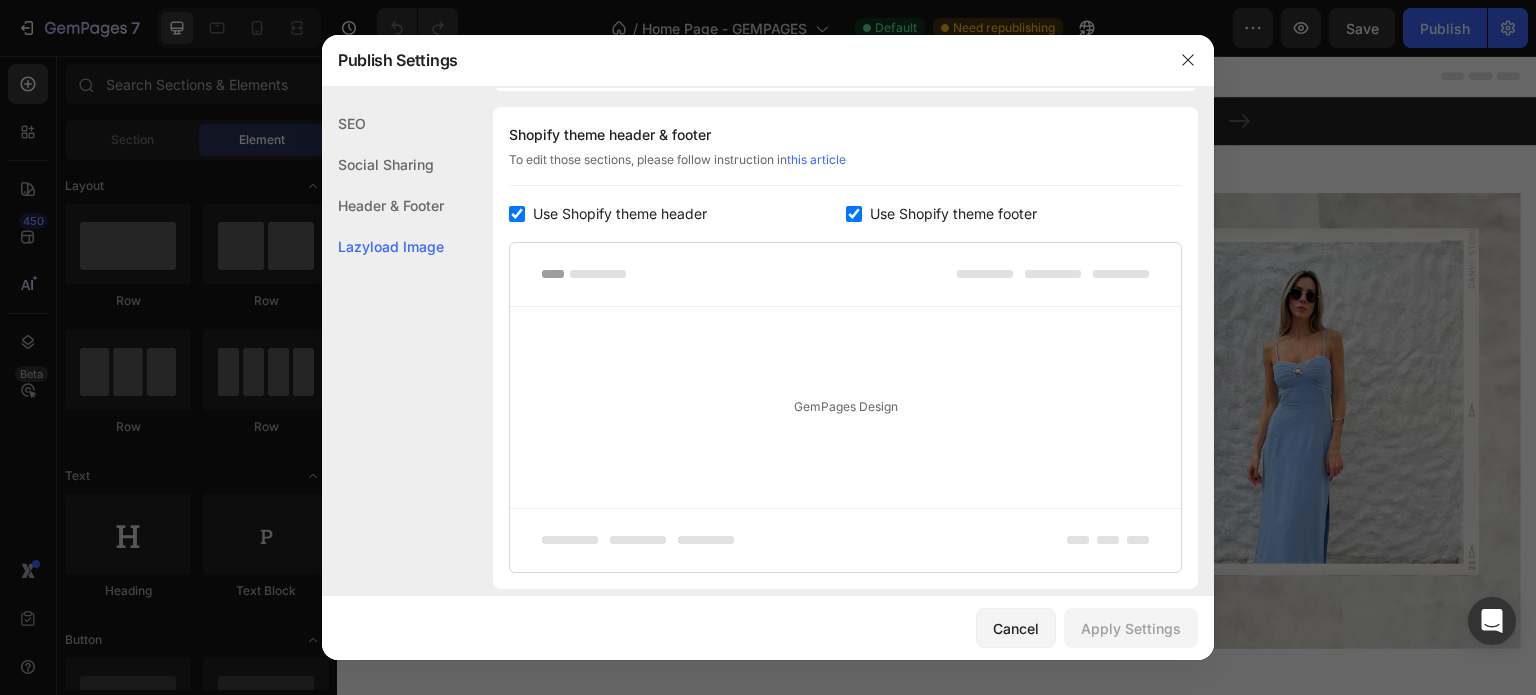 scroll, scrollTop: 409, scrollLeft: 0, axis: vertical 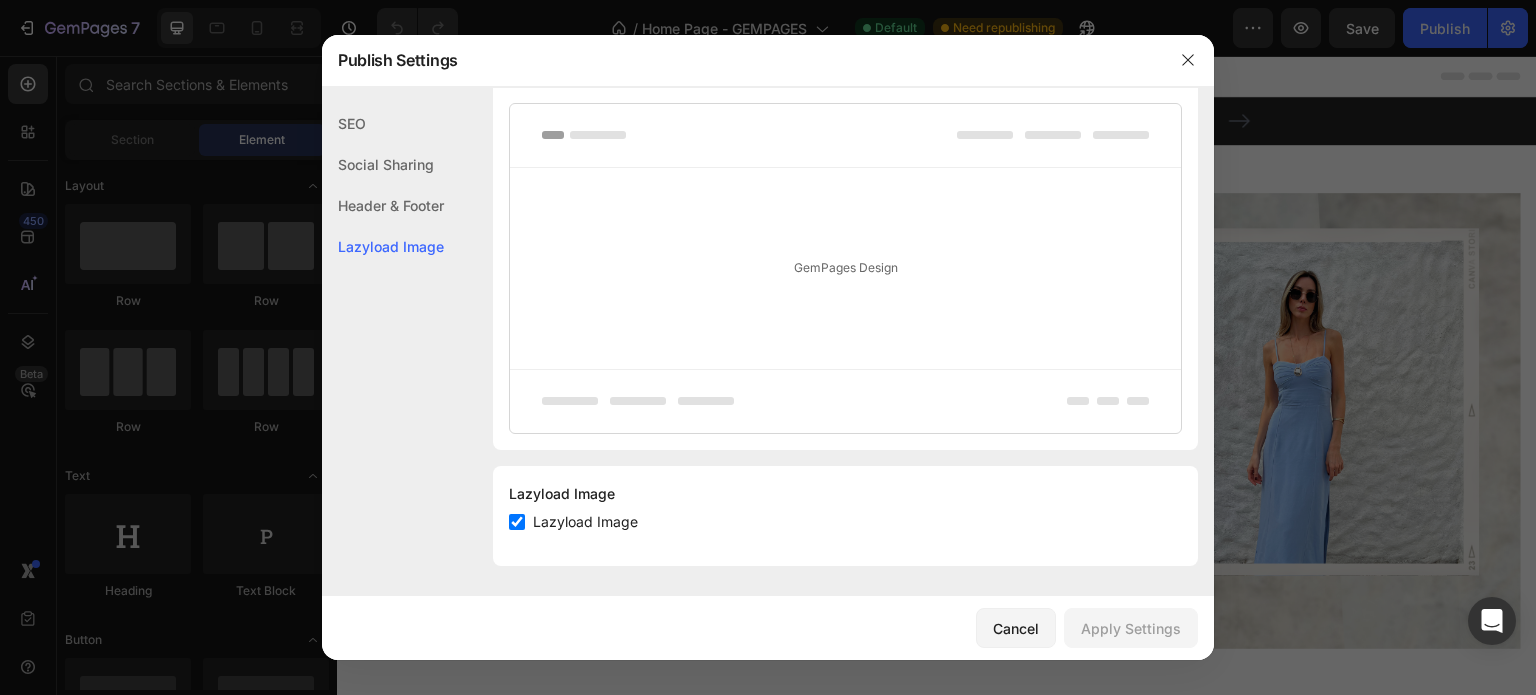 drag, startPoint x: 559, startPoint y: 519, endPoint x: 630, endPoint y: 524, distance: 71.17584 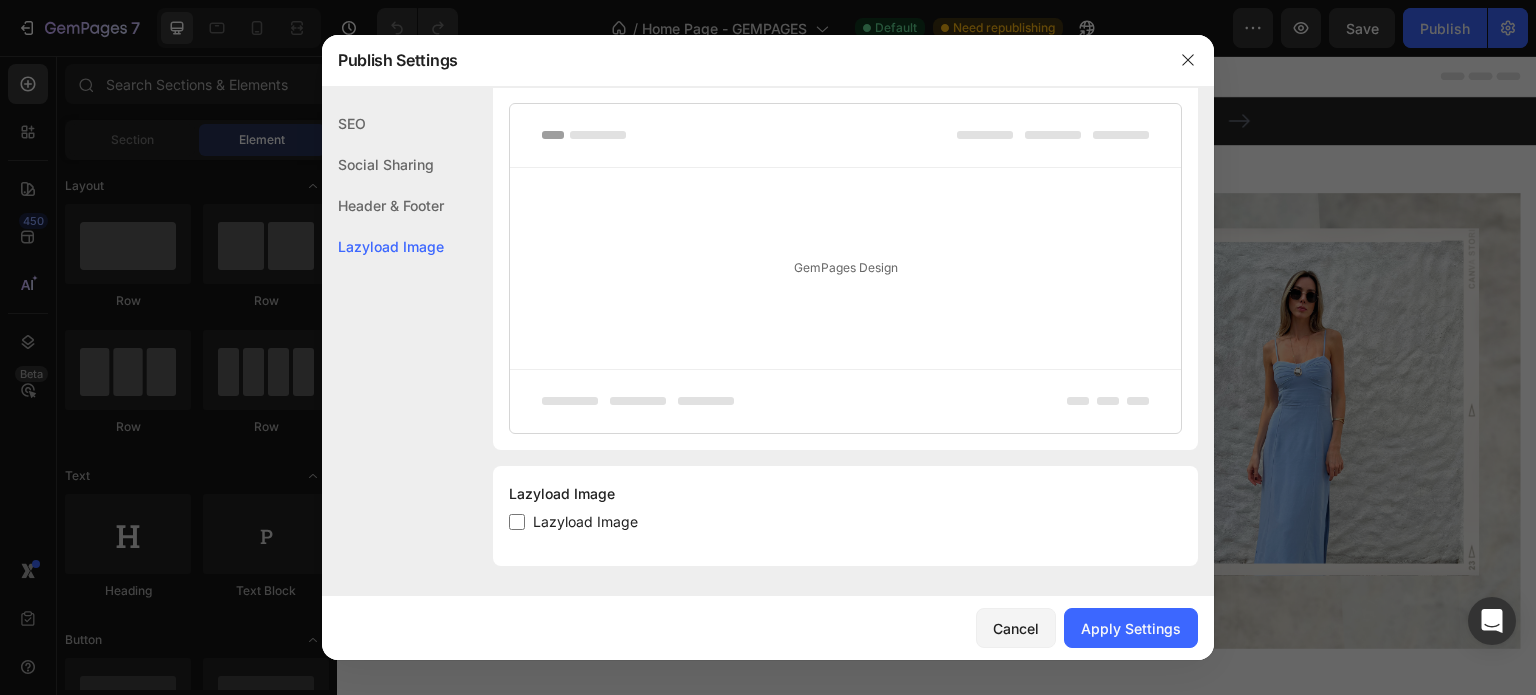 click on "Lazyload Image" at bounding box center [585, 522] 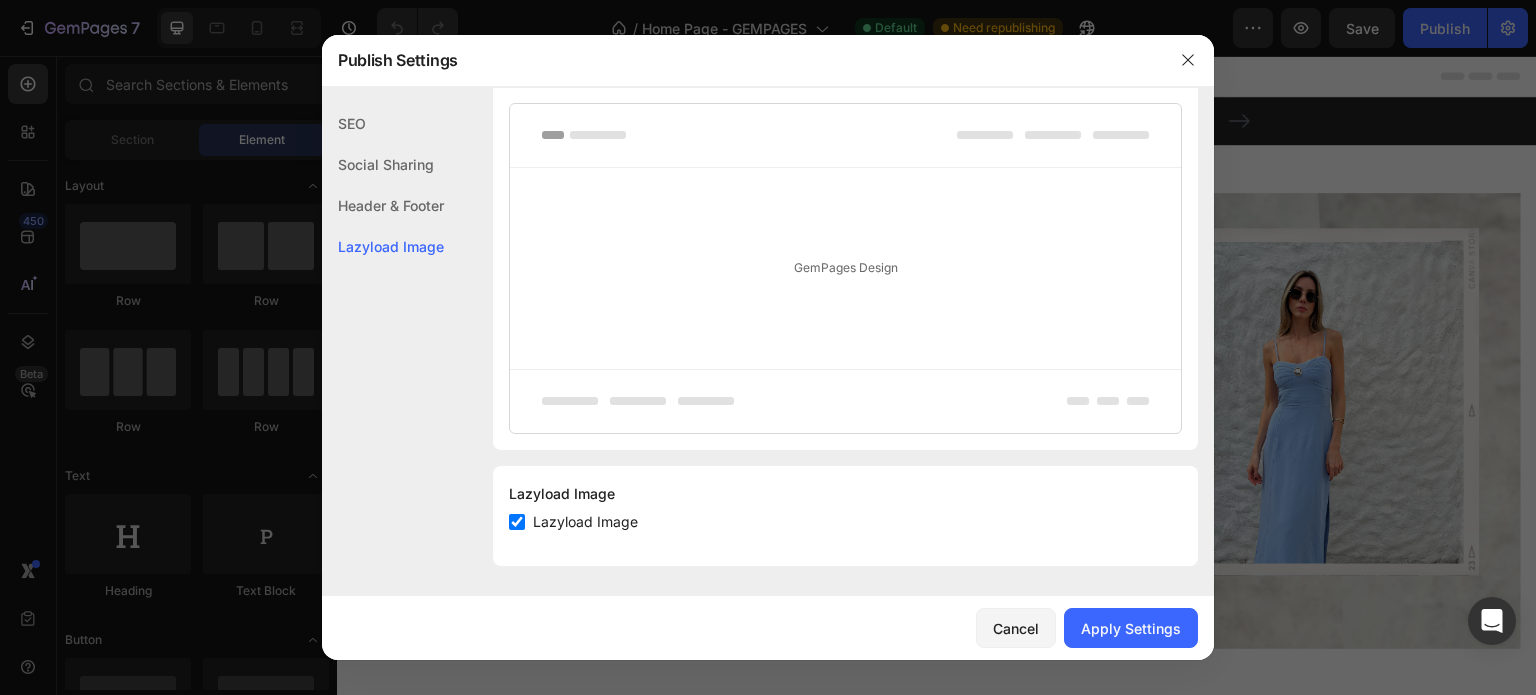 checkbox on "true" 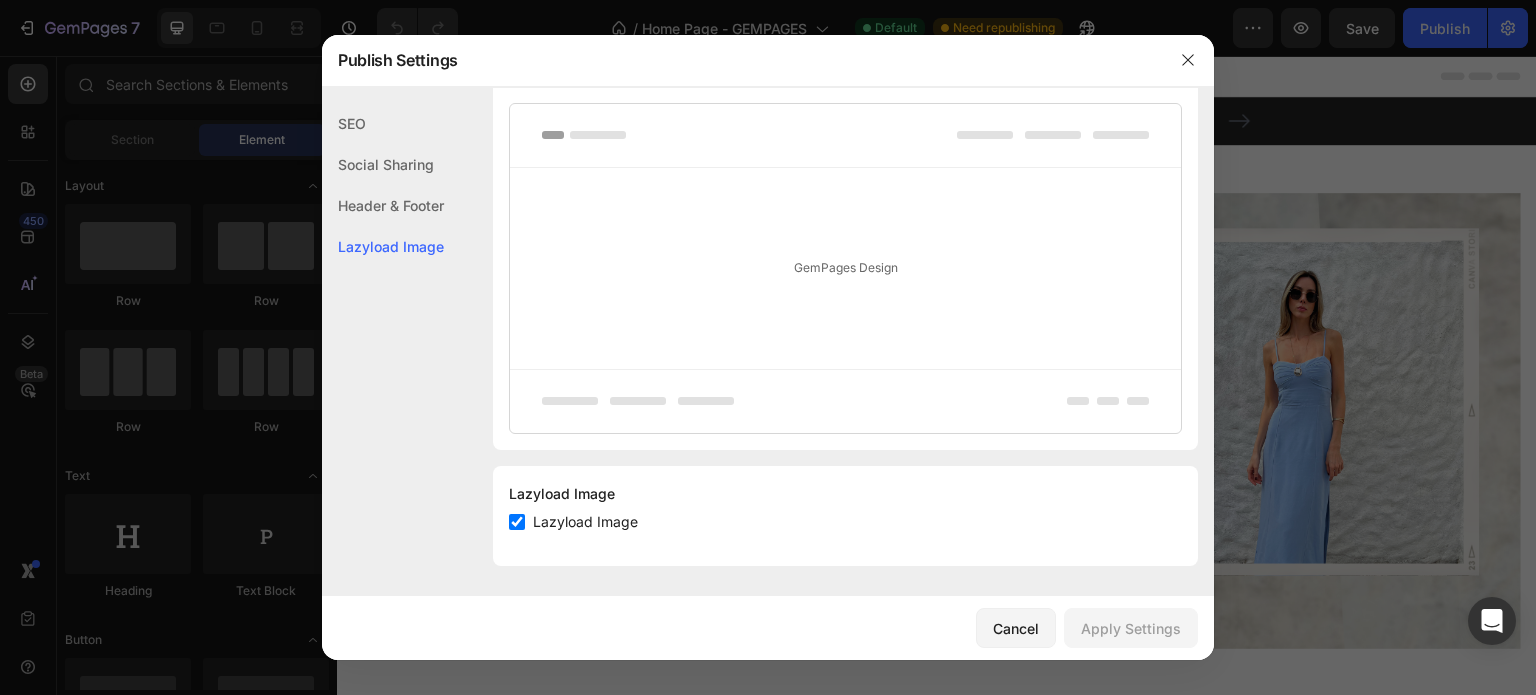 click on "Social Sharing" 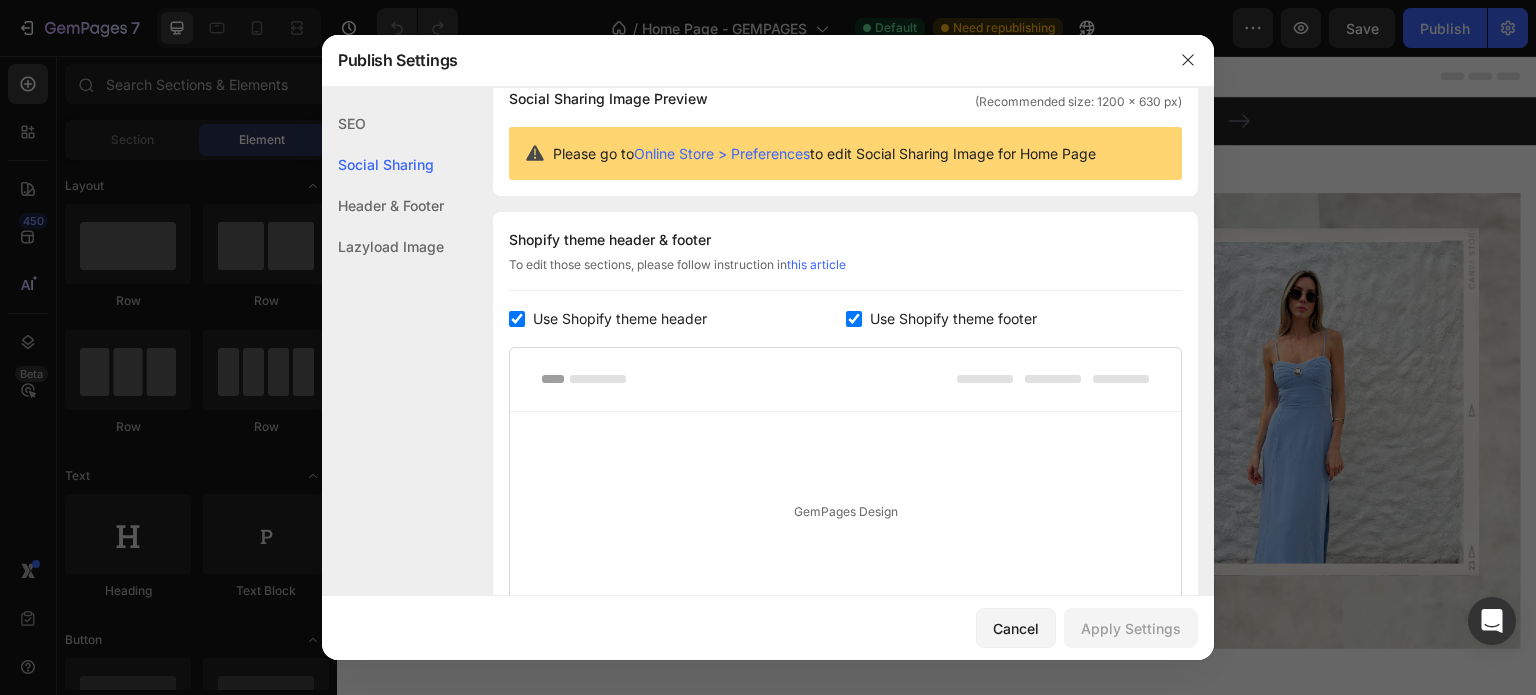 scroll, scrollTop: 128, scrollLeft: 0, axis: vertical 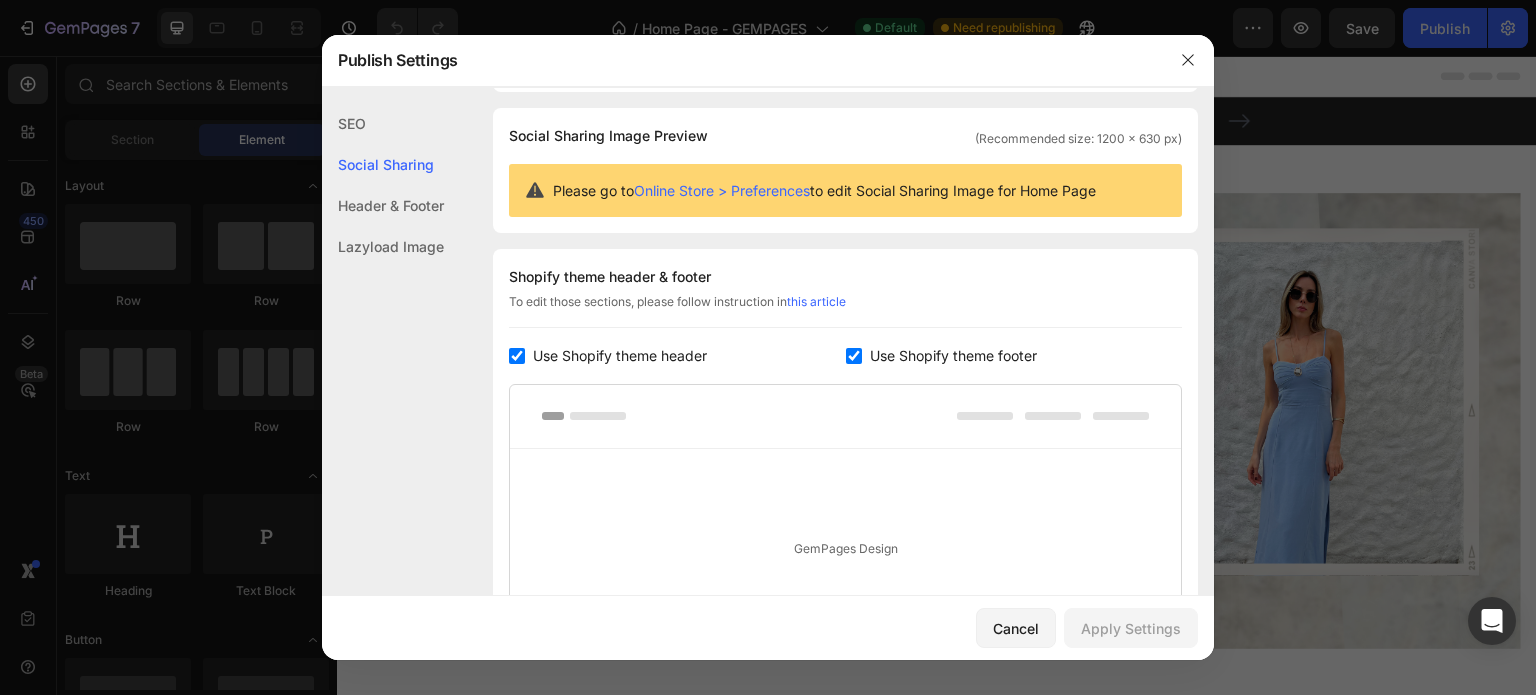 click on "Online Store > Preferences" at bounding box center (722, 190) 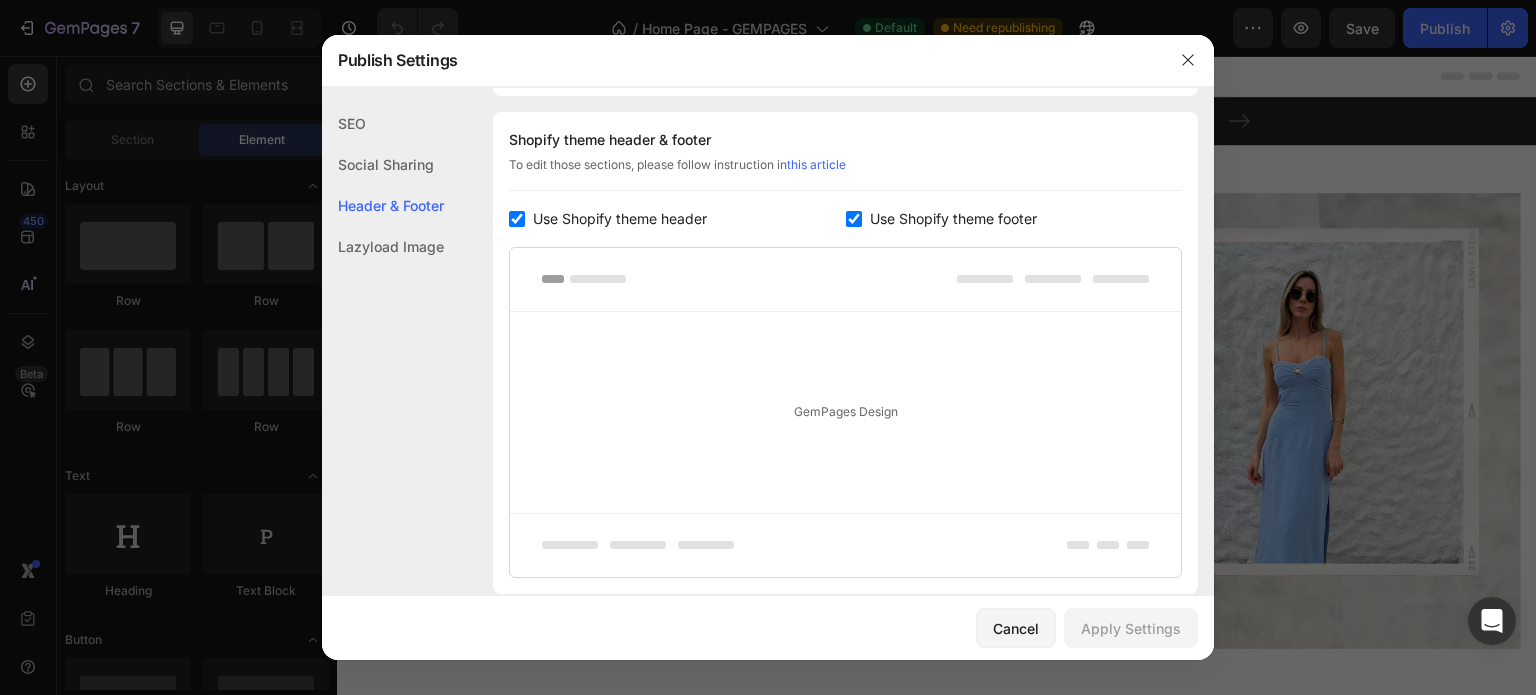 scroll, scrollTop: 300, scrollLeft: 0, axis: vertical 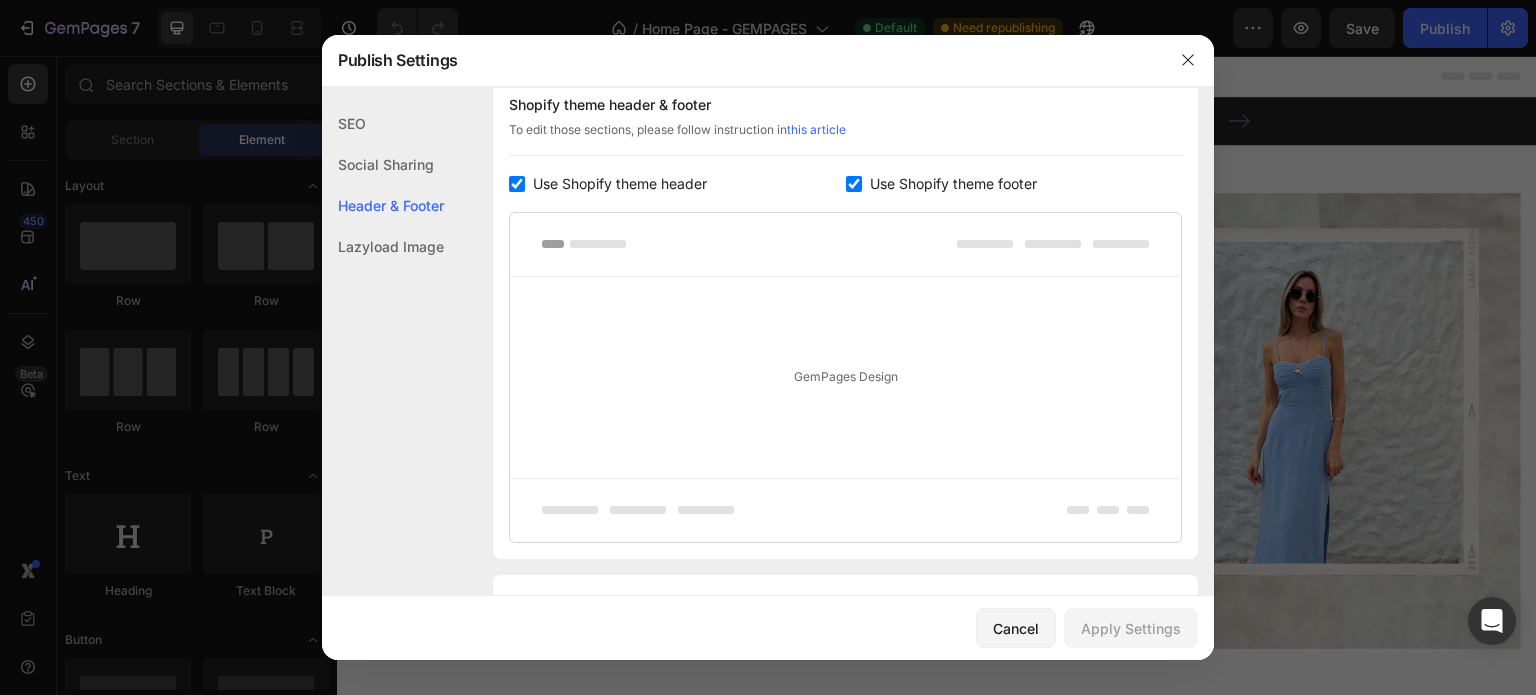 click on "Lazyload Image" 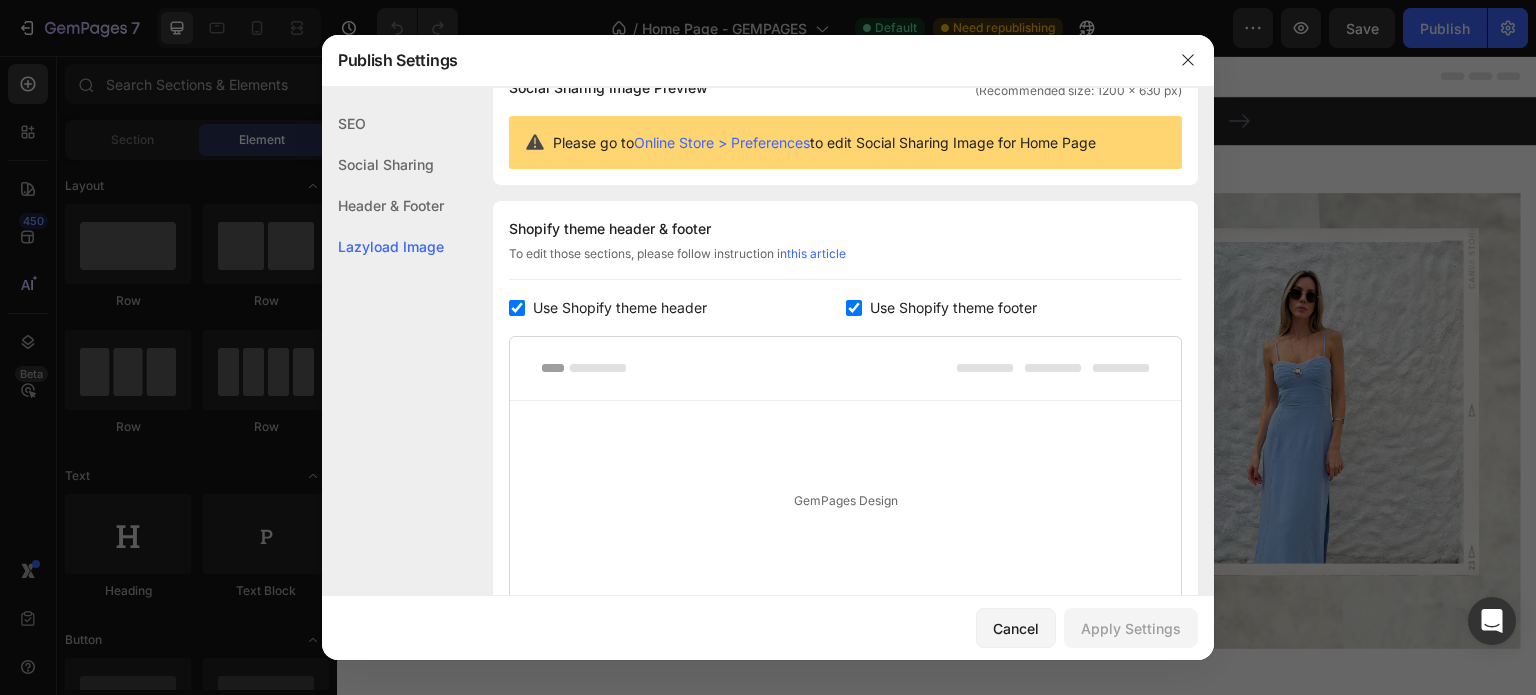 scroll, scrollTop: 0, scrollLeft: 0, axis: both 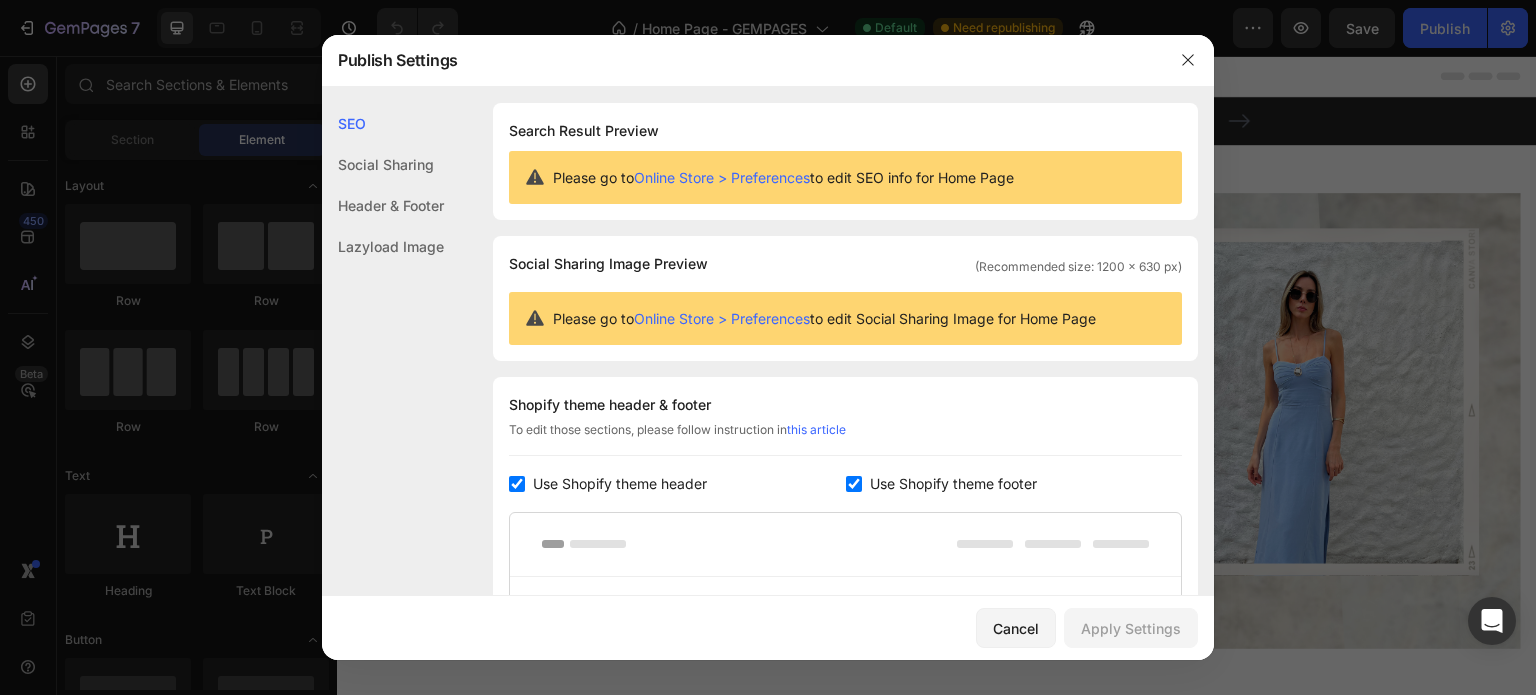 click on "Social Sharing" 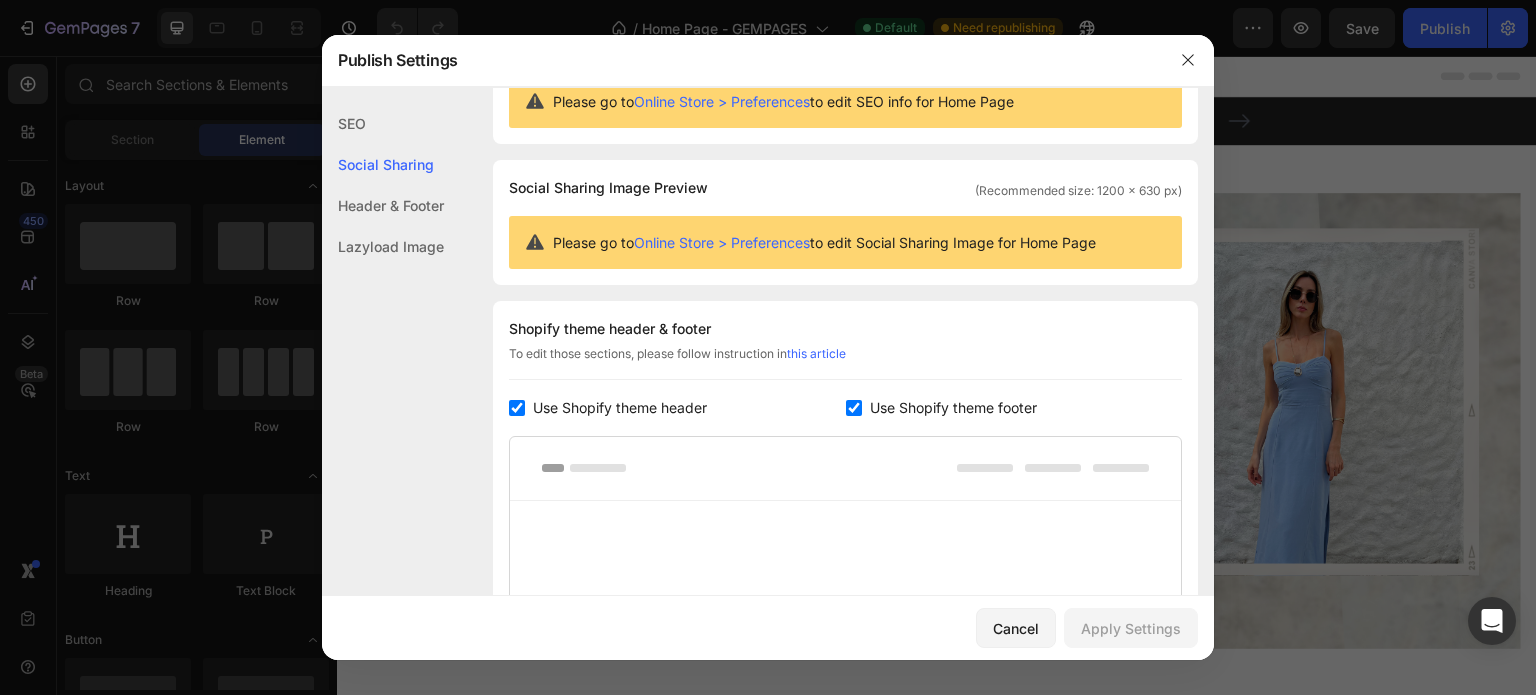 scroll, scrollTop: 128, scrollLeft: 0, axis: vertical 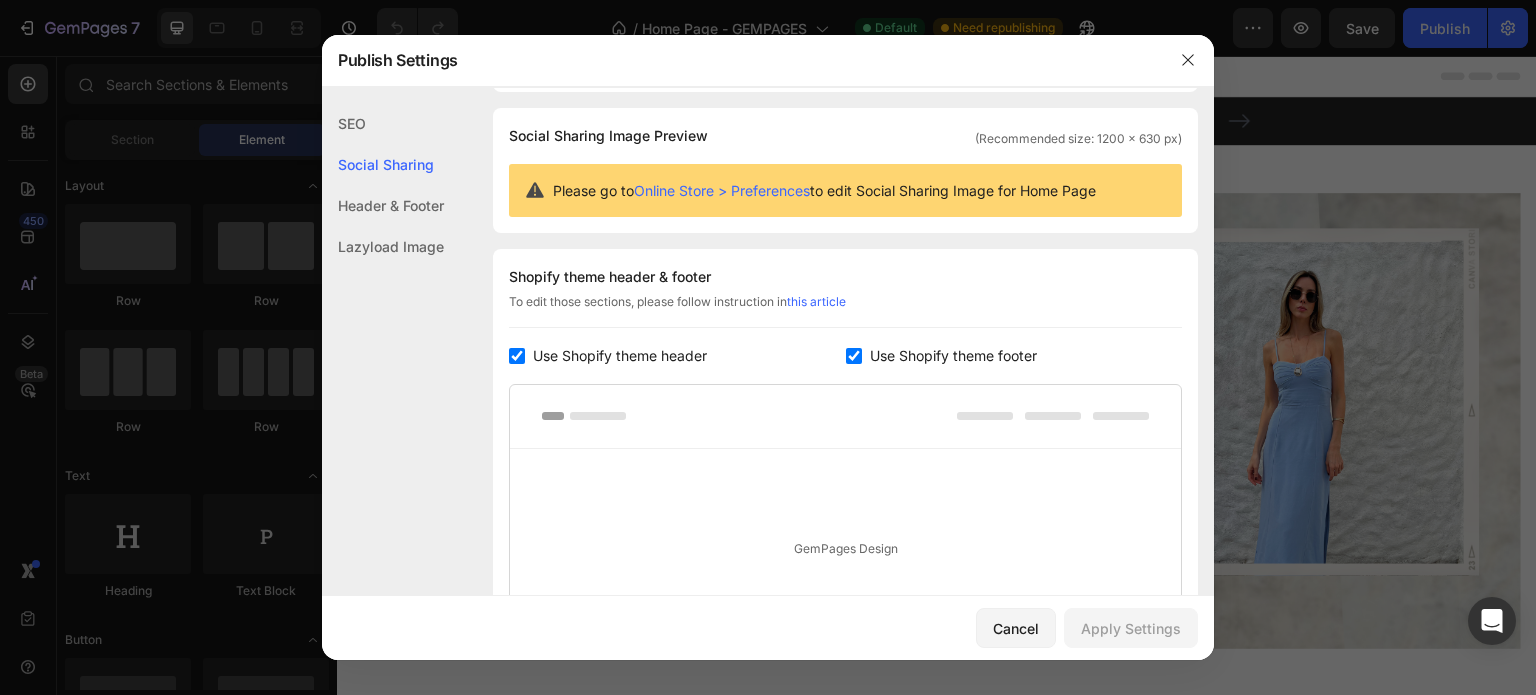 click on "SEO" 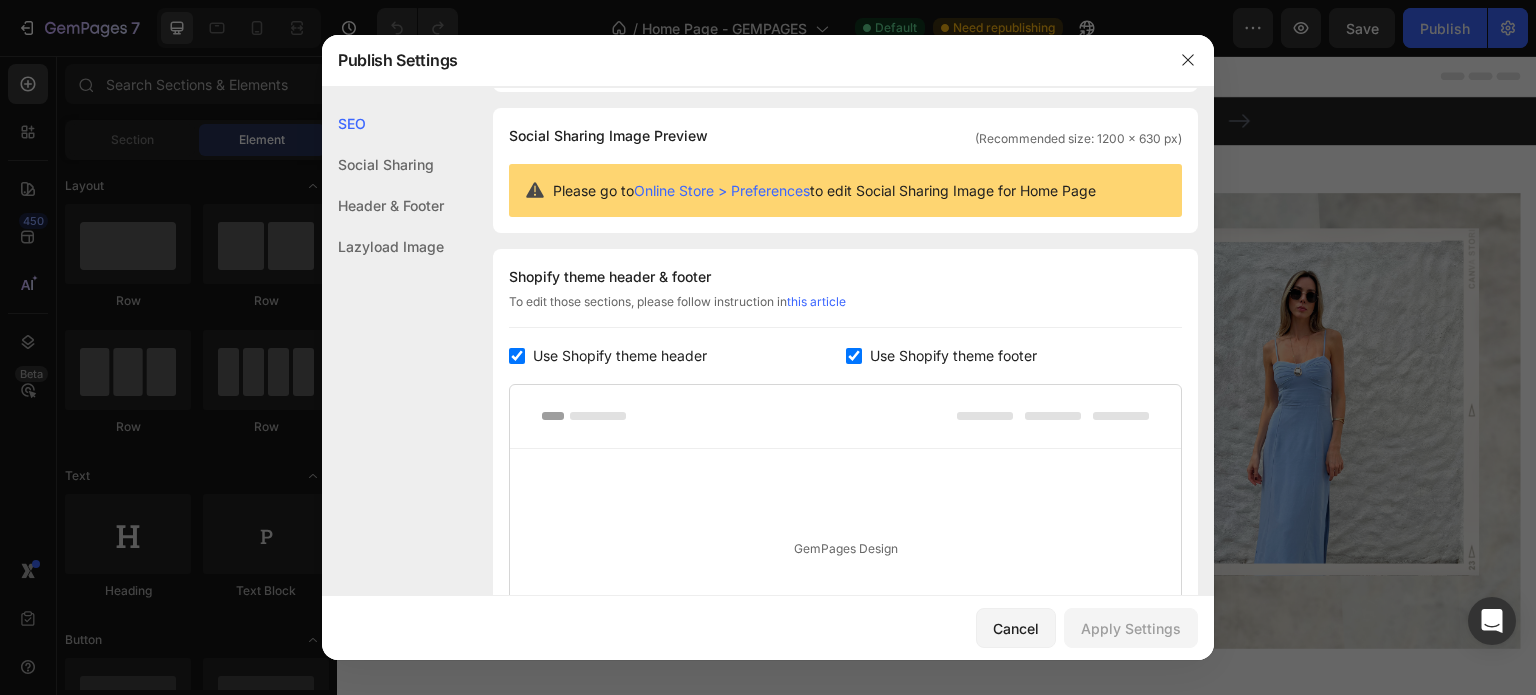 scroll, scrollTop: 0, scrollLeft: 0, axis: both 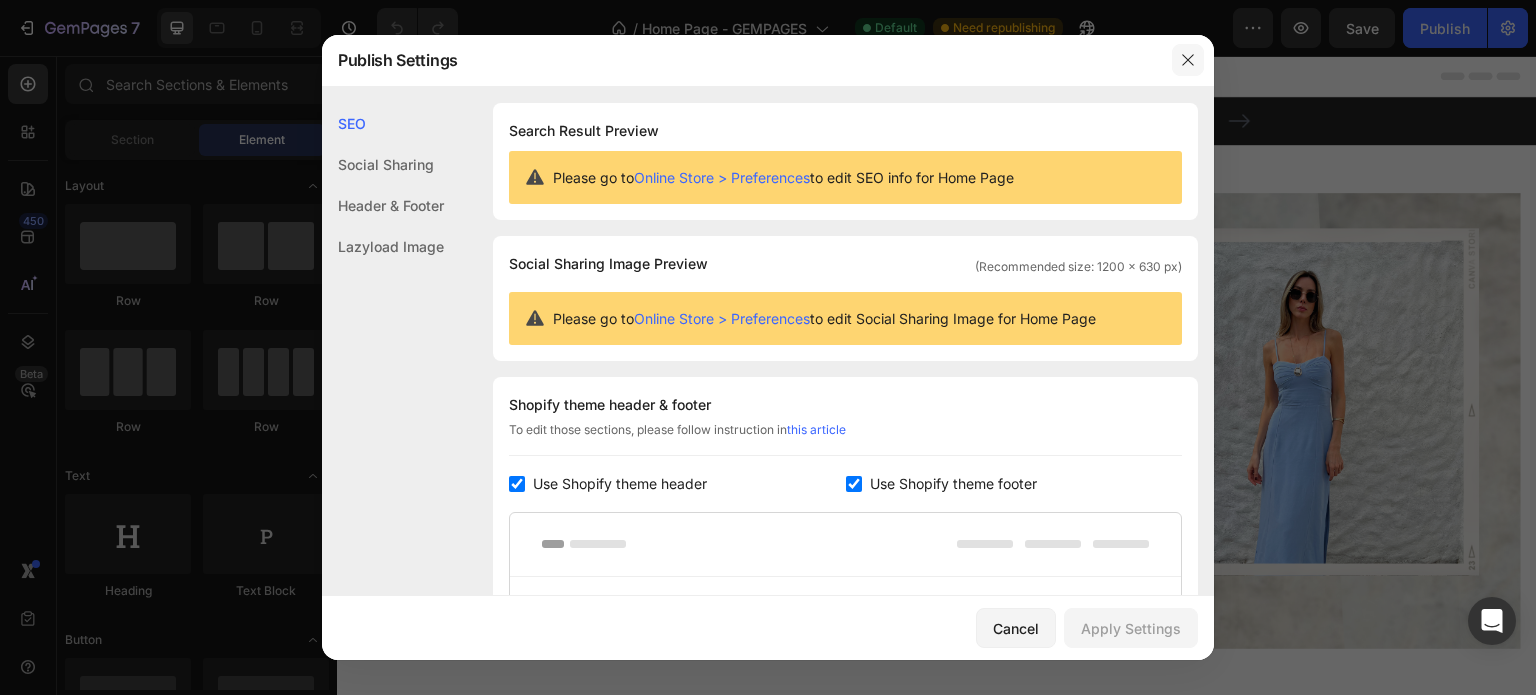 click 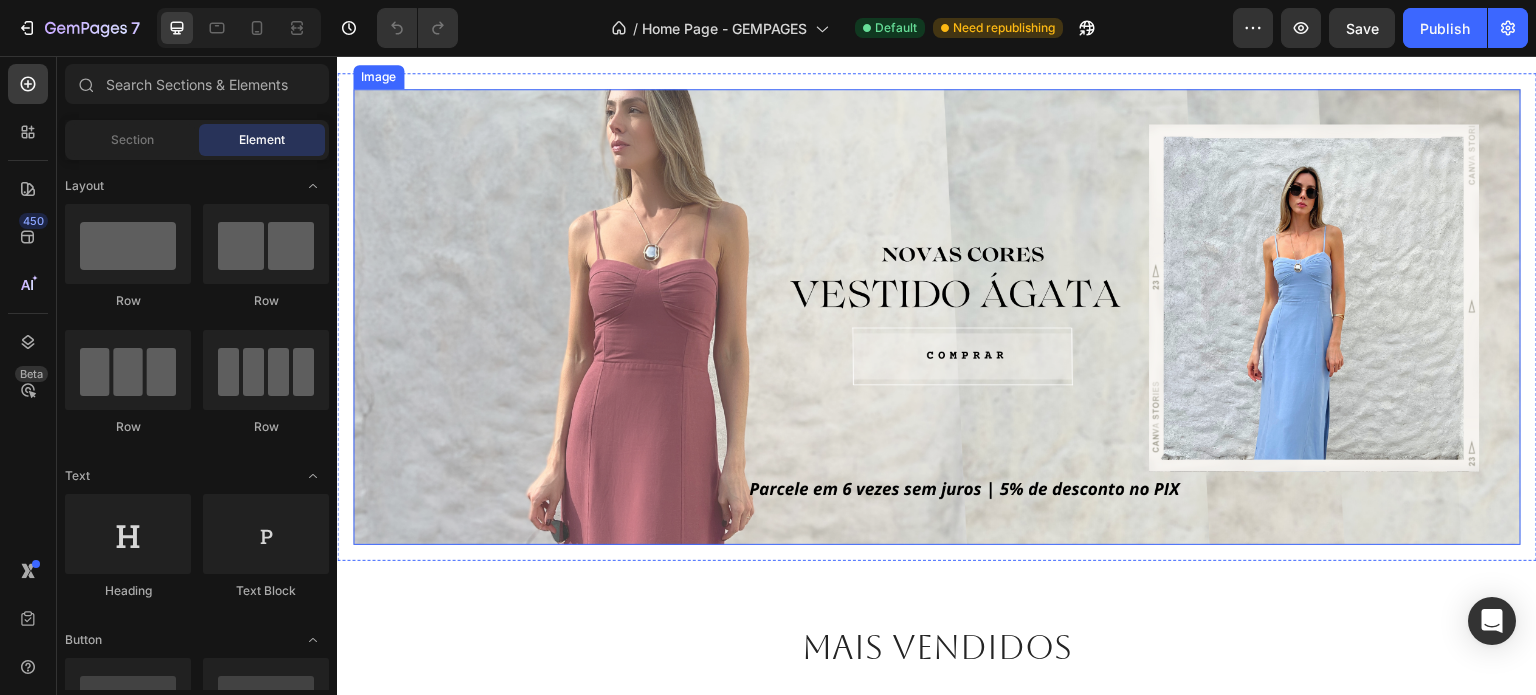 scroll, scrollTop: 200, scrollLeft: 0, axis: vertical 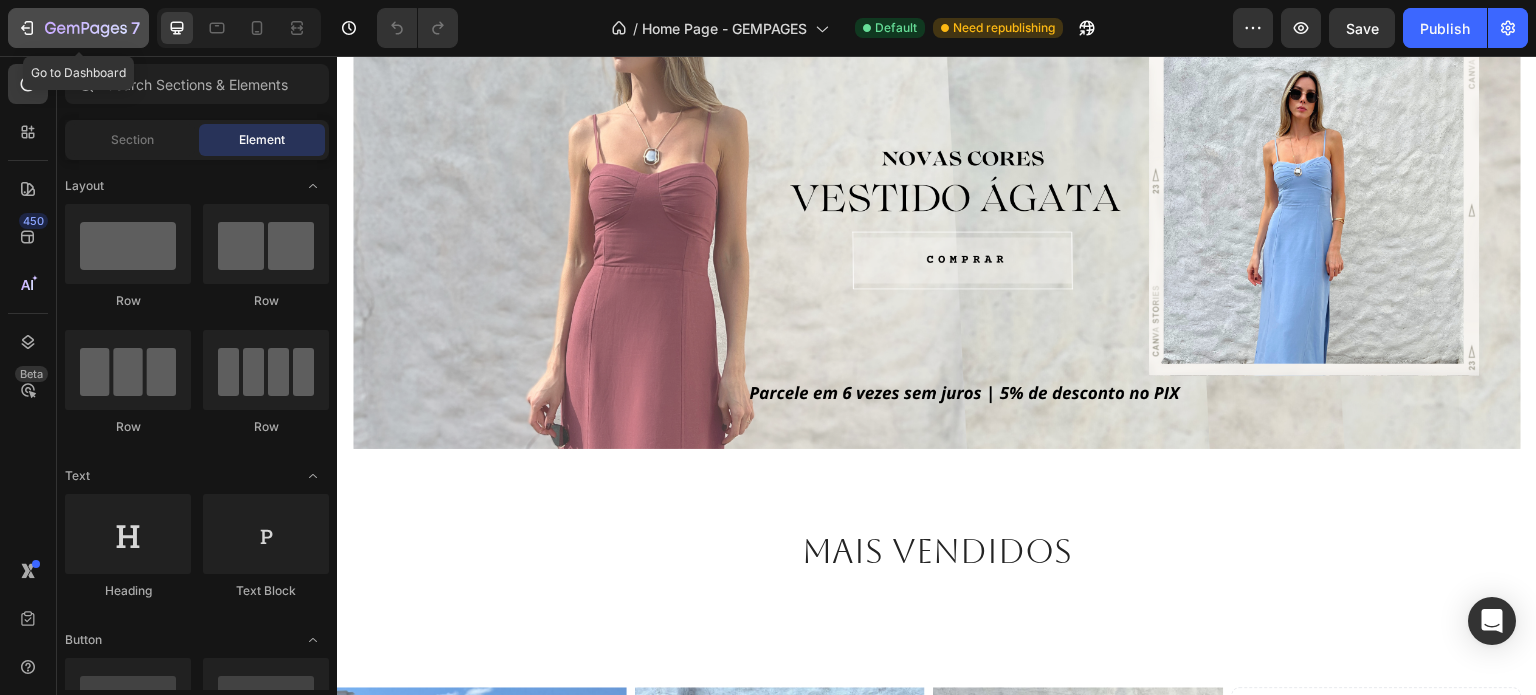 click 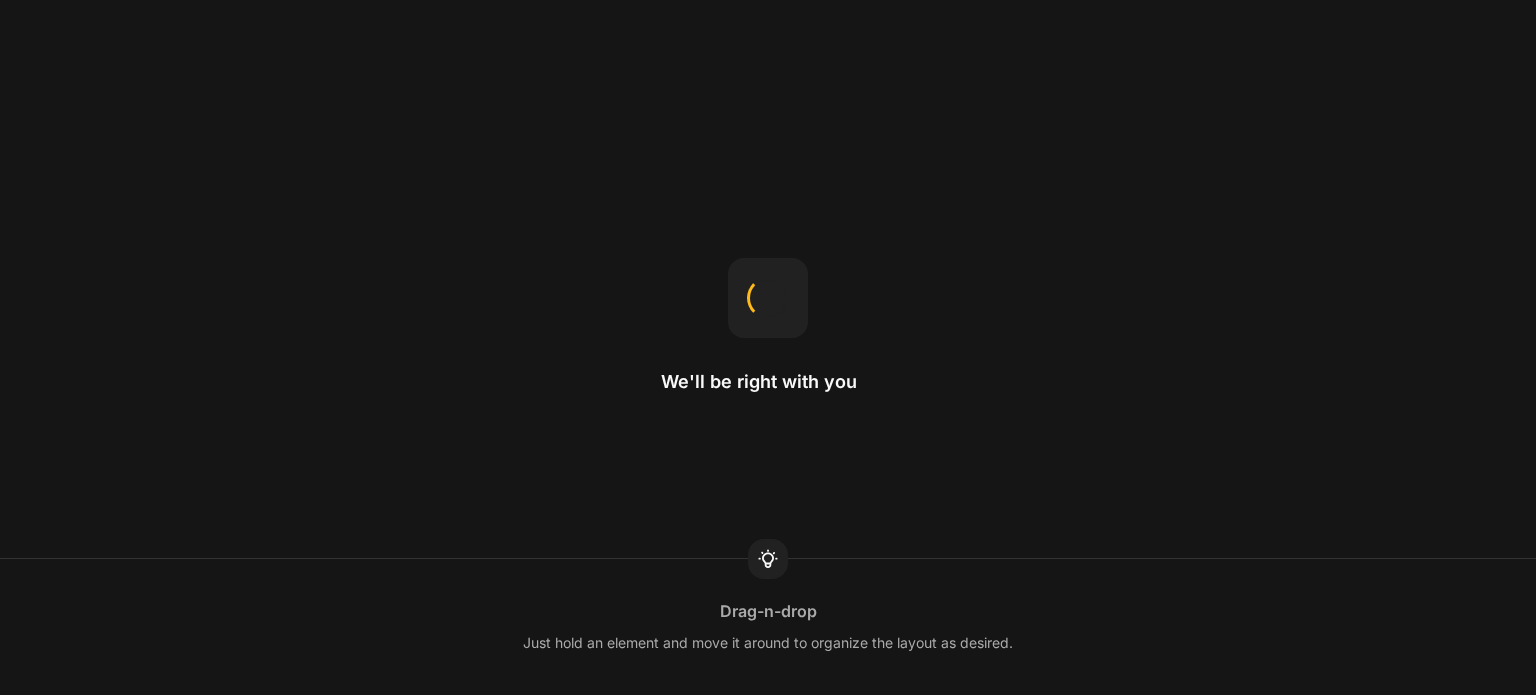 scroll, scrollTop: 0, scrollLeft: 0, axis: both 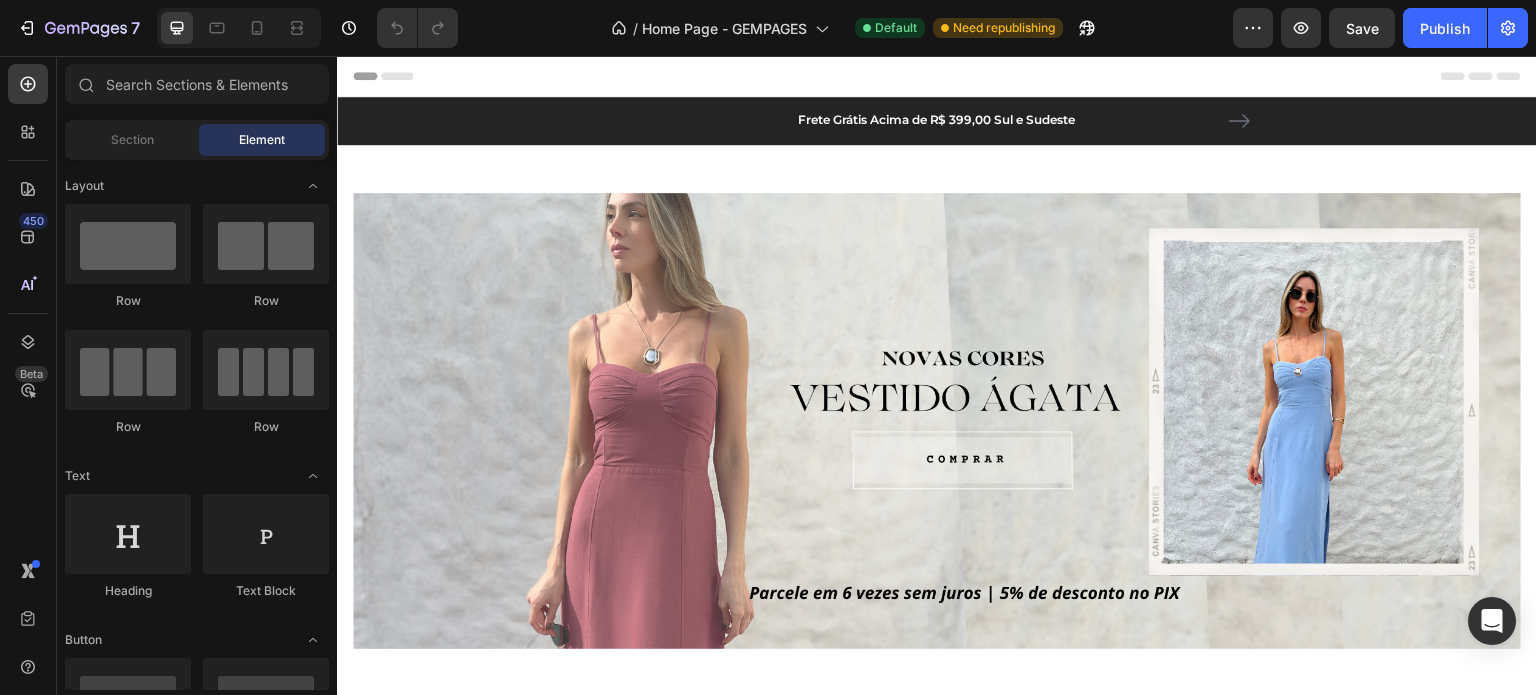 click on "Header" at bounding box center [937, 76] 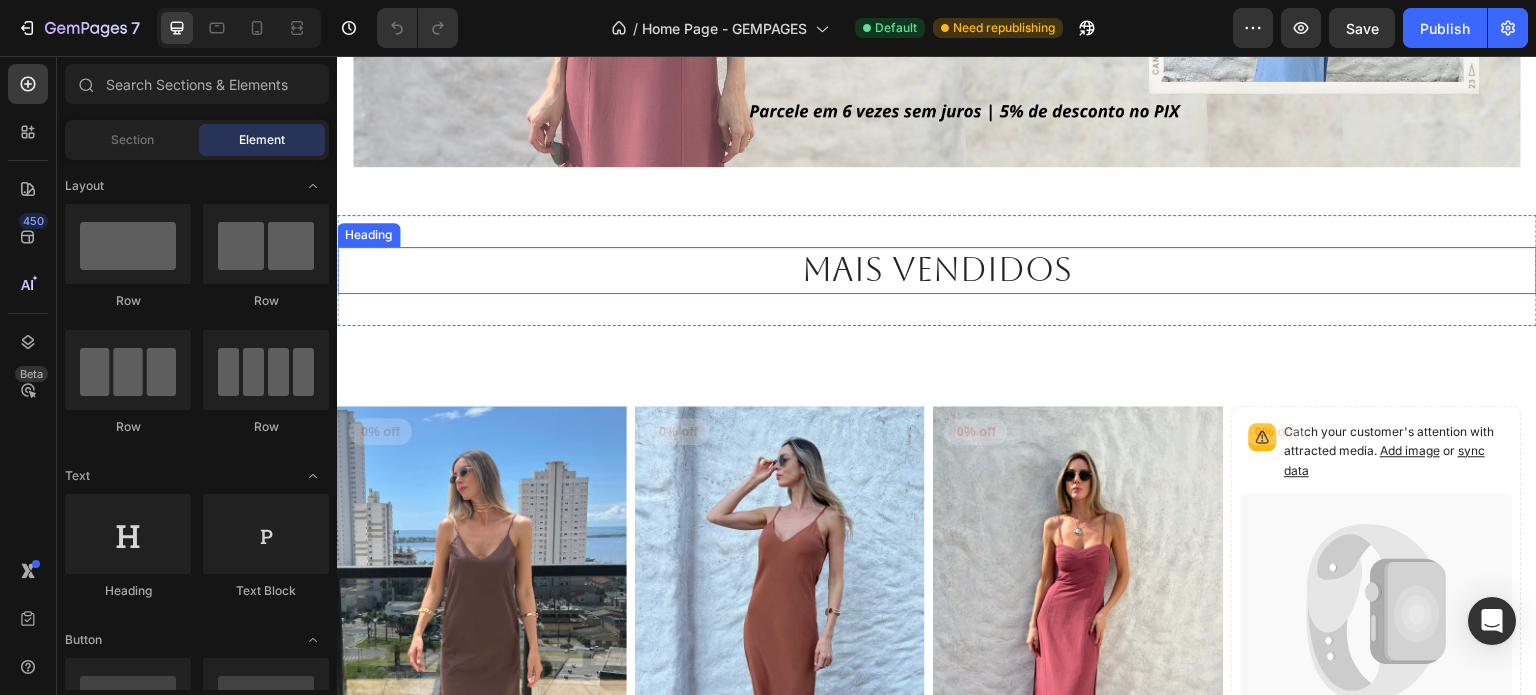 scroll, scrollTop: 500, scrollLeft: 0, axis: vertical 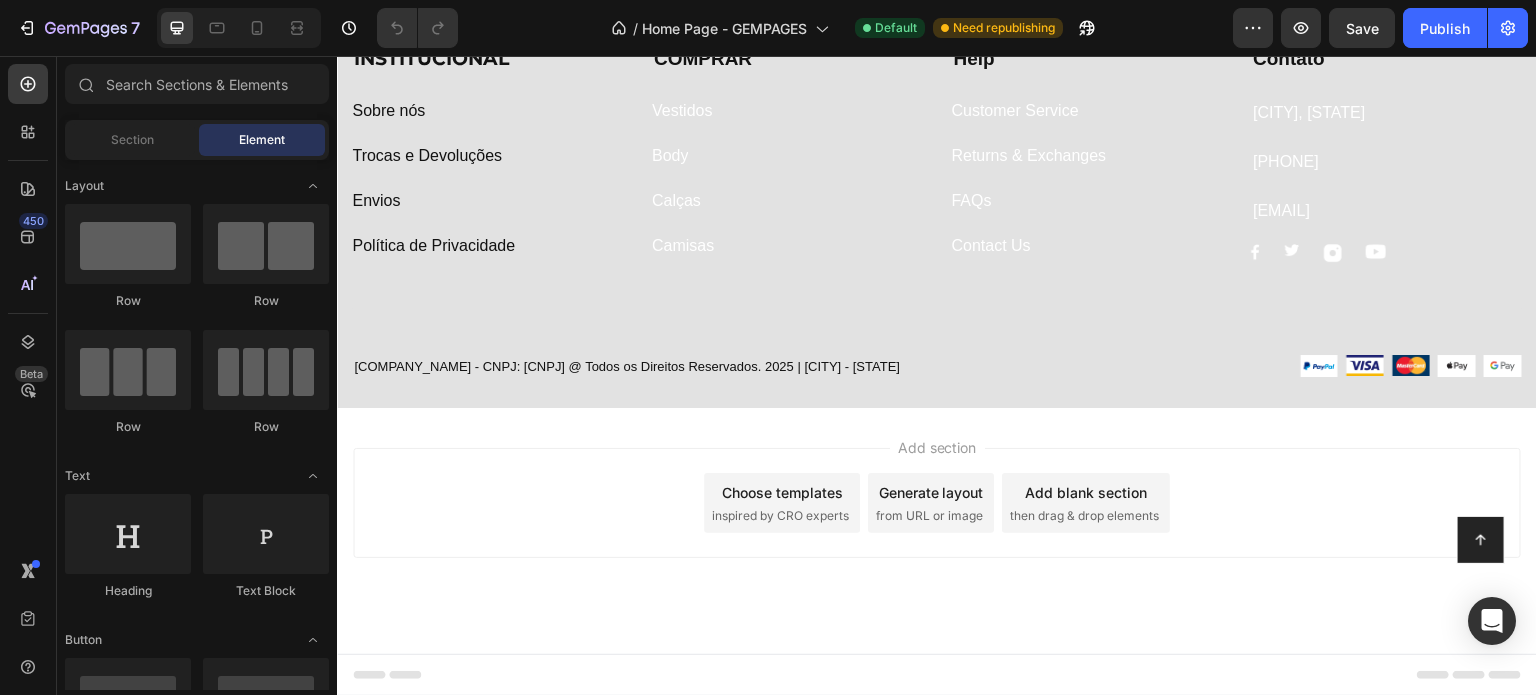 click on "Add section Choose templates inspired by CRO experts Generate layout from URL or image Add blank section then drag & drop elements" at bounding box center (937, 531) 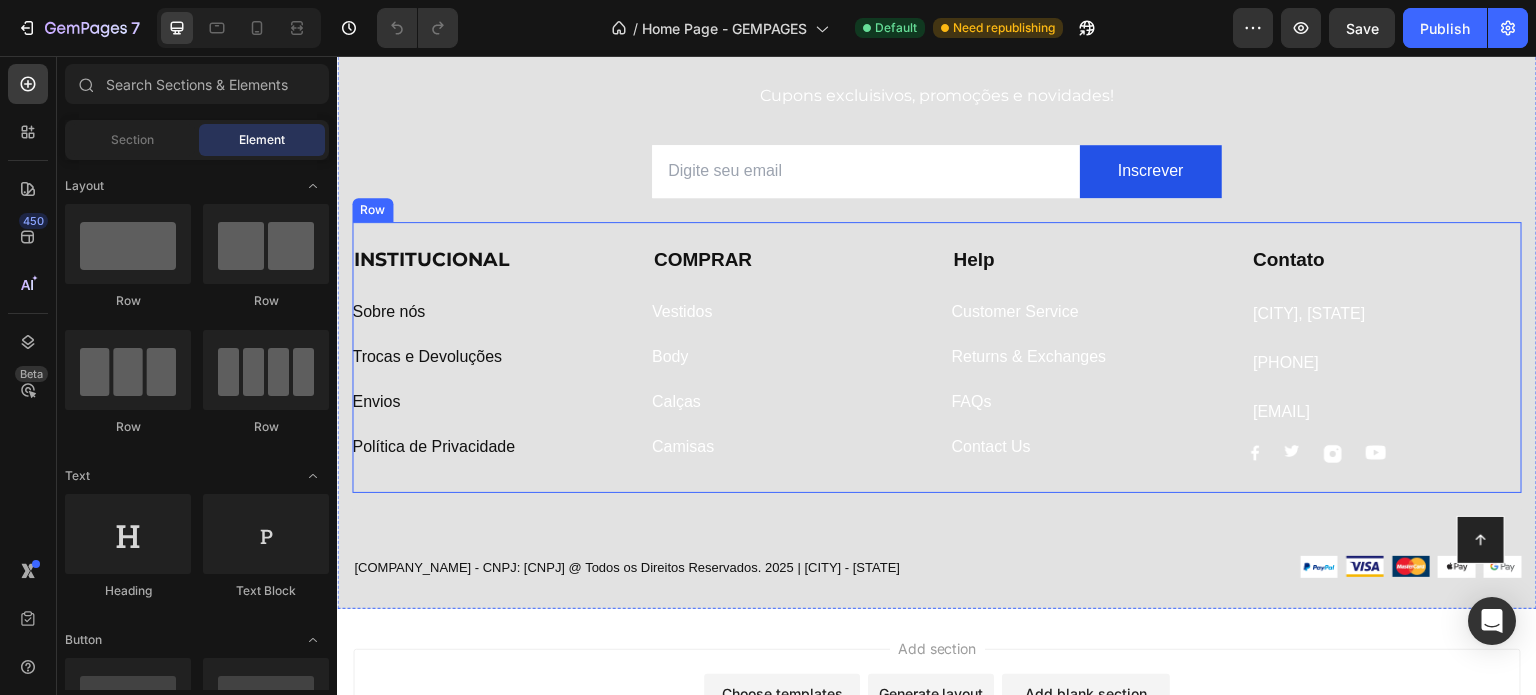 scroll, scrollTop: 3624, scrollLeft: 0, axis: vertical 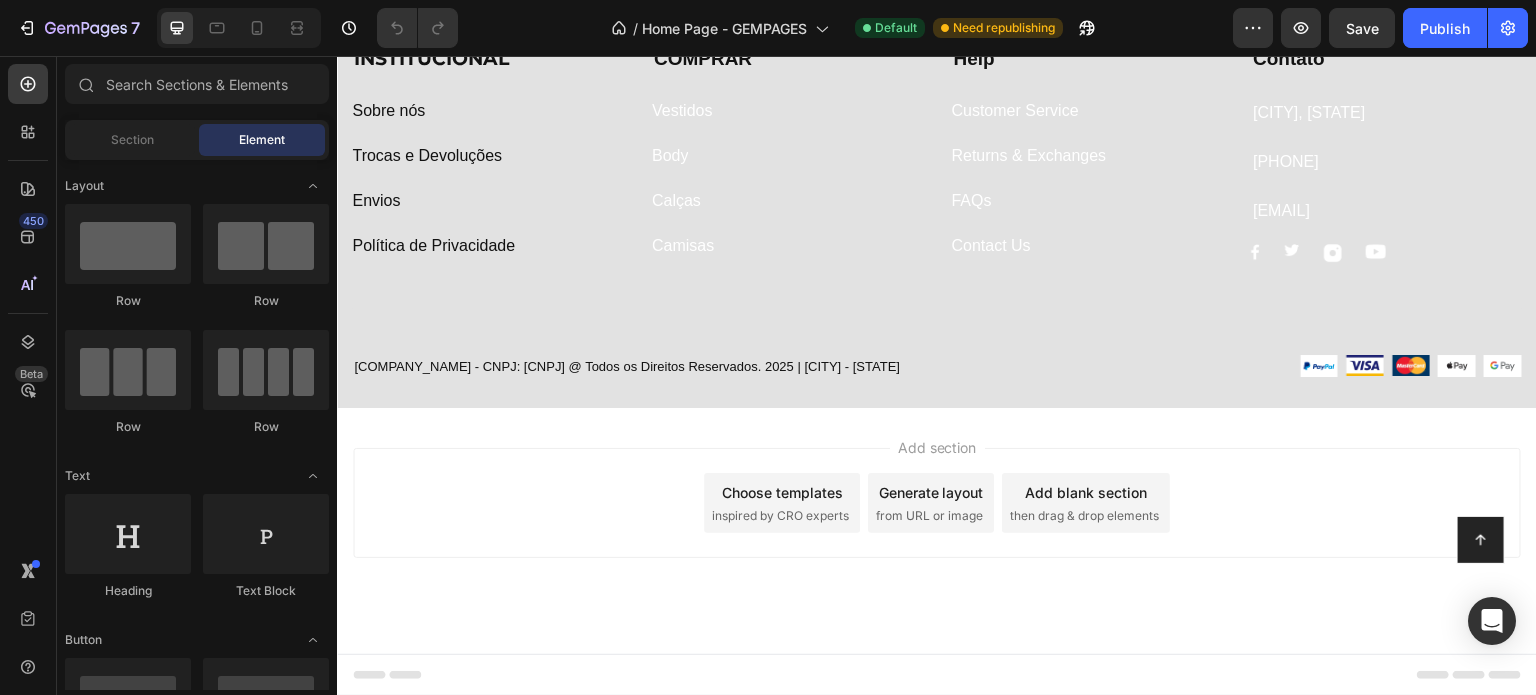click on "Footer" at bounding box center [937, 675] 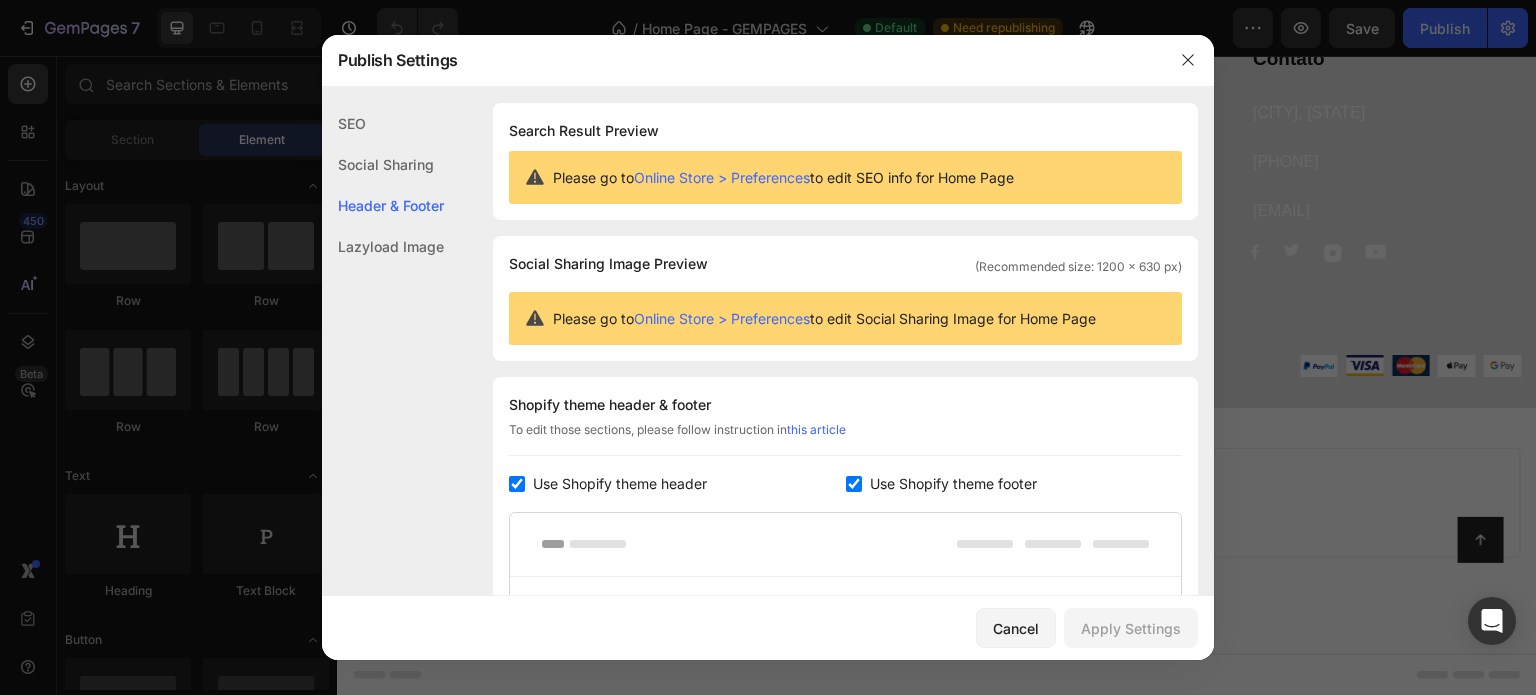 scroll, scrollTop: 270, scrollLeft: 0, axis: vertical 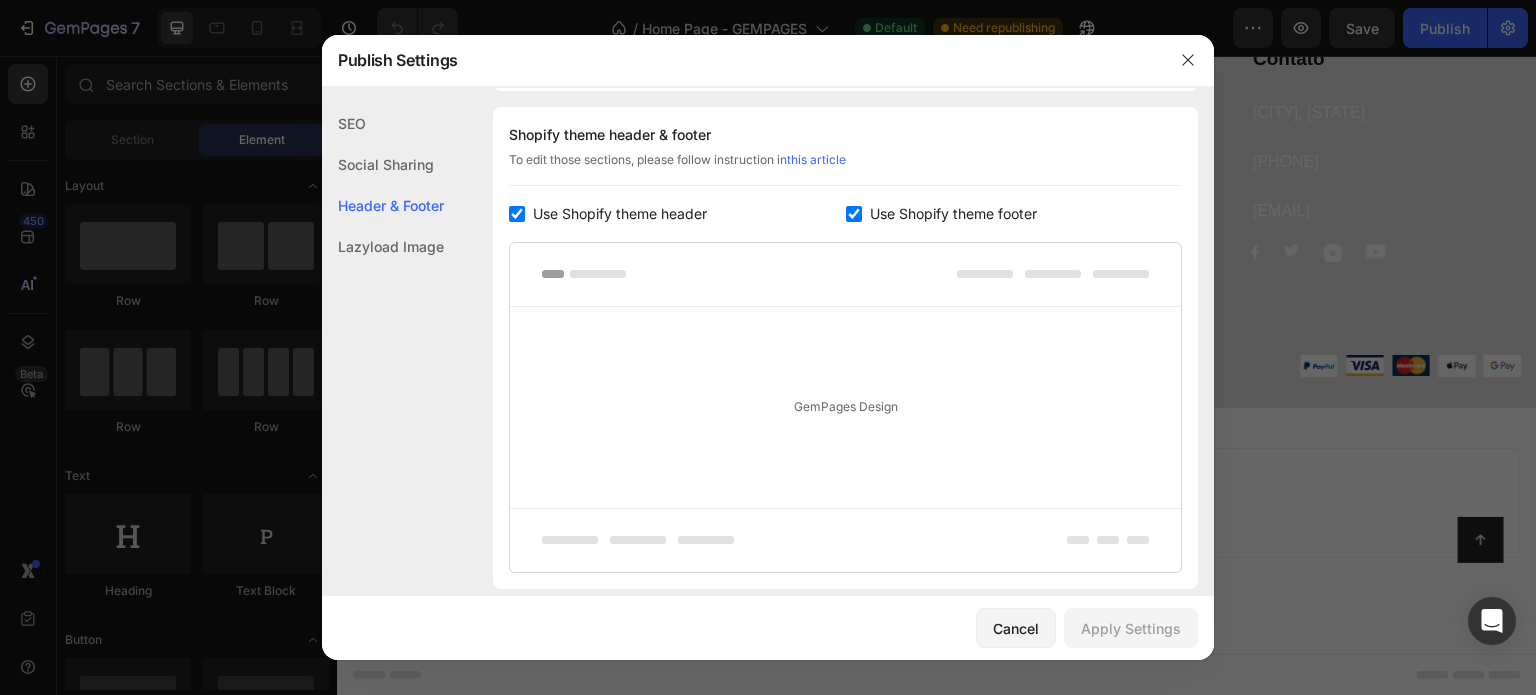 click on "GemPages Design" at bounding box center (845, 407) 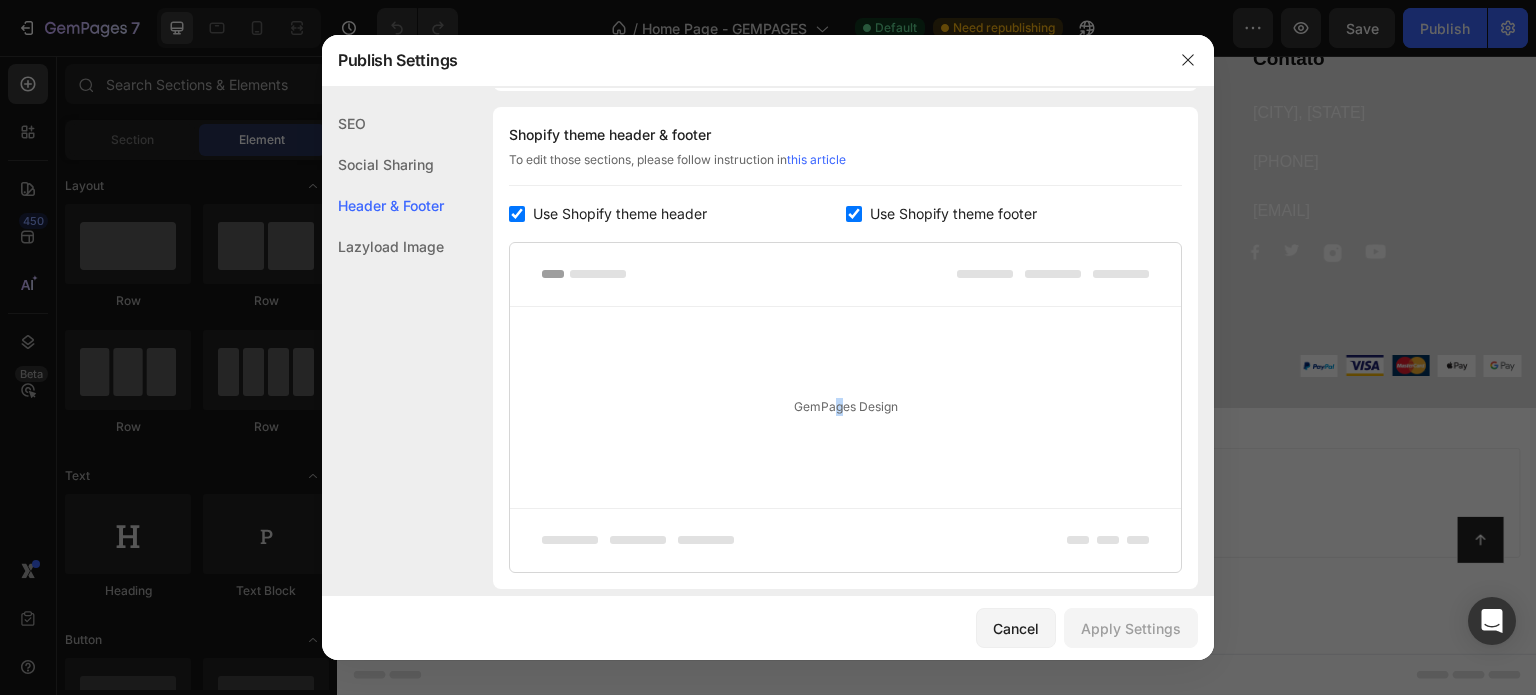 drag, startPoint x: 831, startPoint y: 476, endPoint x: 993, endPoint y: 454, distance: 163.487 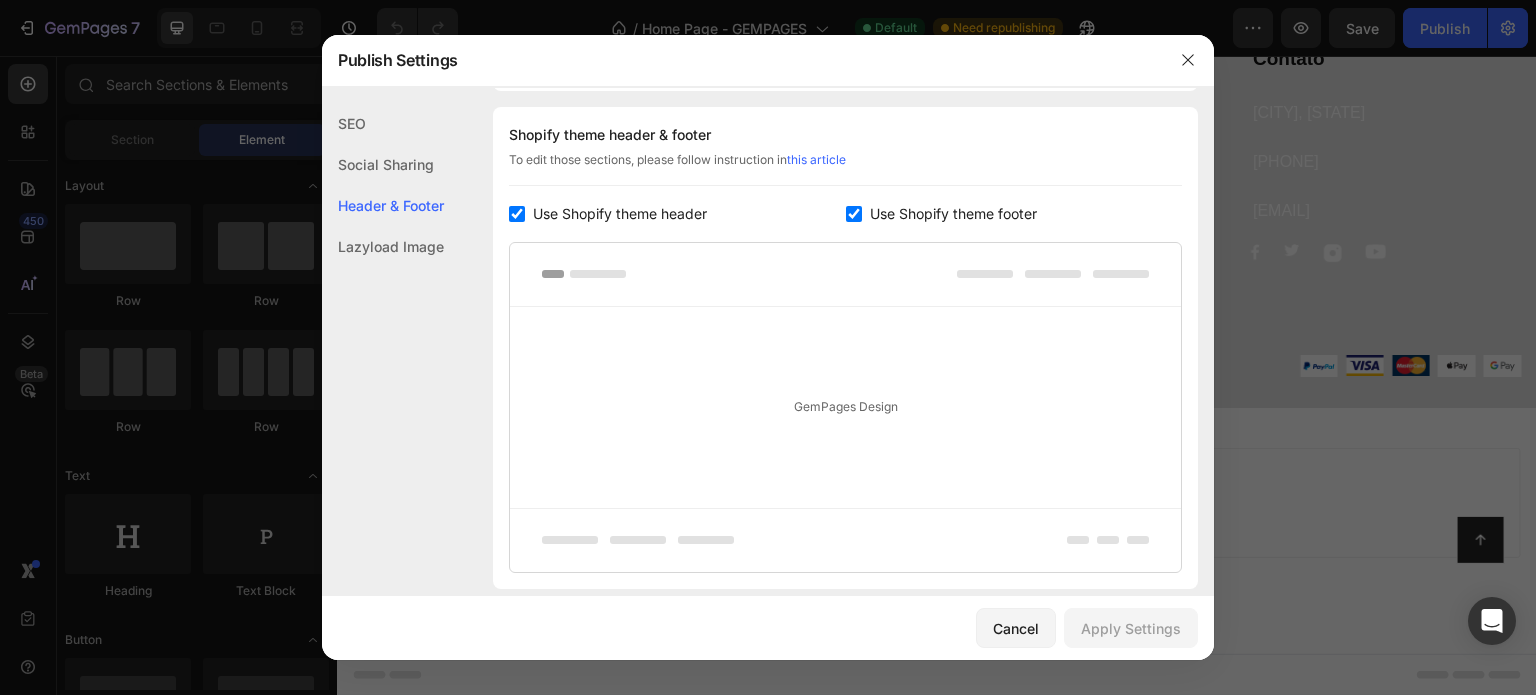 click on "GemPages Design" at bounding box center (845, 407) 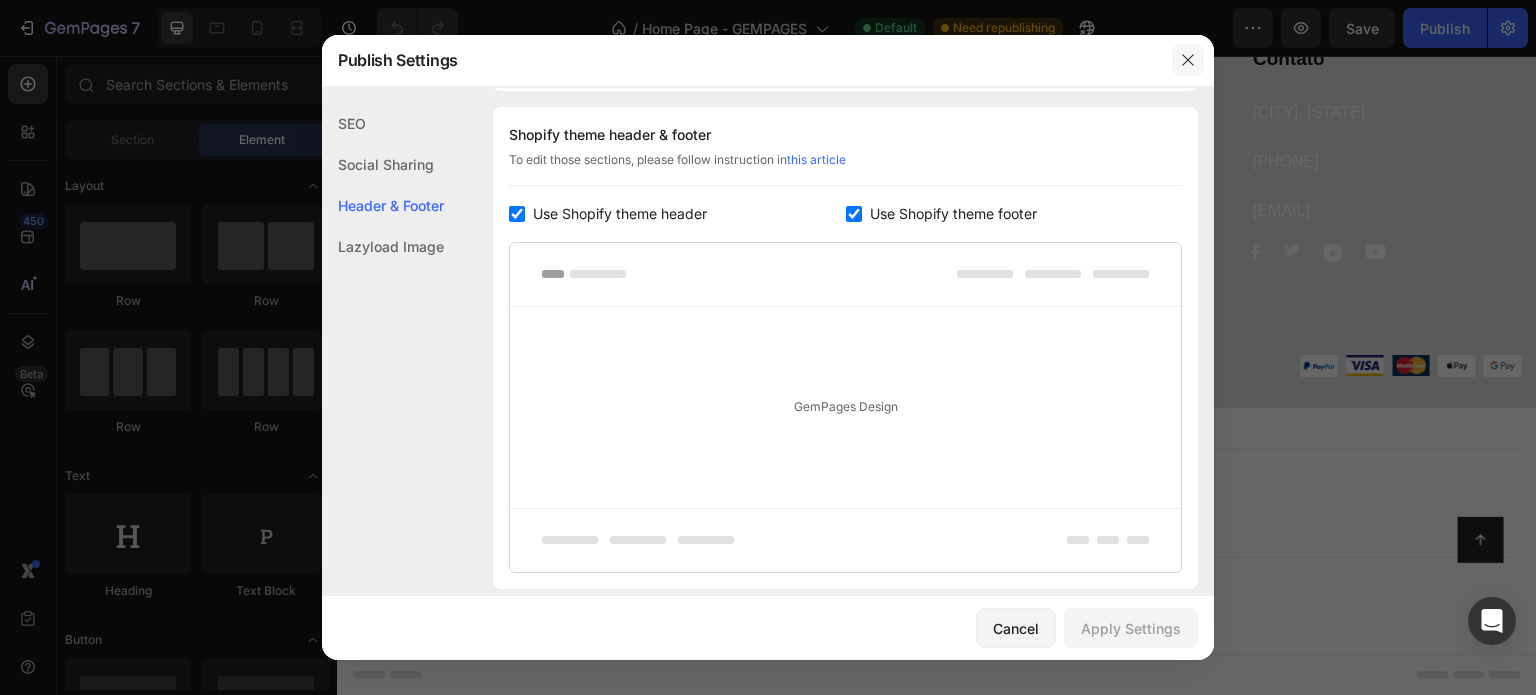 click 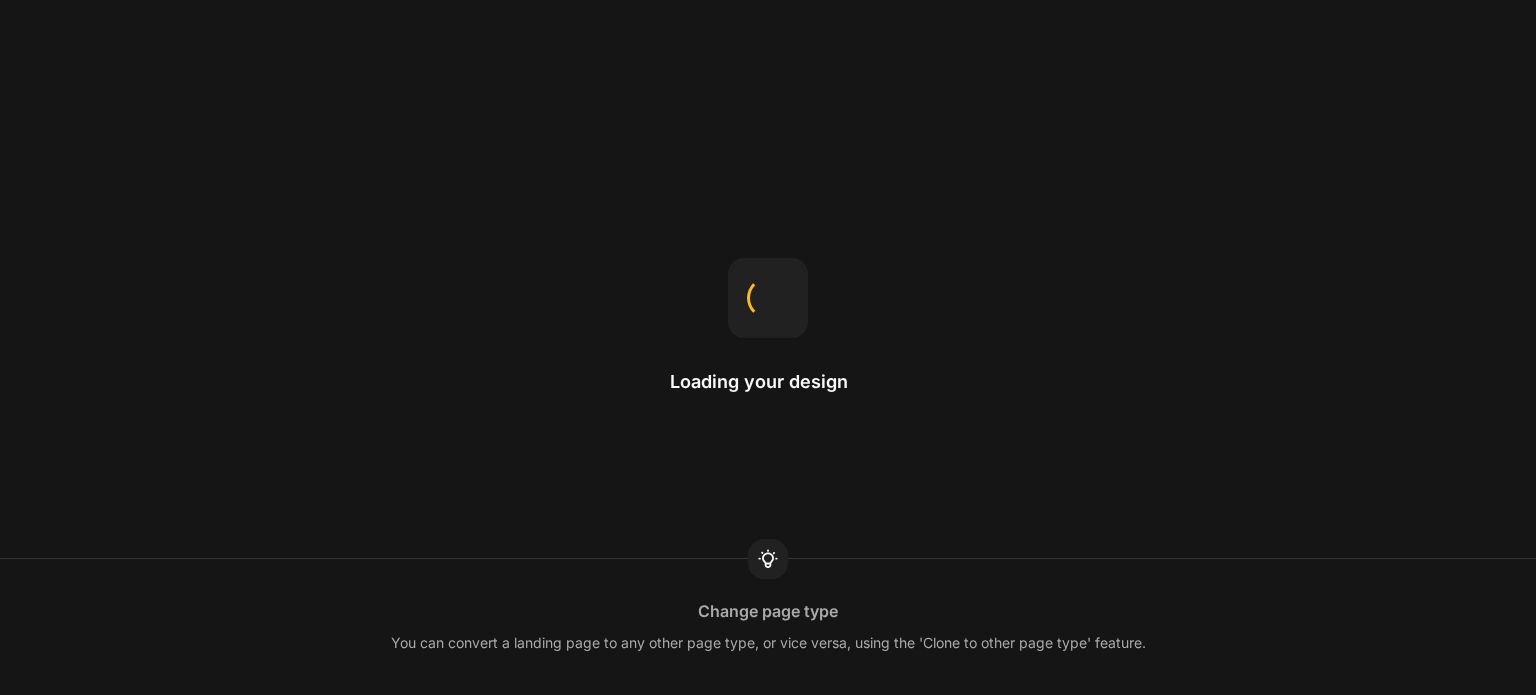 scroll, scrollTop: 0, scrollLeft: 0, axis: both 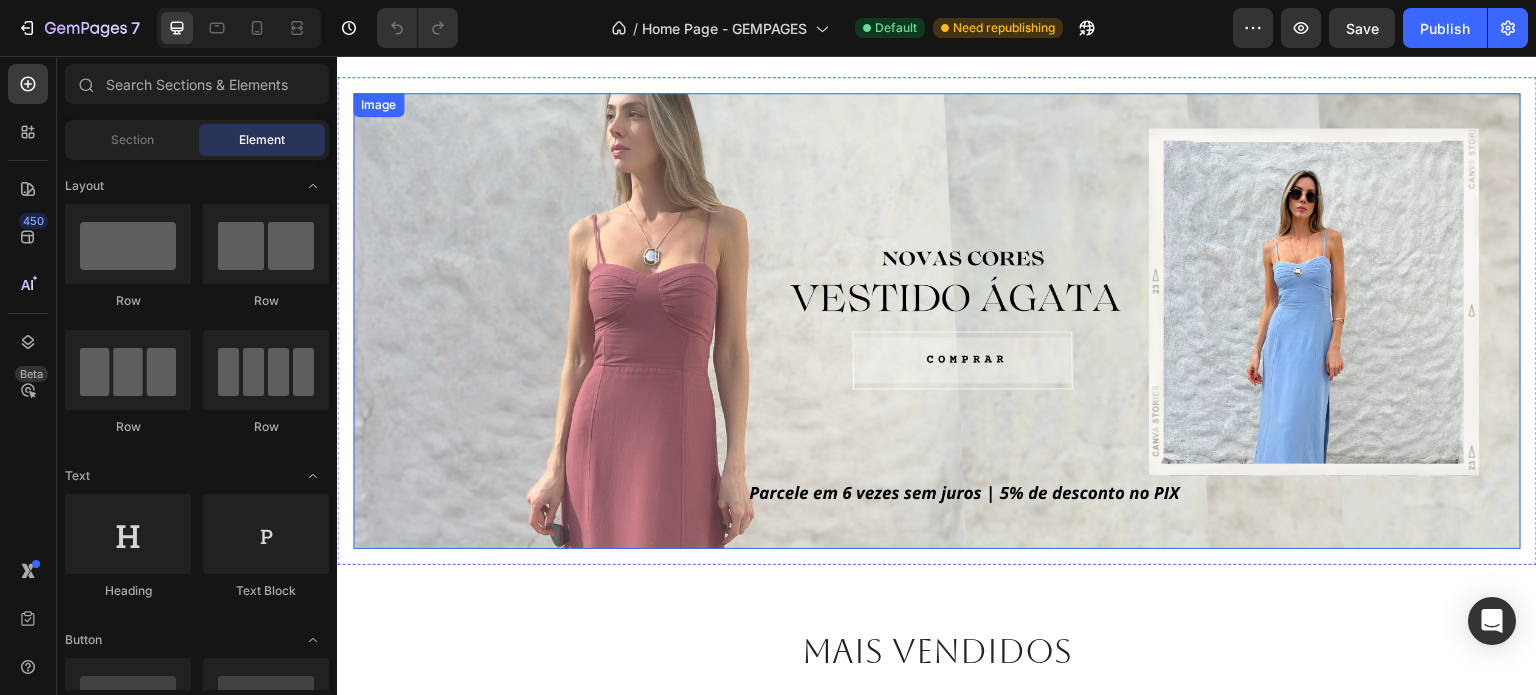 click at bounding box center (937, 321) 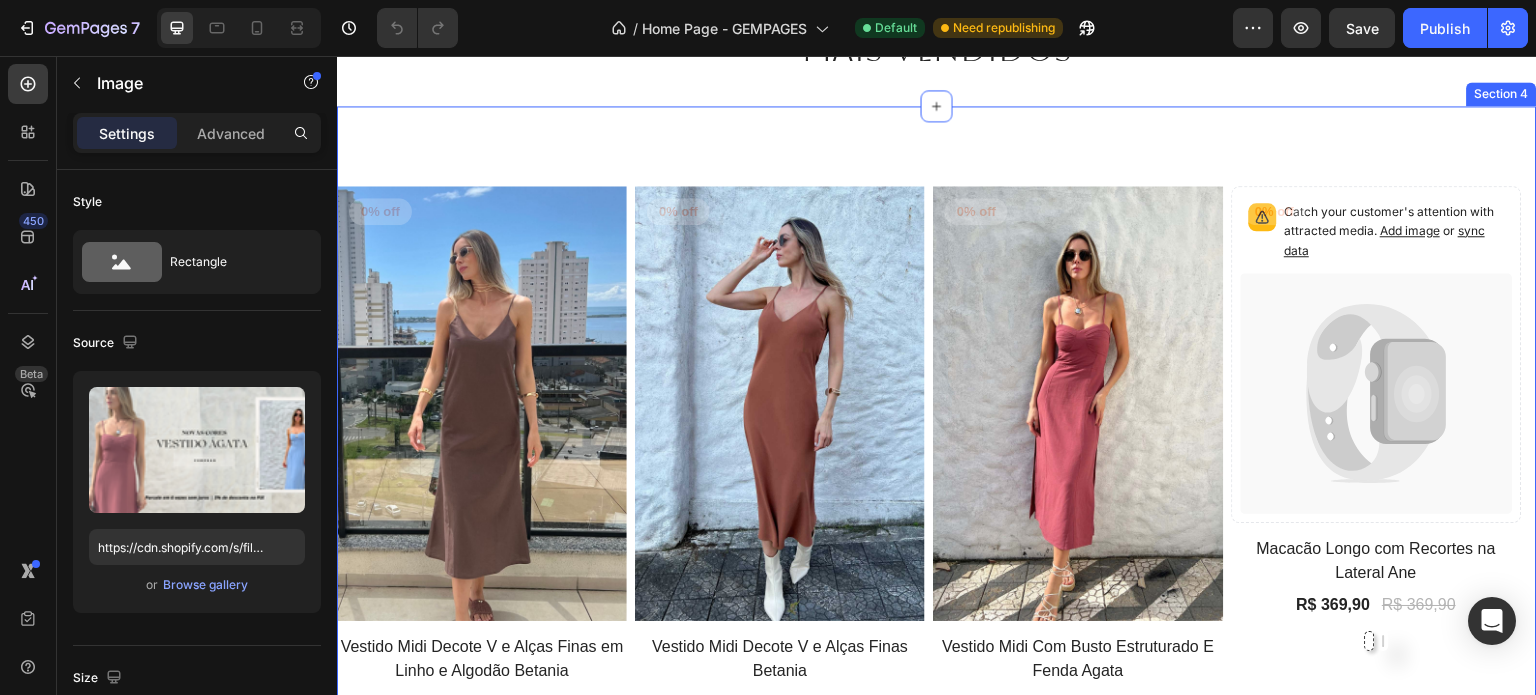 scroll, scrollTop: 700, scrollLeft: 0, axis: vertical 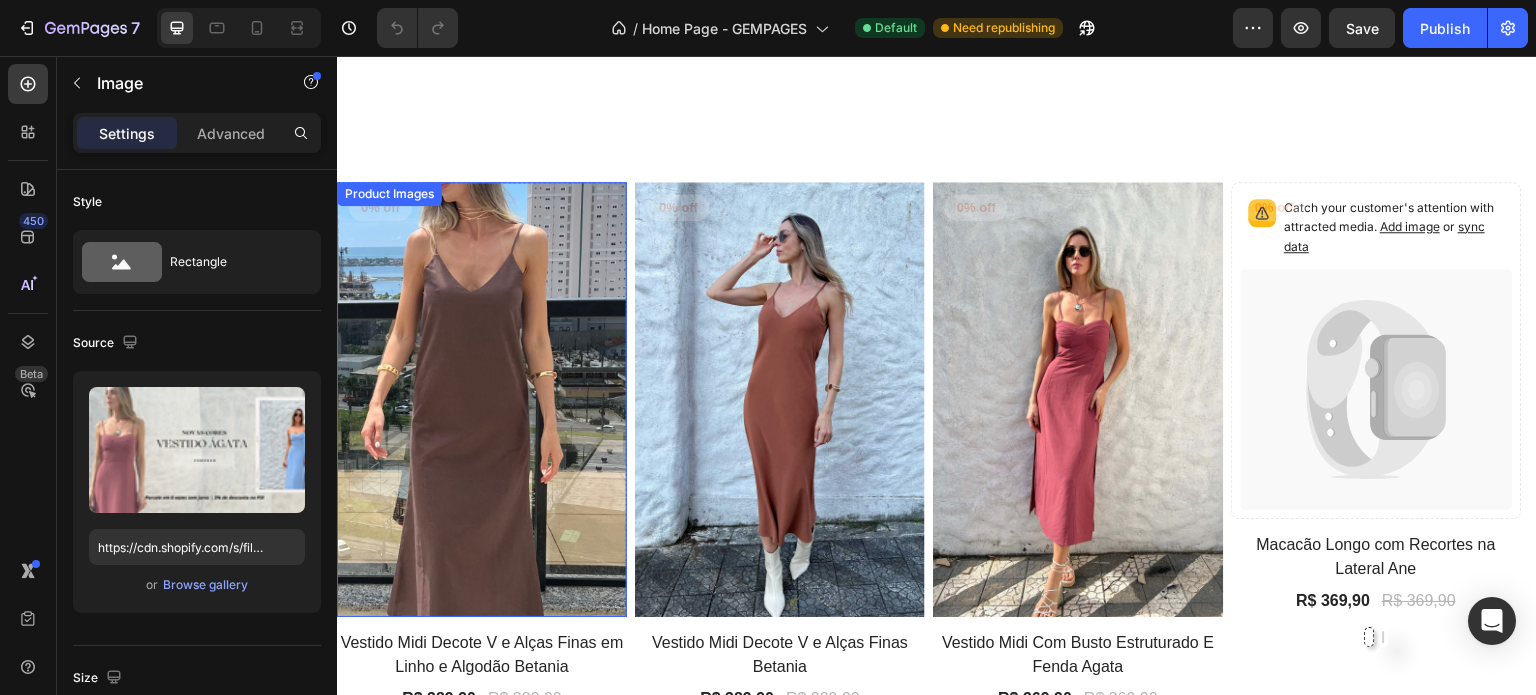 click at bounding box center [482, 399] 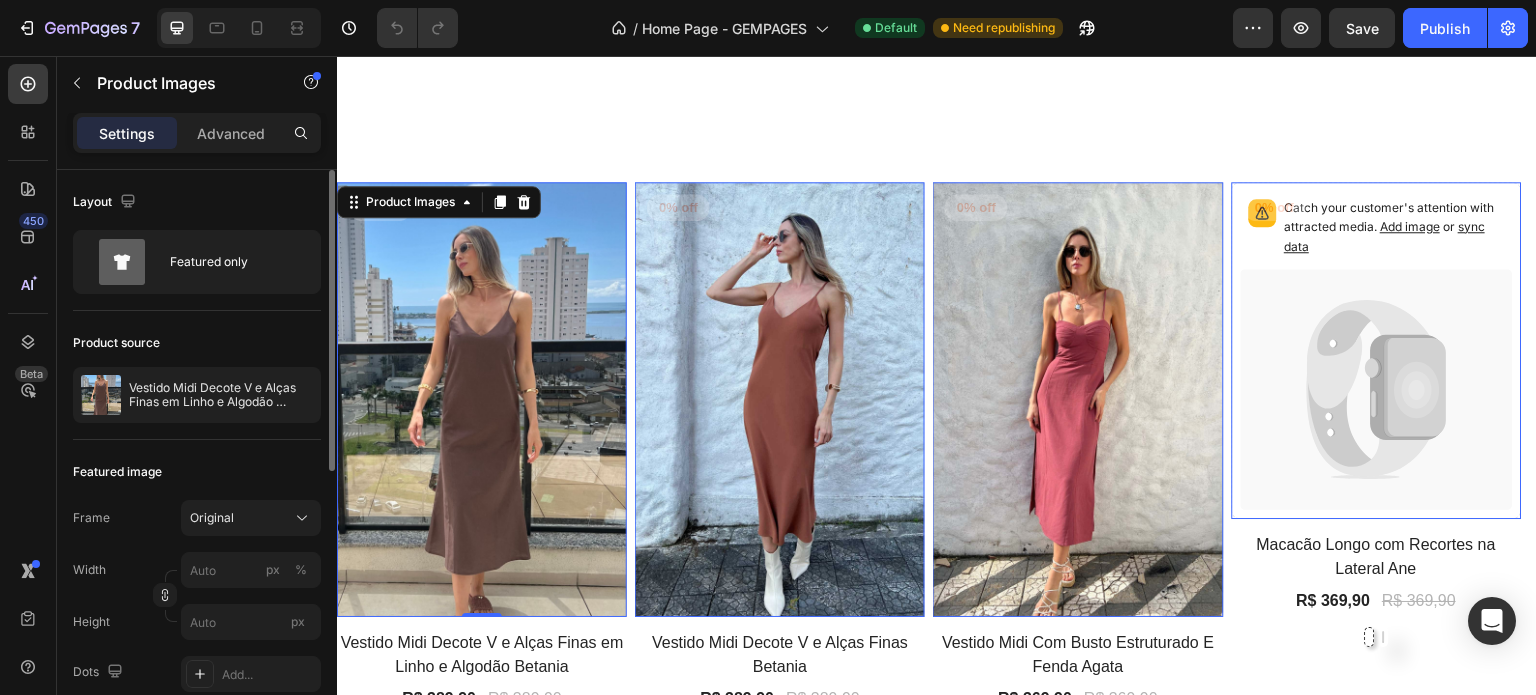 click on "Product source" at bounding box center [116, 343] 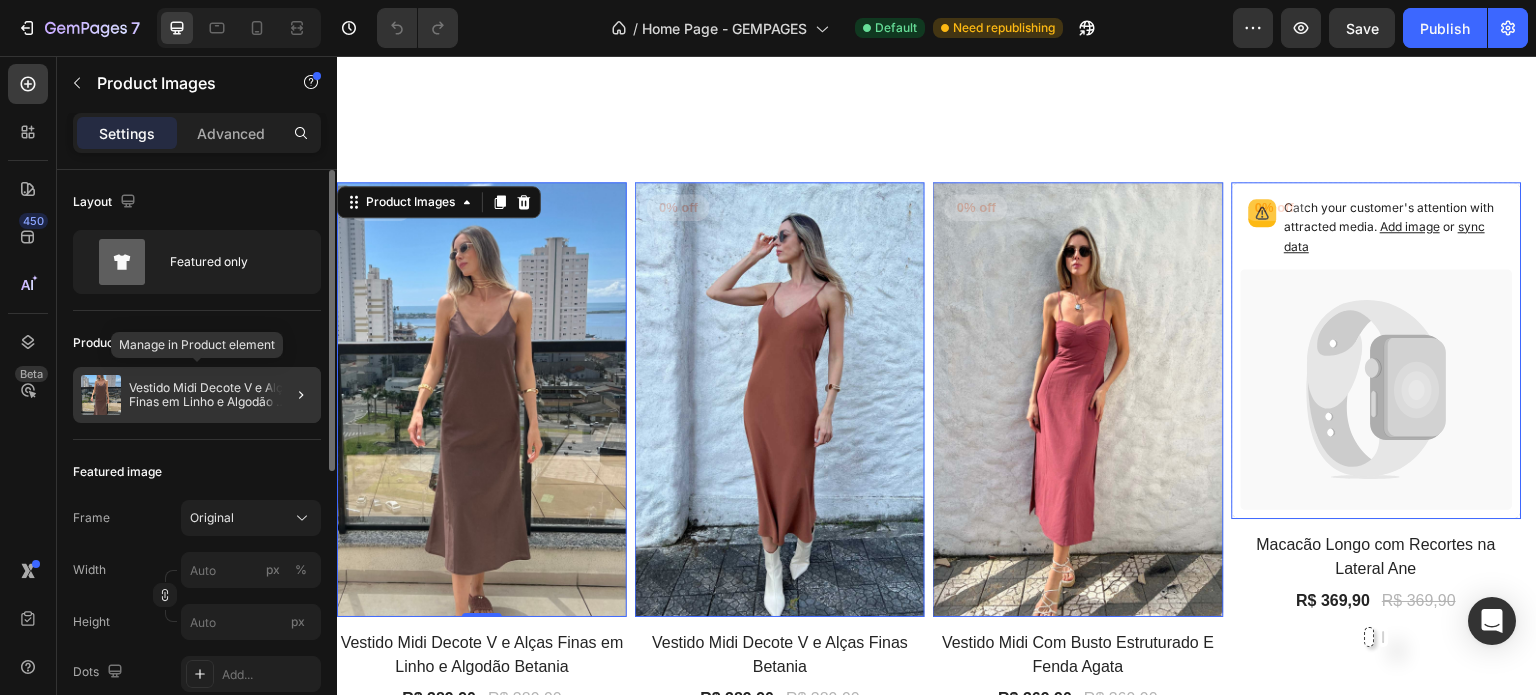 click on "Vestido Midi Decote V e Alças Finas em Linho e Algodão Betania" at bounding box center (221, 395) 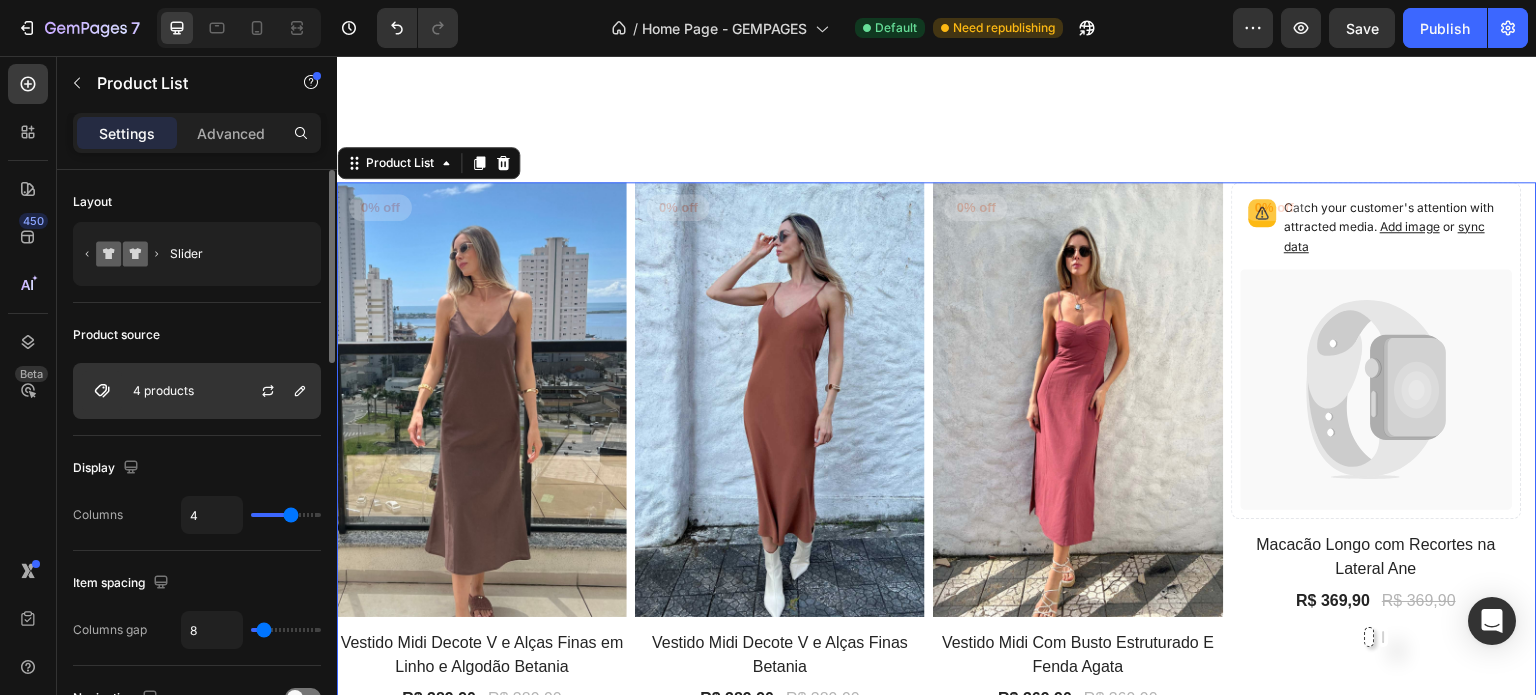 click on "4 products" at bounding box center (197, 391) 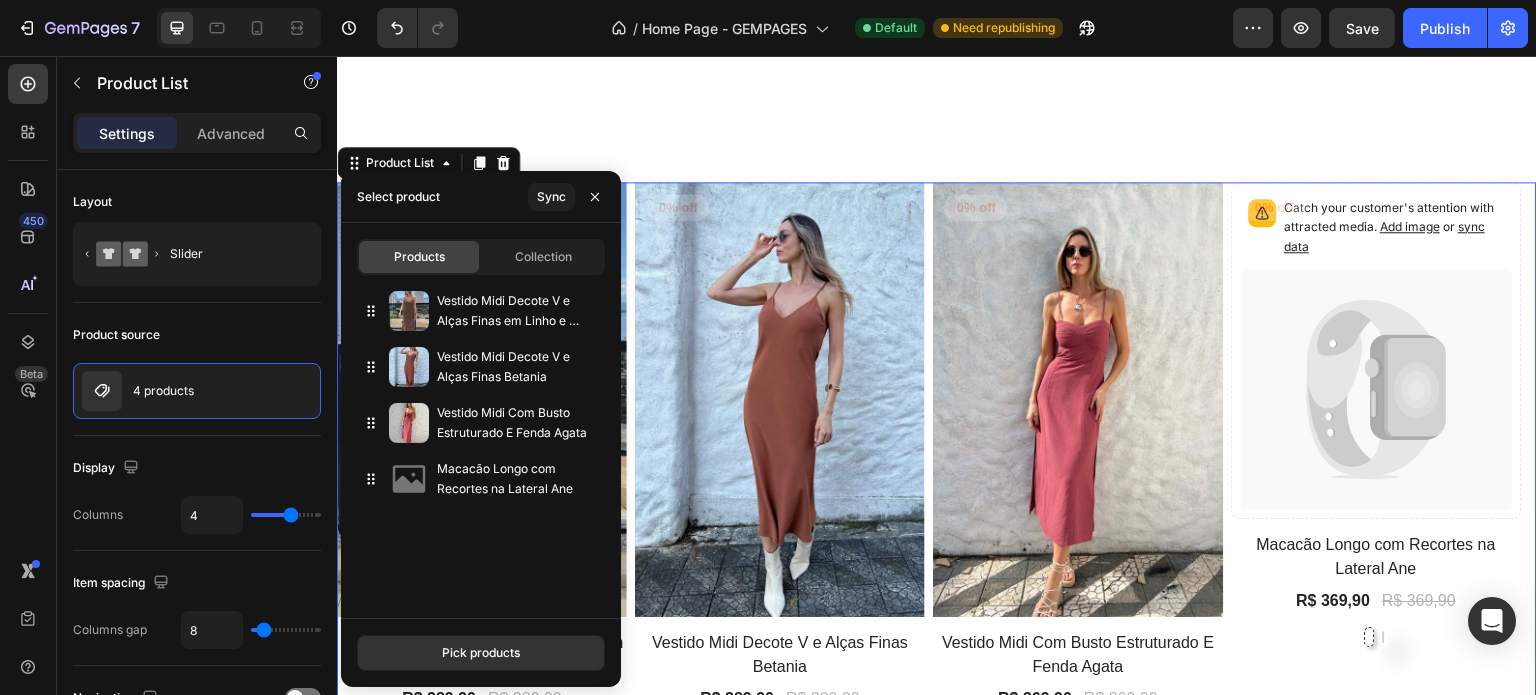 click on "Products Collection" at bounding box center [481, 257] 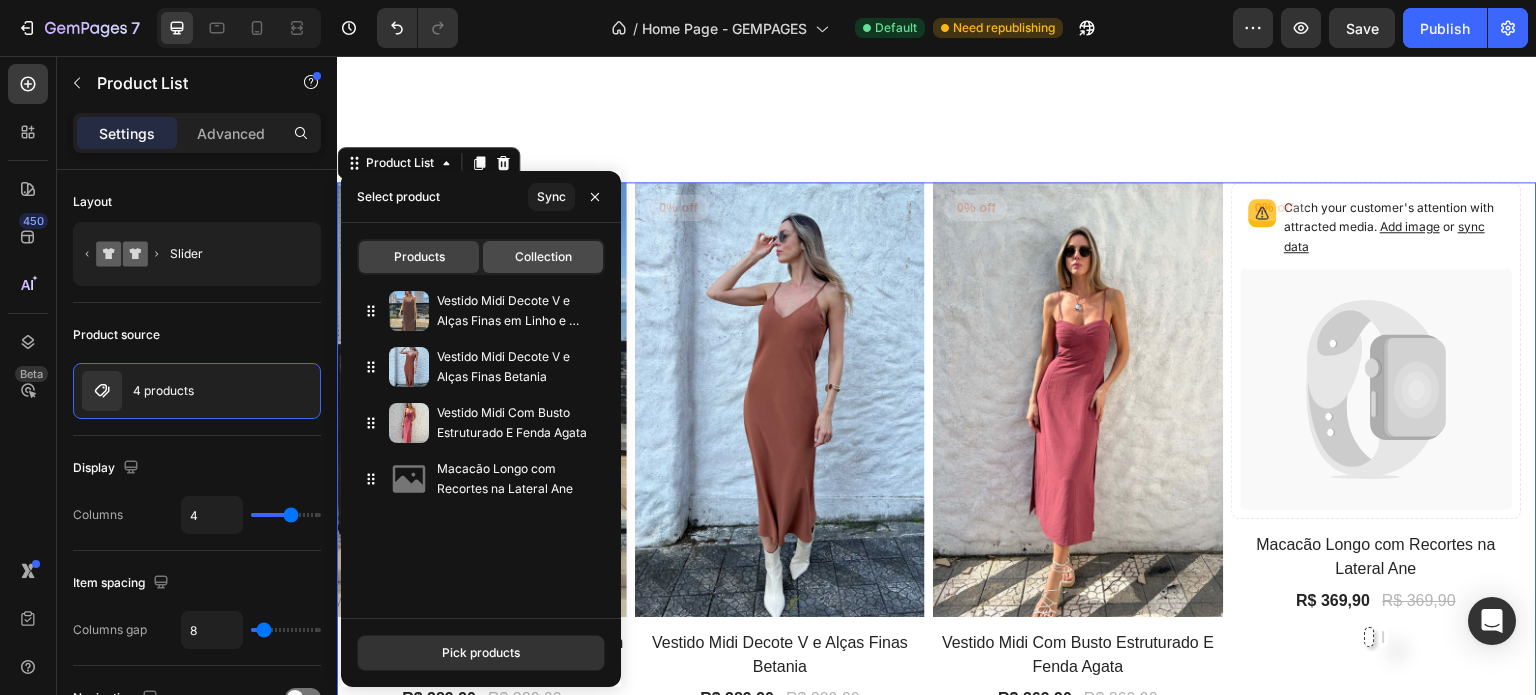 click on "Collection" 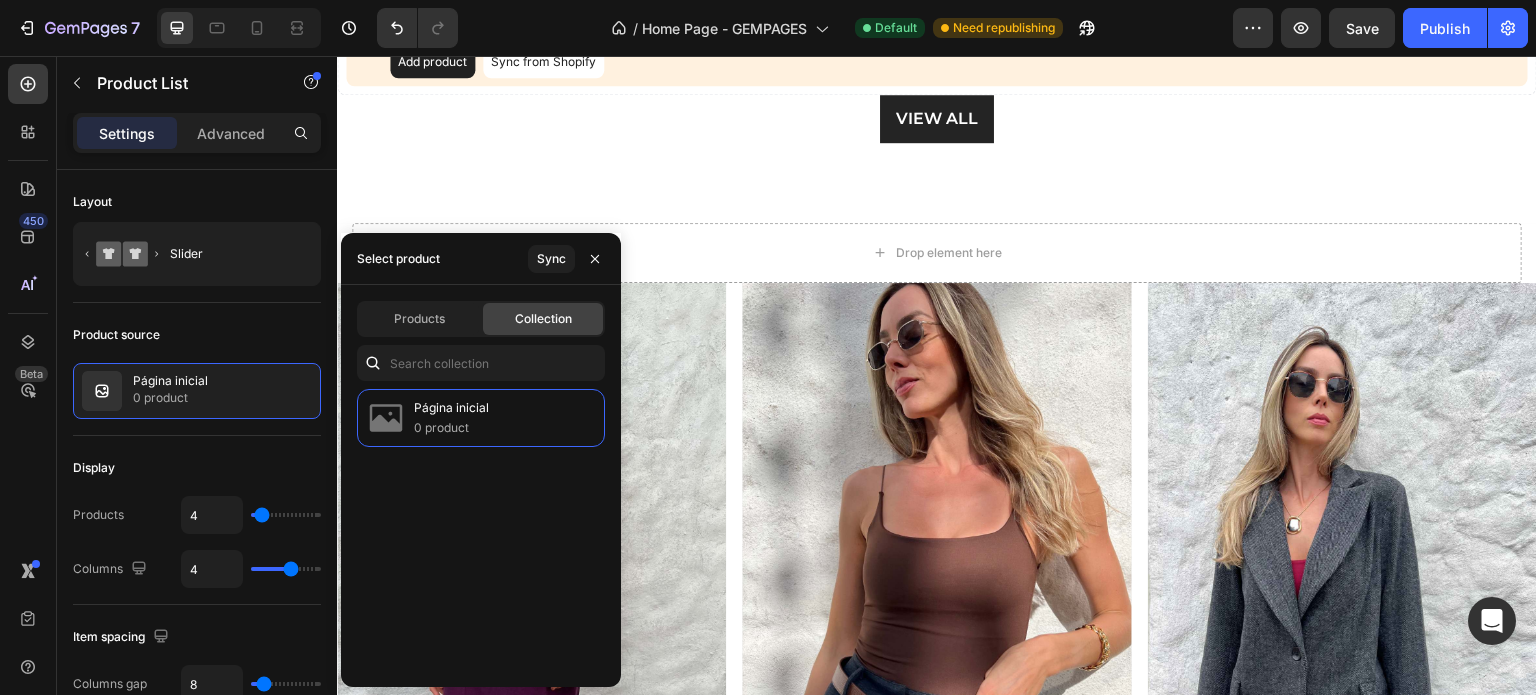 scroll, scrollTop: 900, scrollLeft: 0, axis: vertical 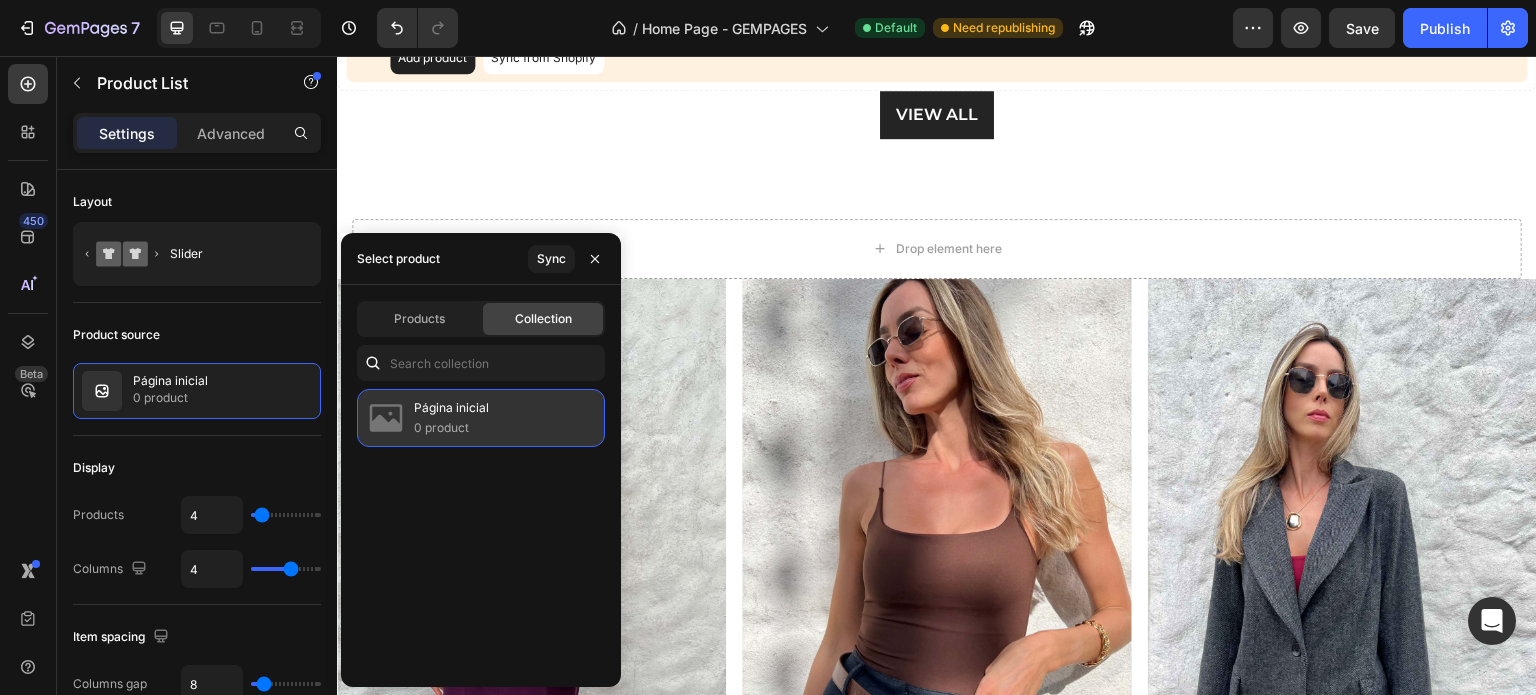 click on "Página inicial 0 product" 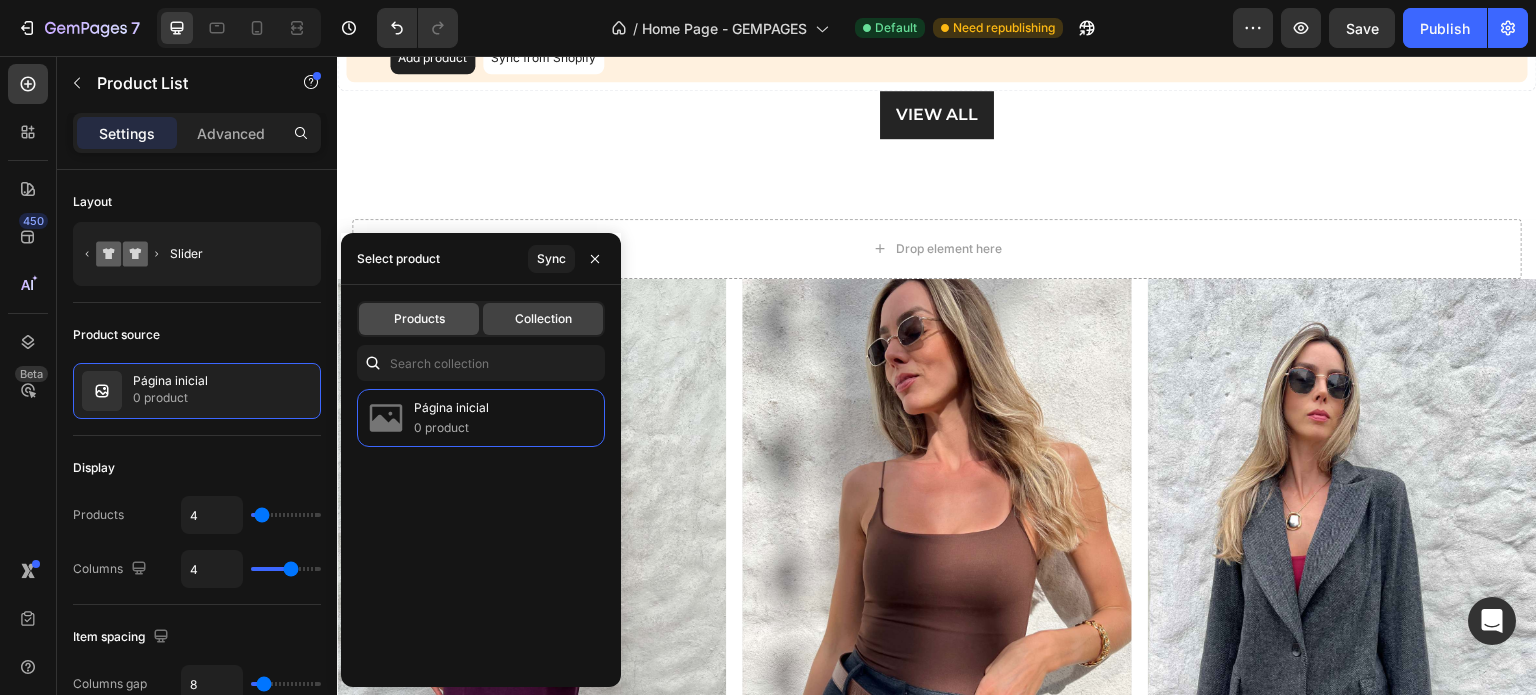 click on "Products" 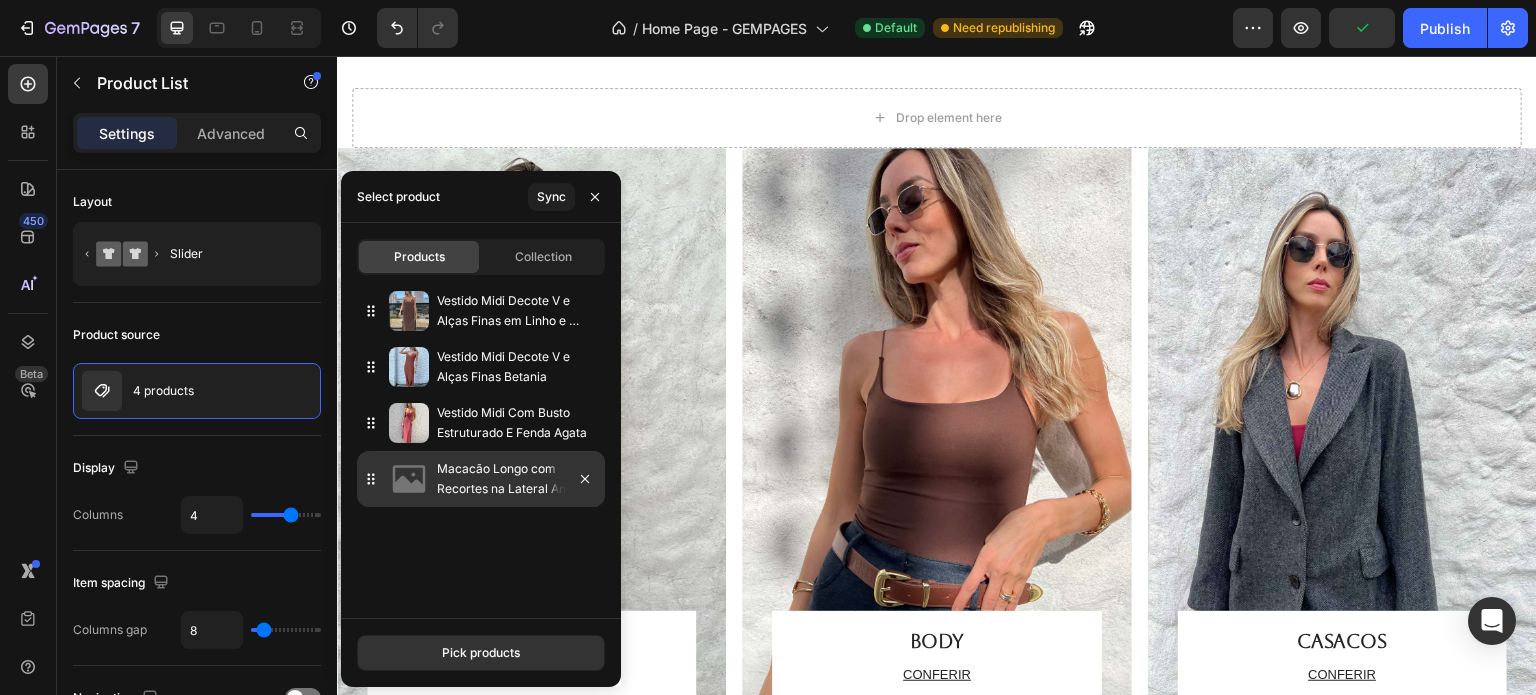 scroll, scrollTop: 1602, scrollLeft: 0, axis: vertical 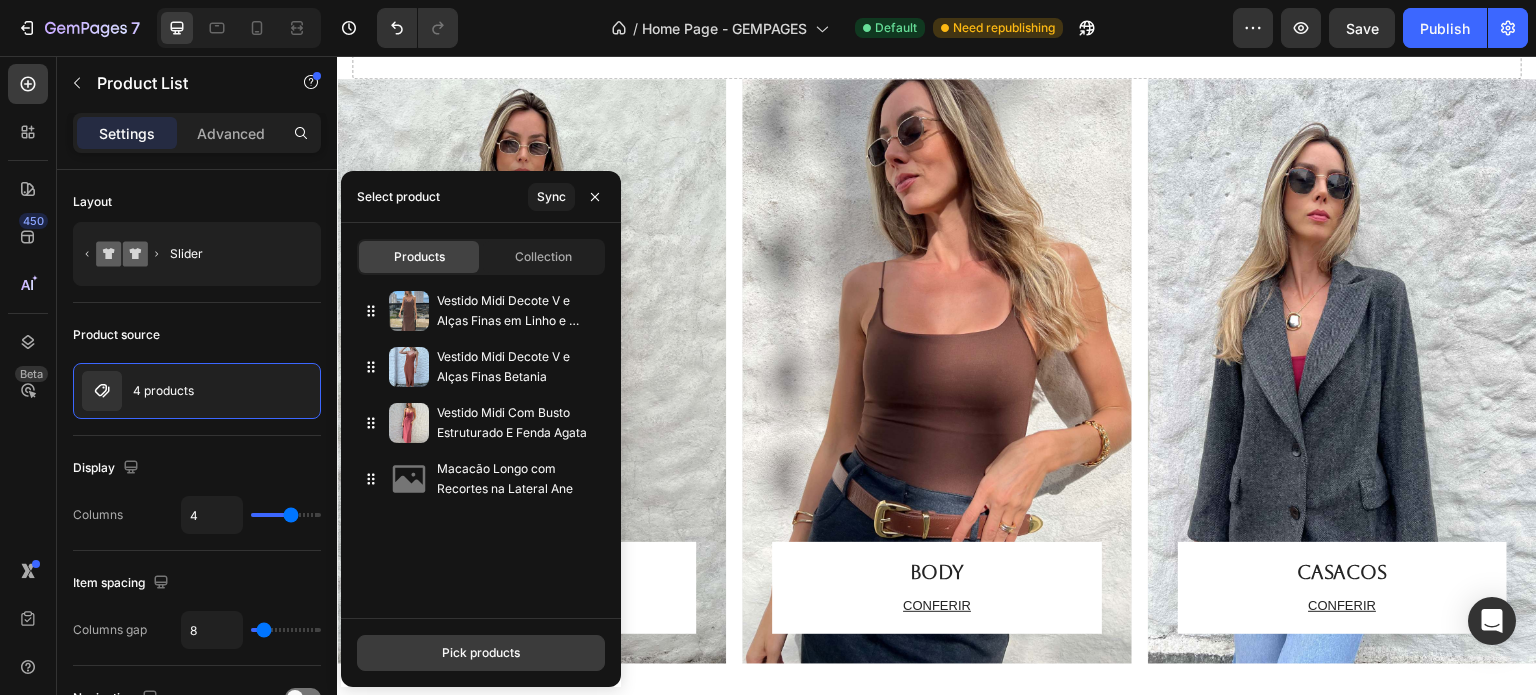click on "Pick products" at bounding box center (481, 653) 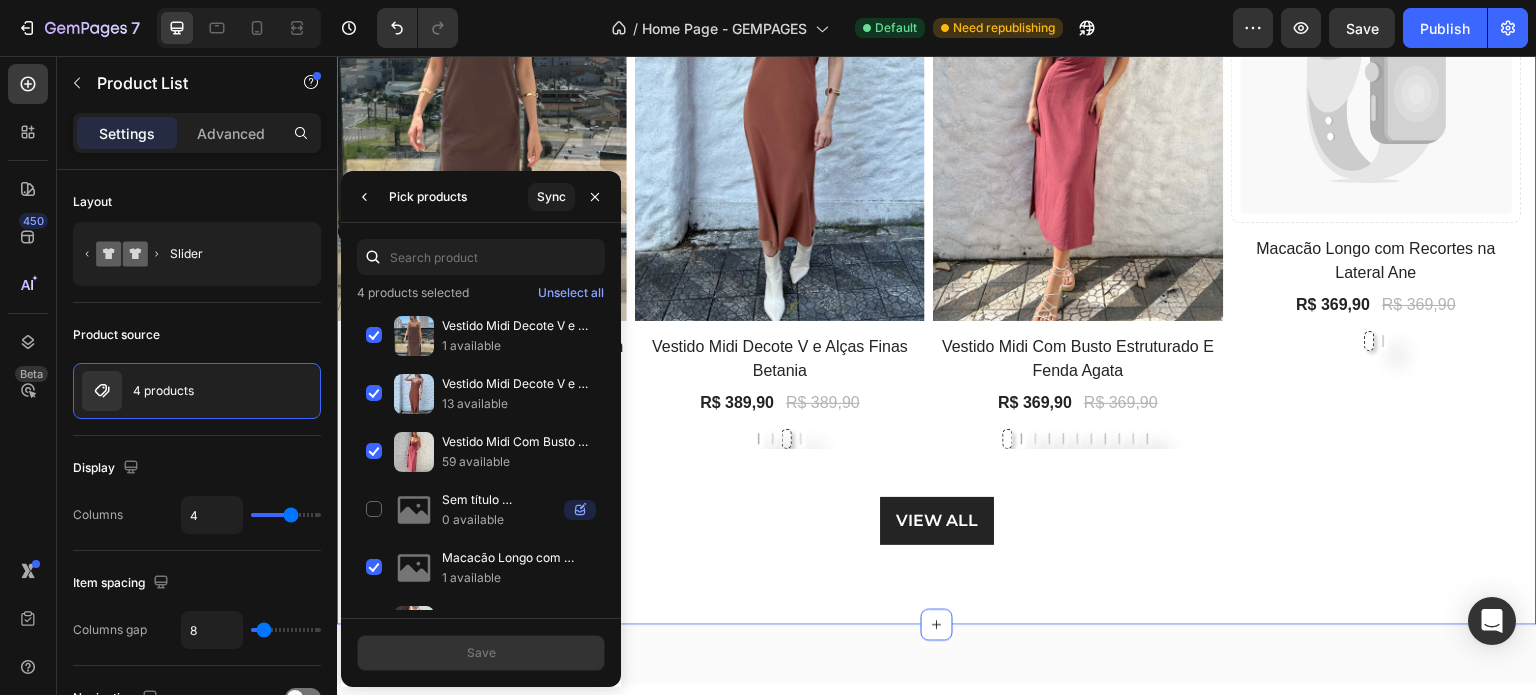 scroll, scrollTop: 502, scrollLeft: 0, axis: vertical 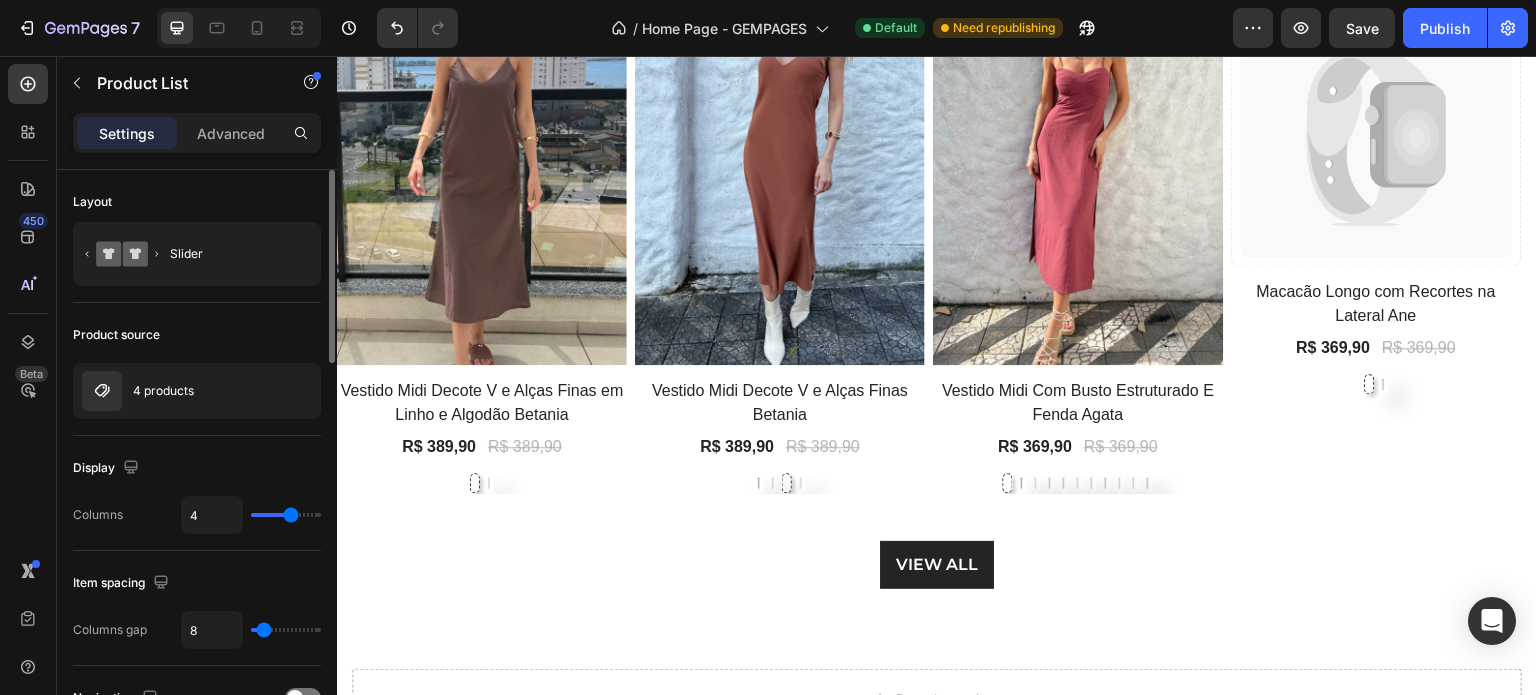 click on "Product source" at bounding box center (197, 335) 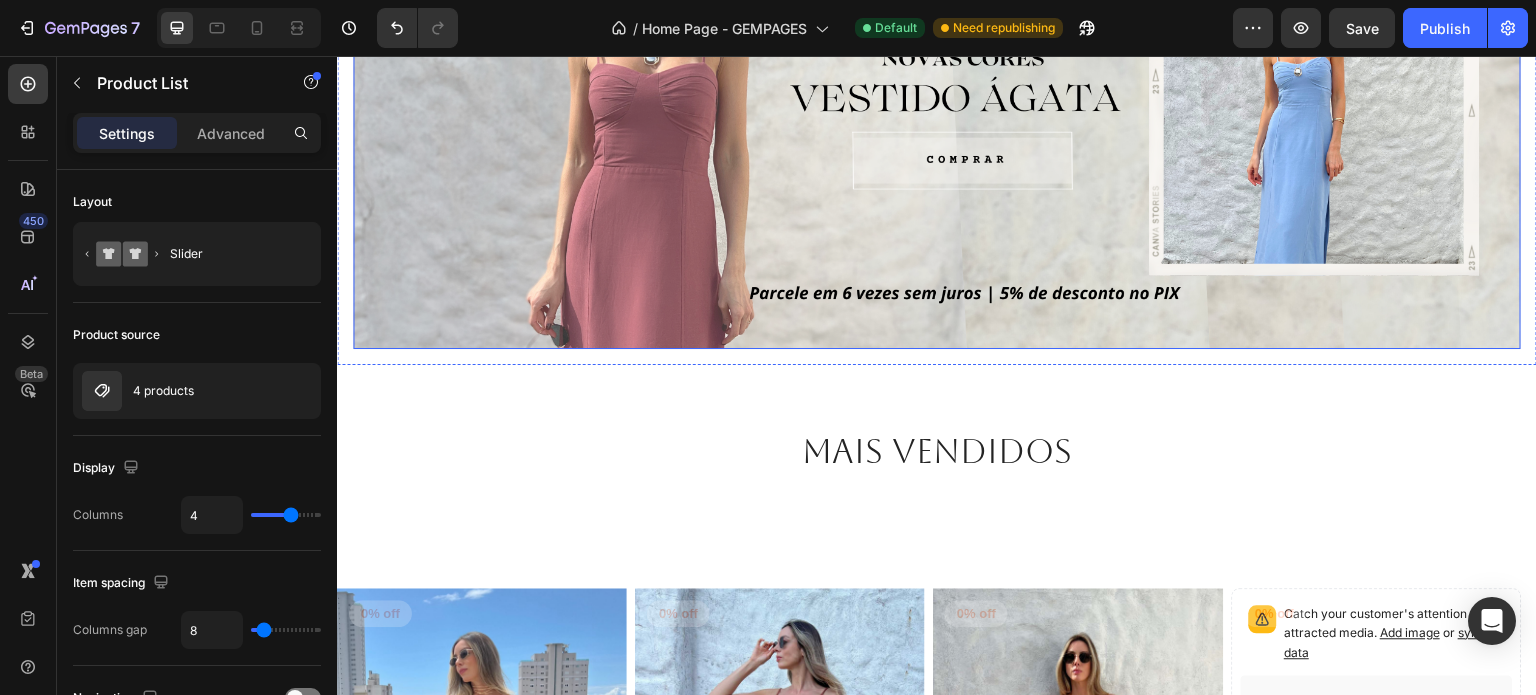 scroll, scrollTop: 500, scrollLeft: 0, axis: vertical 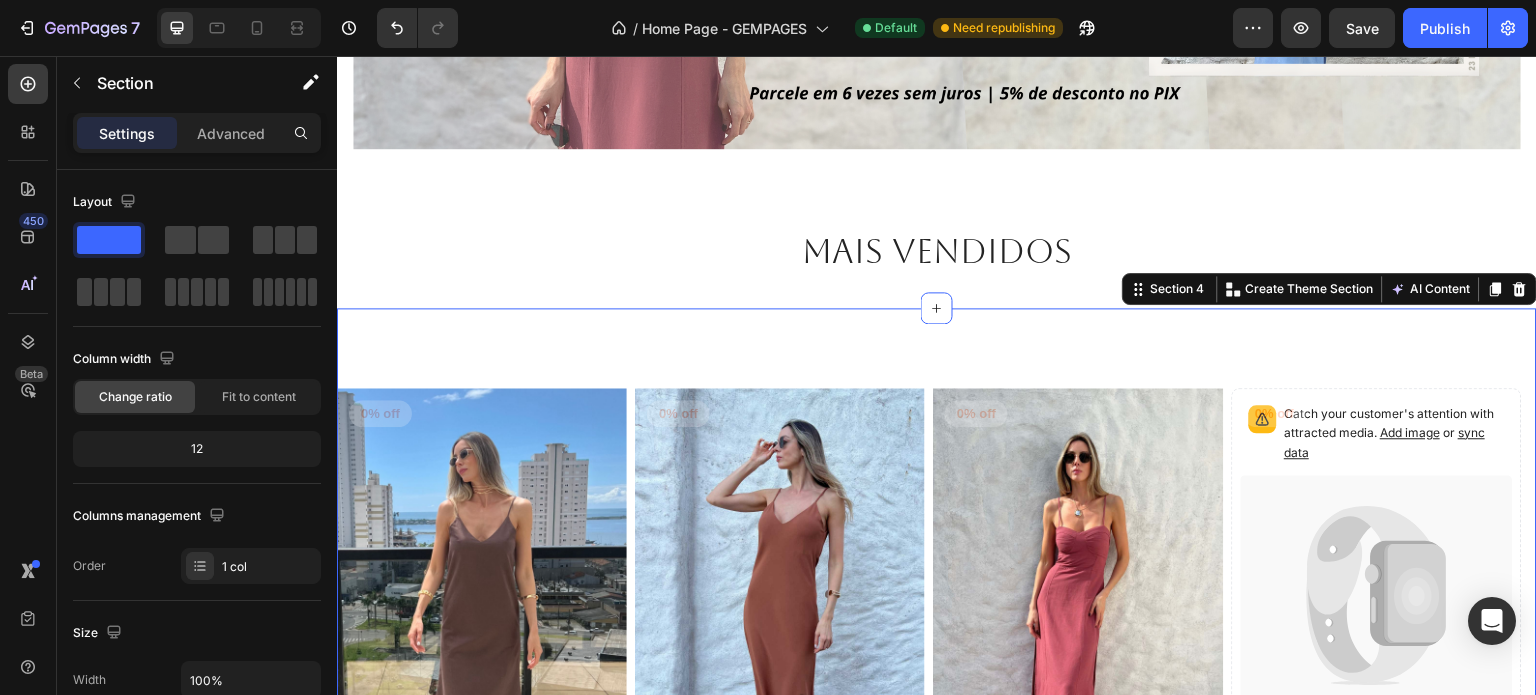 click on "Product Images 0% off Product Badge Row Vestido Midi Decote V e Alças Finas em Linho e Algodão Betania Product Title R$ 389,90 Product Price Product Price R$ 389,90 Product Price Product Price Row Marrom Marrom Azul Claro Azul Claro Product Variants & Swatches Row Product List Product Images 0% off Product Badge Row Vestido Midi Decote V e Alças Finas Betania Product Title R$ 389,90 Product Price Product Price R$ 389,90 Product Price Product Price Row Preto Preto Cinza Cinza Marrom Marrom Bege Bege Product Variants & Swatches Row Product List Product Images 0% off Product Badge Row Vestido Midi Com Busto Estruturado E Fenda Agata Product Title R$ 369,90 Product Price Product Price R$ 369,90 Product Price Product Price Row Rosa Antigo Rosa Antigo Preto Preto Azul Claro Azul Claro Roxo Roxo Marrom Marrom Cinza Cinza Marrom Telha Marrom Telha Verde Verde Verde Claro Verde Claro Rosa Doce Rosa Doce Verde Escuro Verde Escuro Product Variants & Swatches Row Product List       Add image   or   sync data" at bounding box center (937, 717) 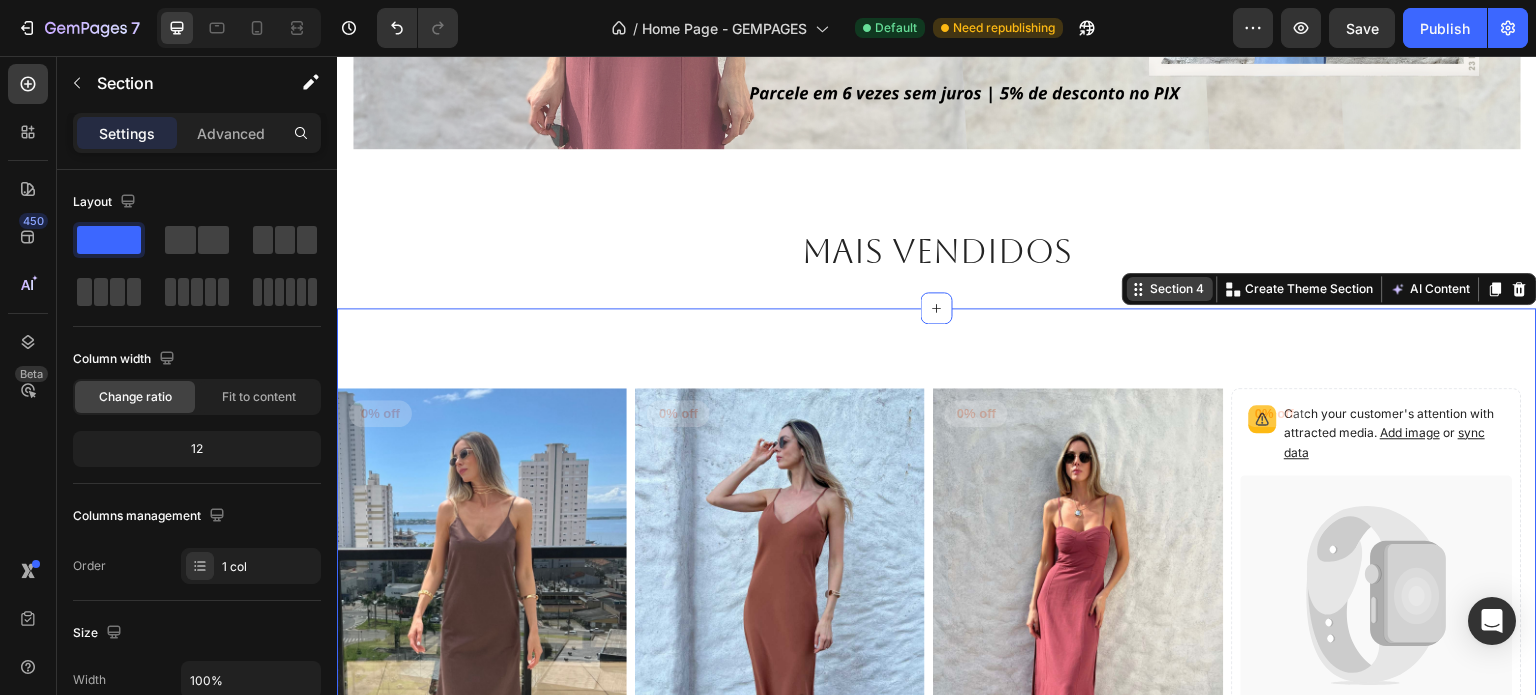 click on "Section 4" at bounding box center [1178, 289] 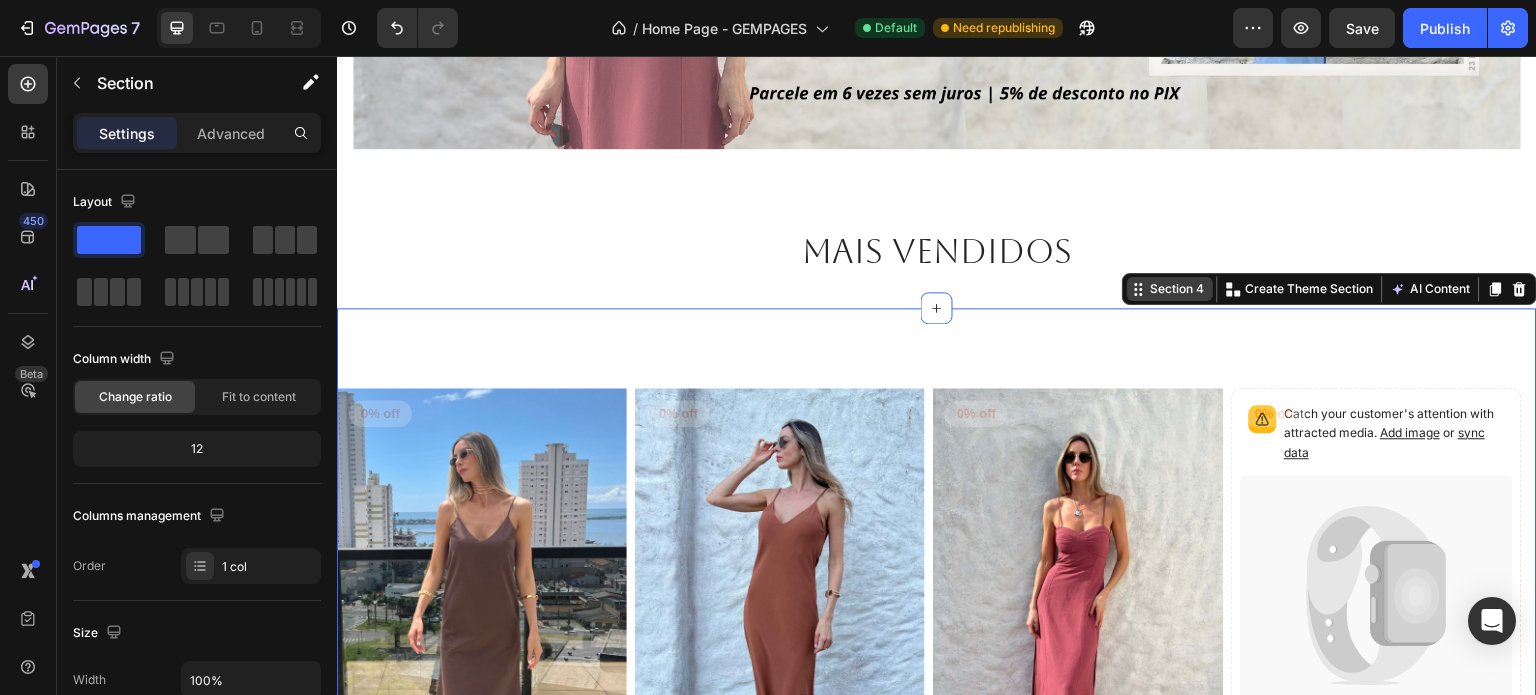 click on "Section 4" at bounding box center (1178, 289) 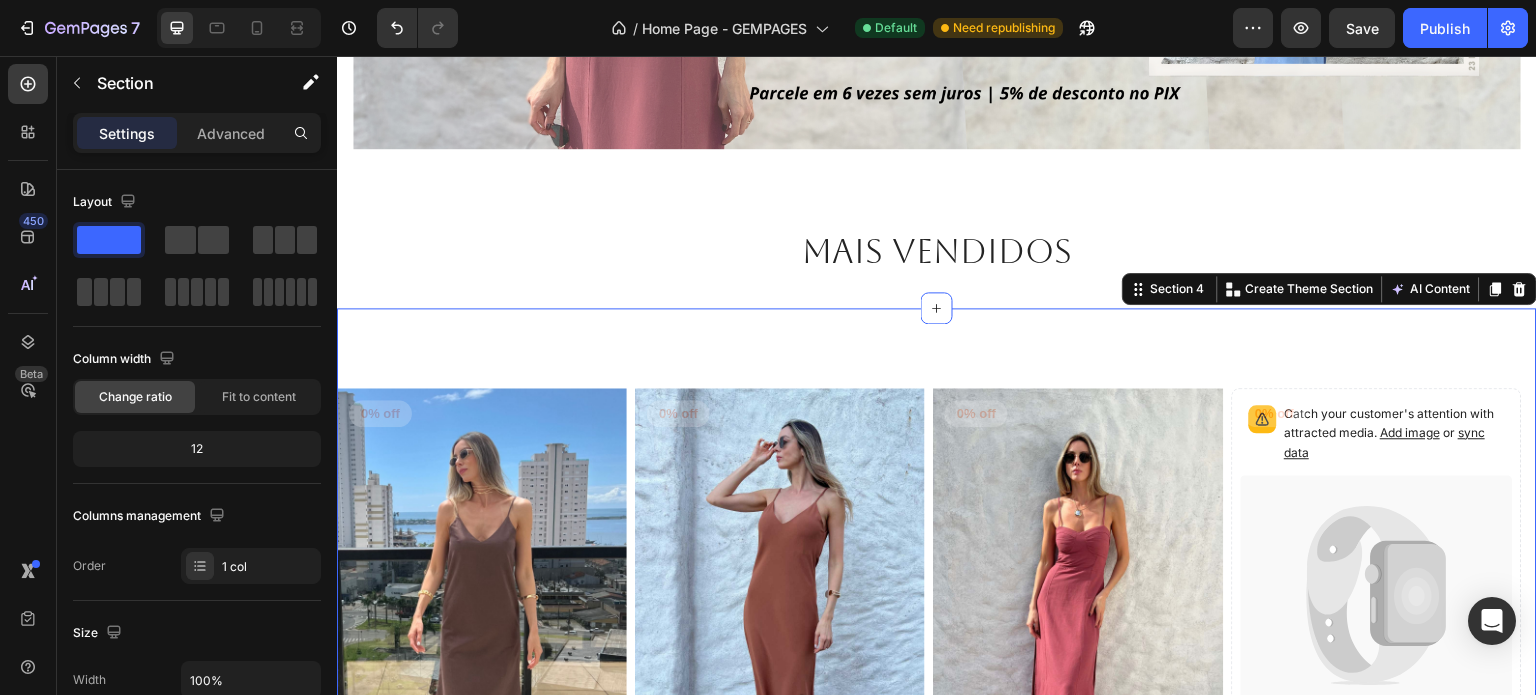 click on "Product Images 0% off Product Badge Row Vestido Midi Decote V e Alças Finas em Linho e Algodão Betania Product Title R$ 389,90 Product Price Product Price R$ 389,90 Product Price Product Price Row Marrom Marrom Azul Claro Azul Claro Product Variants & Swatches Row Product List Product Images 0% off Product Badge Row Vestido Midi Decote V e Alças Finas Betania Product Title R$ 389,90 Product Price Product Price R$ 389,90 Product Price Product Price Row Preto Preto Cinza Cinza Marrom Marrom Bege Bege Product Variants & Swatches Row Product List Product Images 0% off Product Badge Row Vestido Midi Com Busto Estruturado E Fenda Agata Product Title R$ 369,90 Product Price Product Price R$ 369,90 Product Price Product Price Row Rosa Antigo Rosa Antigo Preto Preto Azul Claro Azul Claro Roxo Roxo Marrom Marrom Cinza Cinza Marrom Telha Marrom Telha Verde Verde Verde Claro Verde Claro Rosa Doce Rosa Doce Verde Escuro Verde Escuro Product Variants & Swatches Row Product List       Add image   or   sync data" at bounding box center (937, 717) 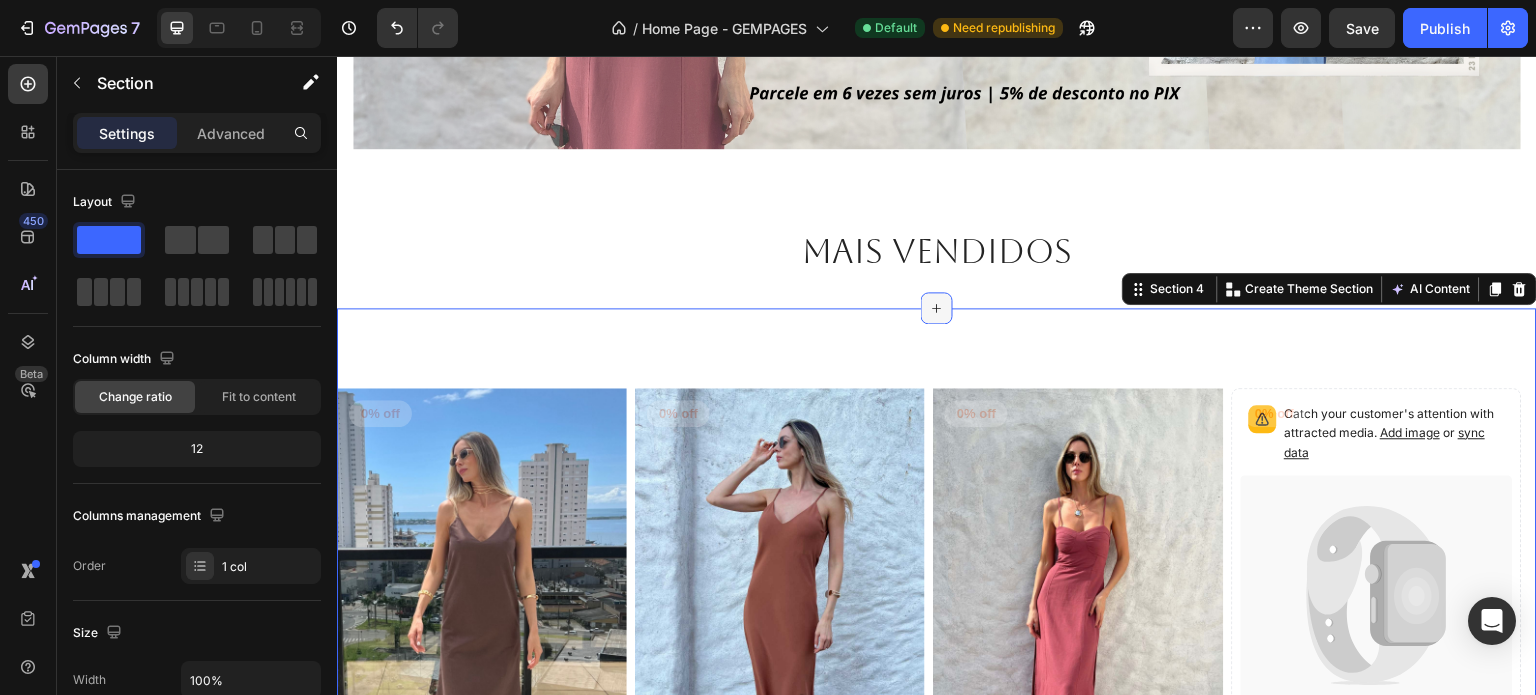 click 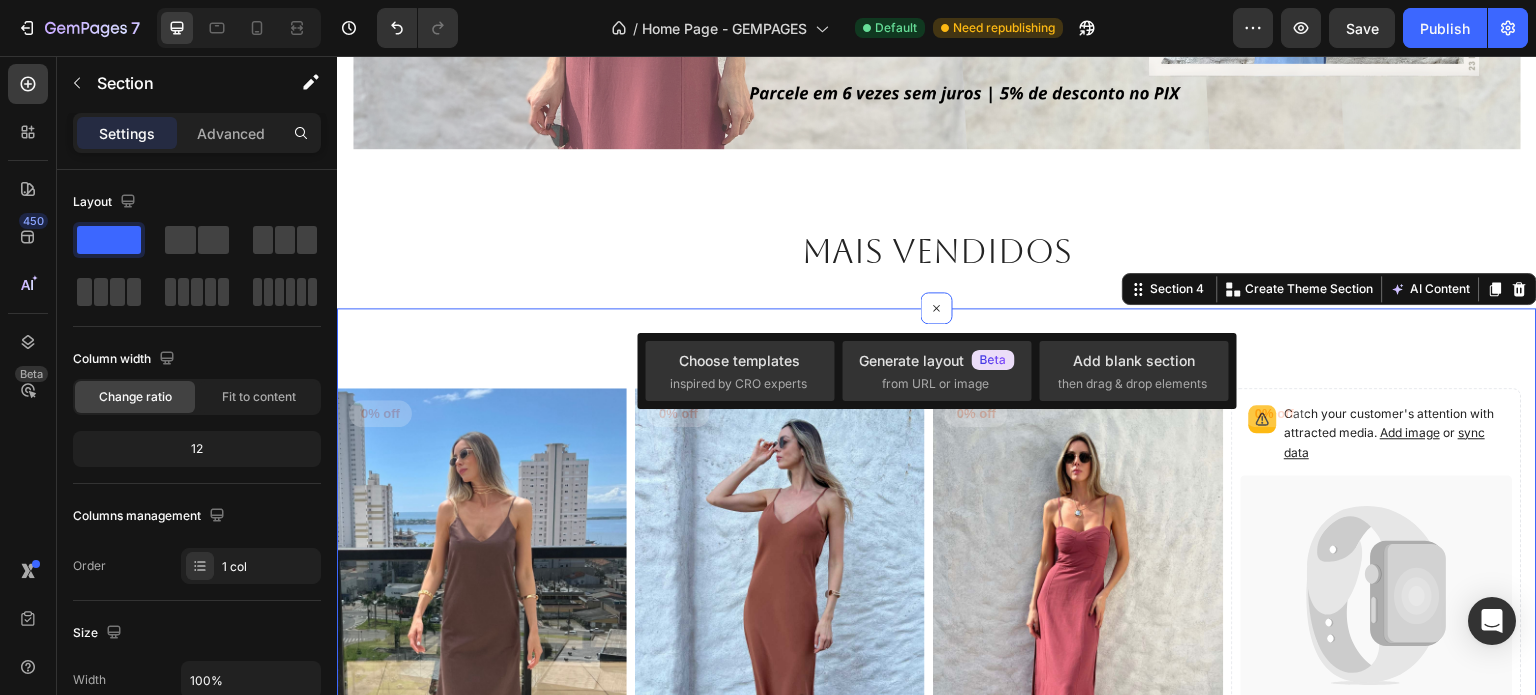 click on "Product Images 0% off Product Badge Row Vestido Midi Decote V e Alças Finas em Linho e Algodão Betania Product Title R$ 389,90 Product Price Product Price R$ 389,90 Product Price Product Price Row Marrom Marrom Azul Claro Azul Claro Product Variants & Swatches Row Product List Product Images 0% off Product Badge Row Vestido Midi Decote V e Alças Finas Betania Product Title R$ 389,90 Product Price Product Price R$ 389,90 Product Price Product Price Row Preto Preto Cinza Cinza Marrom Marrom Bege Bege Product Variants & Swatches Row Product List Product Images 0% off Product Badge Row Vestido Midi Com Busto Estruturado E Fenda Agata Product Title R$ 369,90 Product Price Product Price R$ 369,90 Product Price Product Price Row Rosa Antigo Rosa Antigo Preto Preto Azul Claro Azul Claro Roxo Roxo Marrom Marrom Cinza Cinza Marrom Telha Marrom Telha Verde Verde Verde Claro Verde Claro Rosa Doce Rosa Doce Verde Escuro Verde Escuro Product Variants & Swatches Row Product List       Add image   or   sync data" at bounding box center [937, 717] 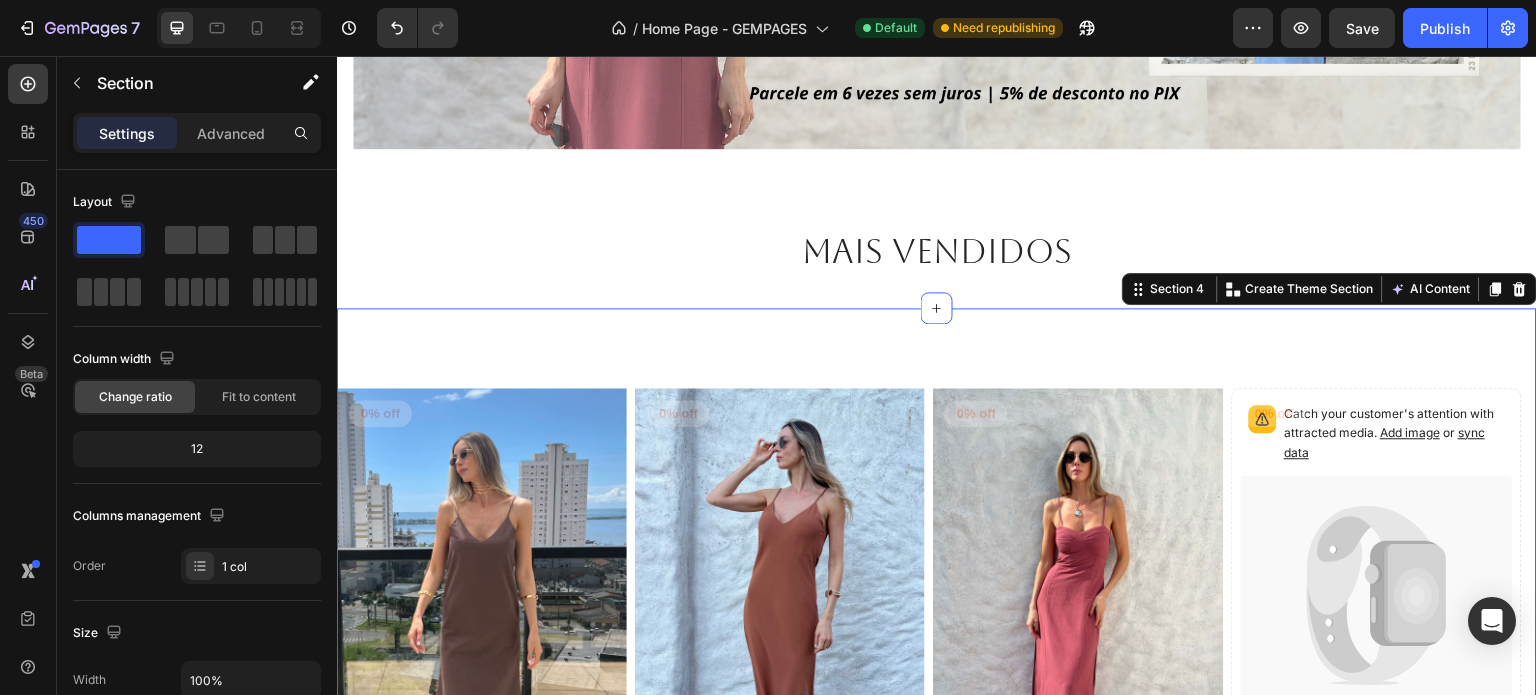 click on "Product Images 0% off Product Badge Row Vestido Midi Decote V e Alças Finas em Linho e Algodão Betania Product Title R$ 389,90 Product Price Product Price R$ 389,90 Product Price Product Price Row Marrom Marrom Azul Claro Azul Claro Product Variants & Swatches Row Product List Product Images 0% off Product Badge Row Vestido Midi Decote V e Alças Finas Betania Product Title R$ 389,90 Product Price Product Price R$ 389,90 Product Price Product Price Row Preto Preto Cinza Cinza Marrom Marrom Bege Bege Product Variants & Swatches Row Product List Product Images 0% off Product Badge Row Vestido Midi Com Busto Estruturado E Fenda Agata Product Title R$ 369,90 Product Price Product Price R$ 369,90 Product Price Product Price Row Rosa Antigo Rosa Antigo Preto Preto Azul Claro Azul Claro Roxo Roxo Marrom Marrom Cinza Cinza Marrom Telha Marrom Telha Verde Verde Verde Claro Verde Claro Rosa Doce Rosa Doce Verde Escuro Verde Escuro Product Variants & Swatches Row Product List       Add image   or   sync data" at bounding box center [937, 717] 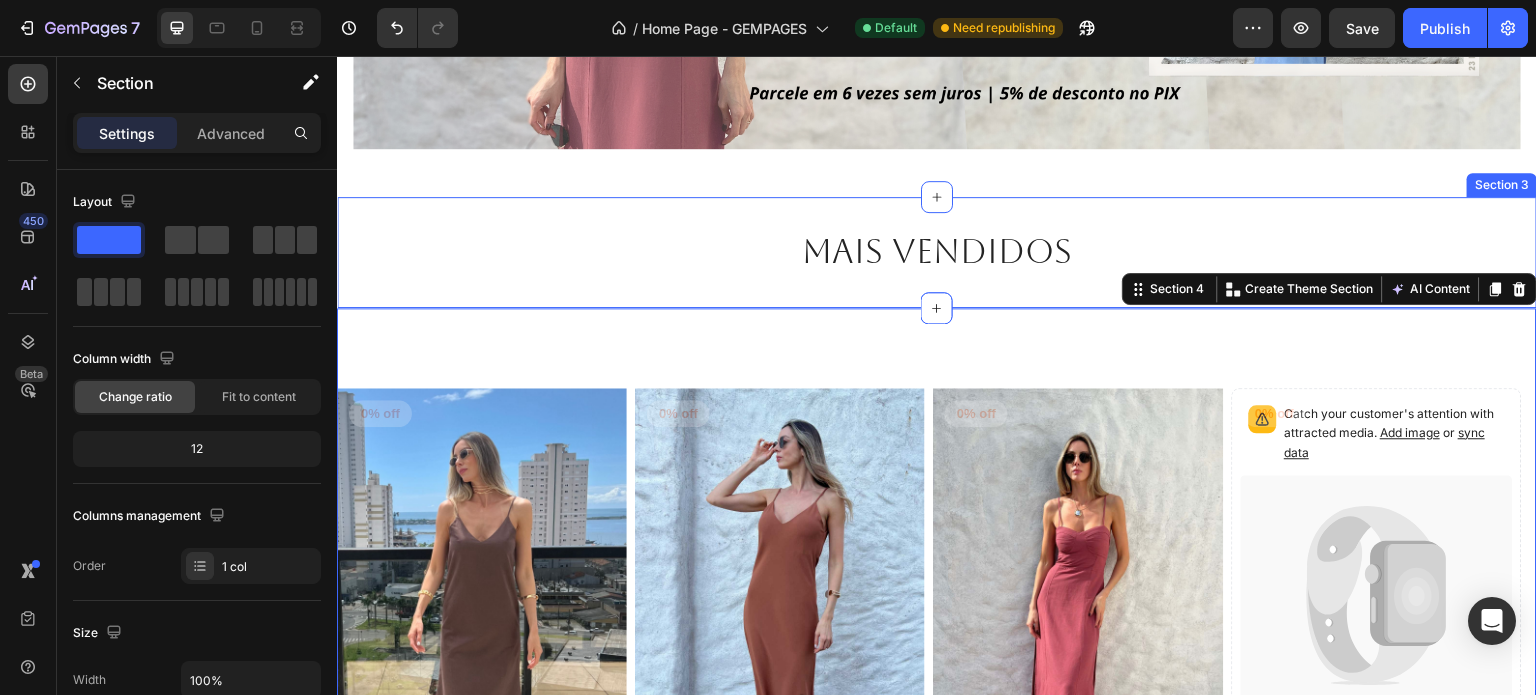 click on "Mais Vendidos" at bounding box center [937, 252] 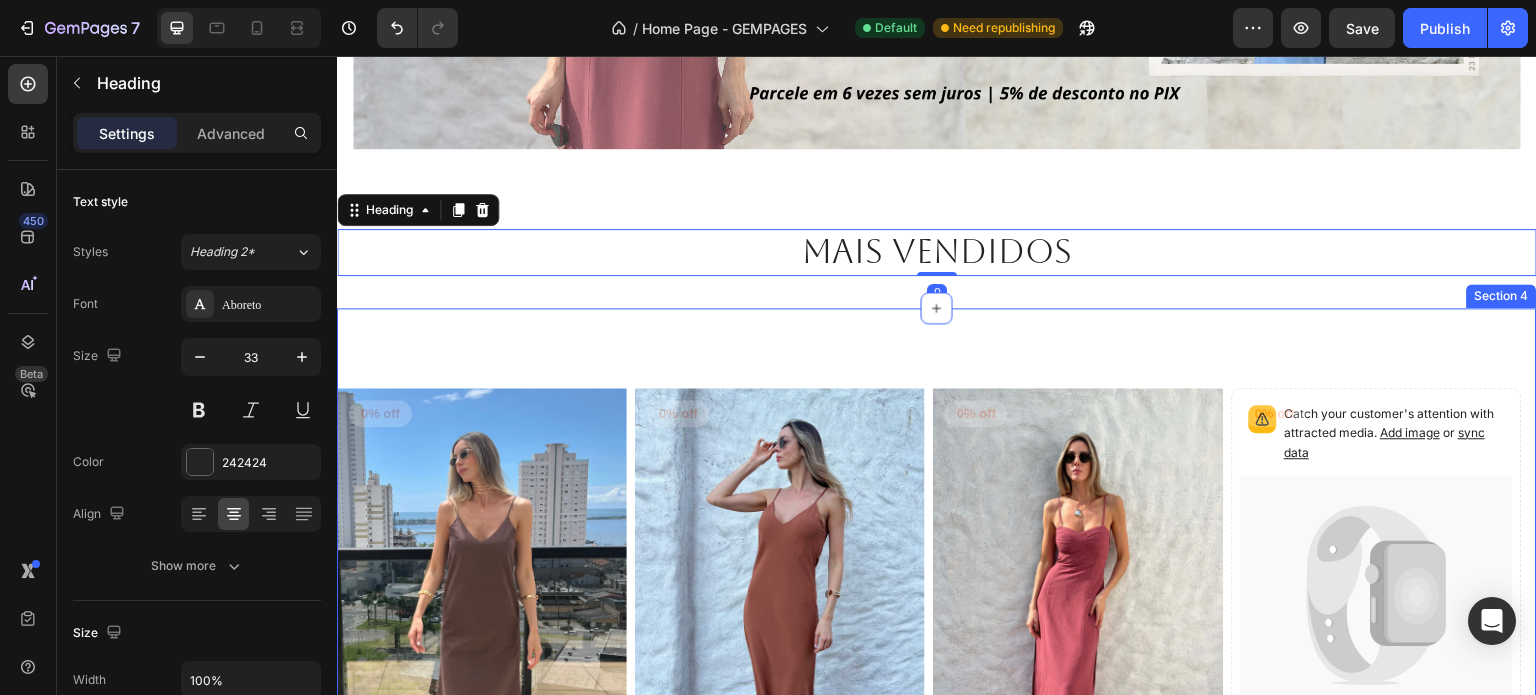 click on "Image Row Section 2 Mais Vendidos Heading   0 Section 3 Product Images 0% off Product Badge Row Vestido Midi Decote V e Alças Finas em Linho e Algodão Betania Product Title R$ 389,90 Product Price Product Price R$ 389,90 Product Price Product Price Row Marrom Marrom Azul Claro Azul Claro Product Variants & Swatches Row Product List Product Images 0% off Product Badge Row Vestido Midi Decote V e Alças Finas Betania Product Title R$ 389,90 Product Price Product Price R$ 389,90 Product Price Product Price Row Preto Preto Cinza Cinza Marrom Marrom Bege Bege Product Variants & Swatches Row Product List Product Images 0% off Product Badge Row Vestido Midi Com Busto Estruturado E Fenda Agata Product Title R$ 369,90 Product Price Product Price R$ 369,90 Product Price Product Price Row Rosa Antigo Rosa Antigo Preto Preto Azul Claro Azul Claro Roxo Roxo Marrom Marrom Cinza Cinza Marrom Telha Marrom Telha Verde Verde Verde Claro Verde Claro Rosa Doce Rosa Doce Verde Escuro Verde Escuro Product Variants & Swatches Row" at bounding box center [937, 1567] 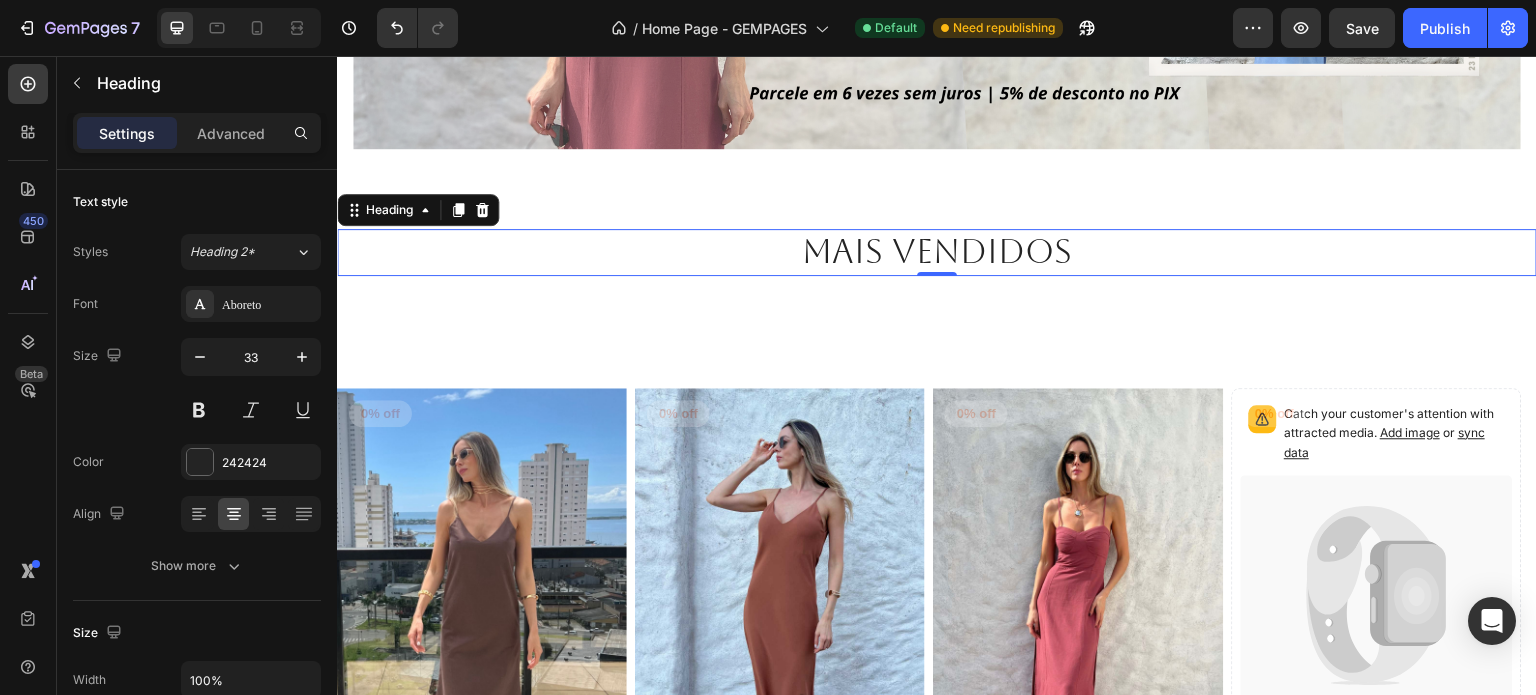 click on "Mais Vendidos" at bounding box center (937, 252) 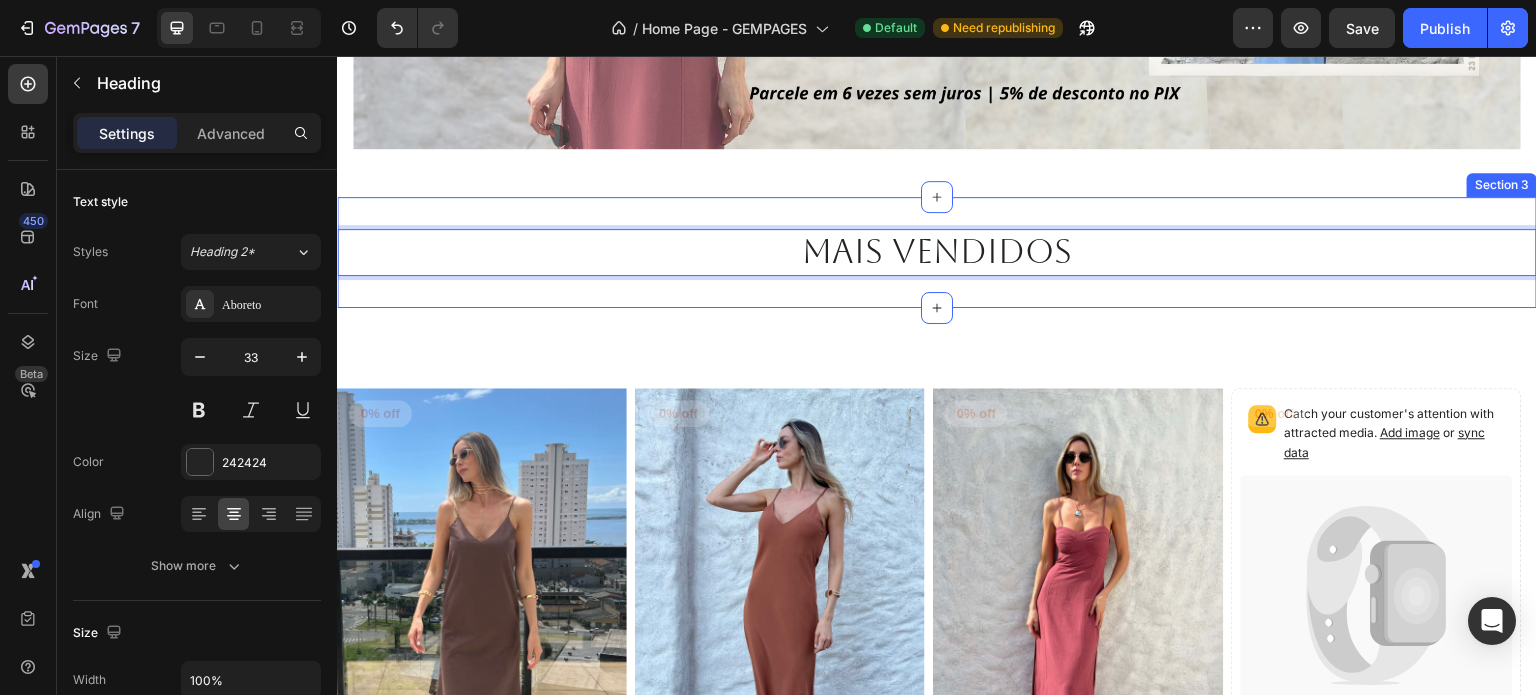 click on "Mais Vendidos Heading   0 Section 3" at bounding box center (937, 252) 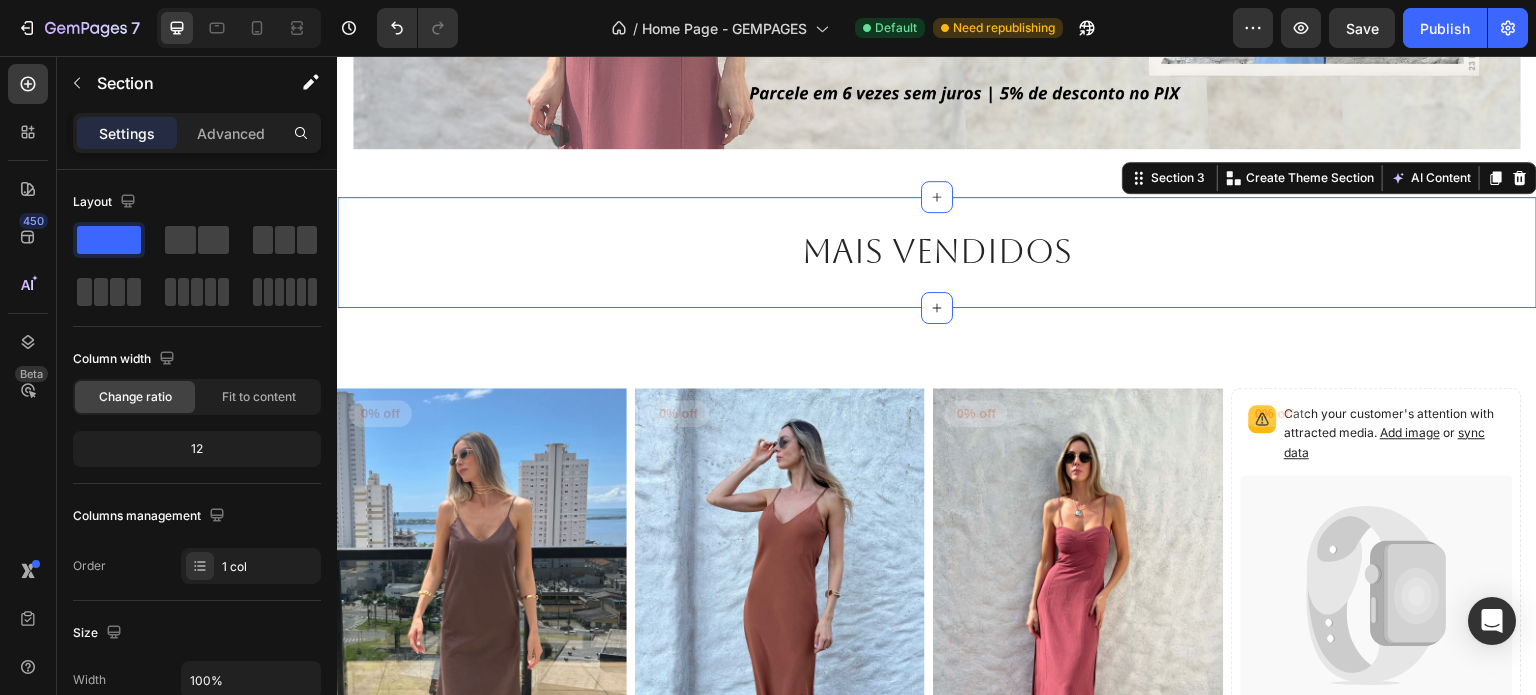 click on "Mais Vendidos Heading Section 3   You can create reusable sections Create Theme Section AI Content Write with GemAI What would you like to describe here? Tone and Voice Persuasive Product Vestido Midi Decote V e Alças Finas em Linho e Algodão Betania Show more Generate" at bounding box center [937, 252] 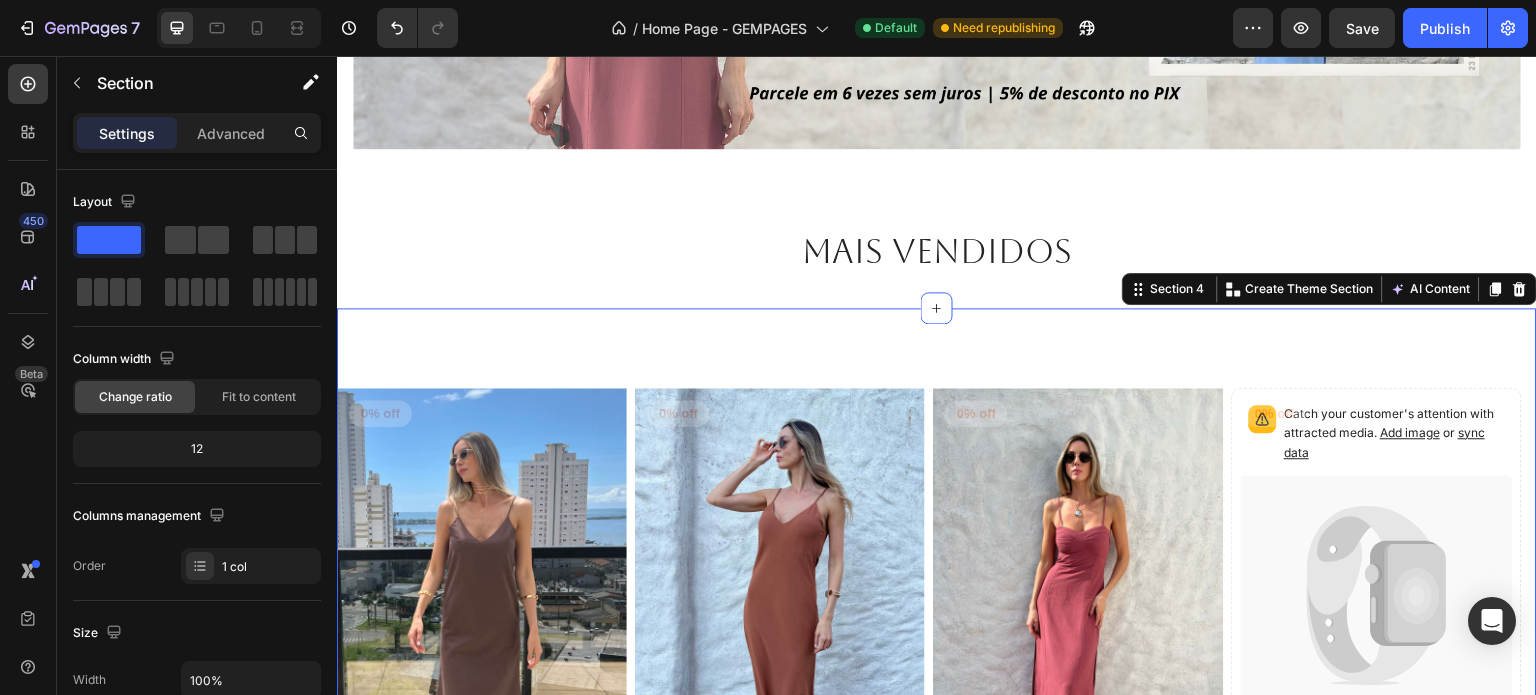 click on "Product Images 0% off Product Badge Row Vestido Midi Decote V e Alças Finas em Linho e Algodão Betania Product Title R$ 389,90 Product Price Product Price R$ 389,90 Product Price Product Price Row Marrom Marrom Azul Claro Azul Claro Product Variants & Swatches Row Product List Product Images 0% off Product Badge Row Vestido Midi Decote V e Alças Finas Betania Product Title R$ 389,90 Product Price Product Price R$ 389,90 Product Price Product Price Row Preto Preto Cinza Cinza Marrom Marrom Bege Bege Product Variants & Swatches Row Product List Product Images 0% off Product Badge Row Vestido Midi Com Busto Estruturado E Fenda Agata Product Title R$ 369,90 Product Price Product Price R$ 369,90 Product Price Product Price Row Rosa Antigo Rosa Antigo Preto Preto Azul Claro Azul Claro Roxo Roxo Marrom Marrom Cinza Cinza Marrom Telha Marrom Telha Verde Verde Verde Claro Verde Claro Rosa Doce Rosa Doce Verde Escuro Verde Escuro Product Variants & Swatches Row Product List       Add image   or   sync data" at bounding box center [937, 717] 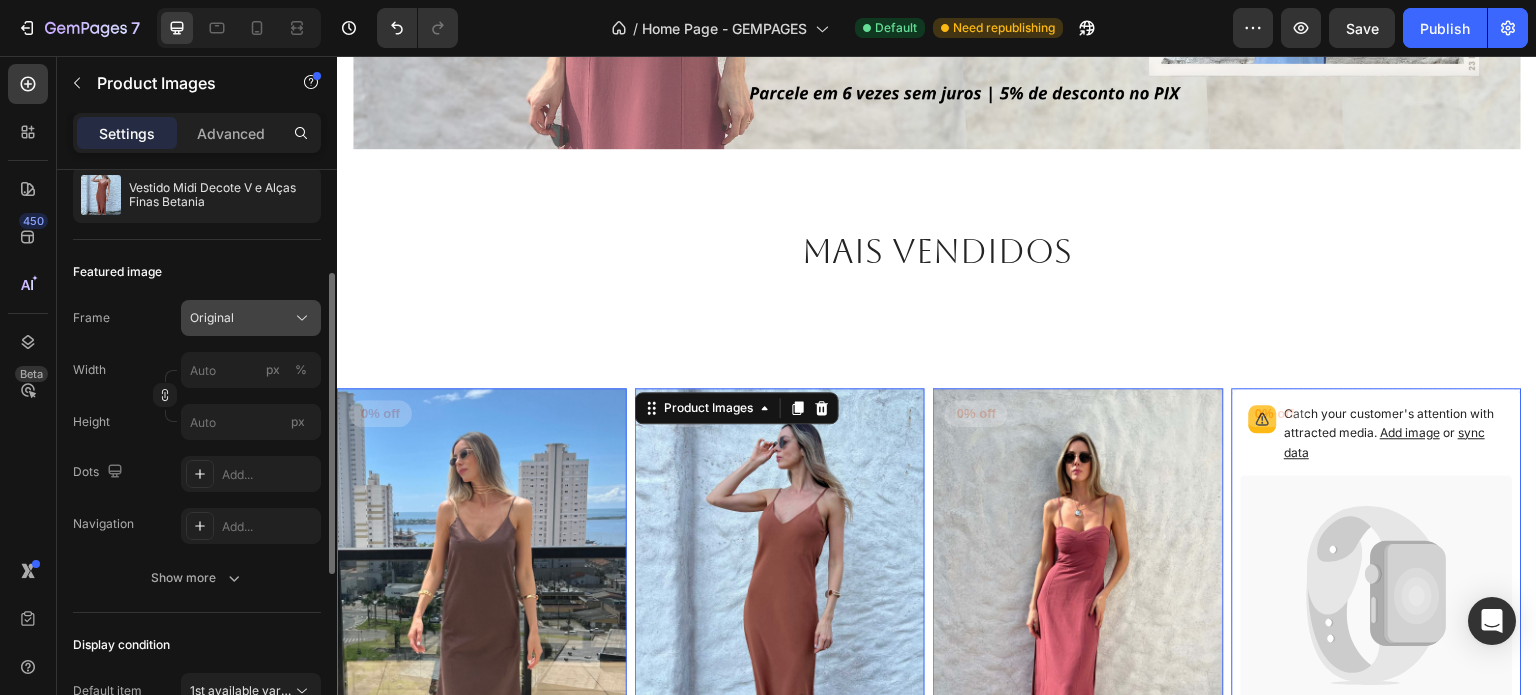 scroll, scrollTop: 500, scrollLeft: 0, axis: vertical 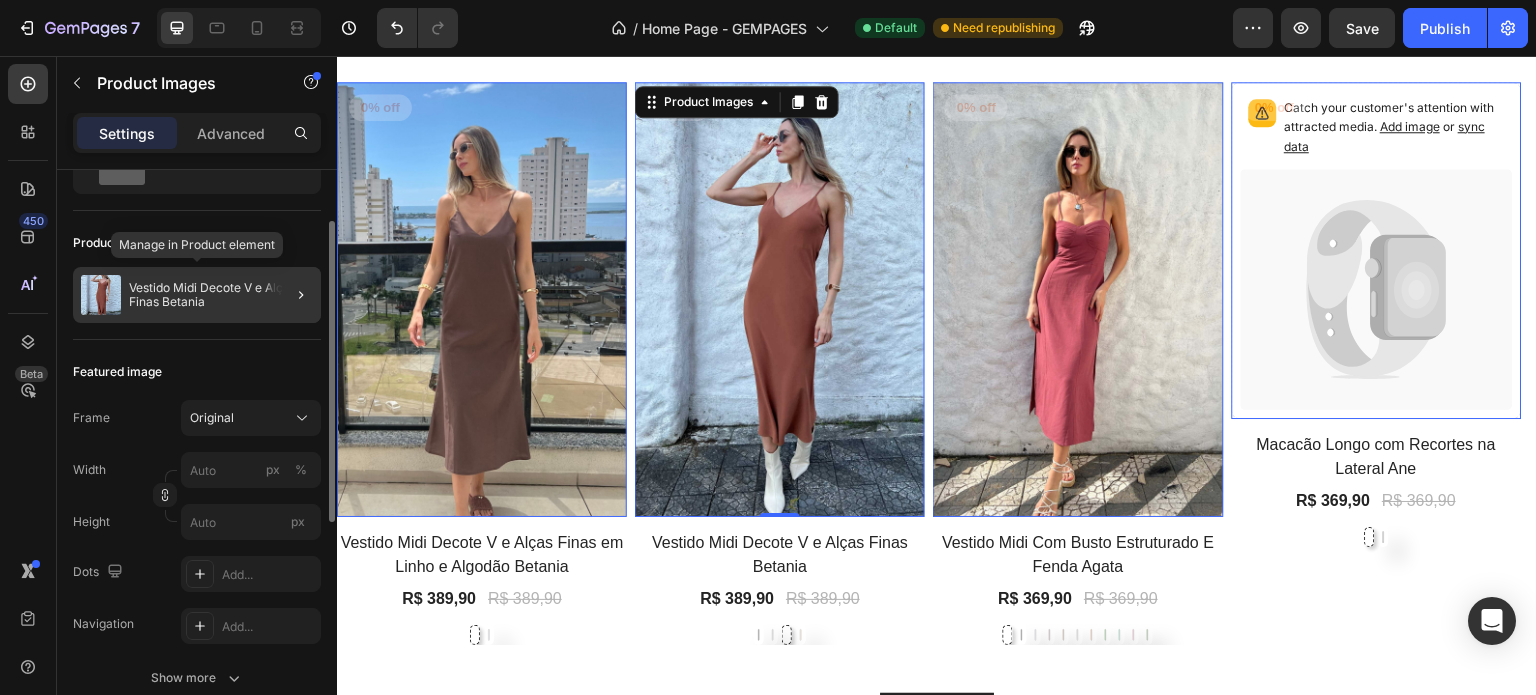 click on "Vestido Midi Decote V e Alças Finas Betania" at bounding box center (221, 295) 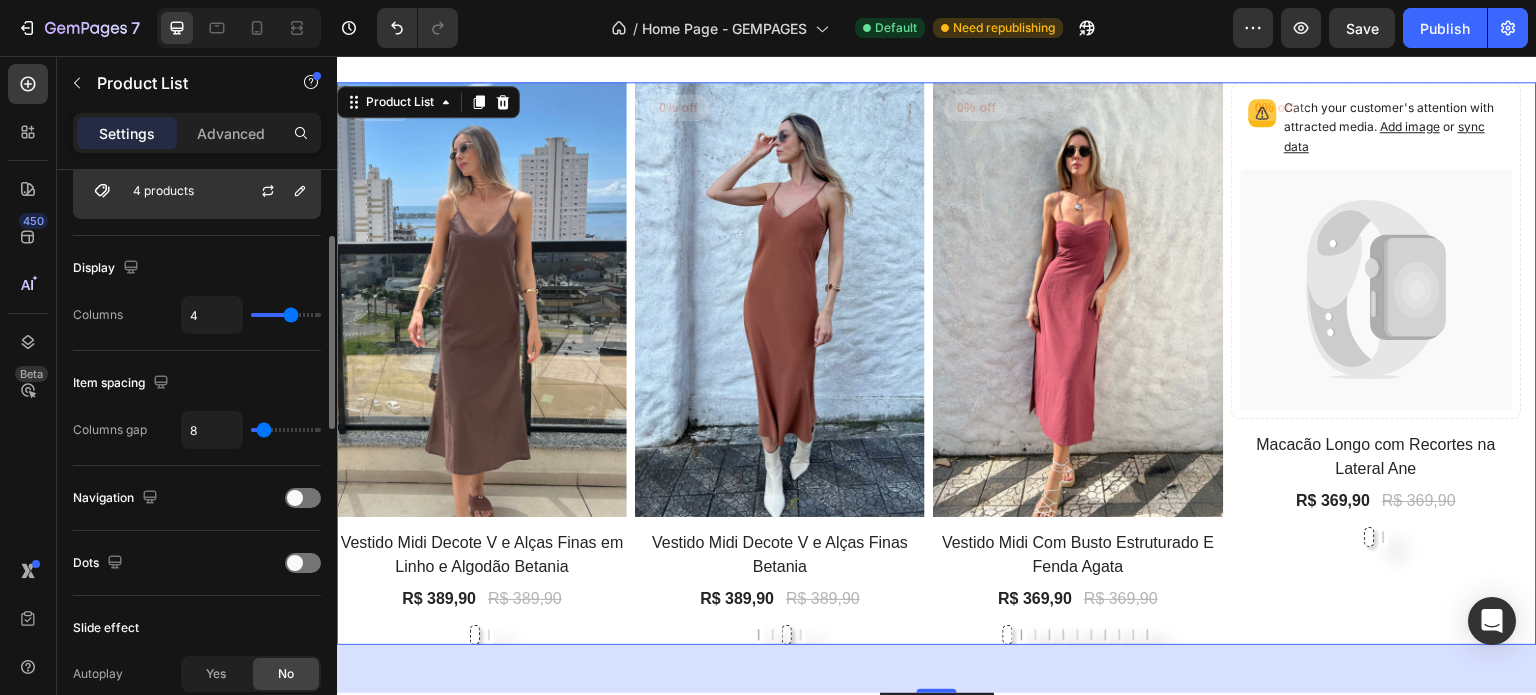 scroll, scrollTop: 0, scrollLeft: 0, axis: both 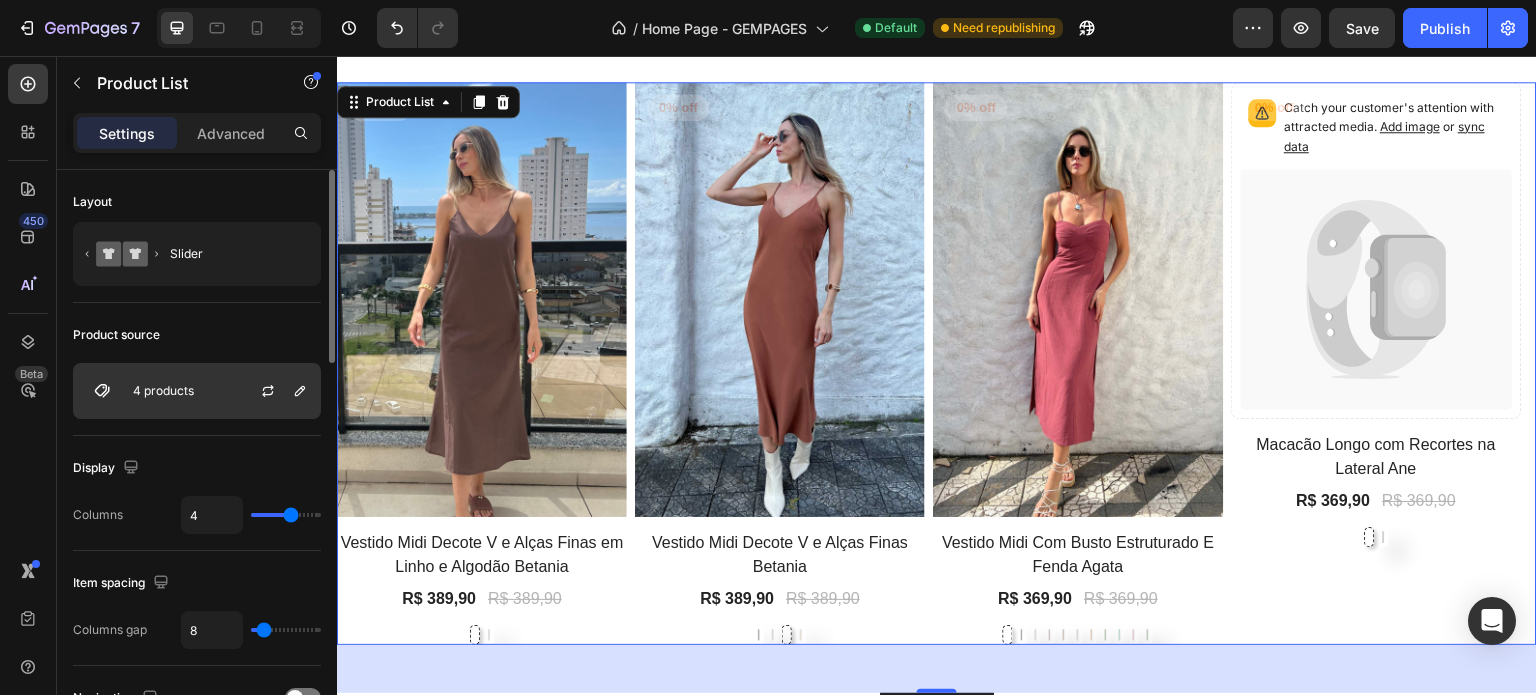 click on "4 products" at bounding box center (197, 391) 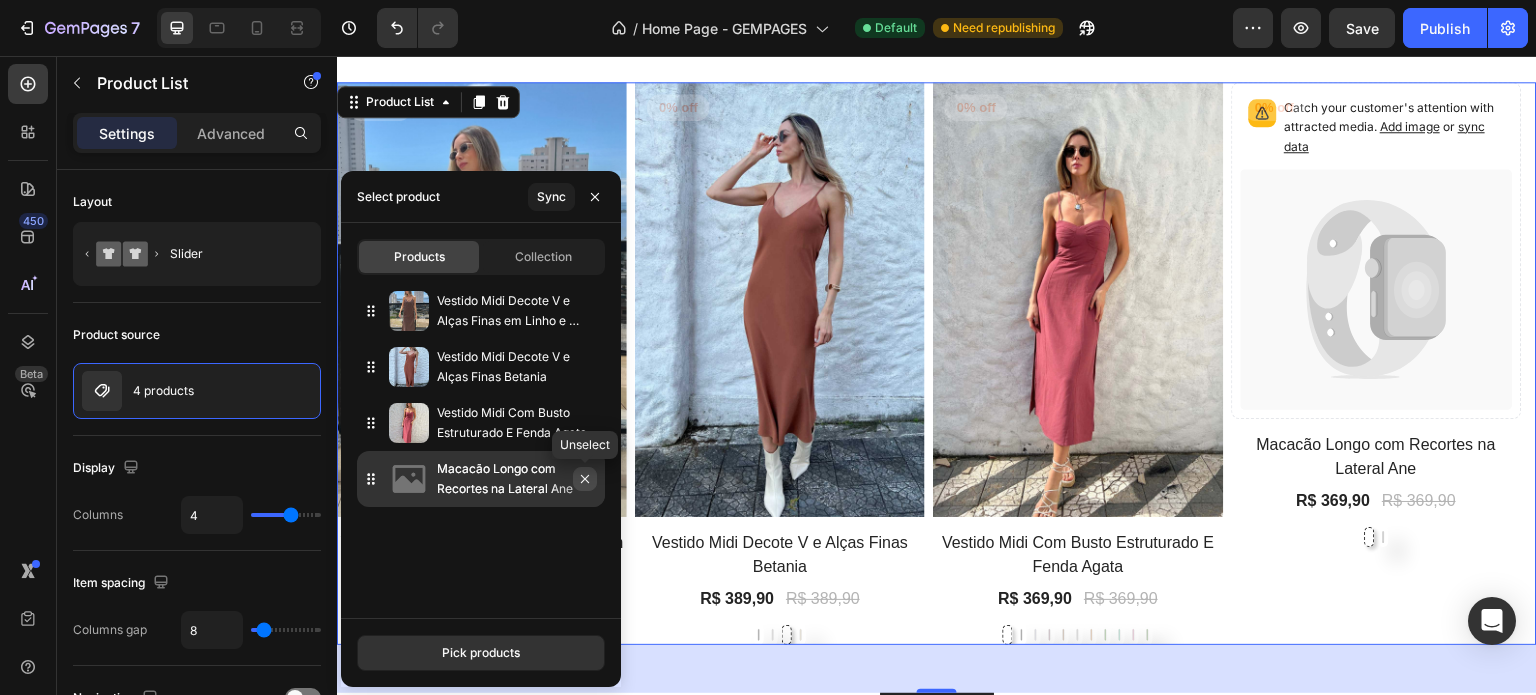 click 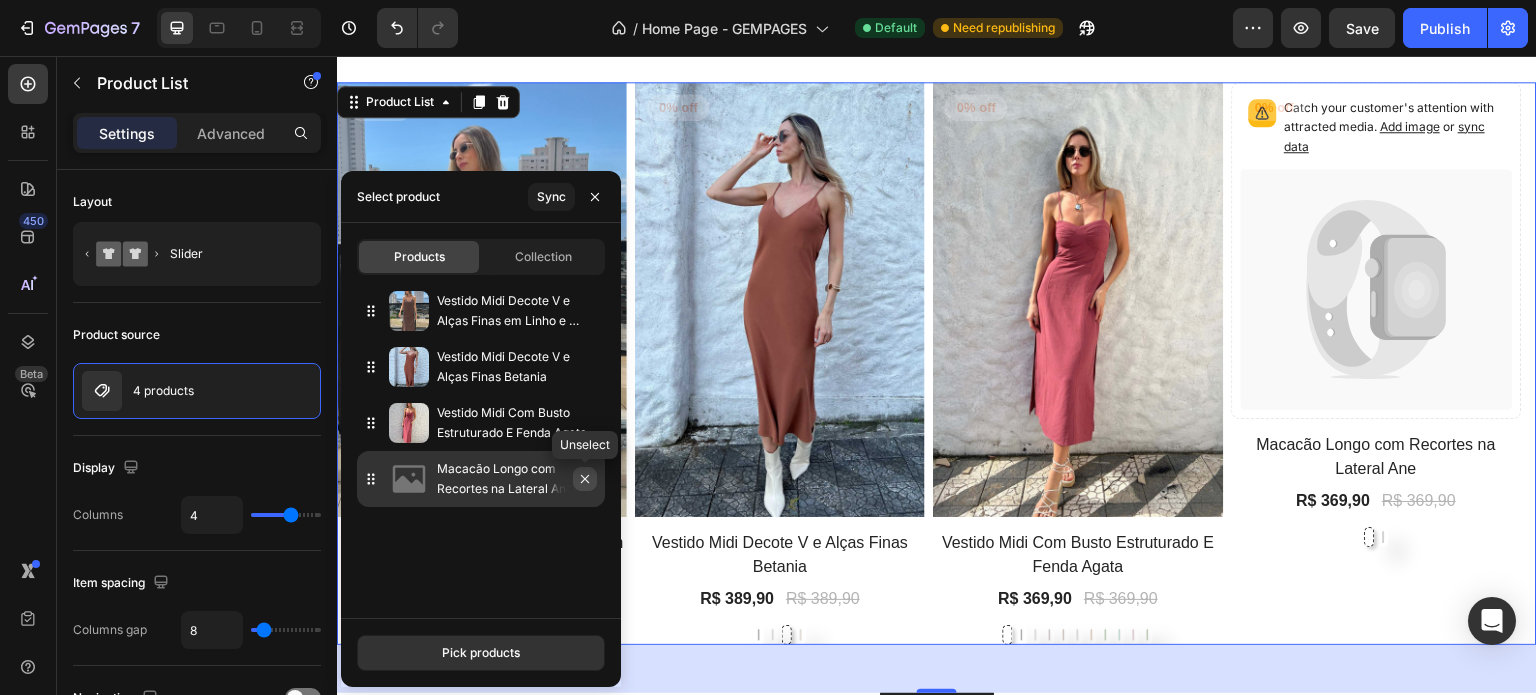 click 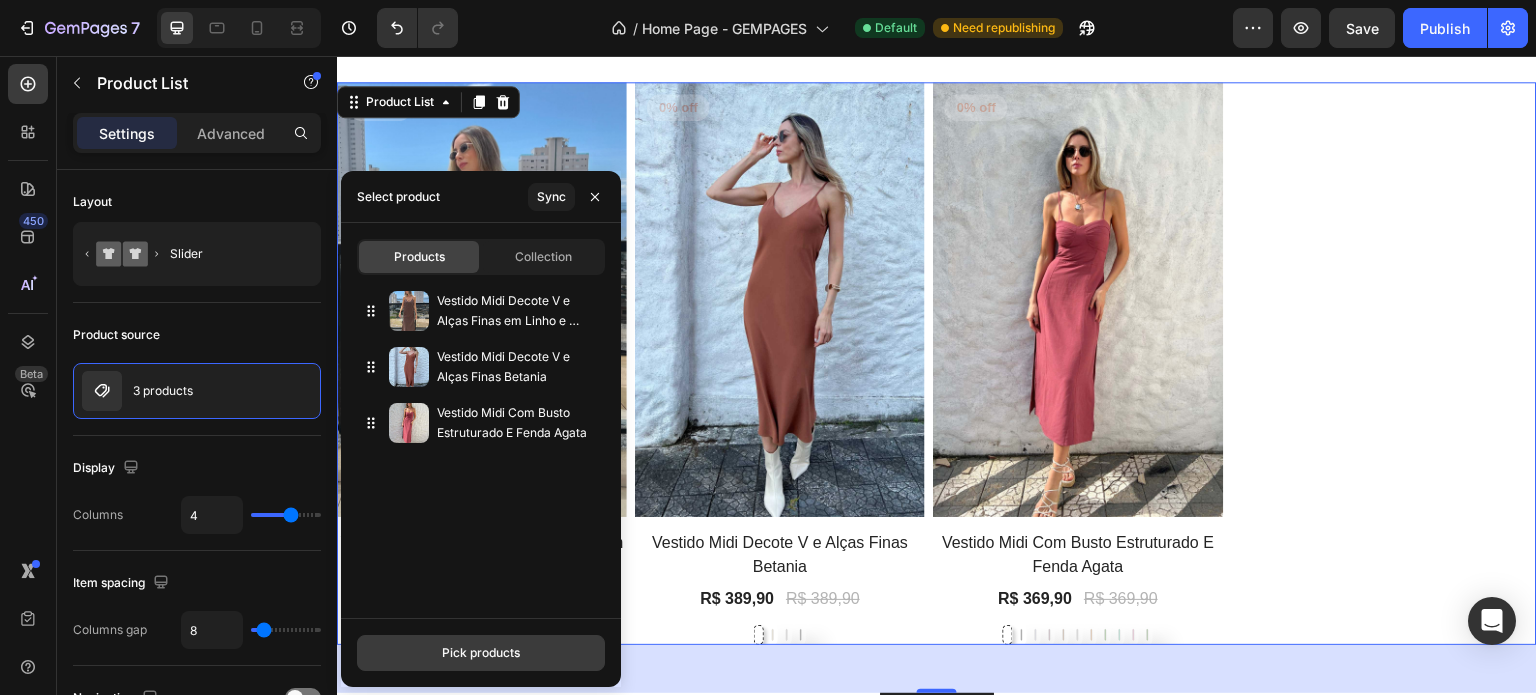 click on "Pick products" at bounding box center [481, 653] 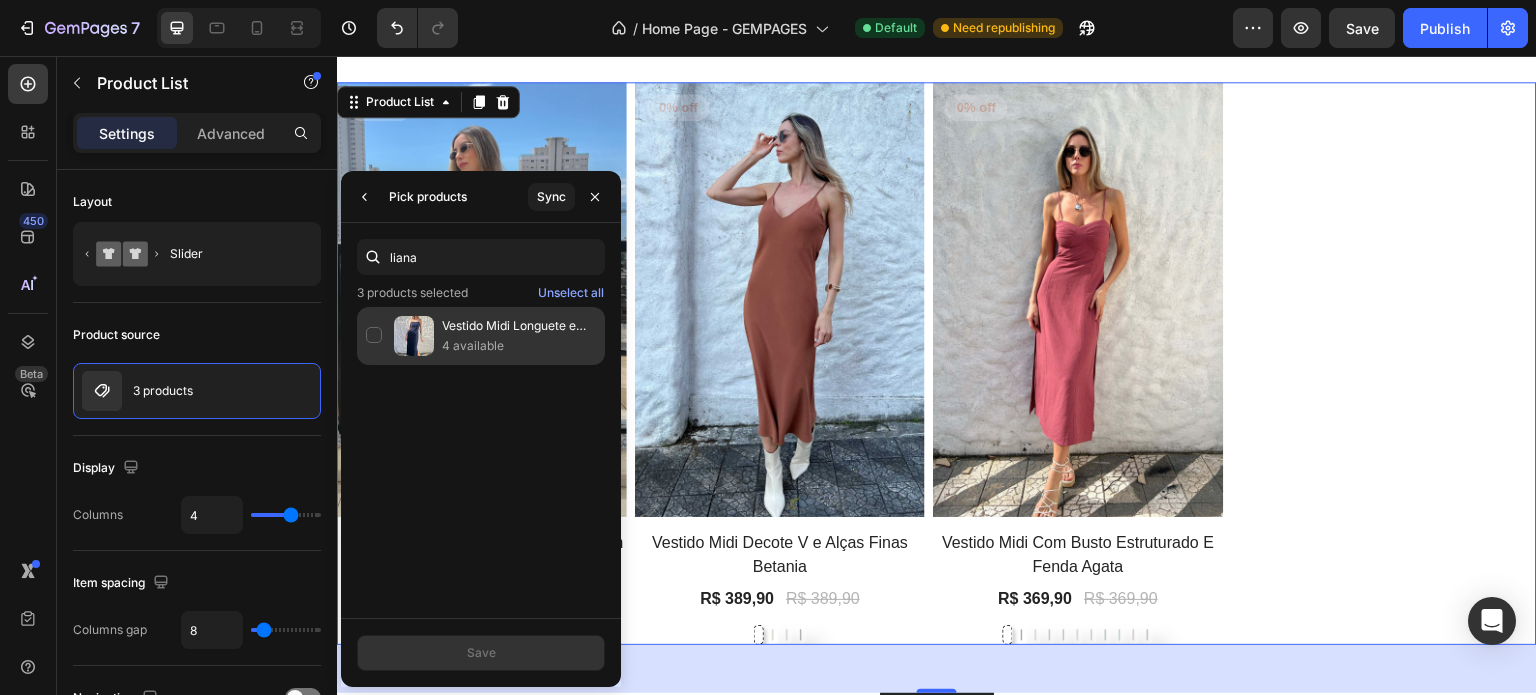 type on "liana" 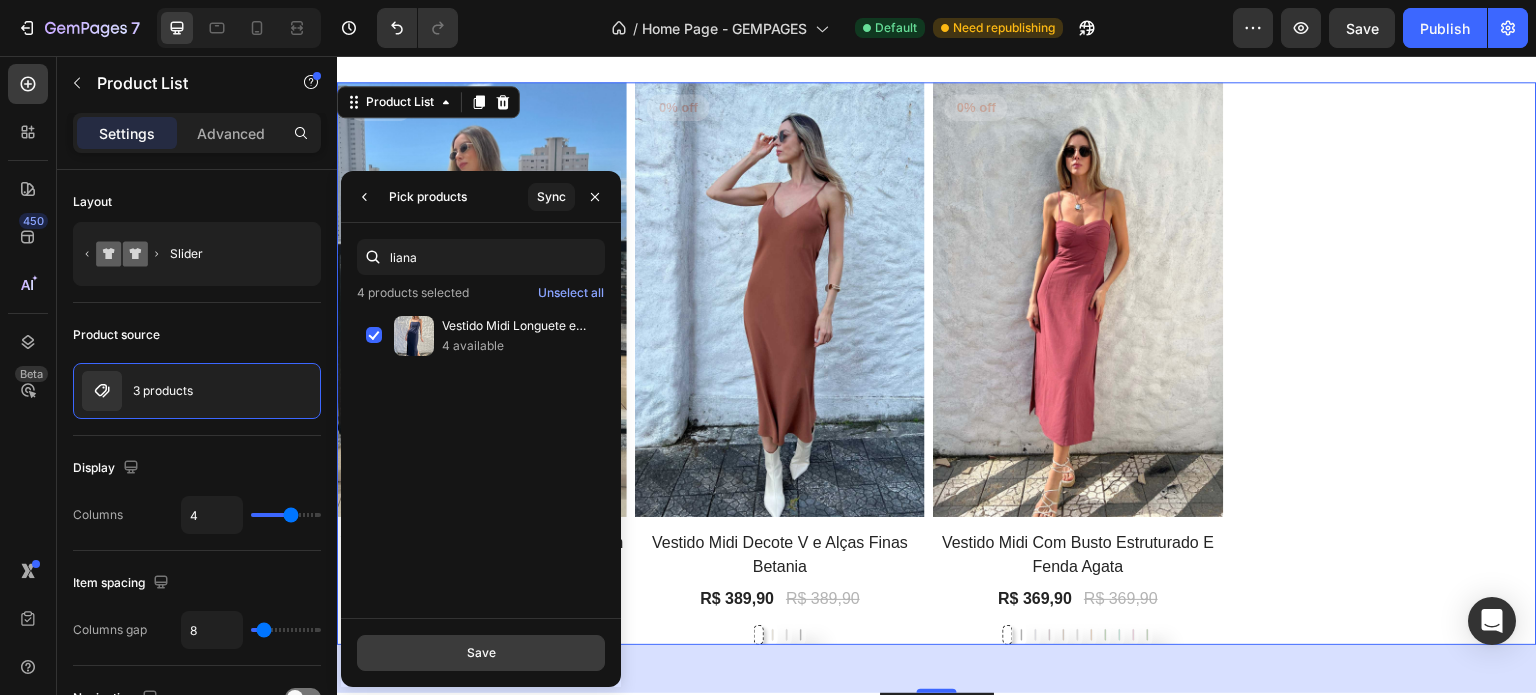 click on "Save" at bounding box center (481, 653) 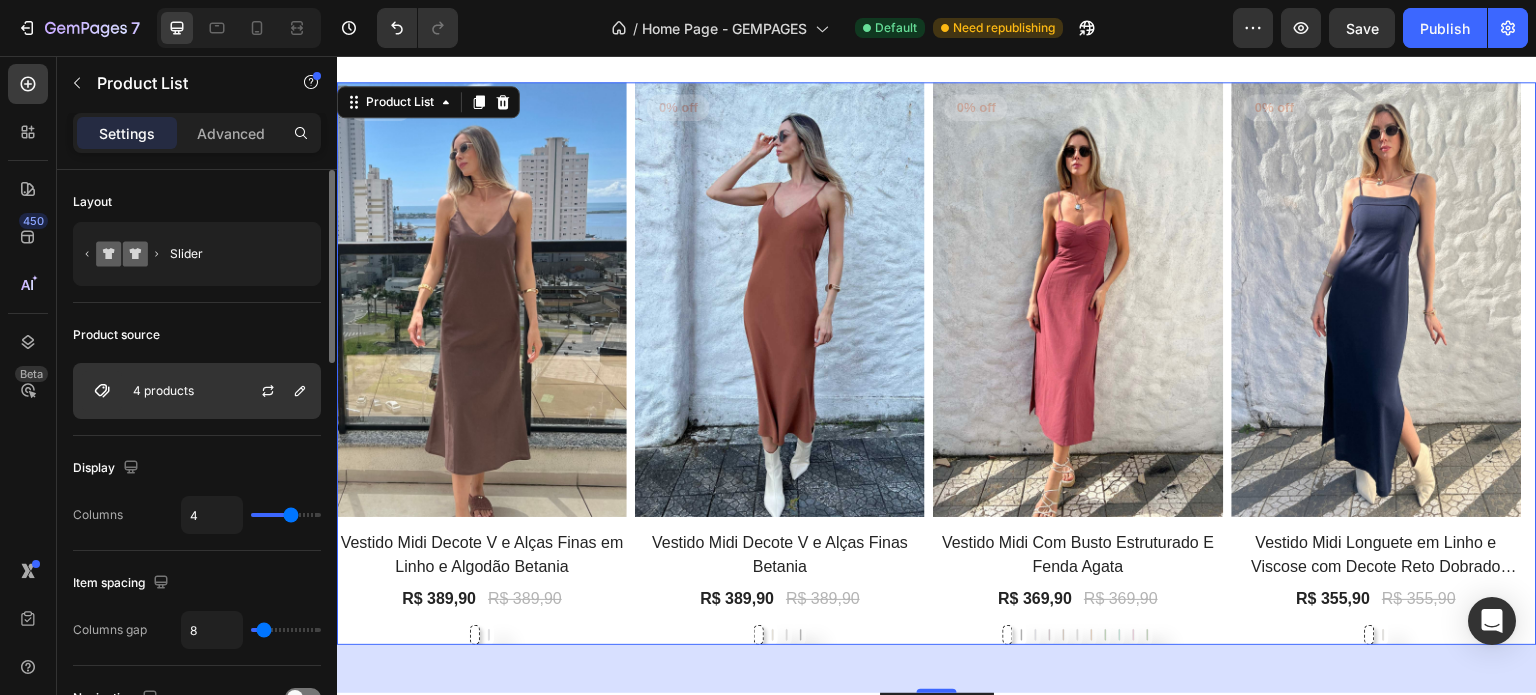 click on "4 products" at bounding box center [163, 391] 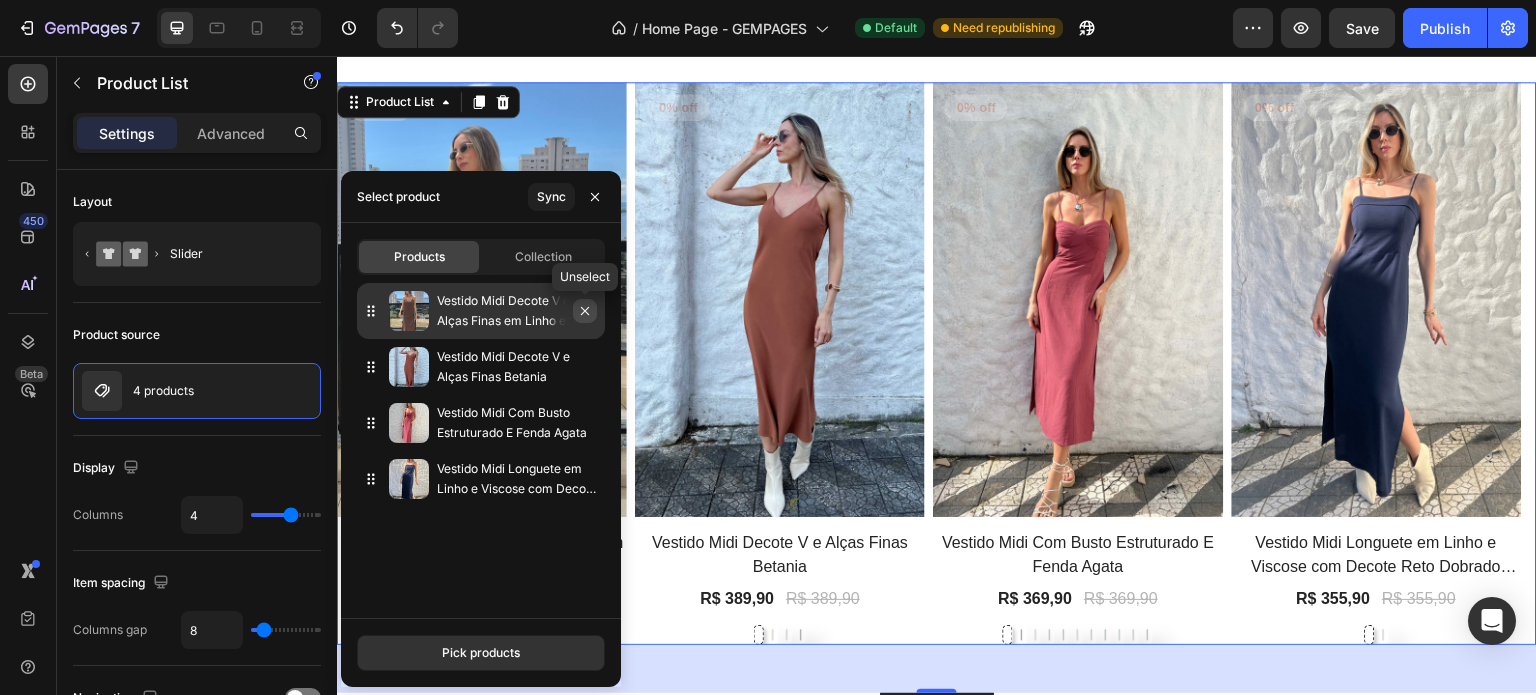 click 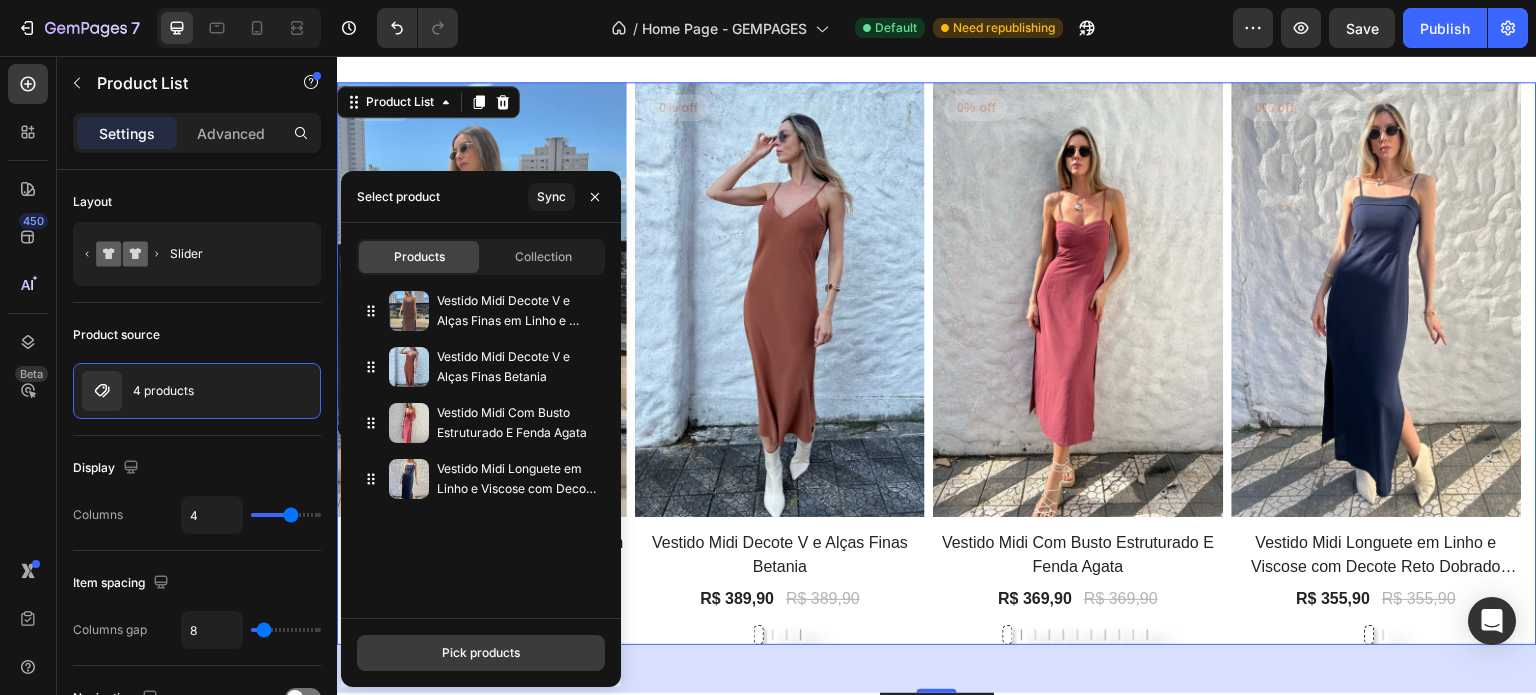 click on "Pick products" at bounding box center (481, 653) 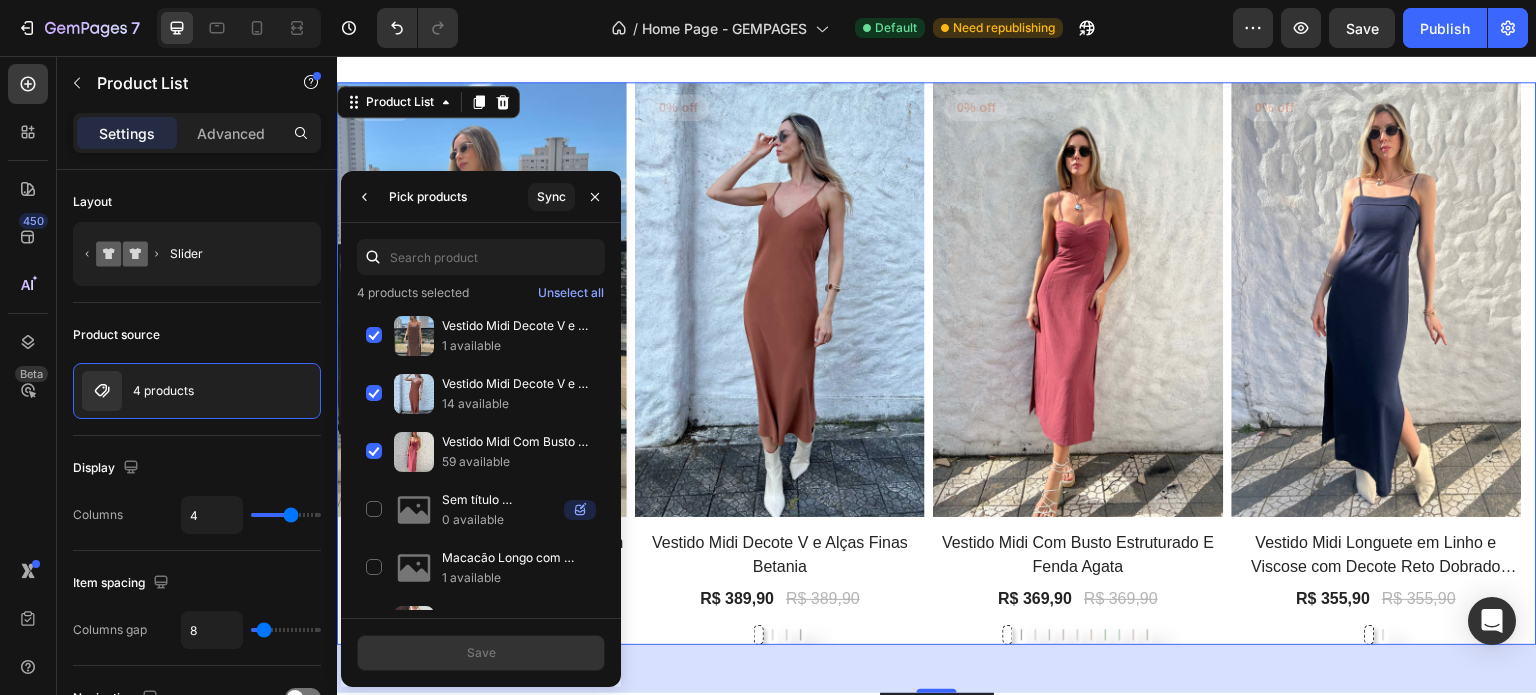click on "4 products selected Unselect all  Vestido Midi Decote V e Alças Finas em Linho e Algodão Betania 1 available Vestido Midi Decote V e Alças Finas Betania 14 available Vestido Midi Com Busto Estruturado E Fenda Agata 59 available Sem título 3deago._19:48 0 available Macacão Longo com Recortes na Lateral Ane 1 available Macacão Feminino Decote nas Costas Abertas Alexia 6 available Jaqueta Jeans Cropped com Barra Desfiada Debora 1 available Casaco Feminino Trench Coat 100% Linho Dora 7 available Saia Curta Xadrez com Botão 1 available Saia Longa Alfaiataria Denim Lara 5 available" at bounding box center (481, 420) 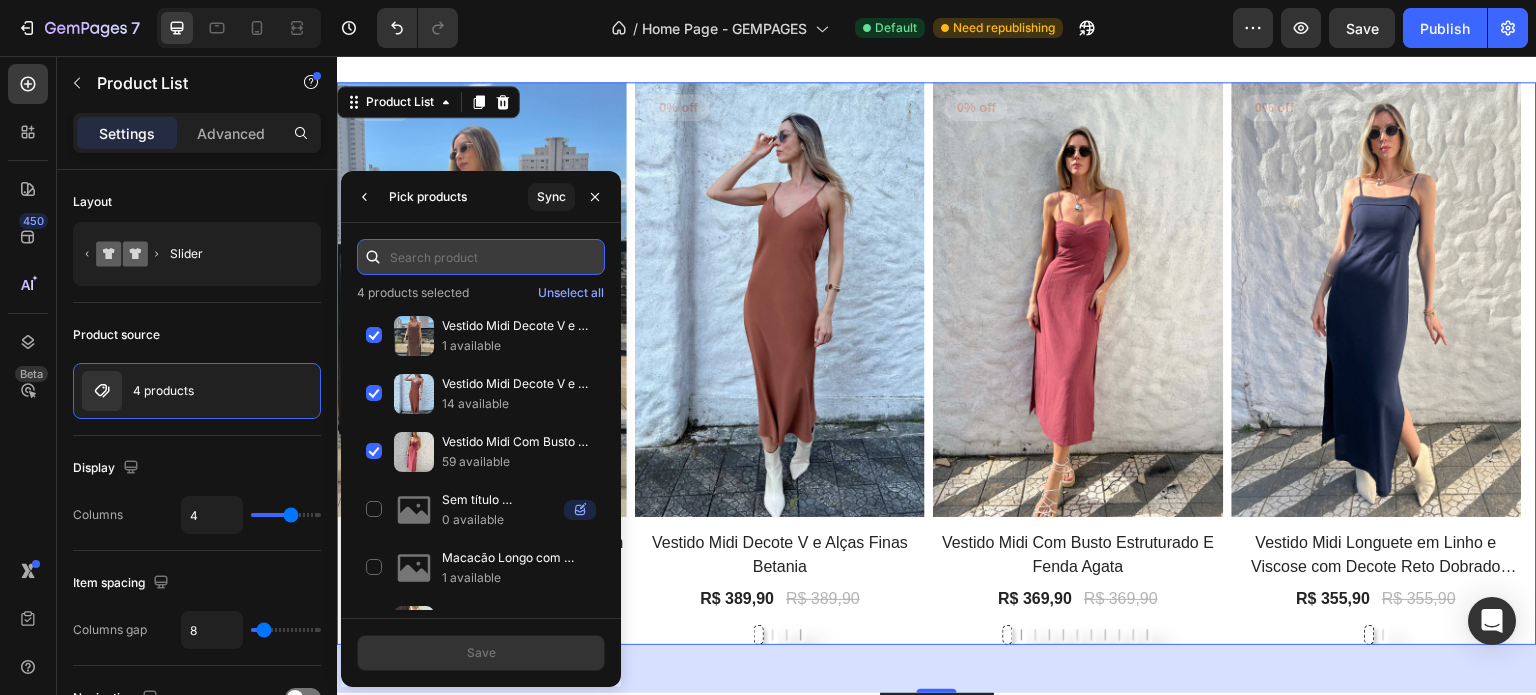 click at bounding box center (481, 257) 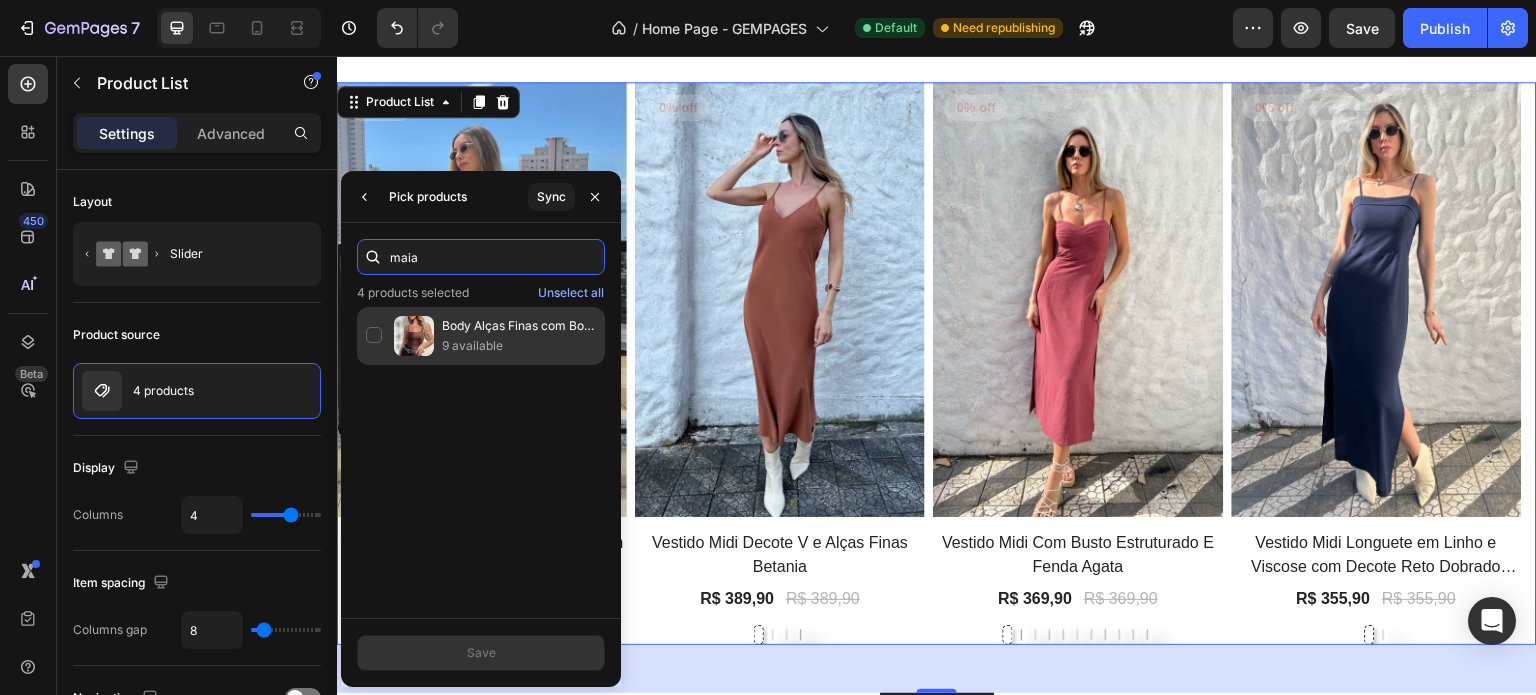 type on "maia" 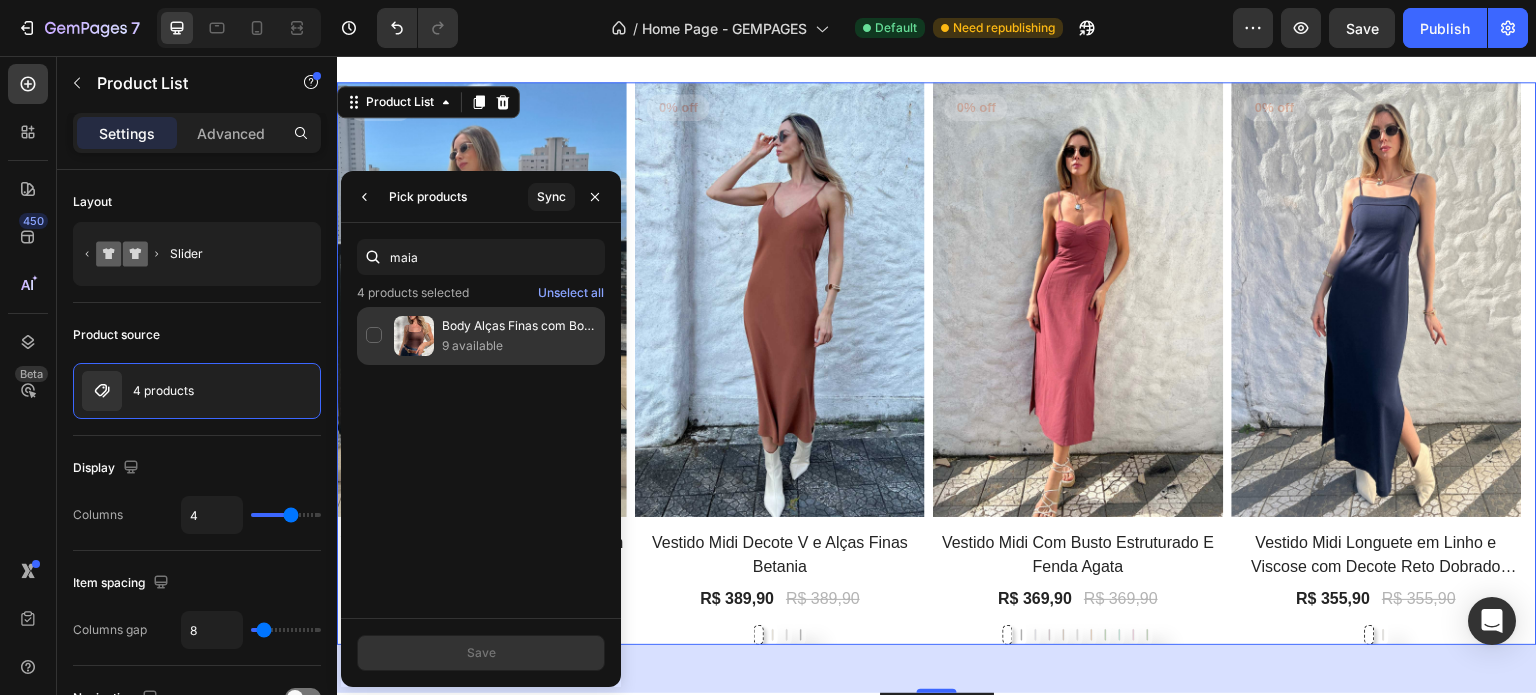 click on "Body Alças Finas com Bojo Removível Maia 9 available" at bounding box center [519, 336] 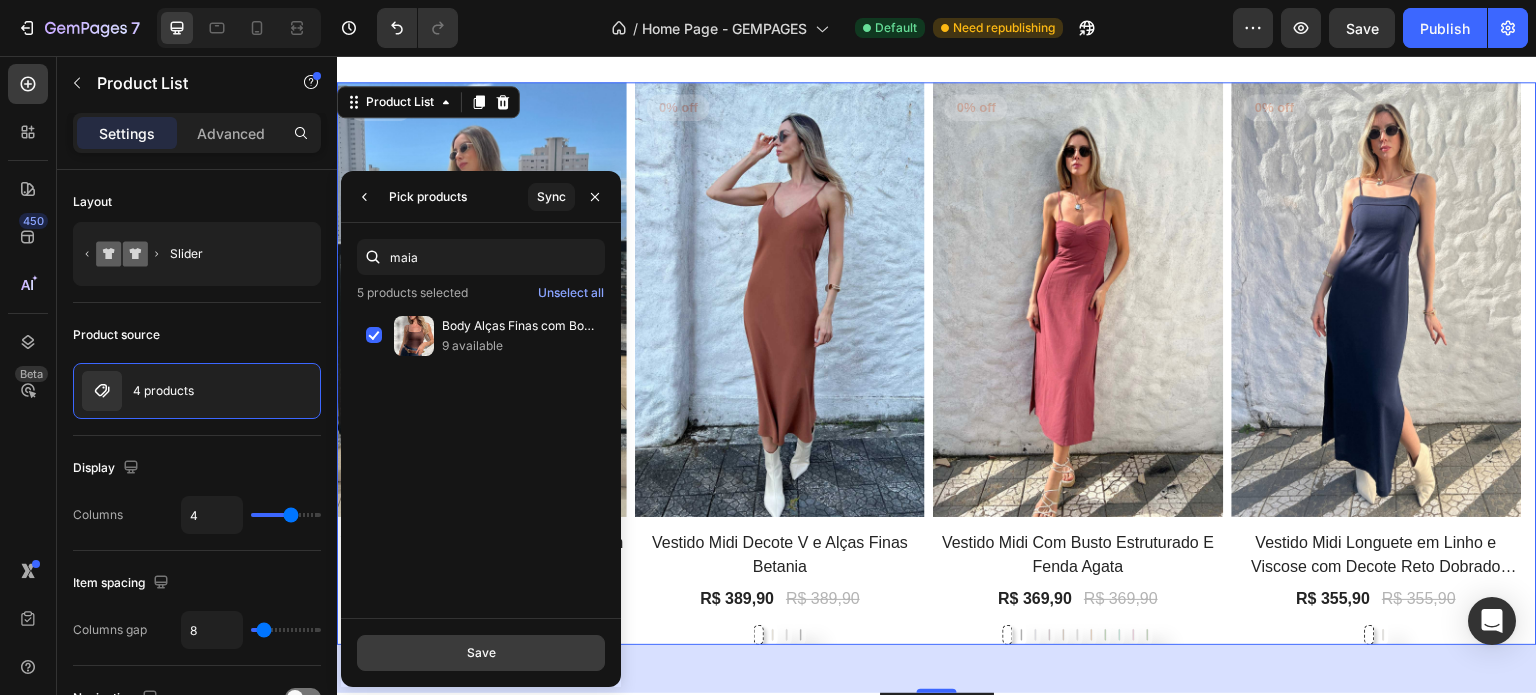 click on "Save" at bounding box center [481, 653] 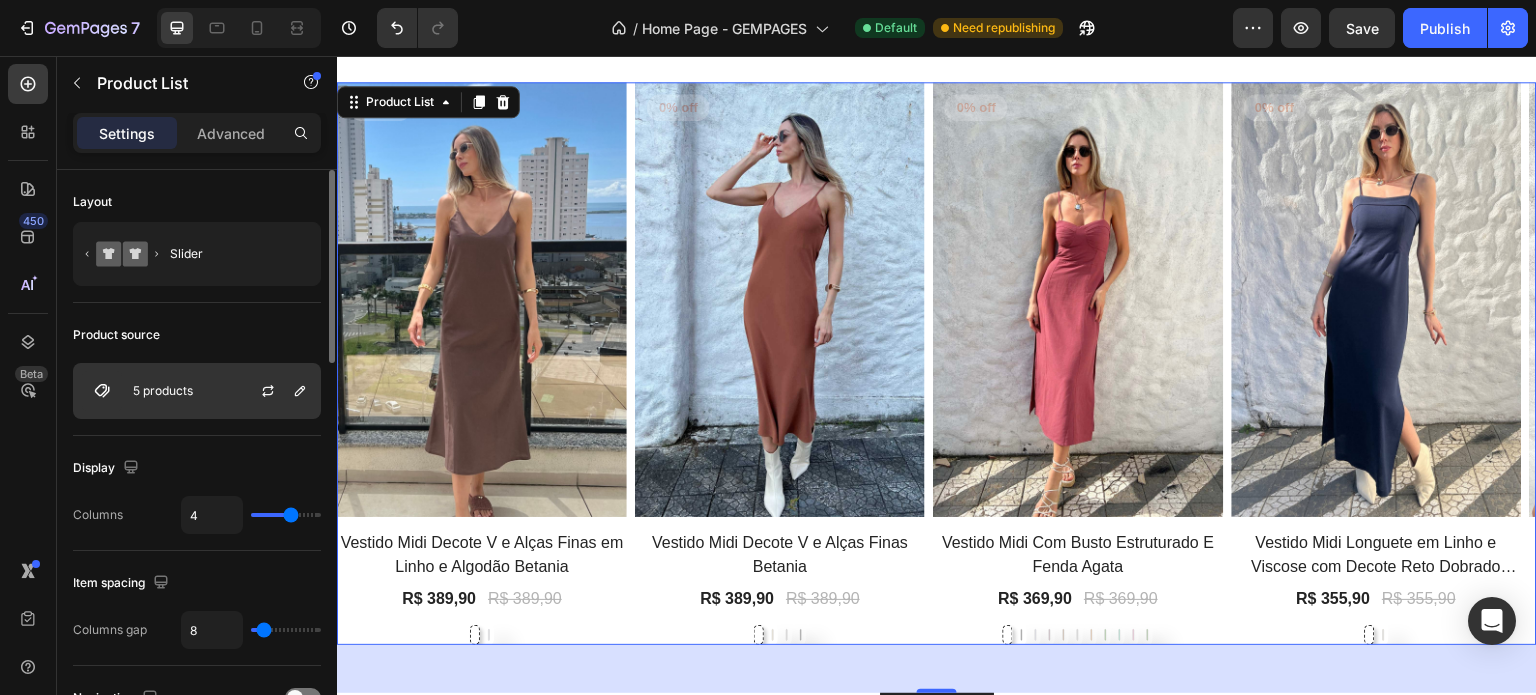 click on "5 products" at bounding box center (197, 391) 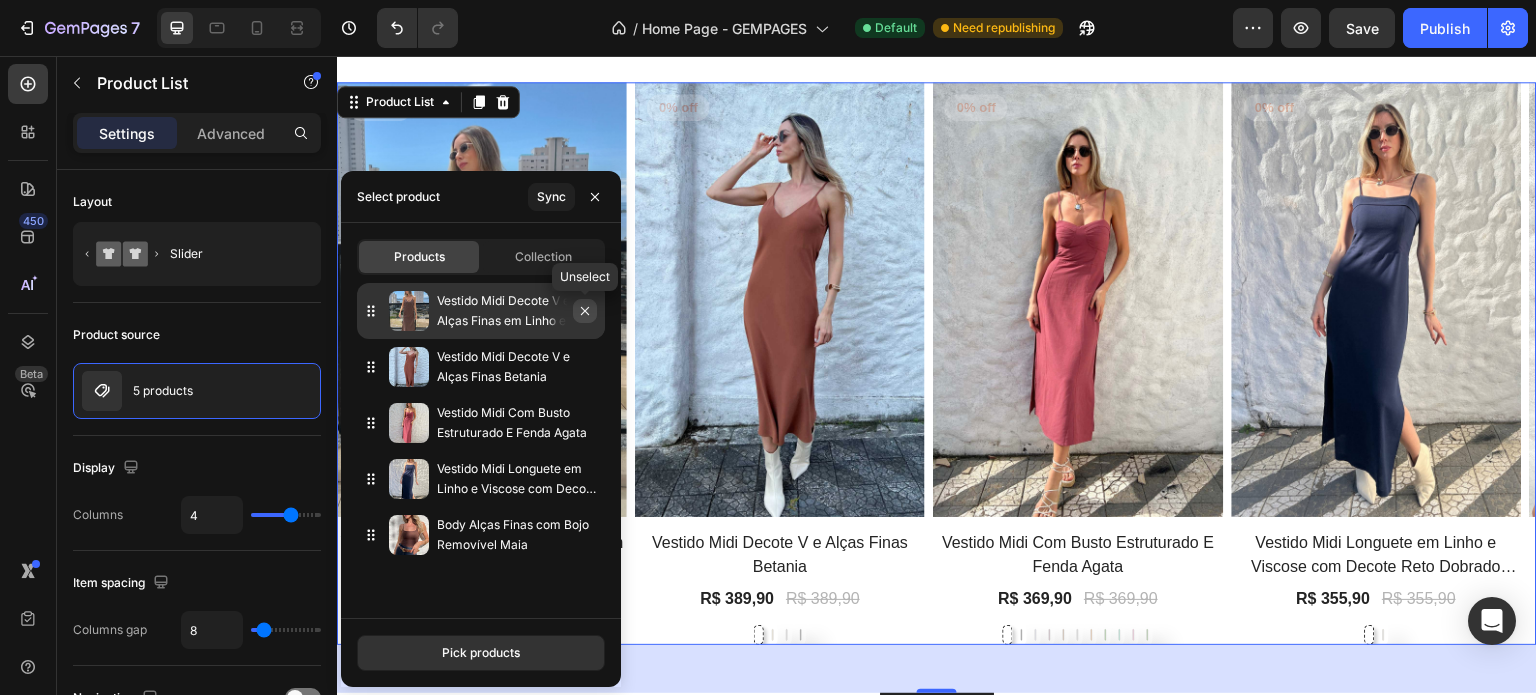 click 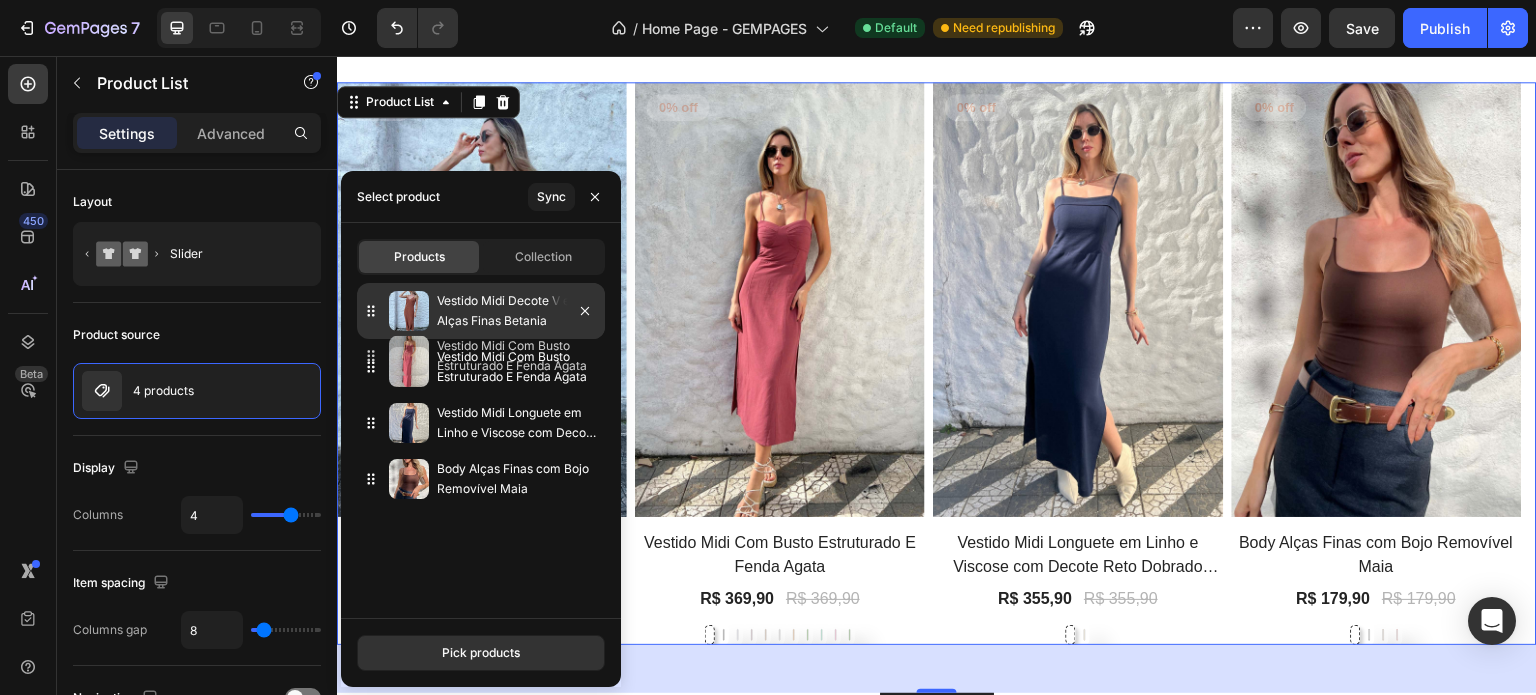 type 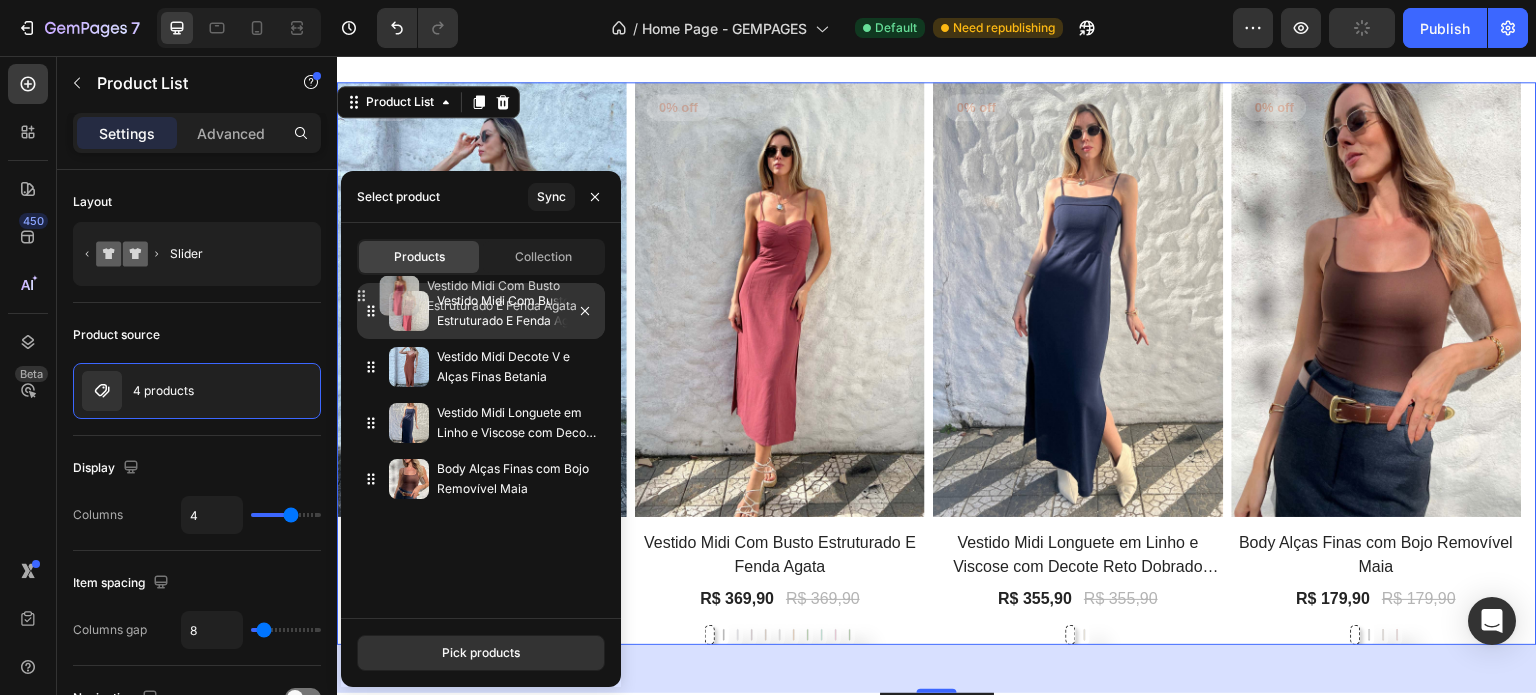 drag, startPoint x: 374, startPoint y: 372, endPoint x: 364, endPoint y: 299, distance: 73.68175 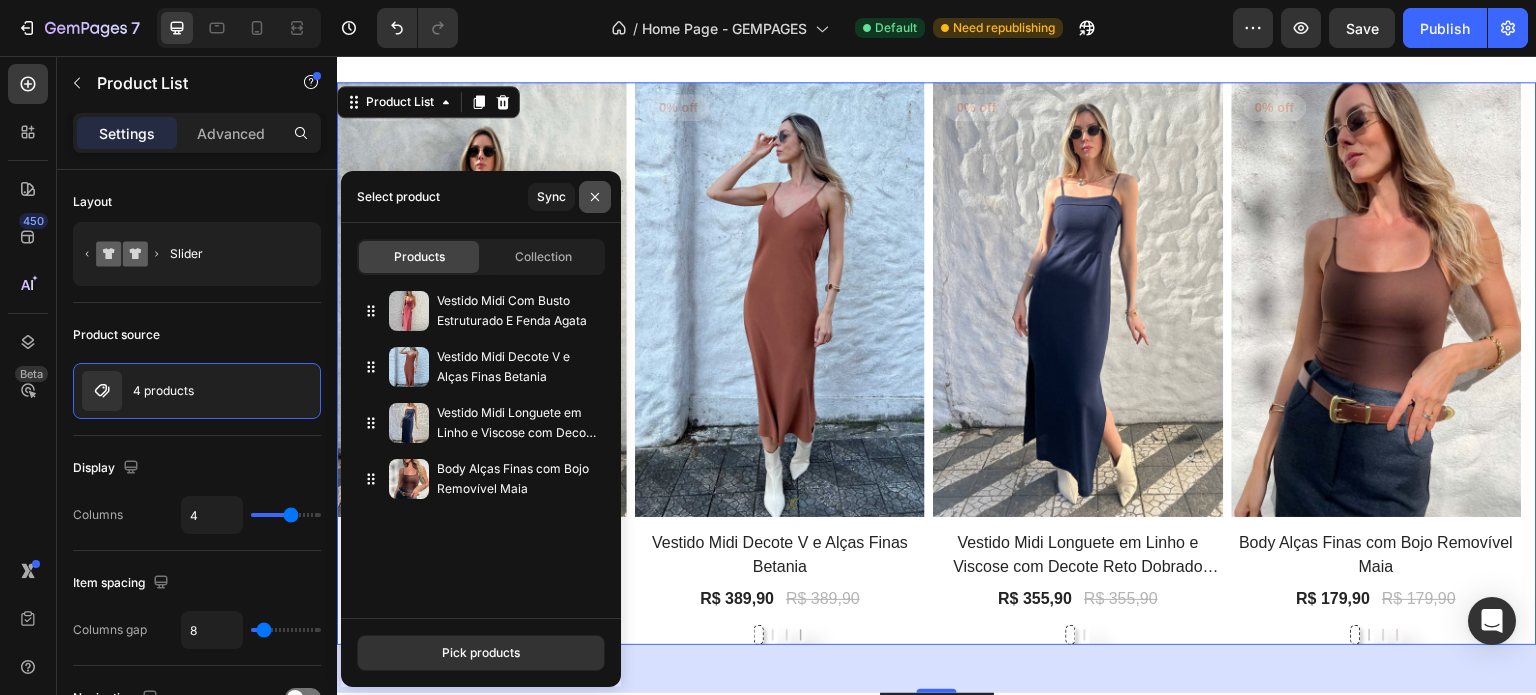 click 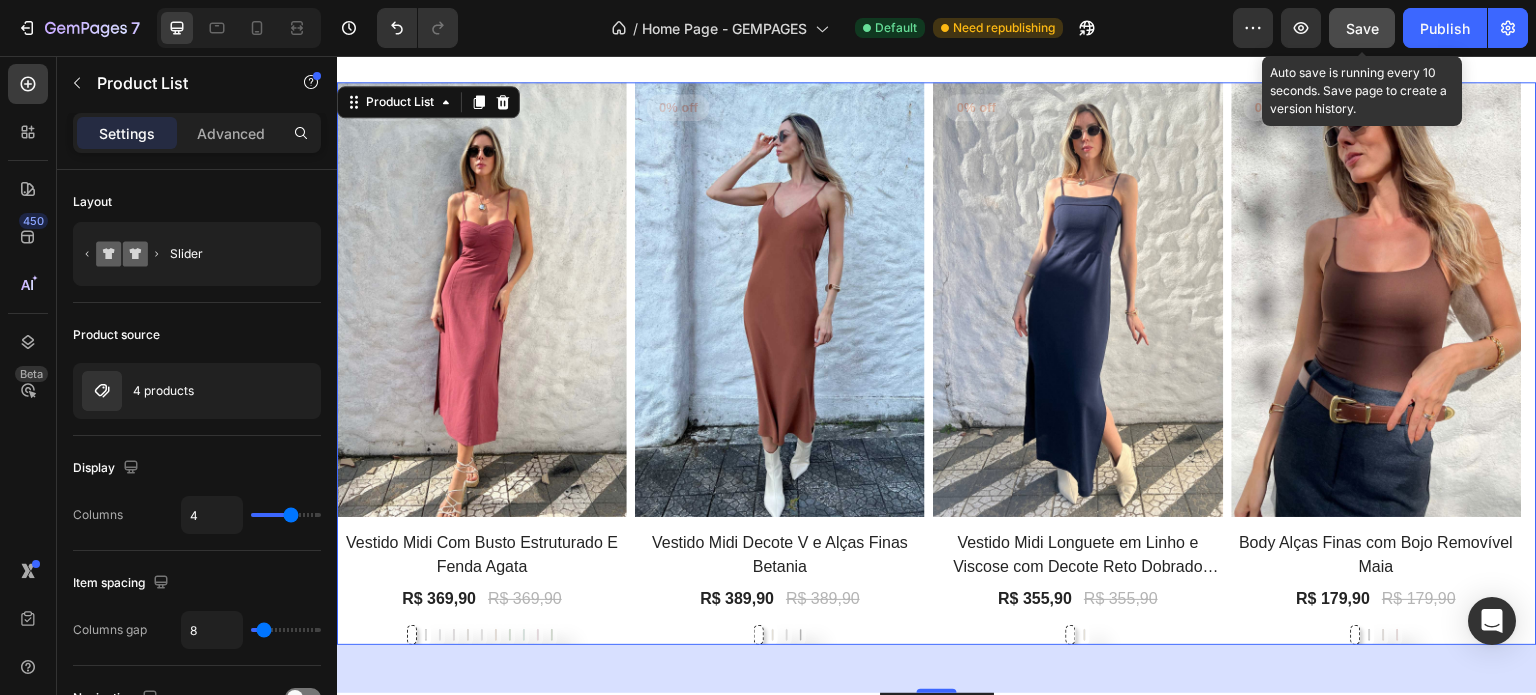 click on "Save" 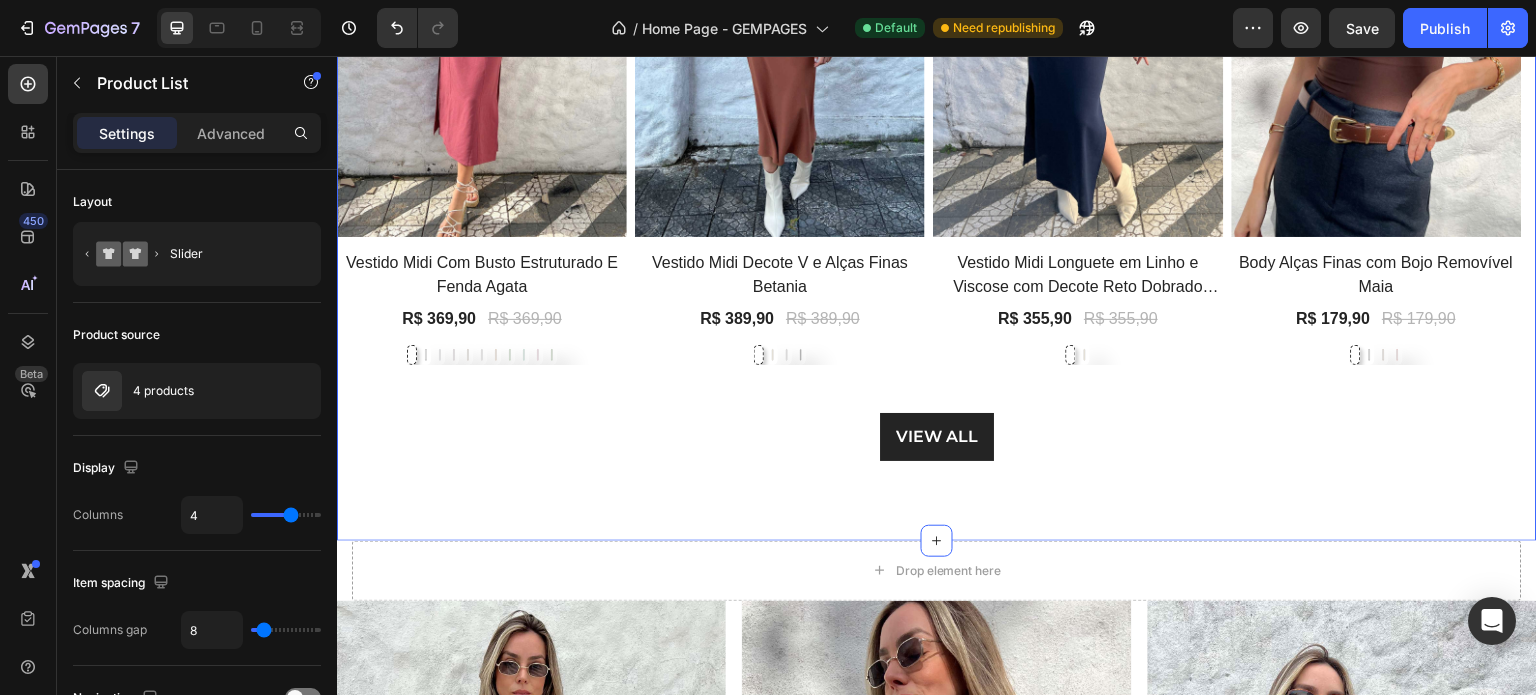 scroll, scrollTop: 1000, scrollLeft: 0, axis: vertical 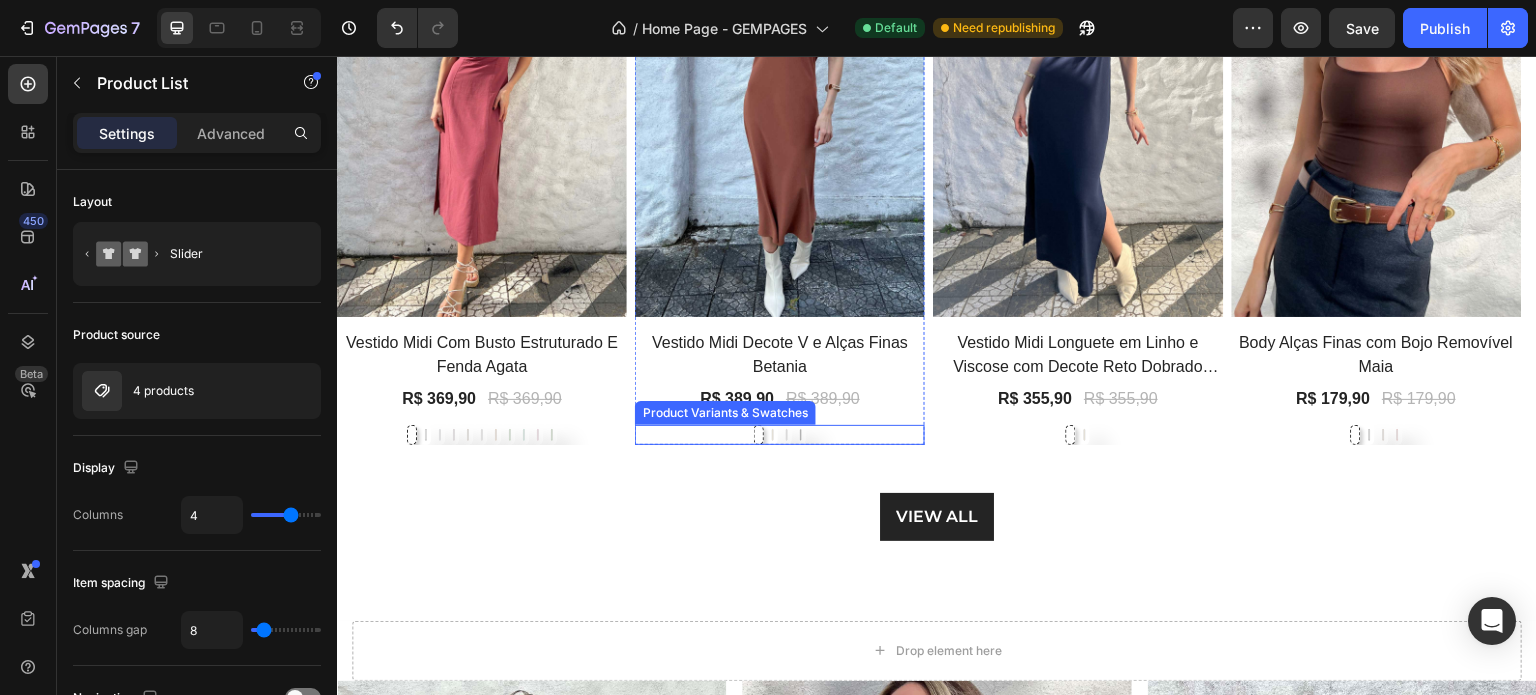 click at bounding box center [787, 435] 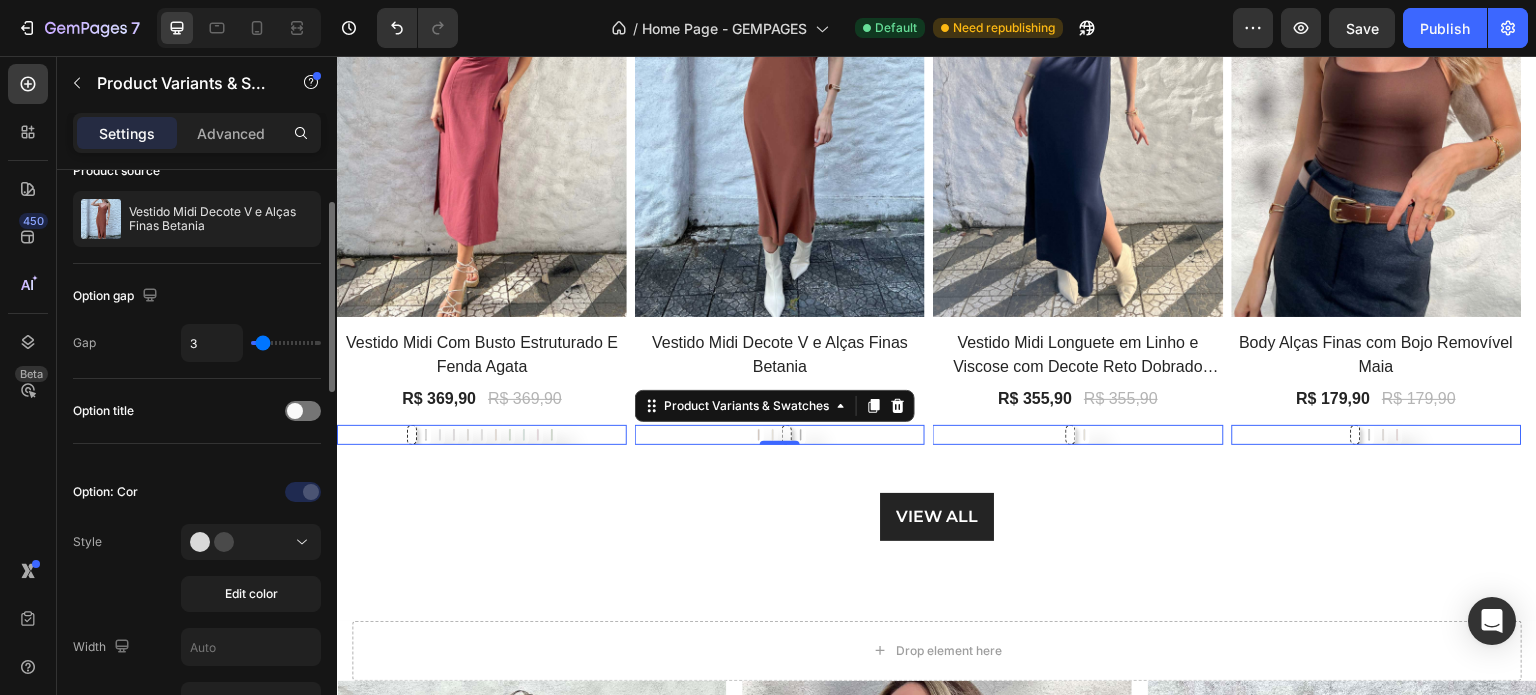 scroll, scrollTop: 200, scrollLeft: 0, axis: vertical 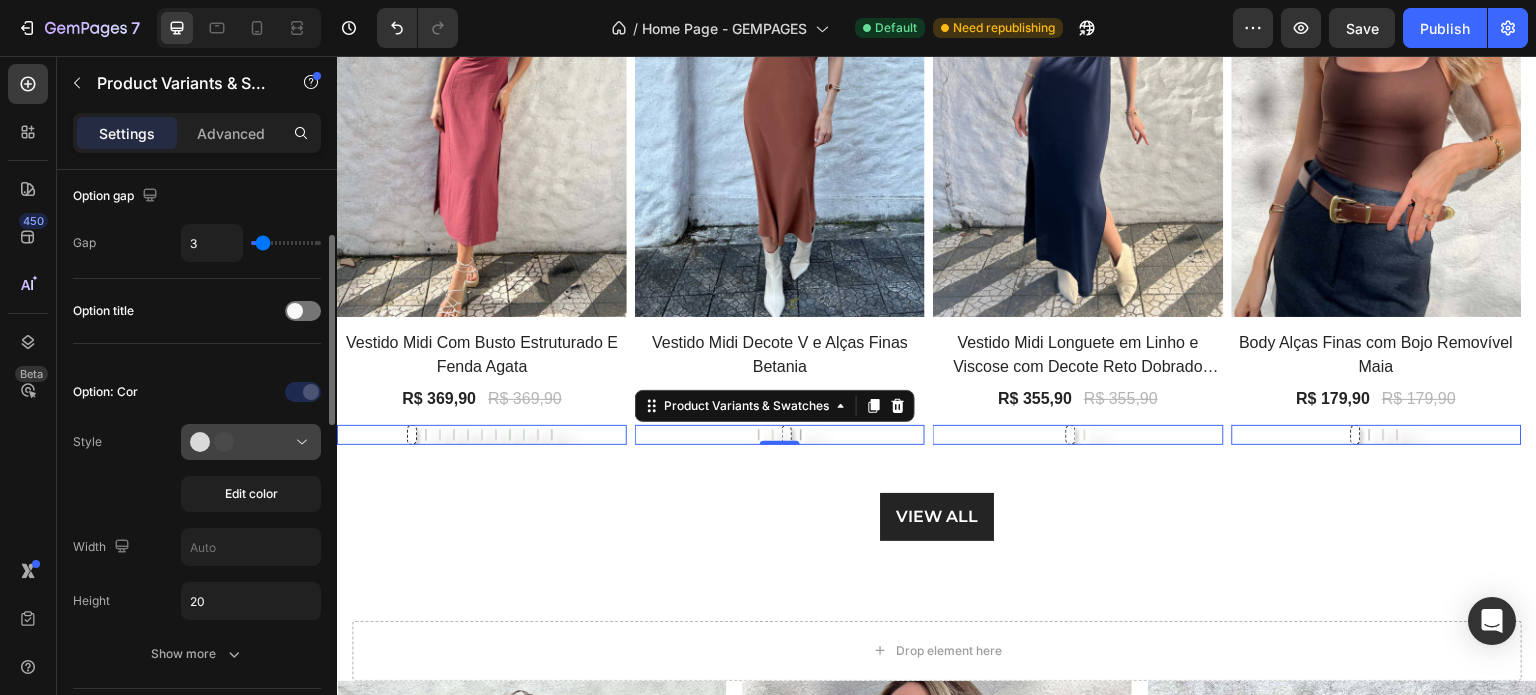 click at bounding box center (251, 442) 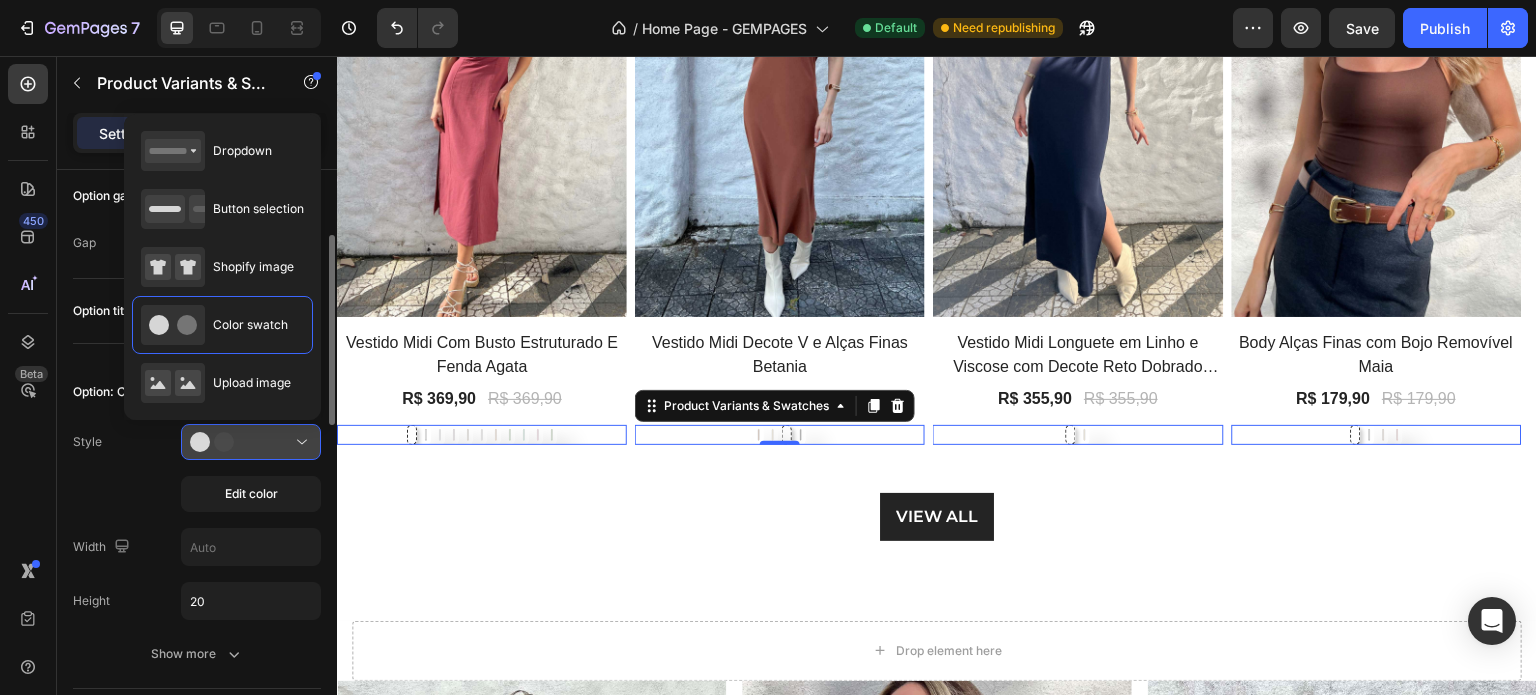 click at bounding box center (251, 442) 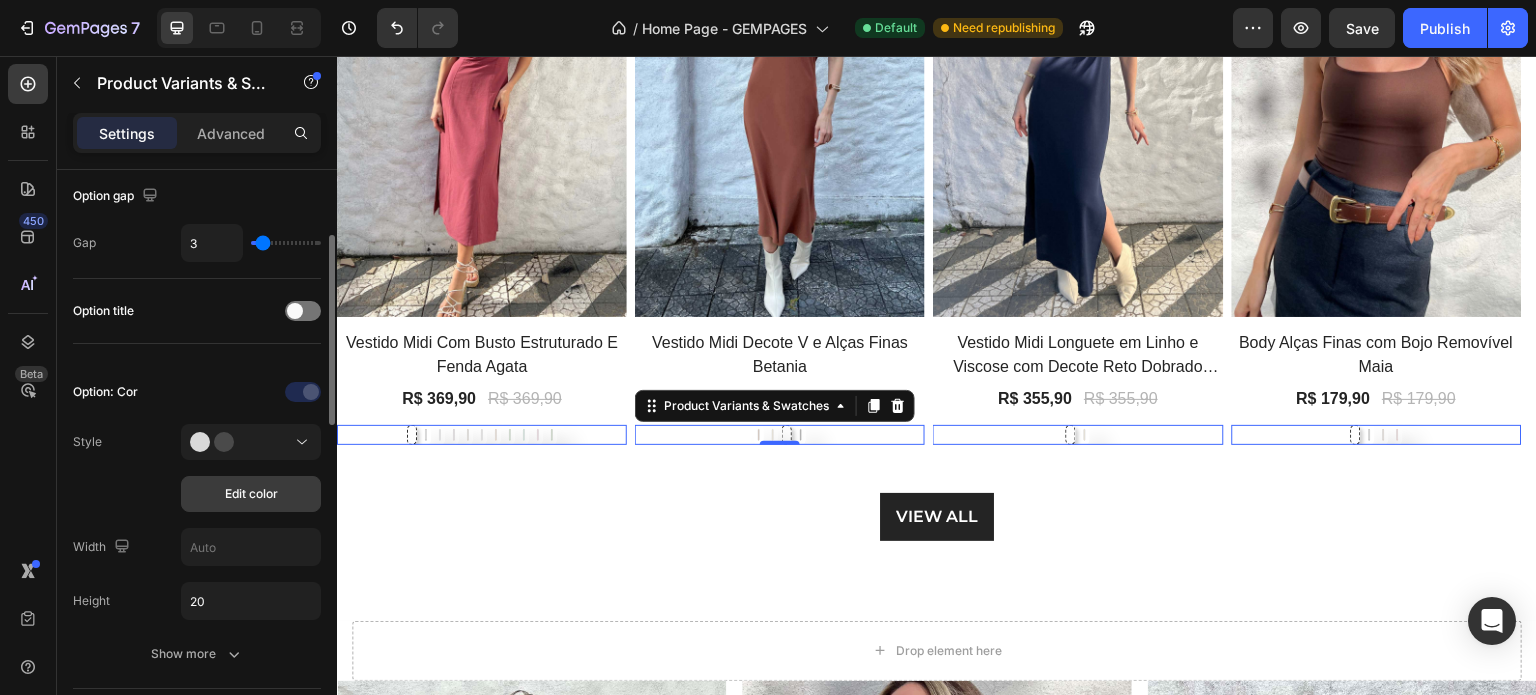 click on "Edit color" 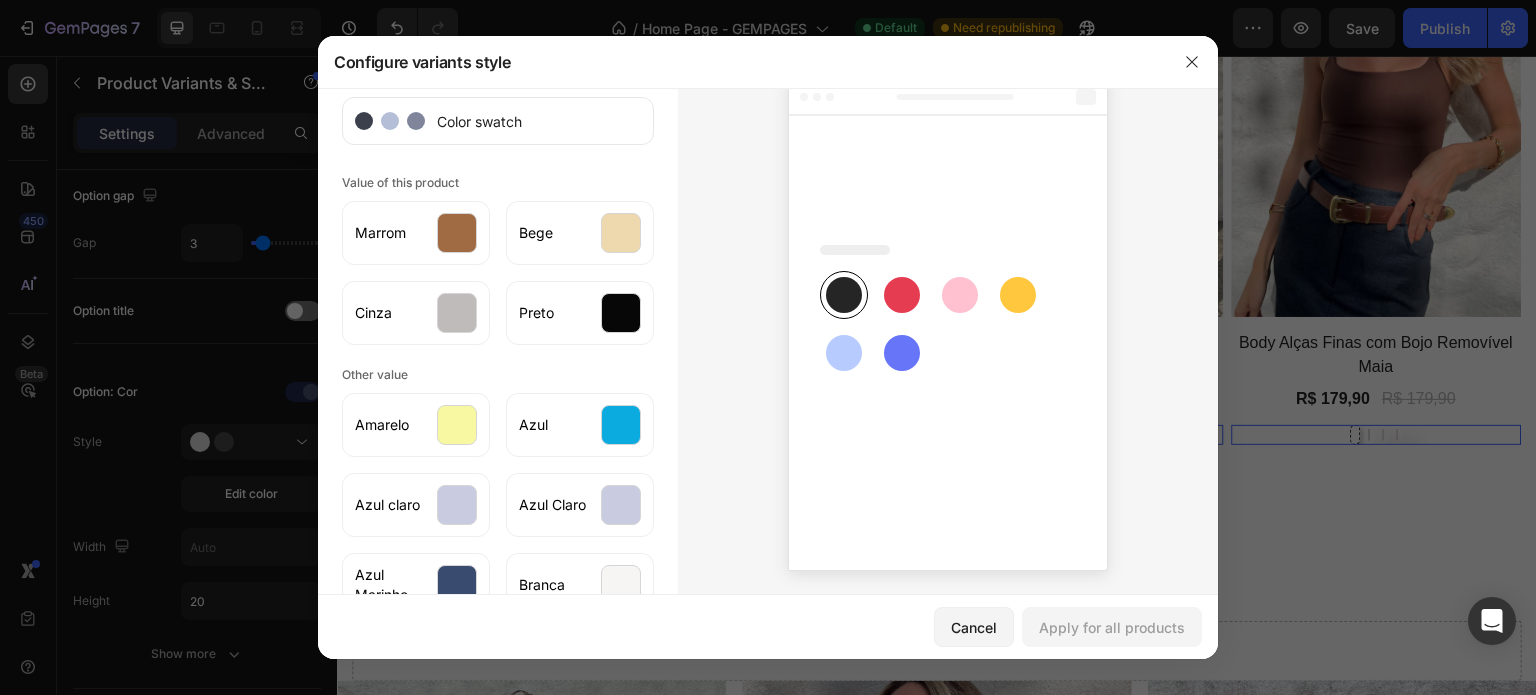 scroll, scrollTop: 47, scrollLeft: 0, axis: vertical 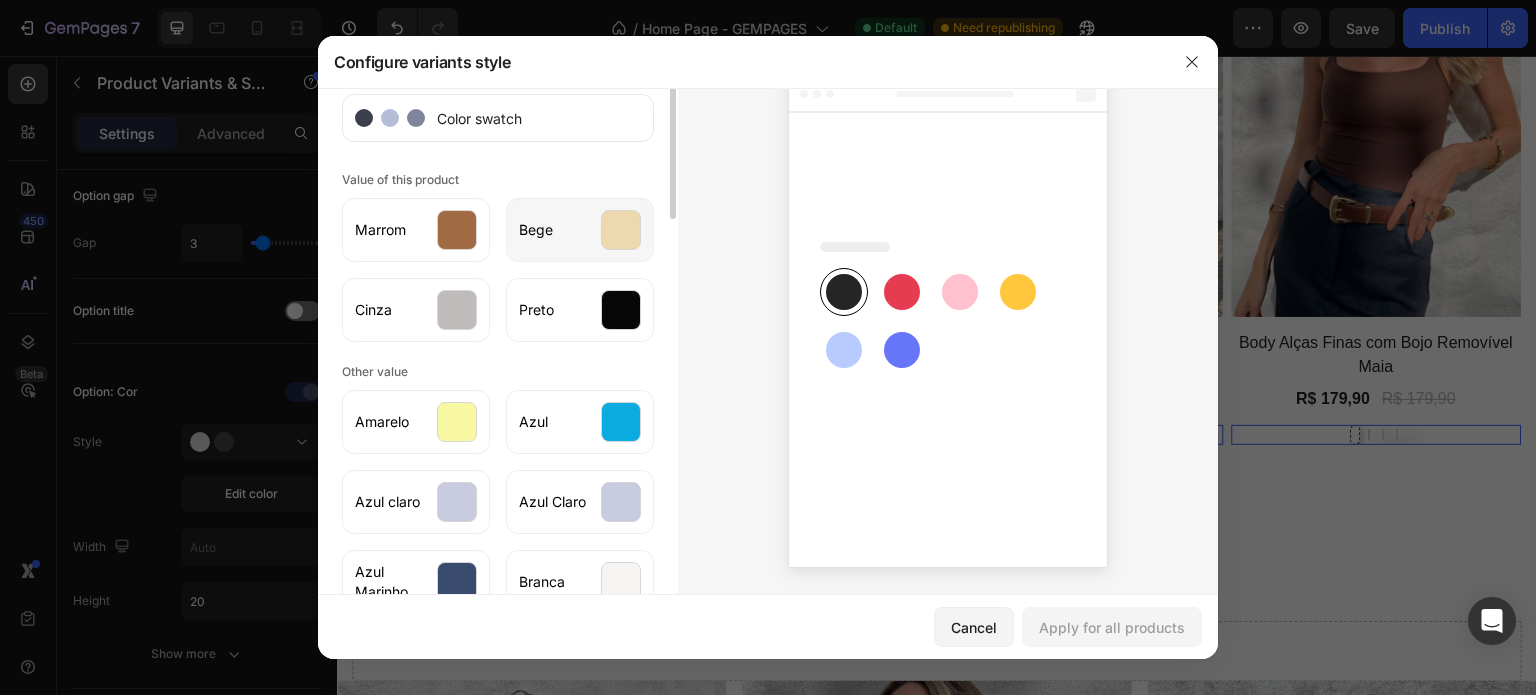 click on "Bege" 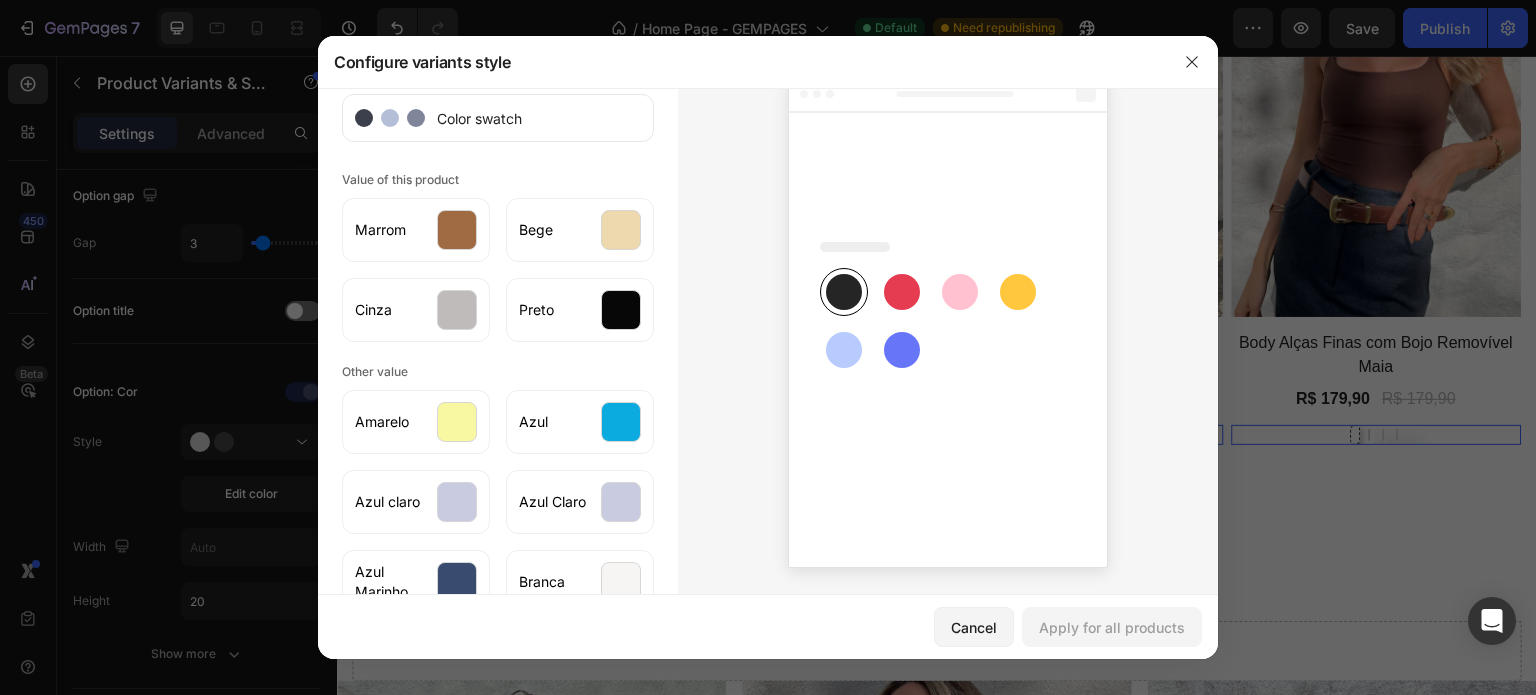 click at bounding box center (948, 318) 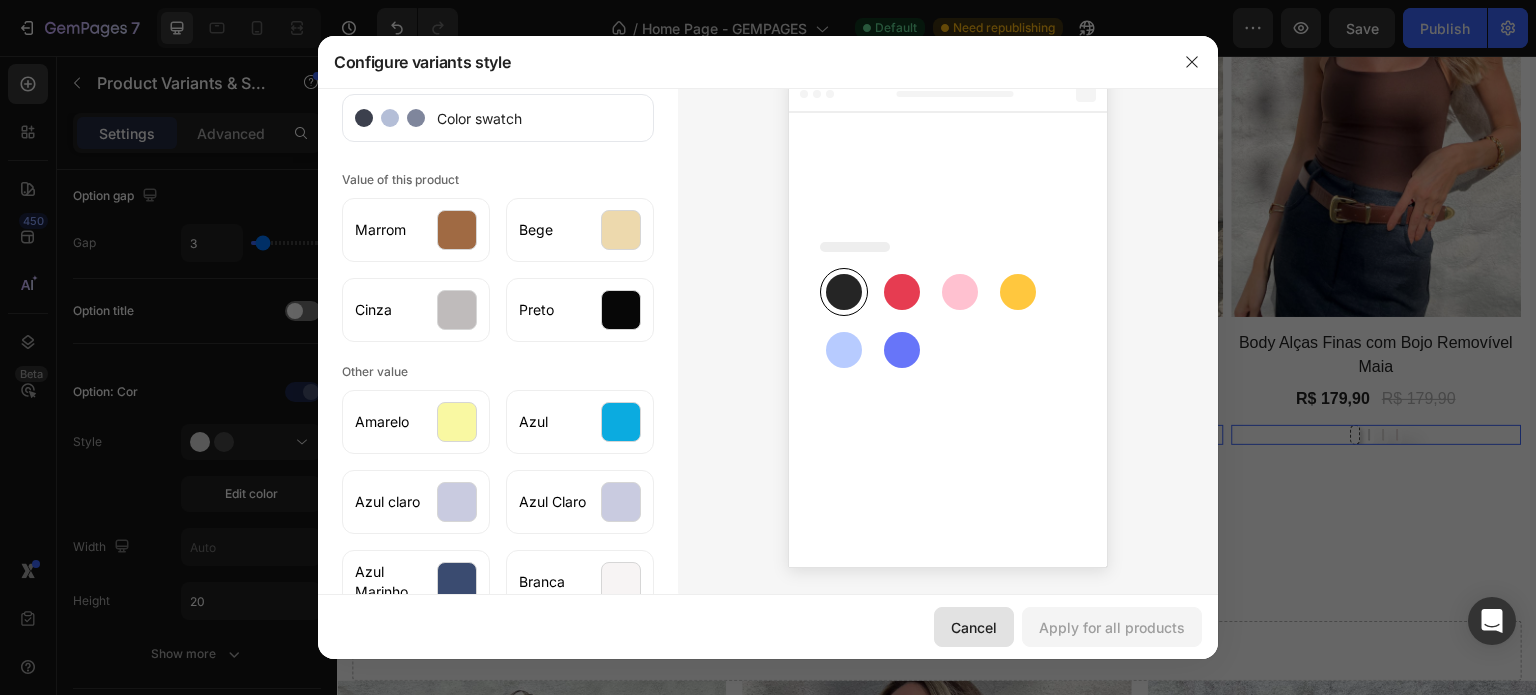 click on "Cancel" at bounding box center (974, 627) 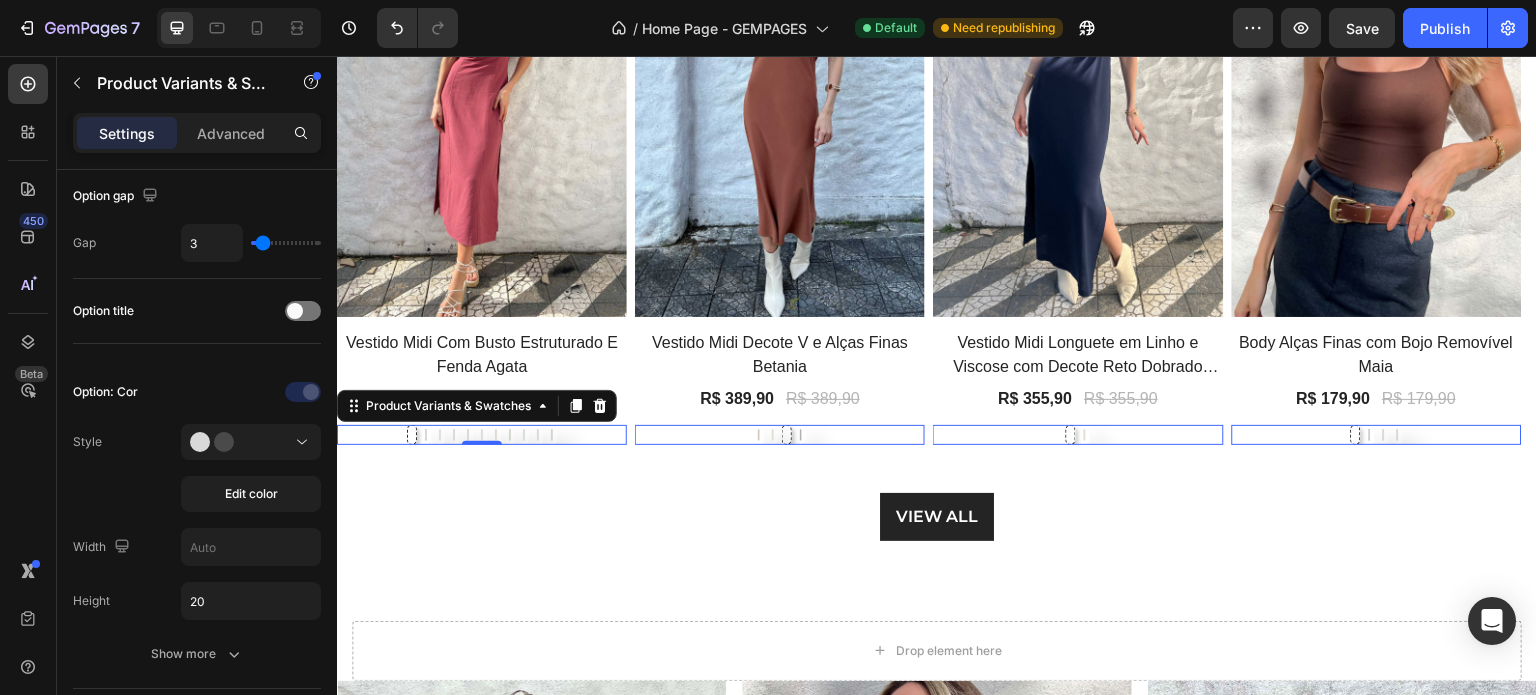 click at bounding box center [468, 435] 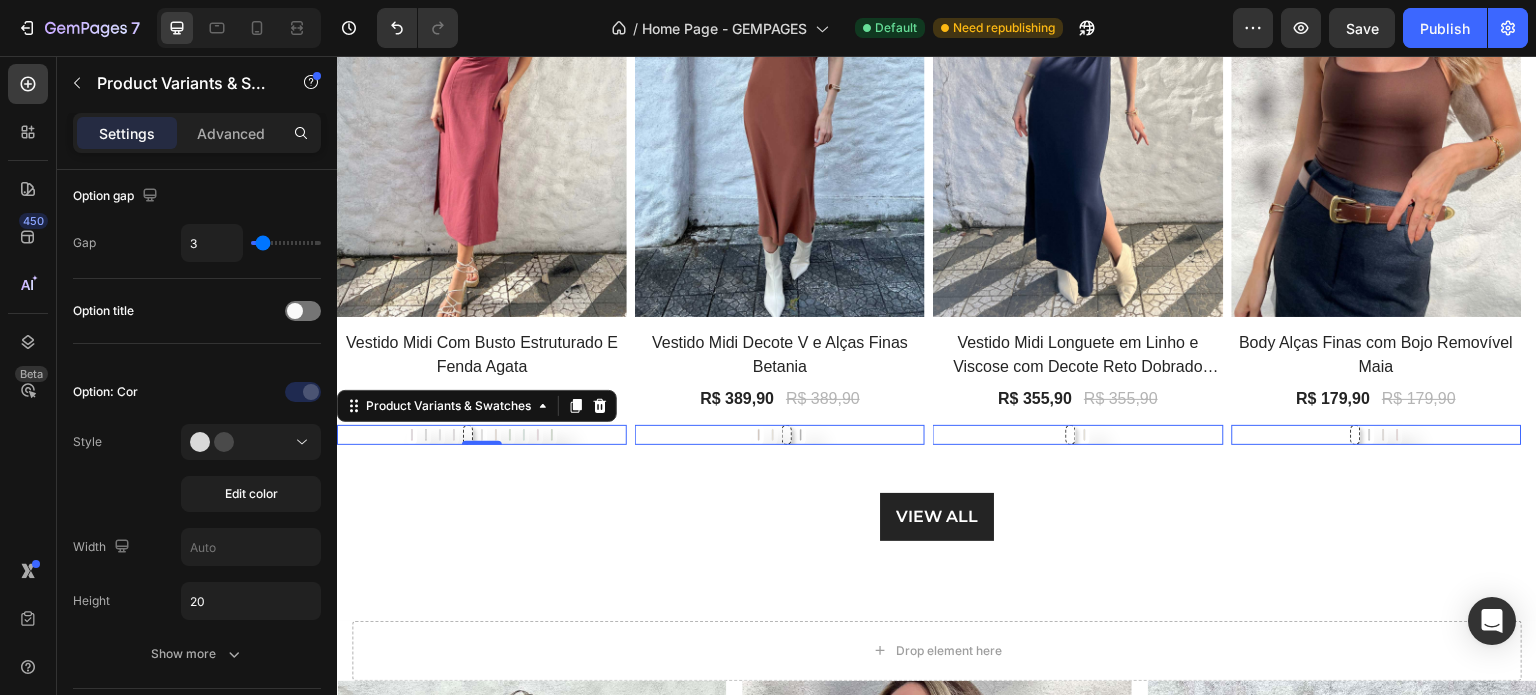 click at bounding box center (482, 435) 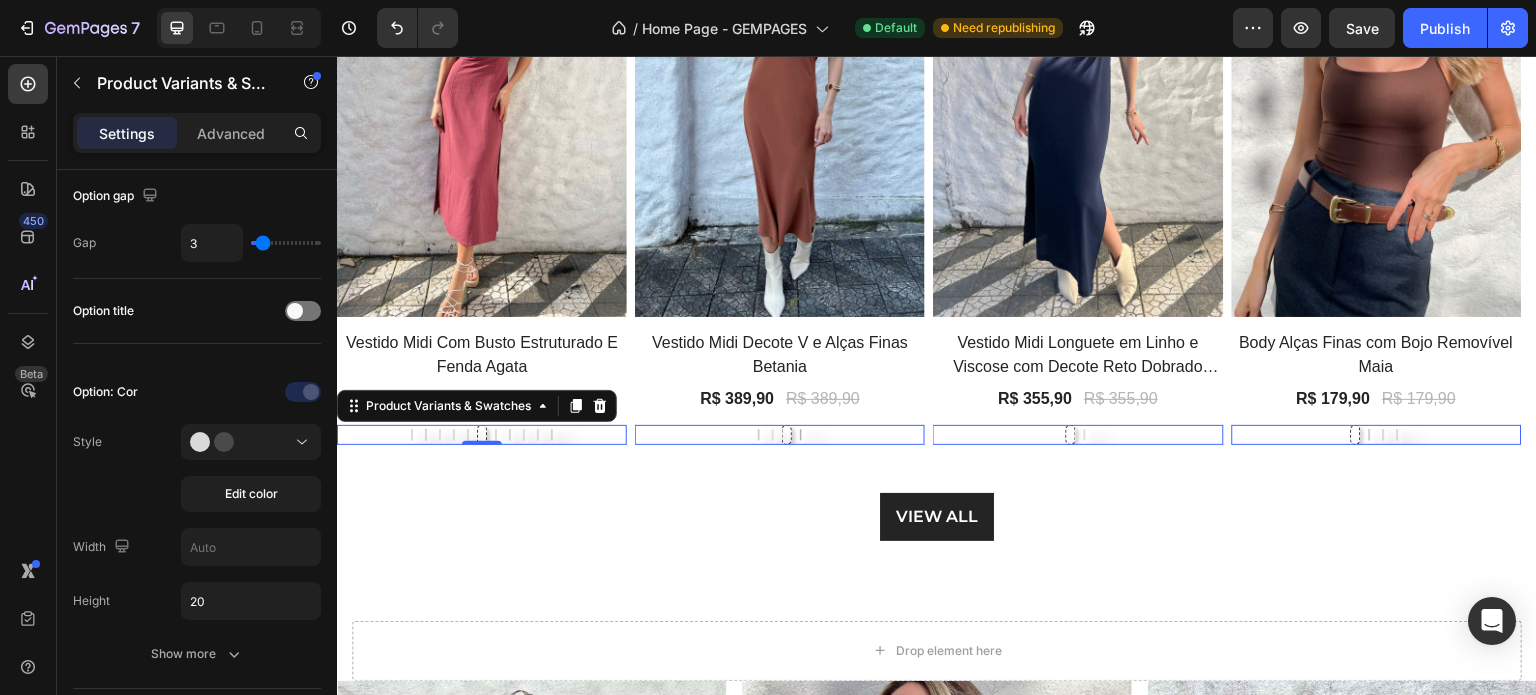 click at bounding box center [510, 435] 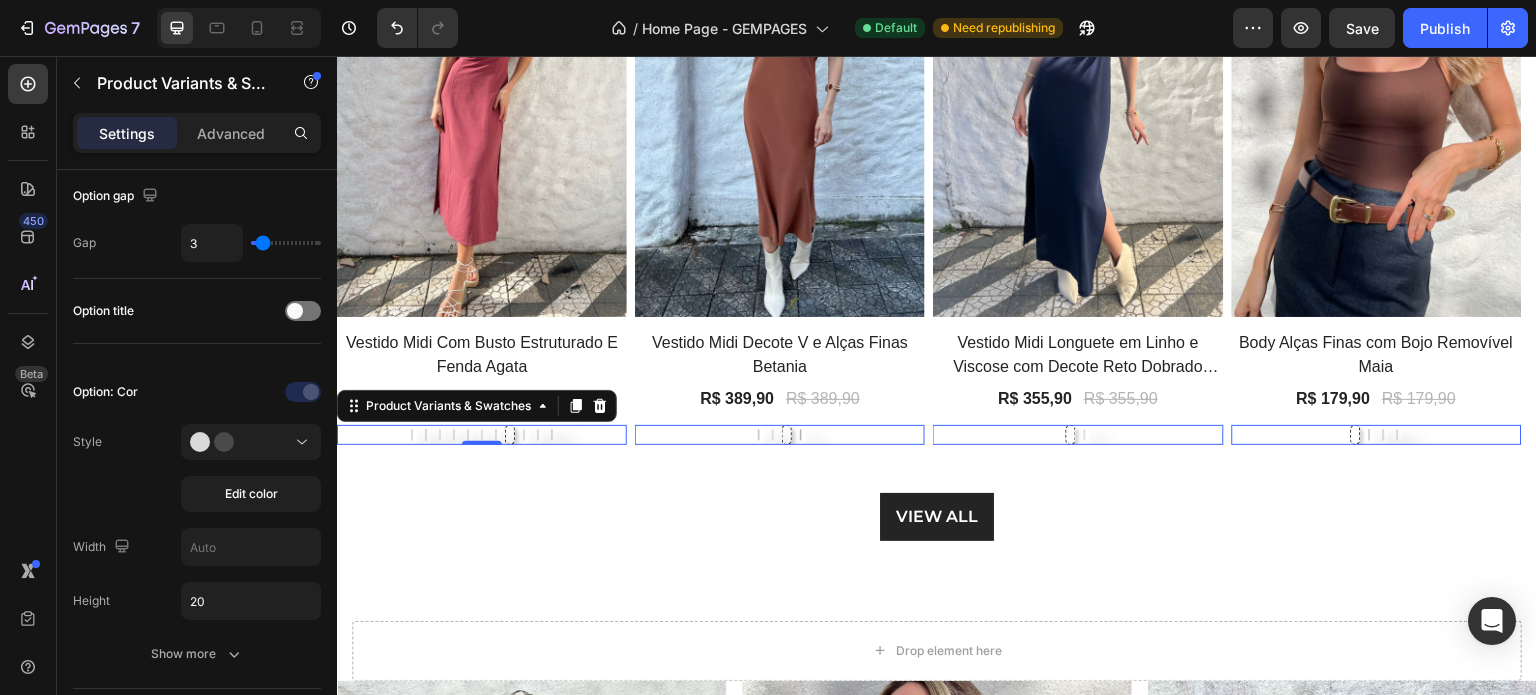 click on "Rosa Antigo Rosa Antigo Preto Preto Azul Claro Azul Claro Roxo Roxo Marrom Marrom Cinza Cinza Marrom Telha Marrom Telha Verde Verde Verde Claro Verde Claro Rosa Doce Rosa Doce Verde Escuro Verde Escuro" at bounding box center [482, 435] 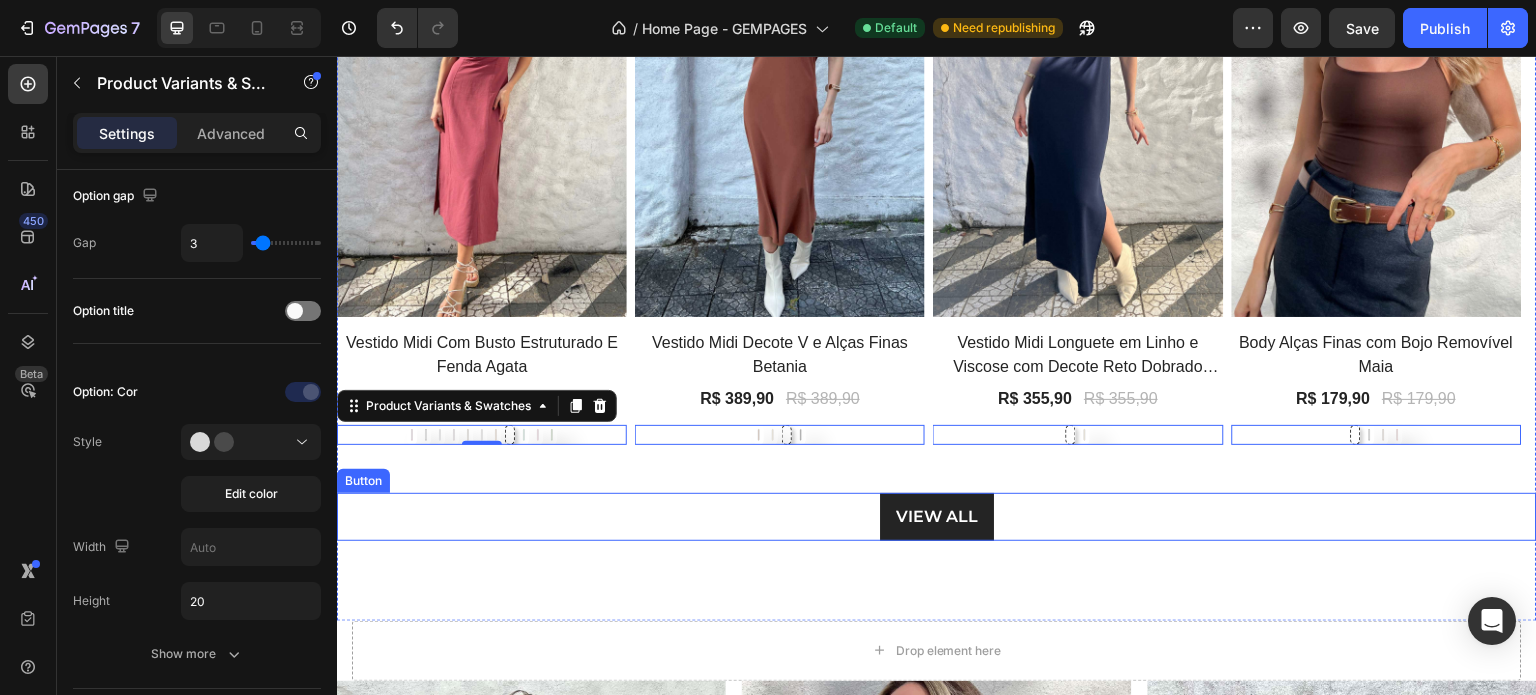 click on "VIEW ALL Button" at bounding box center [937, 517] 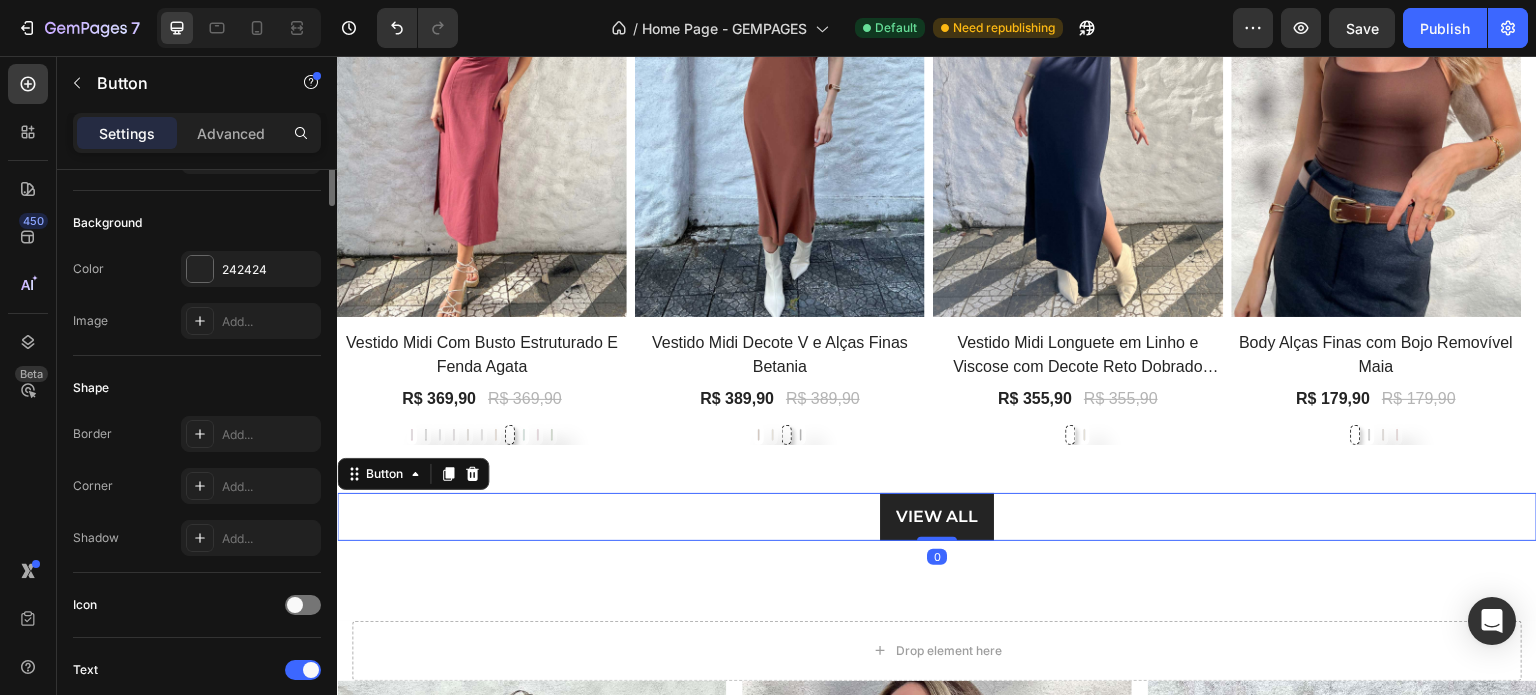 scroll, scrollTop: 0, scrollLeft: 0, axis: both 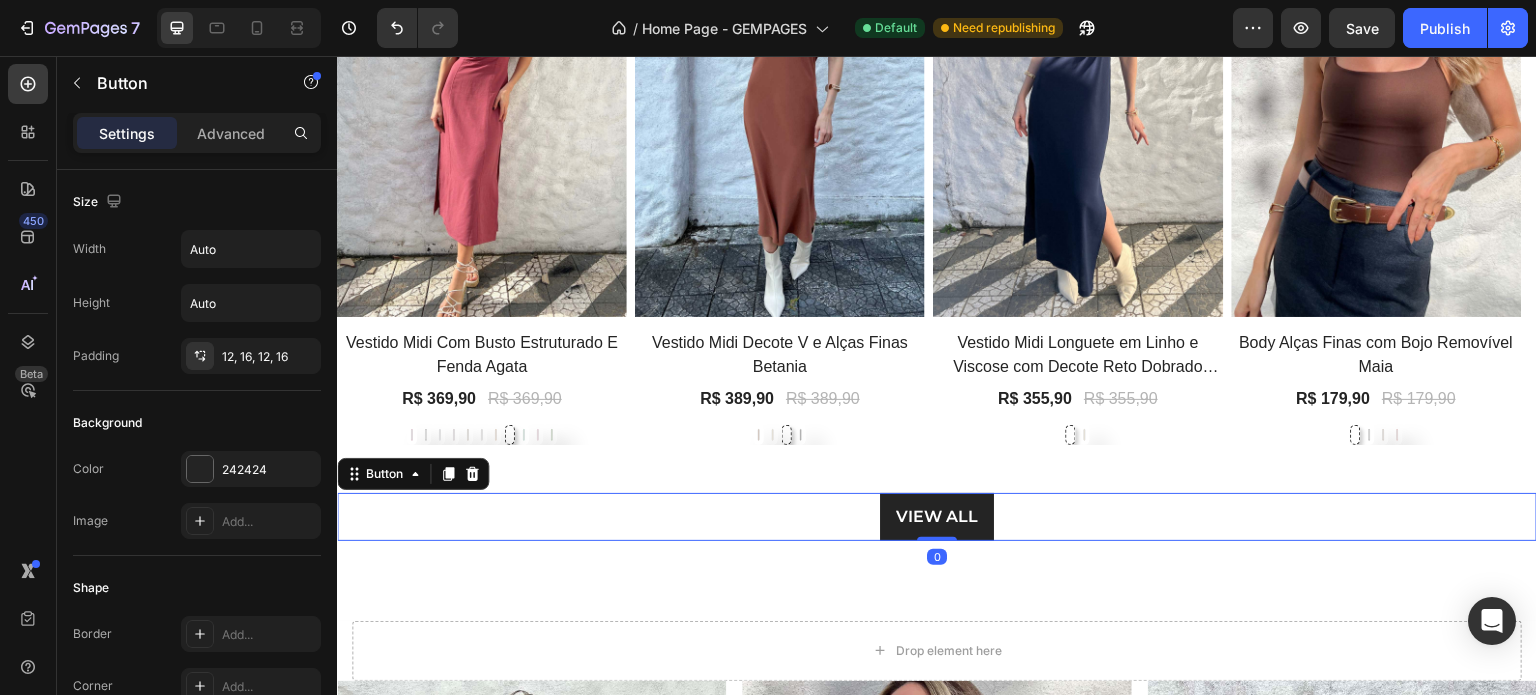 click on "VIEW ALL Button   0" at bounding box center (937, 517) 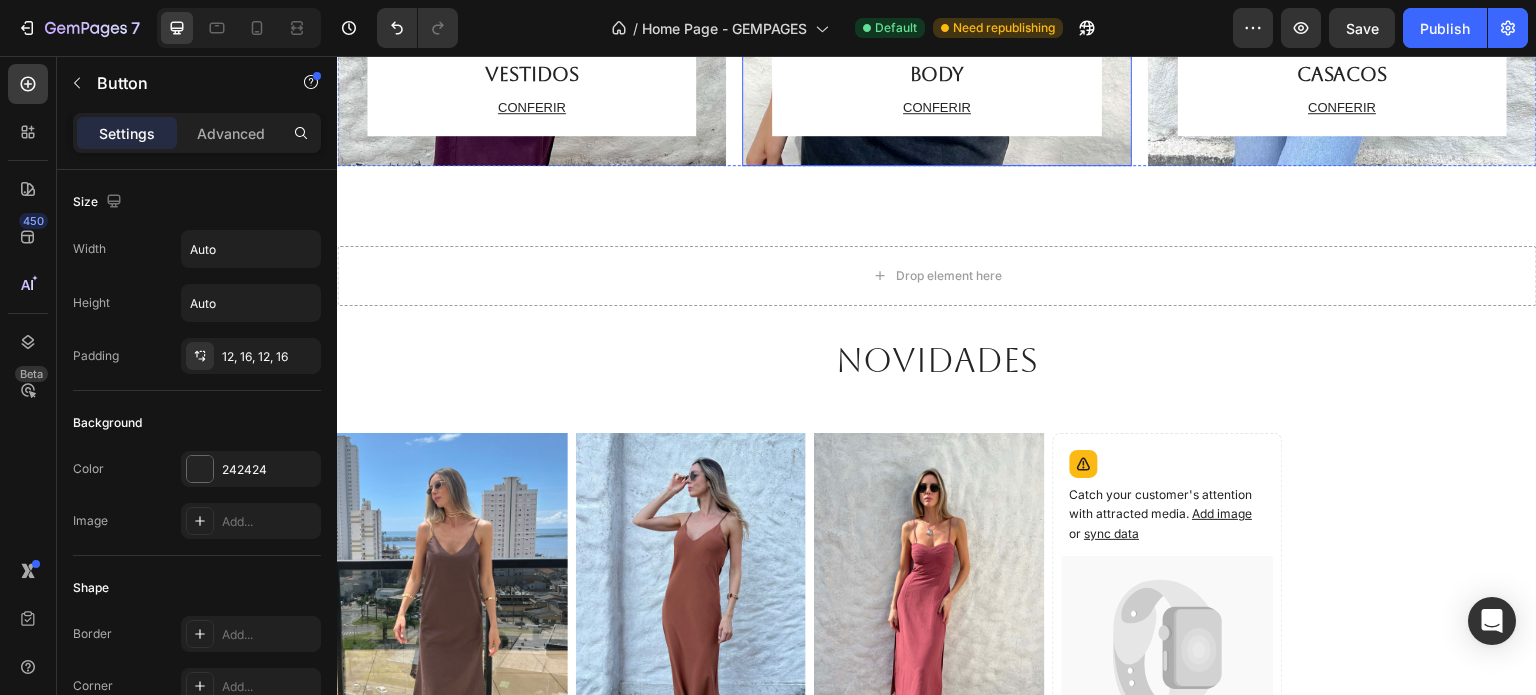 scroll, scrollTop: 2300, scrollLeft: 0, axis: vertical 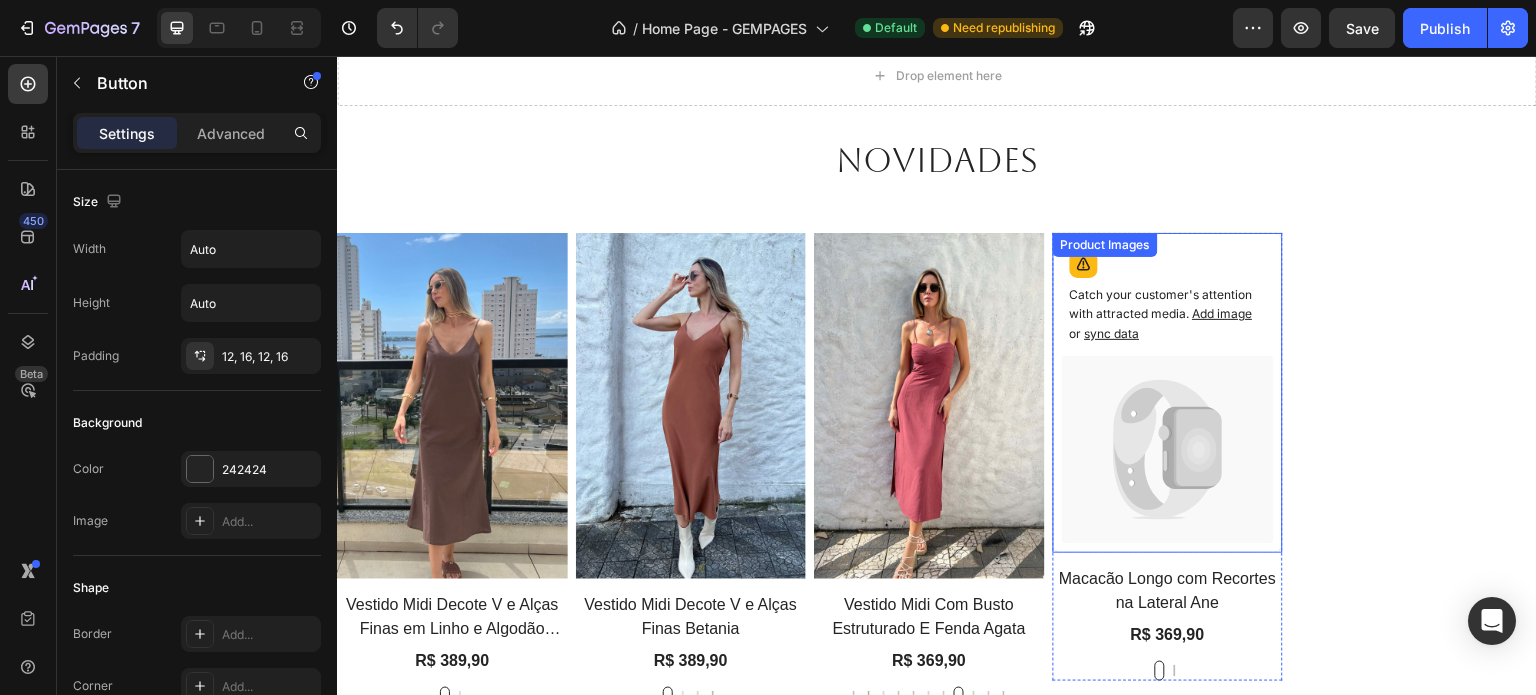 click on "Catch your customer's attention with attracted media.       Add image   or   sync data
Product Images" at bounding box center [452, 406] 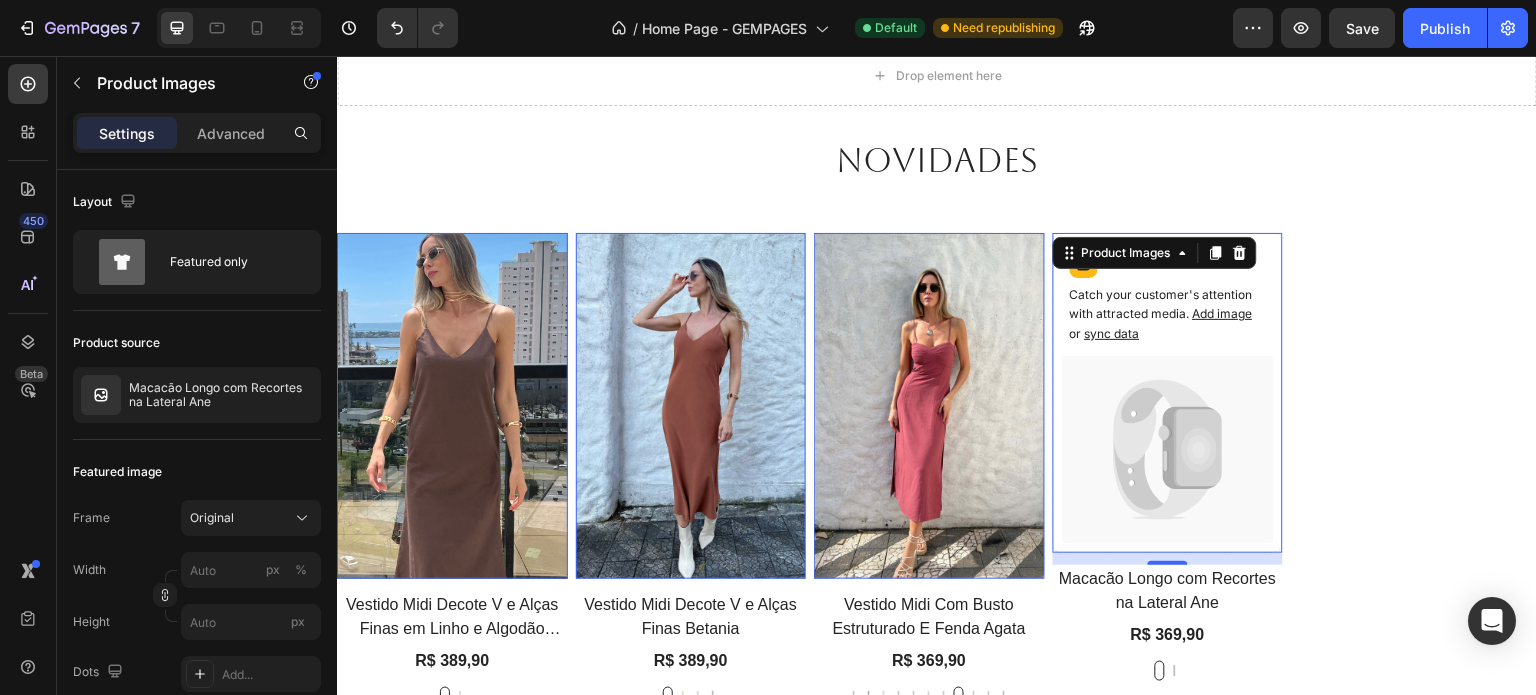 click at bounding box center (452, 406) 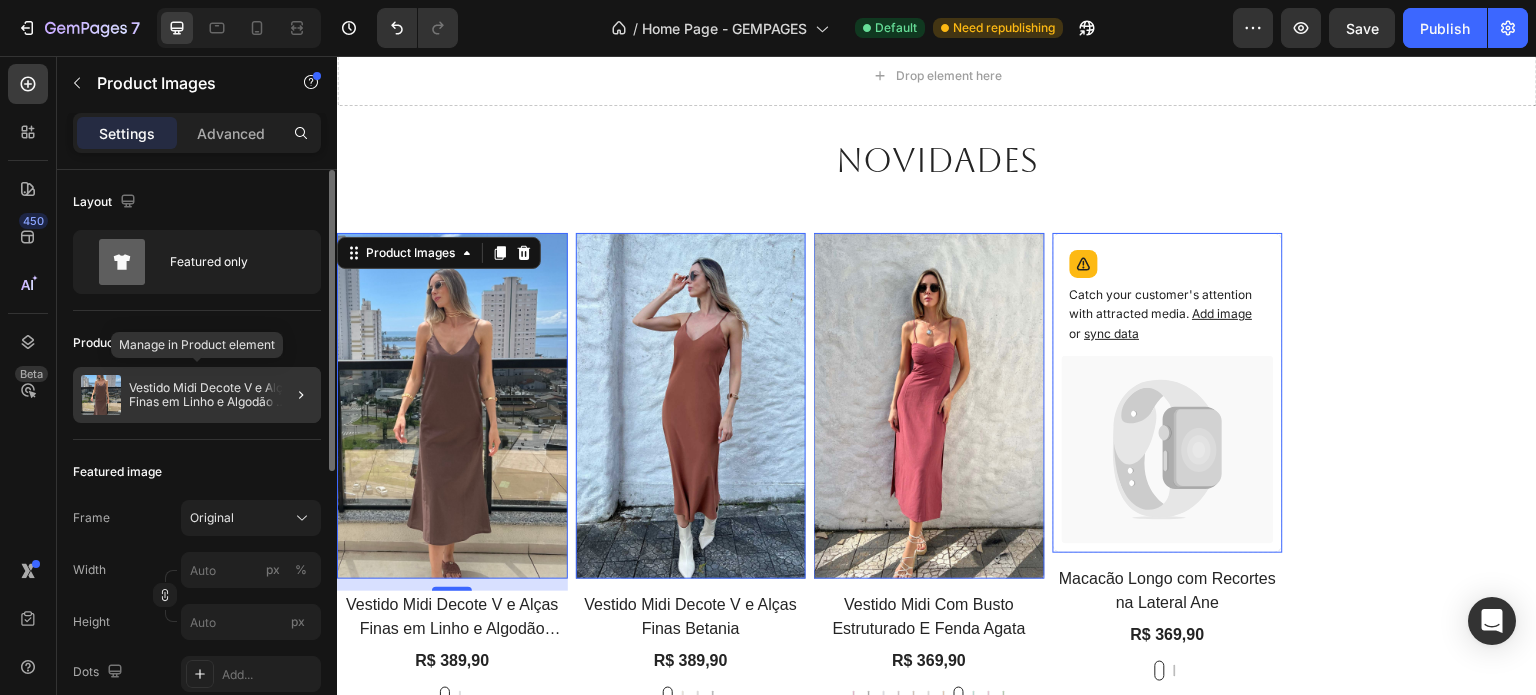 click on "Vestido Midi Decote V e Alças Finas em Linho e Algodão Betania" at bounding box center (221, 395) 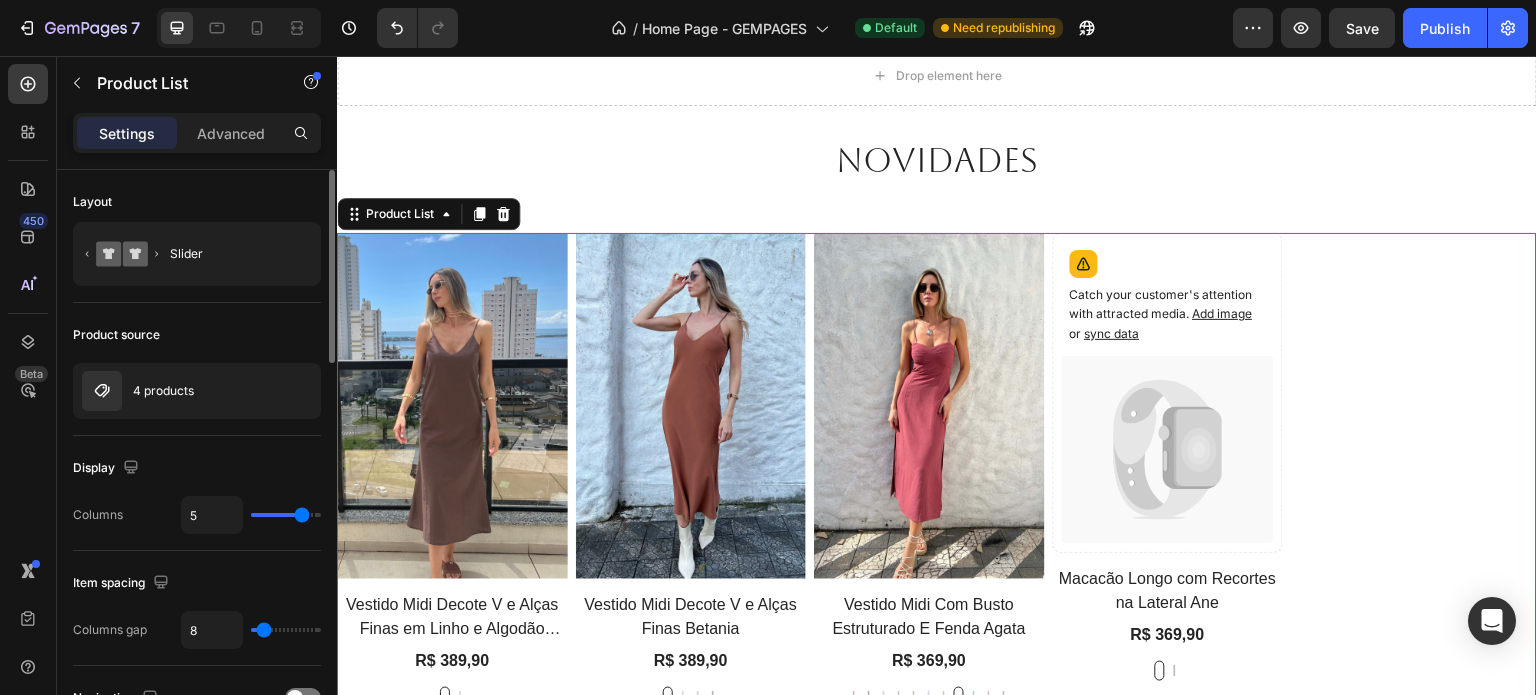 click at bounding box center [452, 406] 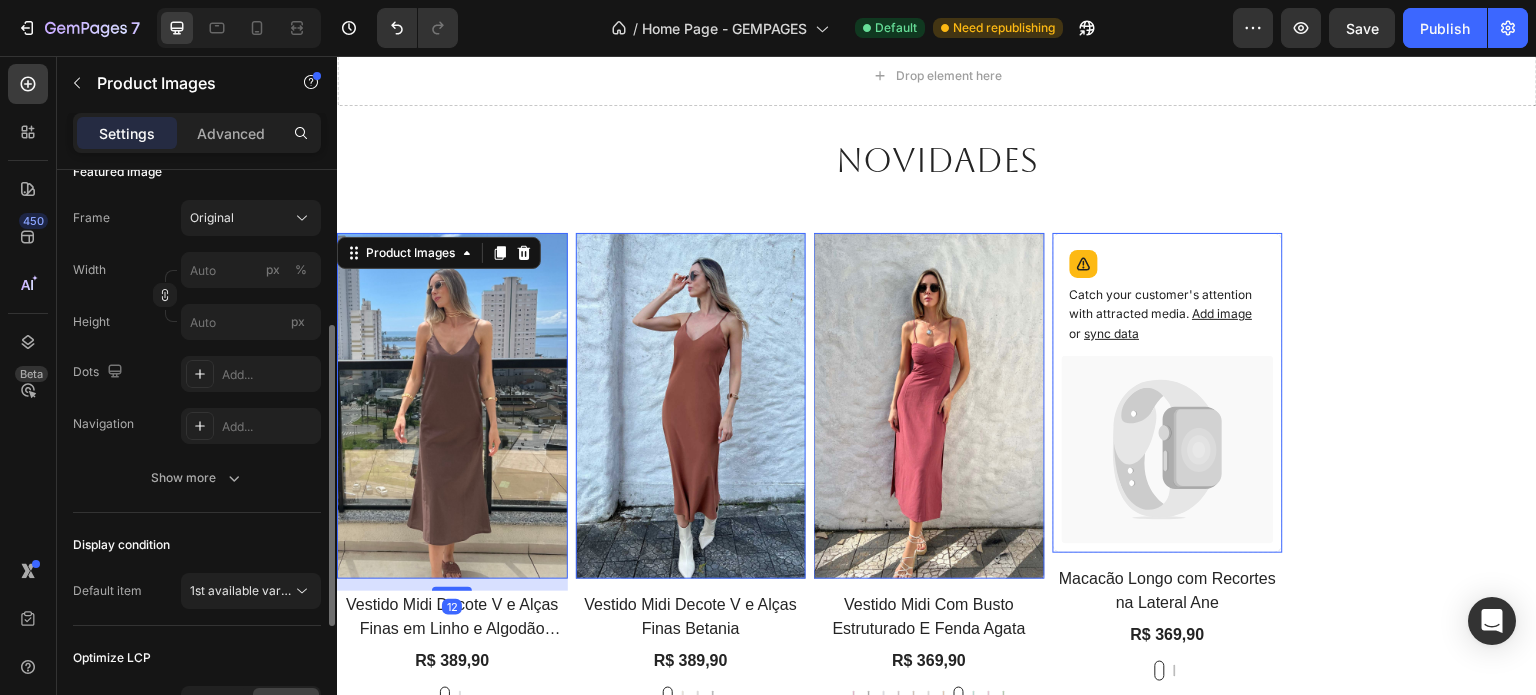 scroll, scrollTop: 0, scrollLeft: 0, axis: both 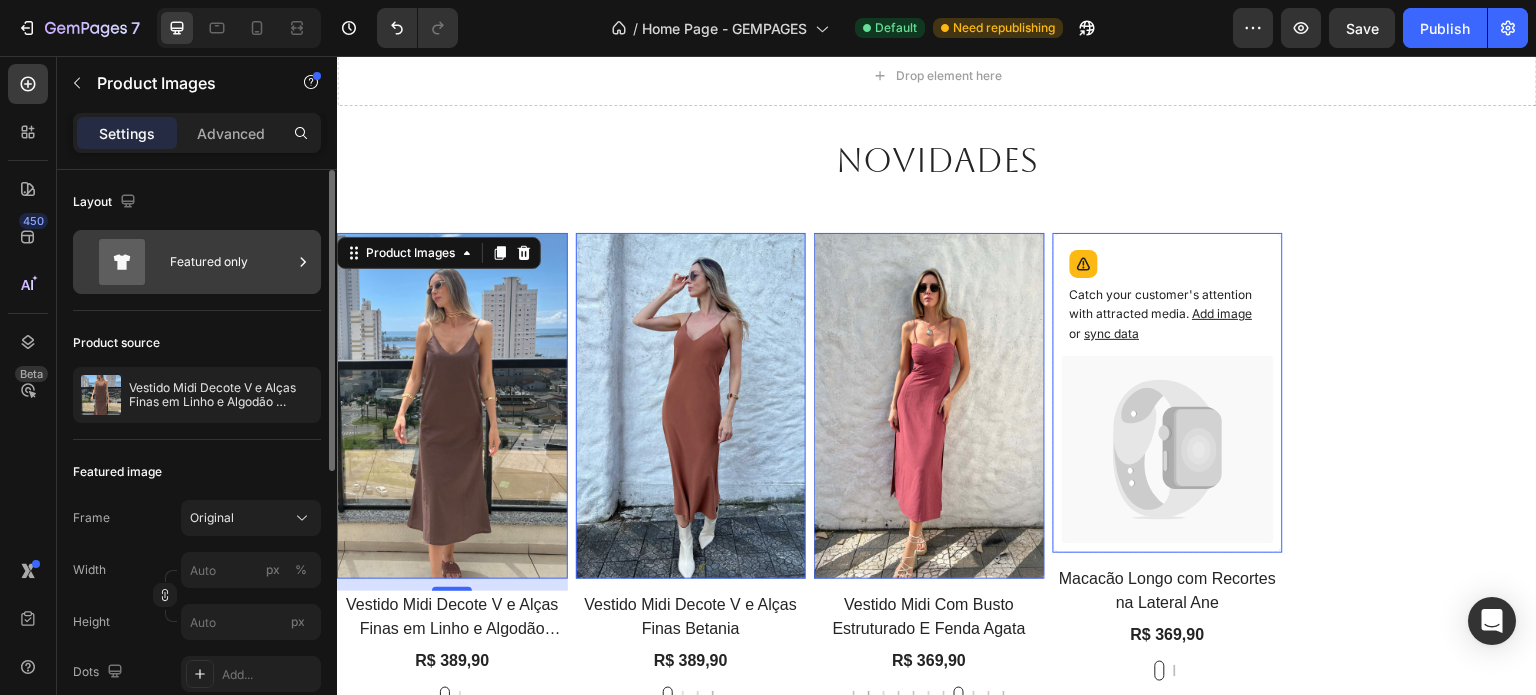 click on "Featured only" at bounding box center [197, 262] 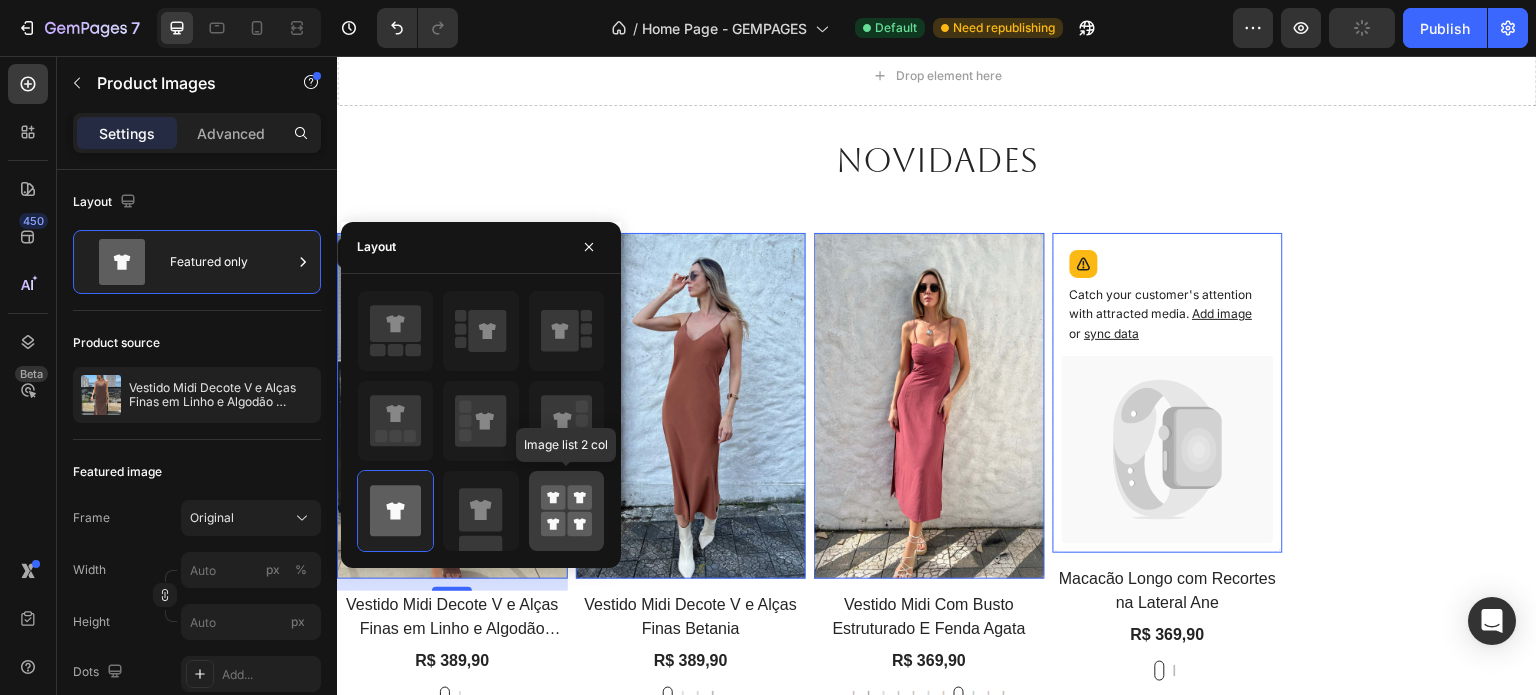 click 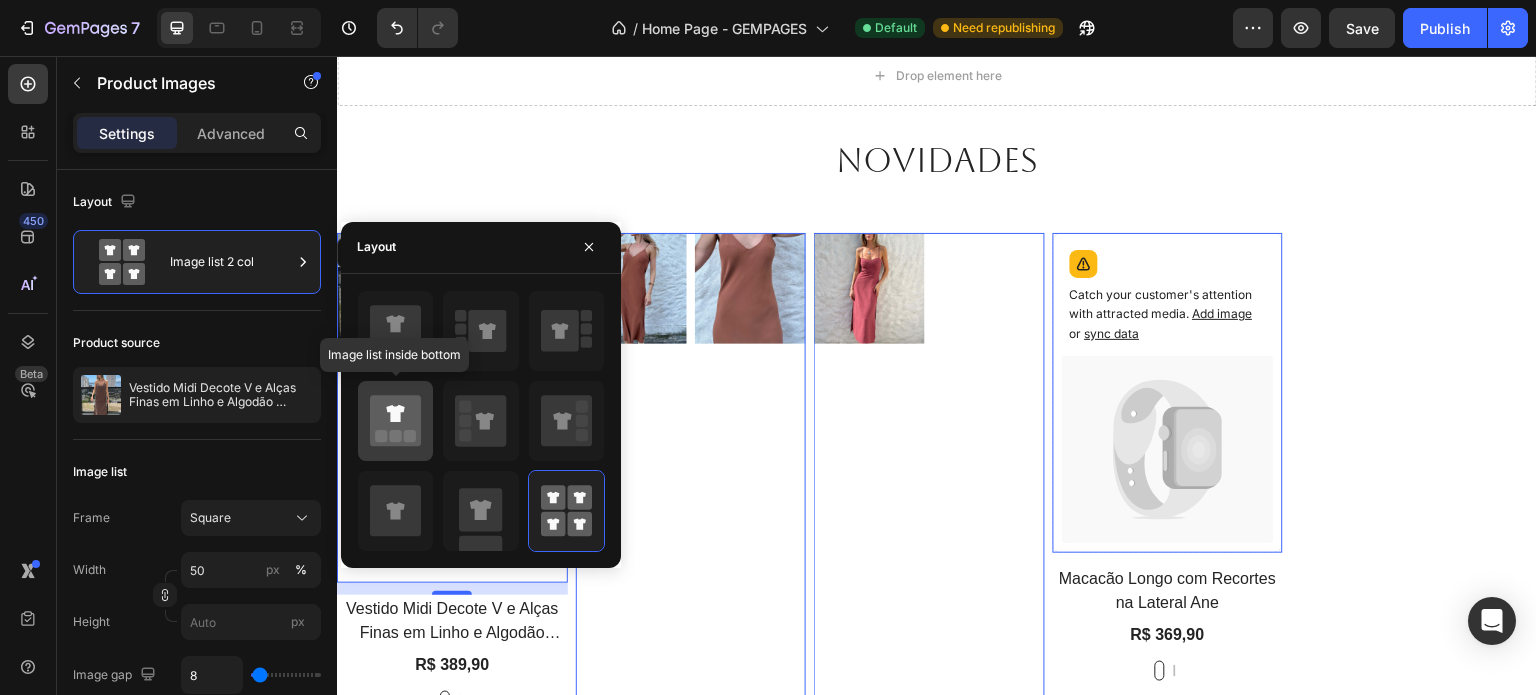 click 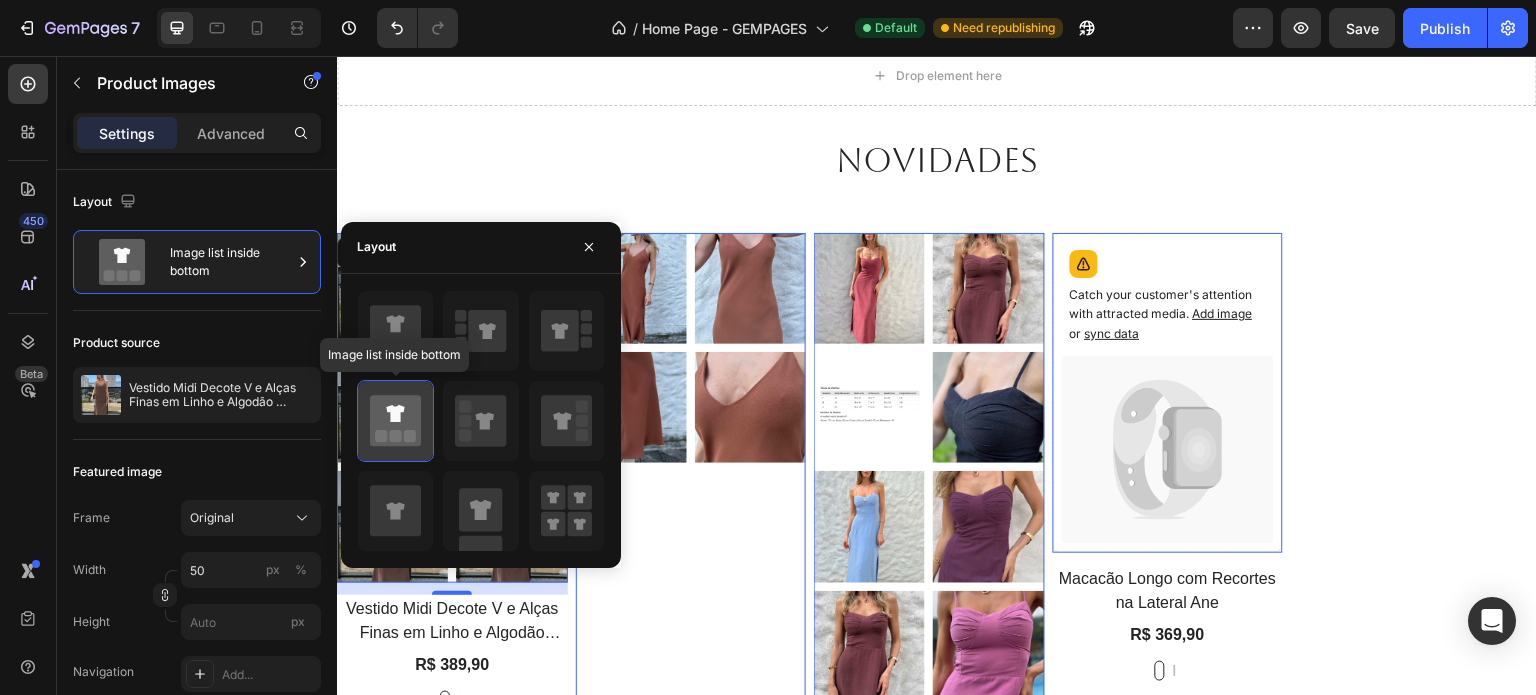 type 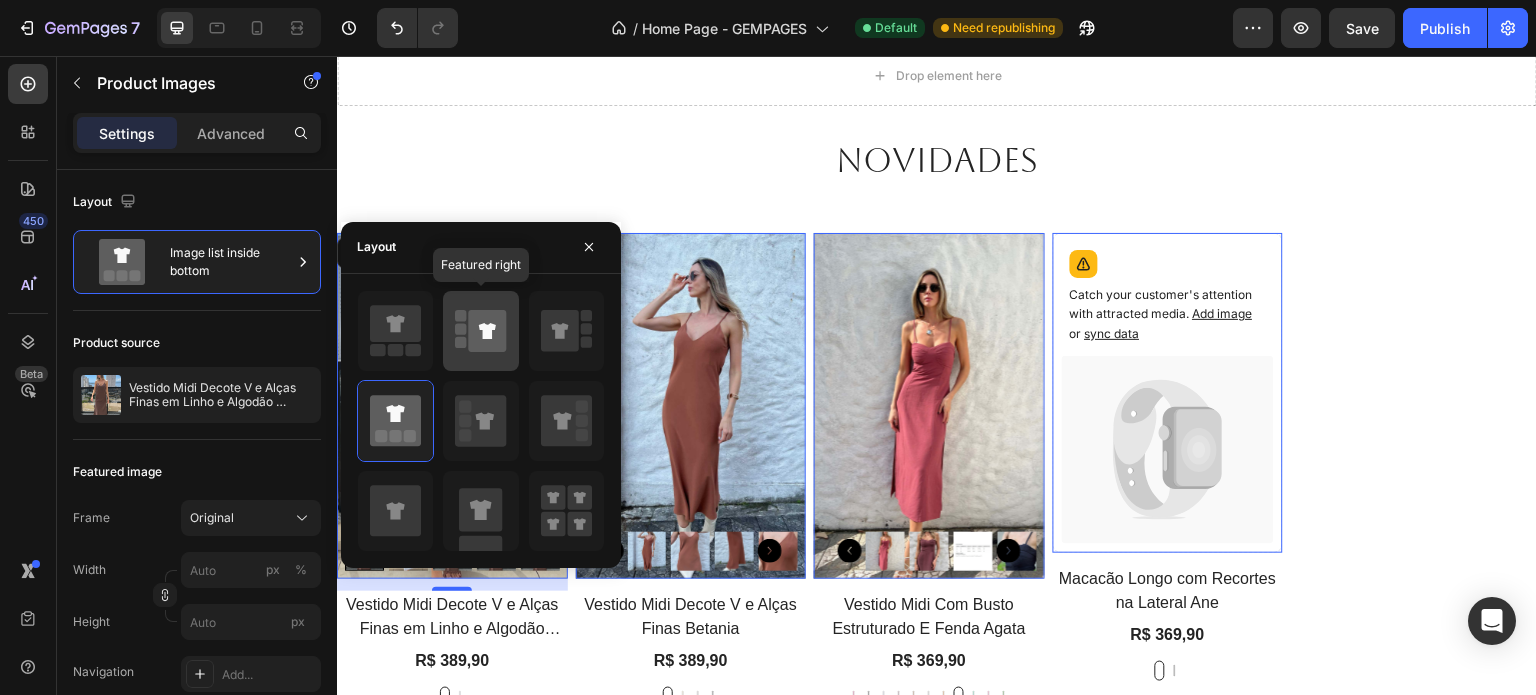click 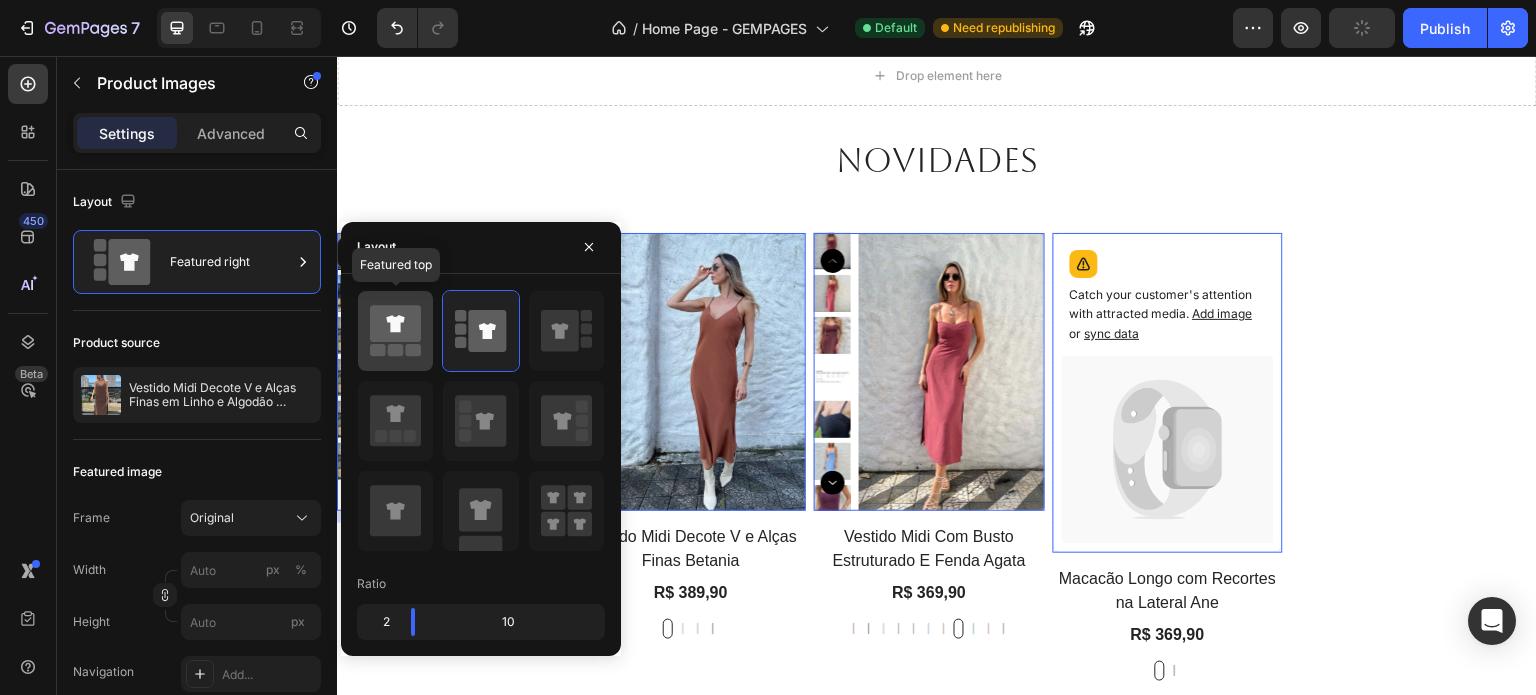 click 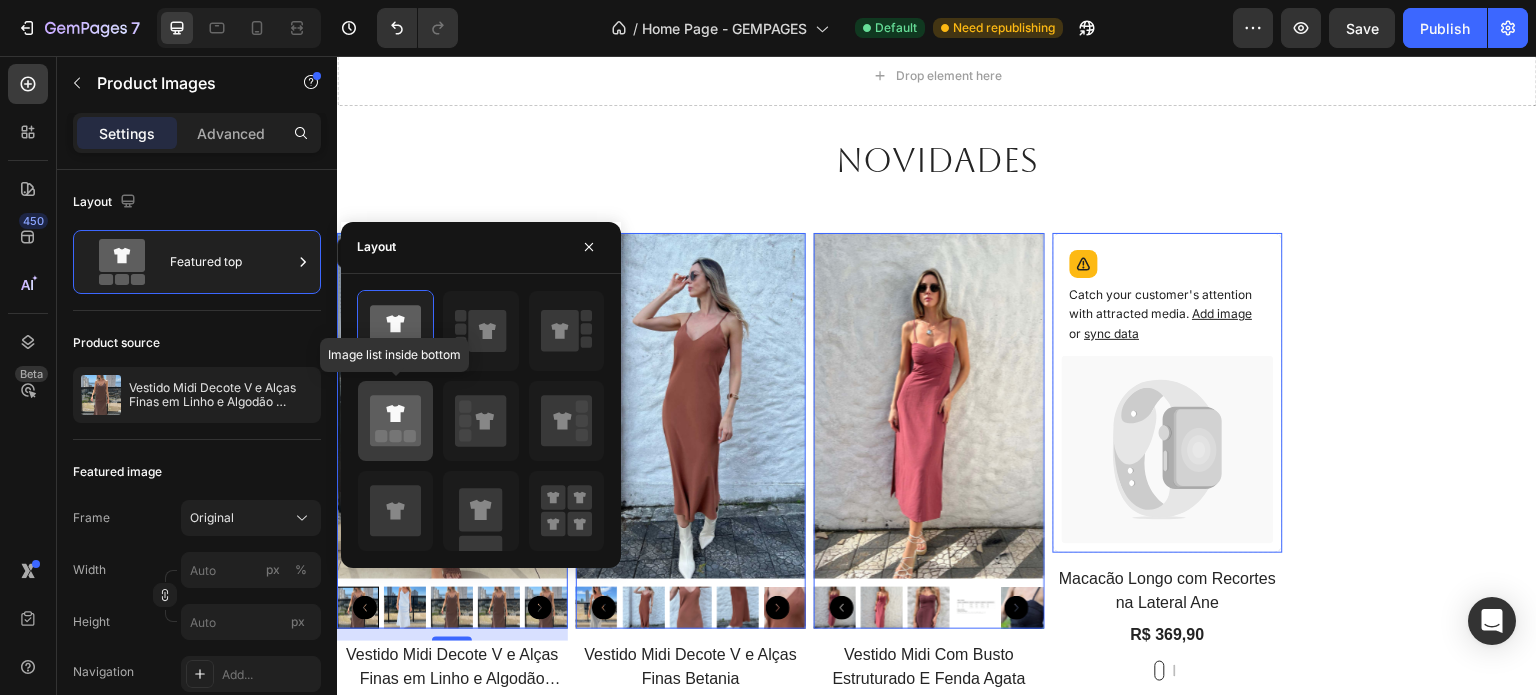 click 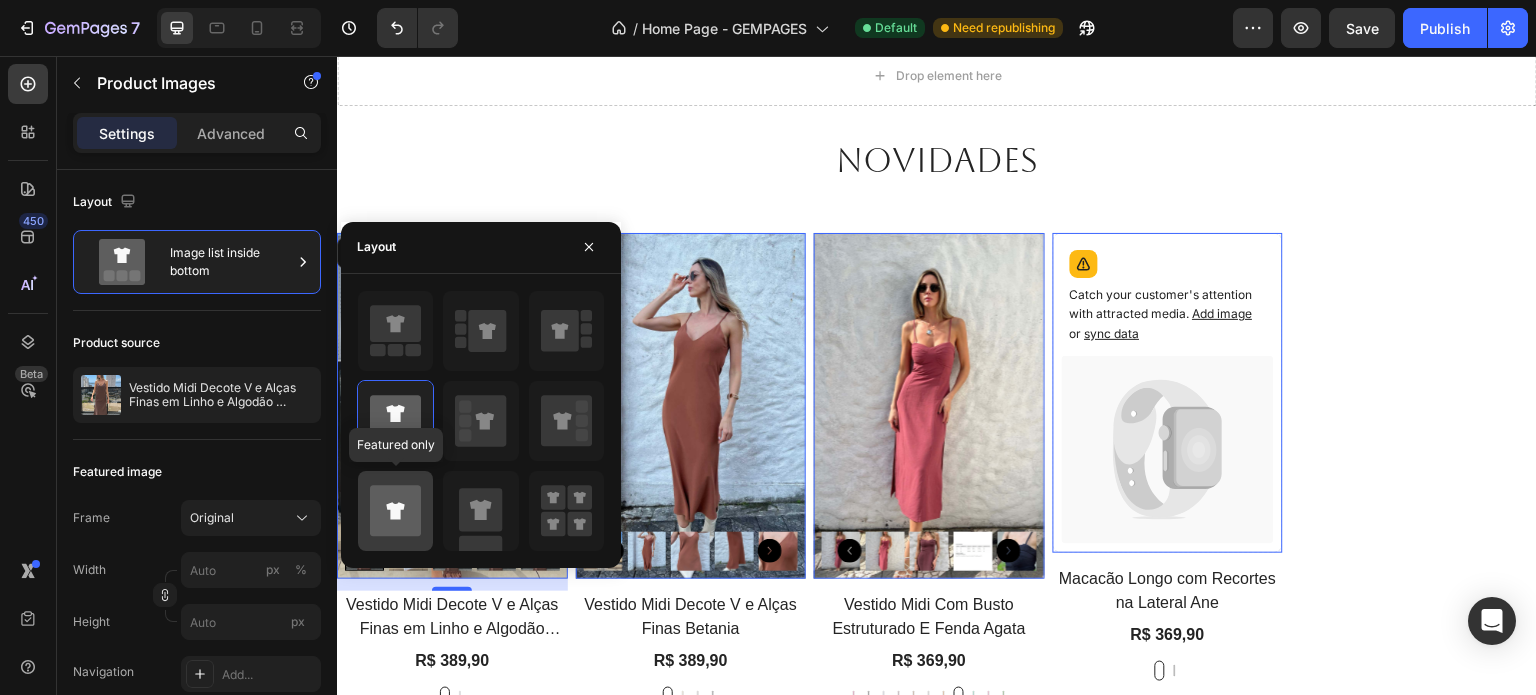 click 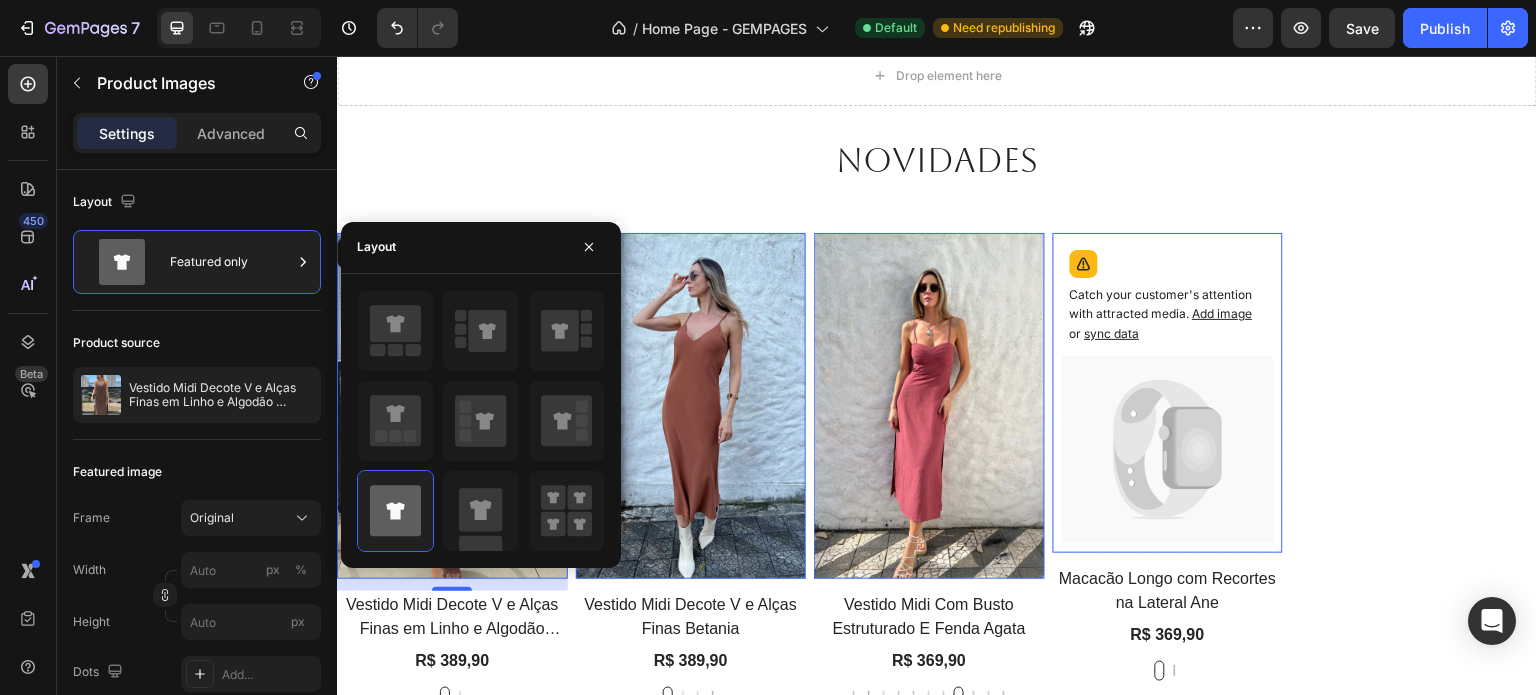 click 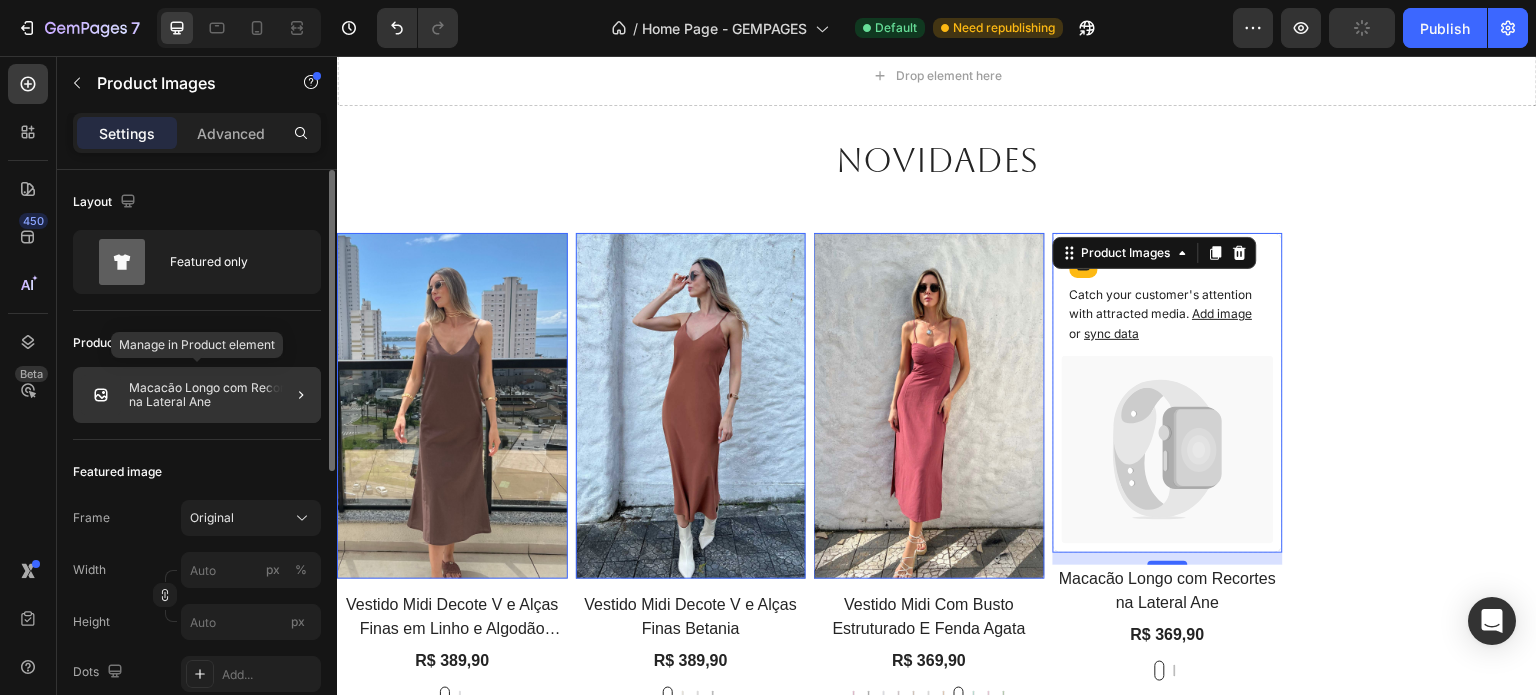 click on "Macacão Longo com Recortes na Lateral Ane" at bounding box center [221, 395] 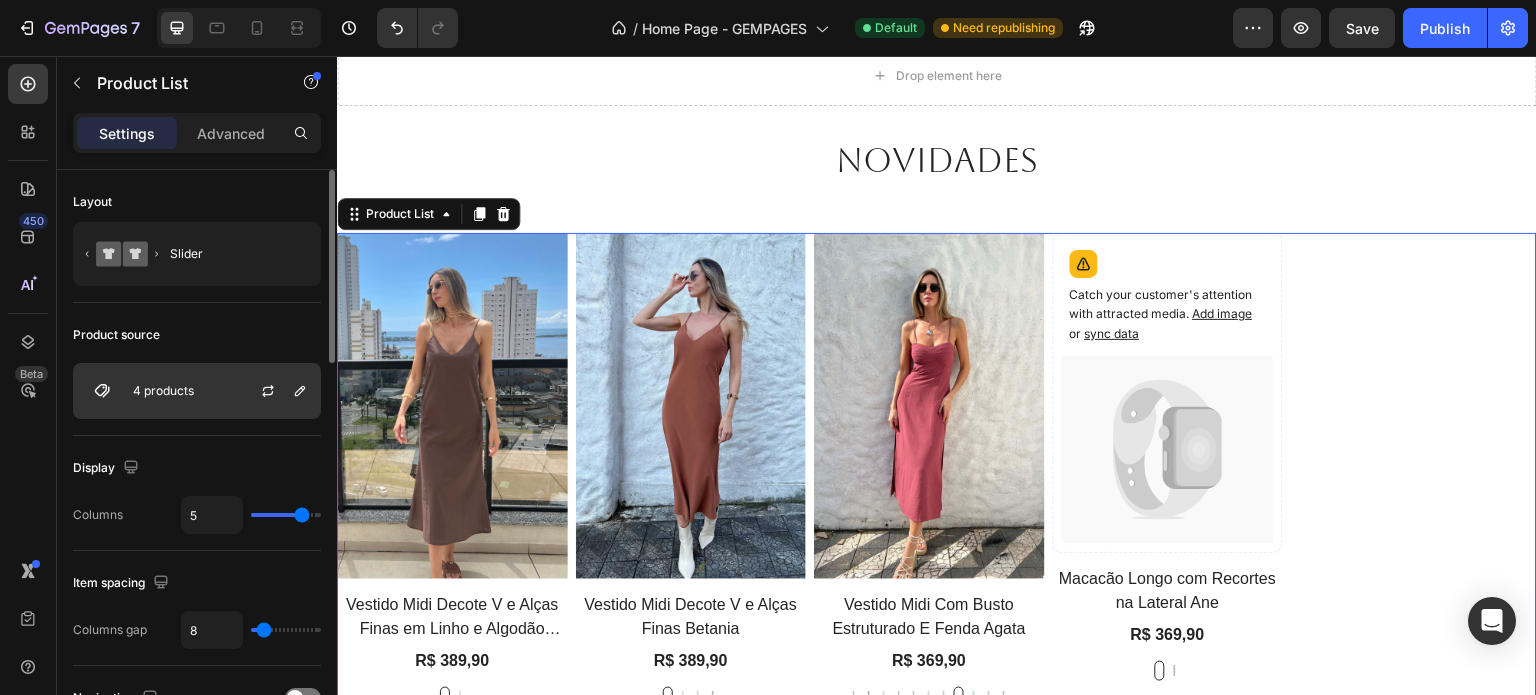 click at bounding box center [276, 391] 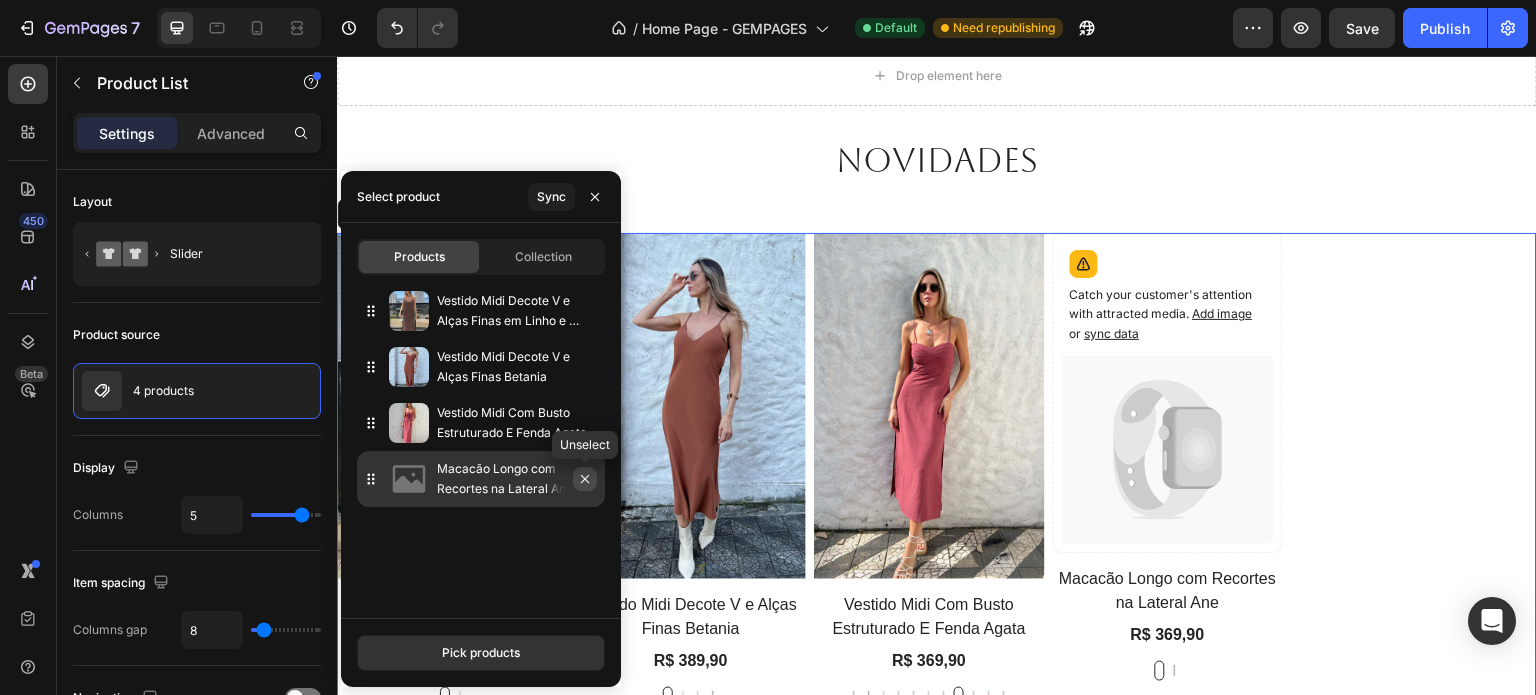 click 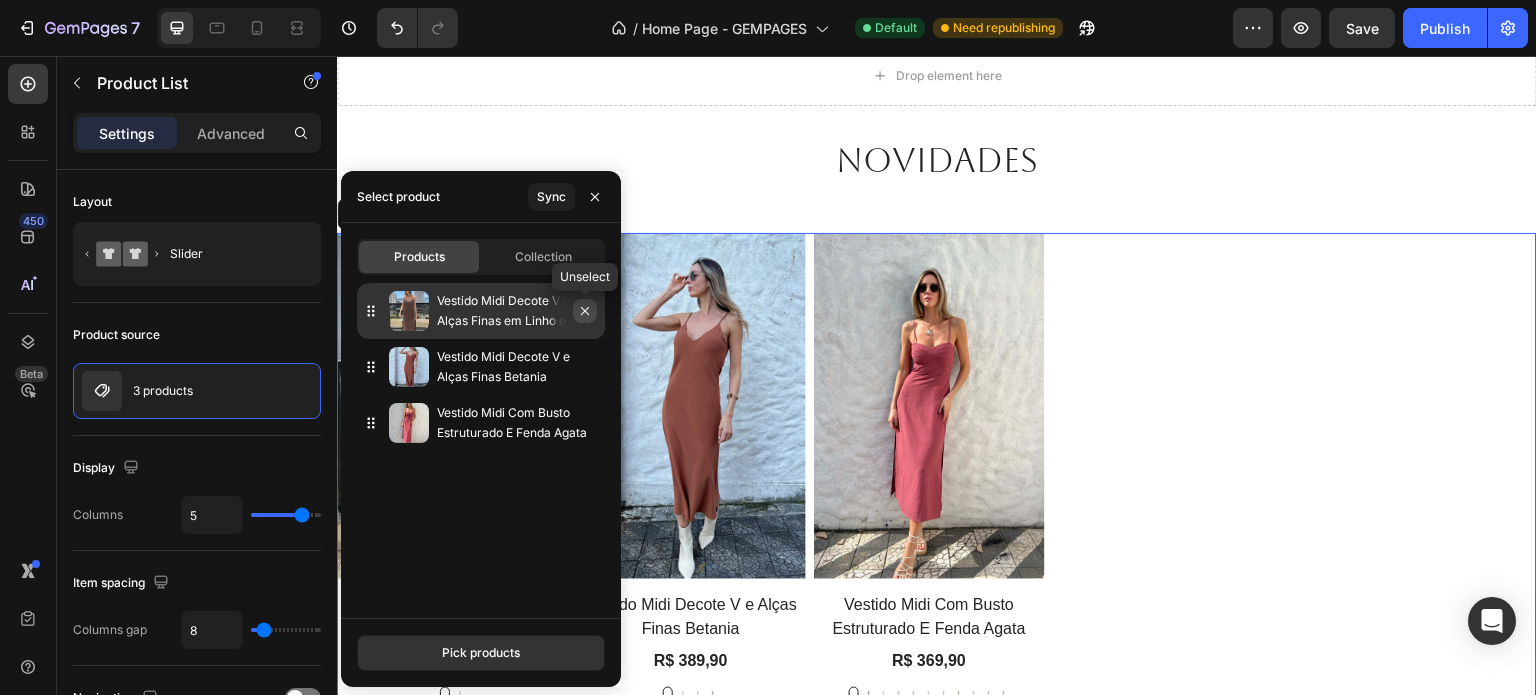 click 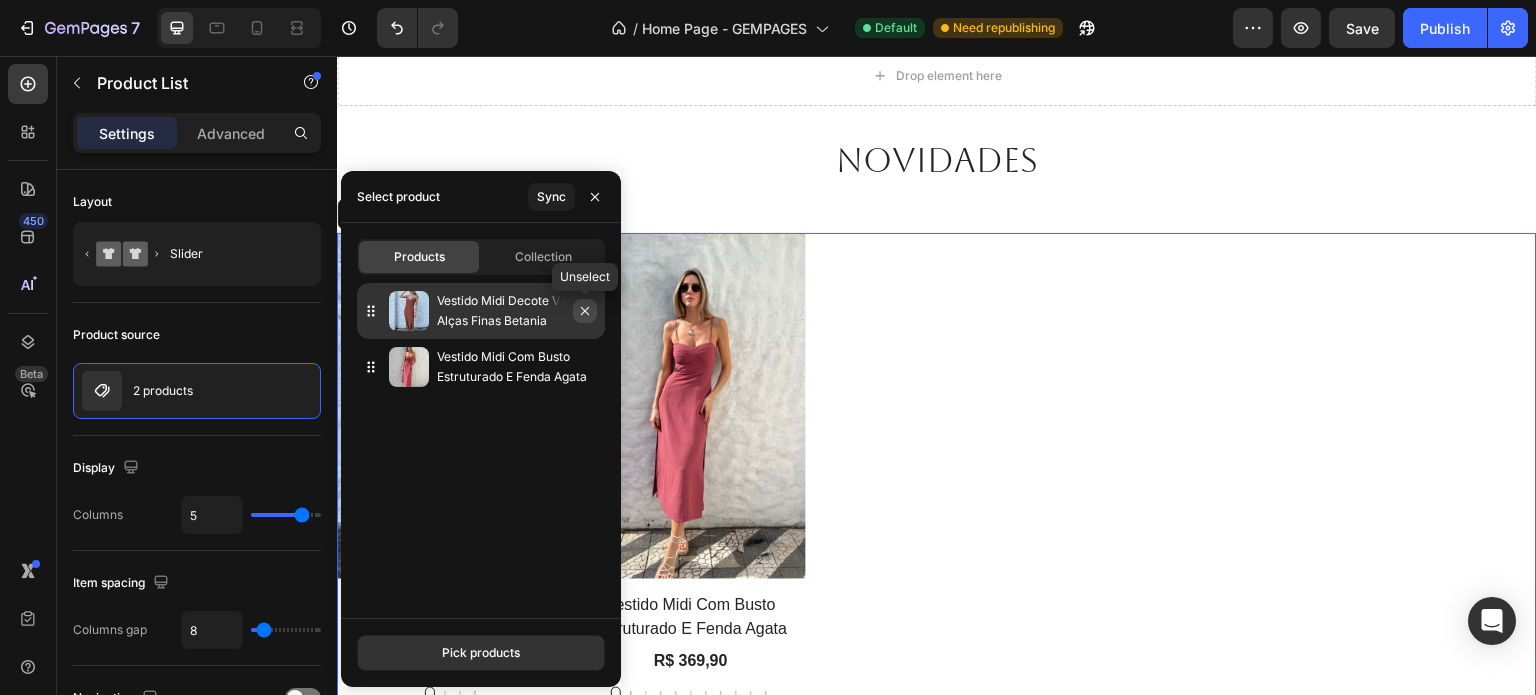 click 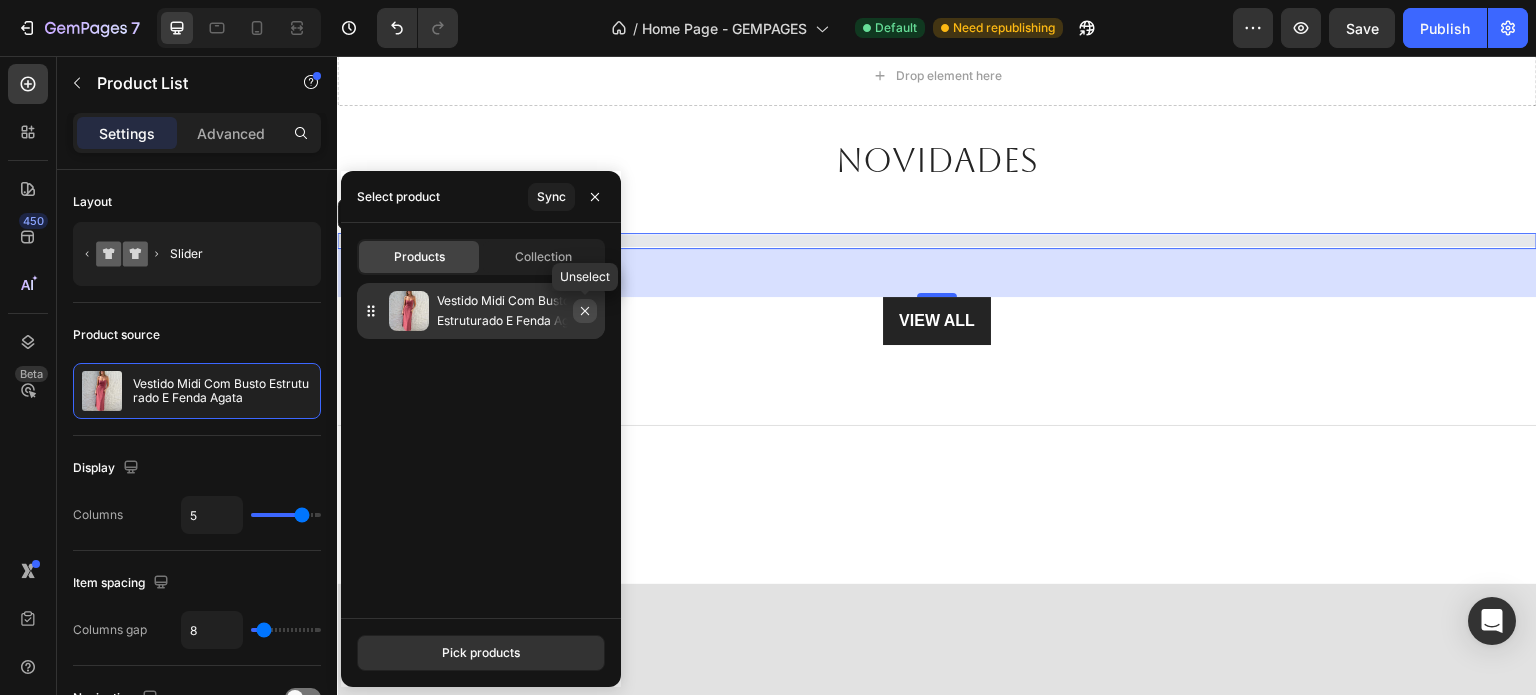 click 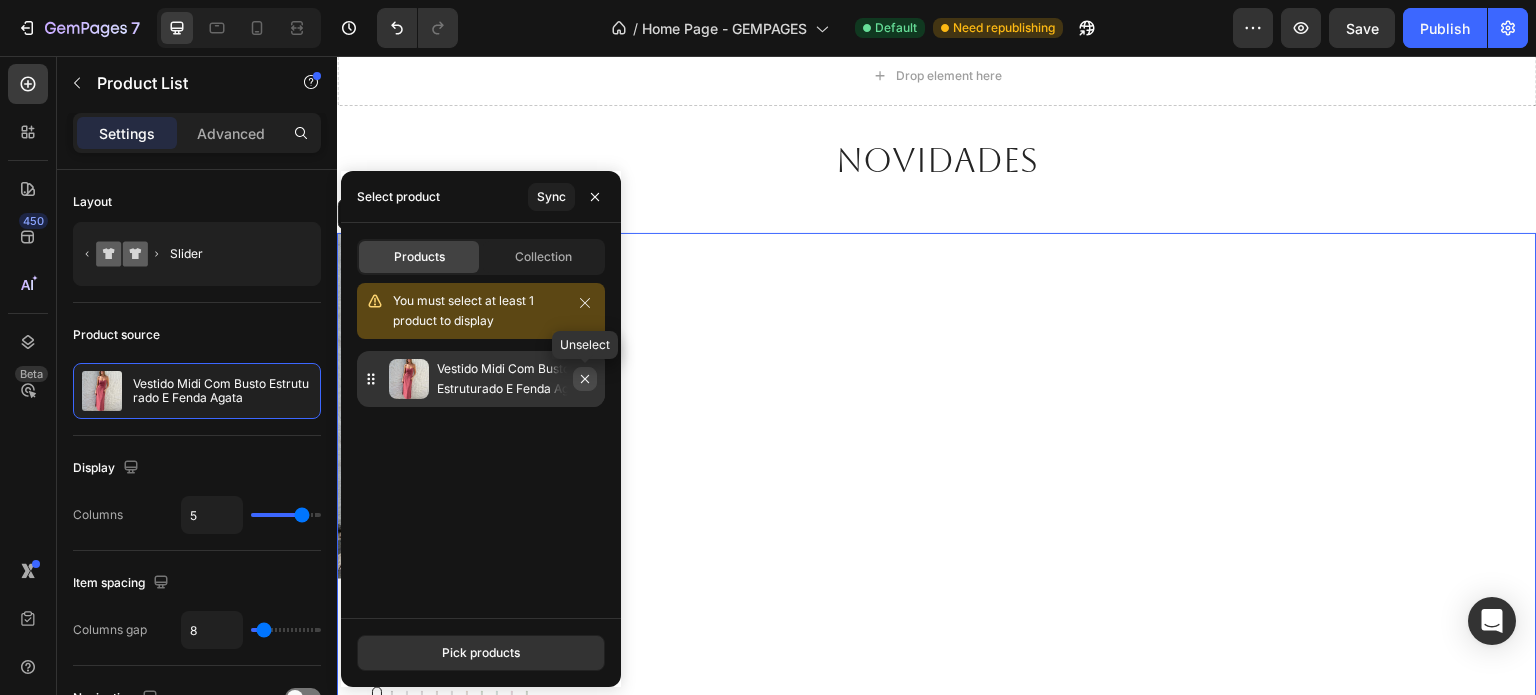 click 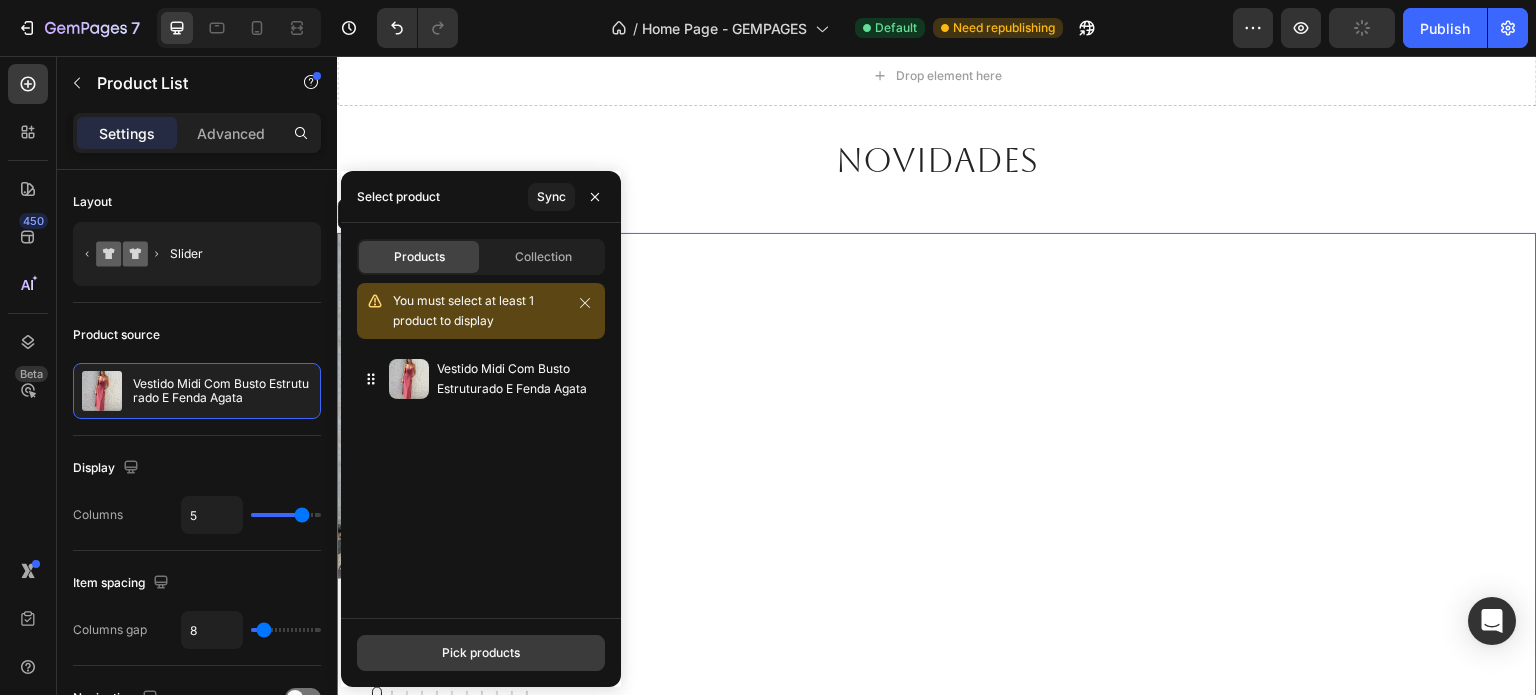 click on "Pick products" at bounding box center (481, 653) 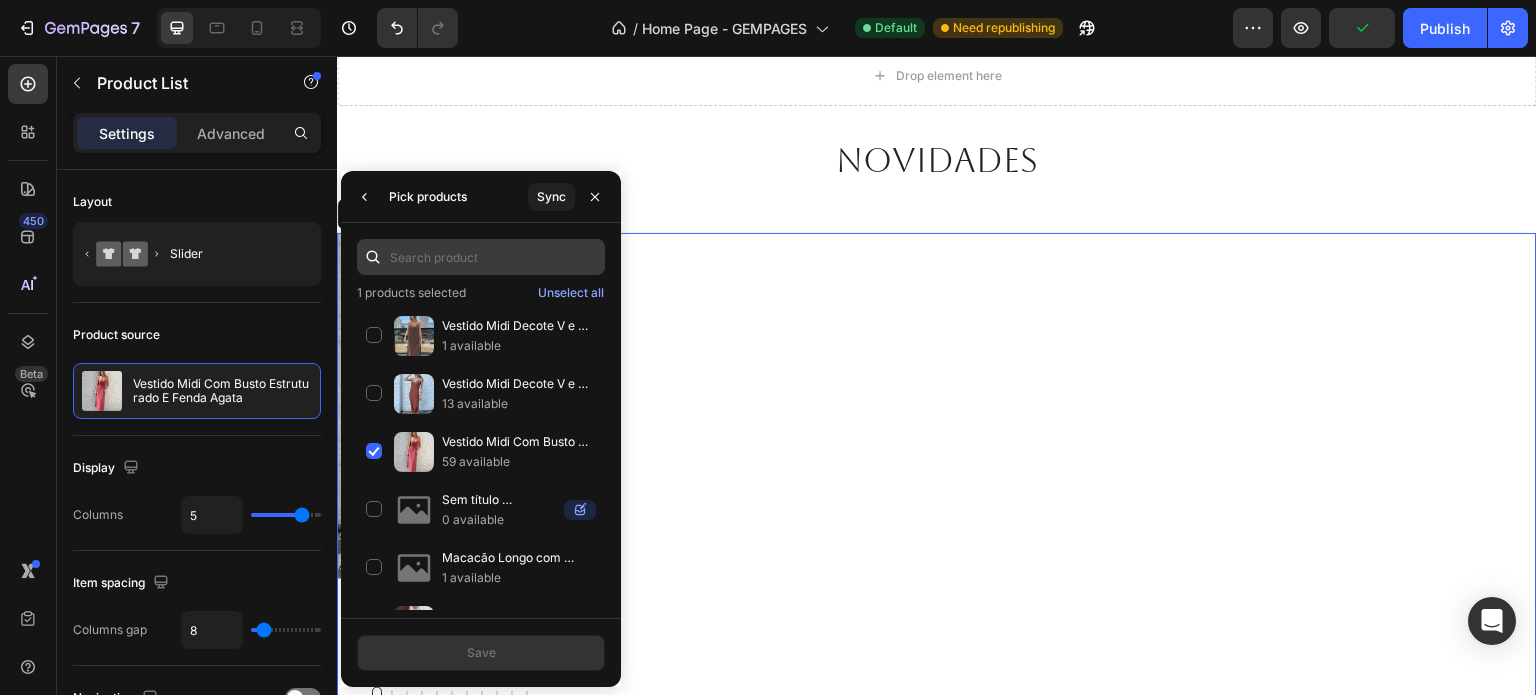 click at bounding box center [481, 257] 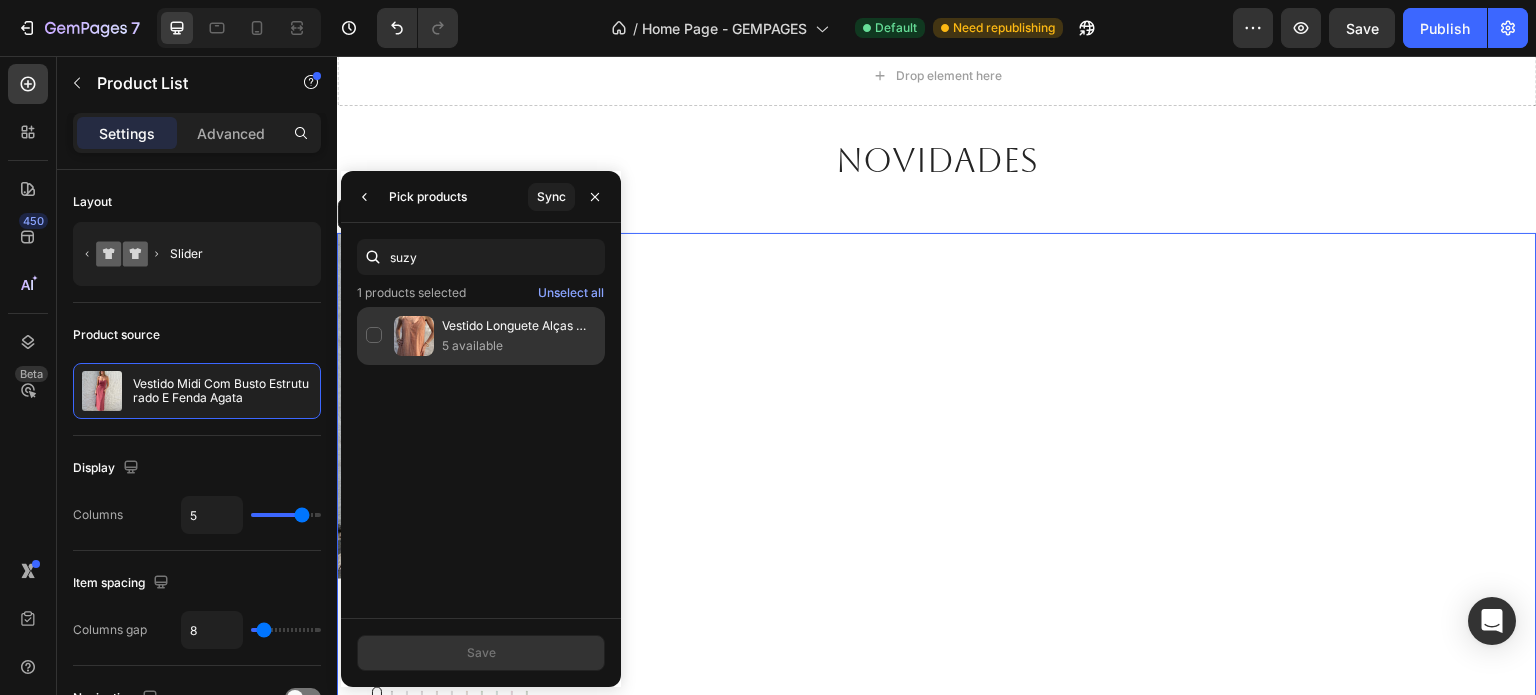 type on "suzy" 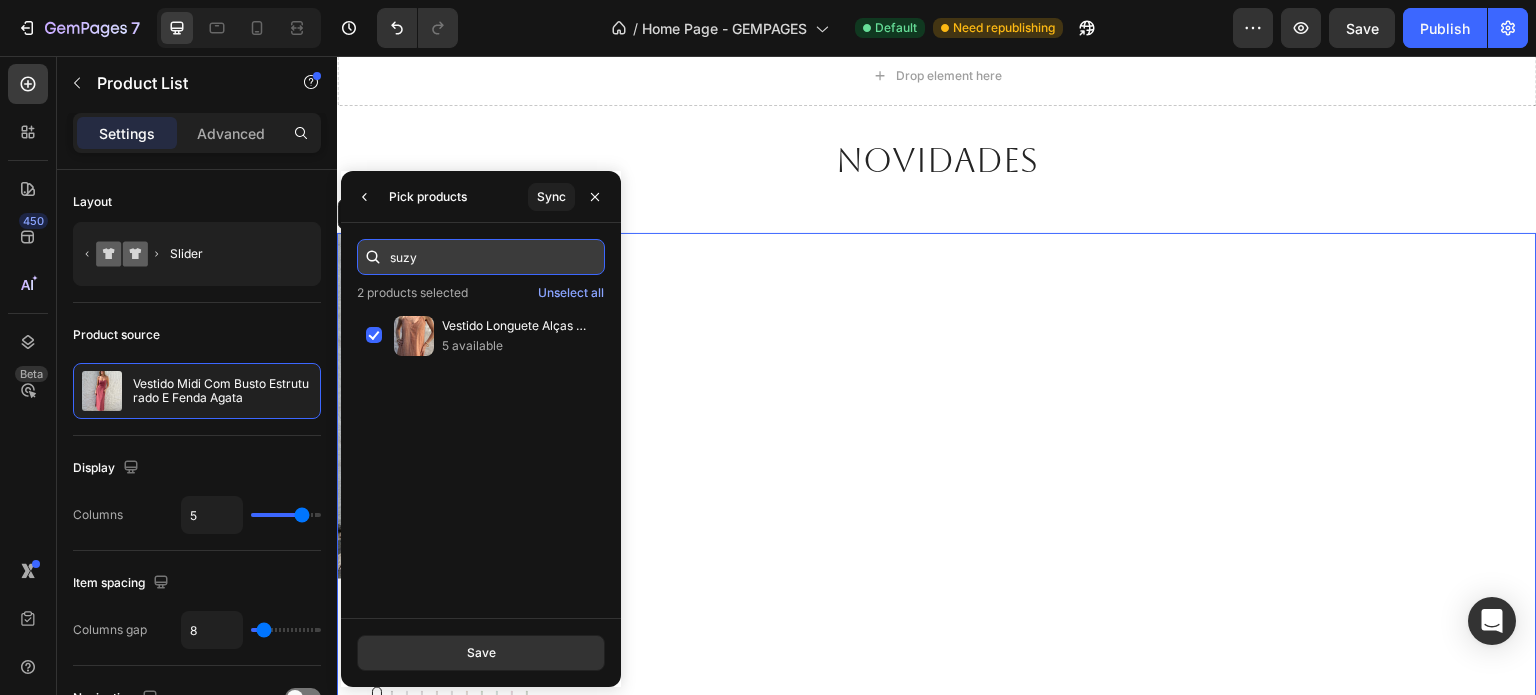 click on "suzy" at bounding box center (481, 257) 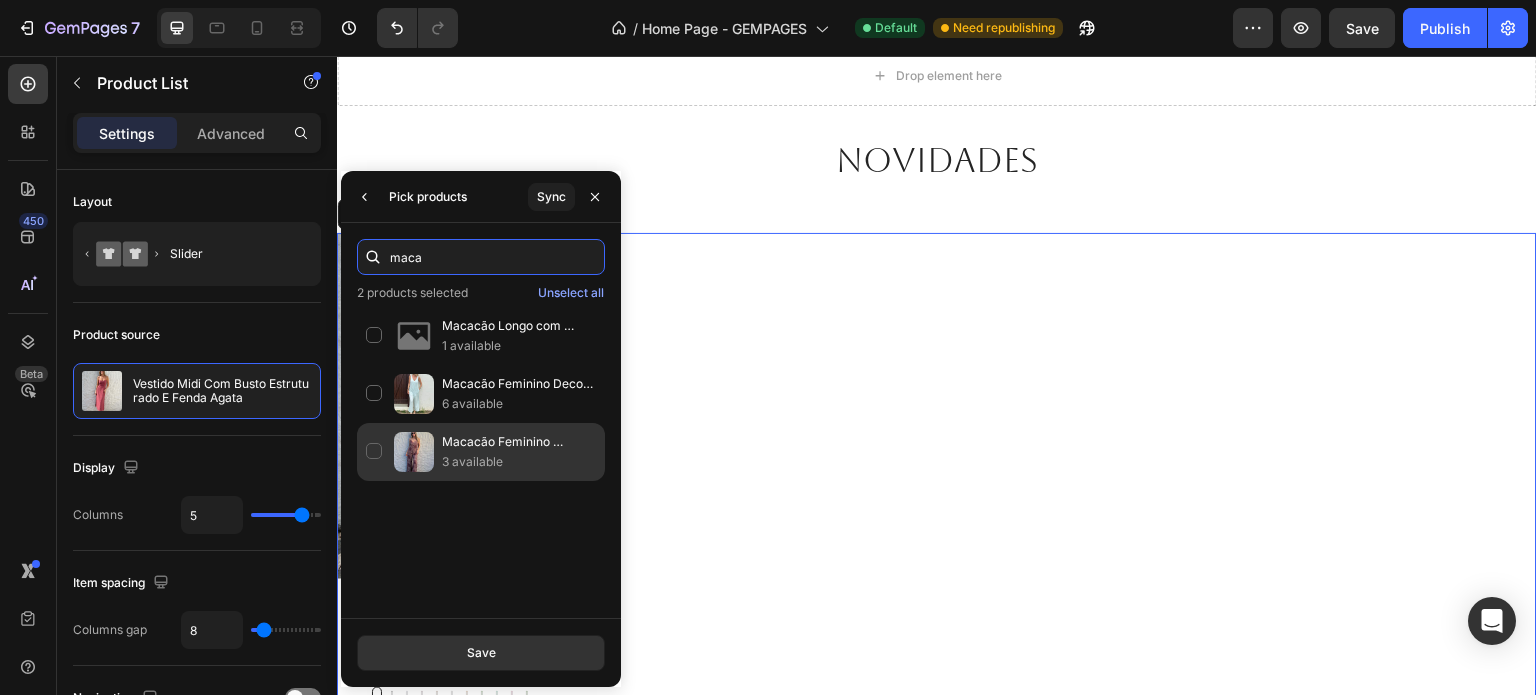 type on "maca" 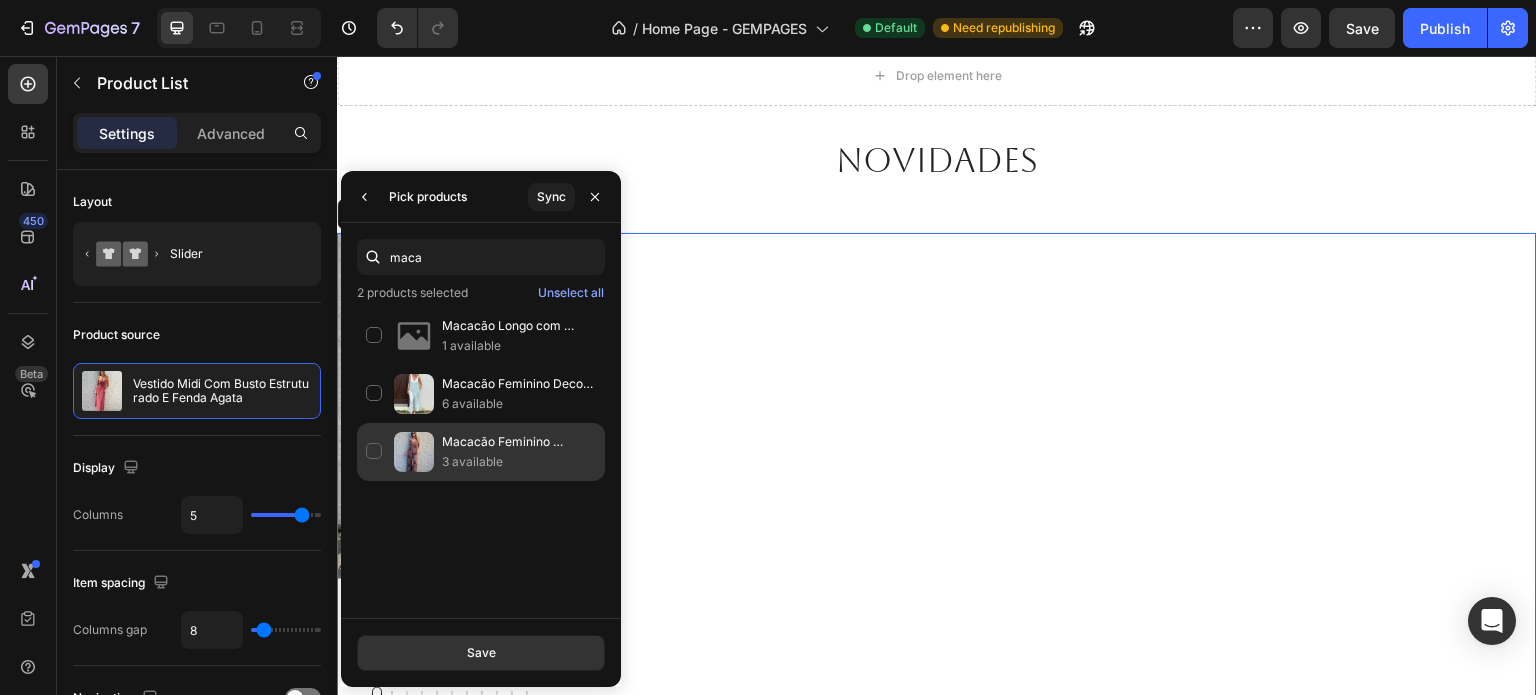 click at bounding box center (414, 452) 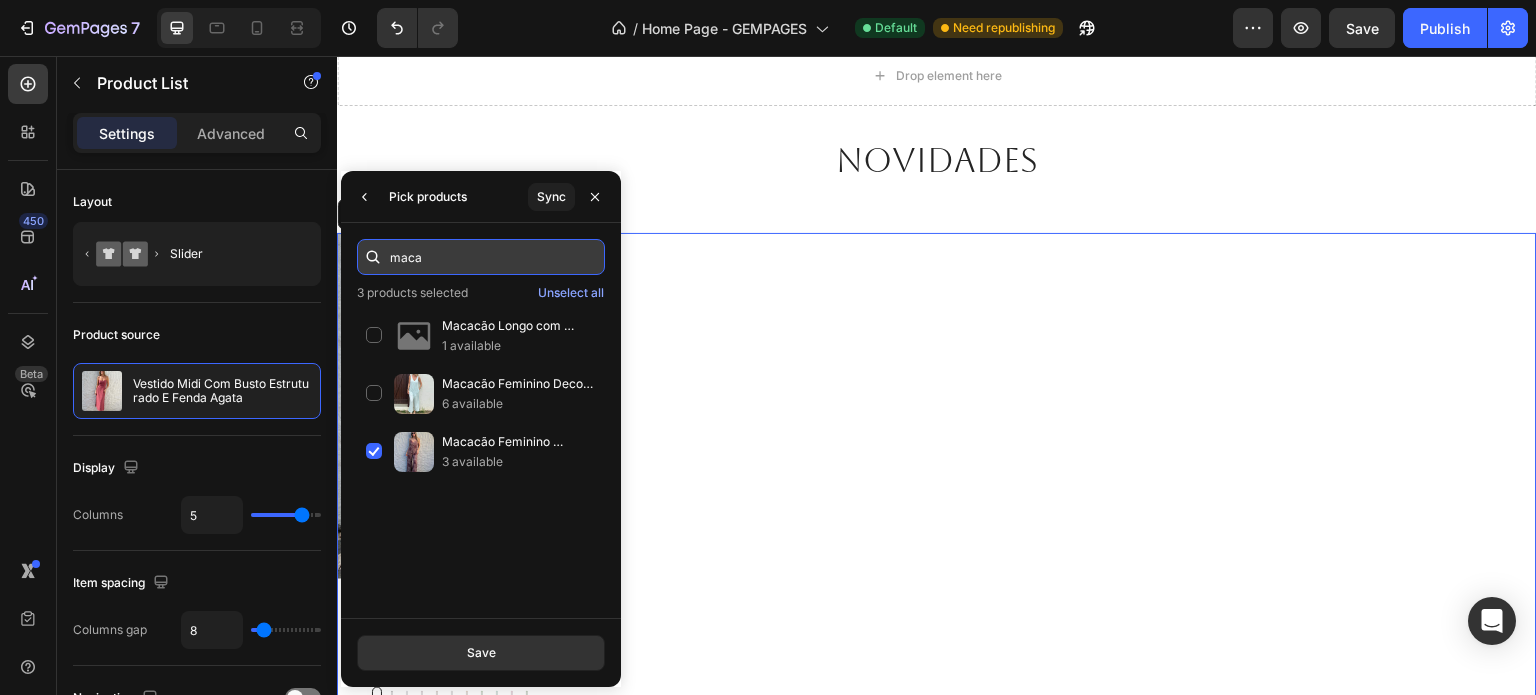 click on "maca" at bounding box center (481, 257) 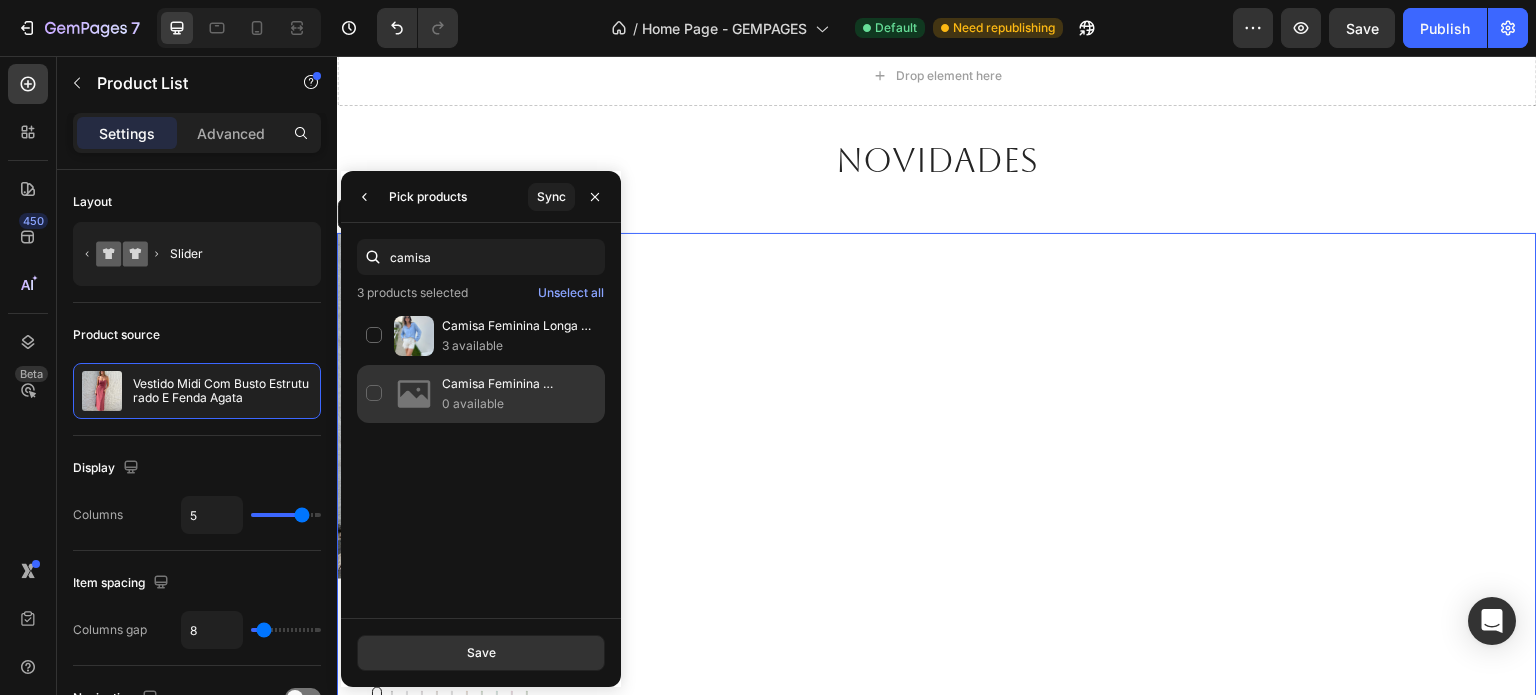 click on "0 available" at bounding box center (519, 404) 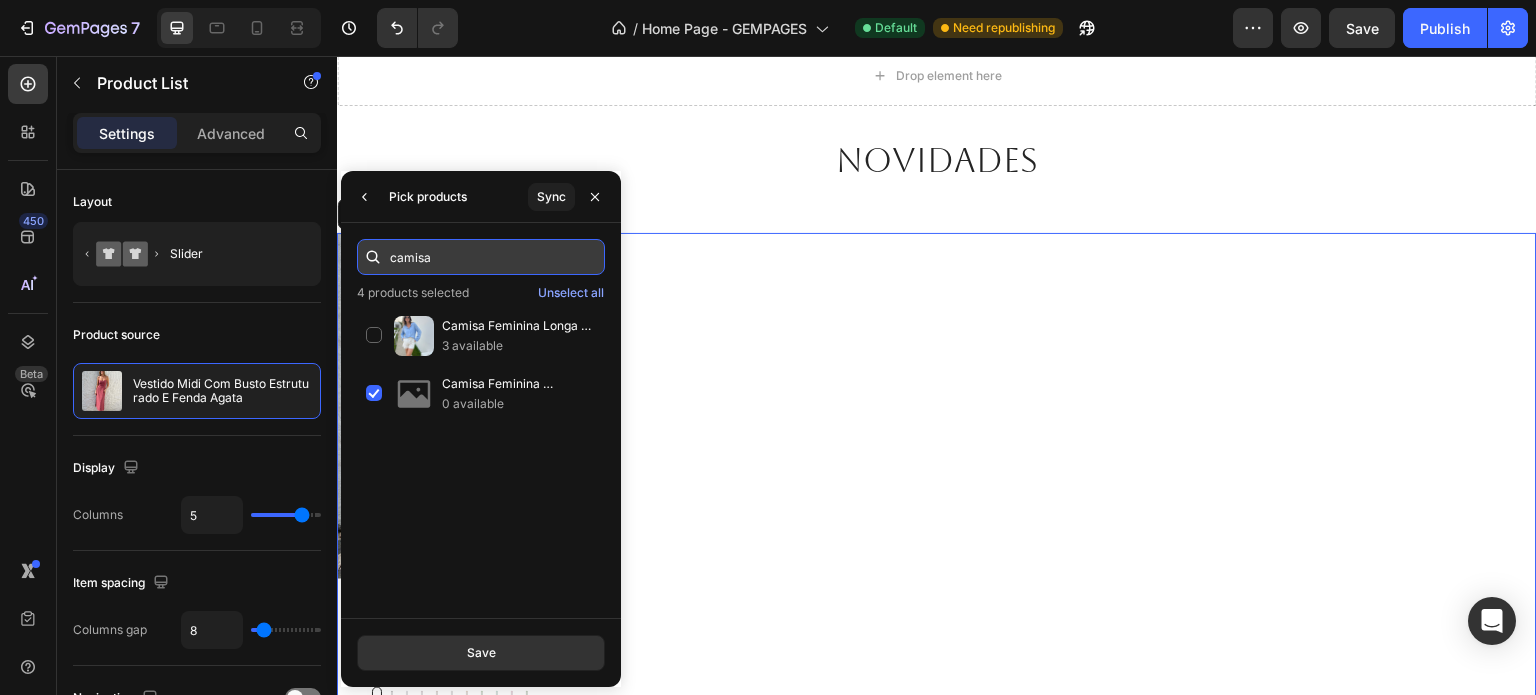 click on "camisa" at bounding box center (481, 257) 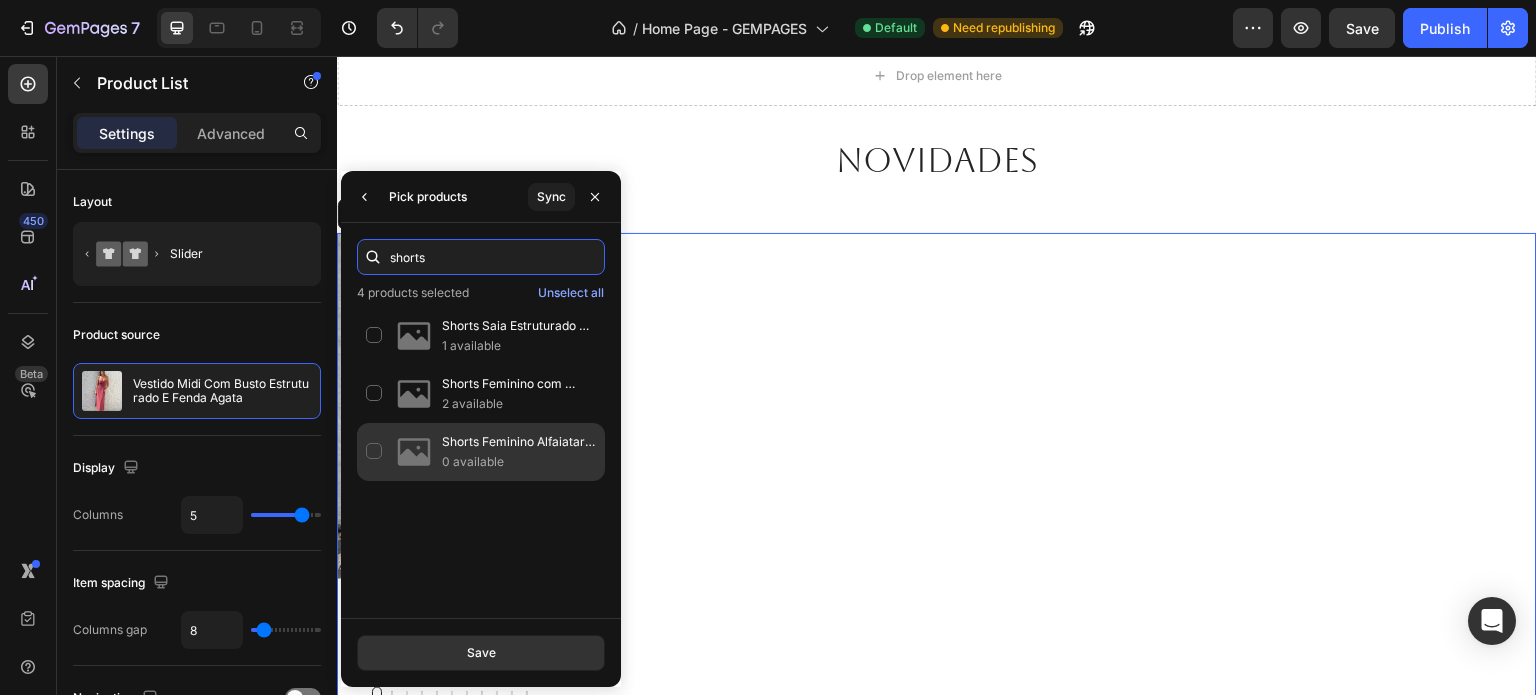 type on "shorts" 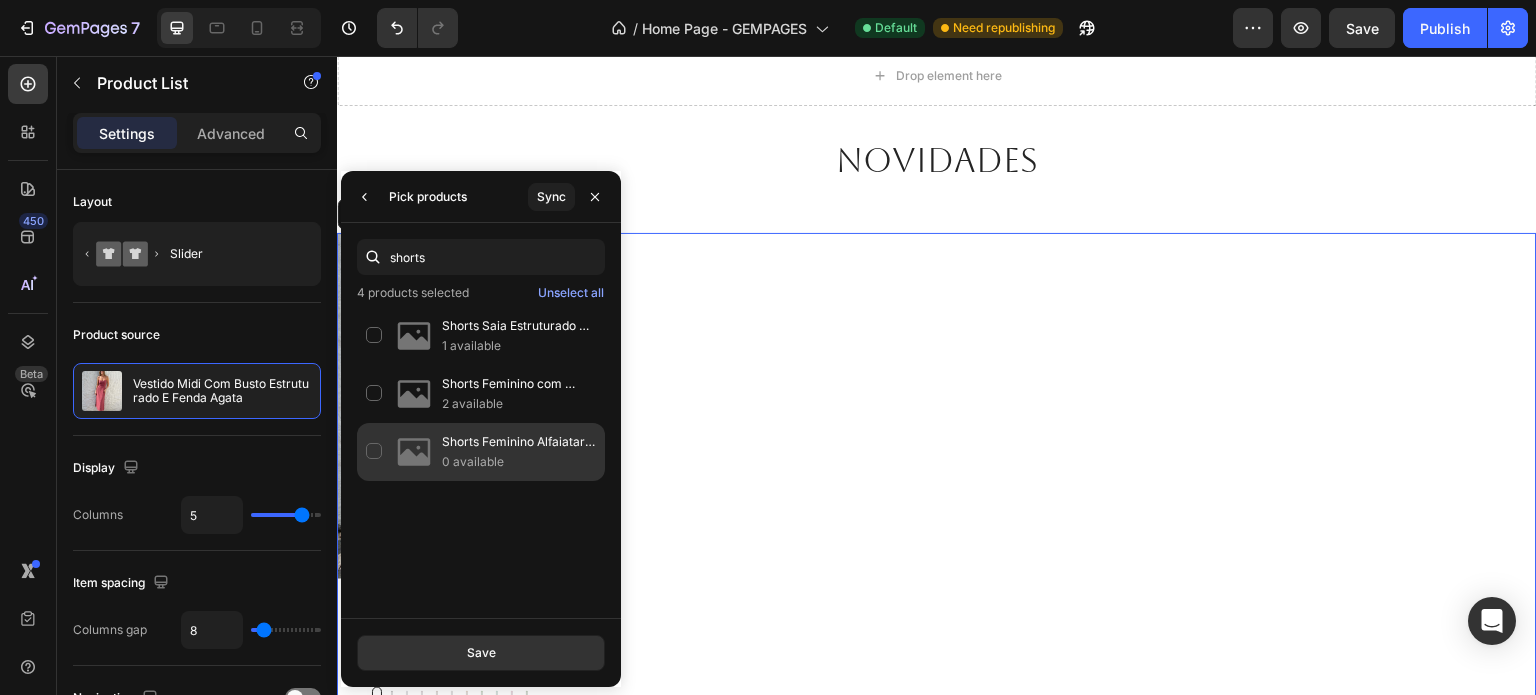 click on "Shorts Feminino Alfaiataria Candy" at bounding box center [519, 442] 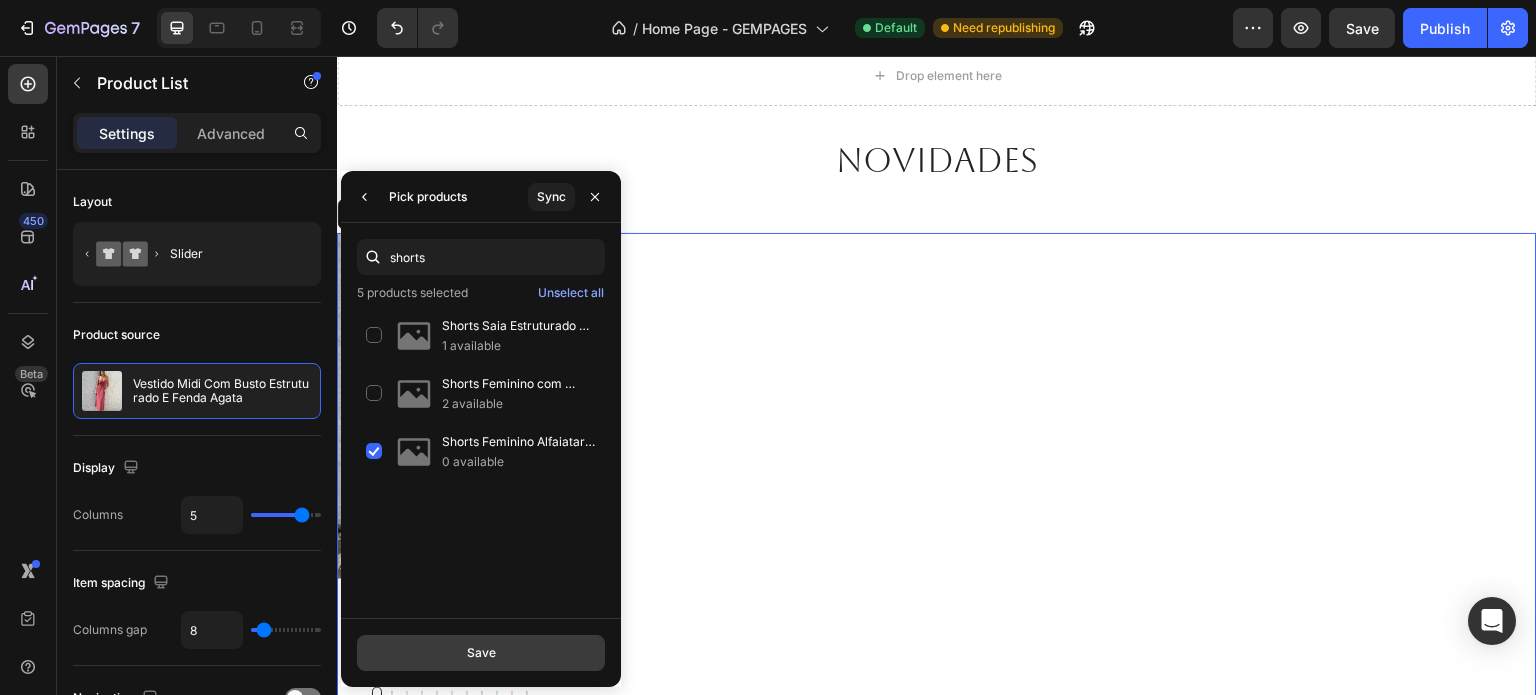 click on "Save" at bounding box center (481, 653) 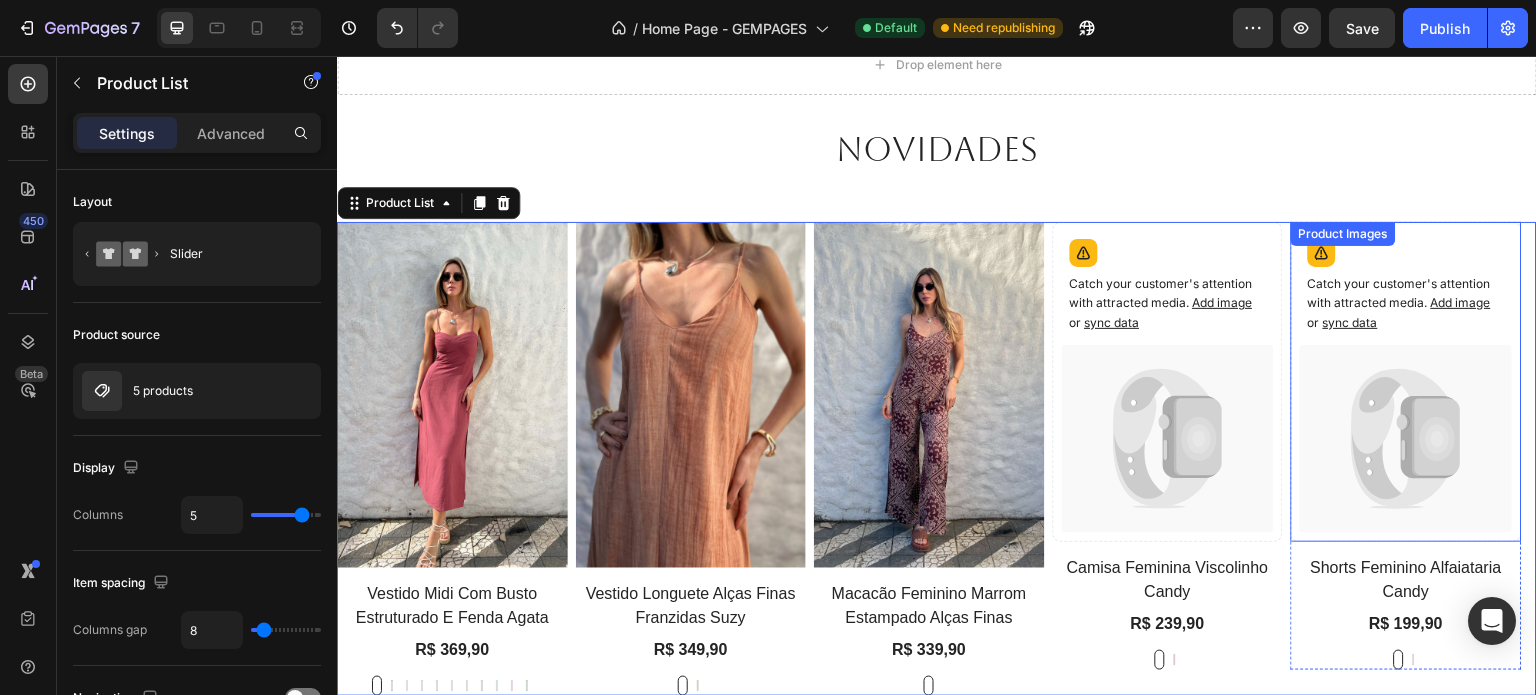 scroll, scrollTop: 2300, scrollLeft: 0, axis: vertical 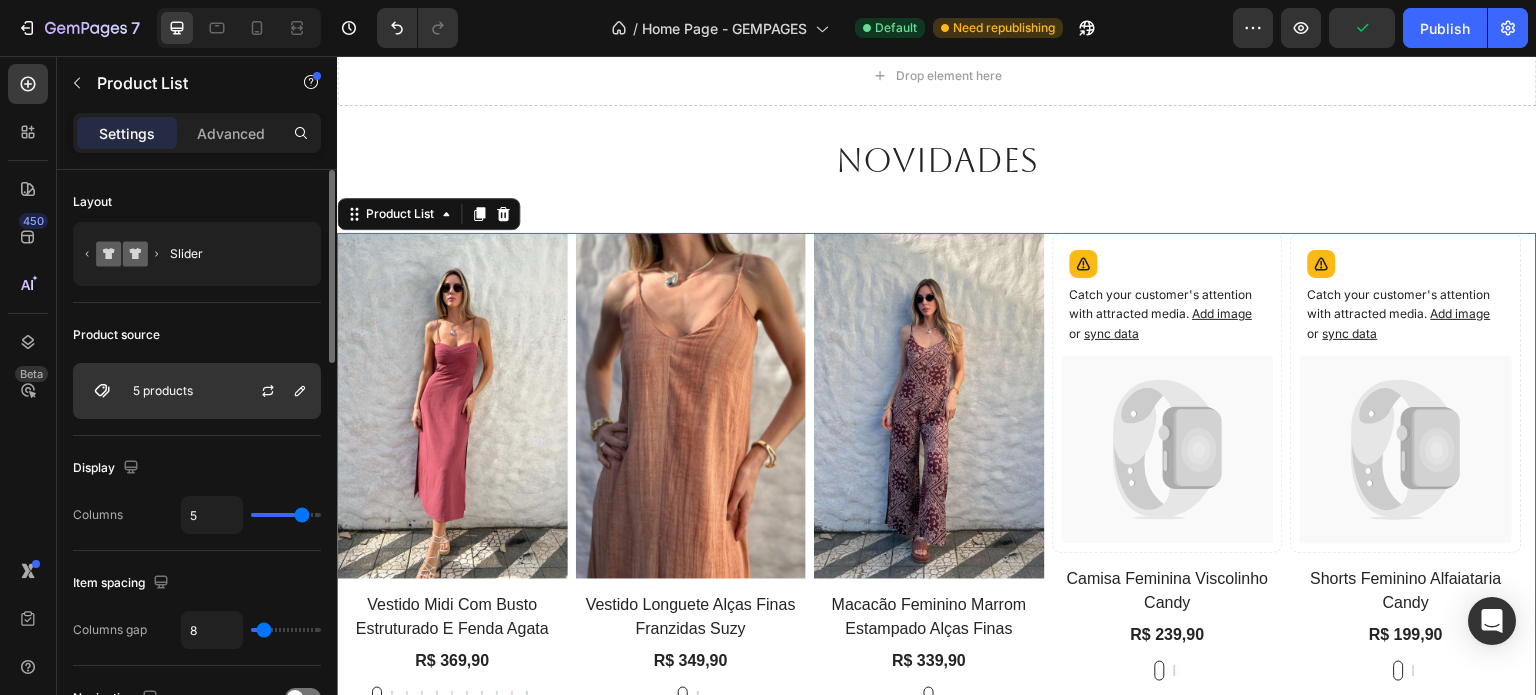 click on "5 products" at bounding box center [163, 391] 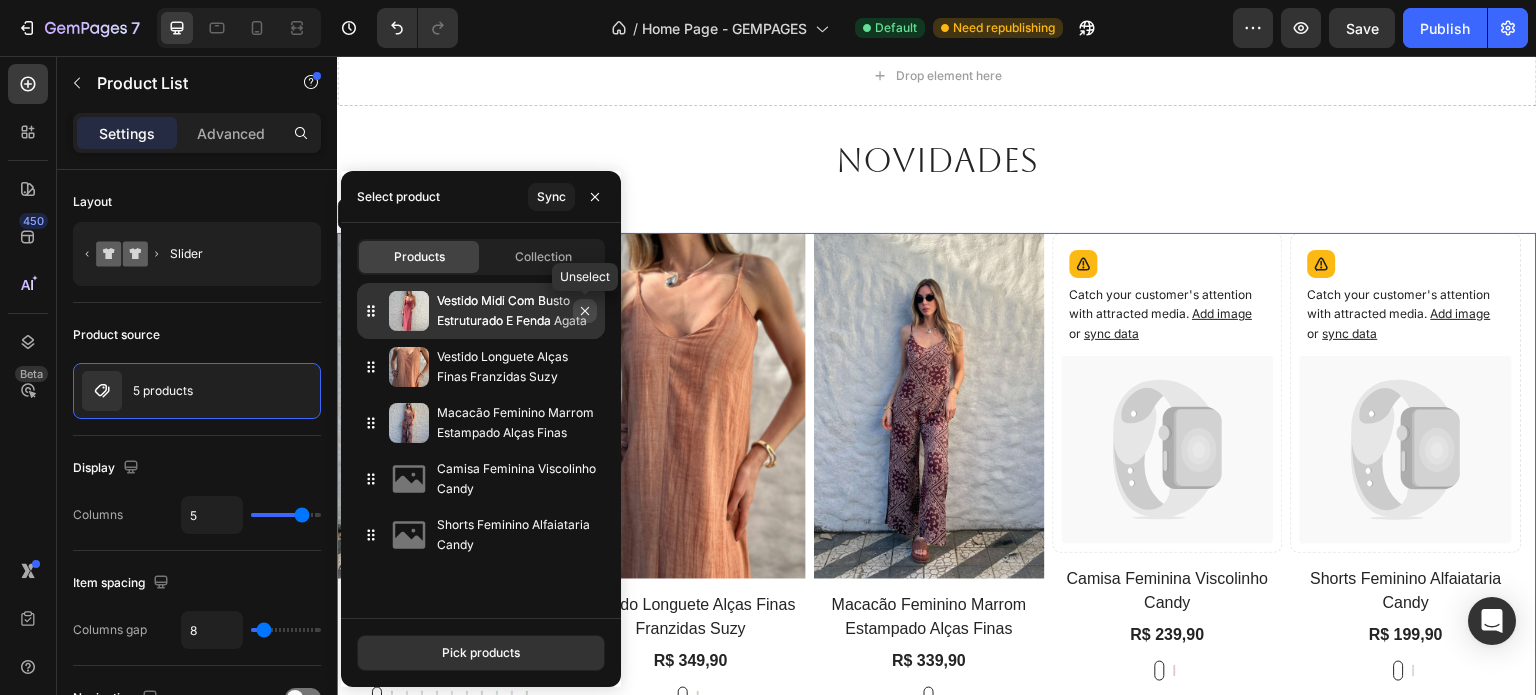 click 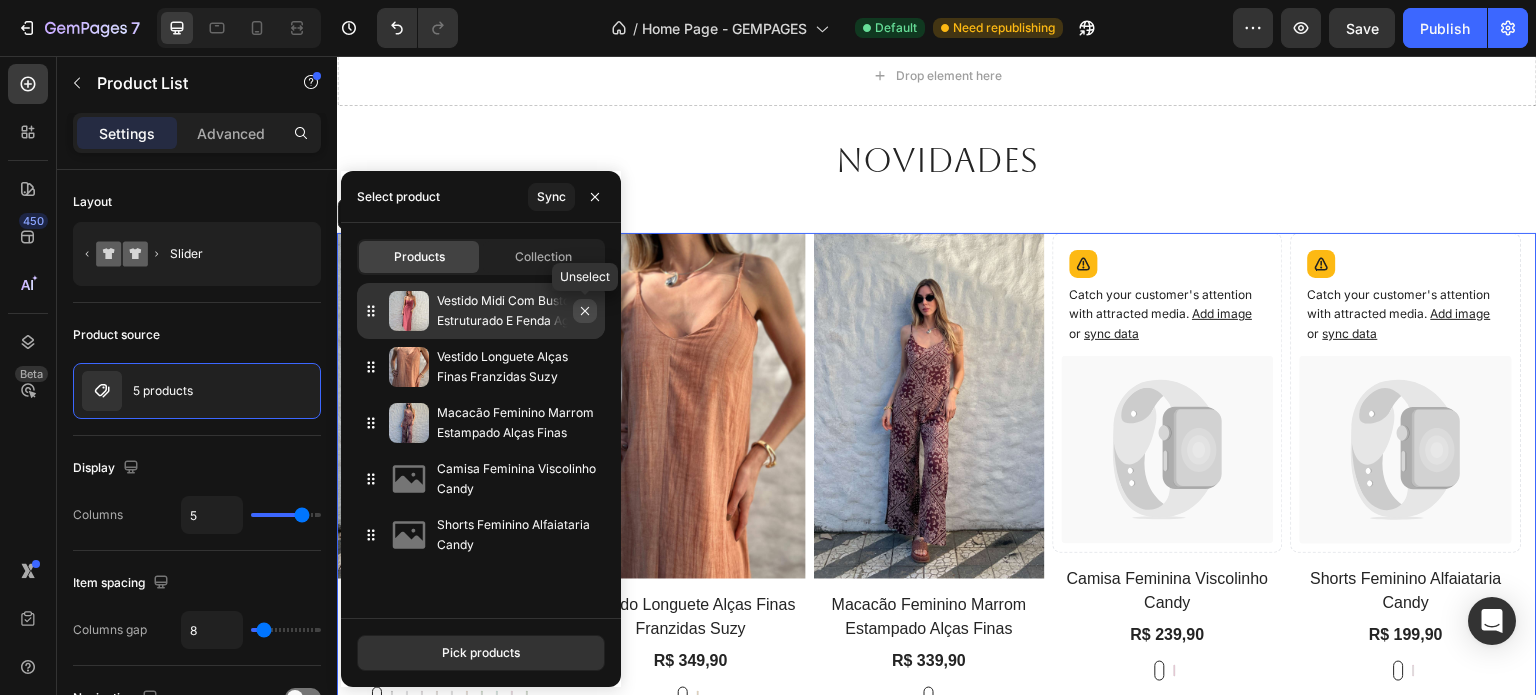 click 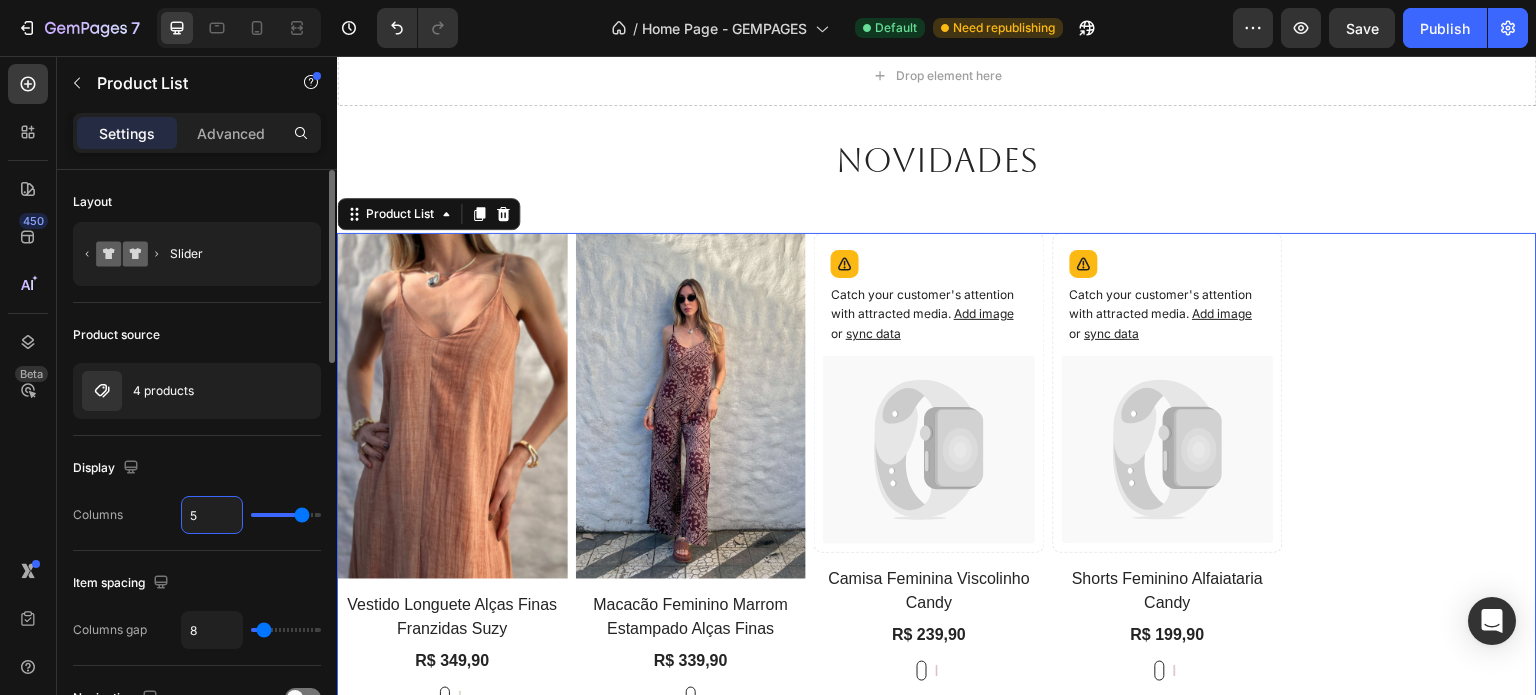 click on "5" at bounding box center [212, 515] 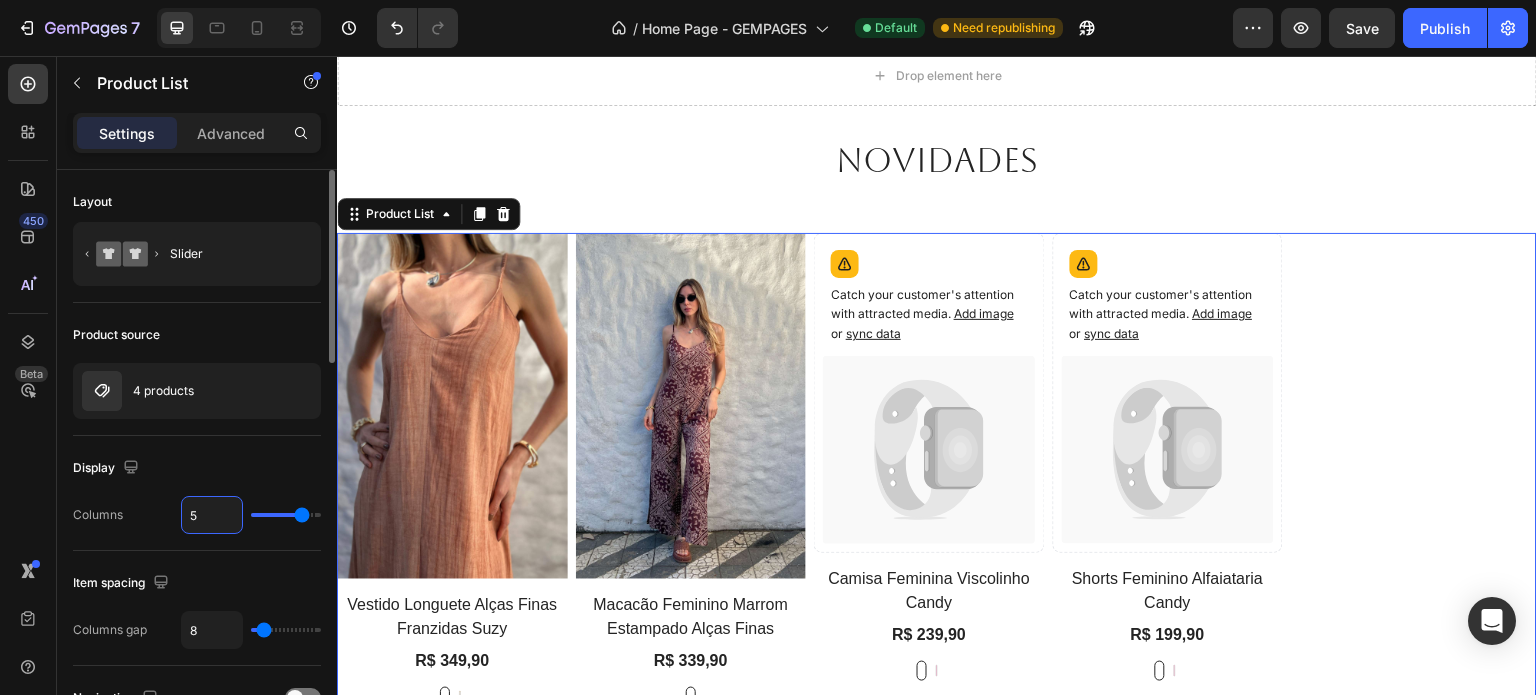 type on "4" 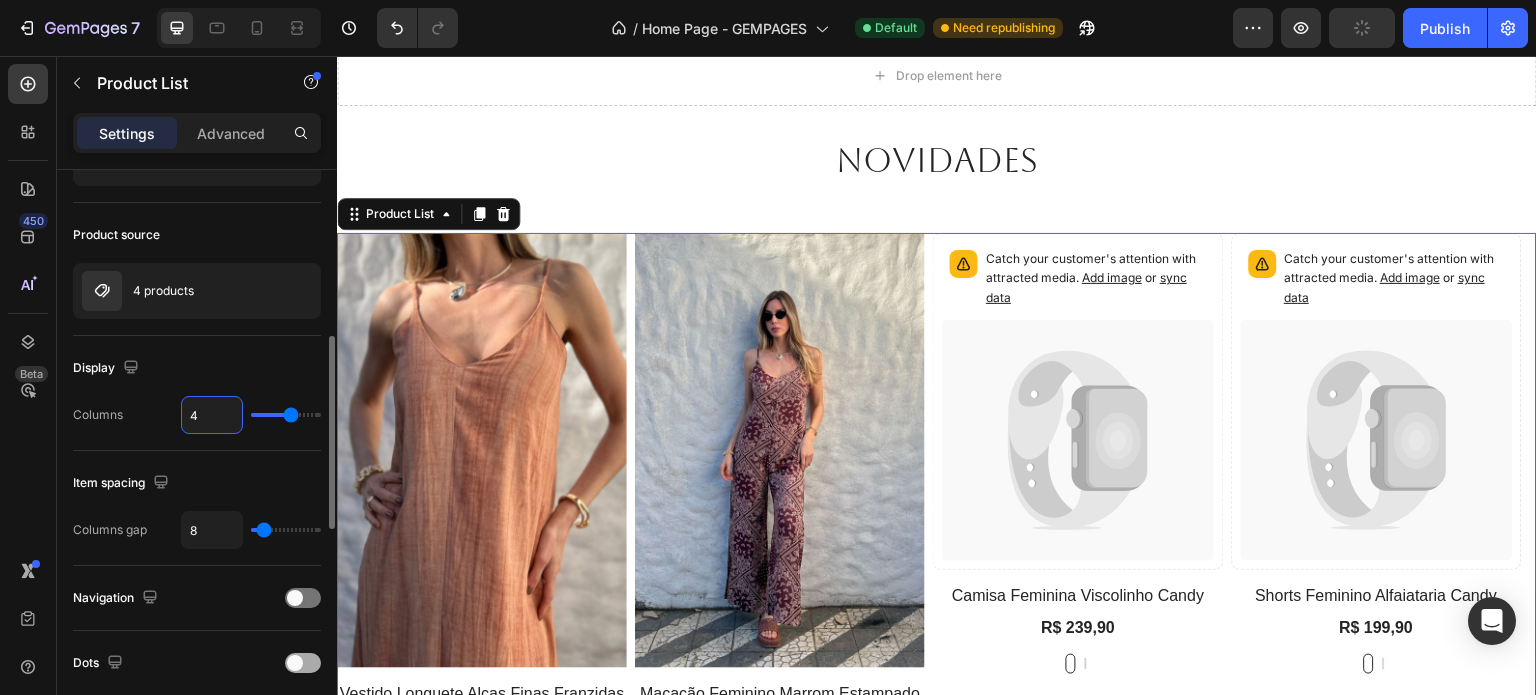 scroll, scrollTop: 200, scrollLeft: 0, axis: vertical 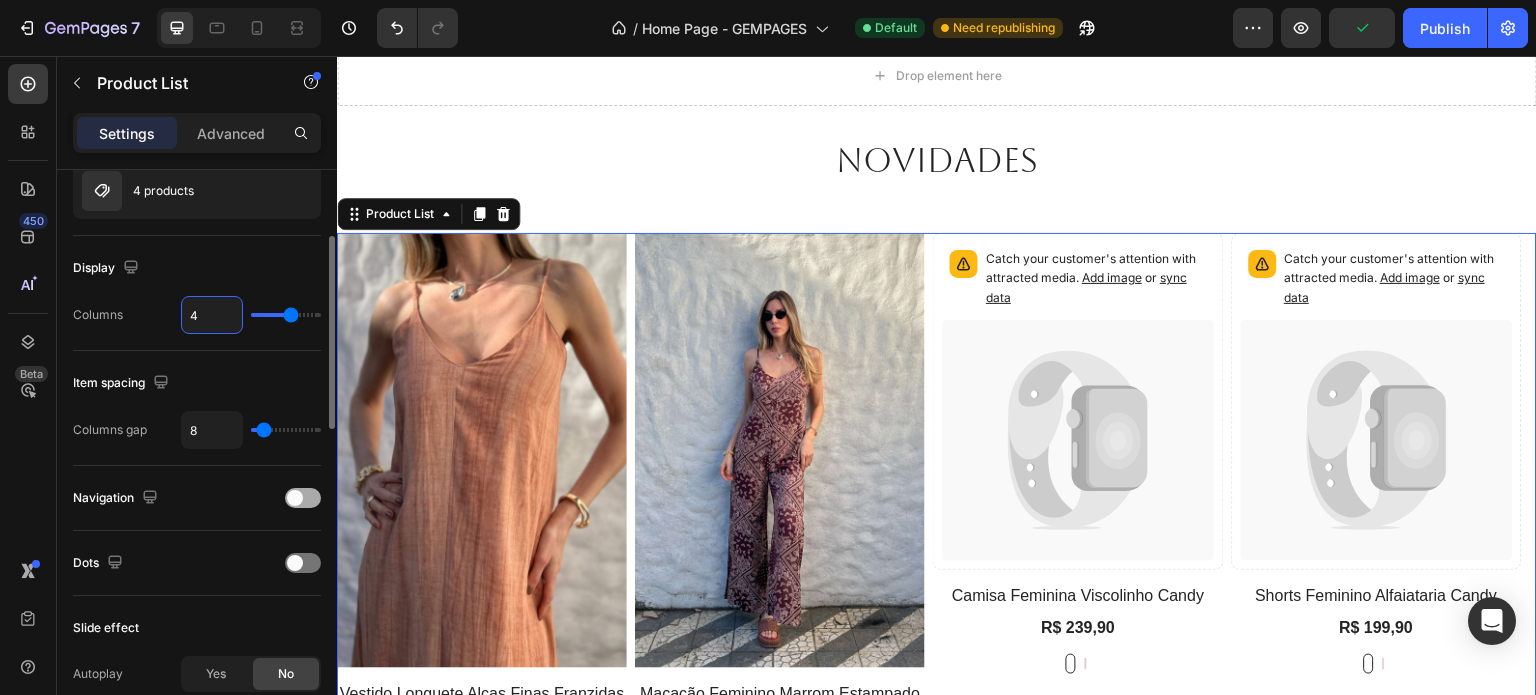 type on "4" 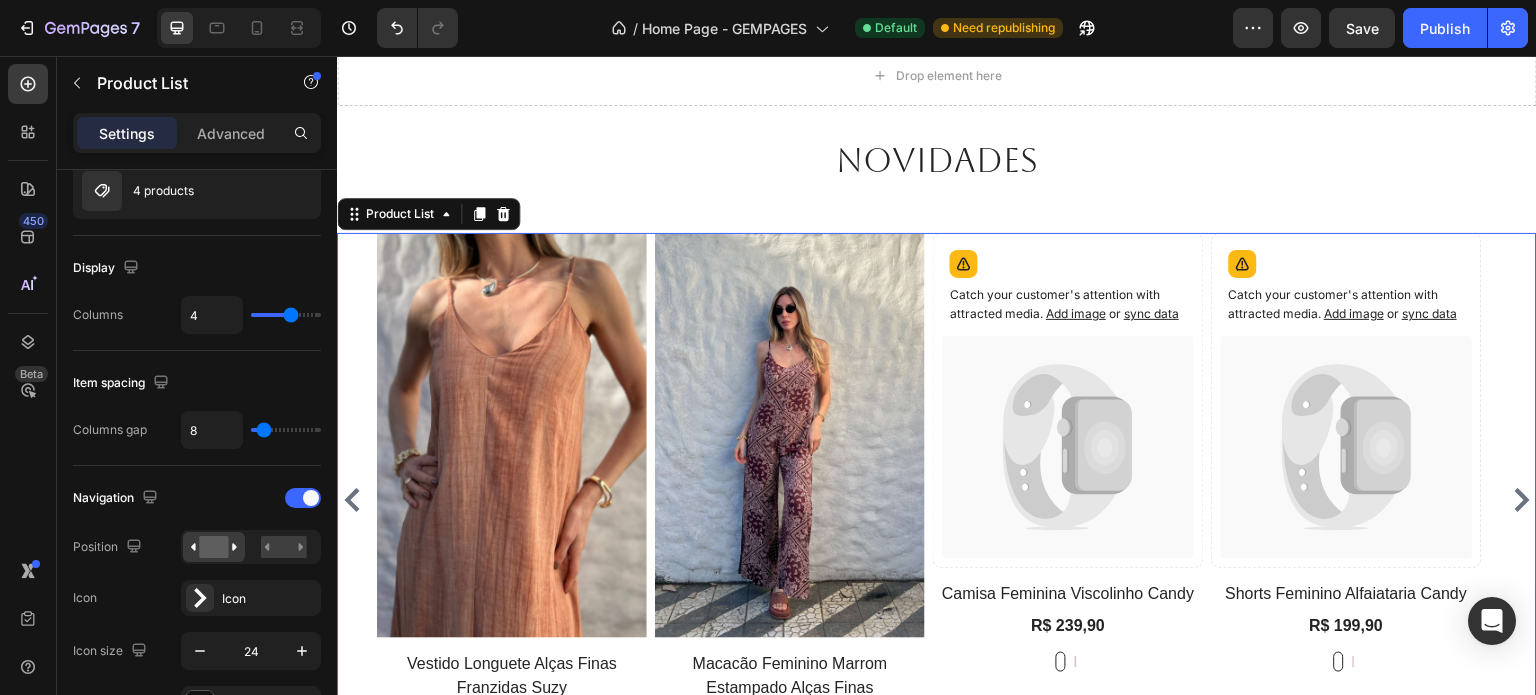 click 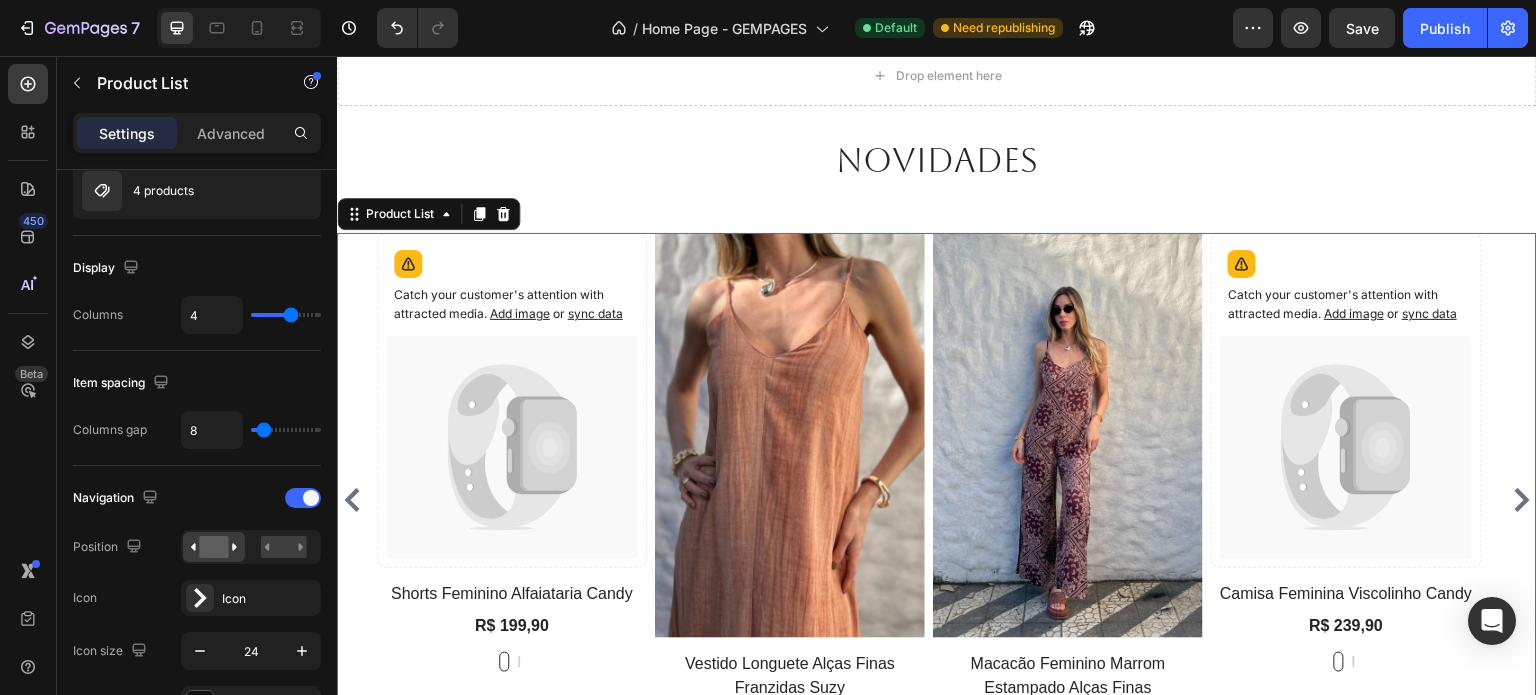 click 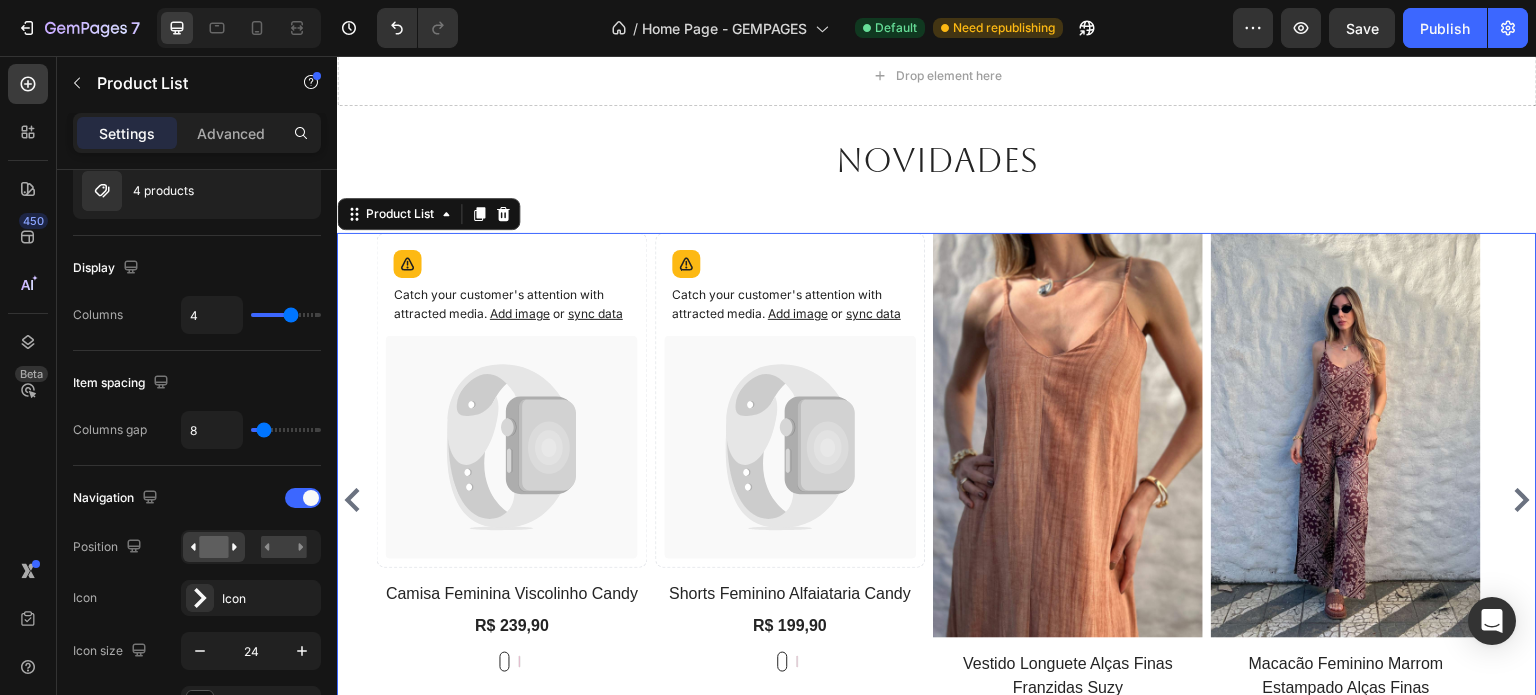 click 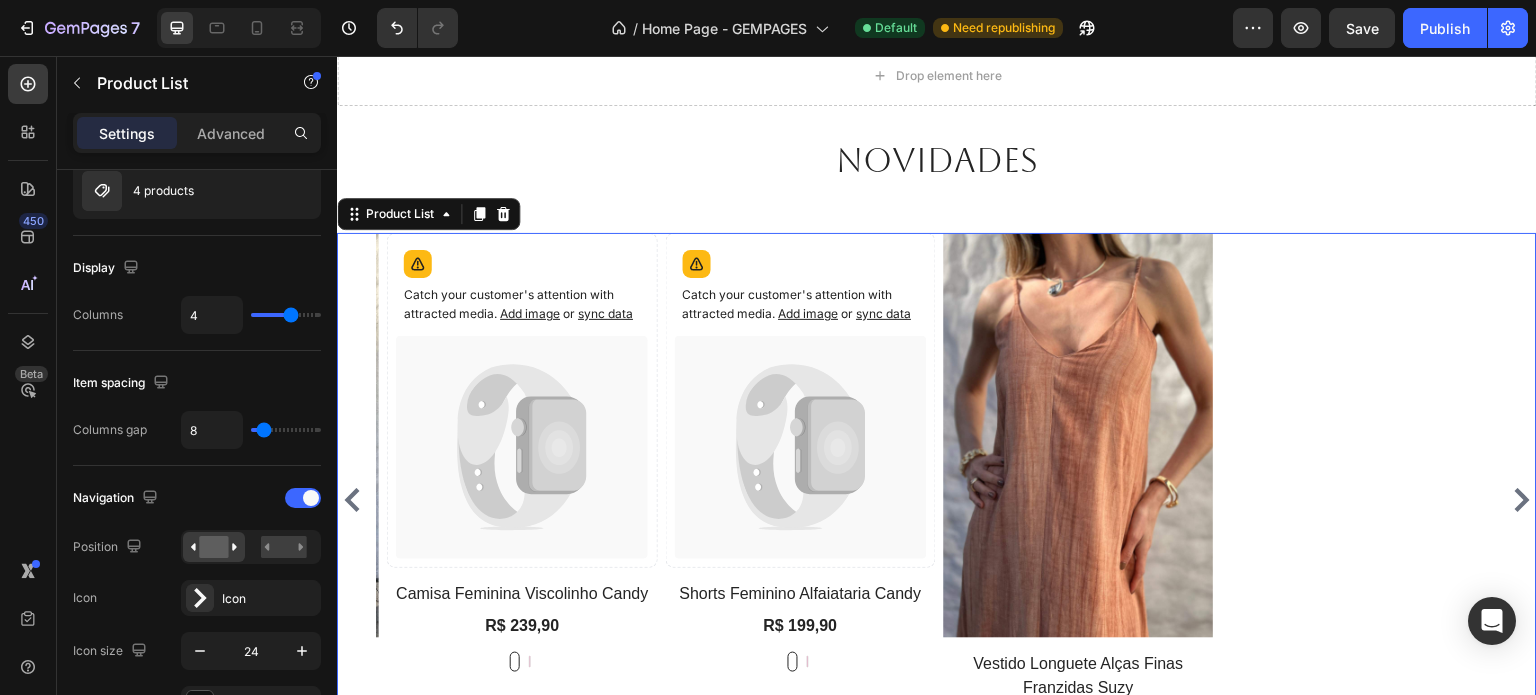 click 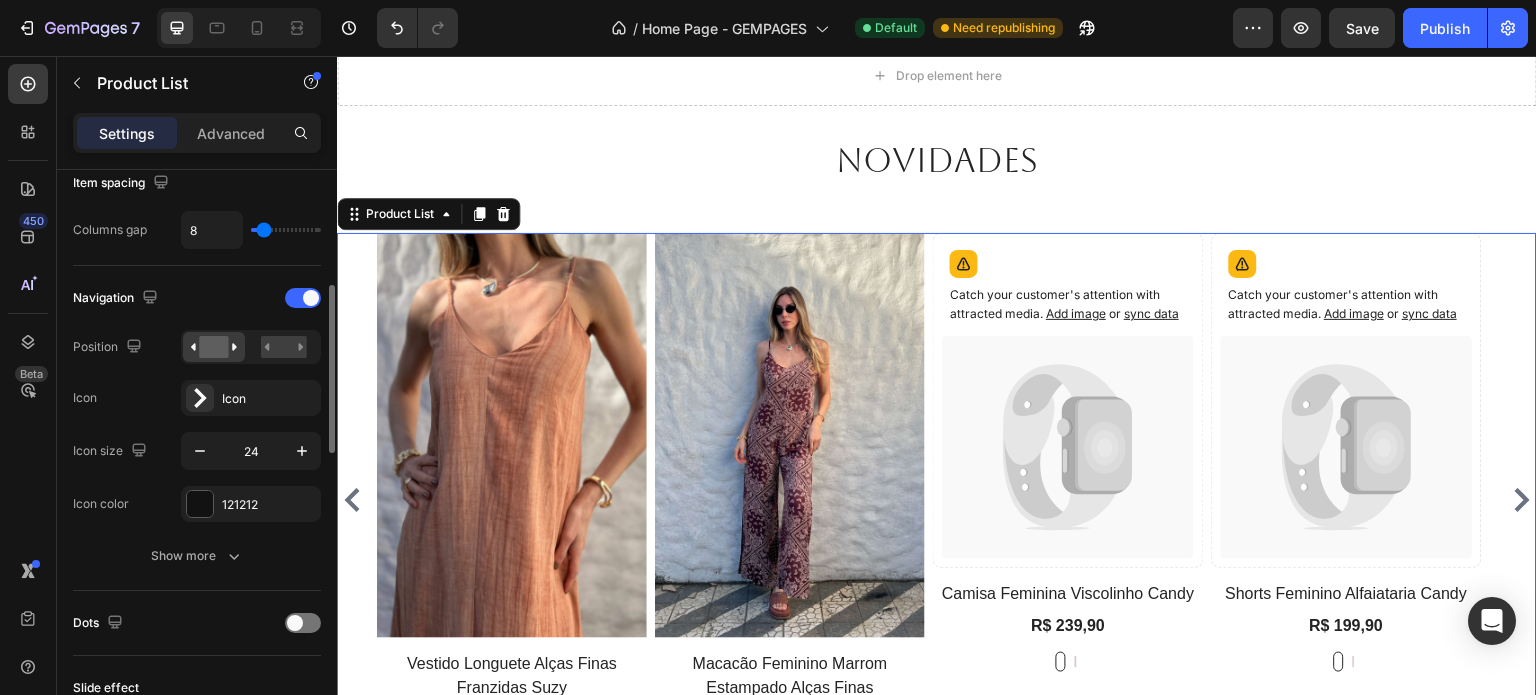 scroll, scrollTop: 600, scrollLeft: 0, axis: vertical 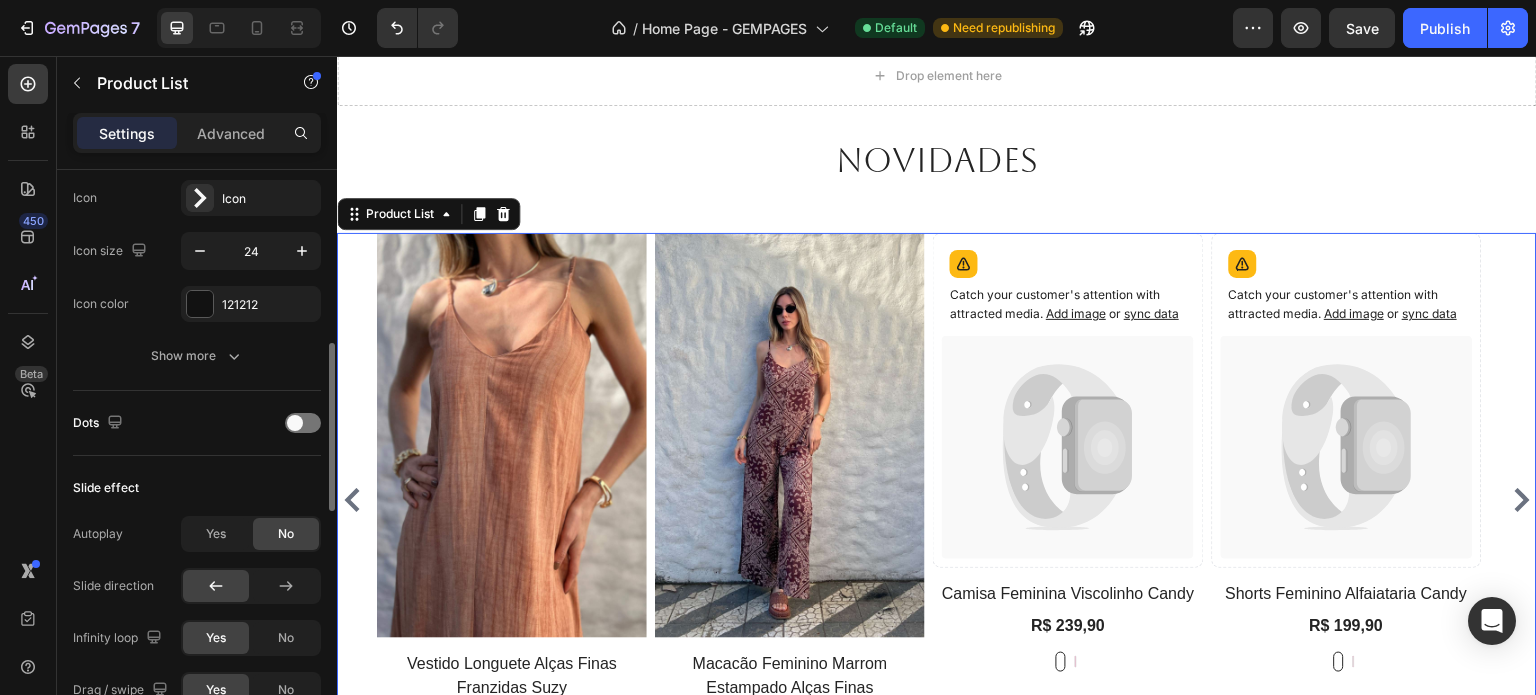 click on "Dots" at bounding box center (197, 423) 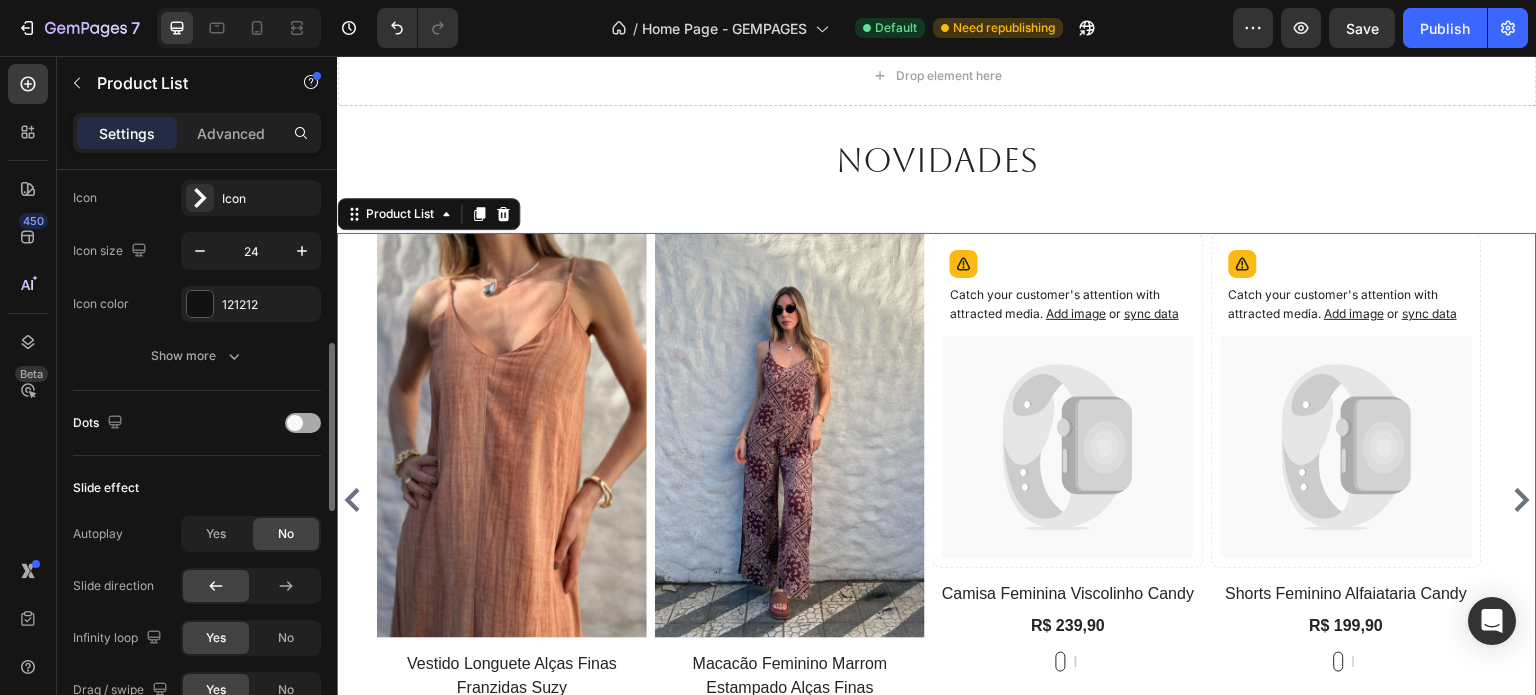 click at bounding box center [303, 423] 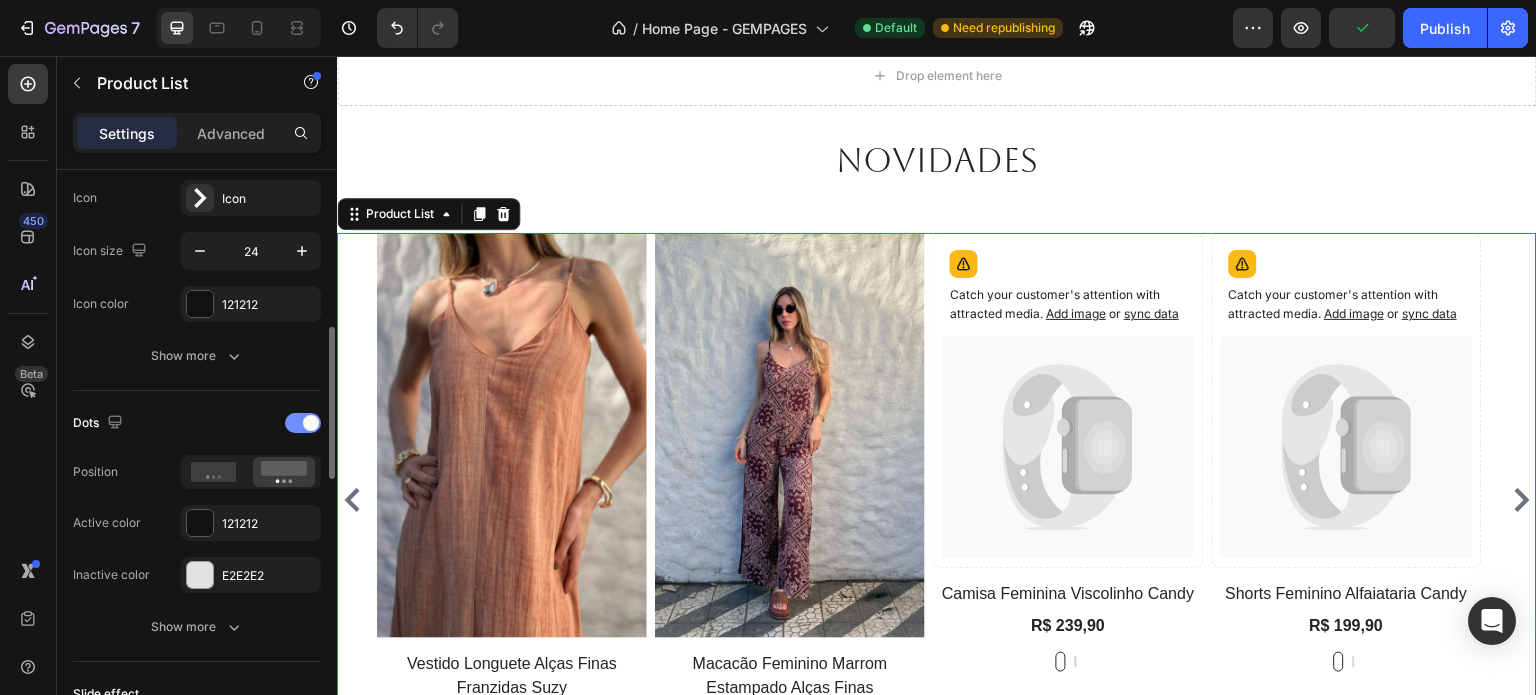 click at bounding box center [303, 423] 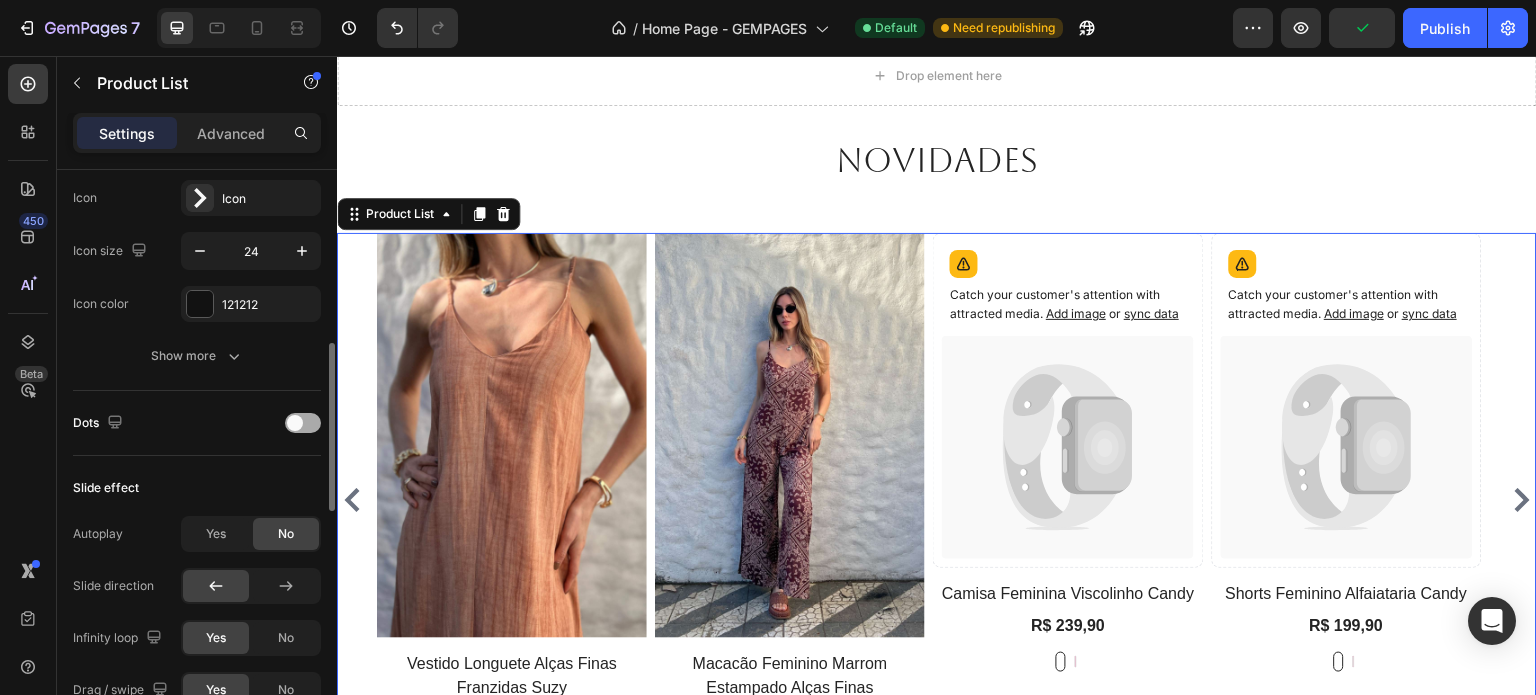 click at bounding box center (303, 423) 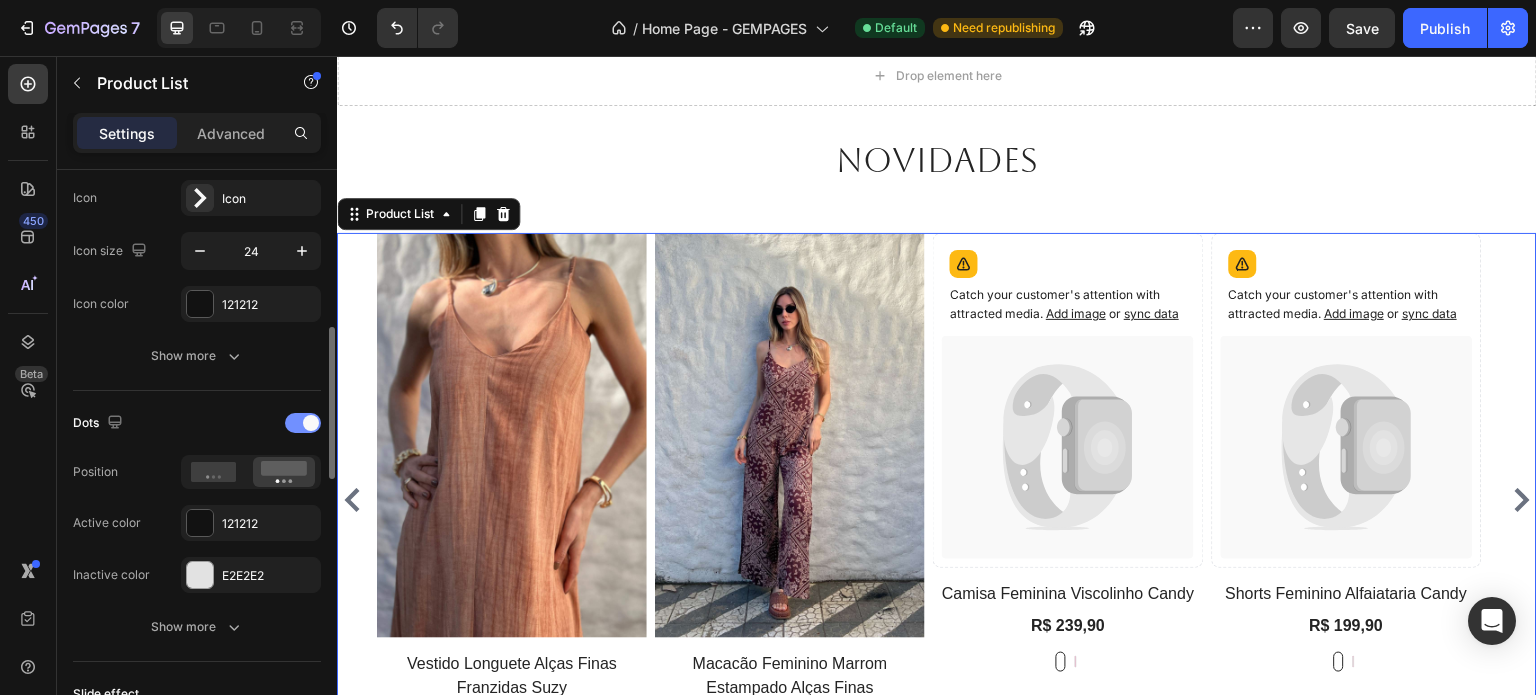 click at bounding box center [303, 423] 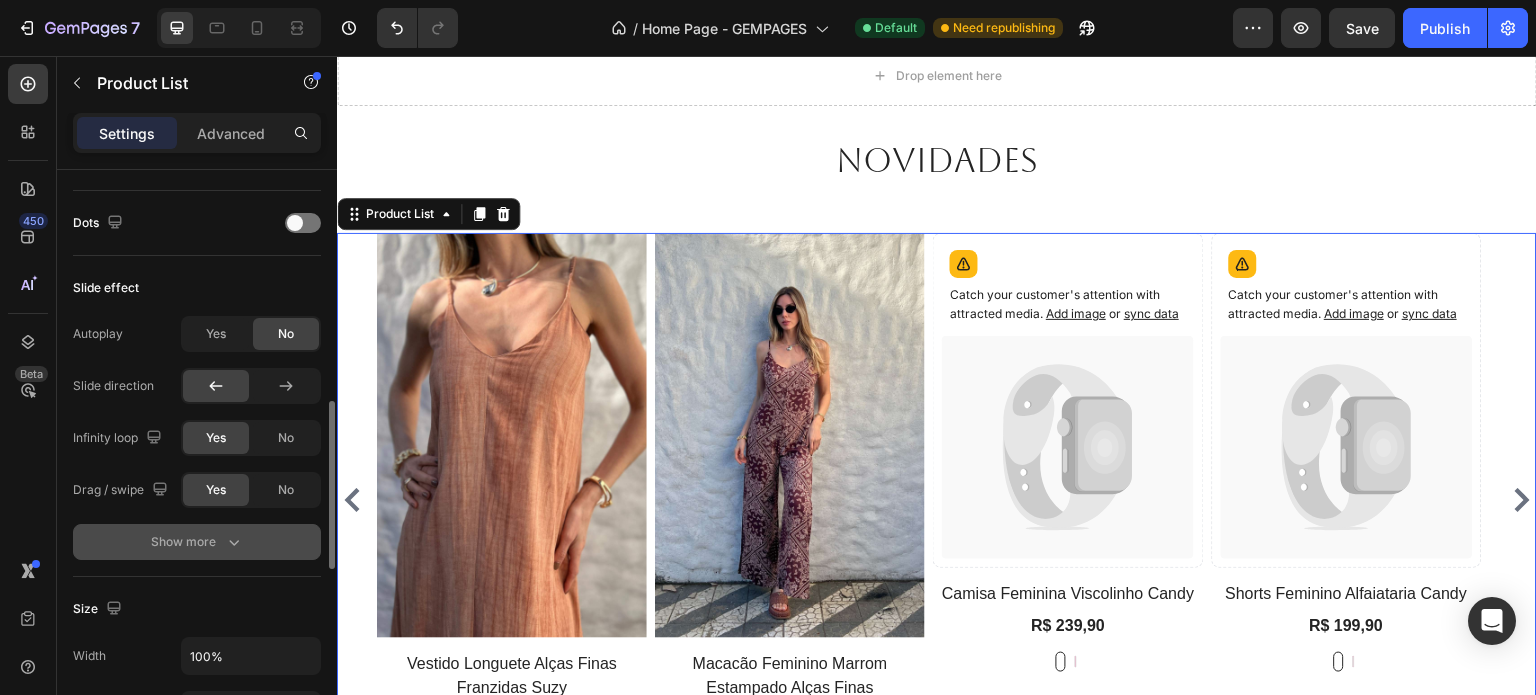scroll, scrollTop: 1000, scrollLeft: 0, axis: vertical 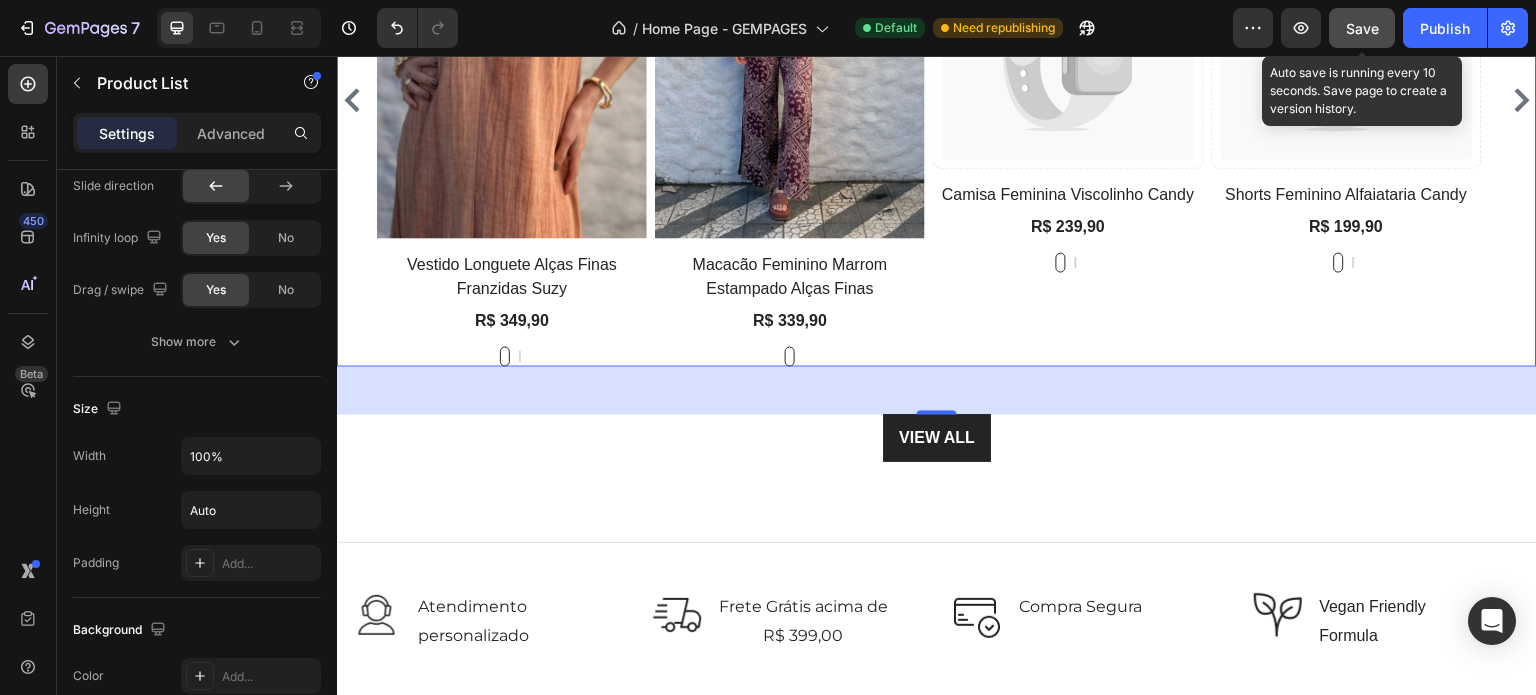 click on "Save" at bounding box center [1362, 28] 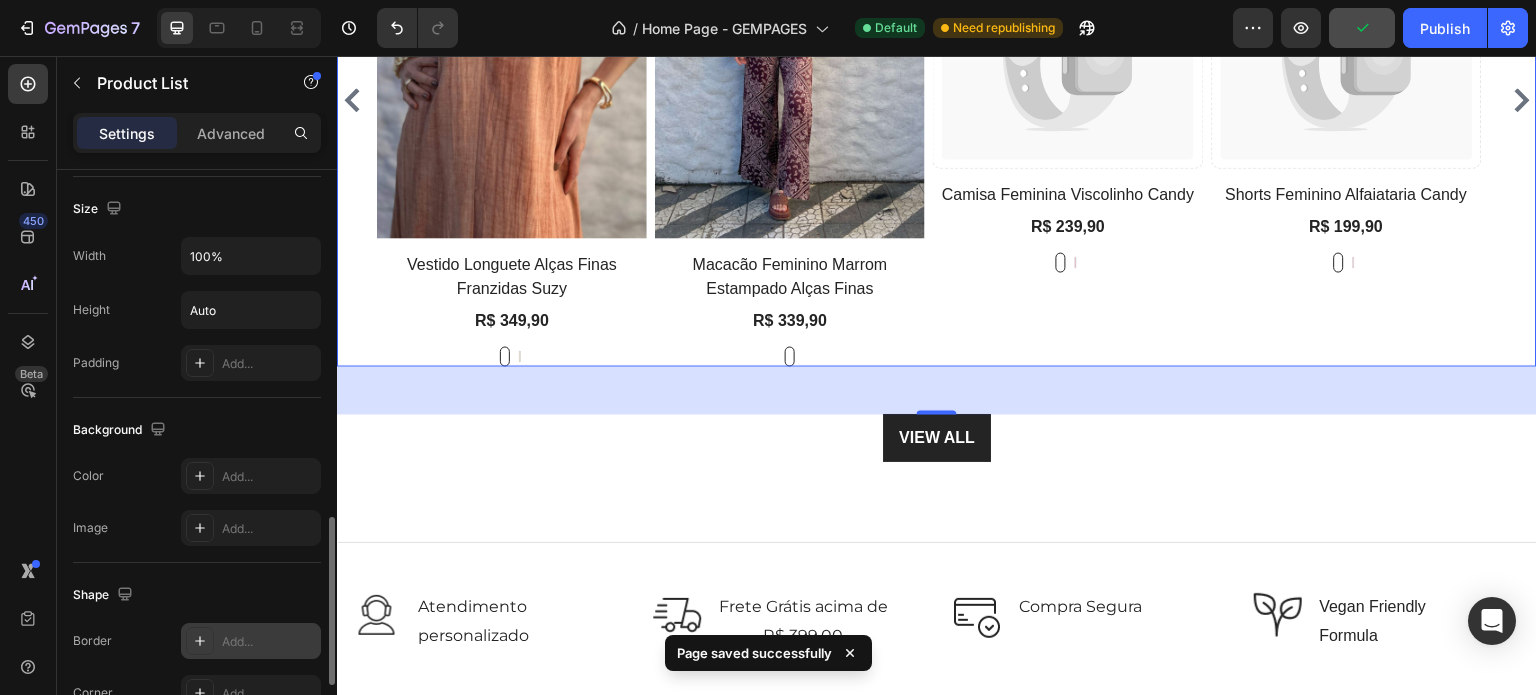 scroll, scrollTop: 1428, scrollLeft: 0, axis: vertical 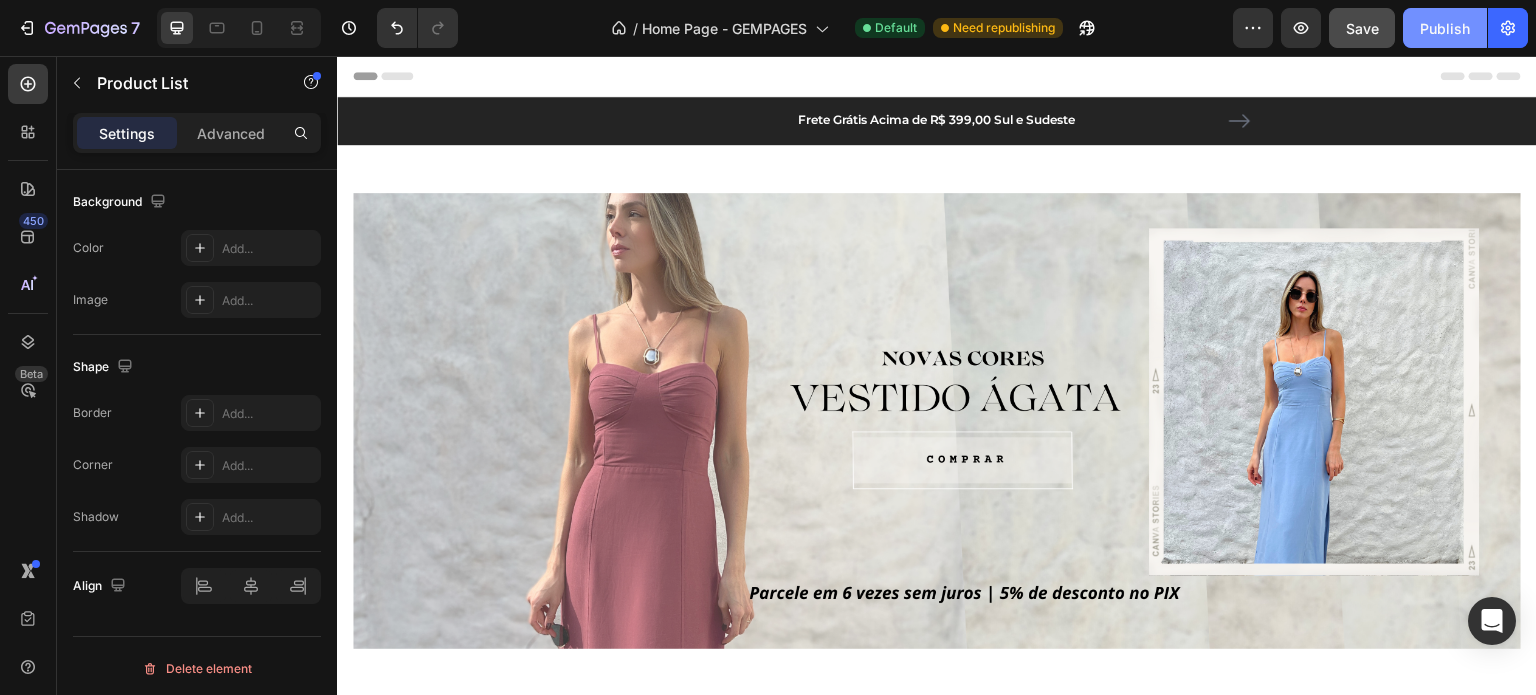 click on "Publish" at bounding box center (1445, 28) 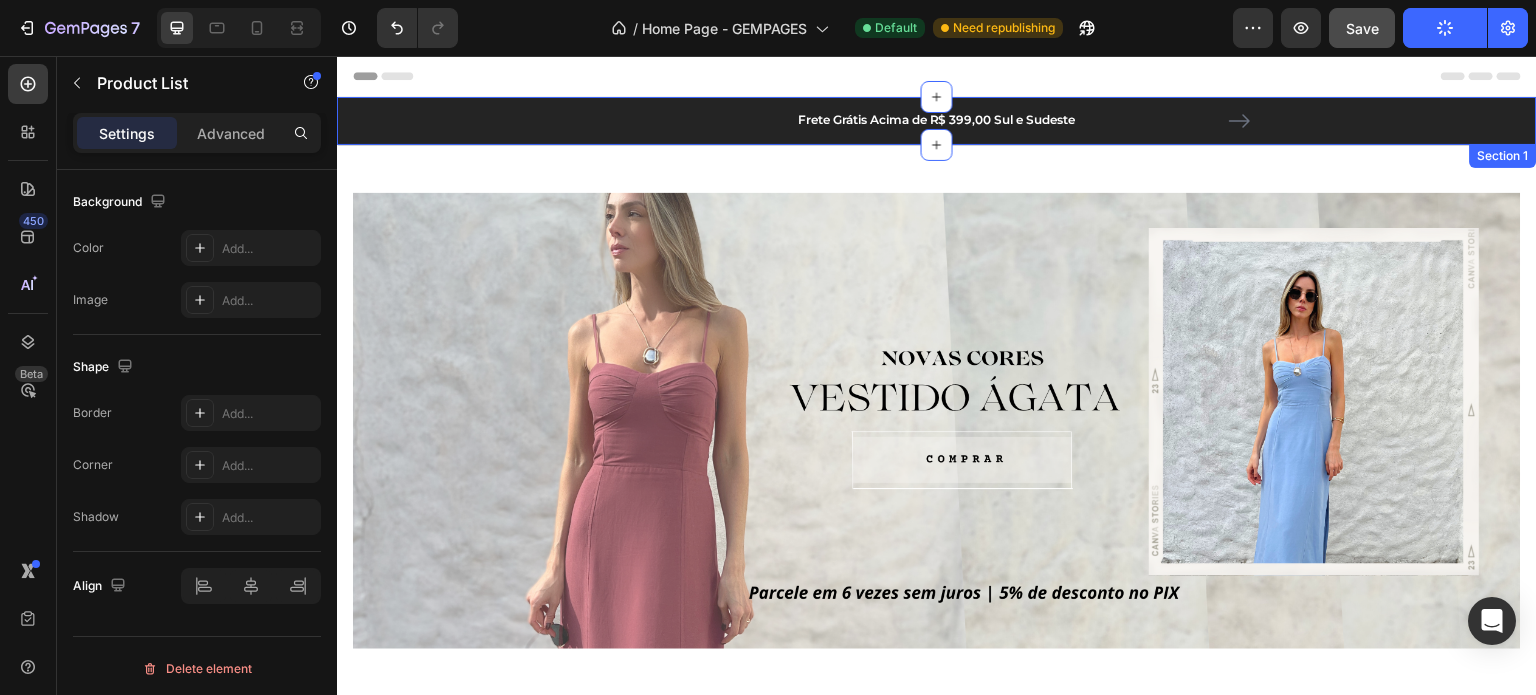 click on "Frete Grátis Acima de R$ 399,00 Sul e Sudeste Text block Cupom de Primeira Compra: BEMVINDA5 Text block
Carousel Row" at bounding box center [937, 121] 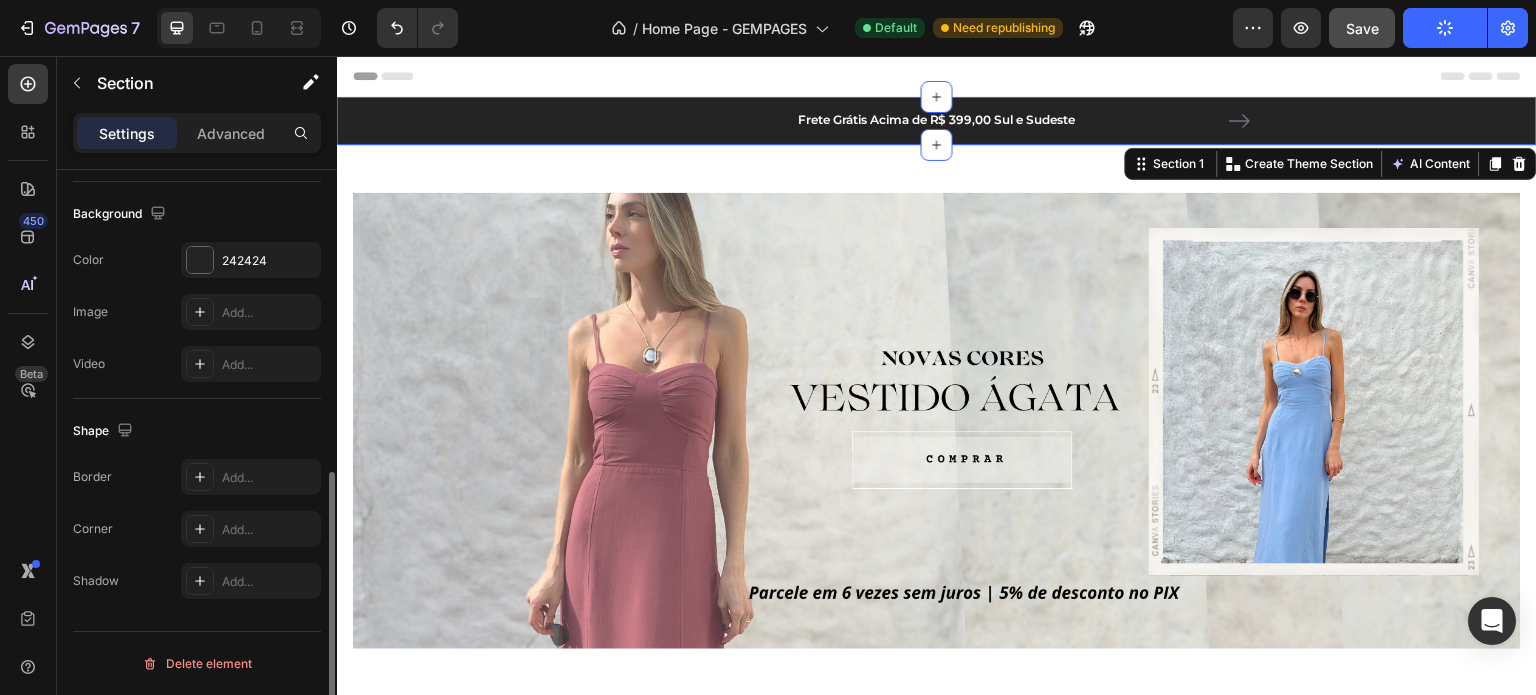 scroll, scrollTop: 0, scrollLeft: 0, axis: both 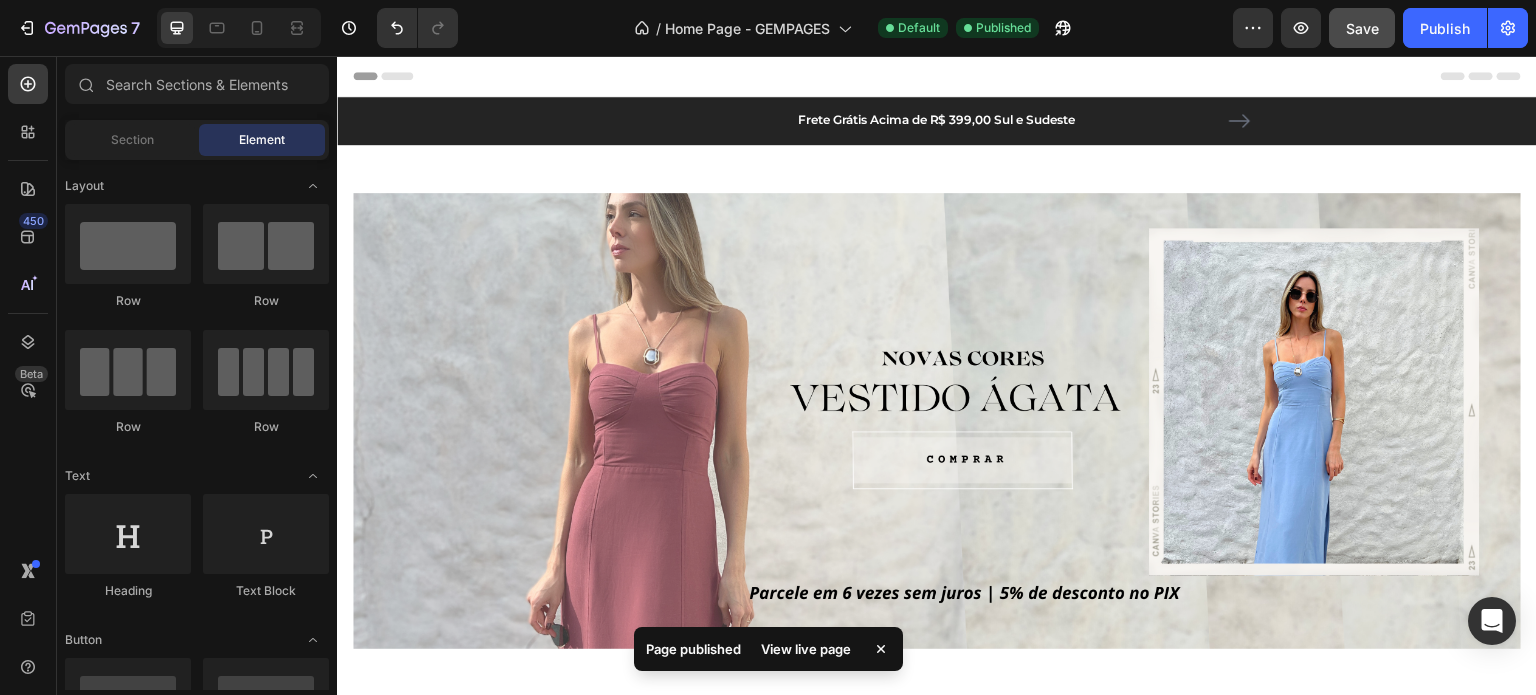 click on "Header" at bounding box center [394, 76] 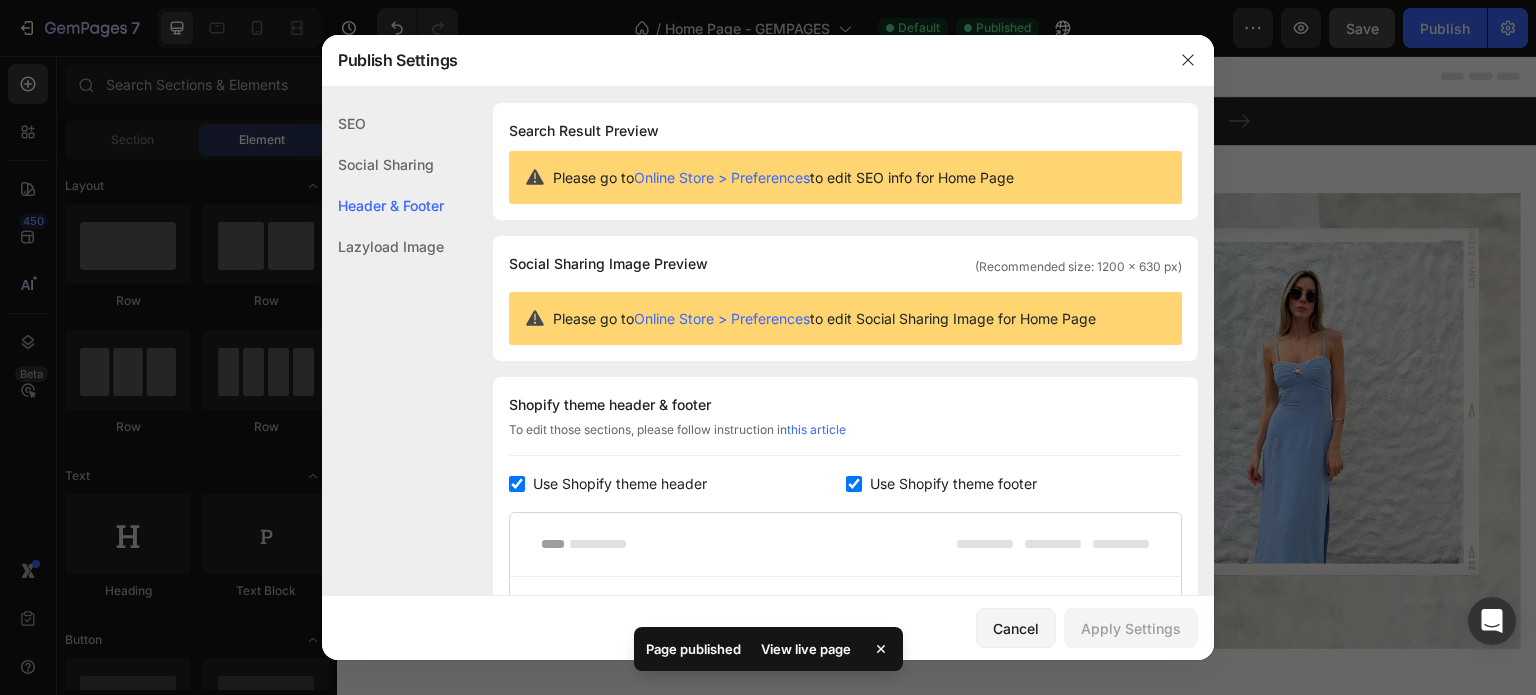 scroll, scrollTop: 270, scrollLeft: 0, axis: vertical 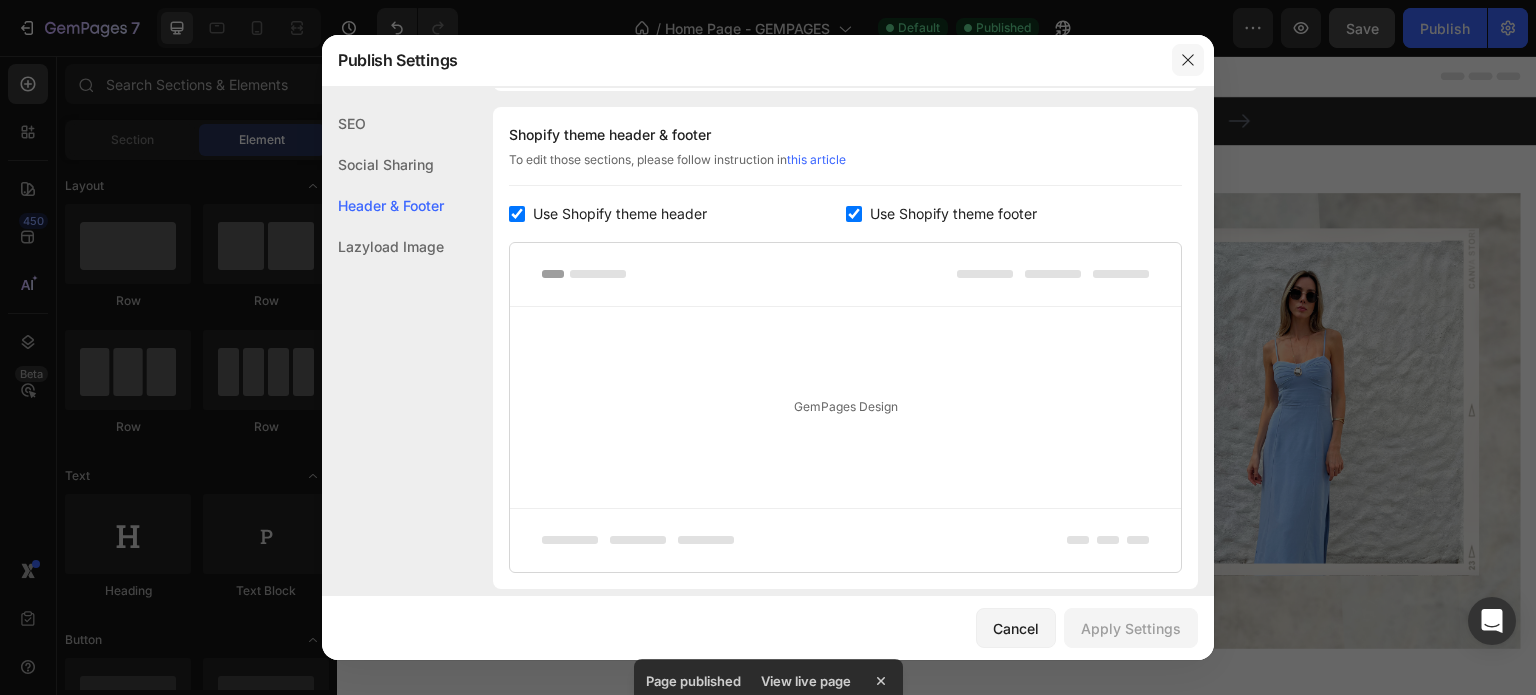 click 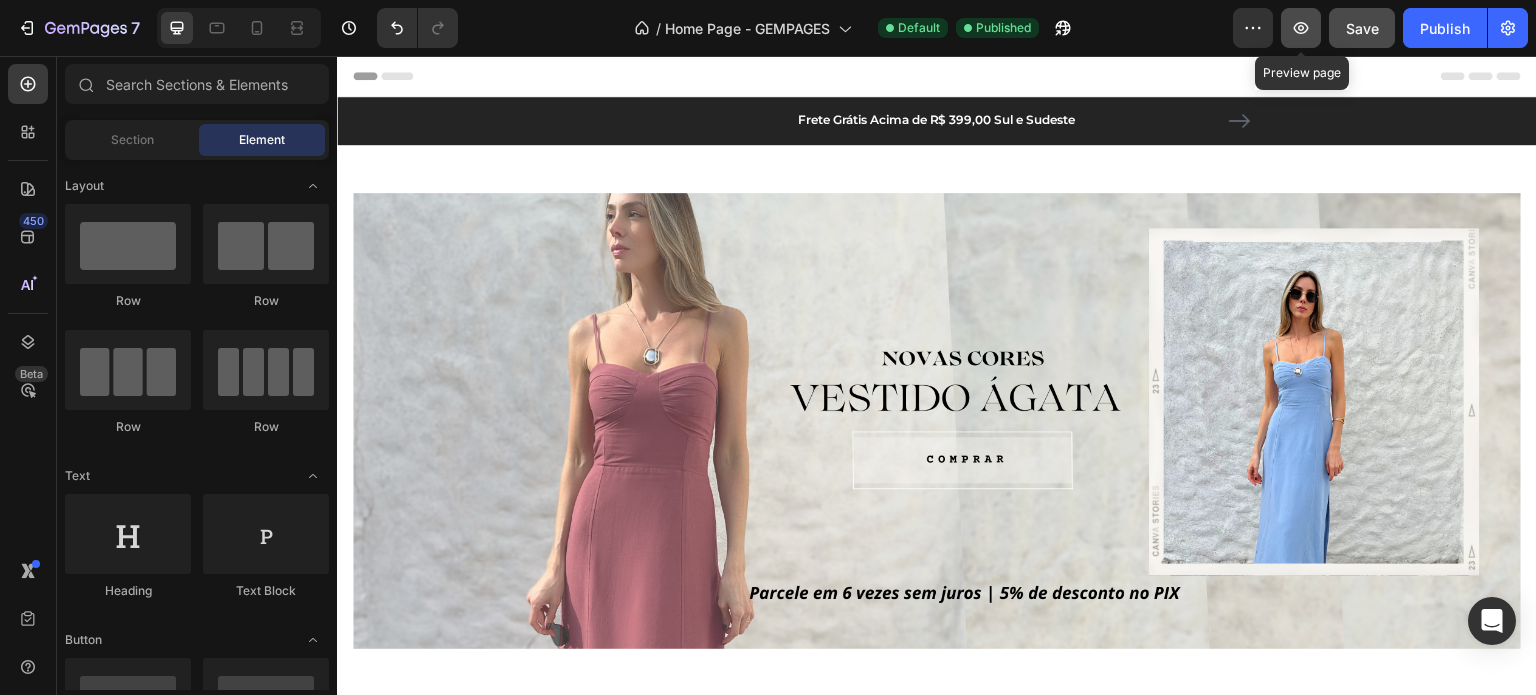 click 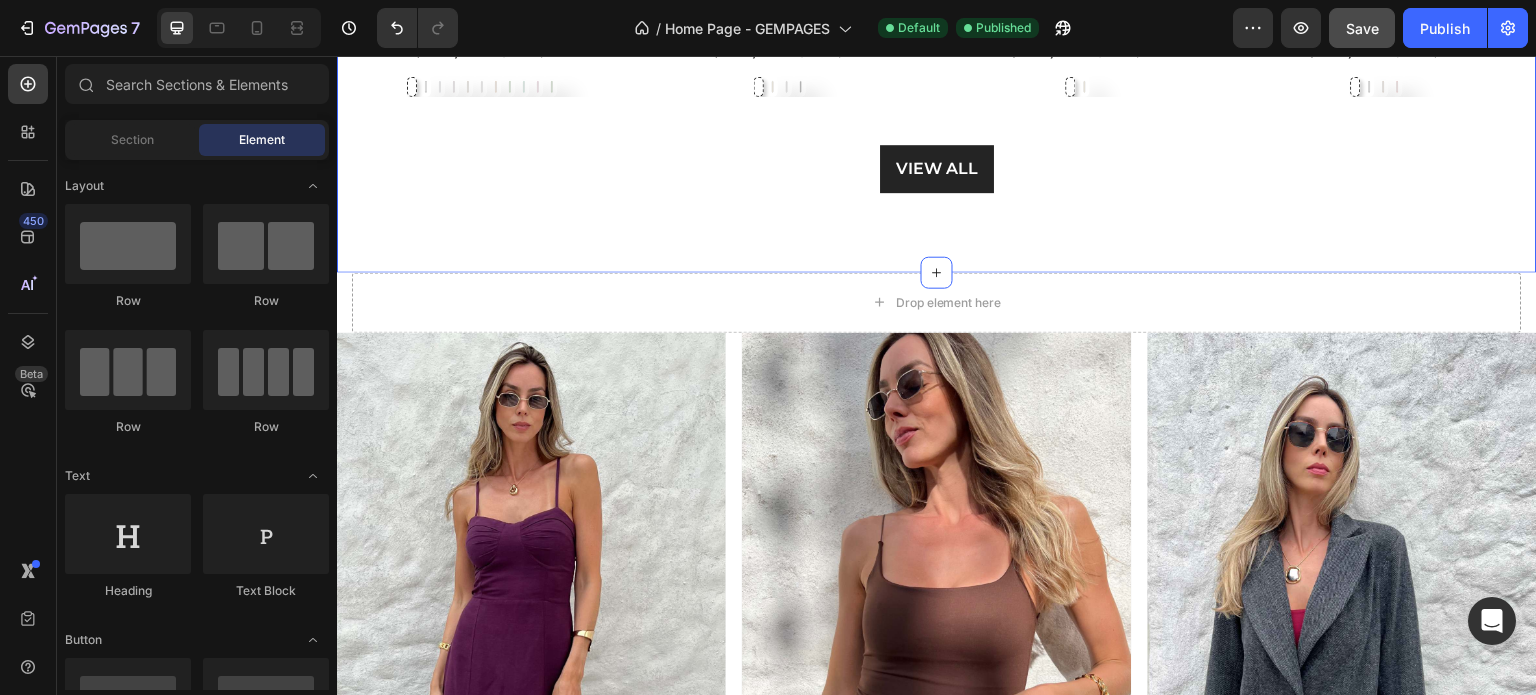 scroll, scrollTop: 1500, scrollLeft: 0, axis: vertical 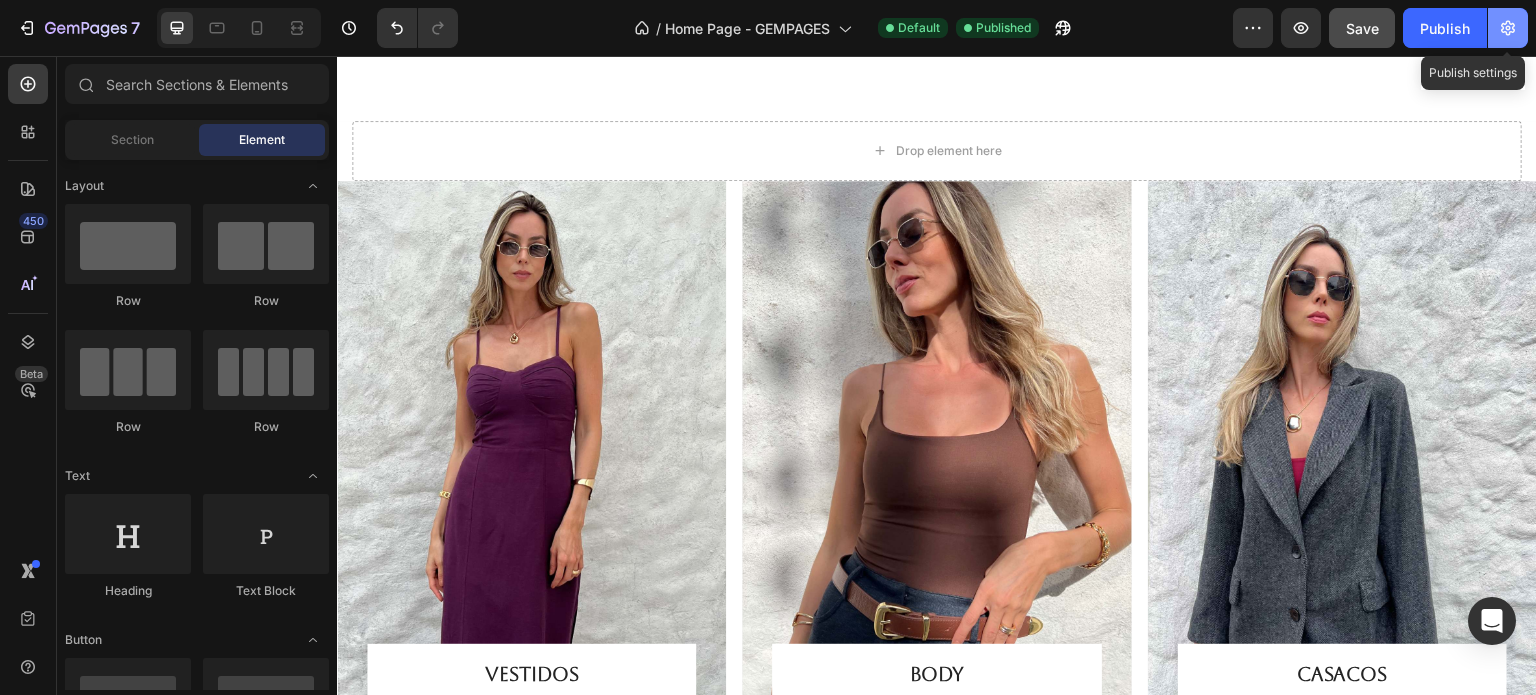 click 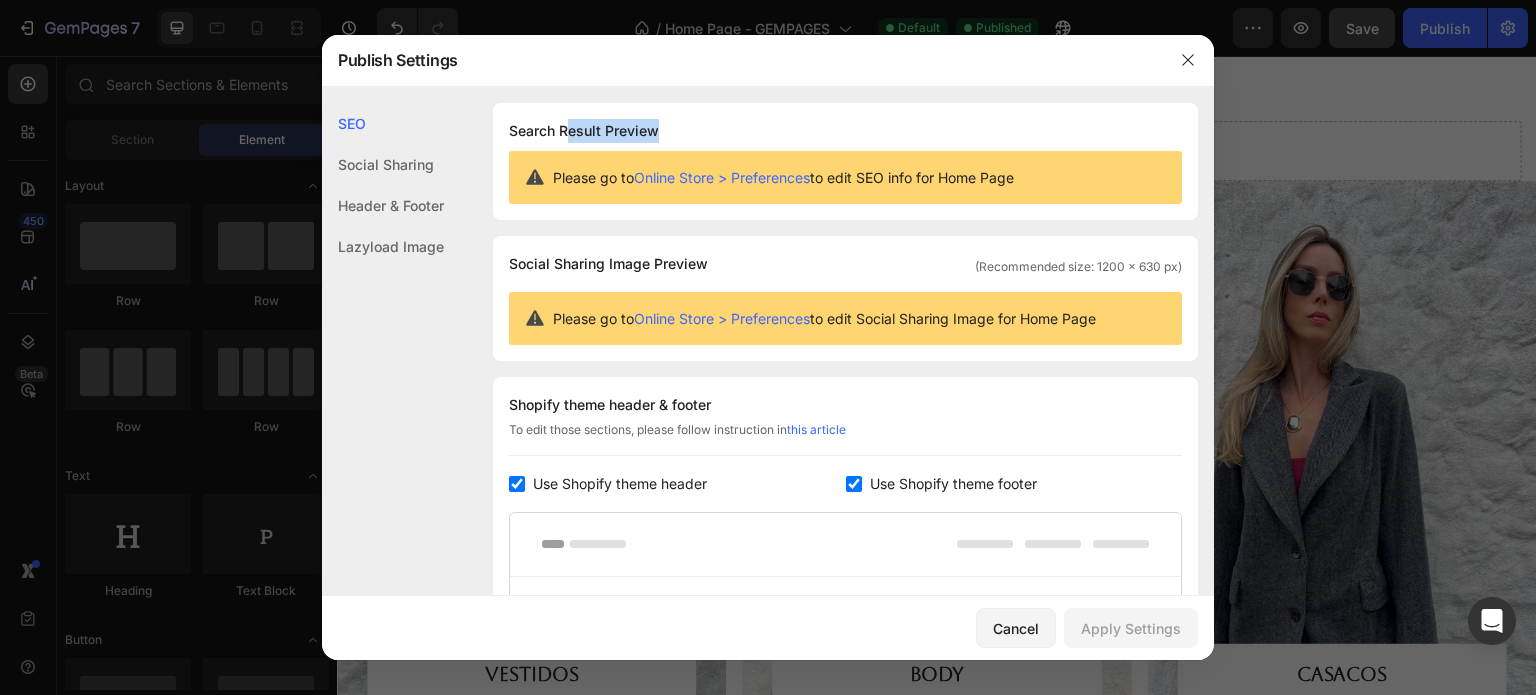 drag, startPoint x: 567, startPoint y: 121, endPoint x: 928, endPoint y: 140, distance: 361.49966 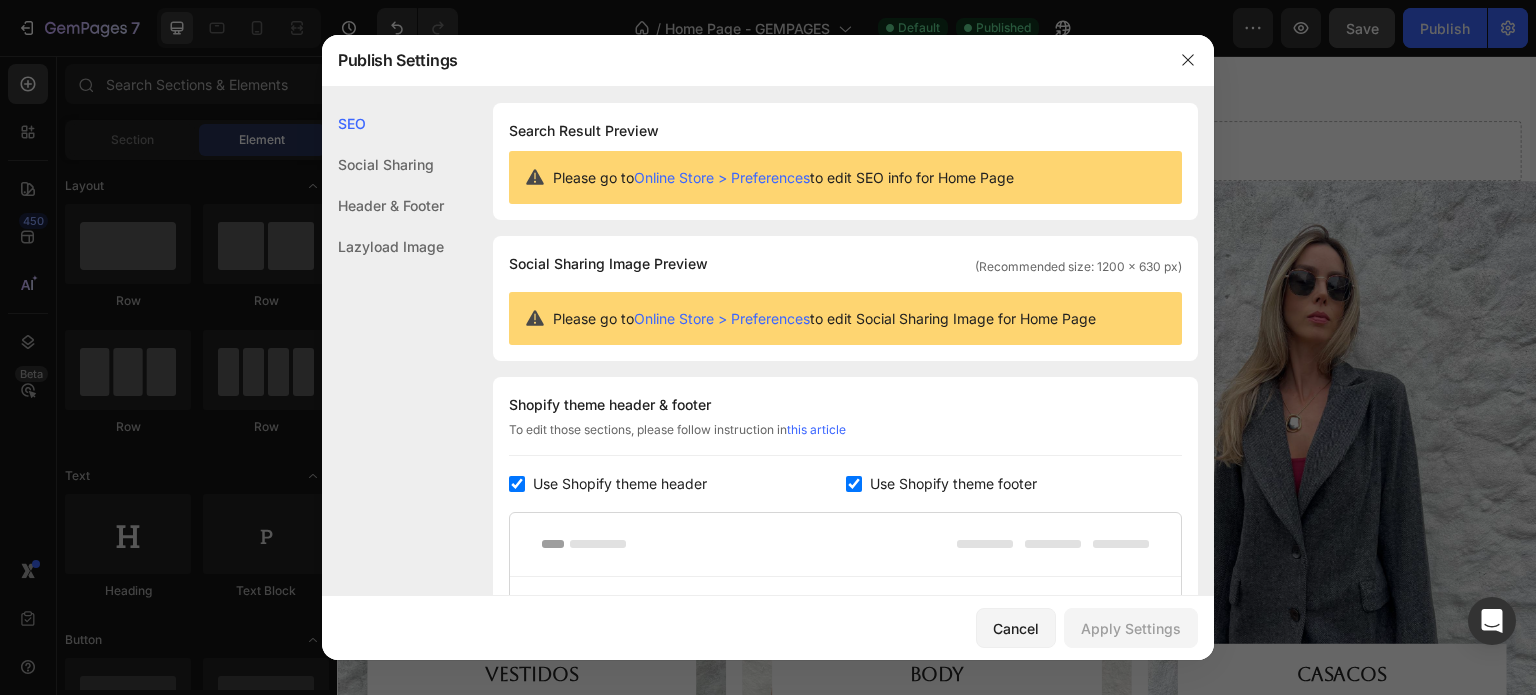 click on "Search Result Preview Please go to  Online Store > Preferences  to edit SEO info for Home Page" at bounding box center [845, 161] 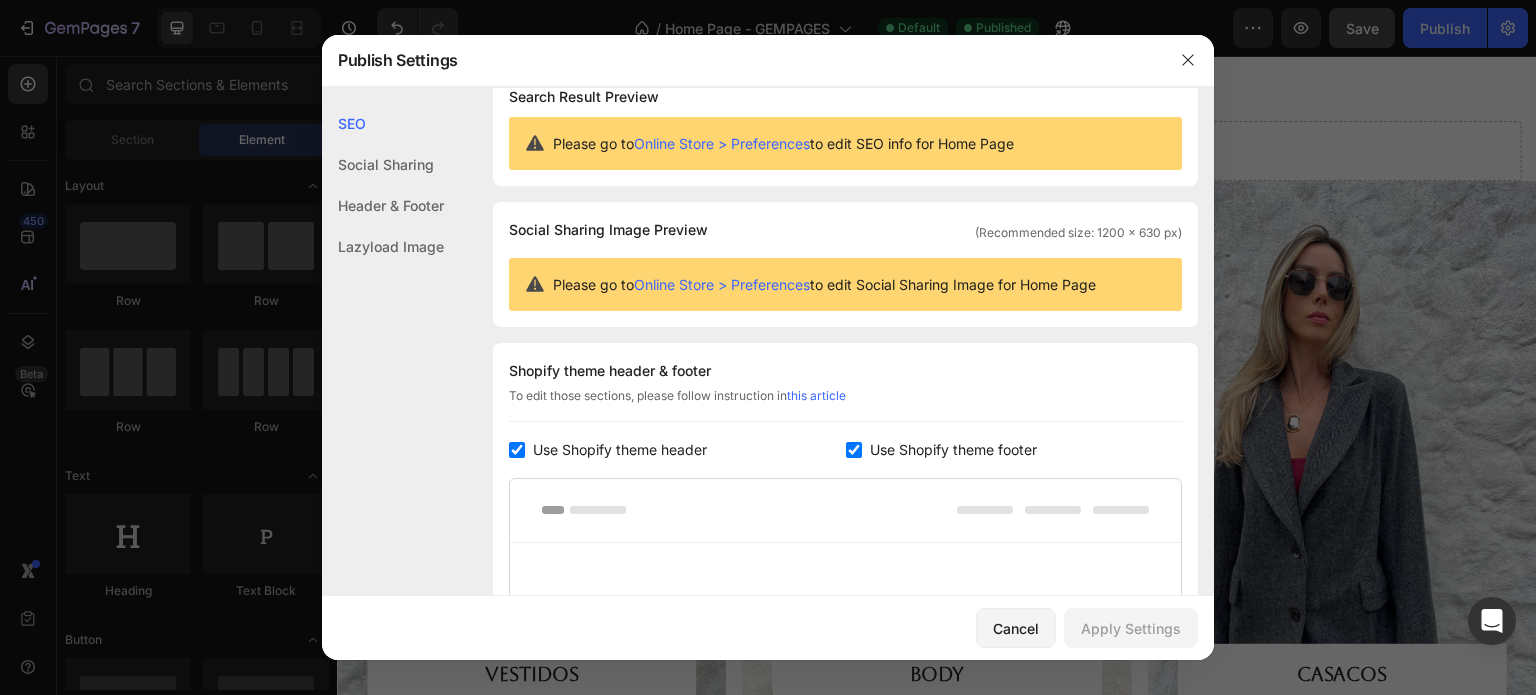 scroll, scrollTop: 0, scrollLeft: 0, axis: both 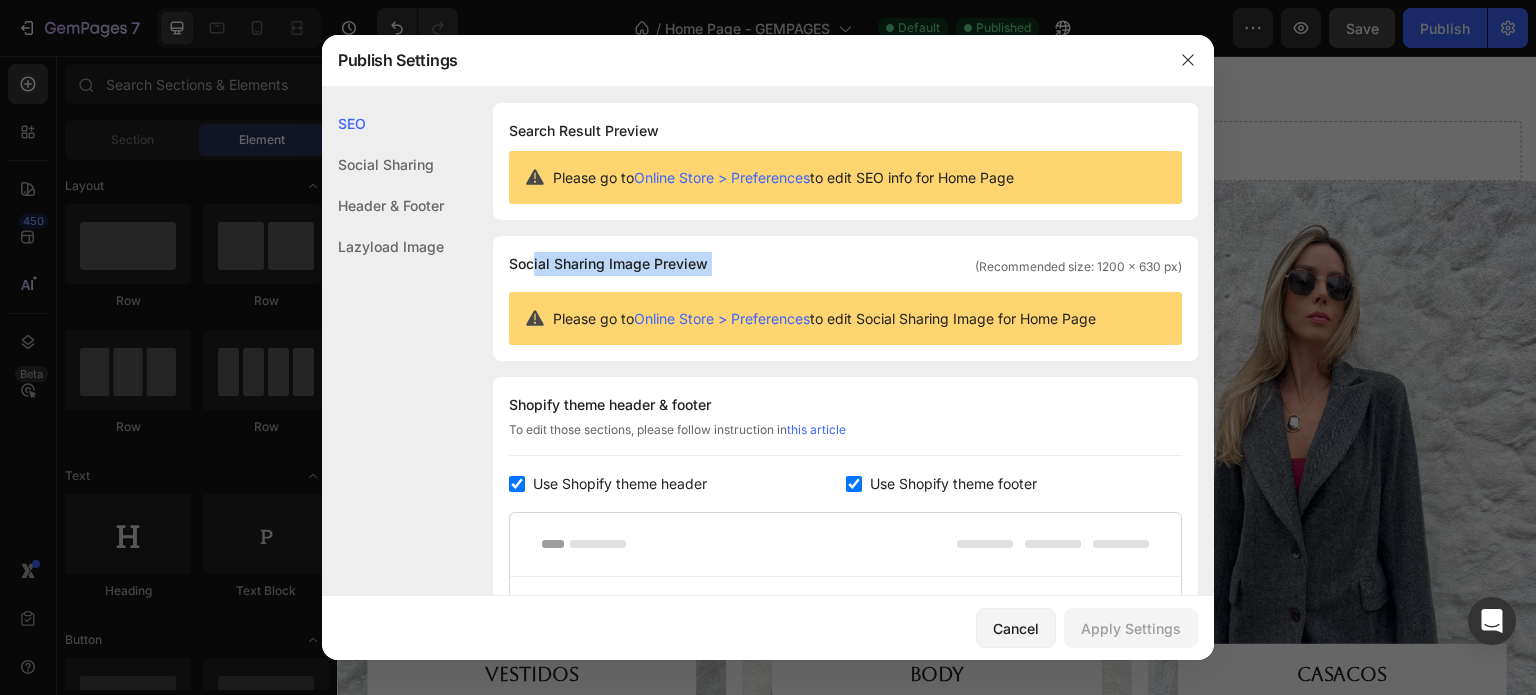 drag, startPoint x: 532, startPoint y: 262, endPoint x: 887, endPoint y: 271, distance: 355.11407 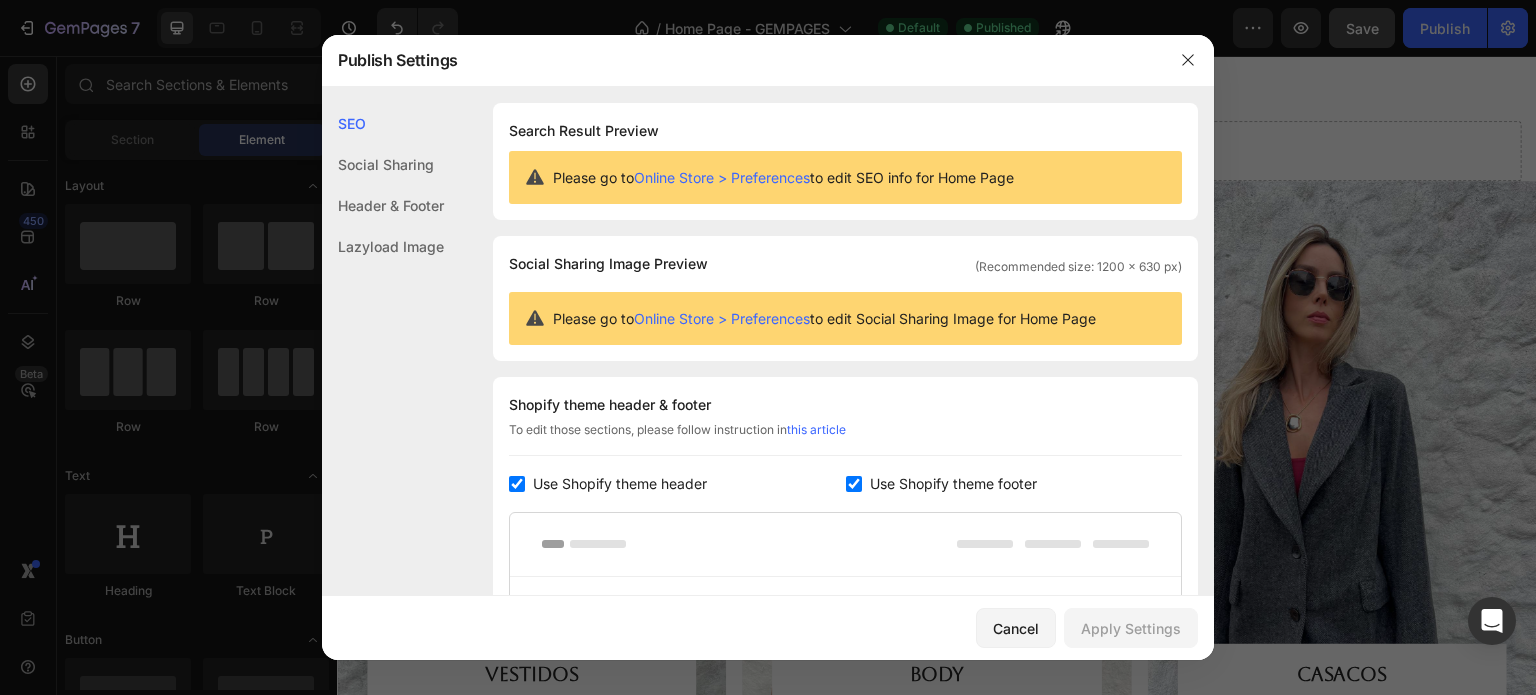 click on "(Recommended size: 1200 x 630 px)" at bounding box center (1078, 267) 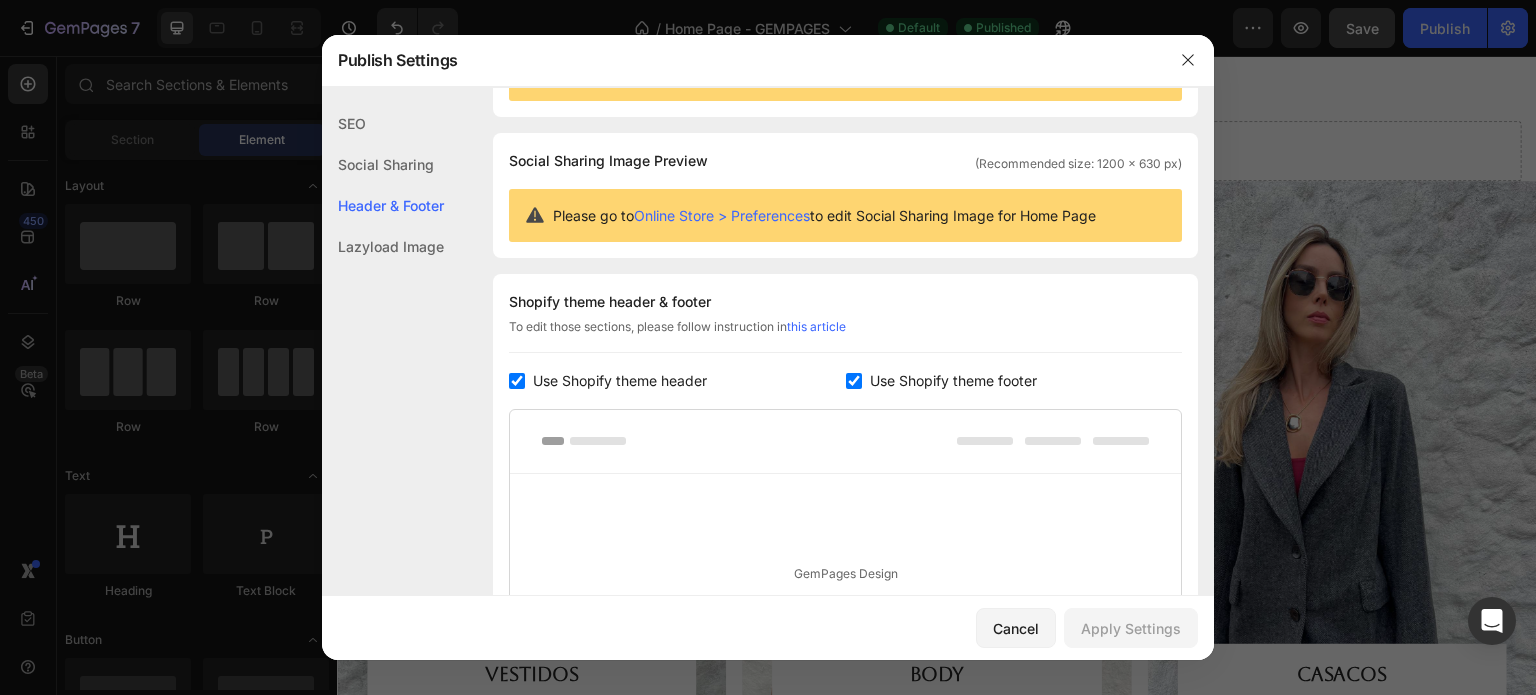 scroll, scrollTop: 200, scrollLeft: 0, axis: vertical 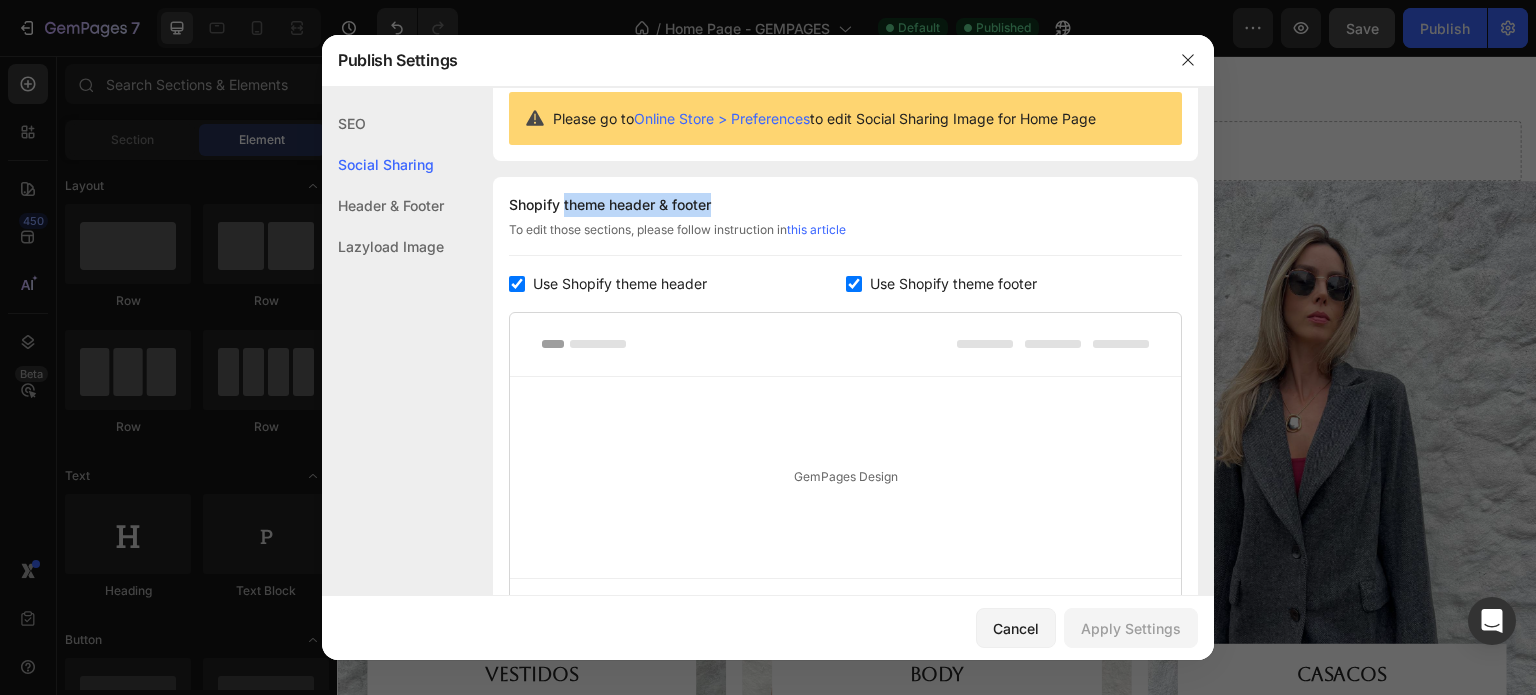 drag, startPoint x: 632, startPoint y: 193, endPoint x: 761, endPoint y: 196, distance: 129.03488 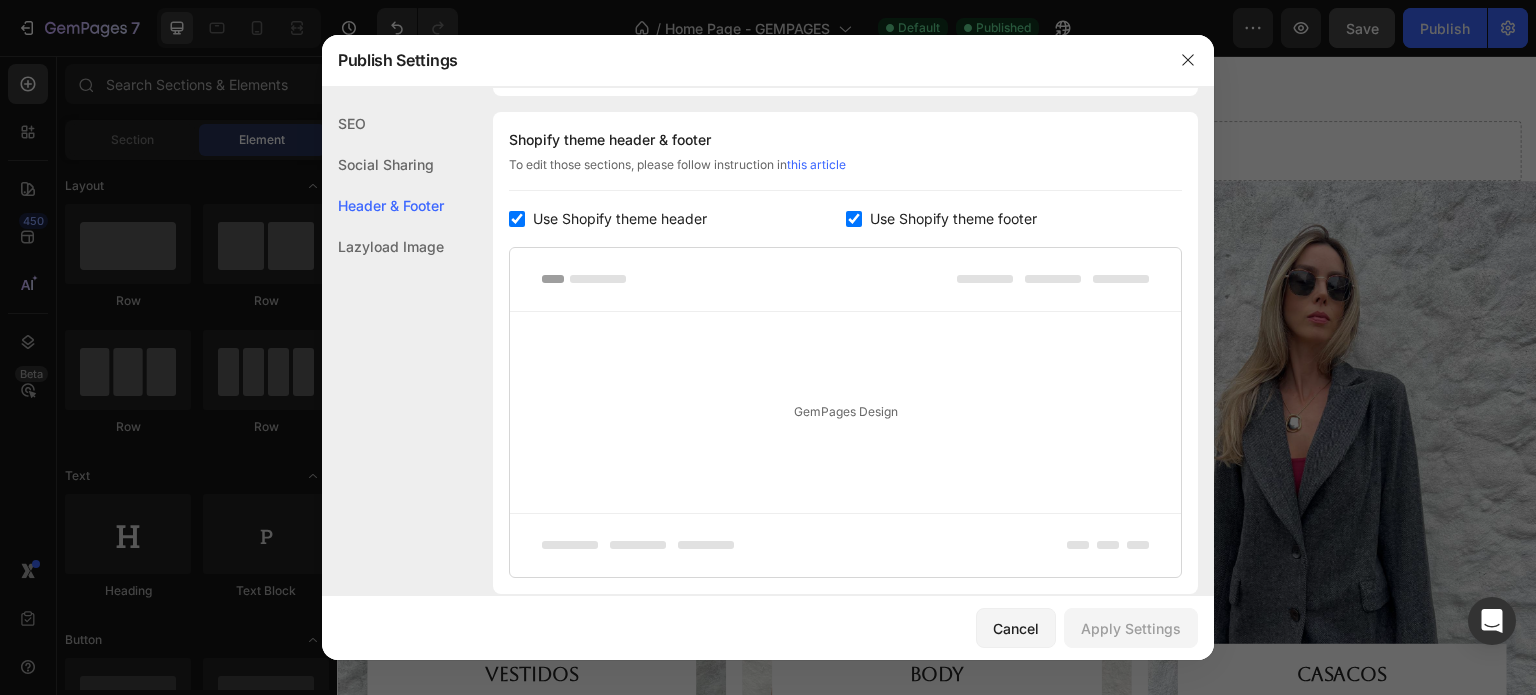 scroll, scrollTop: 300, scrollLeft: 0, axis: vertical 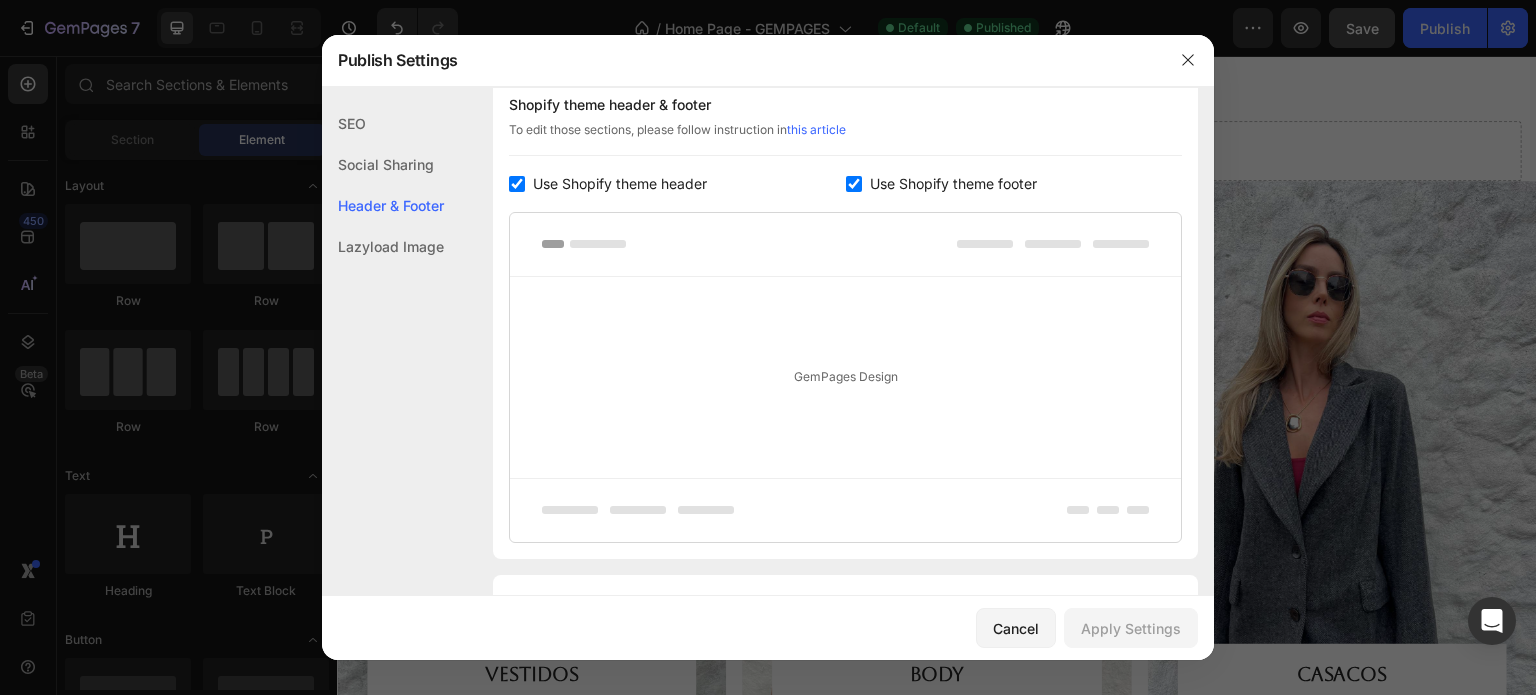 click on "Social Sharing" 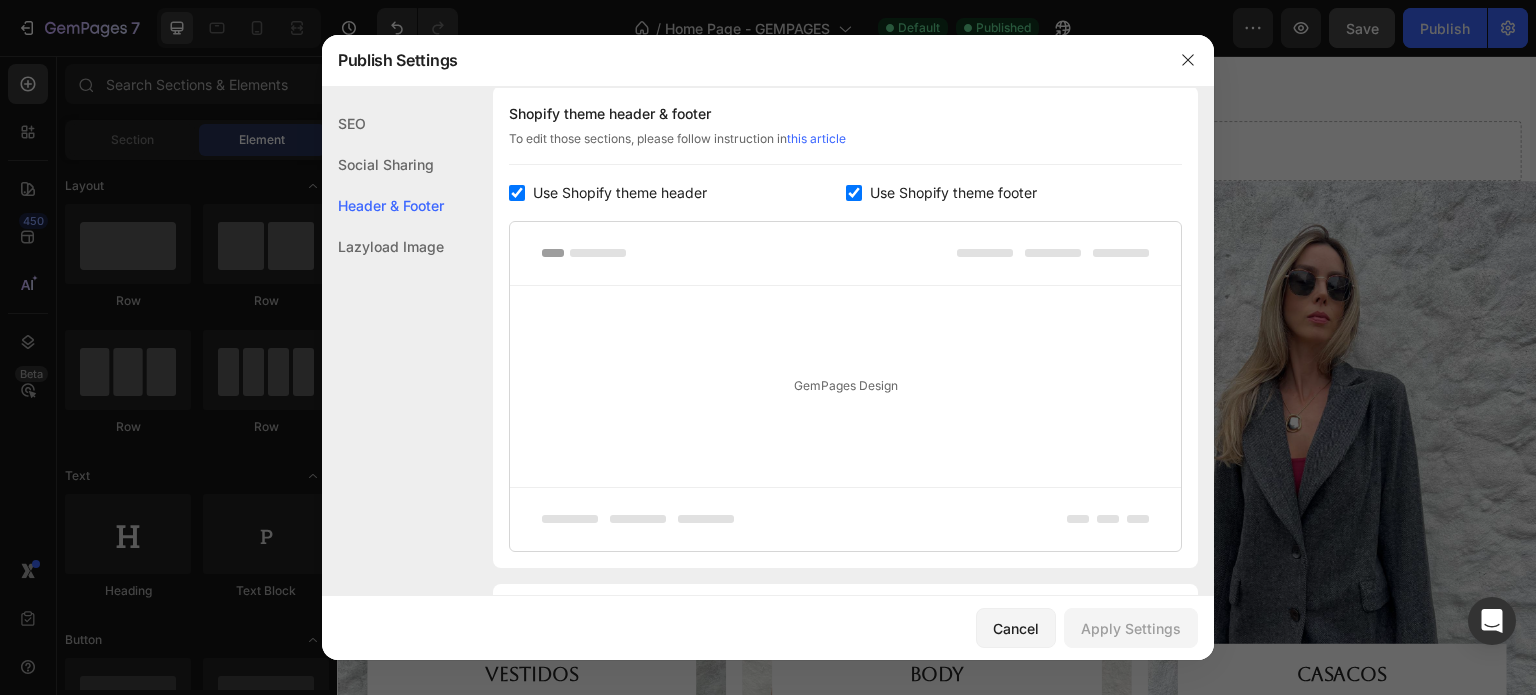 scroll, scrollTop: 328, scrollLeft: 0, axis: vertical 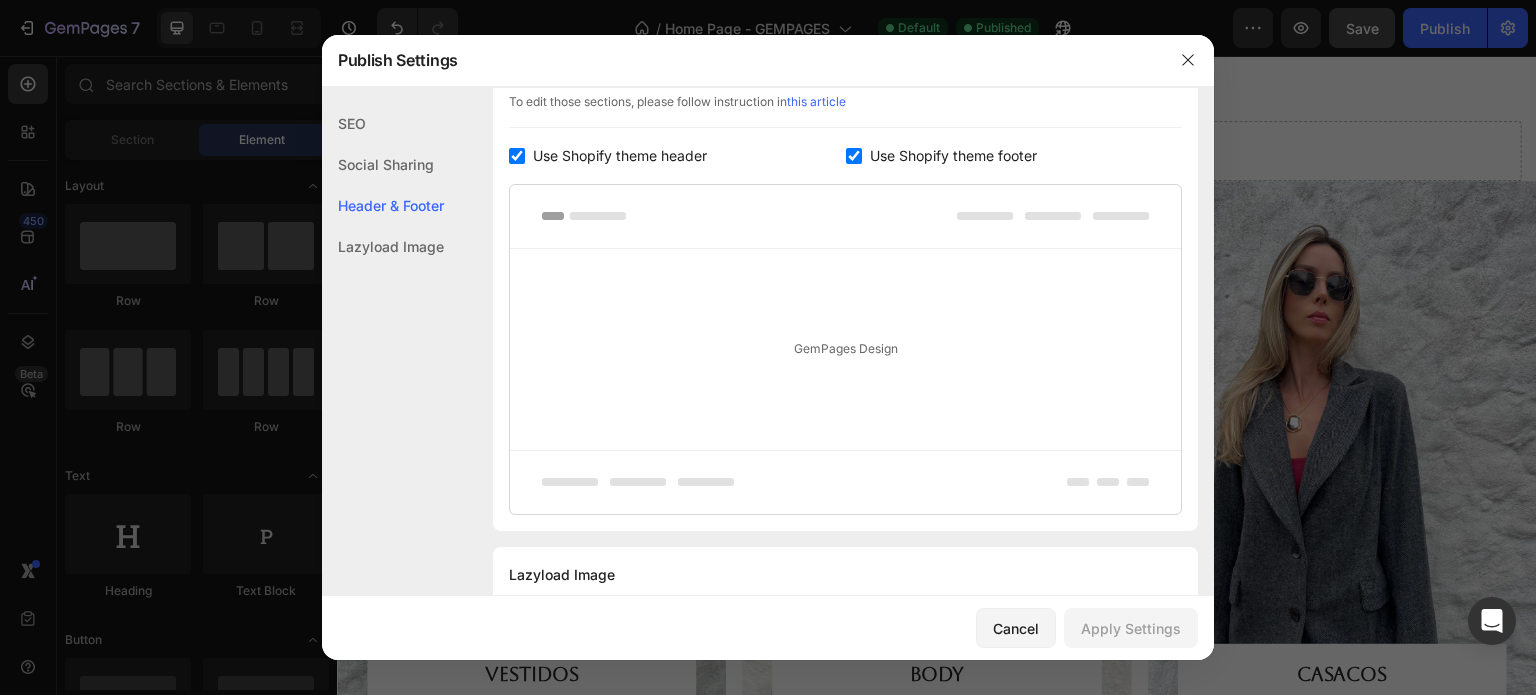 click on "SEO" 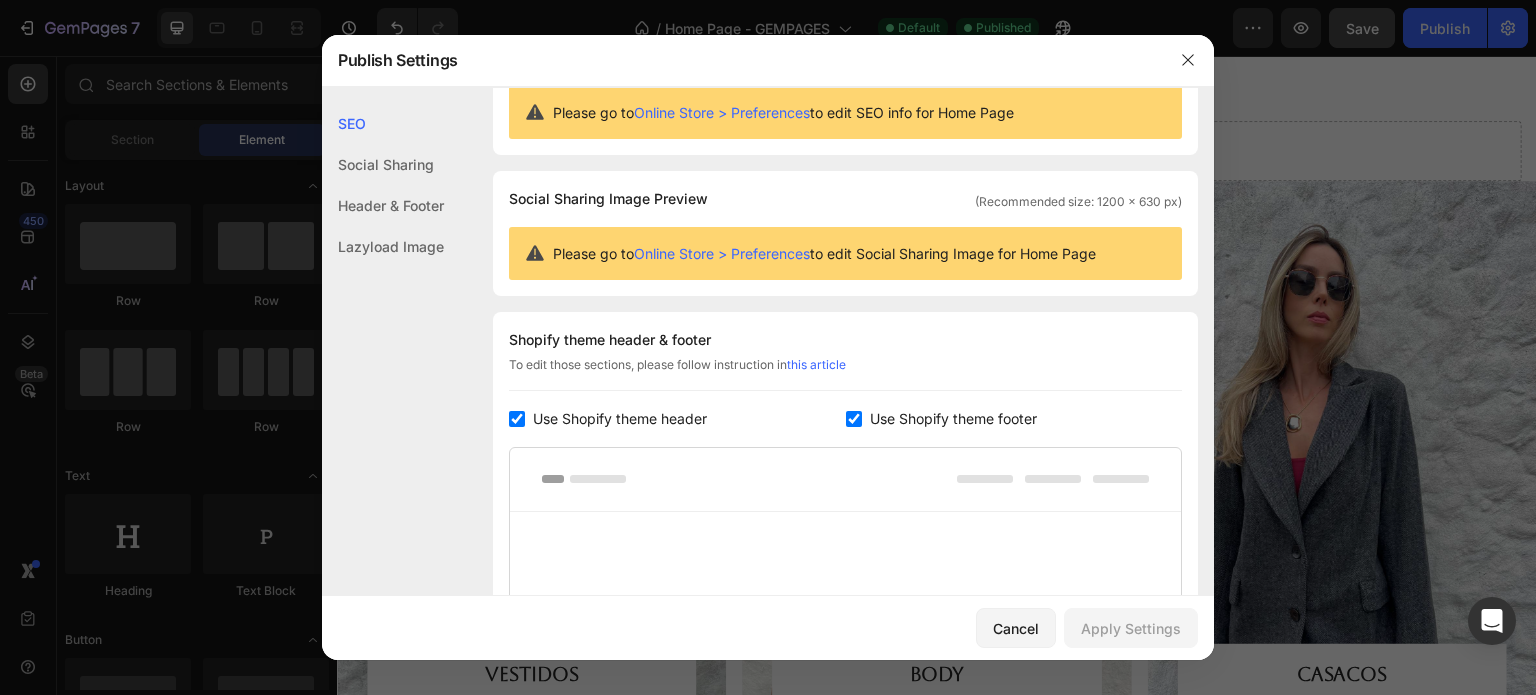 scroll, scrollTop: 0, scrollLeft: 0, axis: both 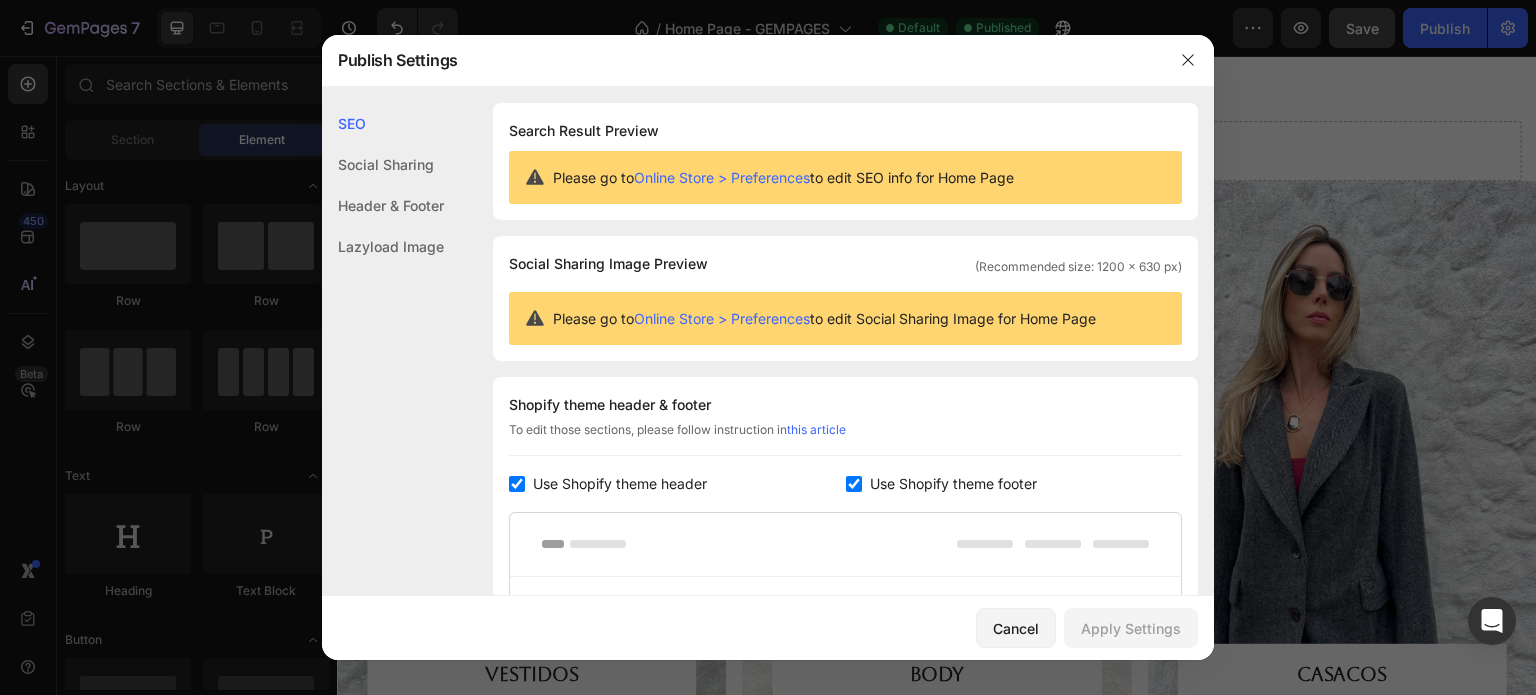 click on "Online Store > Preferences" at bounding box center [722, 318] 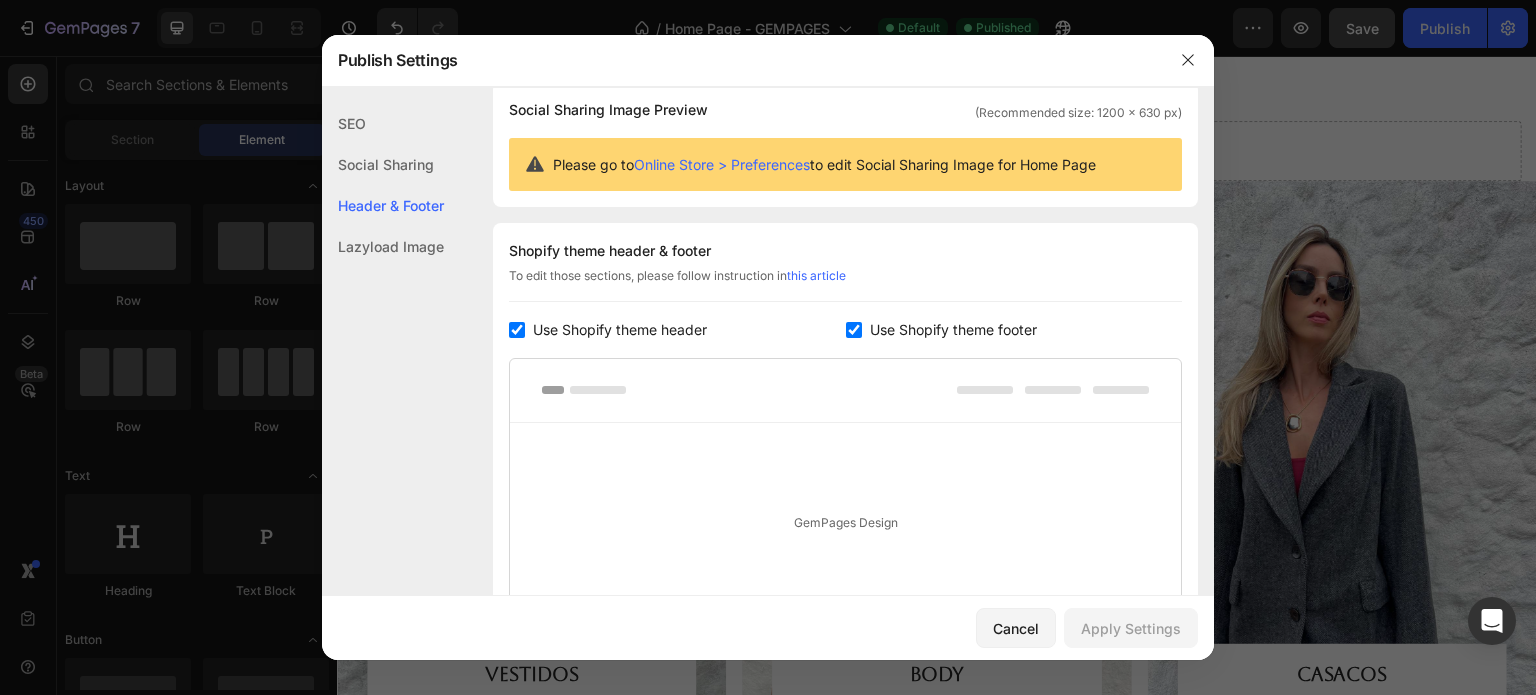 scroll, scrollTop: 0, scrollLeft: 0, axis: both 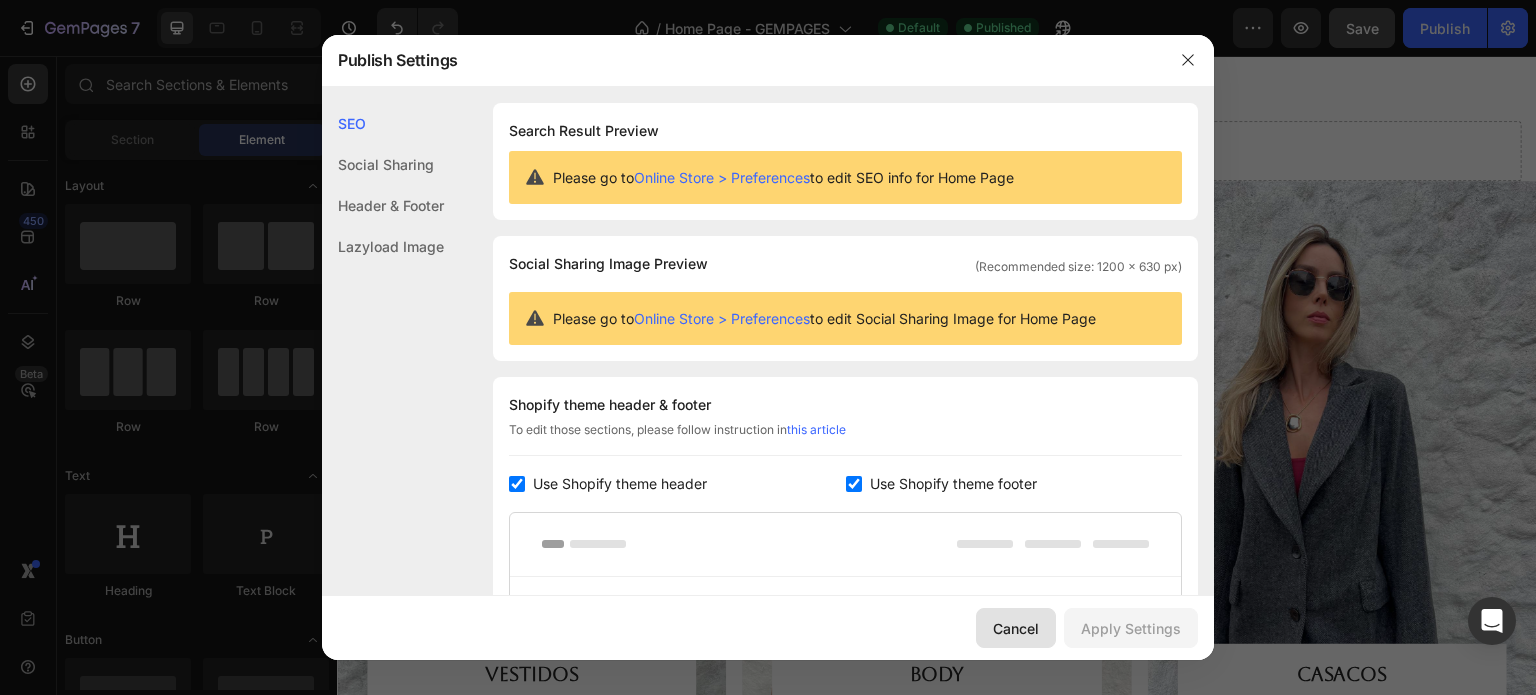 click on "Cancel" at bounding box center [1016, 628] 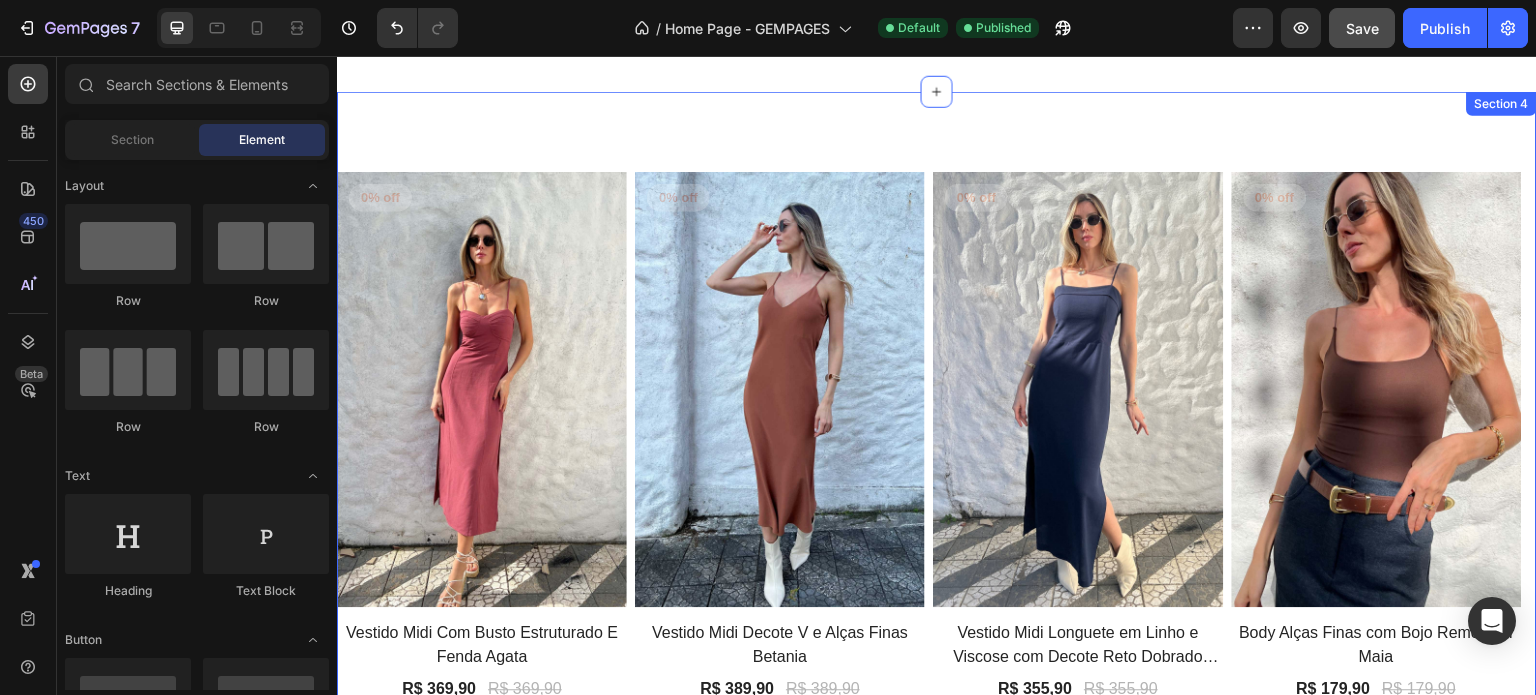 scroll, scrollTop: 200, scrollLeft: 0, axis: vertical 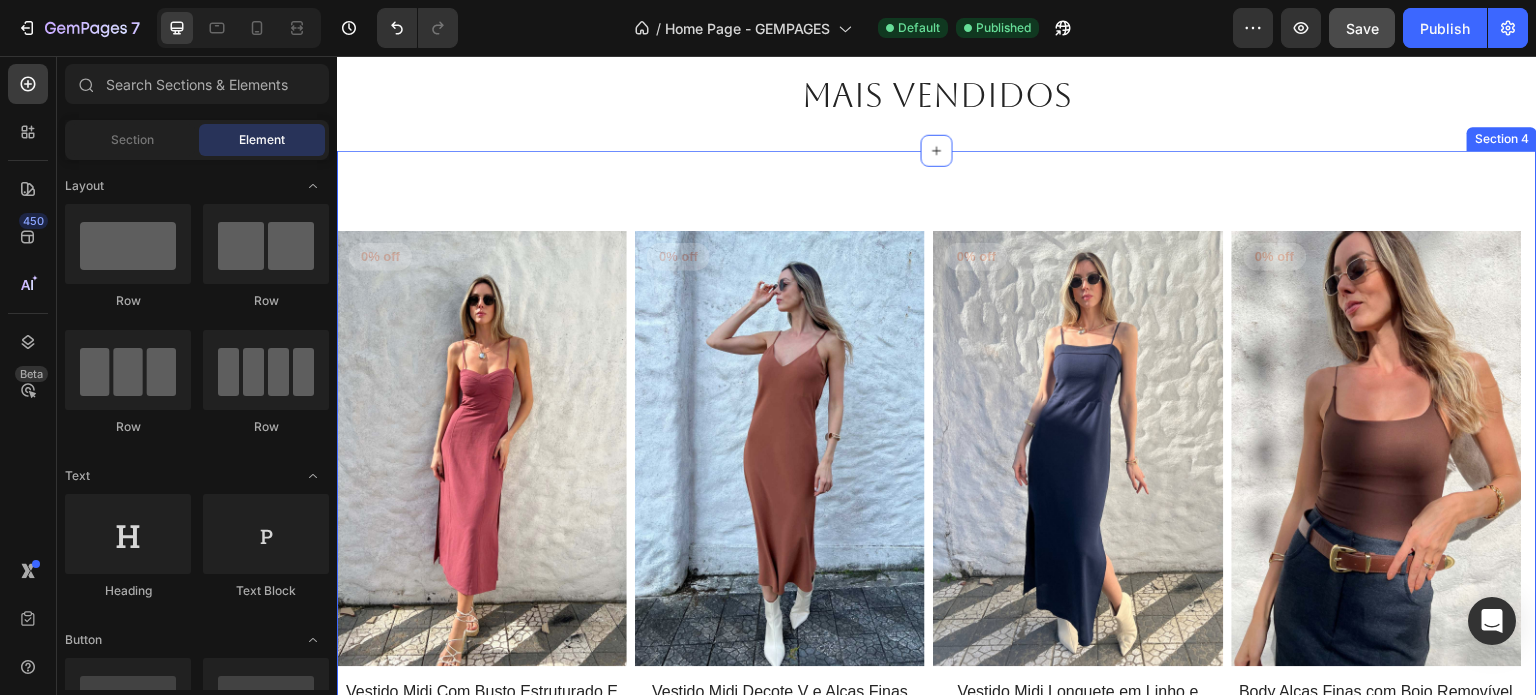 click on "Product Images 0% off Product Badge Row Vestido Midi Com Busto Estruturado E Fenda Agata Product Title R$ 369,90 Product Price Product Price R$ 369,90 Product Price Product Price Row Rosa Antigo Rosa Antigo Preto Preto Azul Claro Azul Claro Roxo Roxo Marrom Marrom Cinza Cinza Marrom Telha Marrom Telha Verde Verde Verde Claro Verde Claro Rosa Doce Rosa Doce Verde Escuro Verde Escuro Product Variants & Swatches Row Product List Product Images 0% off Product Badge Row Vestido Midi Decote V e Alças Finas Betania Product Title R$ 389,90 Product Price Product Price R$ 389,90 Product Price Product Price Row Marrom Marrom Bege Bege Cinza Cinza Preto Preto Product Variants & Swatches Row Product List Product Images 0% off Product Badge Row Vestido Midi Longuete em Linho e Viscose com Decote Reto Dobrado Liana Product Title R$ 355,90 Product Price Product Price R$ 355,90 Product Price Product Price Row Azul Marinho Azul Marinho Bege Bege Product Variants & Swatches Row Product List Product Images 0% off Product Badge" at bounding box center (937, 560) 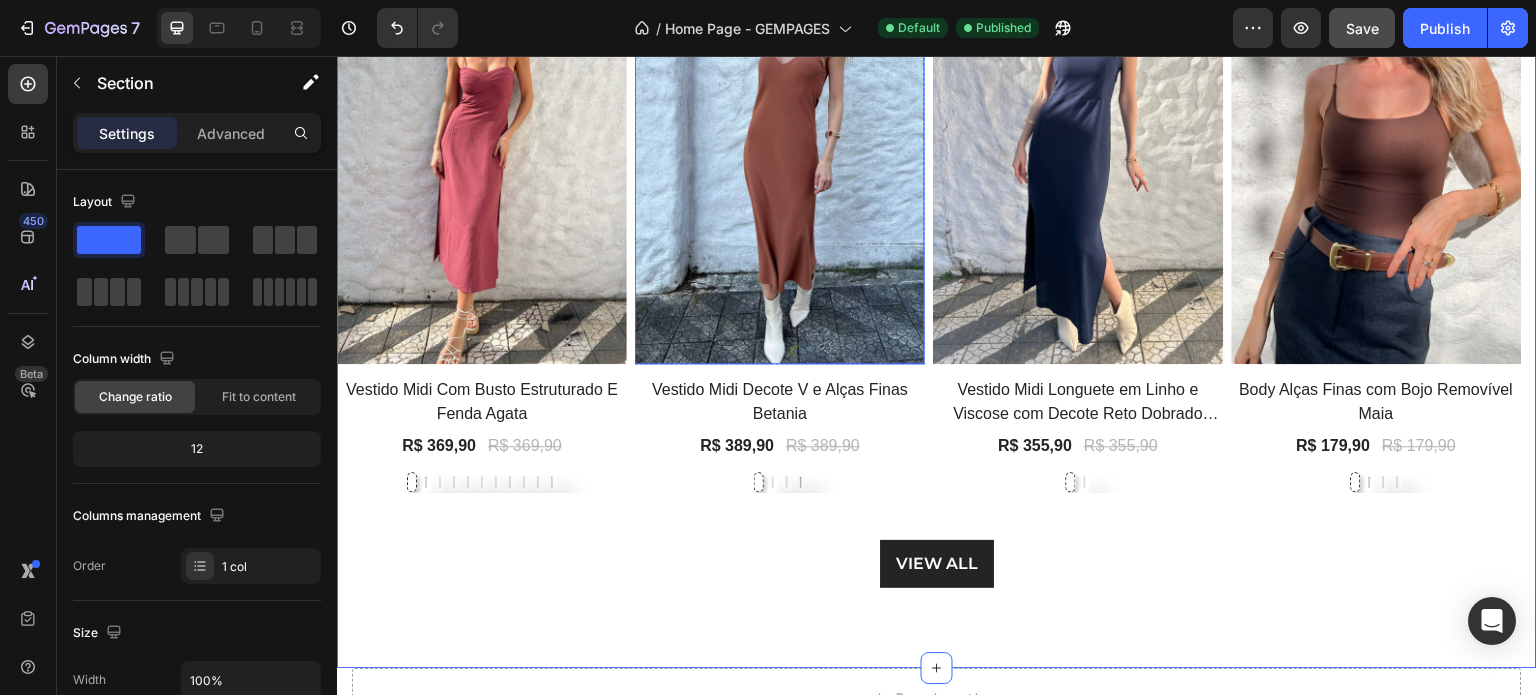scroll, scrollTop: 600, scrollLeft: 0, axis: vertical 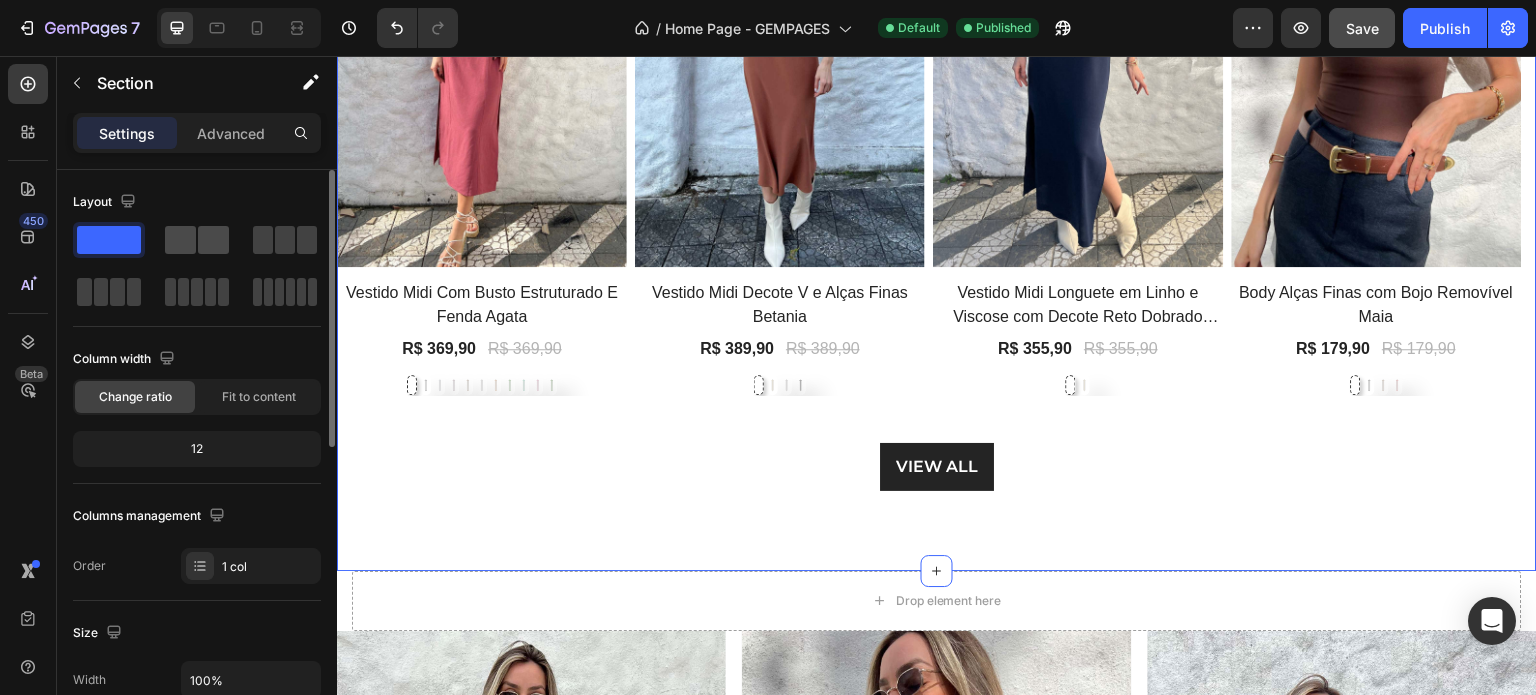 click 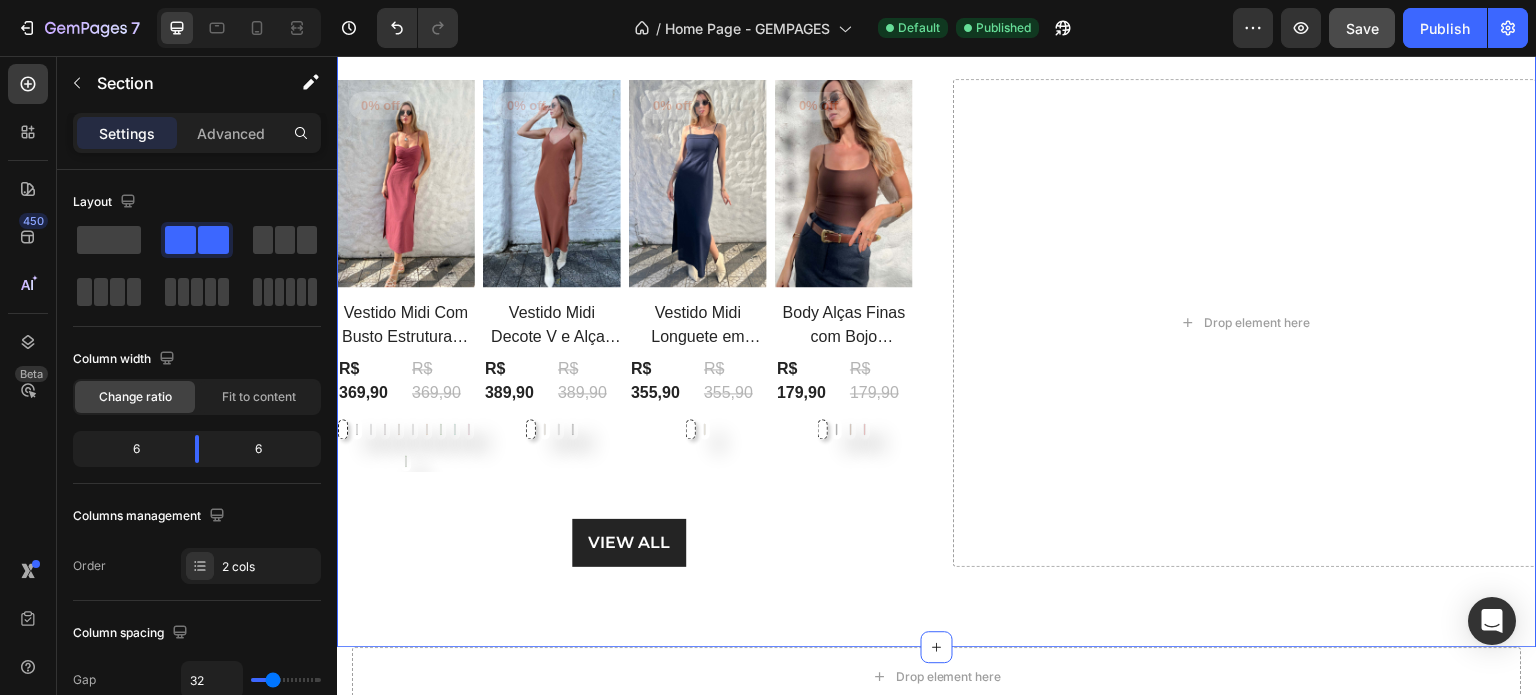 scroll, scrollTop: 300, scrollLeft: 0, axis: vertical 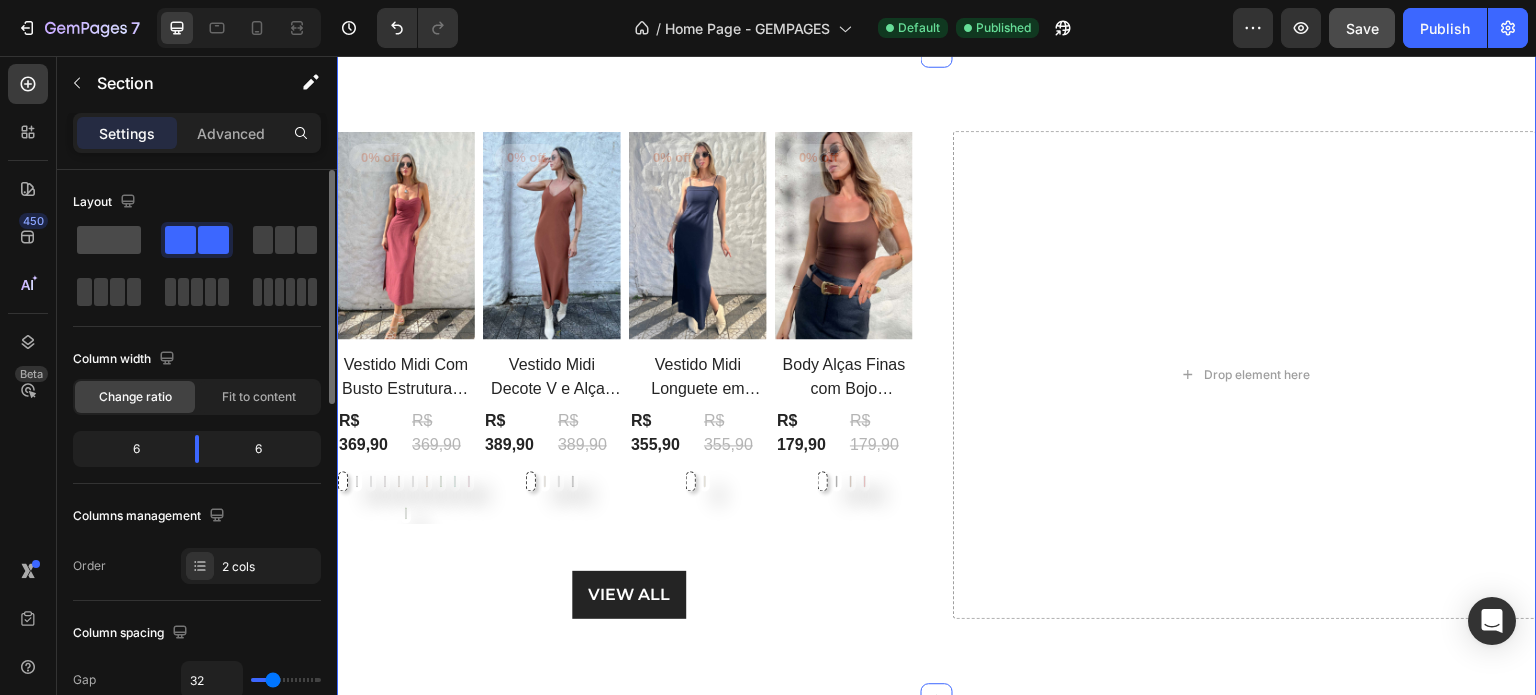 click 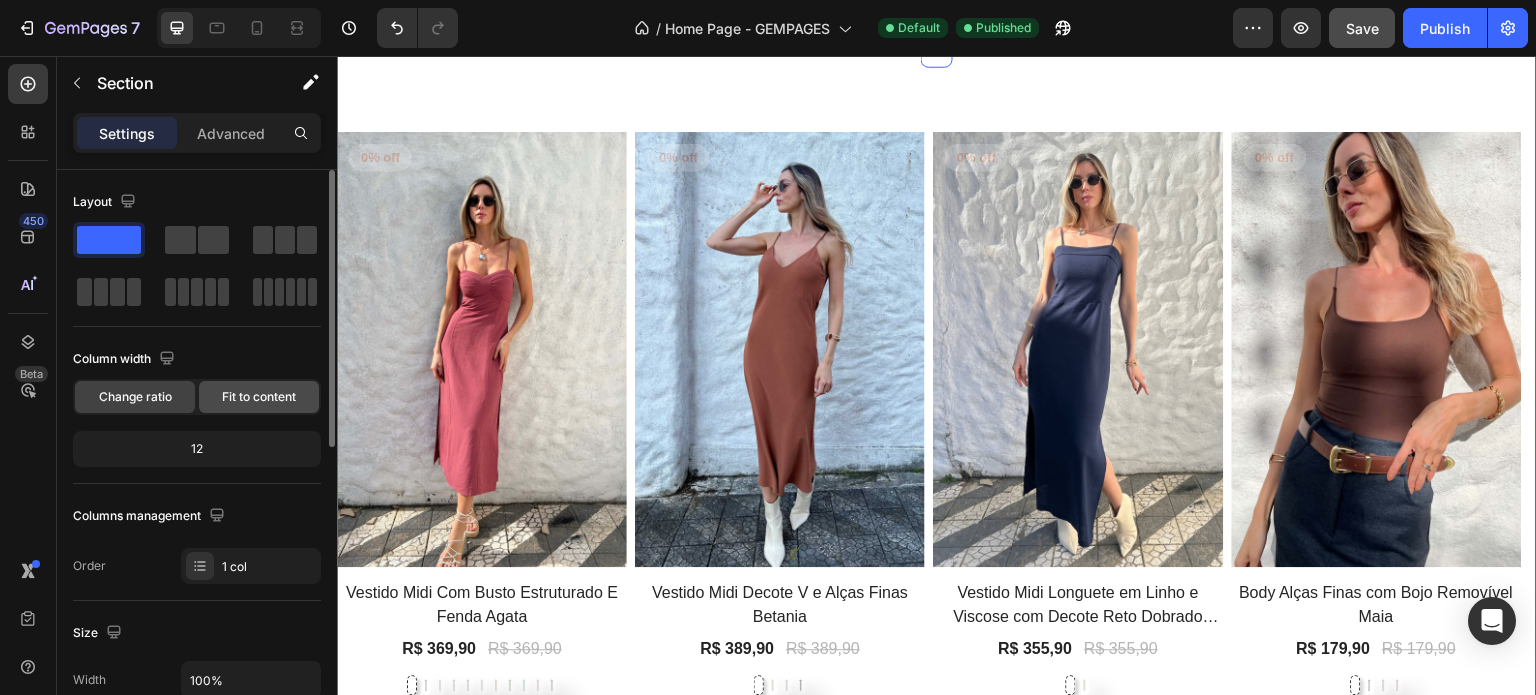 click on "Fit to content" 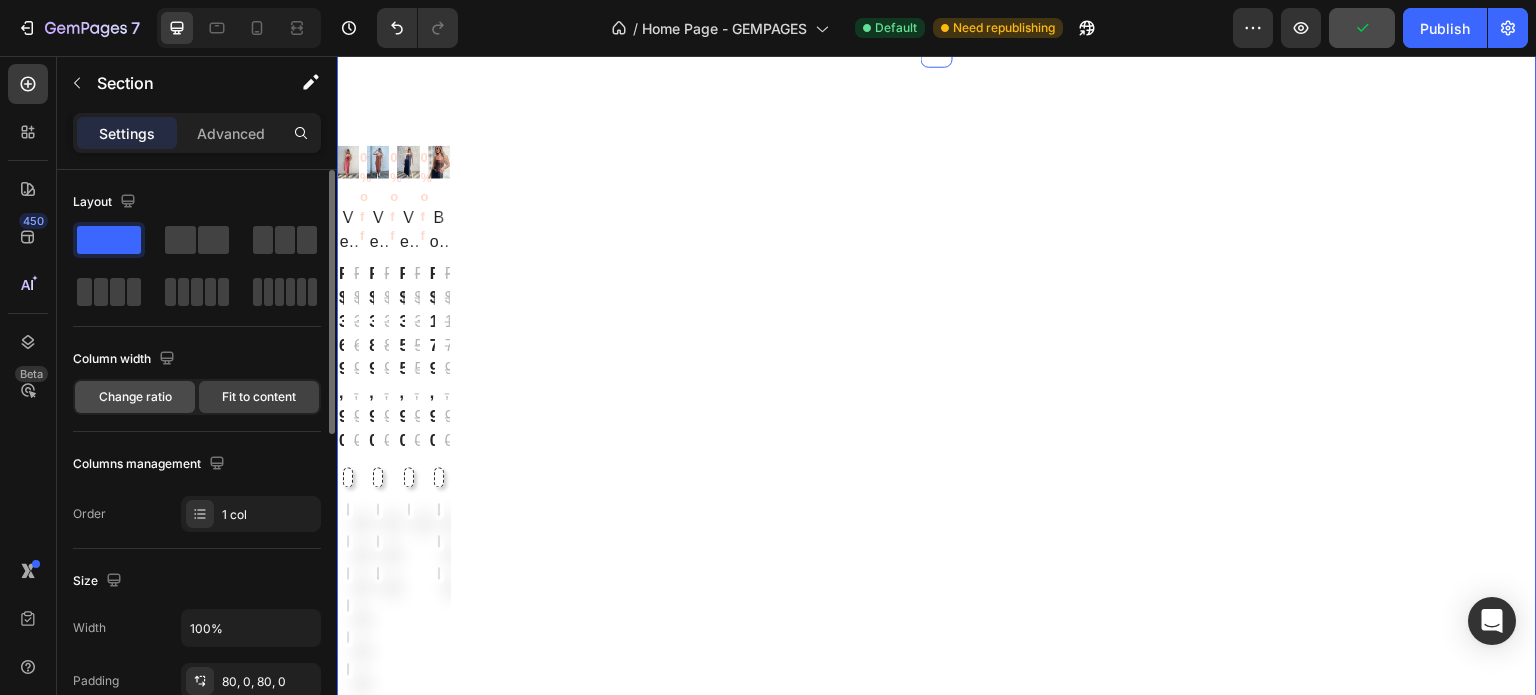 click on "Change ratio" 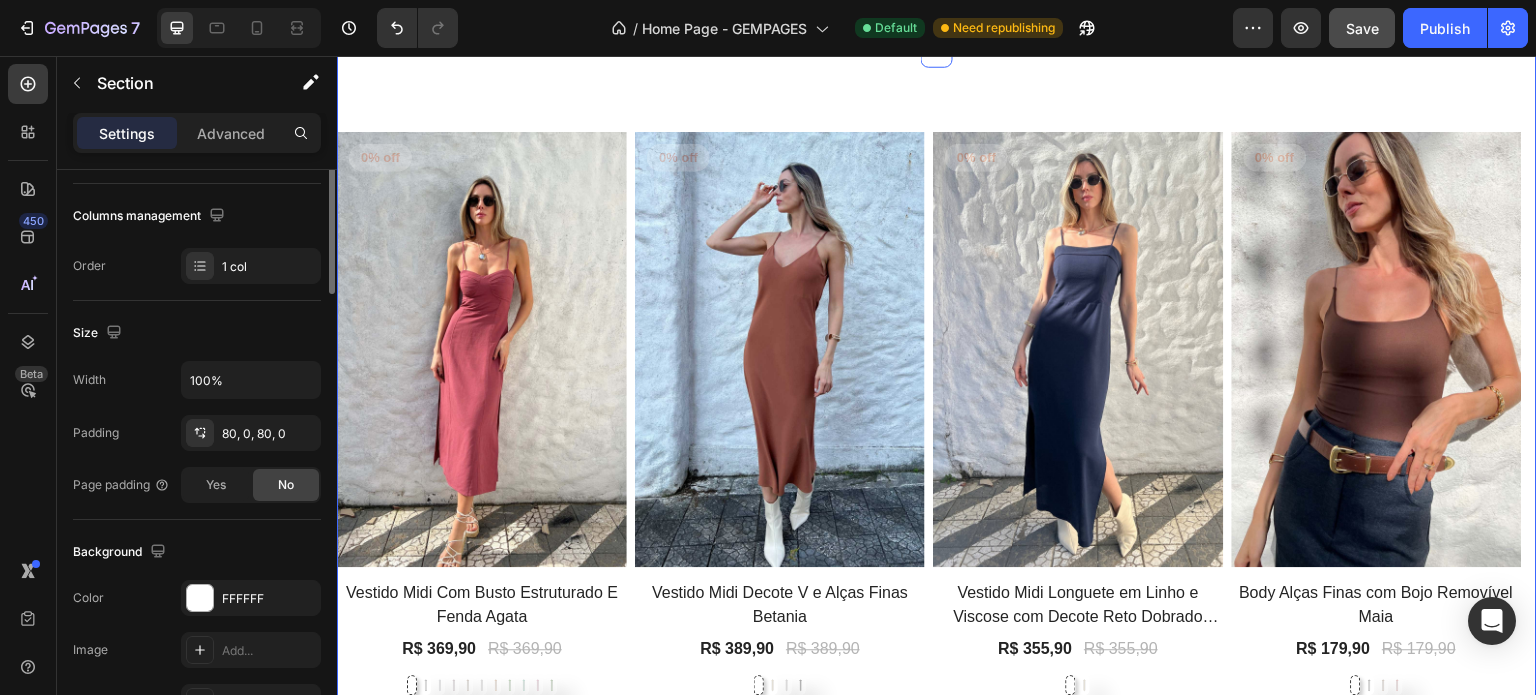 scroll, scrollTop: 0, scrollLeft: 0, axis: both 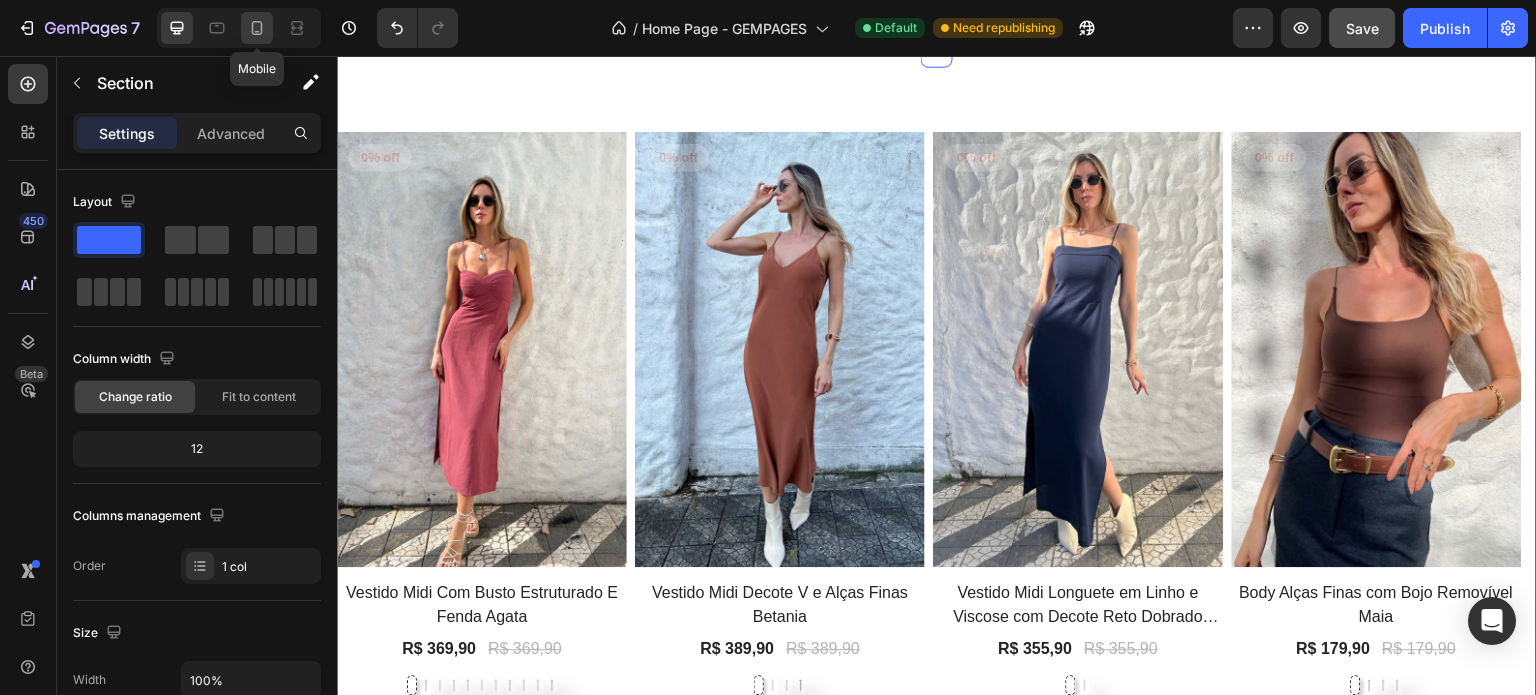 click 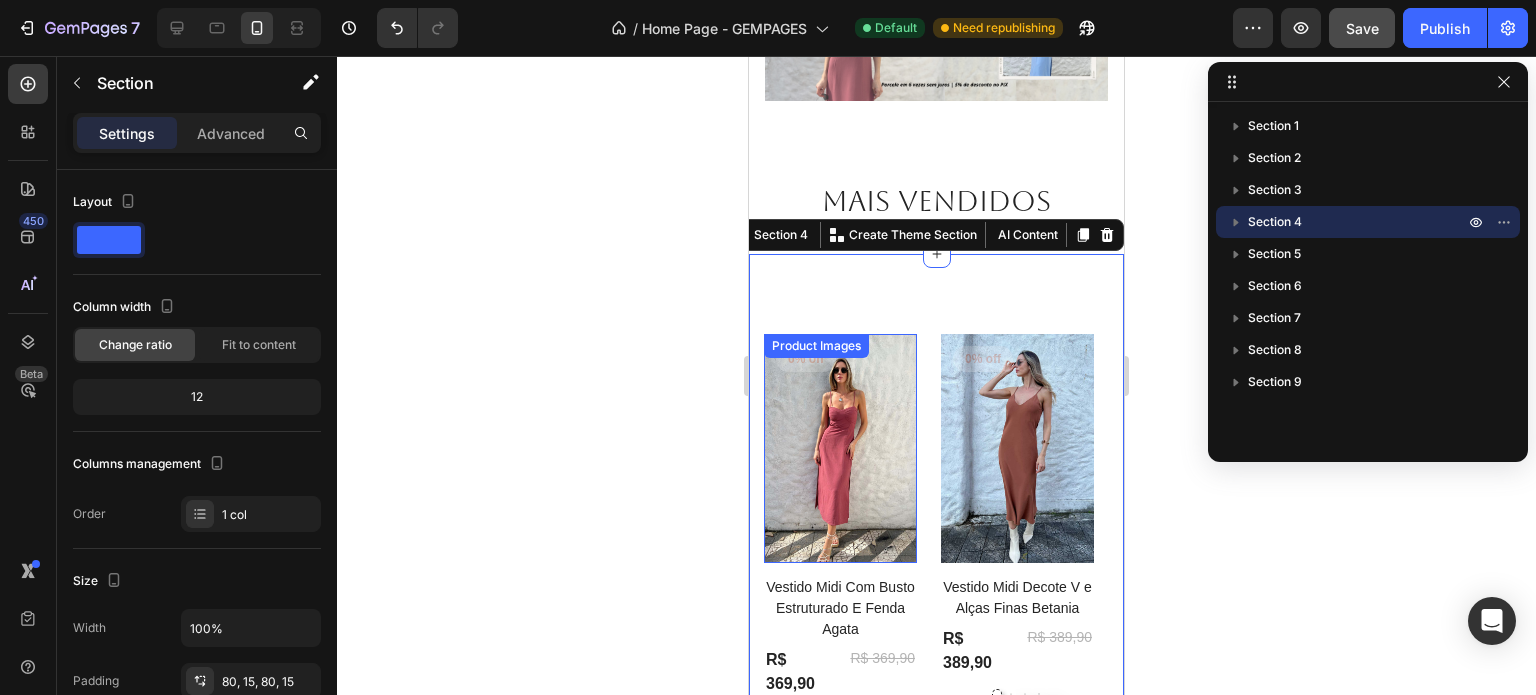 scroll, scrollTop: 0, scrollLeft: 0, axis: both 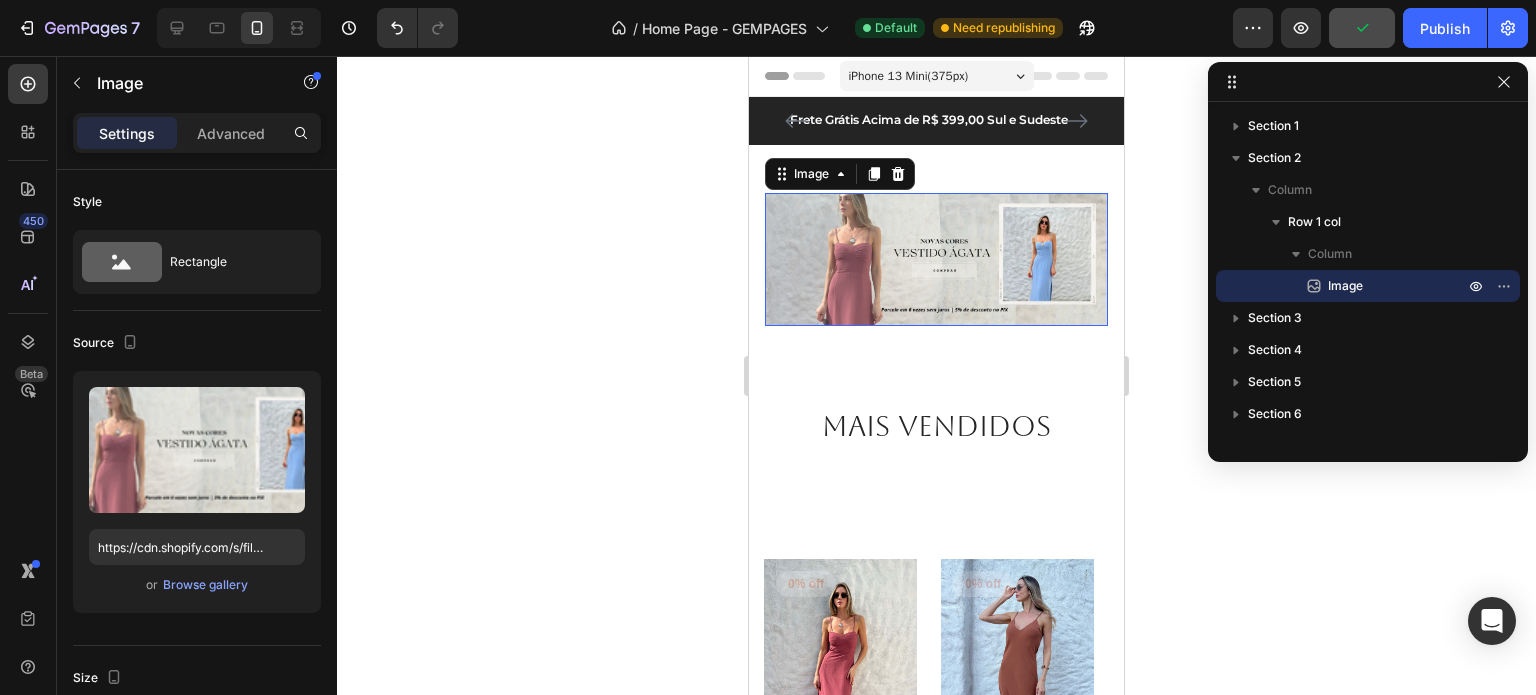 click at bounding box center [936, 260] 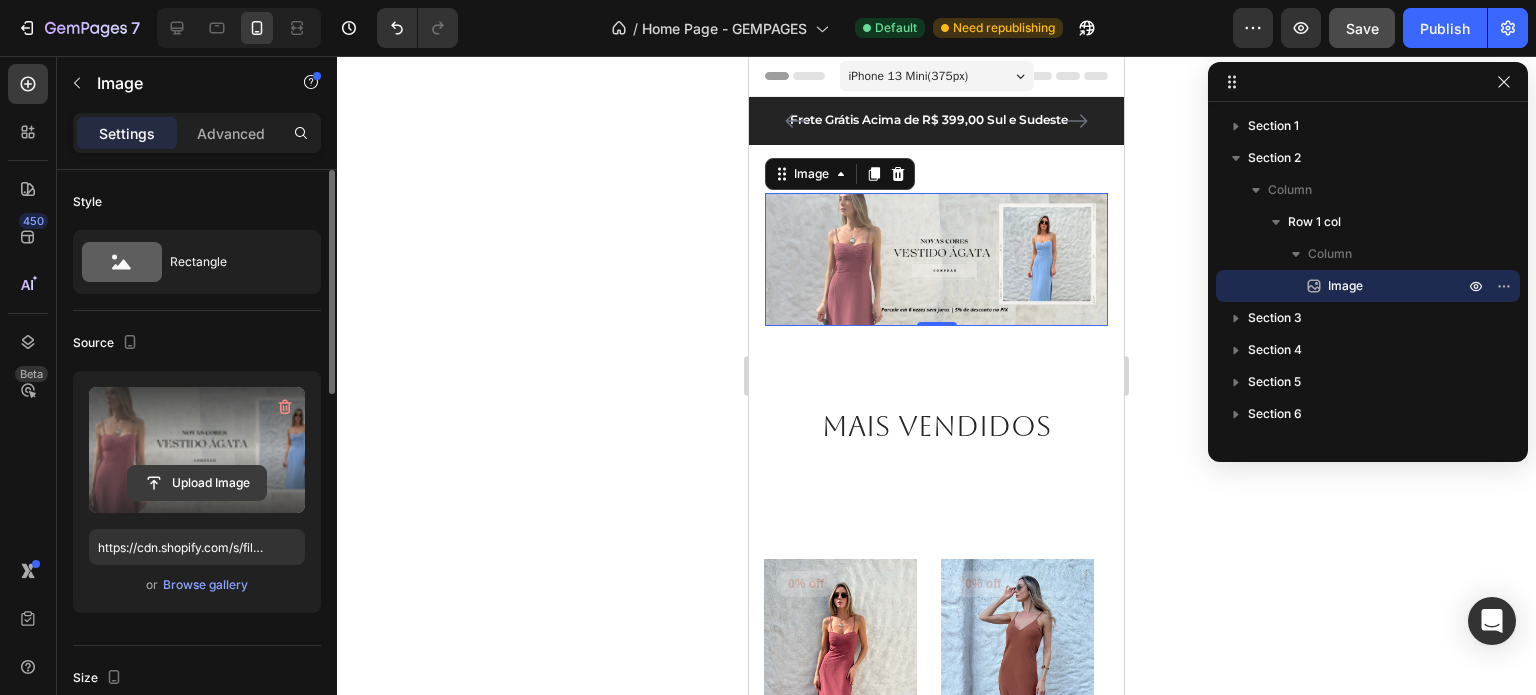 click 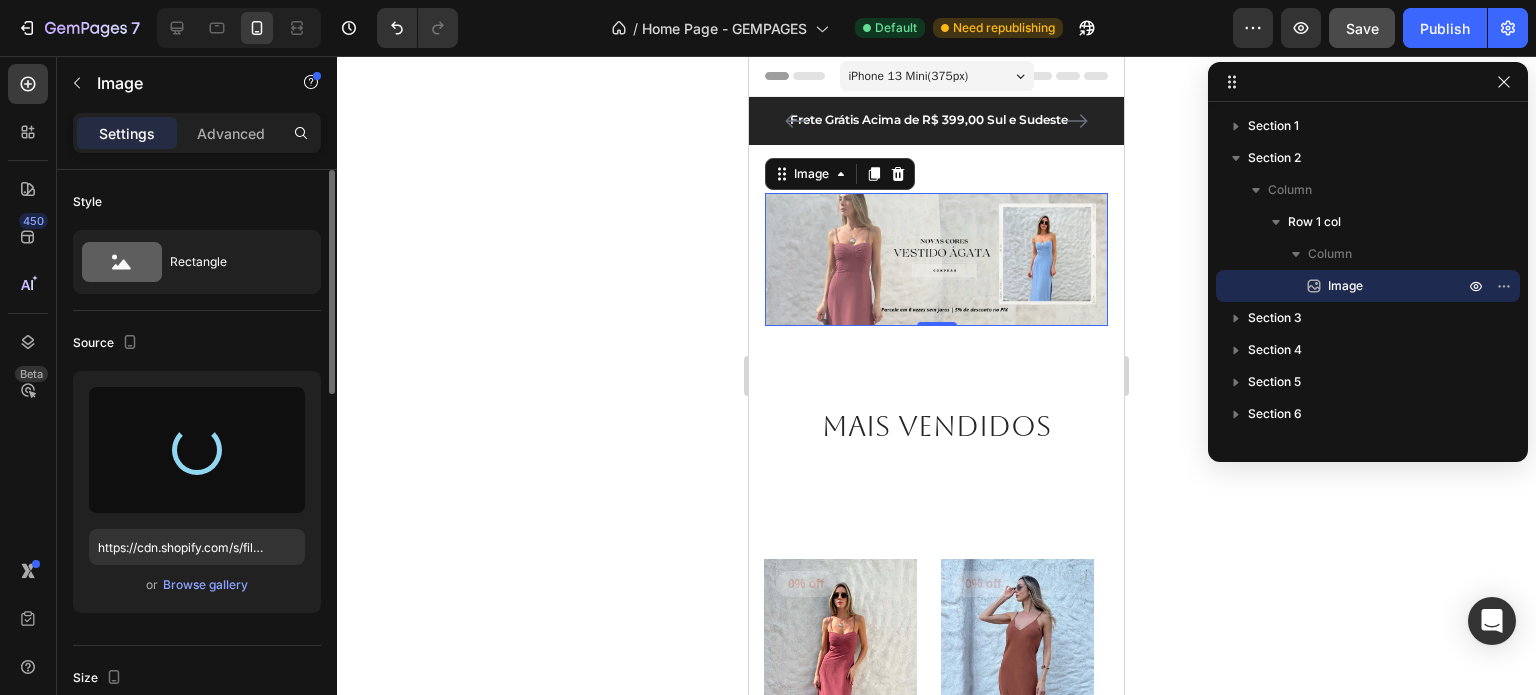 type on "https://cdn.shopify.com/s/files/1/0775/0329/9796/files/gempages_578338163089474236-d7c120ee-66d6-4340-87b9-aa15cb003a71.png" 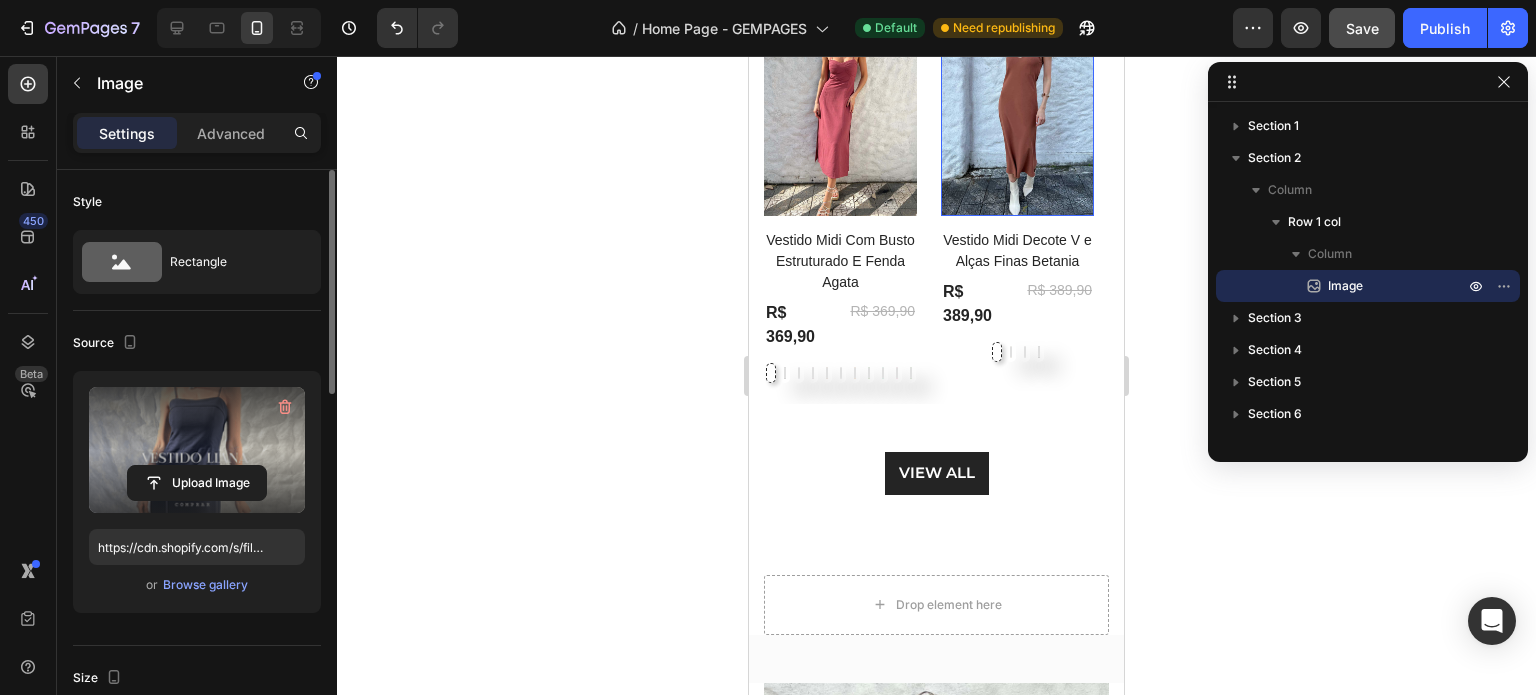 scroll, scrollTop: 900, scrollLeft: 0, axis: vertical 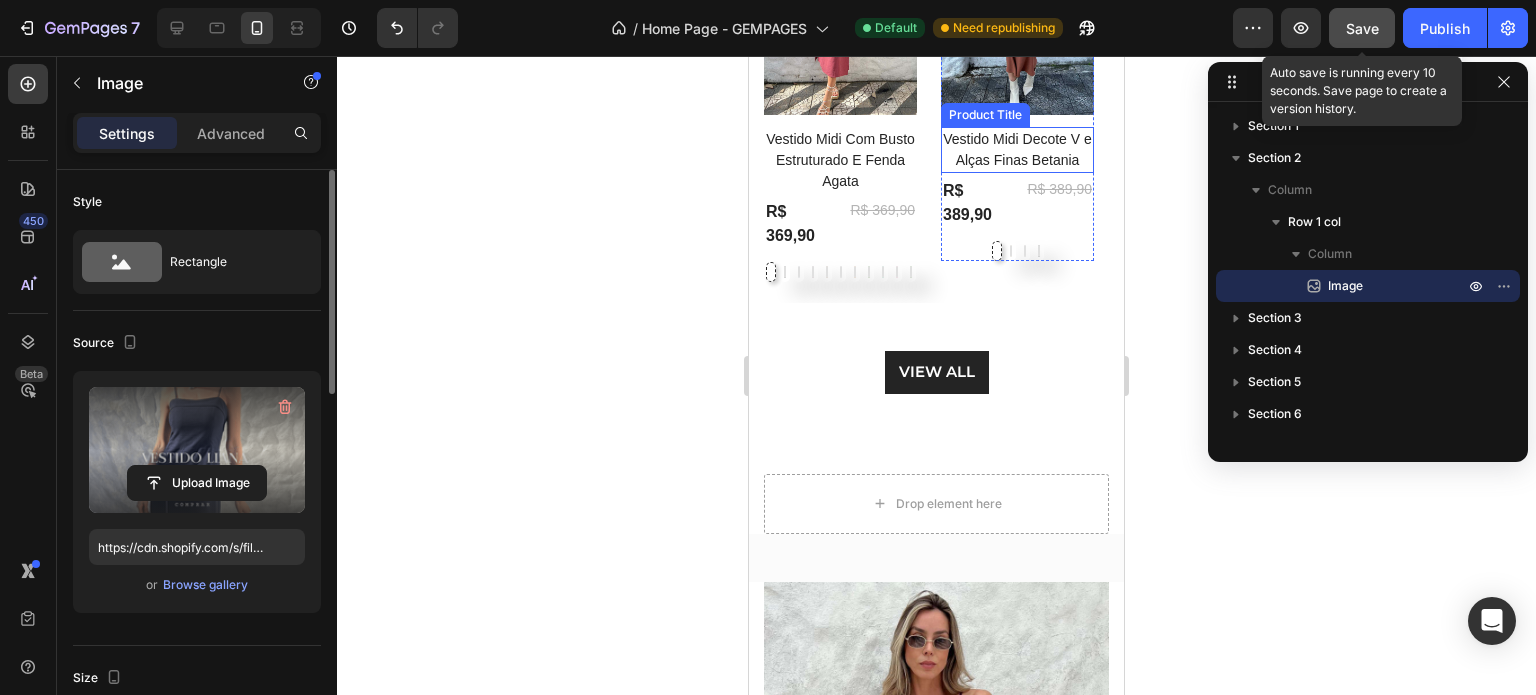 click on "Save" 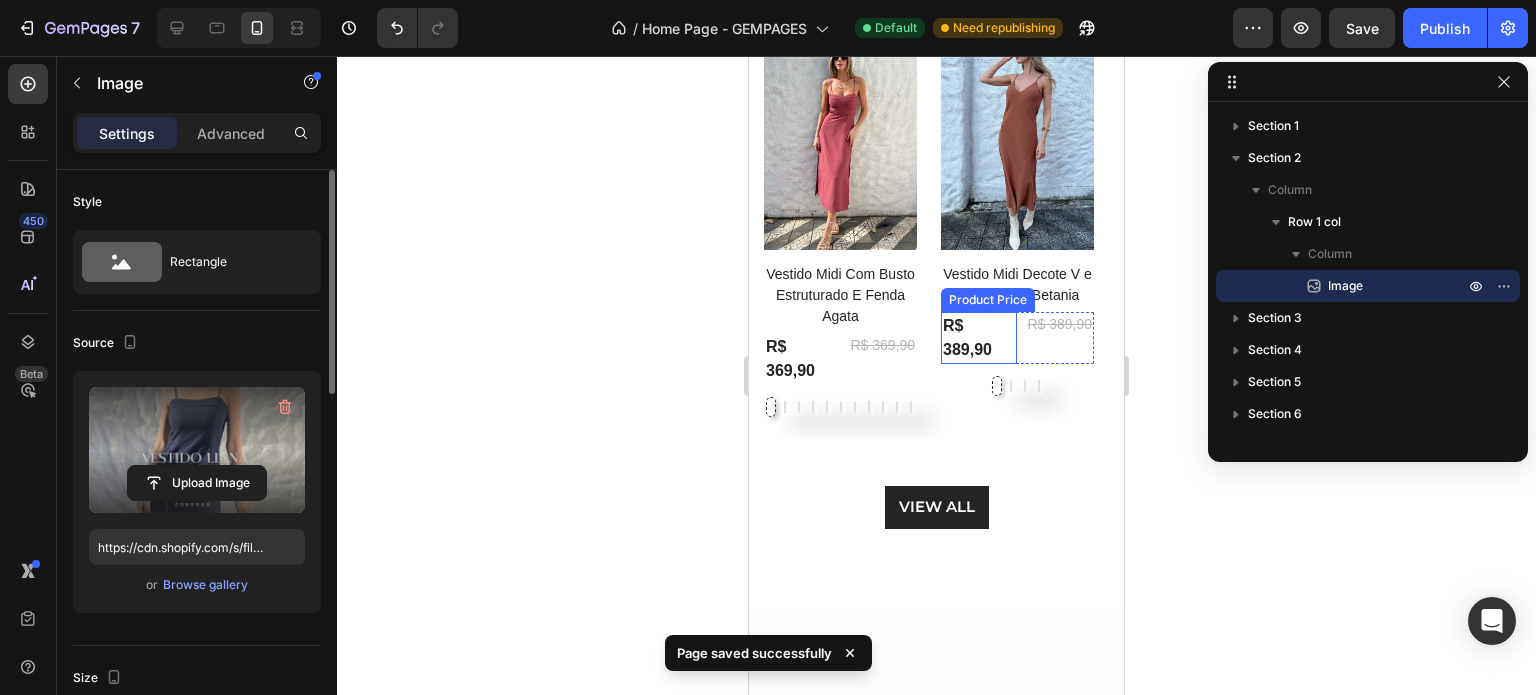 scroll, scrollTop: 400, scrollLeft: 0, axis: vertical 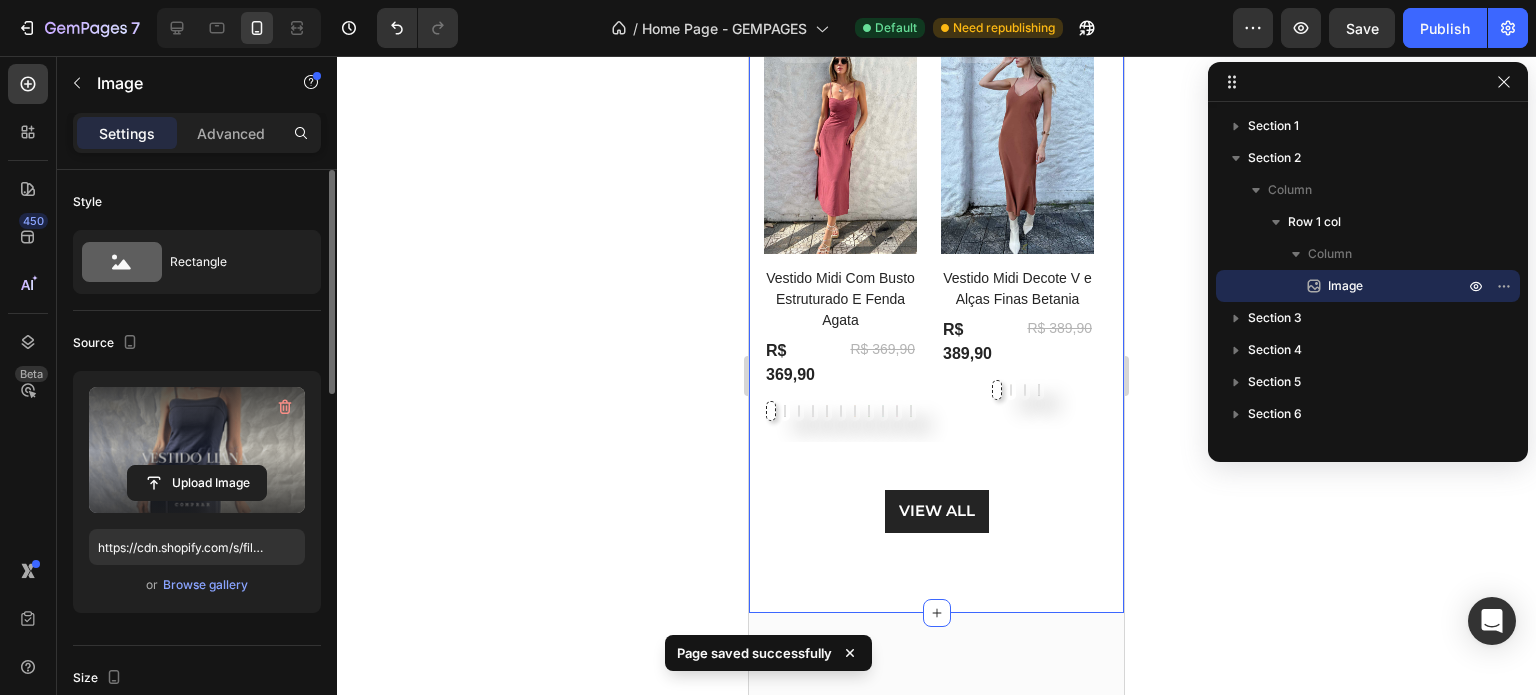 click on "Product Images 0% off Product Badge Row Vestido Midi Com Busto Estruturado E Fenda Agata Product Title R$ 369,90 Product Price Product Price R$ 369,90 Product Price Product Price Row Rosa Antigo Rosa Antigo Preto Preto Azul Claro Azul Claro Roxo Roxo Marrom Marrom Cinza Cinza Marrom Telha Marrom Telha Verde Verde Verde Claro Verde Claro Rosa Doce Rosa Doce Verde Escuro Verde Escuro Product Variants & Swatches Row Product List Product Images 0% off Product Badge Row Vestido Midi Decote V e Alças Finas Betania Product Title R$ 389,90 Product Price Product Price R$ 389,90 Product Price Product Price Row Marrom Marrom Bege Bege Cinza Cinza Preto Preto Product Variants & Swatches Row Product List Product Images 0% off Product Badge Row Vestido Midi Longuete em Linho e Viscose com Decote Reto Dobrado Liana Product Title R$ 355,90 Product Price Product Price R$ 355,90 Product Price Product Price Row Azul Marinho Azul Marinho Bege Bege Product Variants & Swatches Row Product List Product Images 0% off Product Badge" at bounding box center [936, 279] 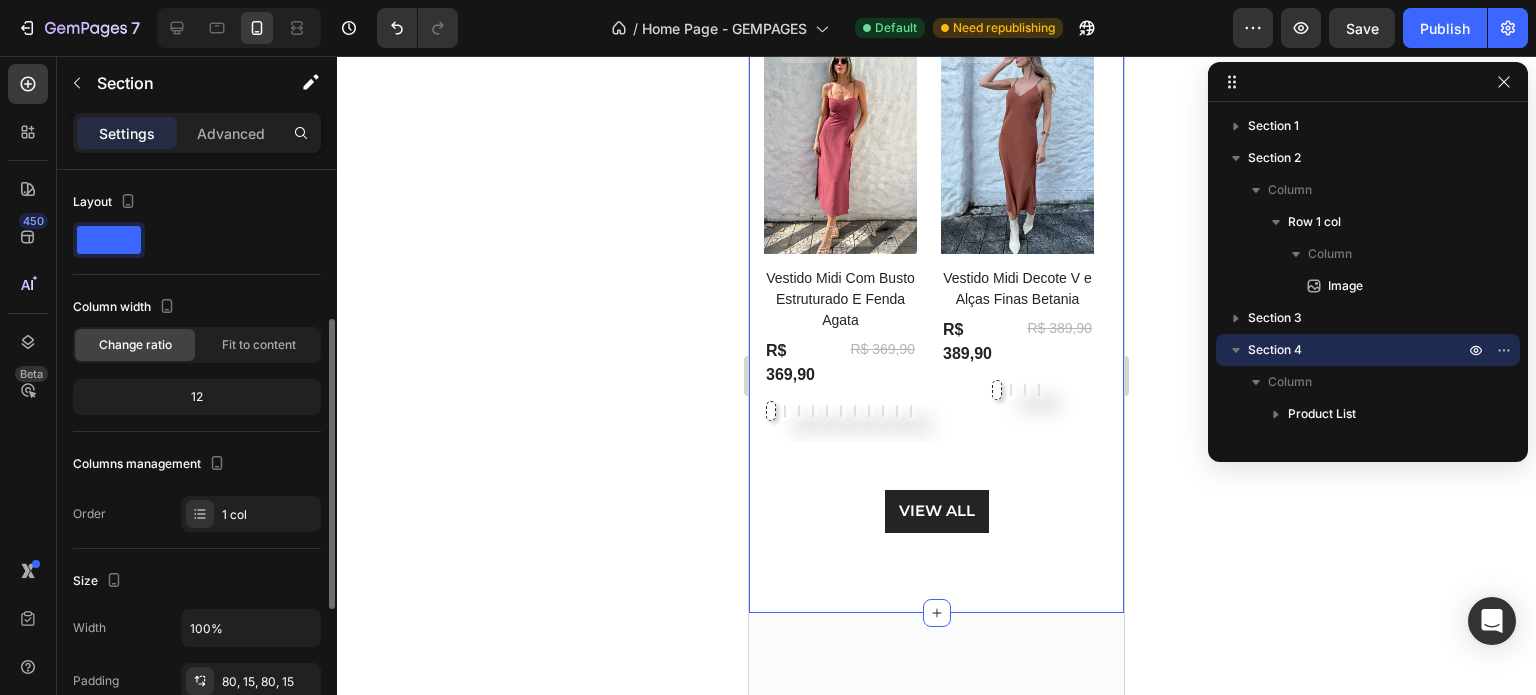 scroll, scrollTop: 100, scrollLeft: 0, axis: vertical 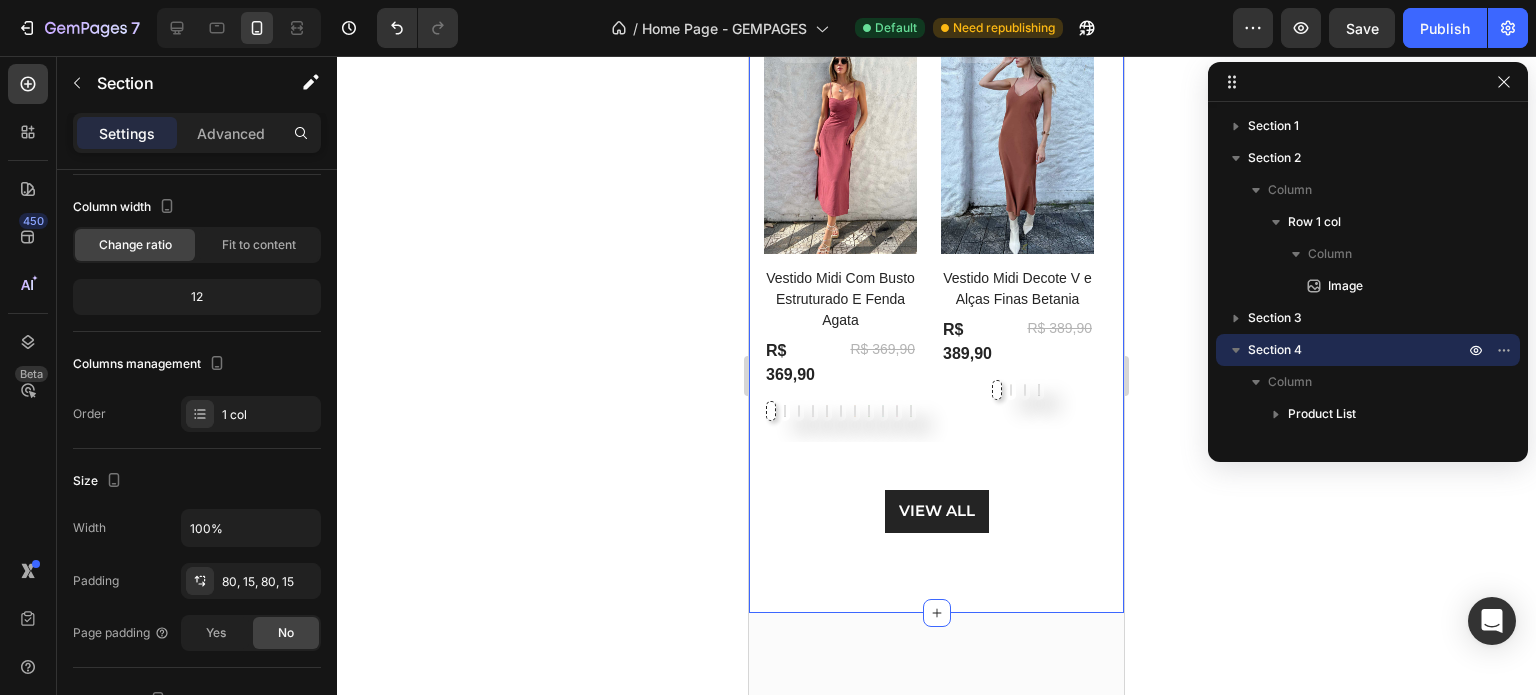 click on "Product Images 0% off Product Badge Row Vestido Midi Com Busto Estruturado E Fenda Agata Product Title R$ 369,90 Product Price Product Price R$ 369,90 Product Price Product Price Row Rosa Antigo Rosa Antigo Preto Preto Azul Claro Azul Claro Roxo Roxo Marrom Marrom Cinza Cinza Marrom Telha Marrom Telha Verde Verde Verde Claro Verde Claro Rosa Doce Rosa Doce Verde Escuro Verde Escuro Product Variants & Swatches Row Product List Product Images 0% off Product Badge Row Vestido Midi Decote V e Alças Finas Betania Product Title R$ 389,90 Product Price Product Price R$ 389,90 Product Price Product Price Row Marrom Marrom Bege Bege Cinza Cinza Preto Preto Product Variants & Swatches Row Product List Product Images 0% off Product Badge Row Vestido Midi Longuete em Linho e Viscose com Decote Reto Dobrado Liana Product Title R$ 355,90 Product Price Product Price R$ 355,90 Product Price Product Price Row Azul Marinho Azul Marinho Bege Bege Product Variants & Swatches Row Product List Product Images 0% off Product Badge" at bounding box center (936, 279) 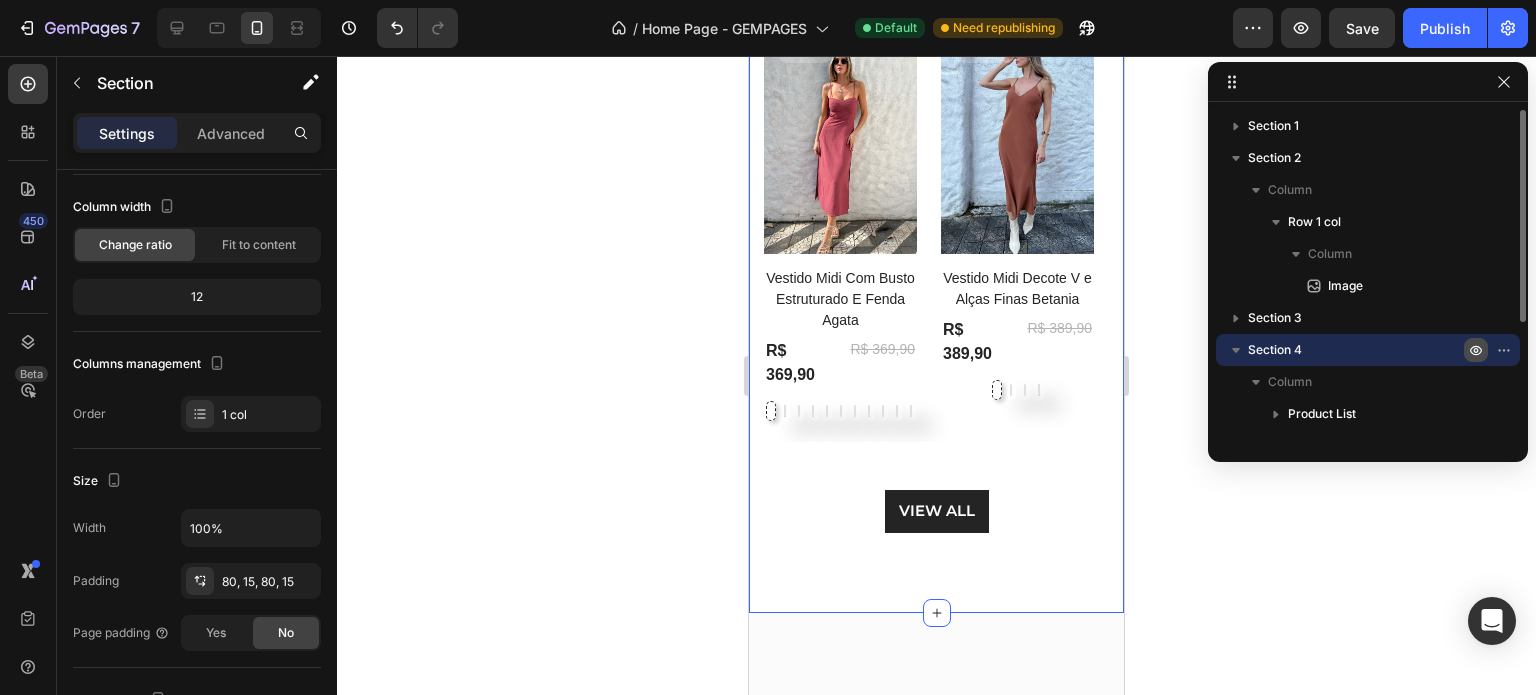 click 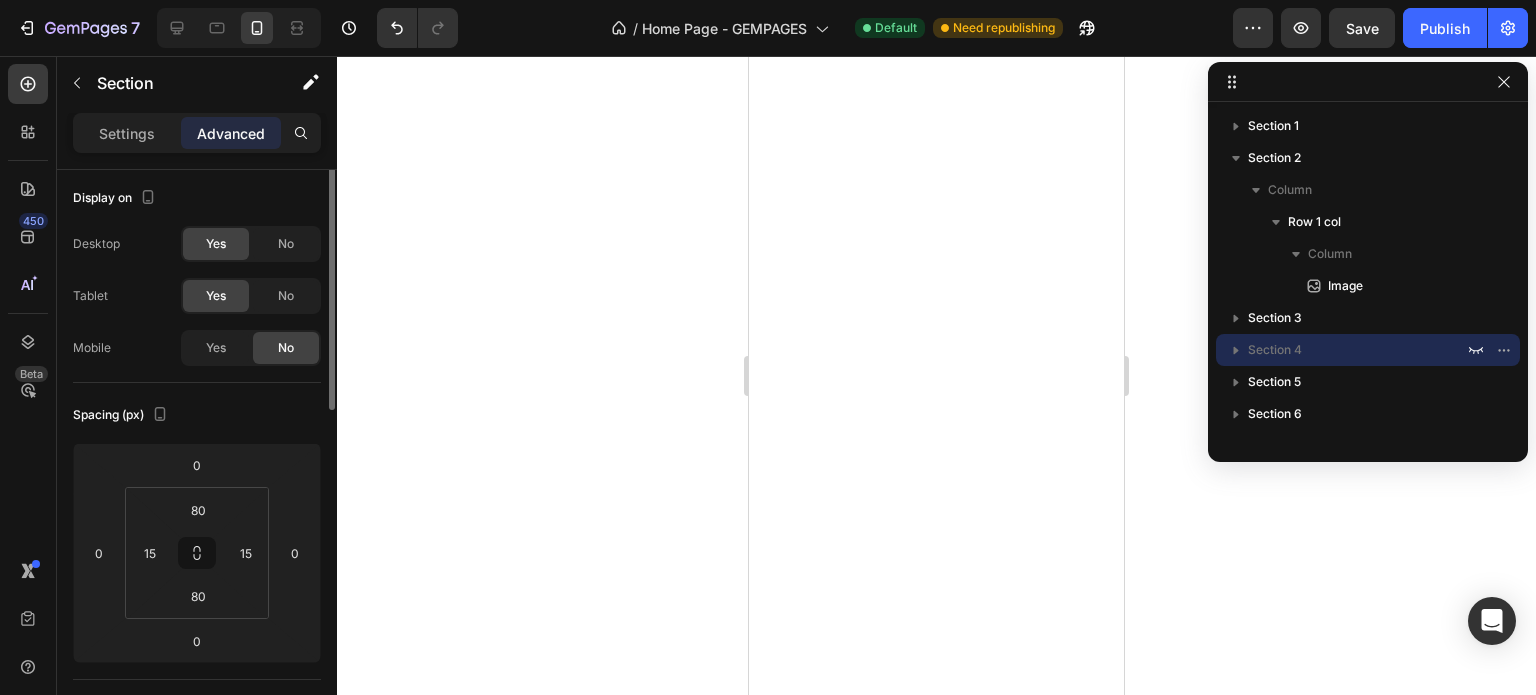 scroll, scrollTop: 0, scrollLeft: 0, axis: both 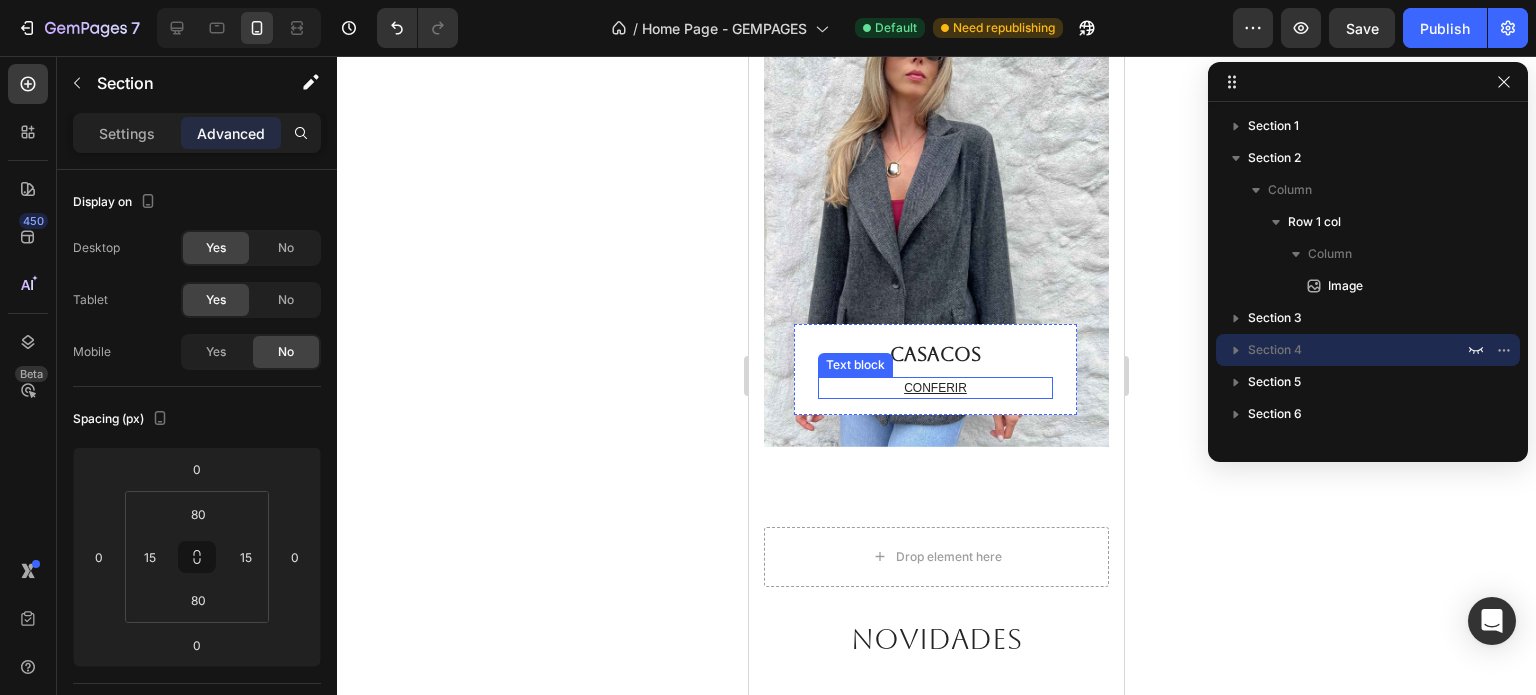 click on "Text block" at bounding box center [855, 365] 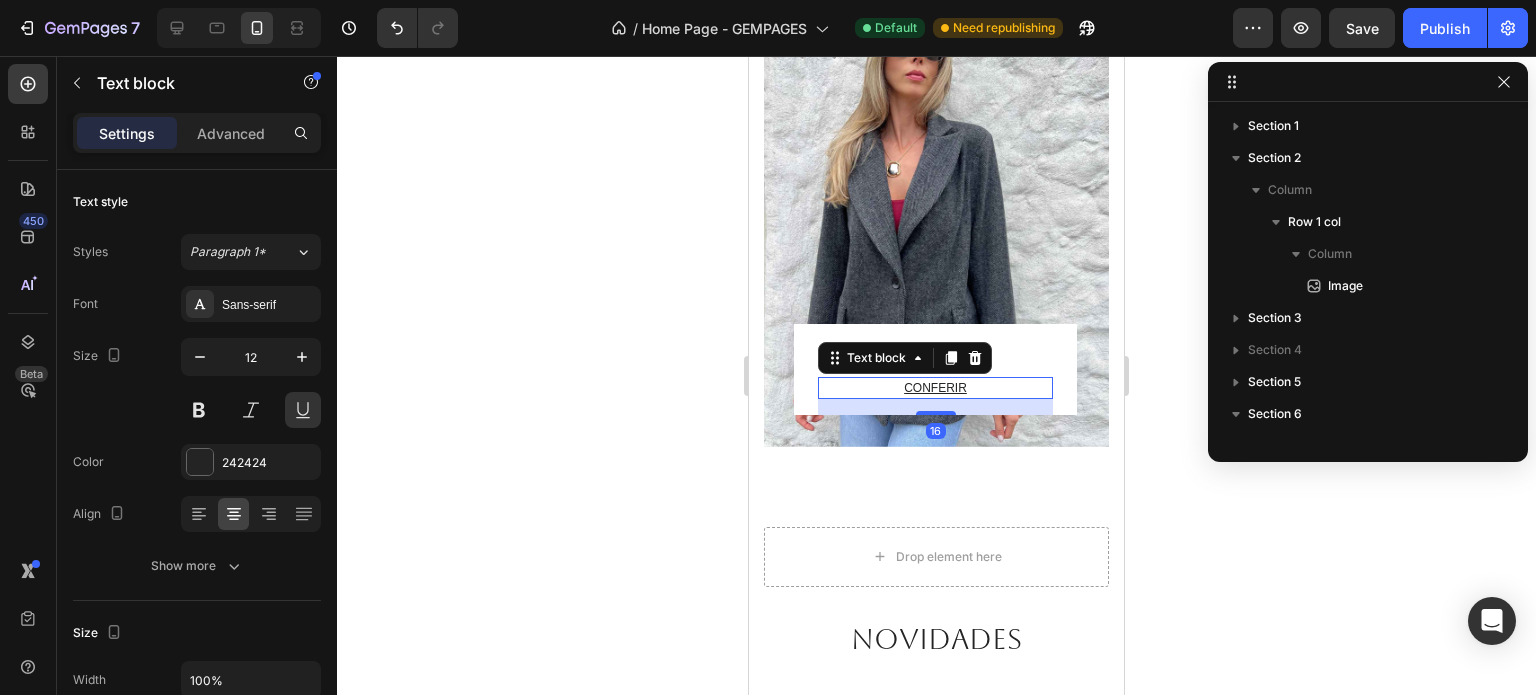 scroll, scrollTop: 565, scrollLeft: 0, axis: vertical 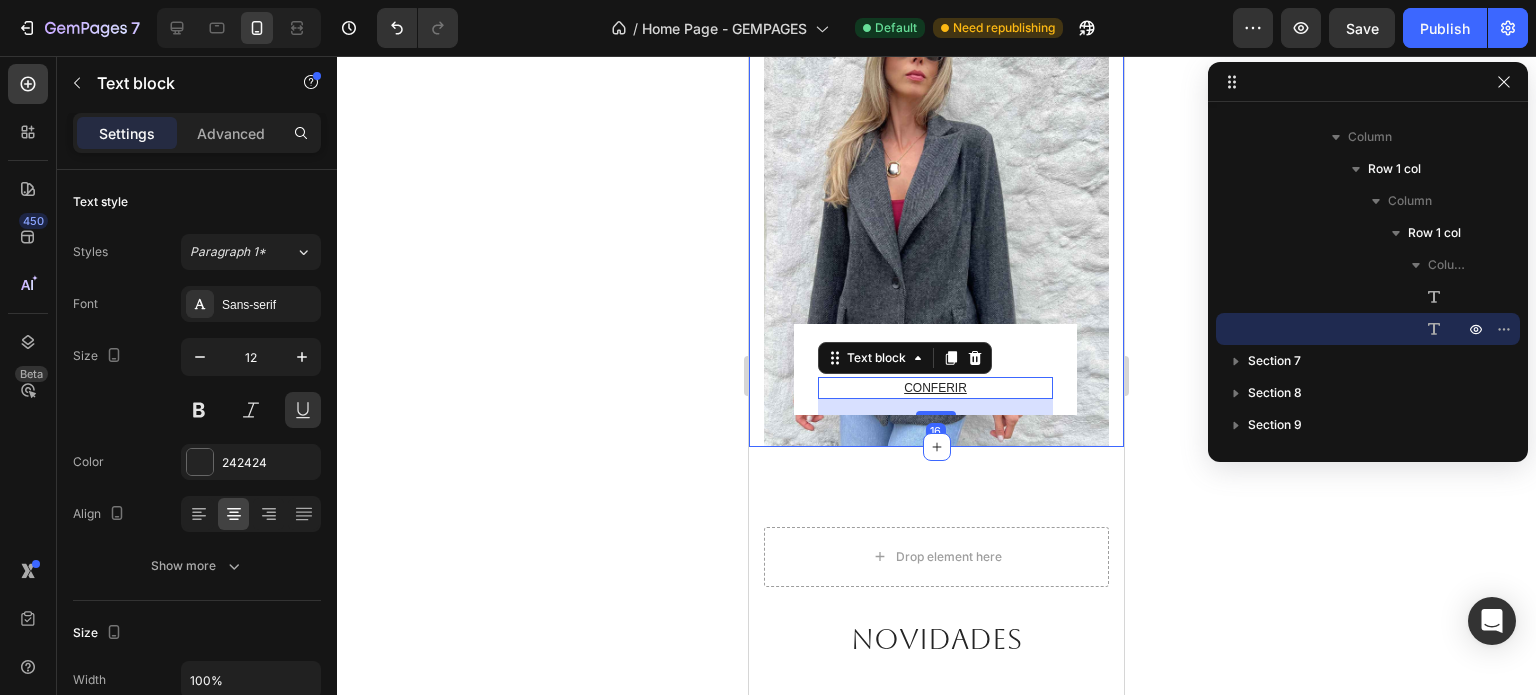 click 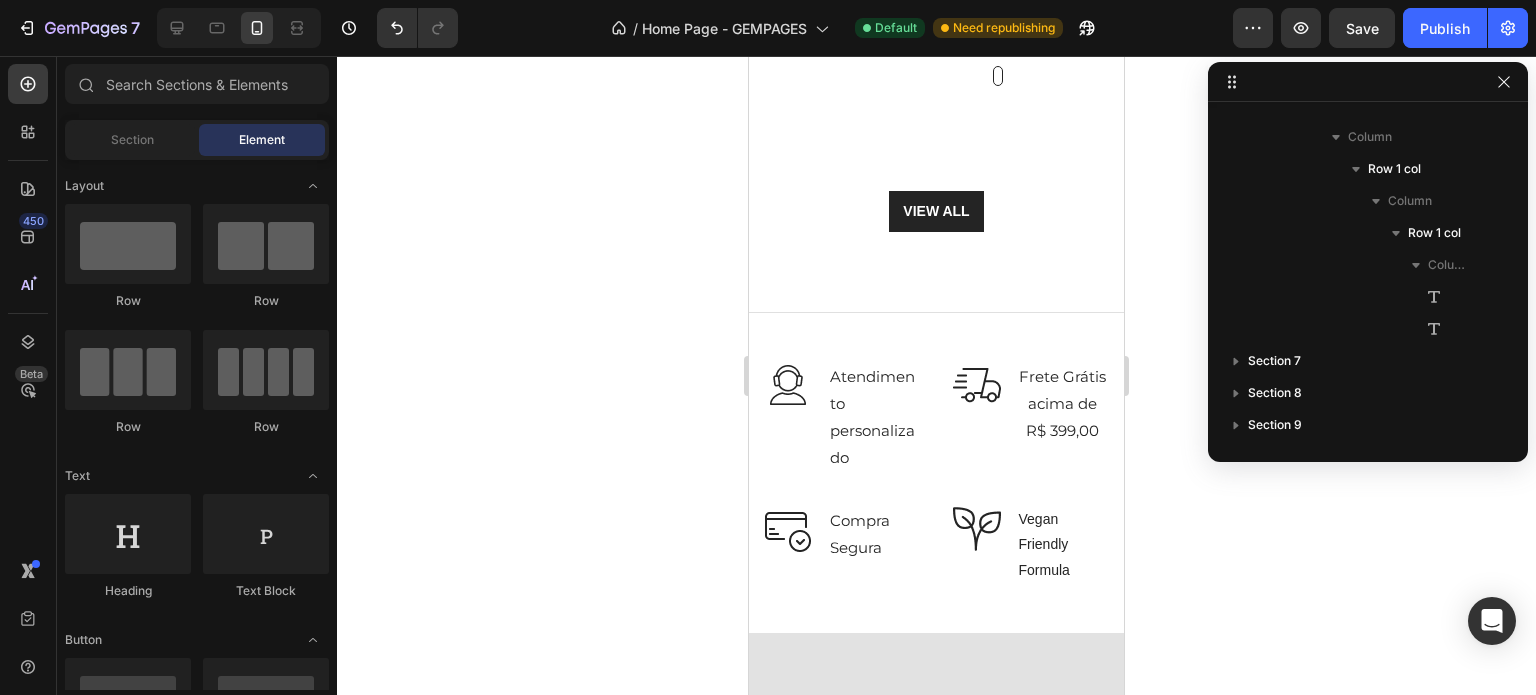 scroll, scrollTop: 2900, scrollLeft: 0, axis: vertical 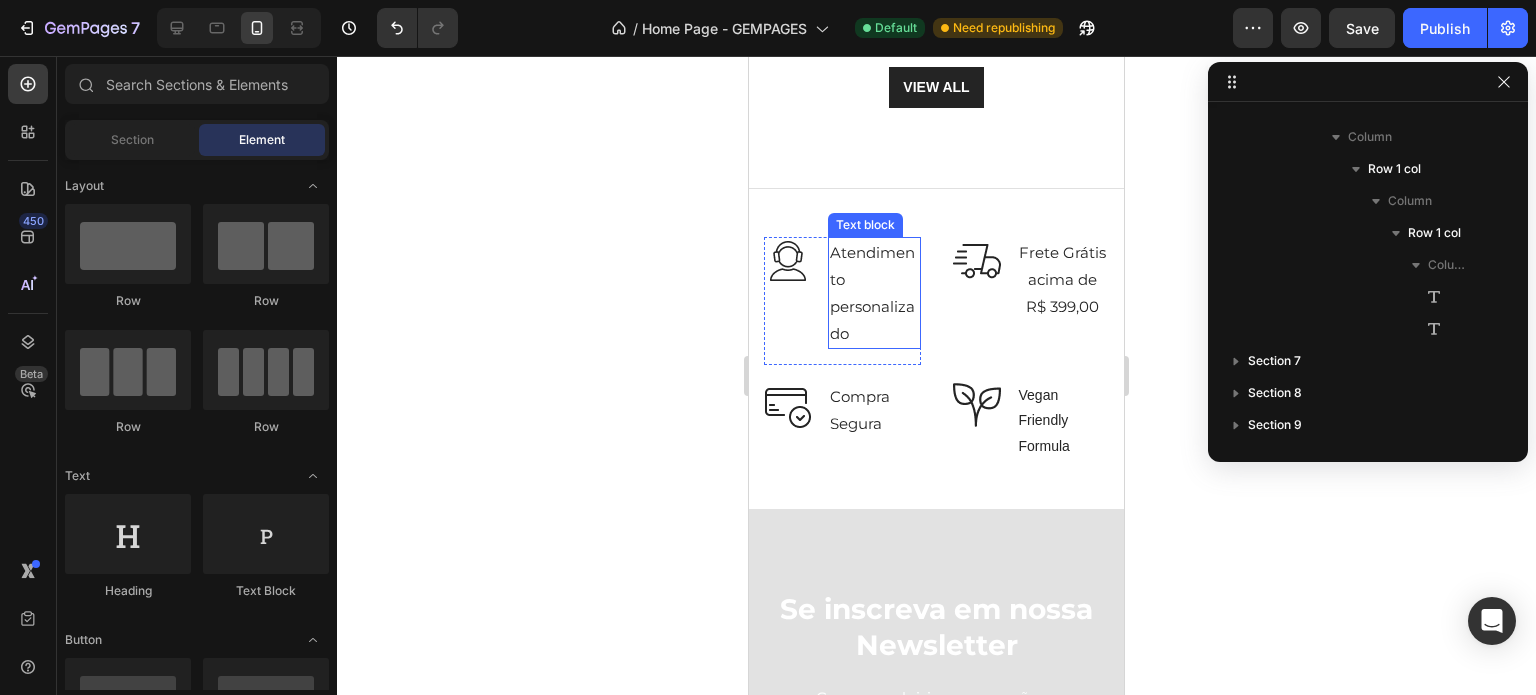 click on "Atendimento personalizado" at bounding box center (874, 293) 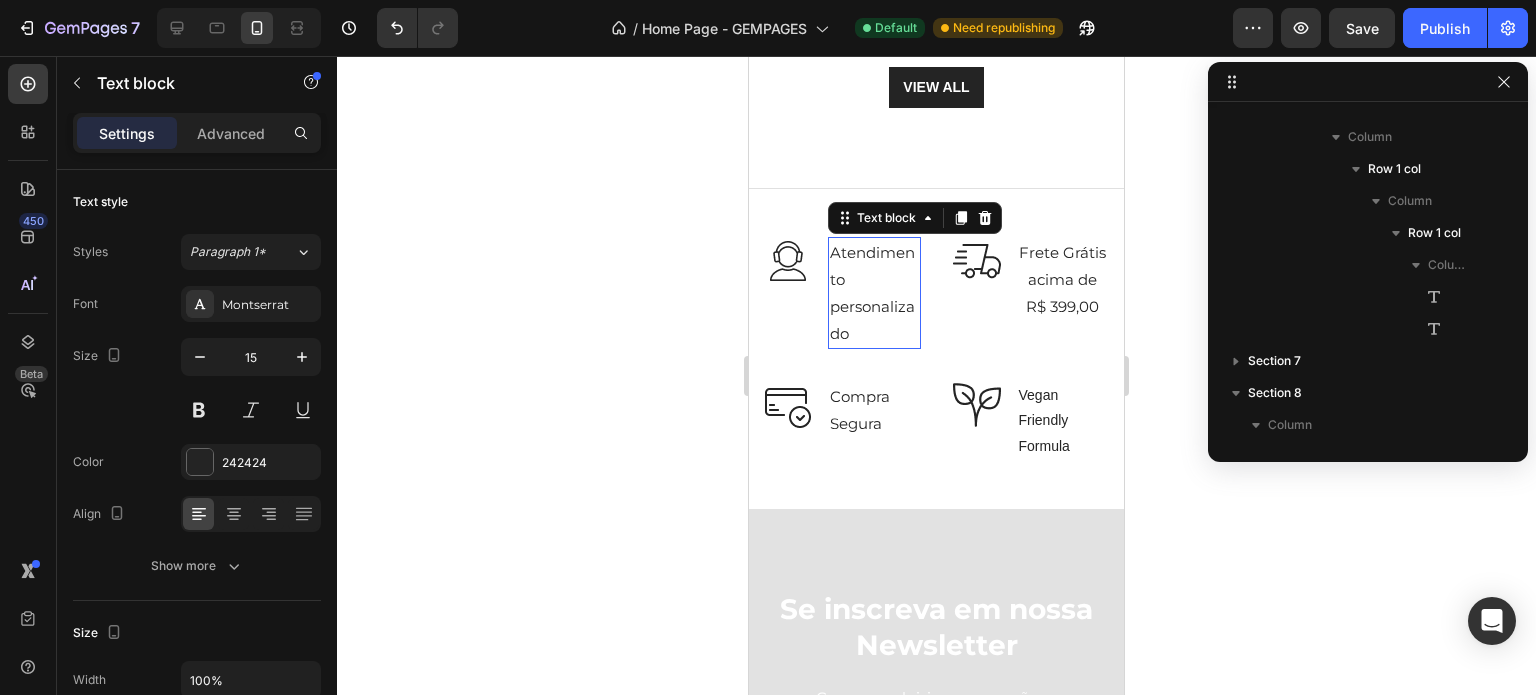scroll, scrollTop: 954, scrollLeft: 0, axis: vertical 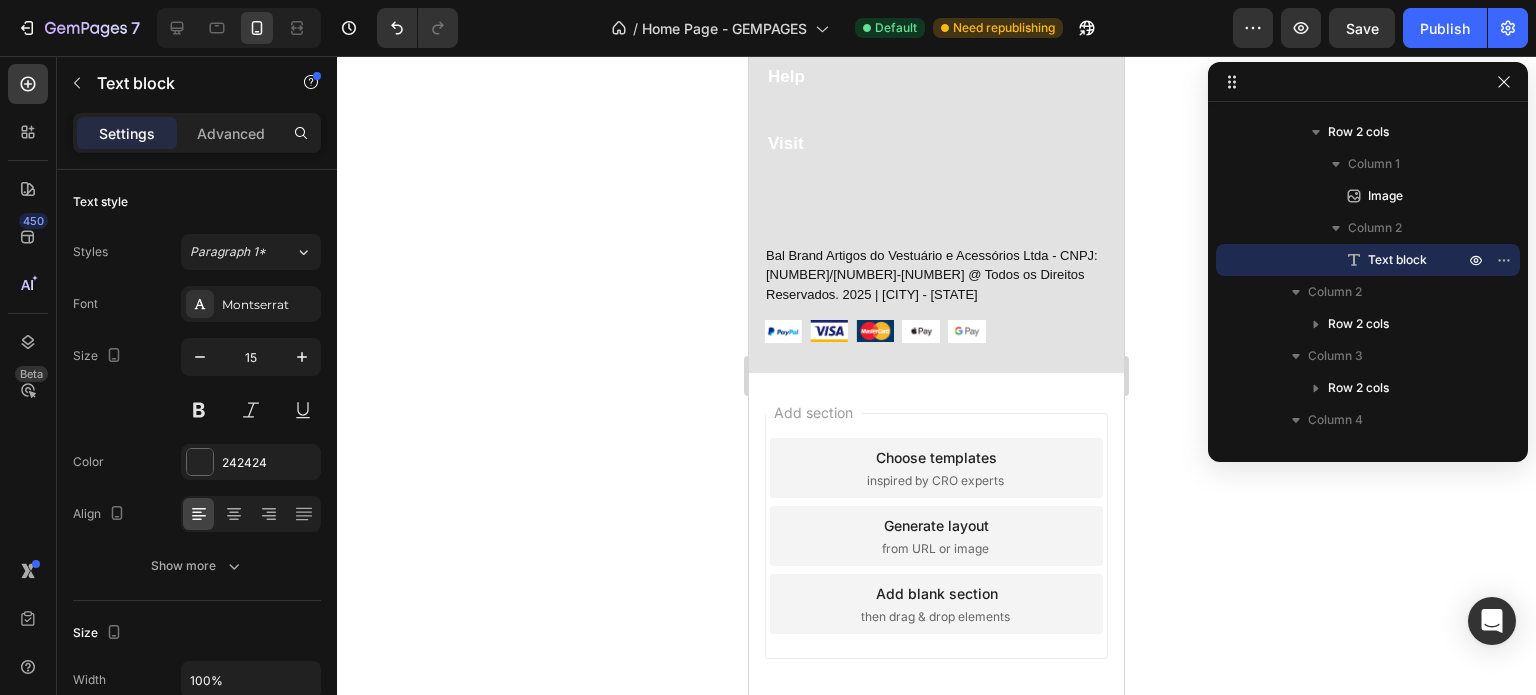 click on "Choose templates" at bounding box center [936, 457] 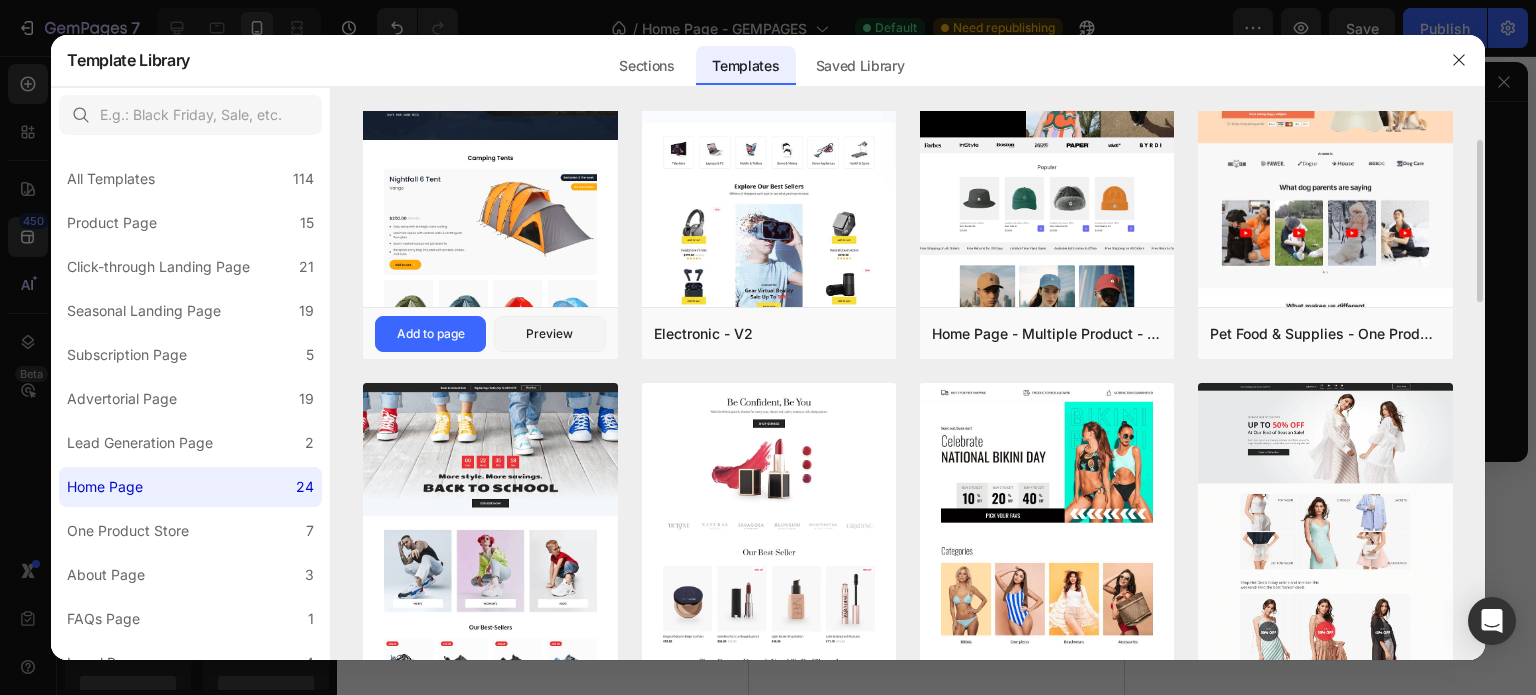 scroll, scrollTop: 0, scrollLeft: 0, axis: both 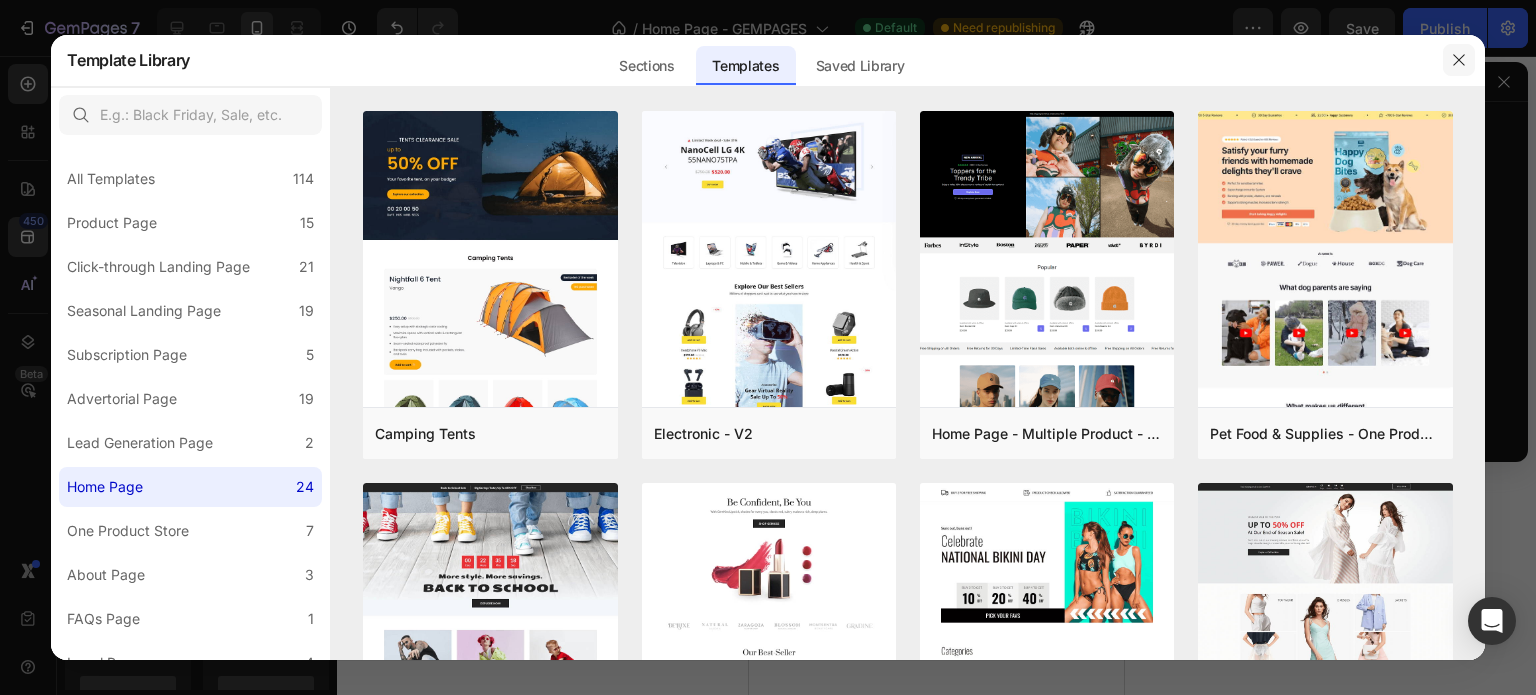 click 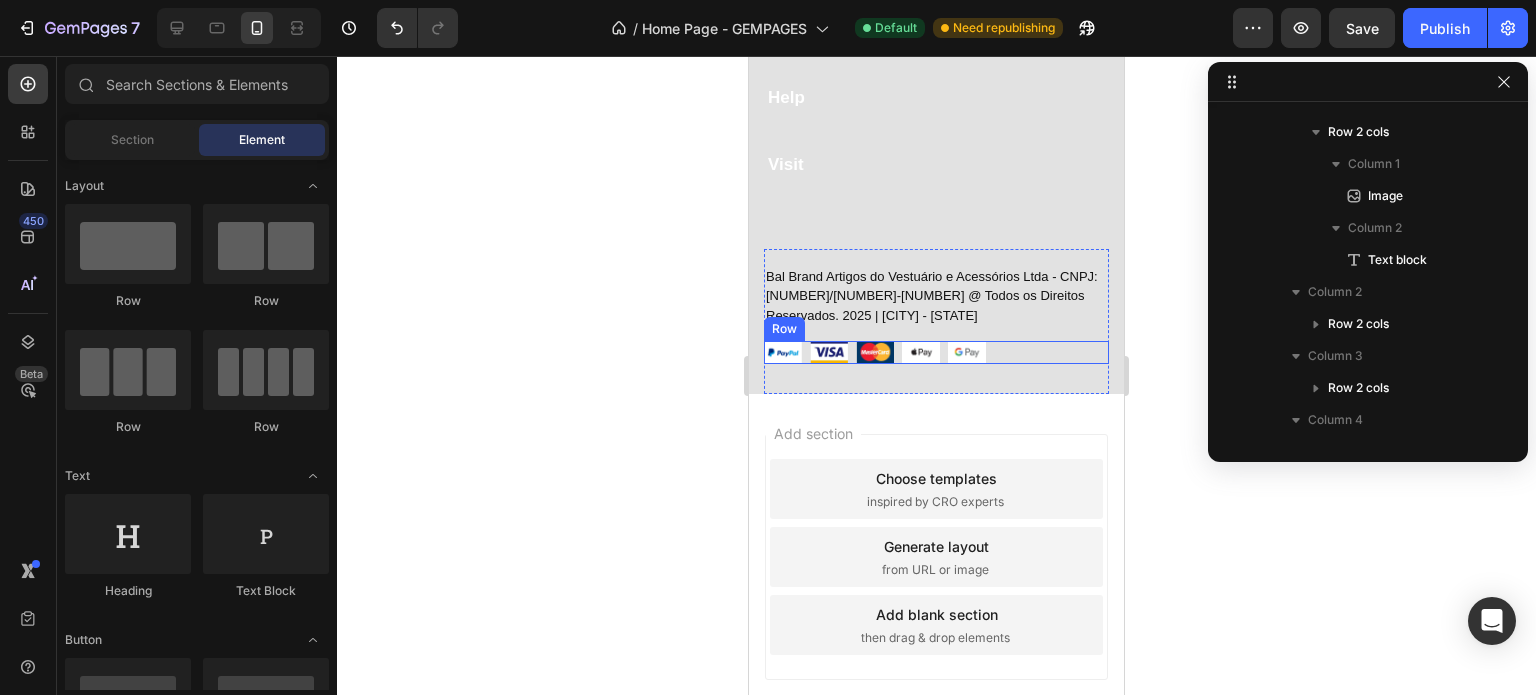 scroll, scrollTop: 3837, scrollLeft: 0, axis: vertical 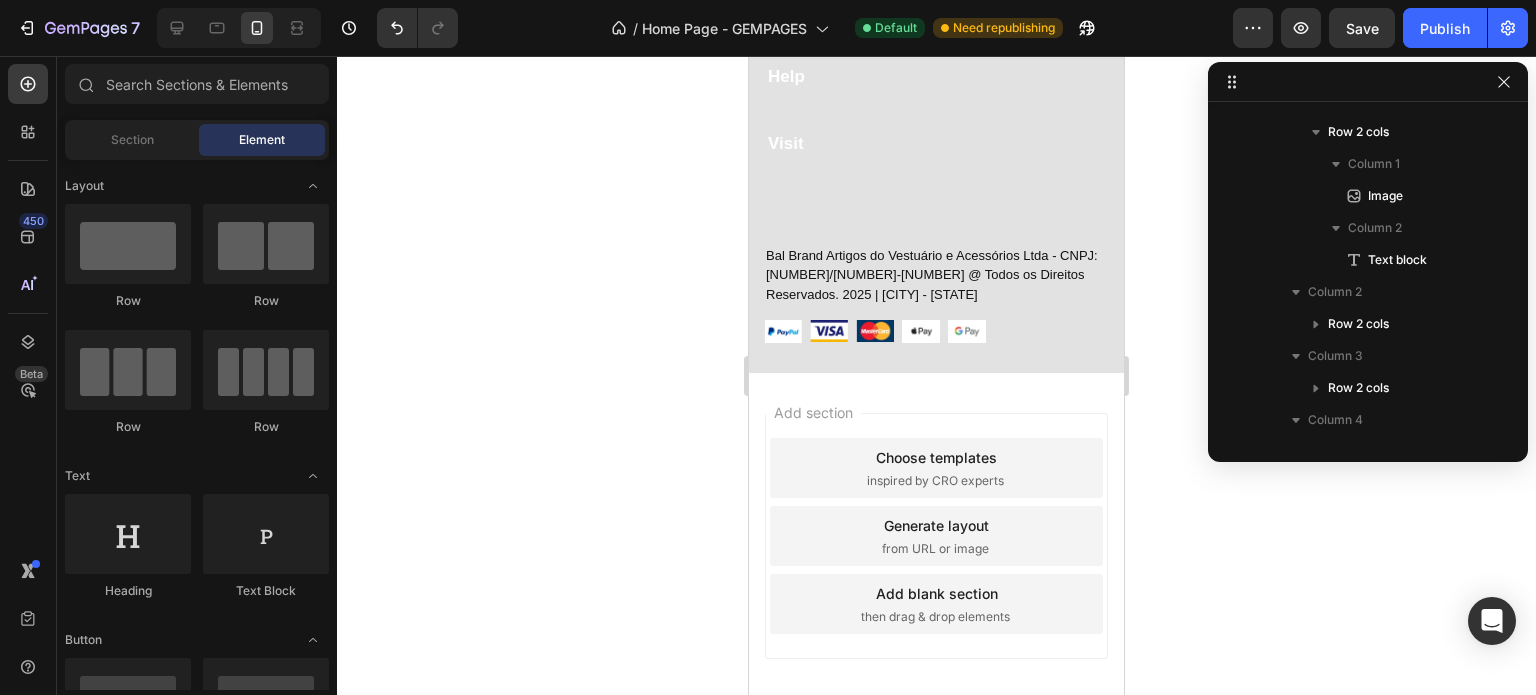 click on "Add section Choose templates inspired by CRO experts Generate layout from URL or image Add blank section then drag & drop elements" at bounding box center (936, 564) 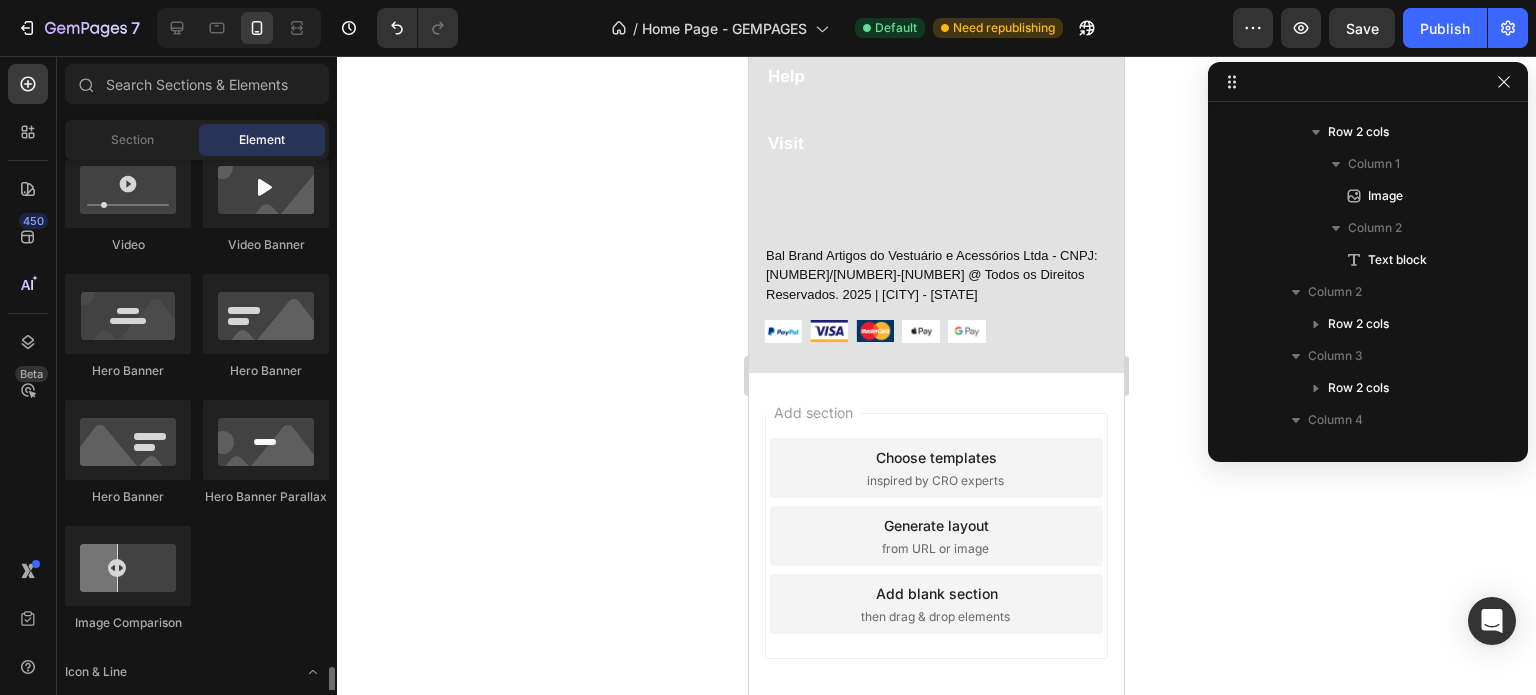 scroll, scrollTop: 1500, scrollLeft: 0, axis: vertical 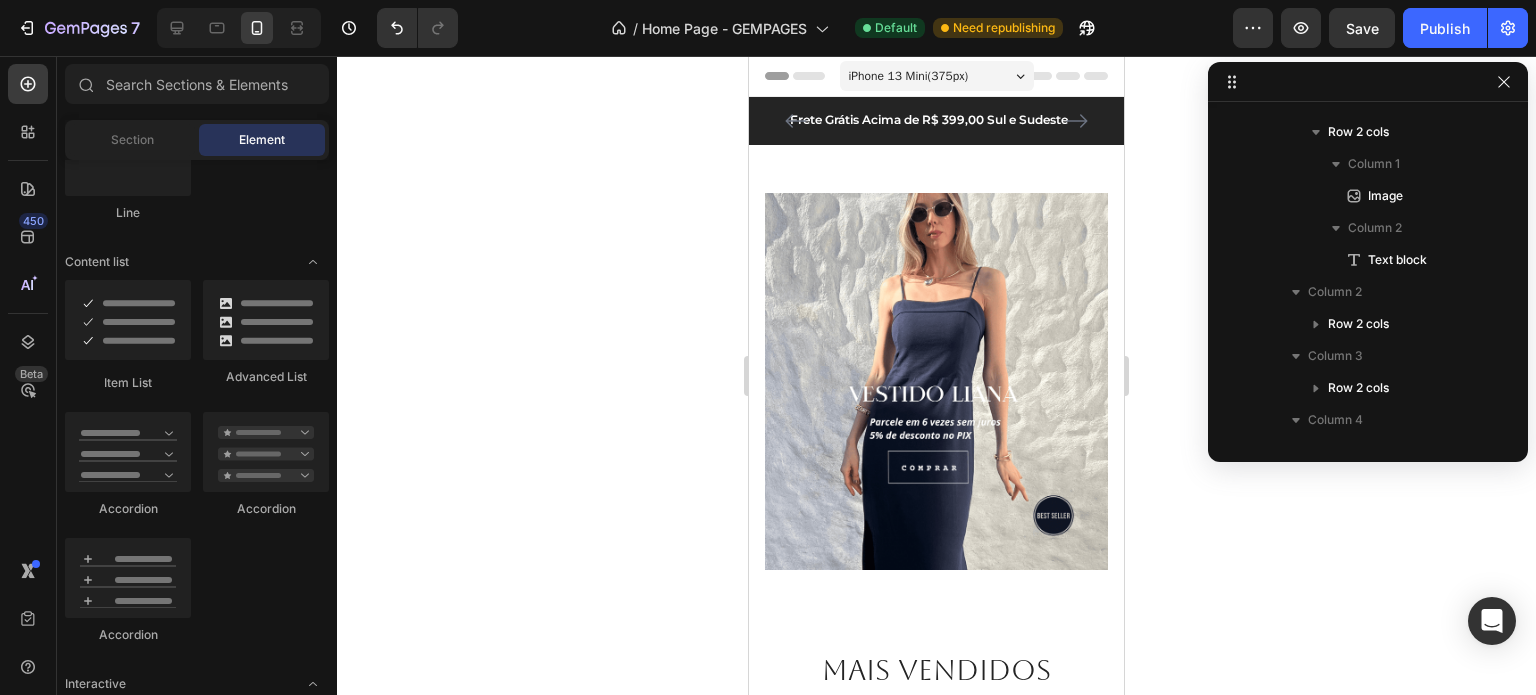 click on "iPhone 13 Mini  ( 375 px)" at bounding box center [909, 76] 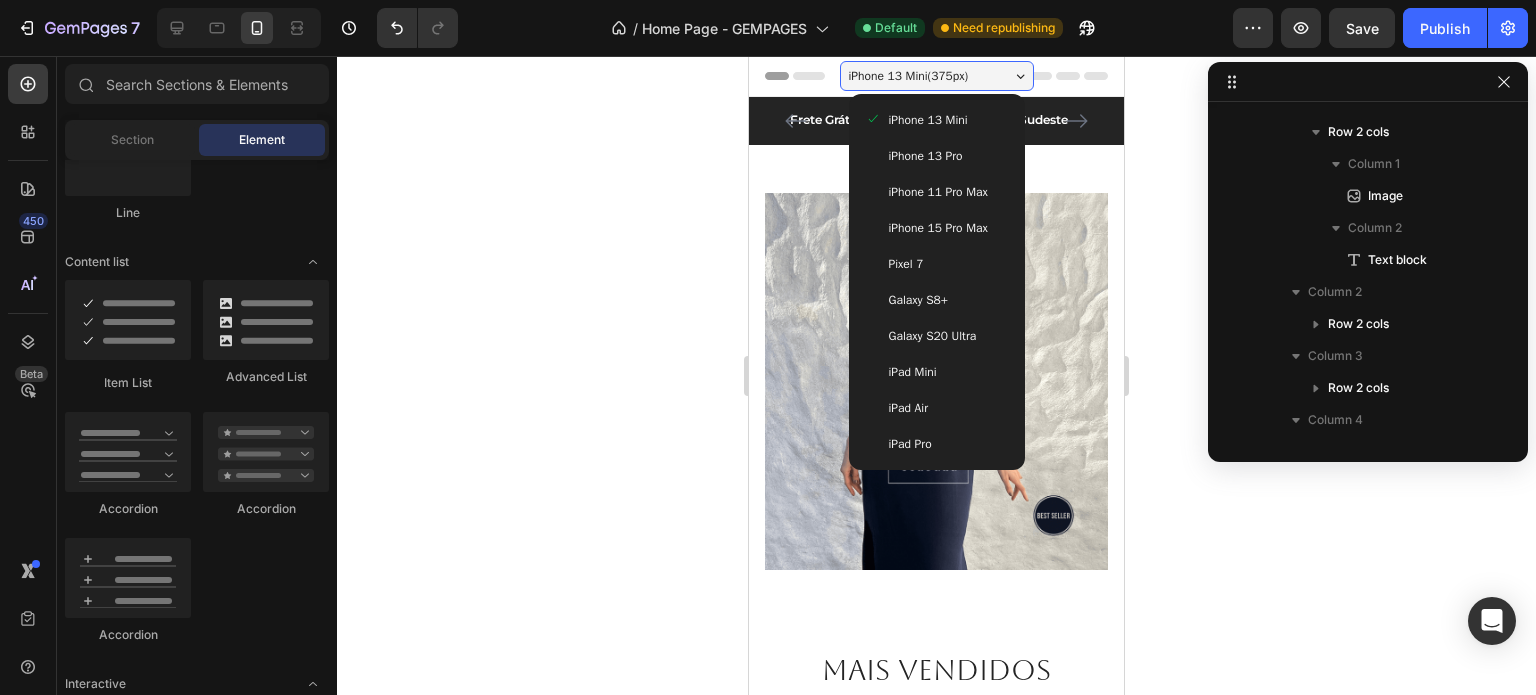 click on "iPhone 15 Pro Max" at bounding box center [938, 228] 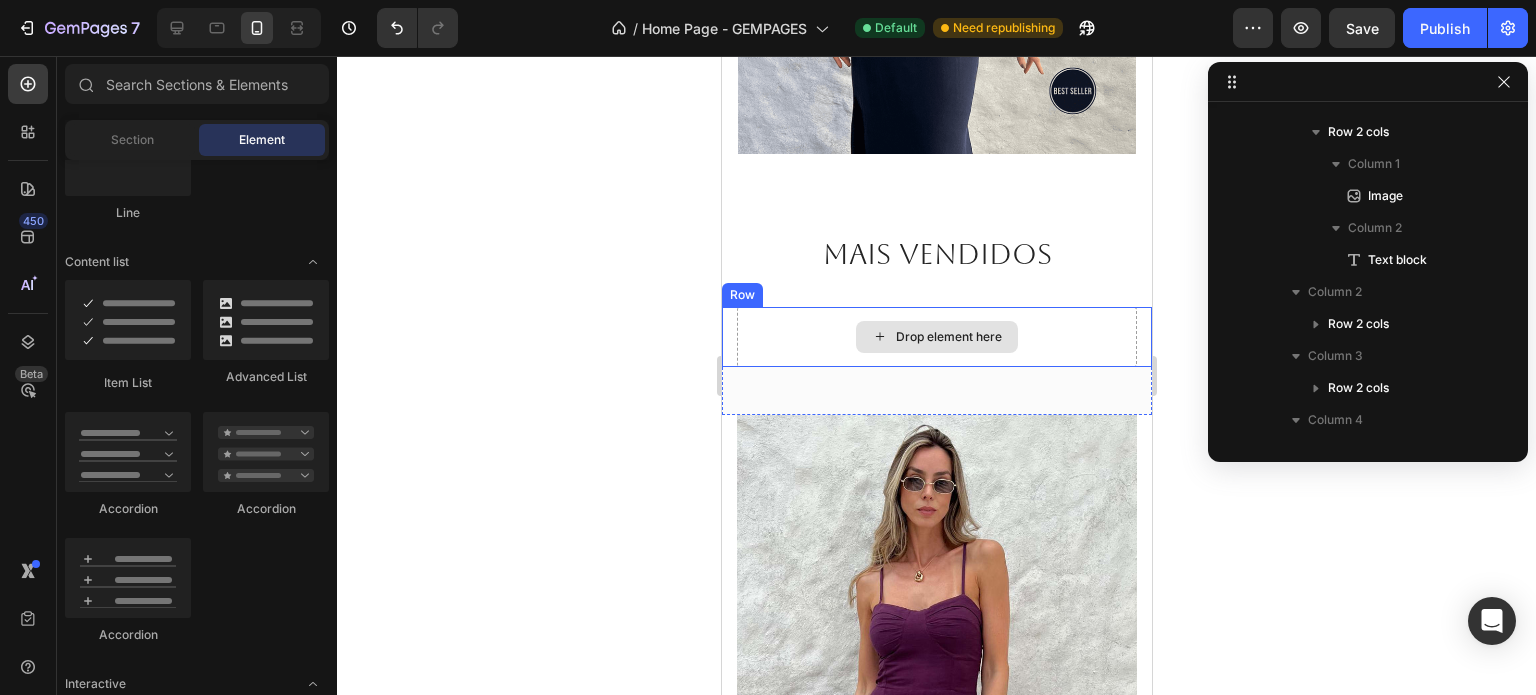 scroll, scrollTop: 400, scrollLeft: 0, axis: vertical 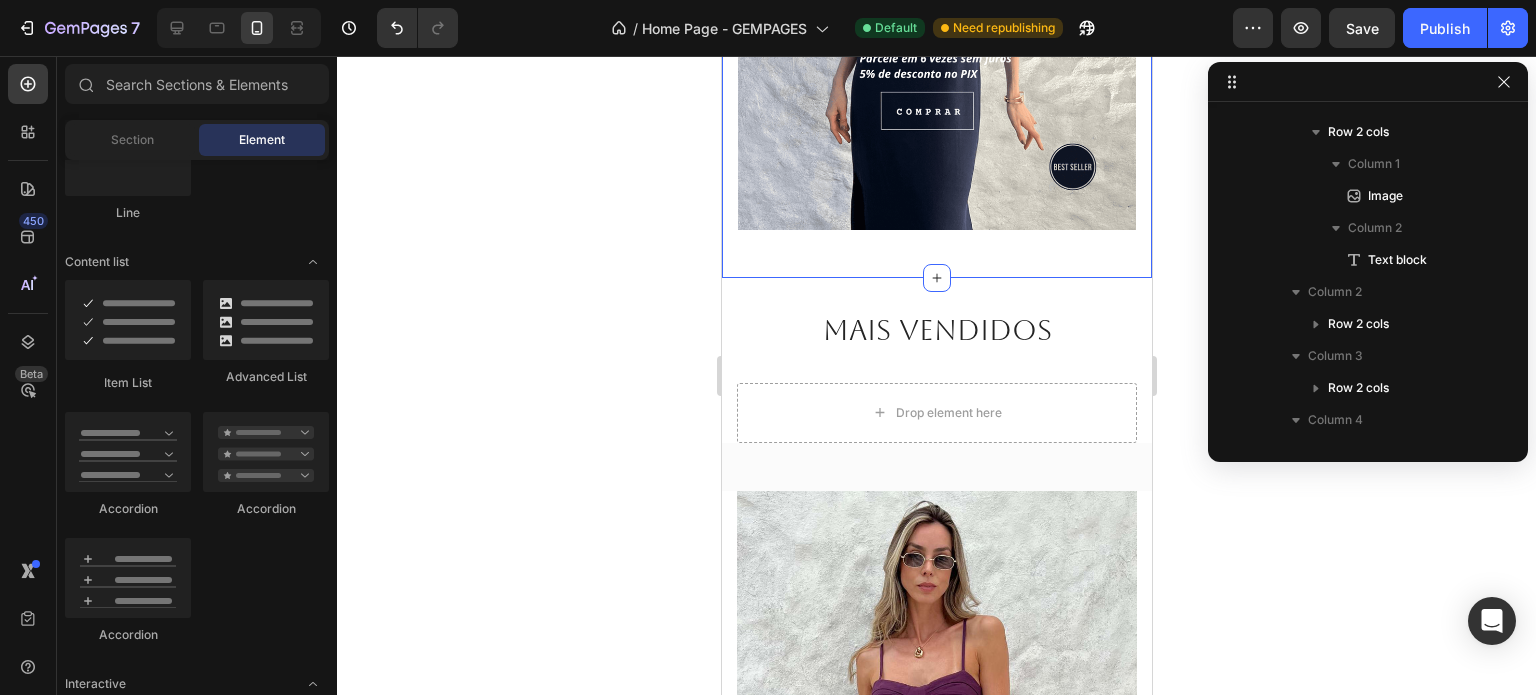 click on "Image Row Section 2" at bounding box center (936, 12) 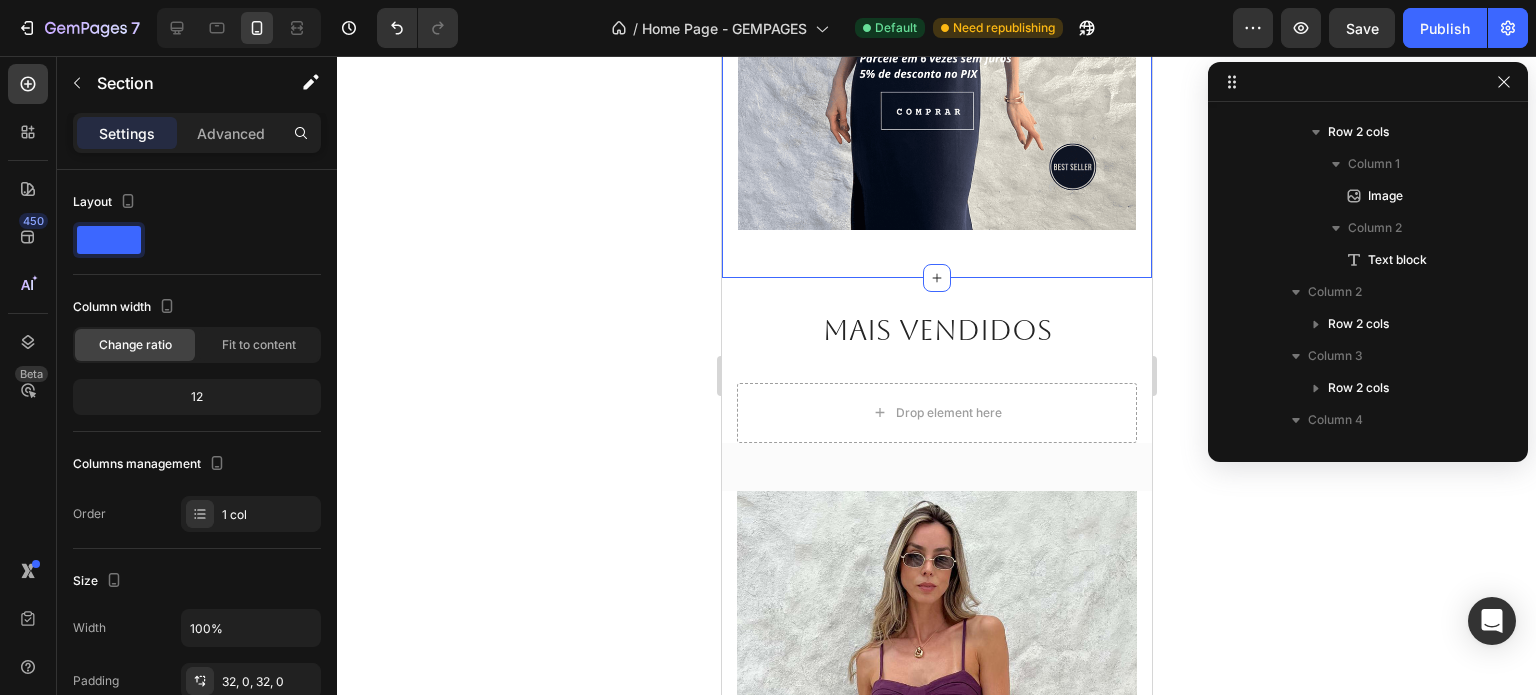 scroll, scrollTop: 0, scrollLeft: 0, axis: both 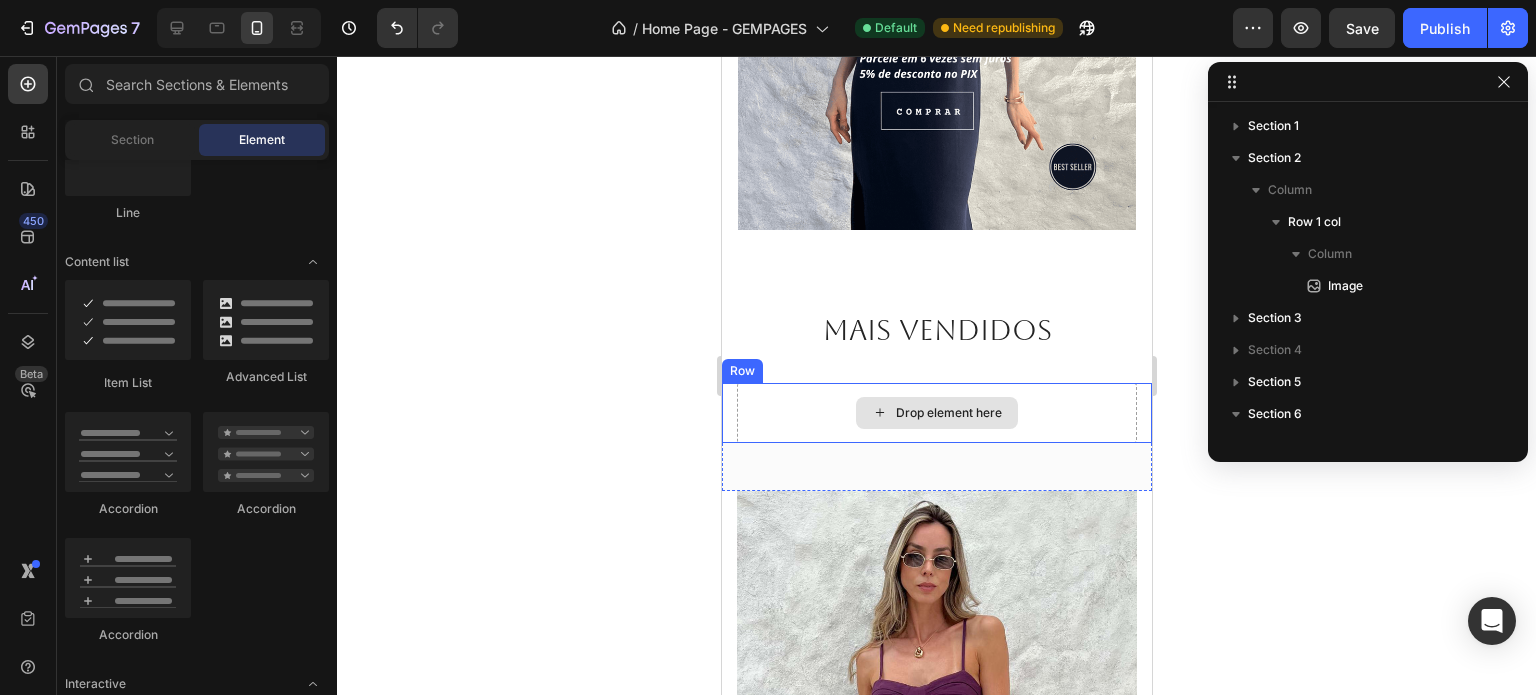 click on "Drop element here" at bounding box center [948, 413] 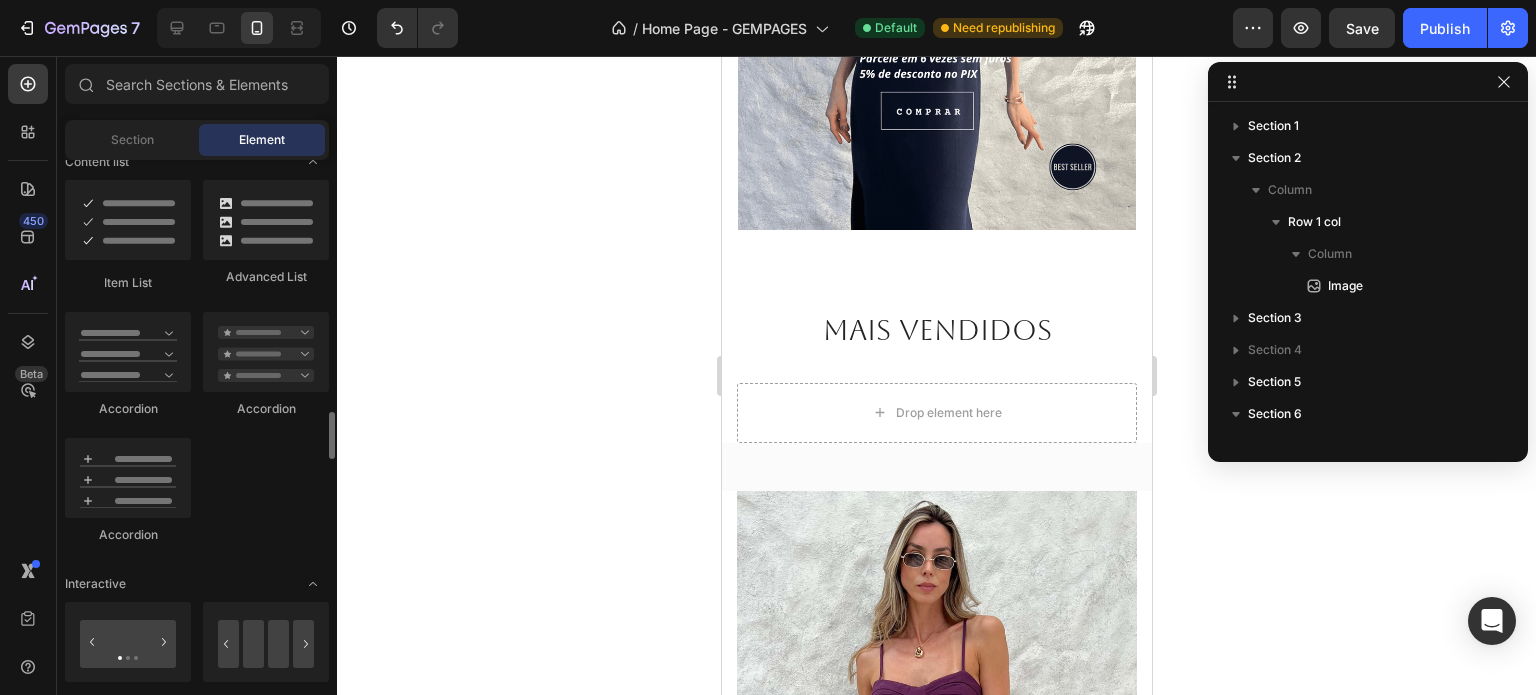 scroll, scrollTop: 1800, scrollLeft: 0, axis: vertical 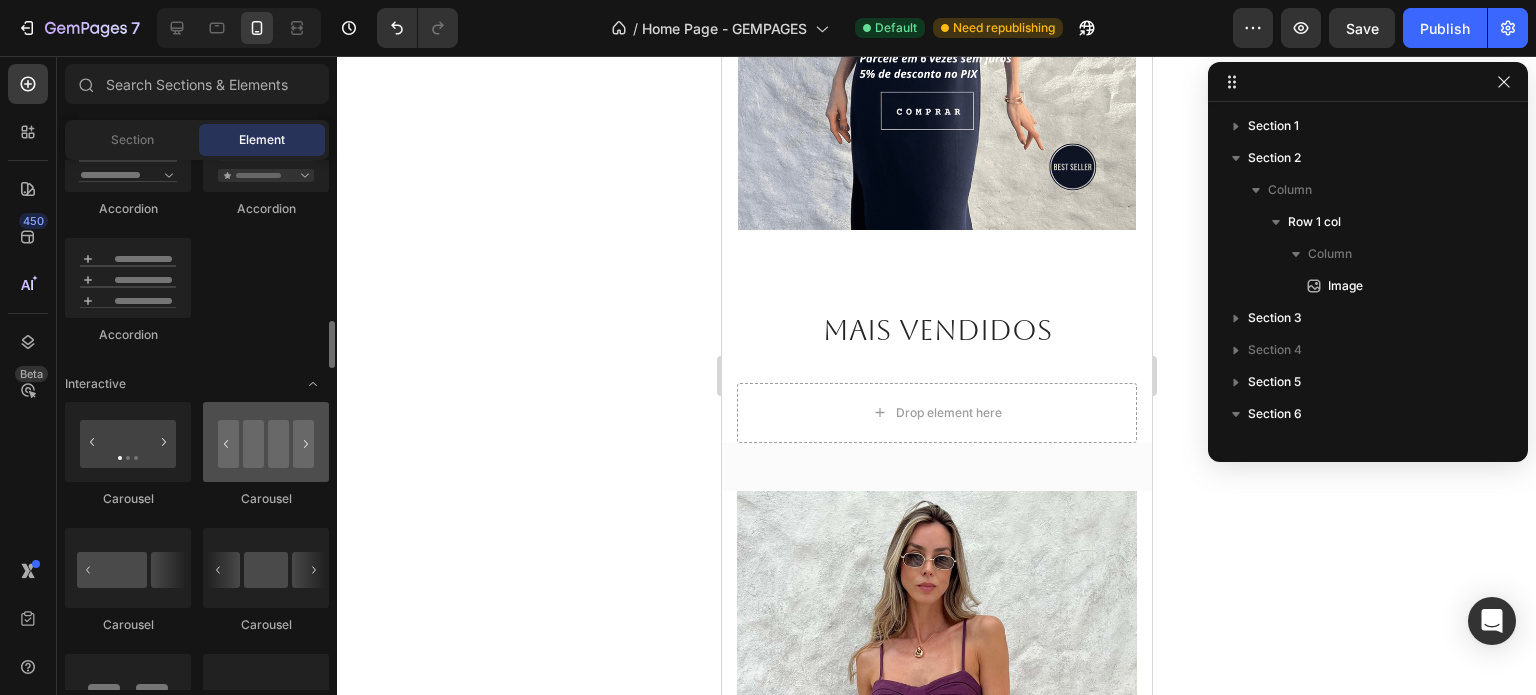 click at bounding box center (266, 442) 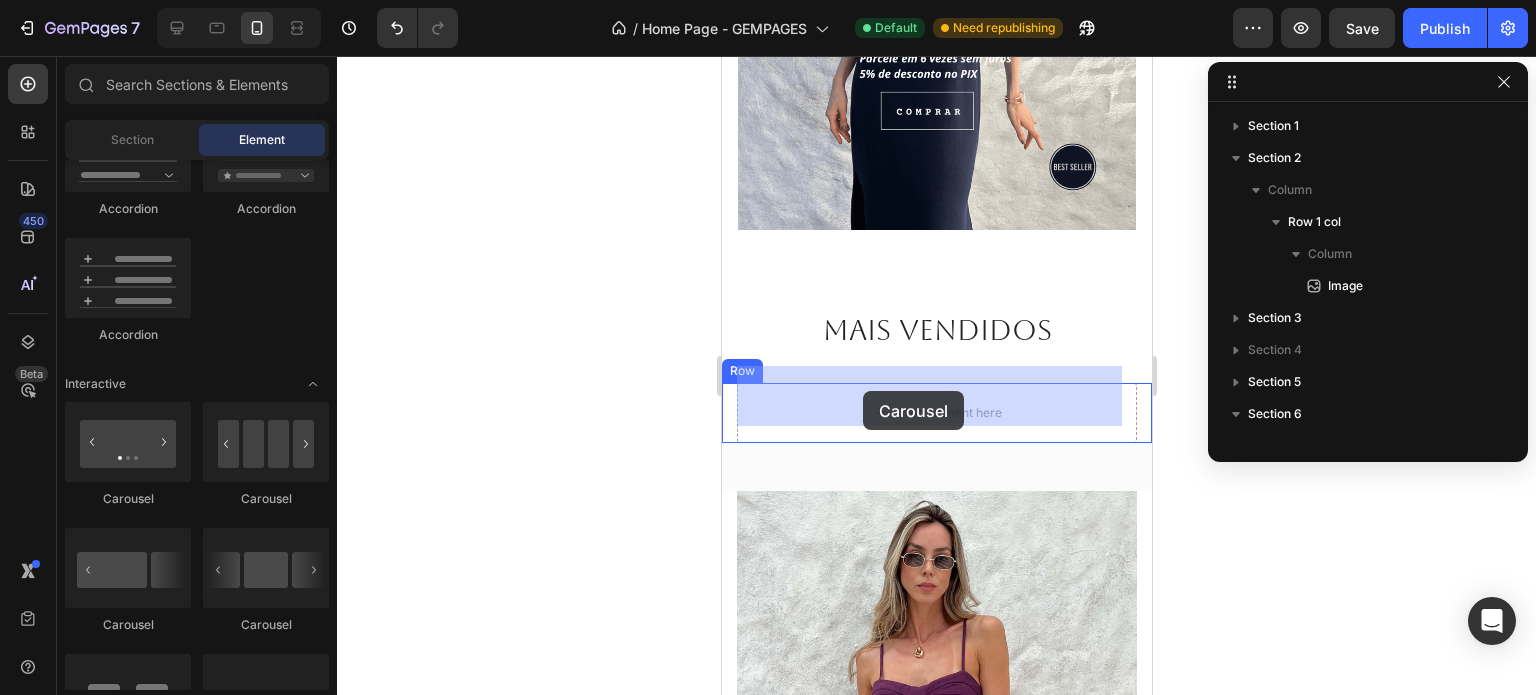 drag, startPoint x: 986, startPoint y: 515, endPoint x: 862, endPoint y: 391, distance: 175.36249 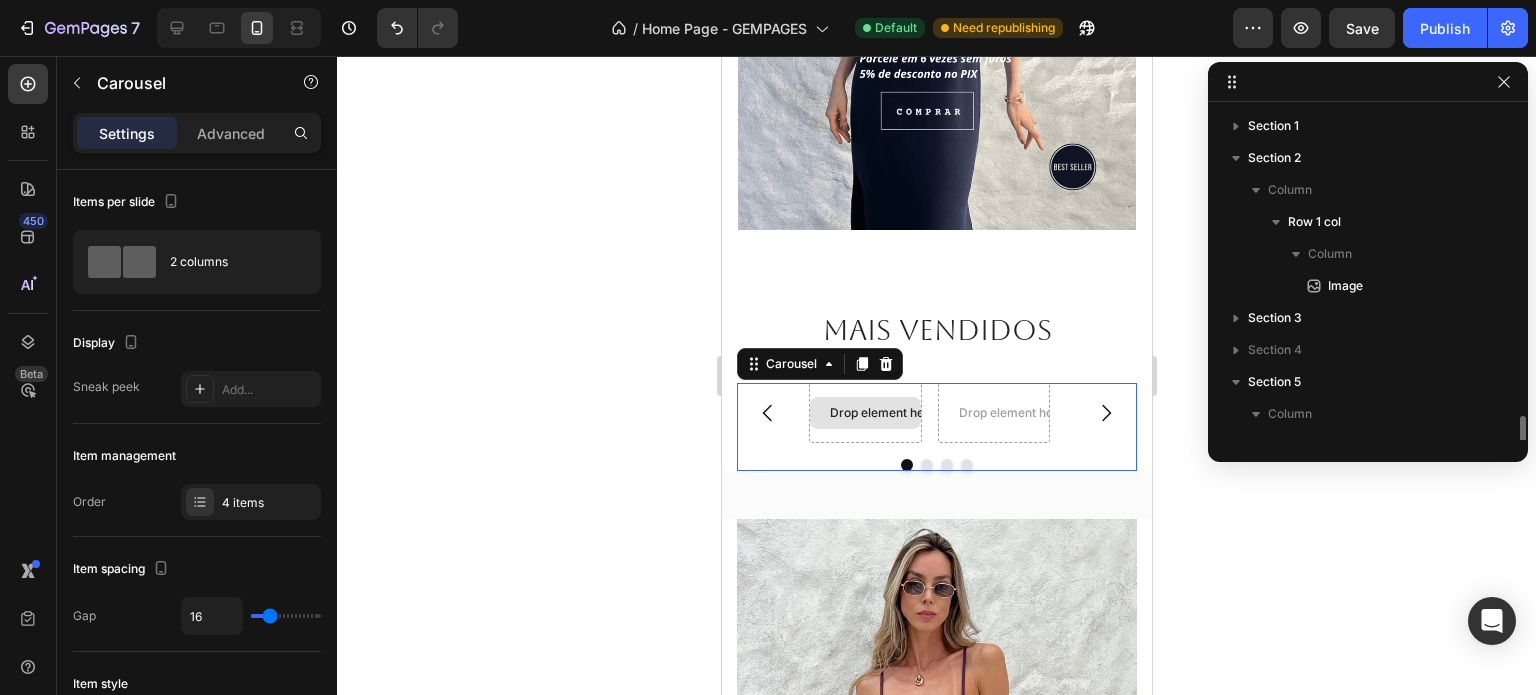 scroll, scrollTop: 250, scrollLeft: 0, axis: vertical 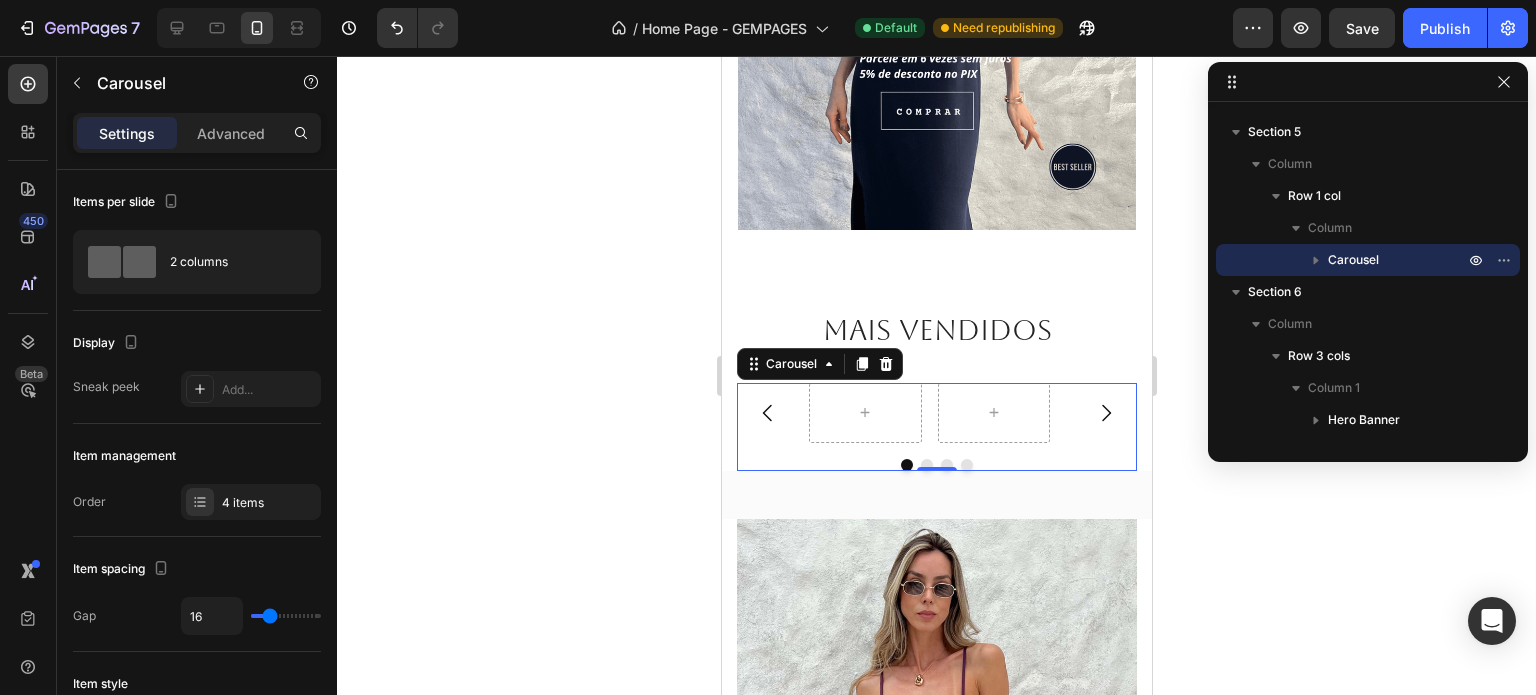 click at bounding box center [1105, 413] 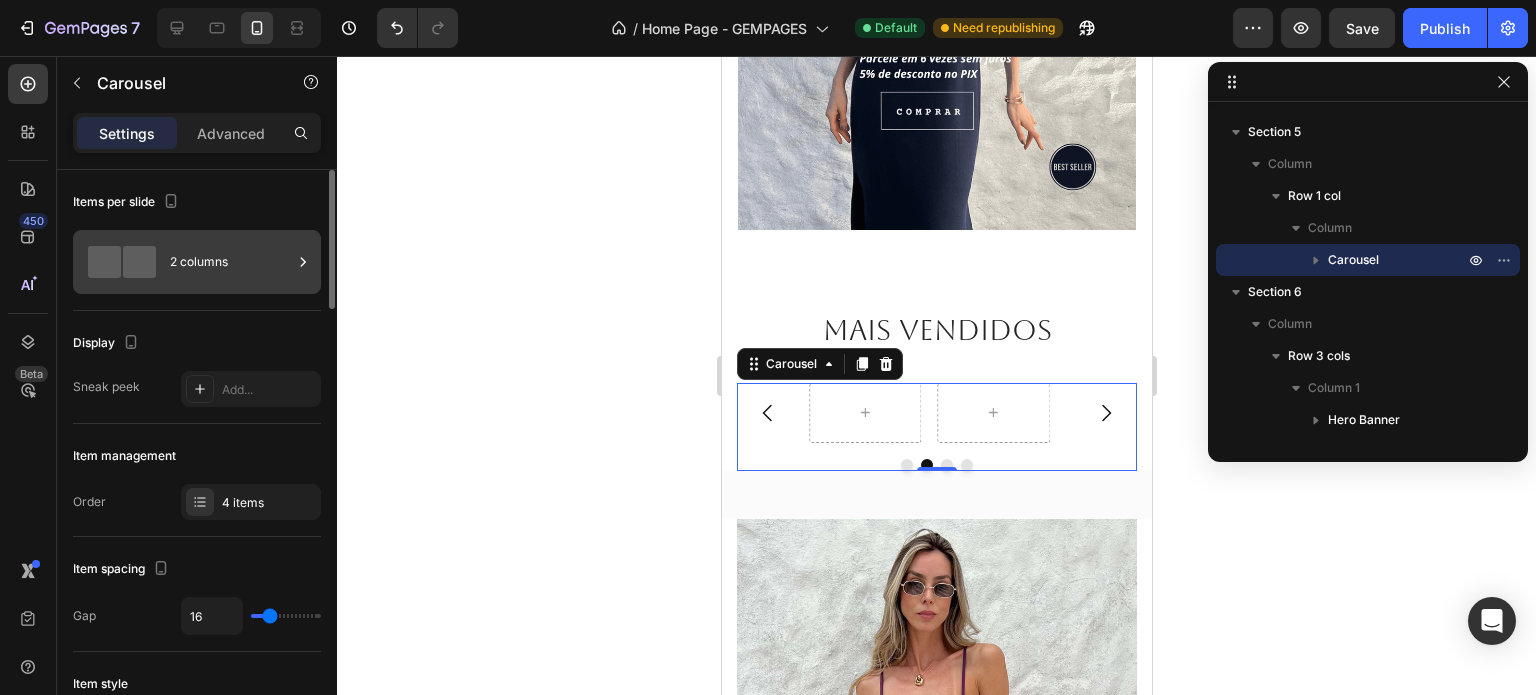 click on "2 columns" at bounding box center [231, 262] 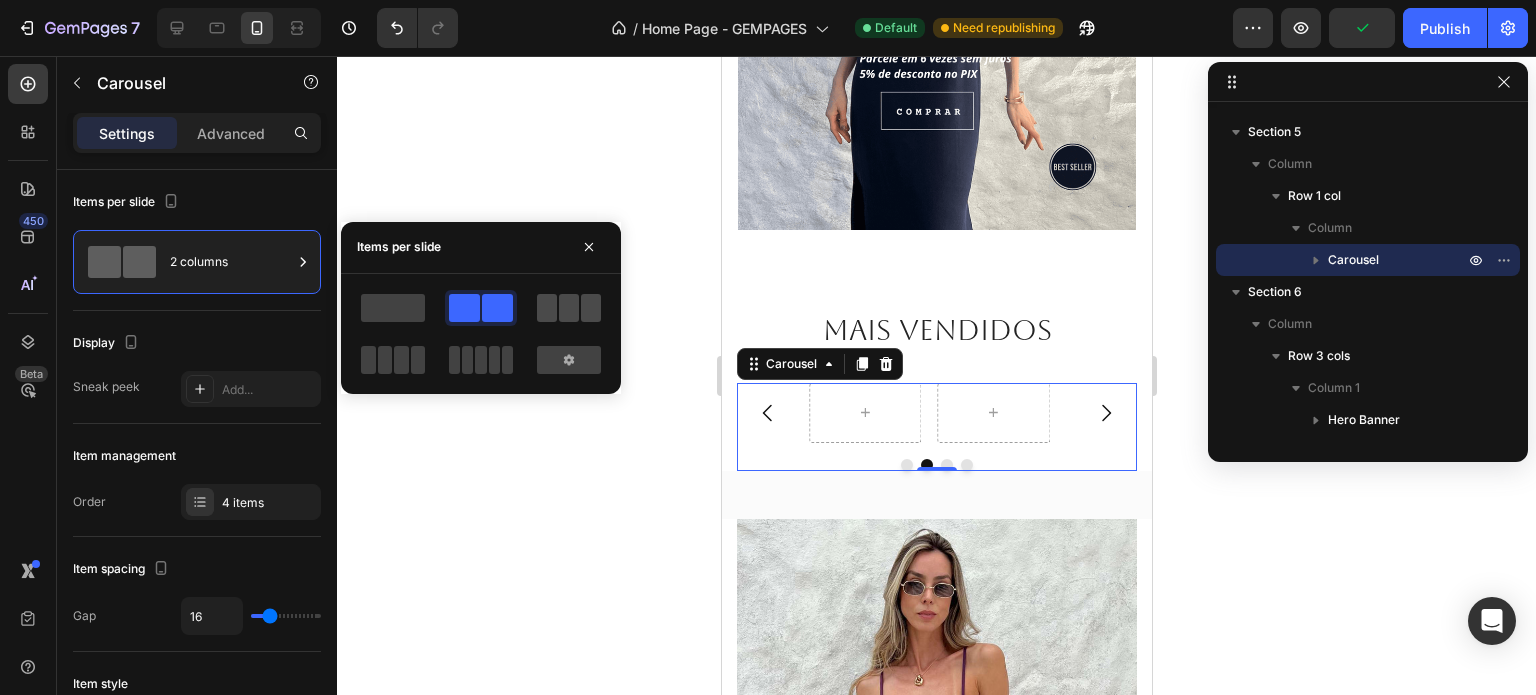 click 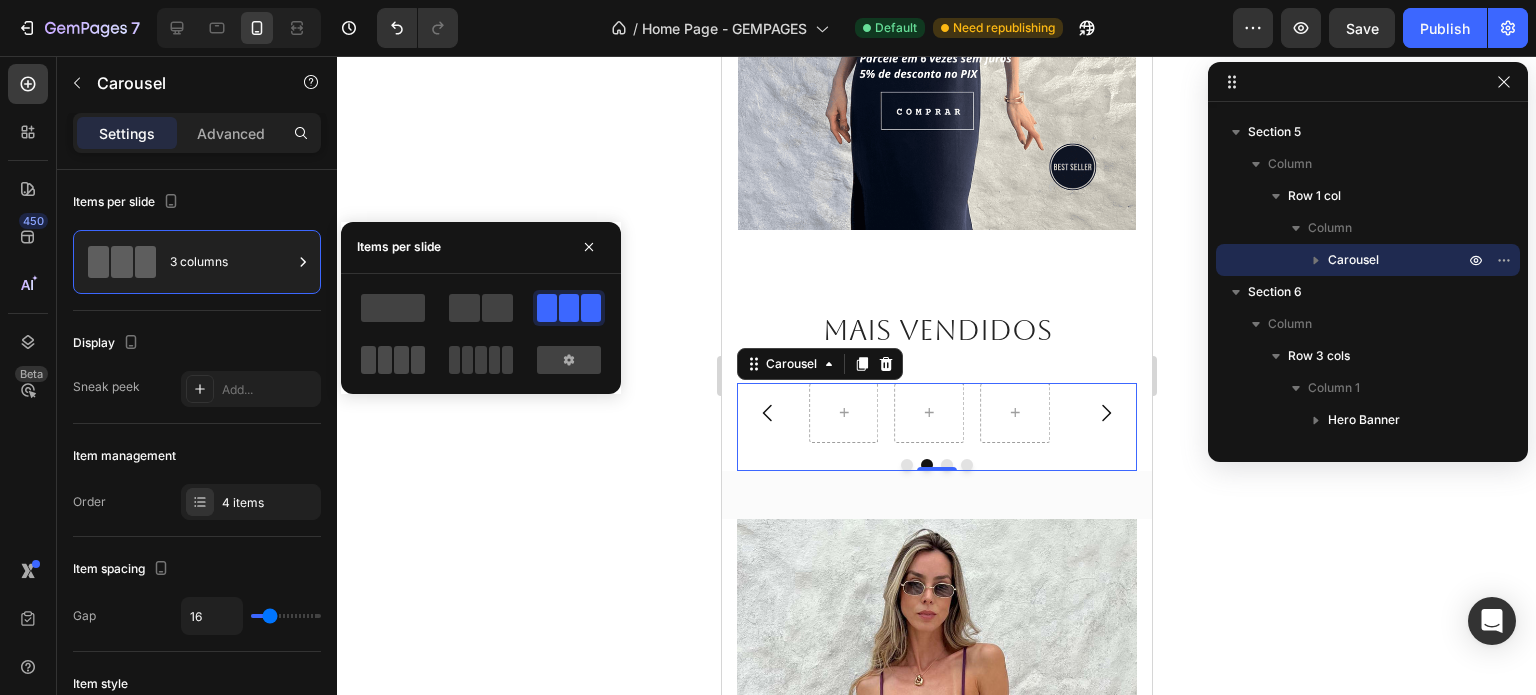 click 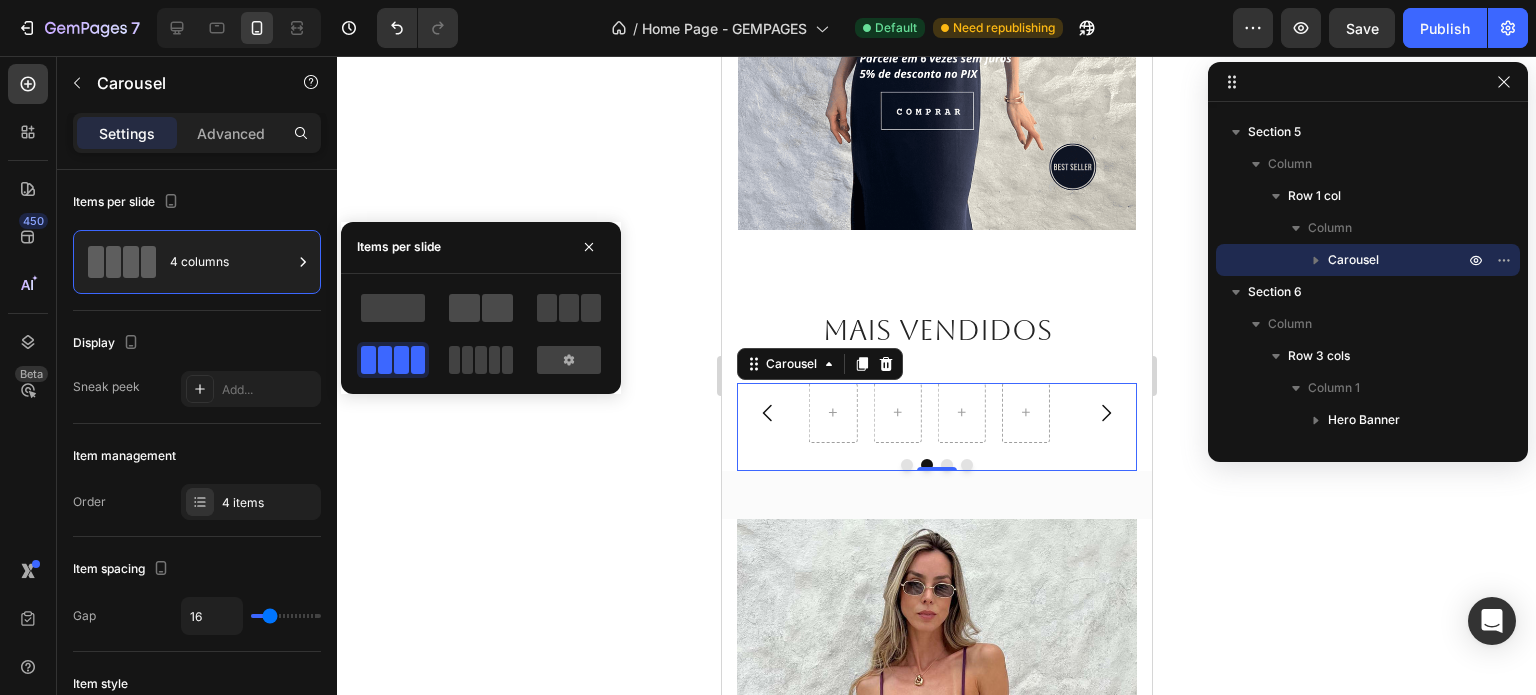 click 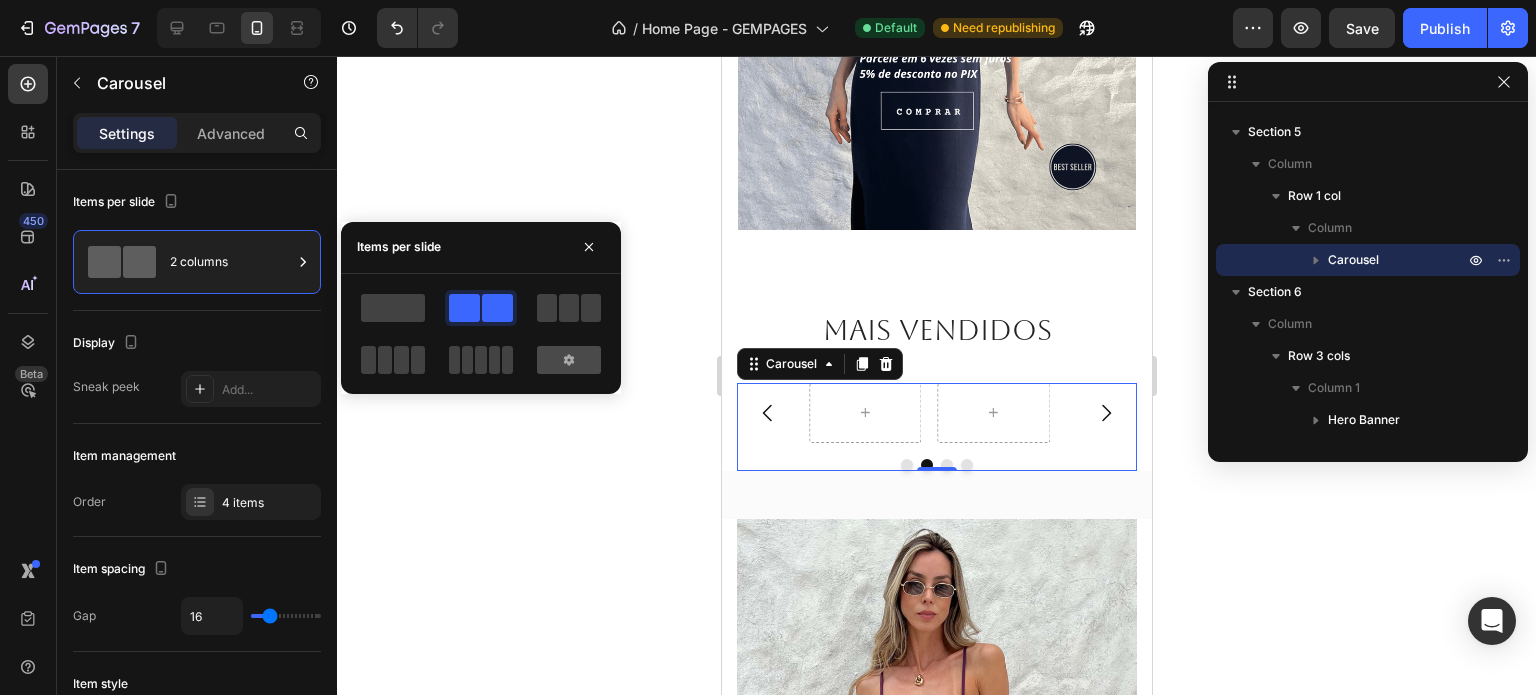 click 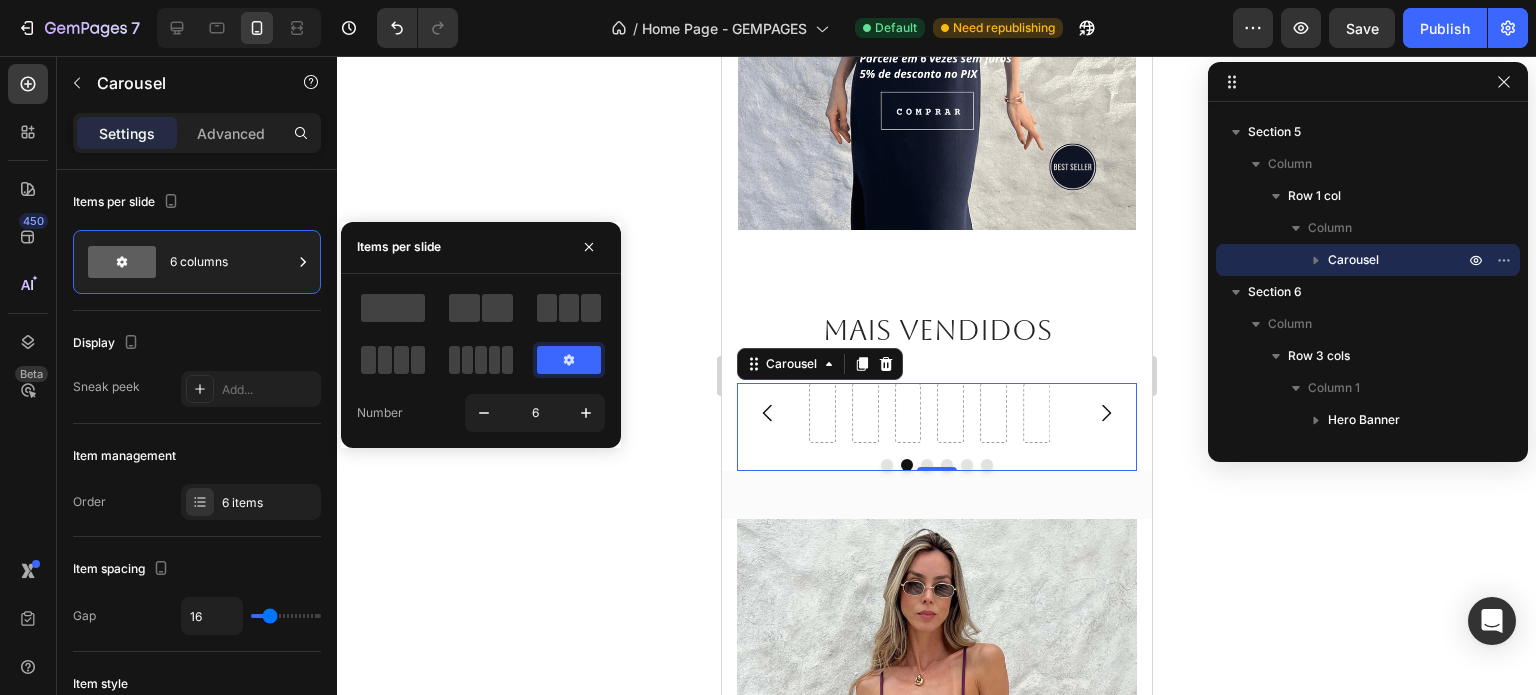 click at bounding box center (569, 360) 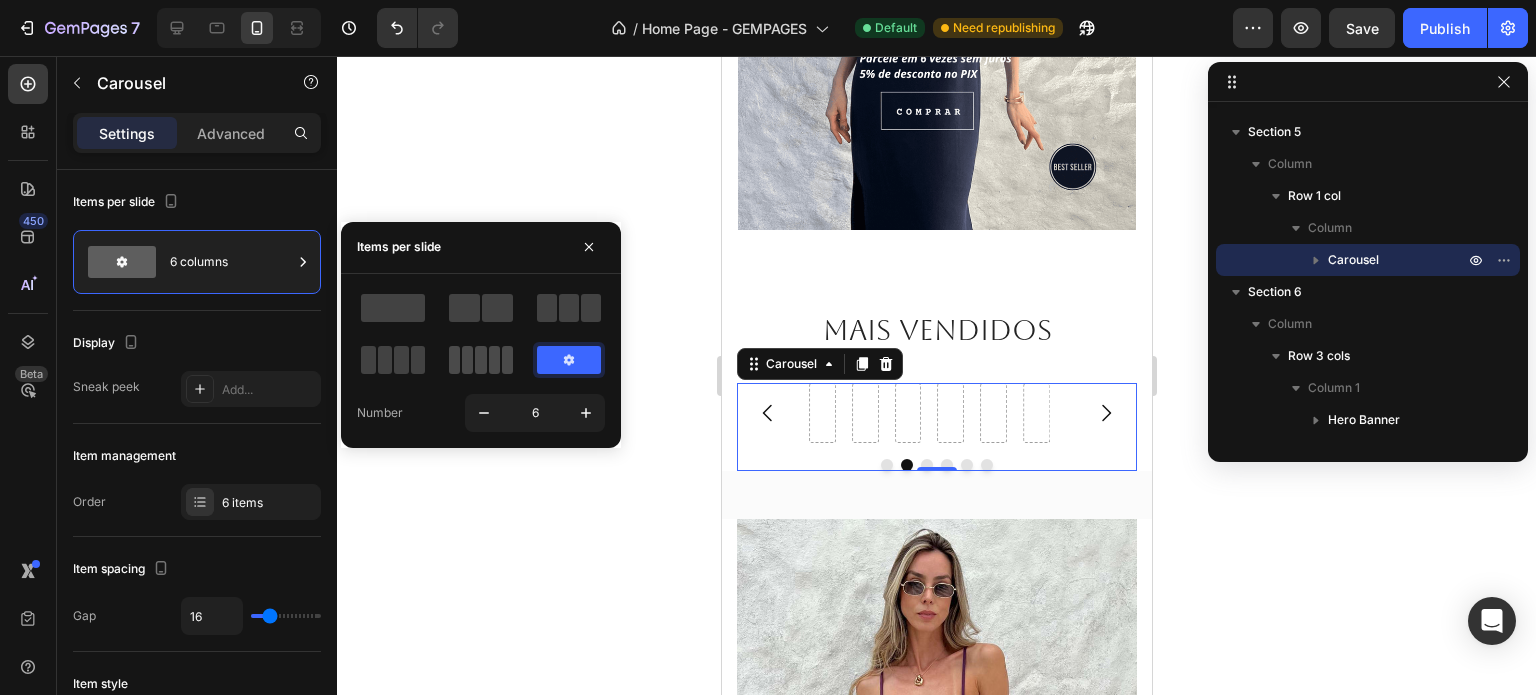 drag, startPoint x: 477, startPoint y: 335, endPoint x: 460, endPoint y: 355, distance: 26.24881 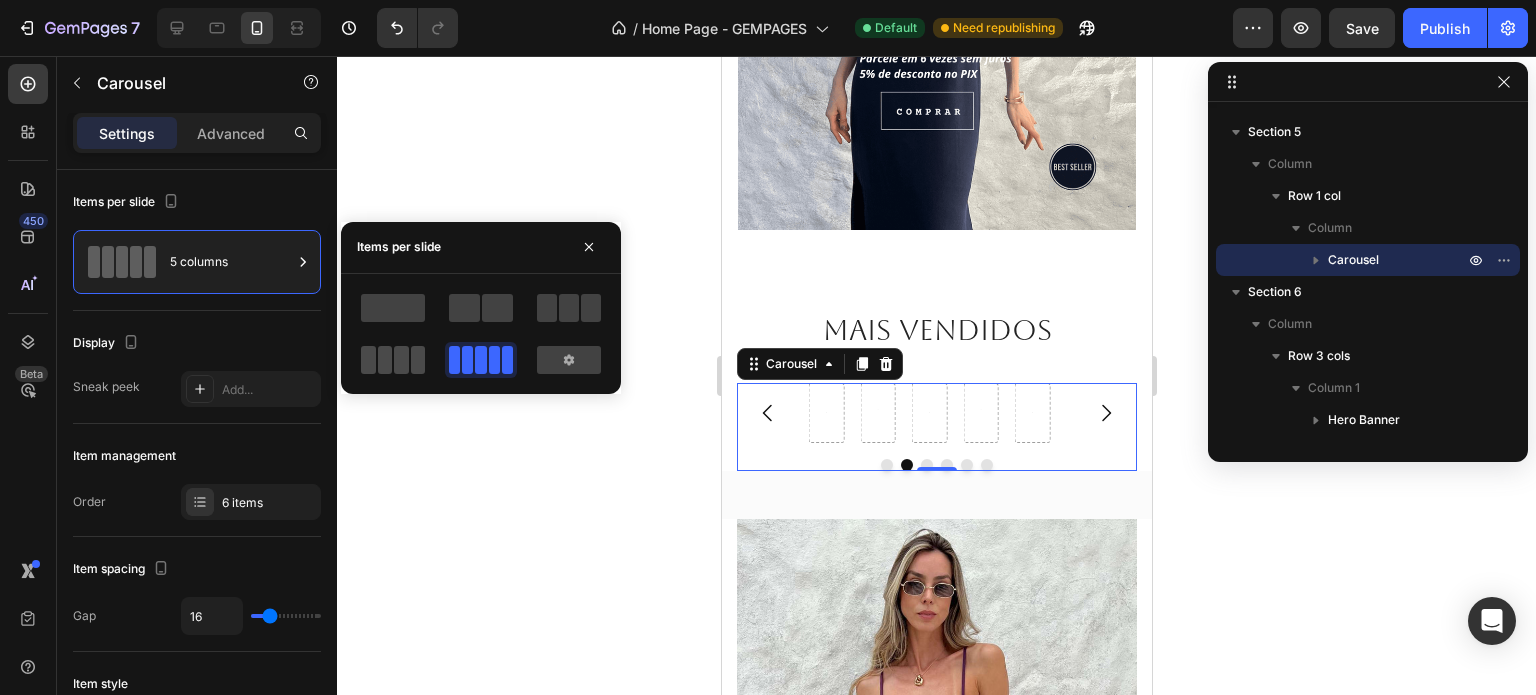 click 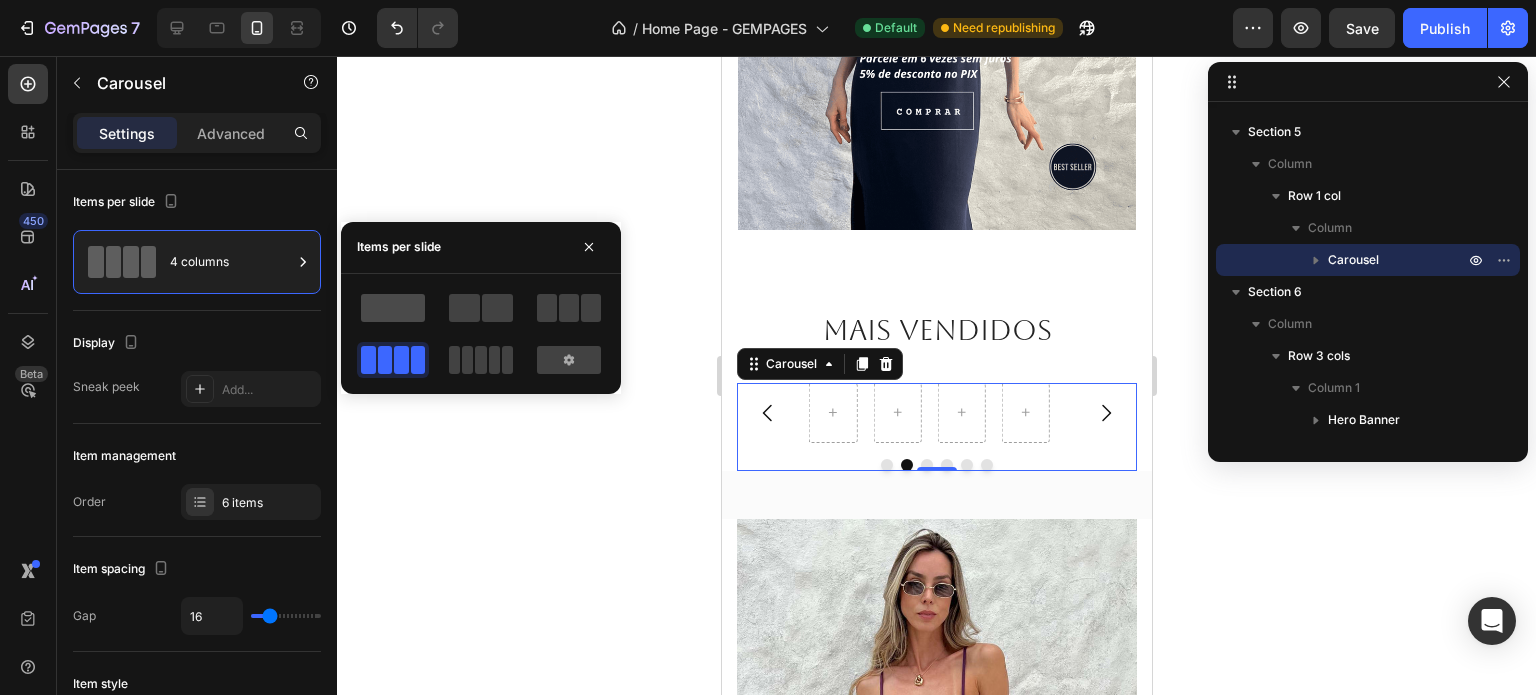 click 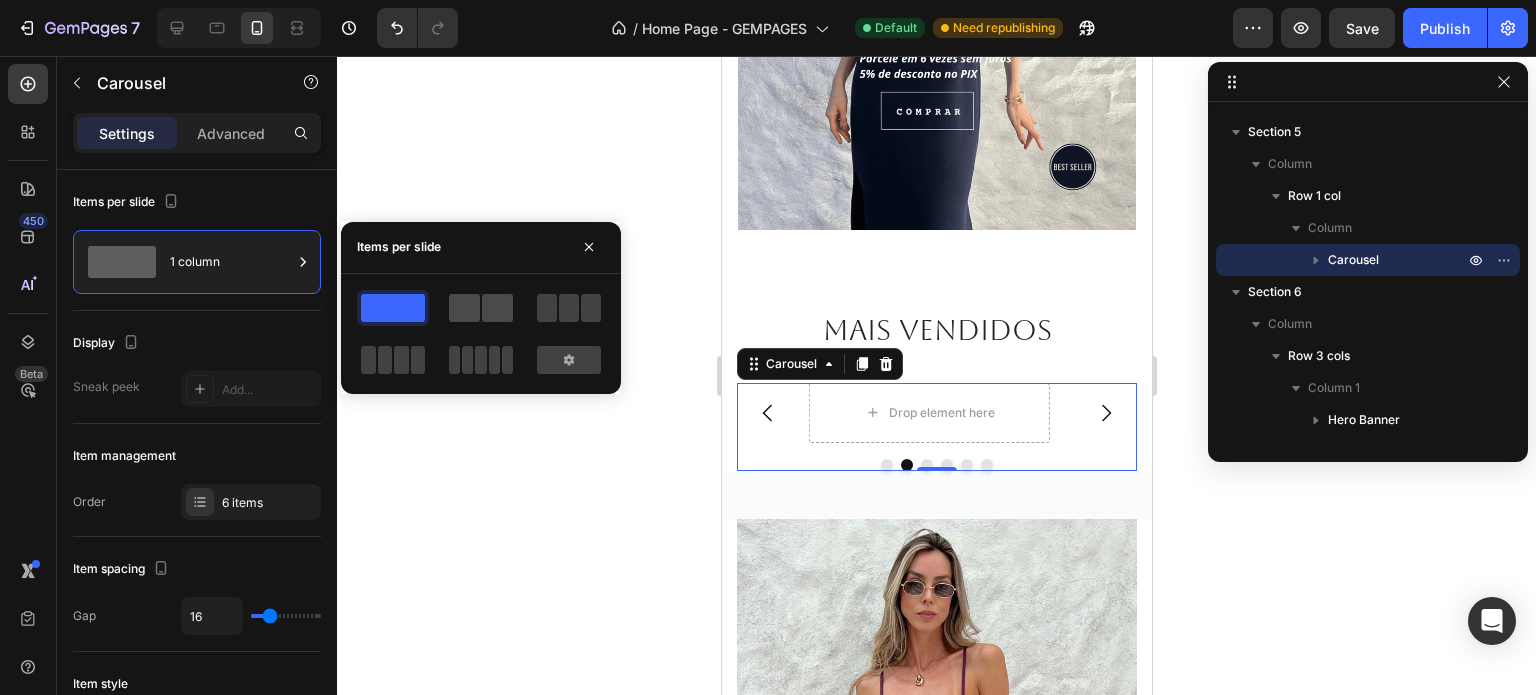 click 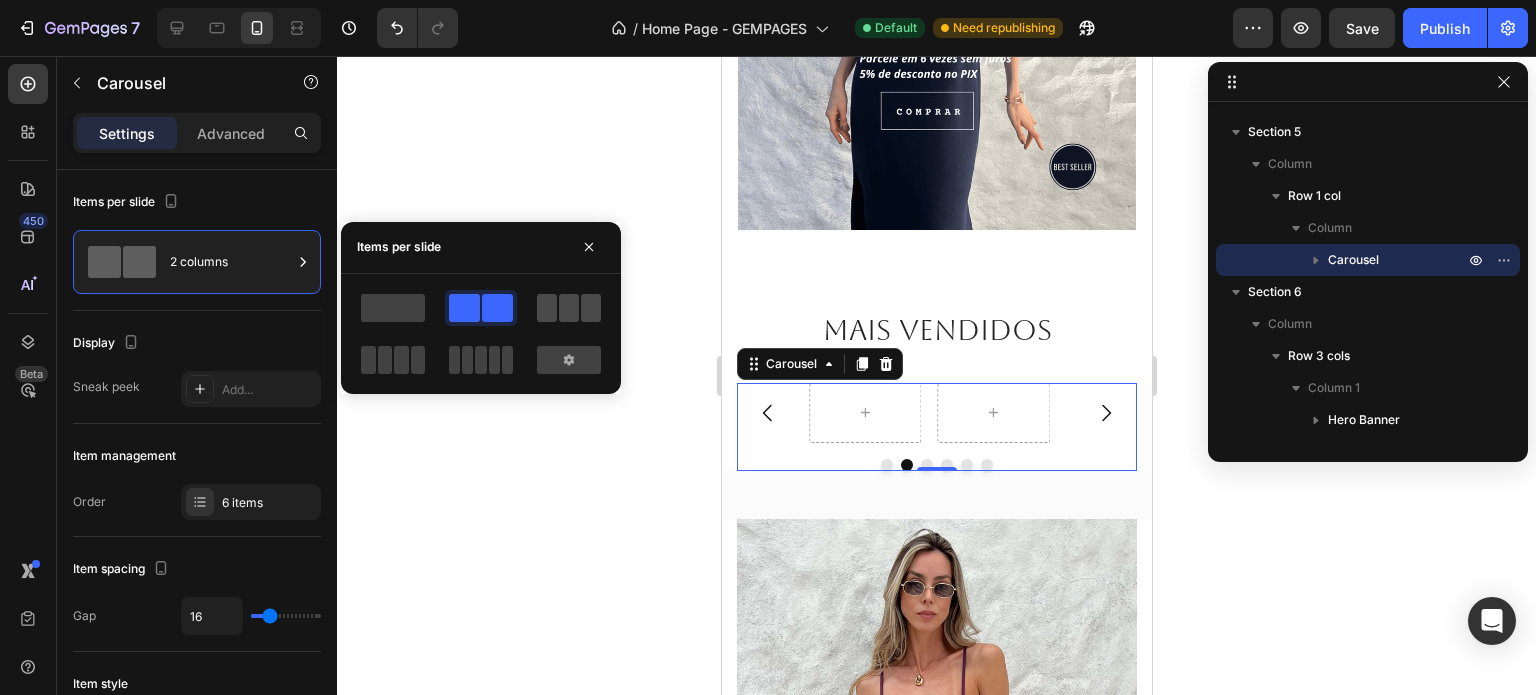 click 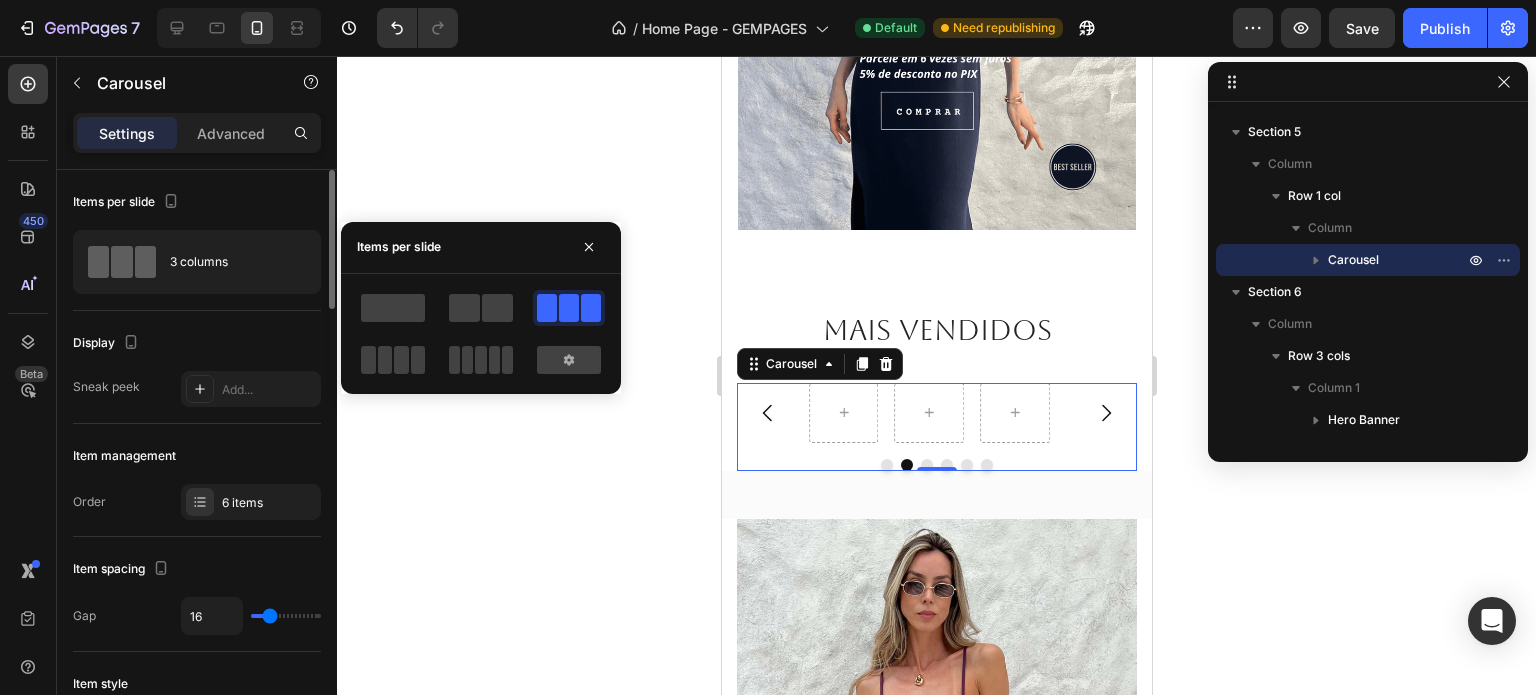 click on "Display" at bounding box center [197, 343] 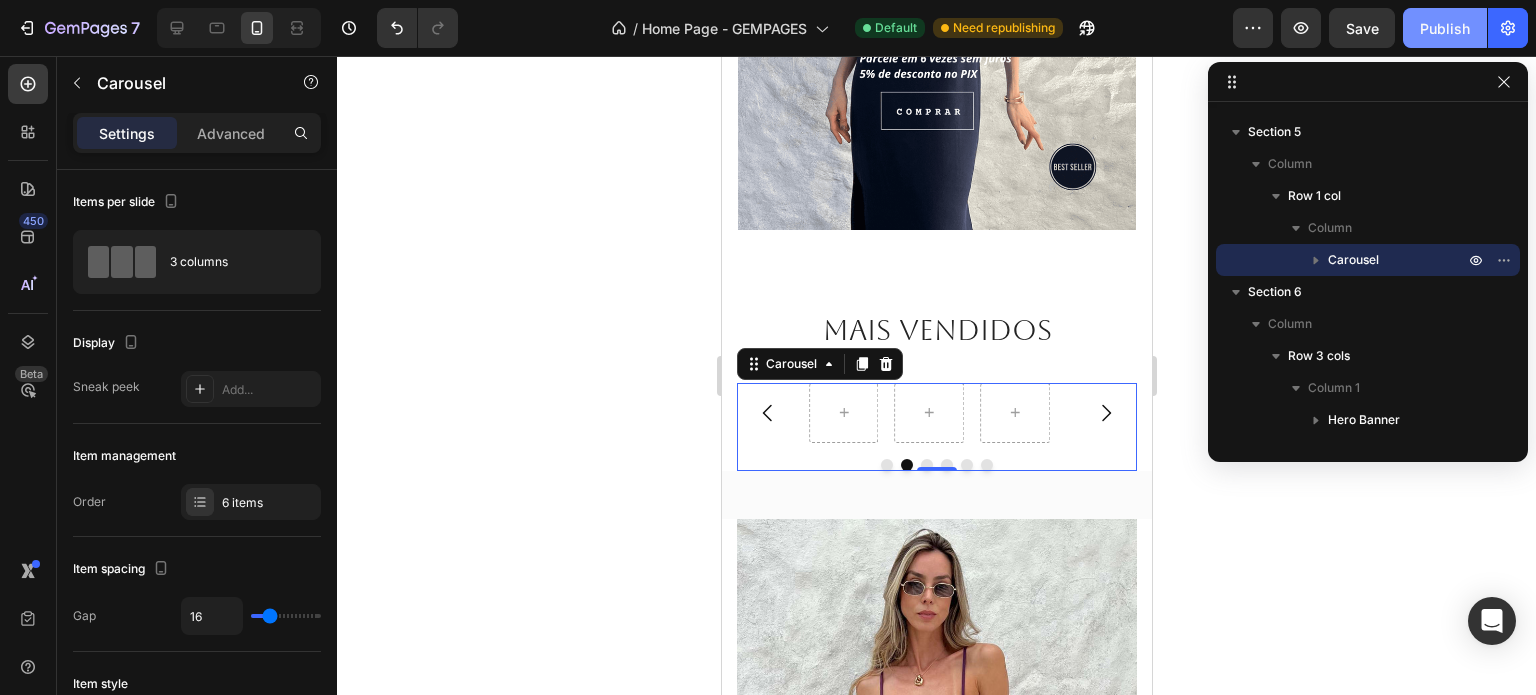 click on "Publish" 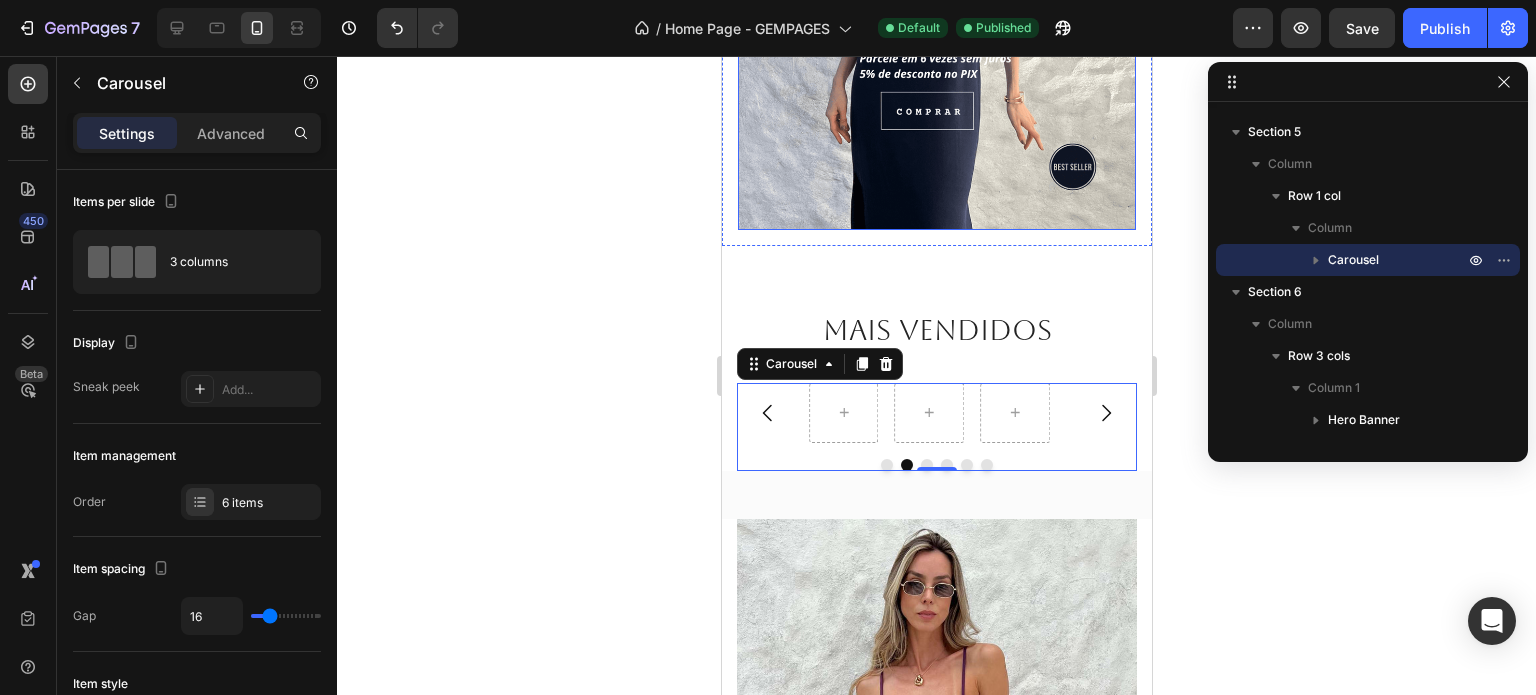 scroll, scrollTop: 200, scrollLeft: 0, axis: vertical 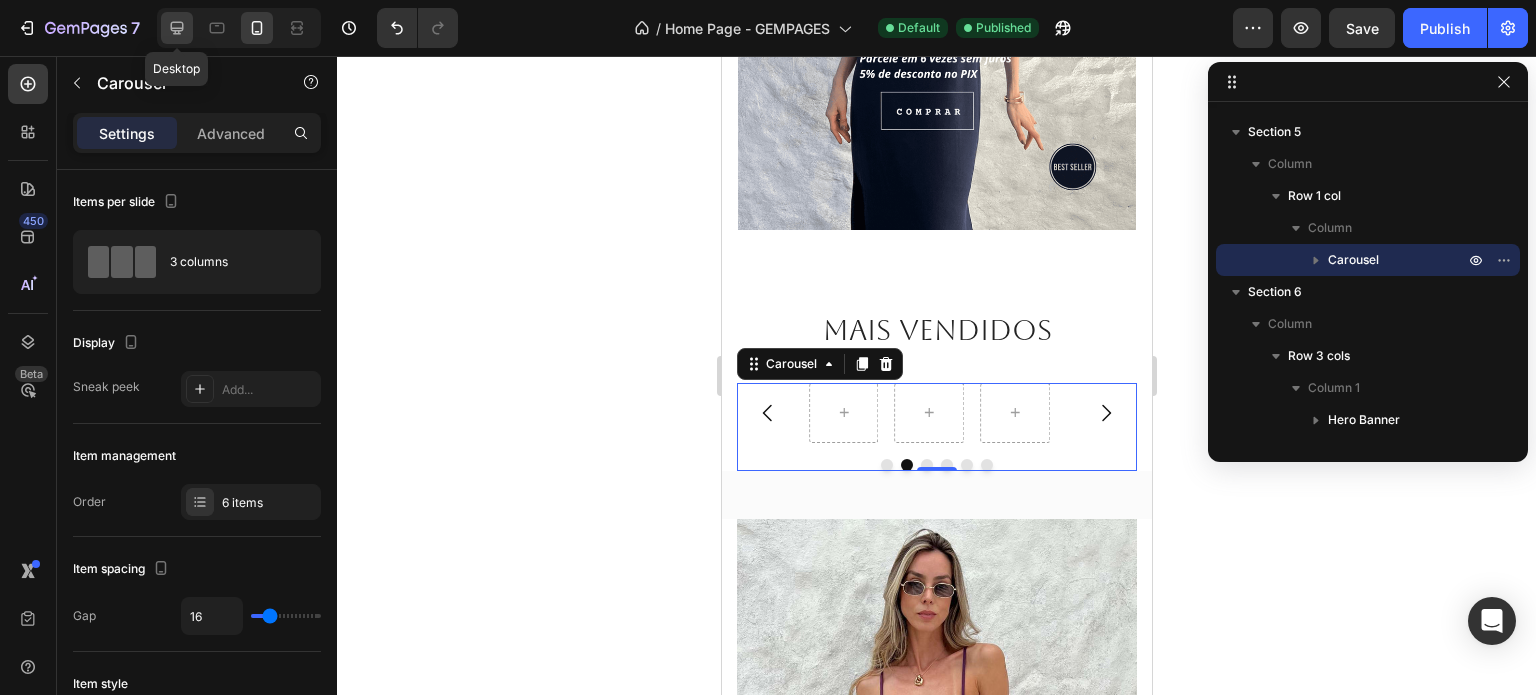 click 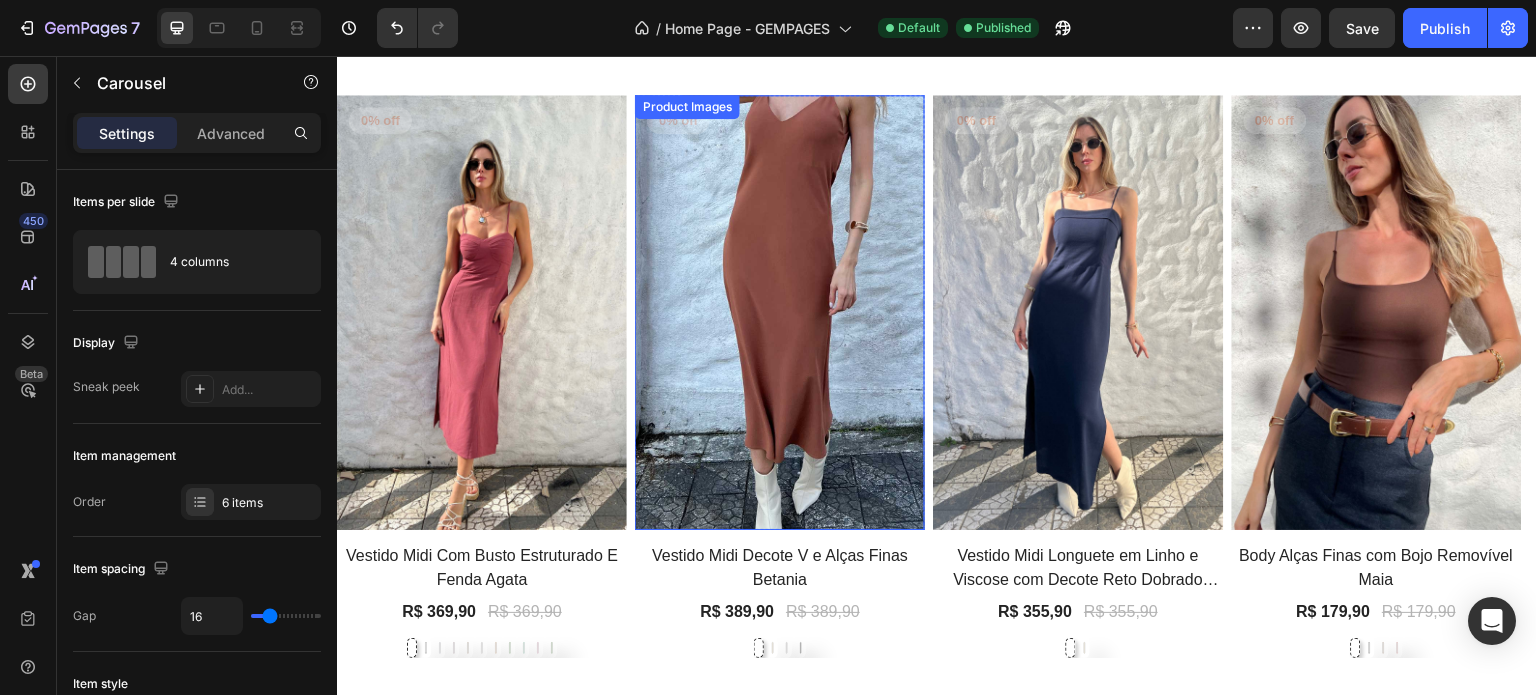 scroll, scrollTop: 800, scrollLeft: 0, axis: vertical 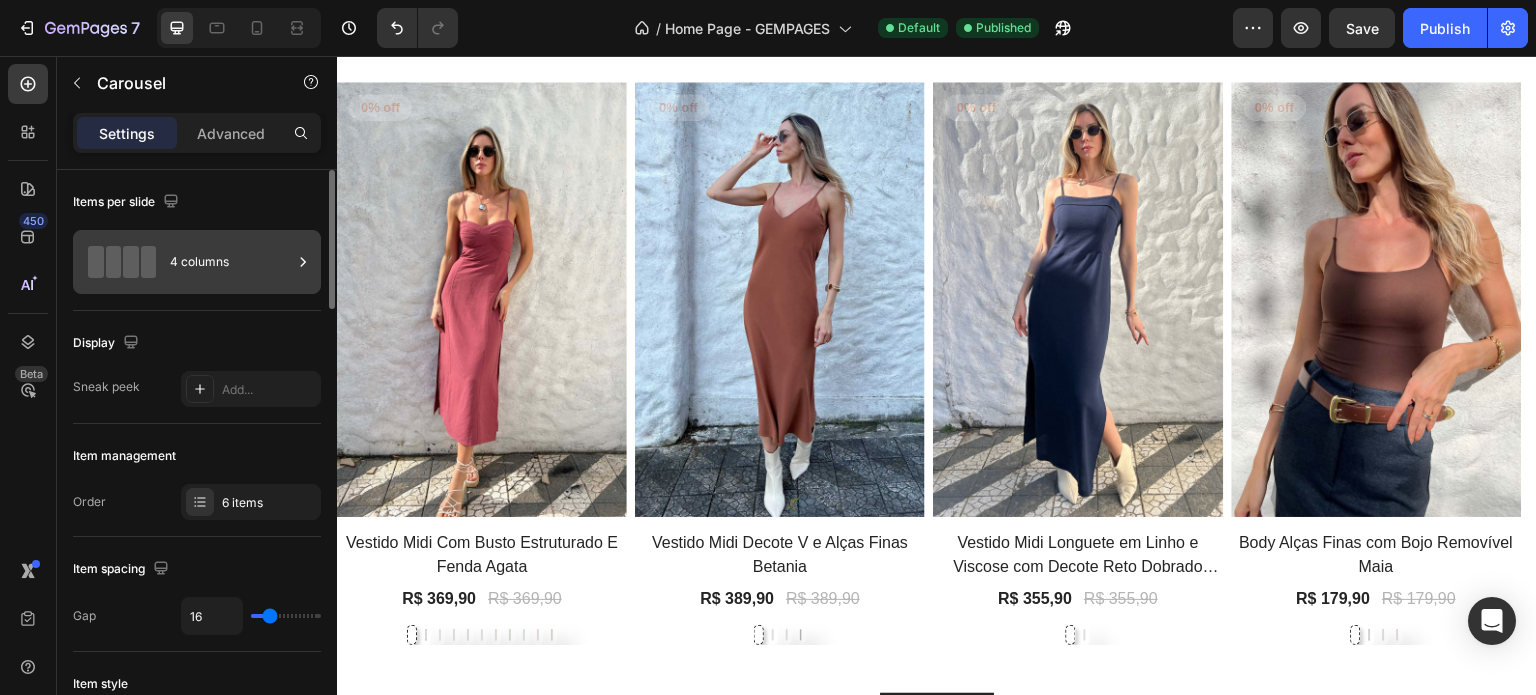 click on "4 columns" at bounding box center [231, 262] 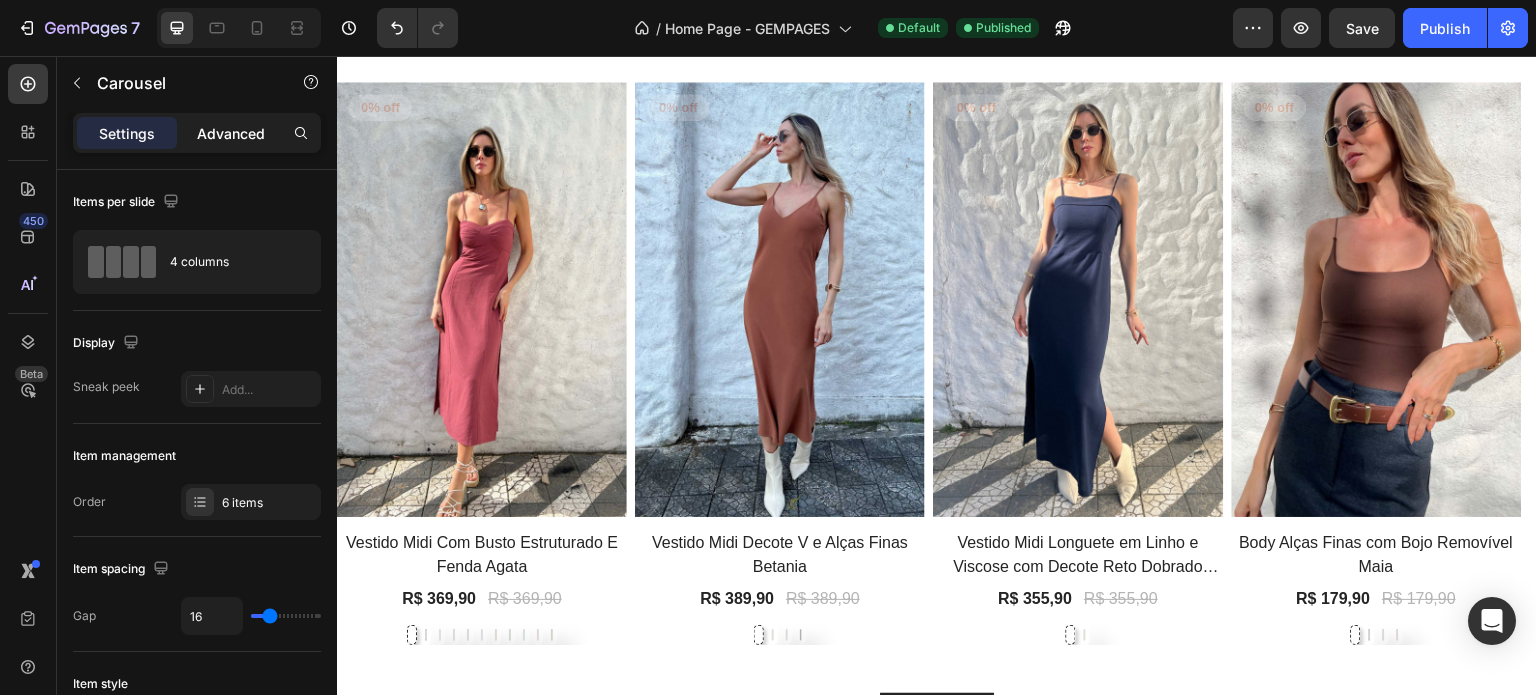 click on "Advanced" at bounding box center [231, 133] 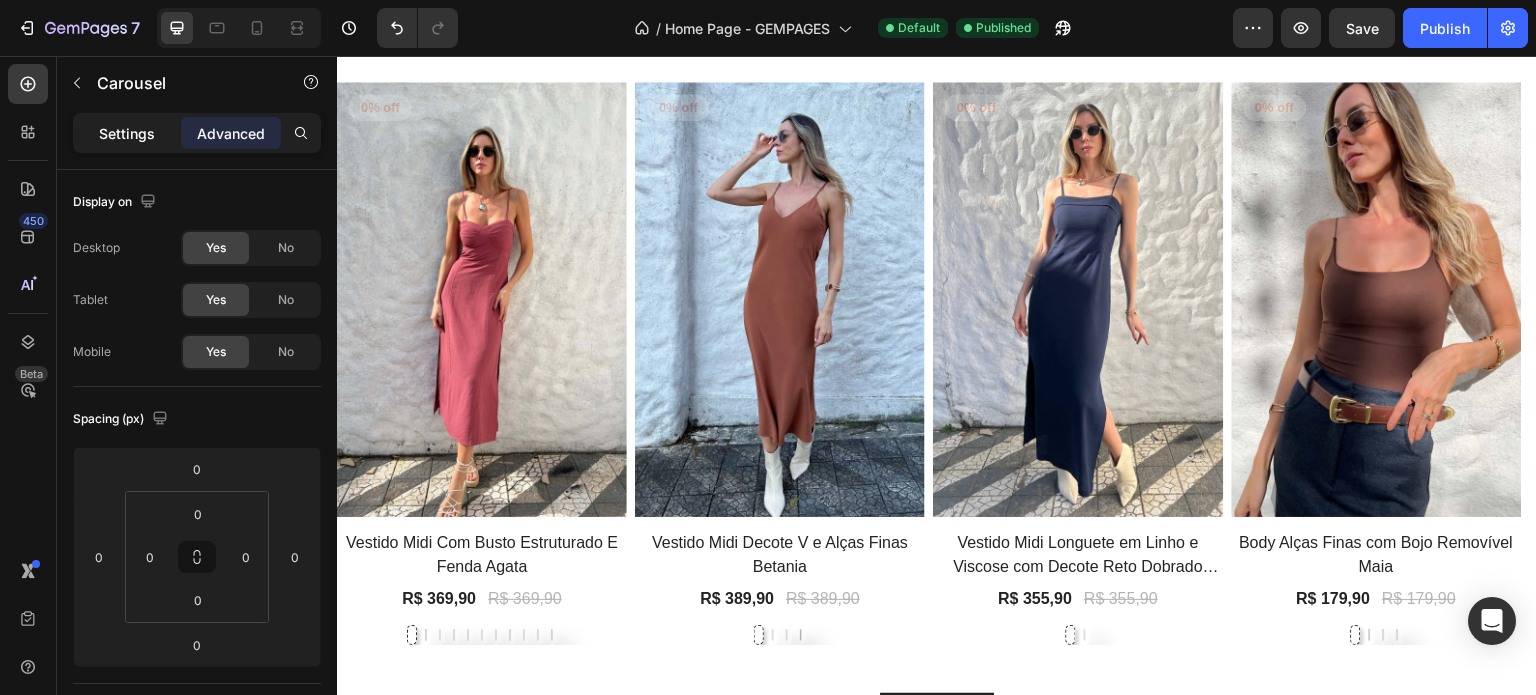 click on "Settings" at bounding box center [127, 133] 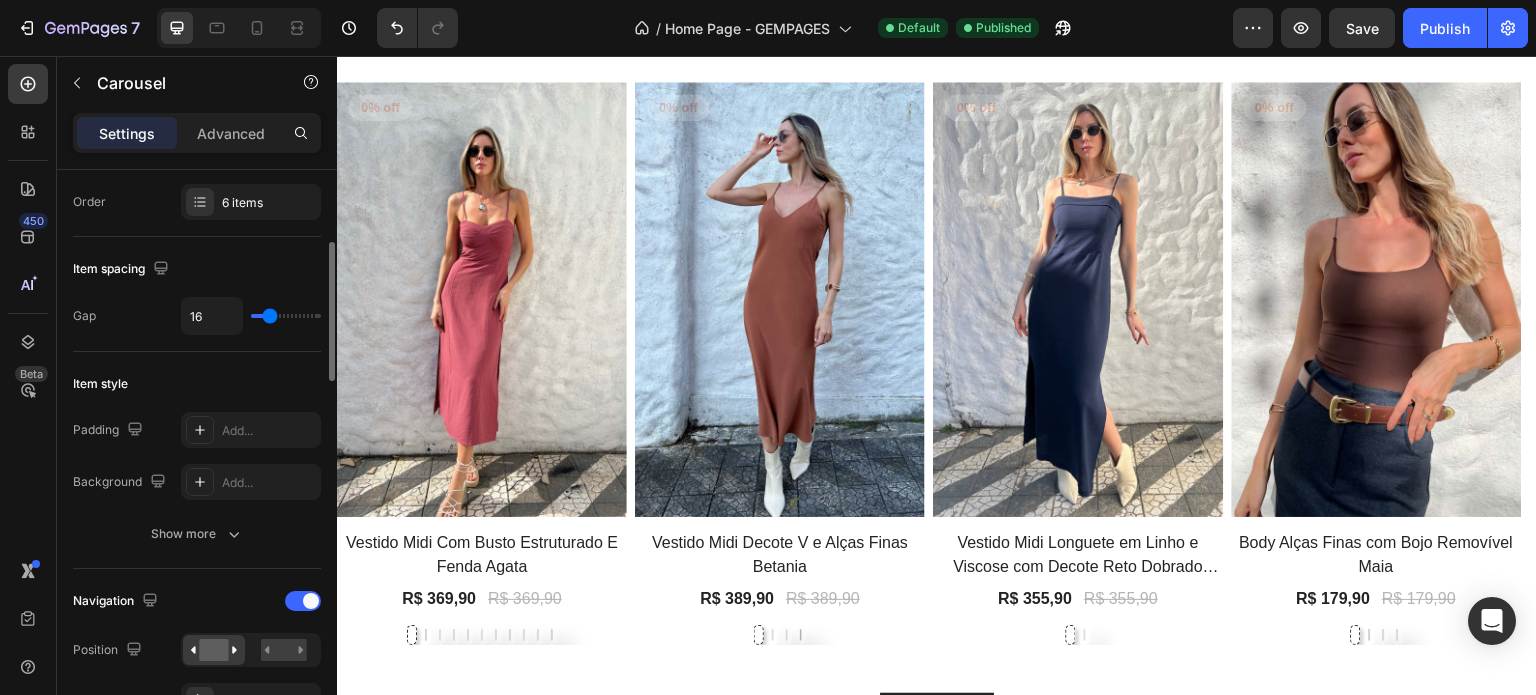 scroll, scrollTop: 400, scrollLeft: 0, axis: vertical 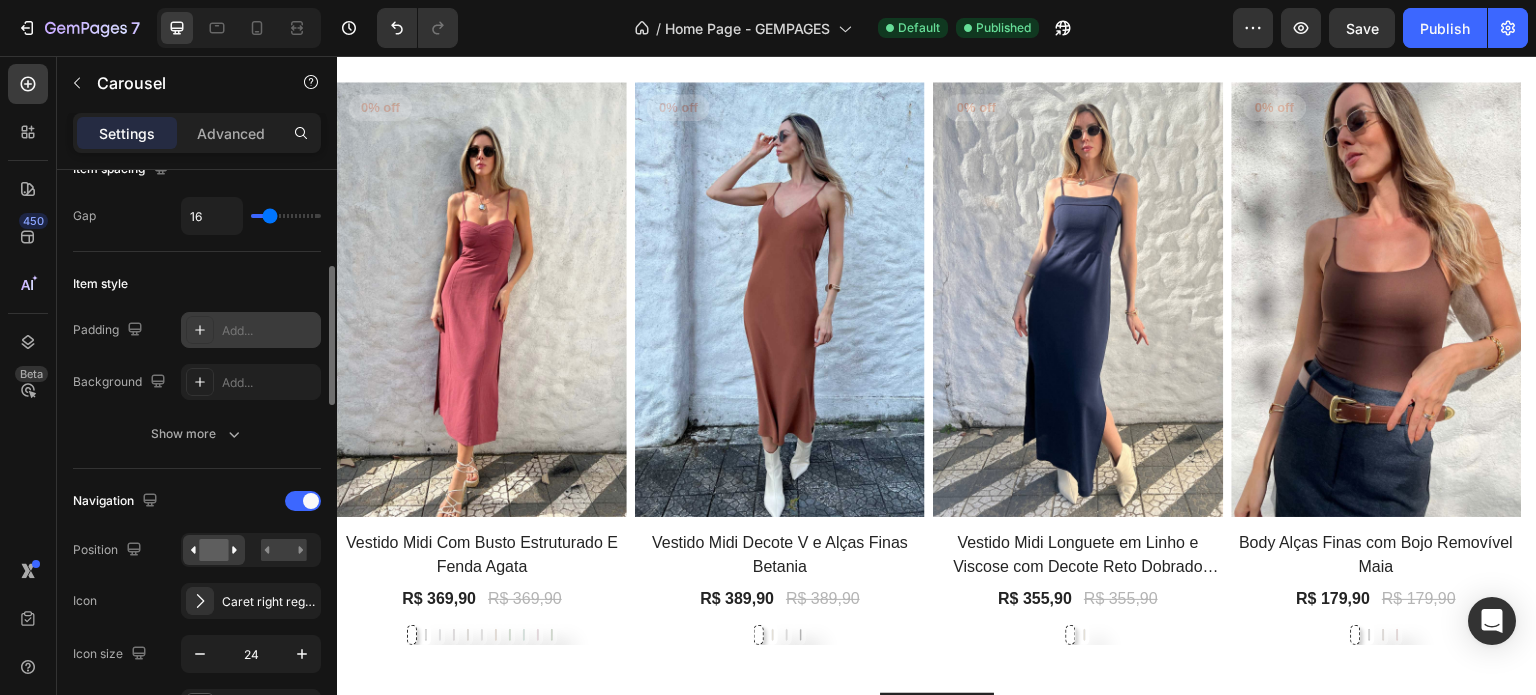 click on "Add..." at bounding box center (269, 331) 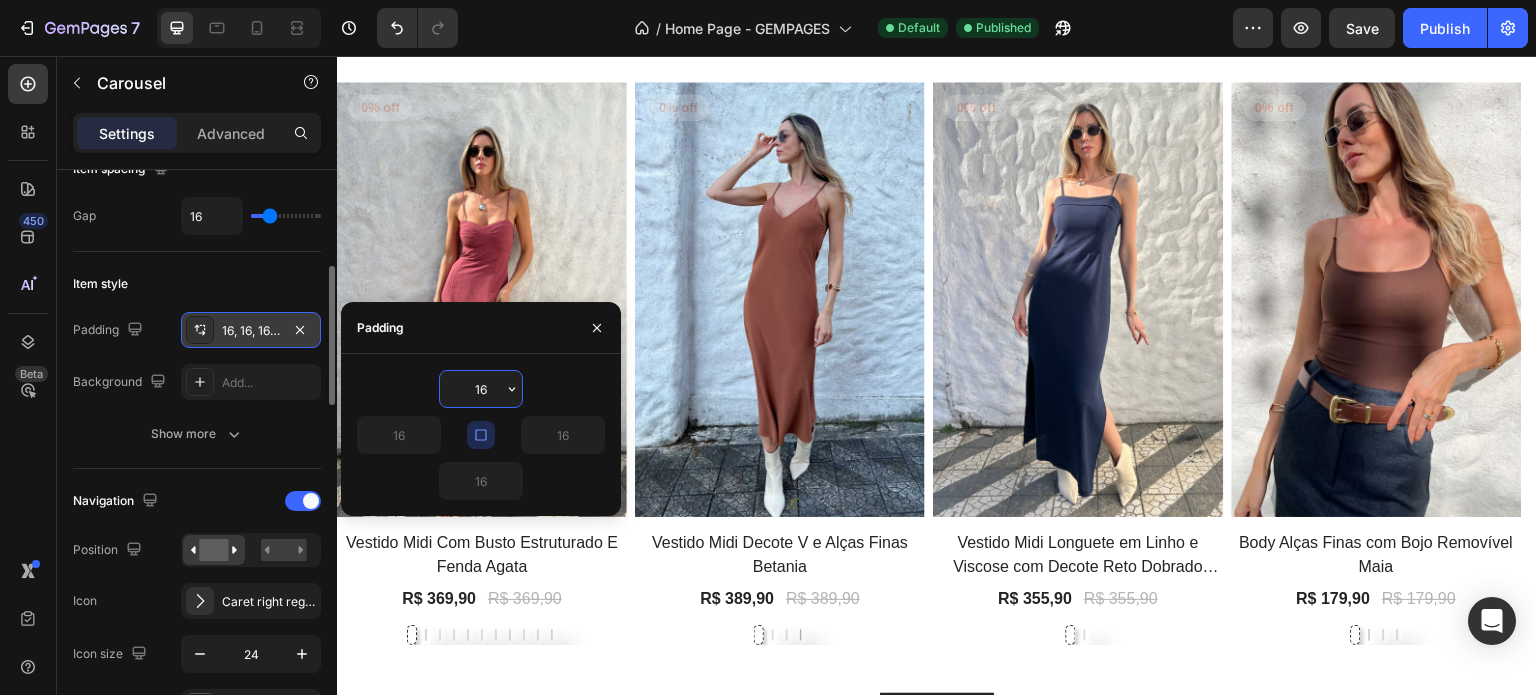click on "Padding 16, 16, 16, 16 Background Add... Show more" at bounding box center [197, 382] 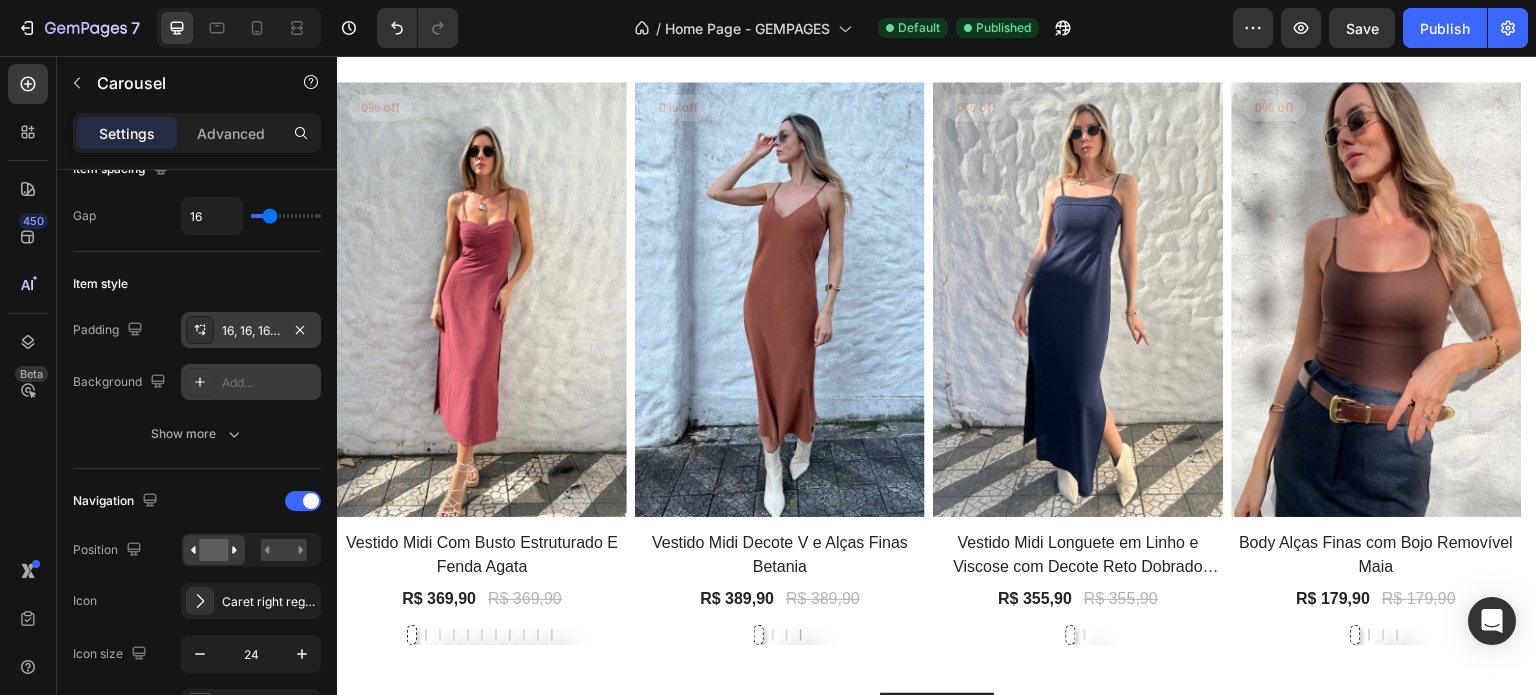 click on "Add..." at bounding box center [269, 383] 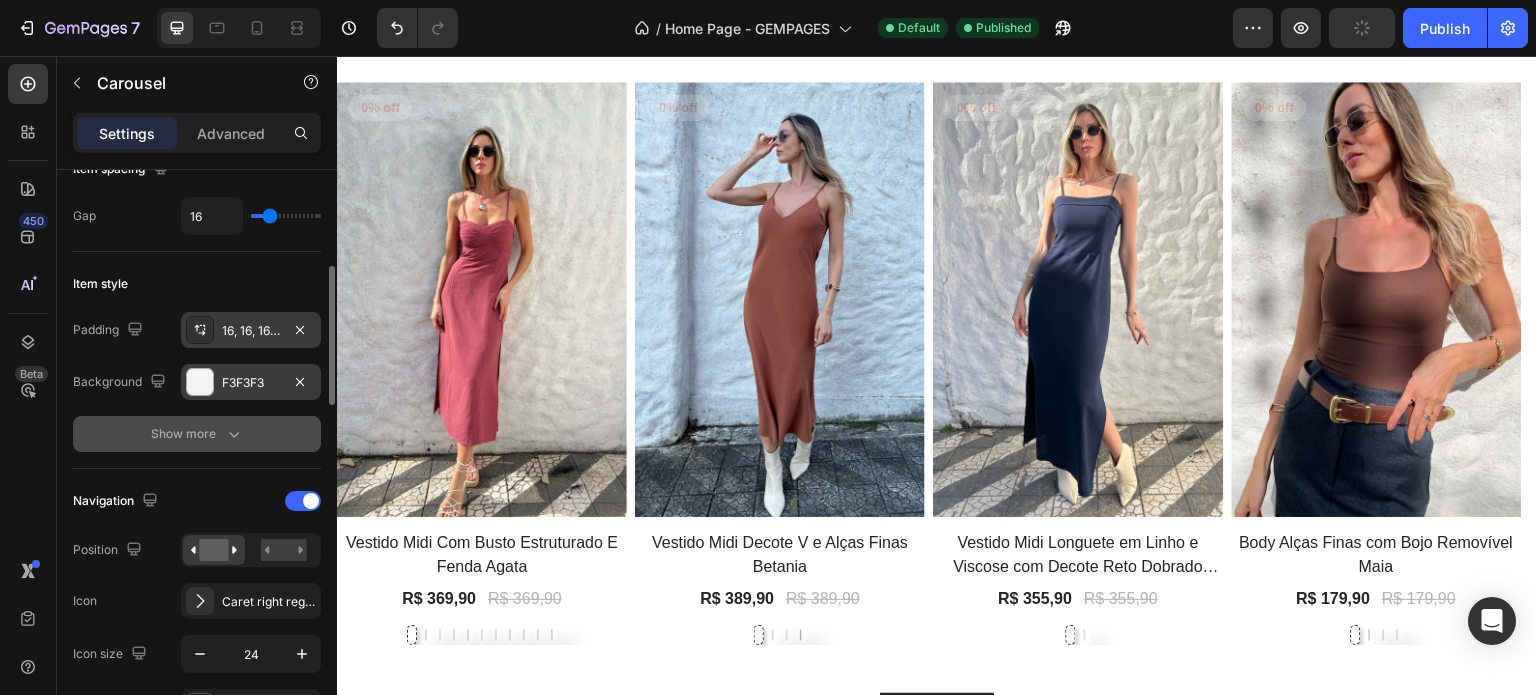 click on "Show more" at bounding box center (197, 434) 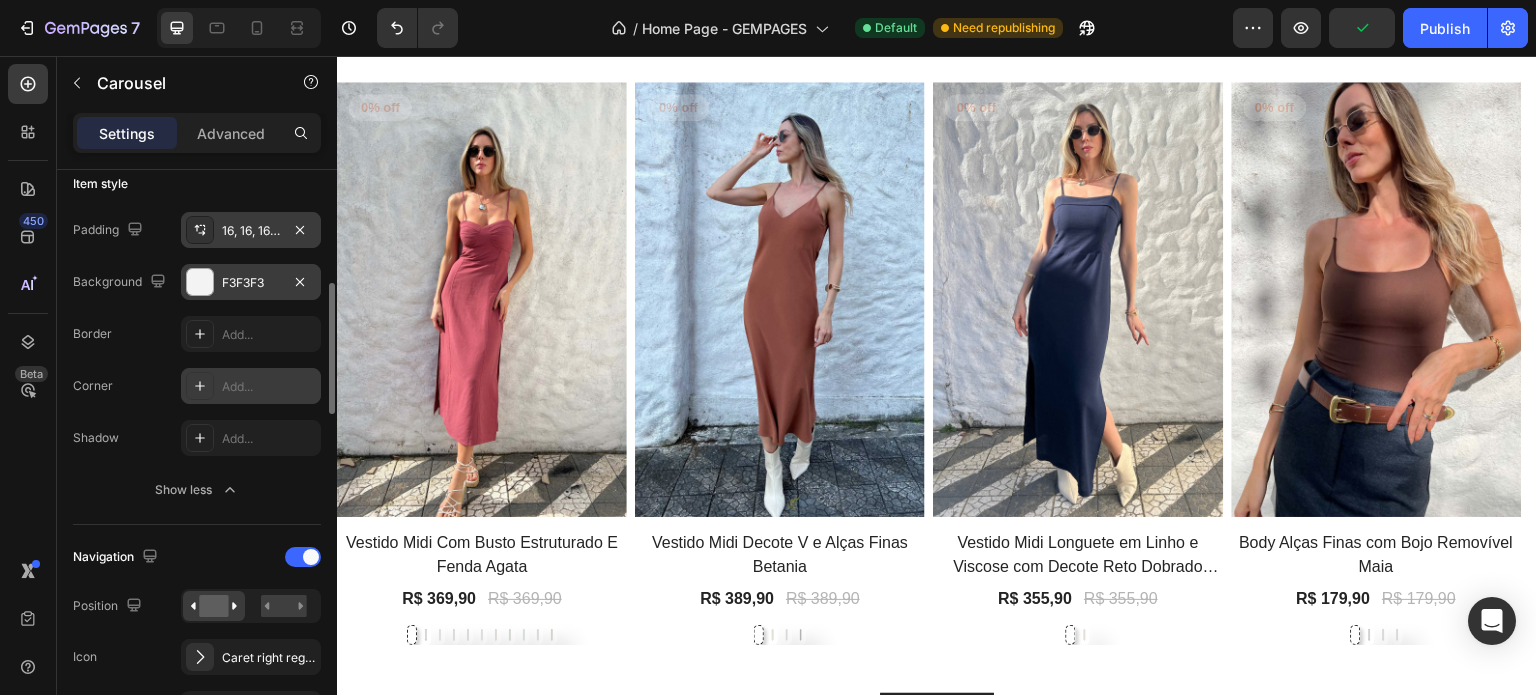 scroll, scrollTop: 400, scrollLeft: 0, axis: vertical 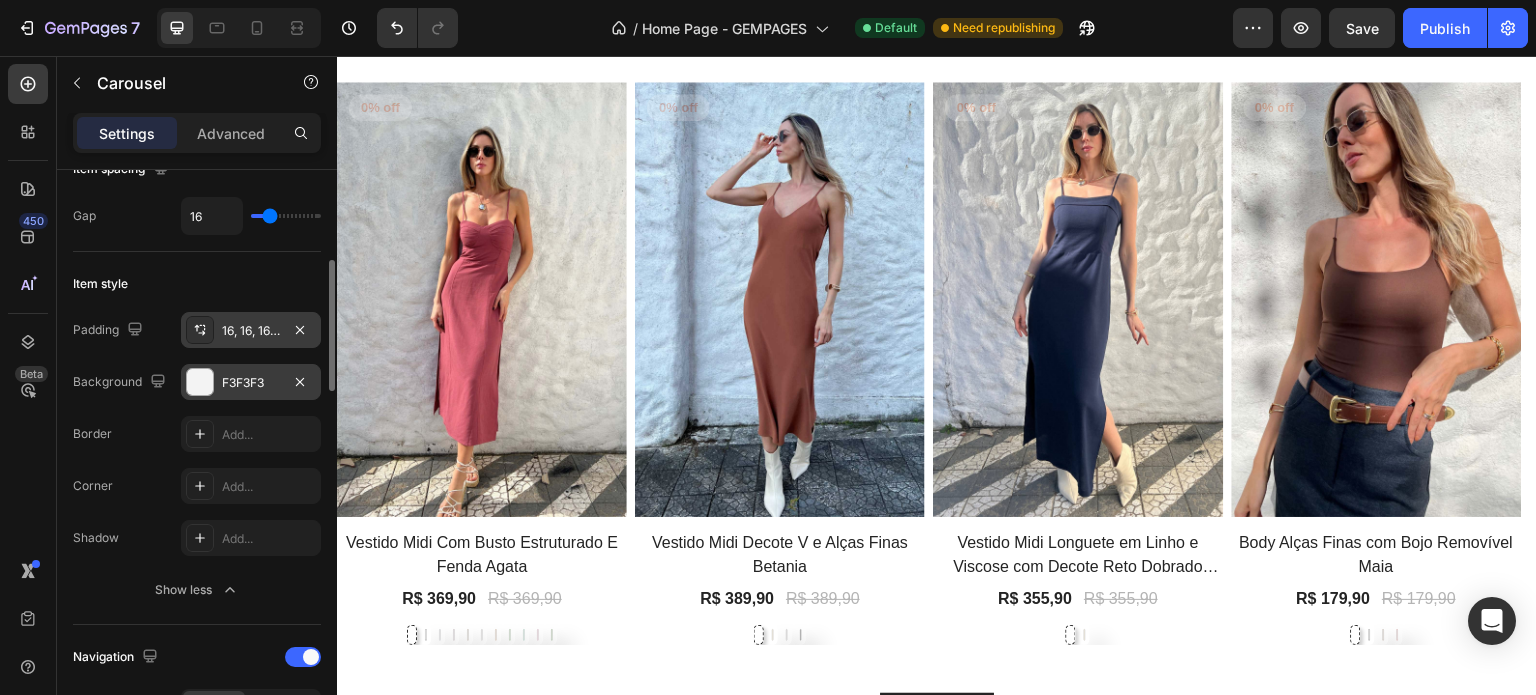 click on "16, 16, 16, 16" at bounding box center (251, 331) 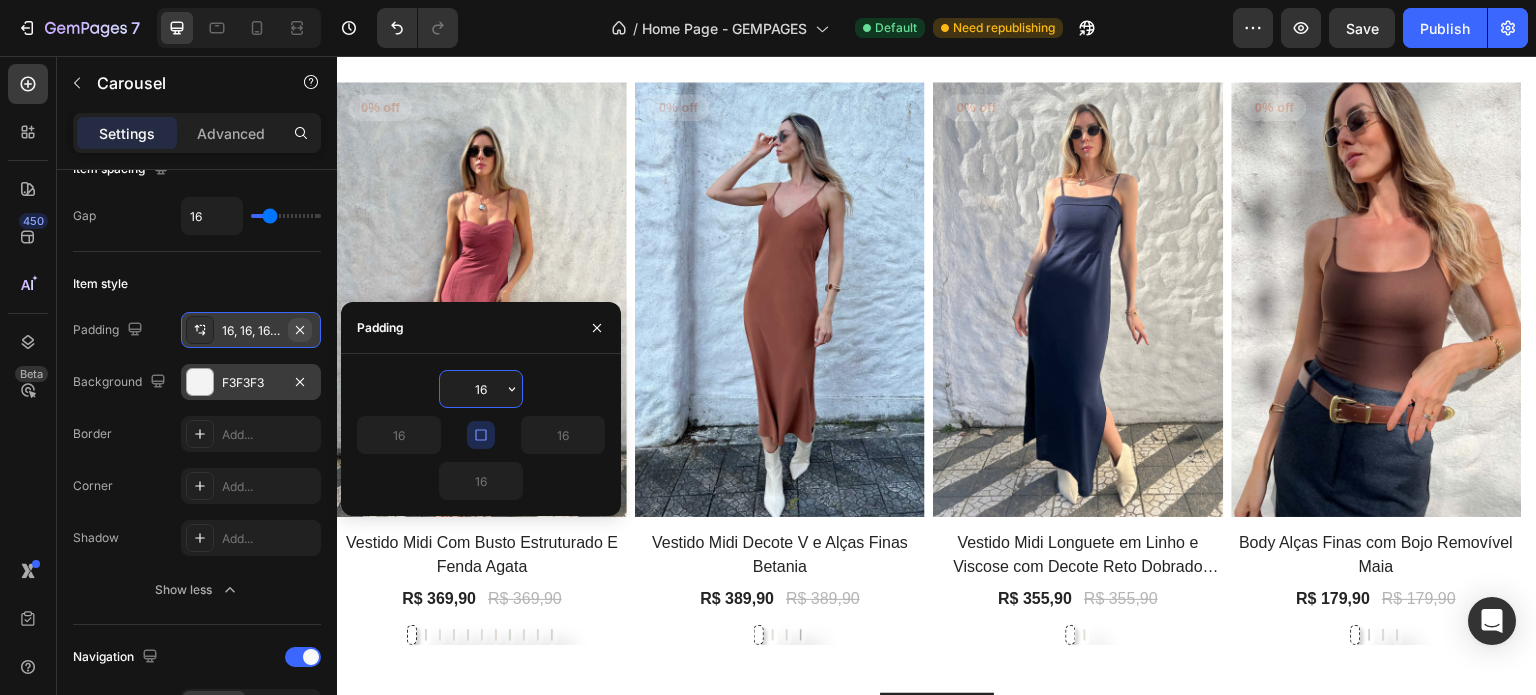 click 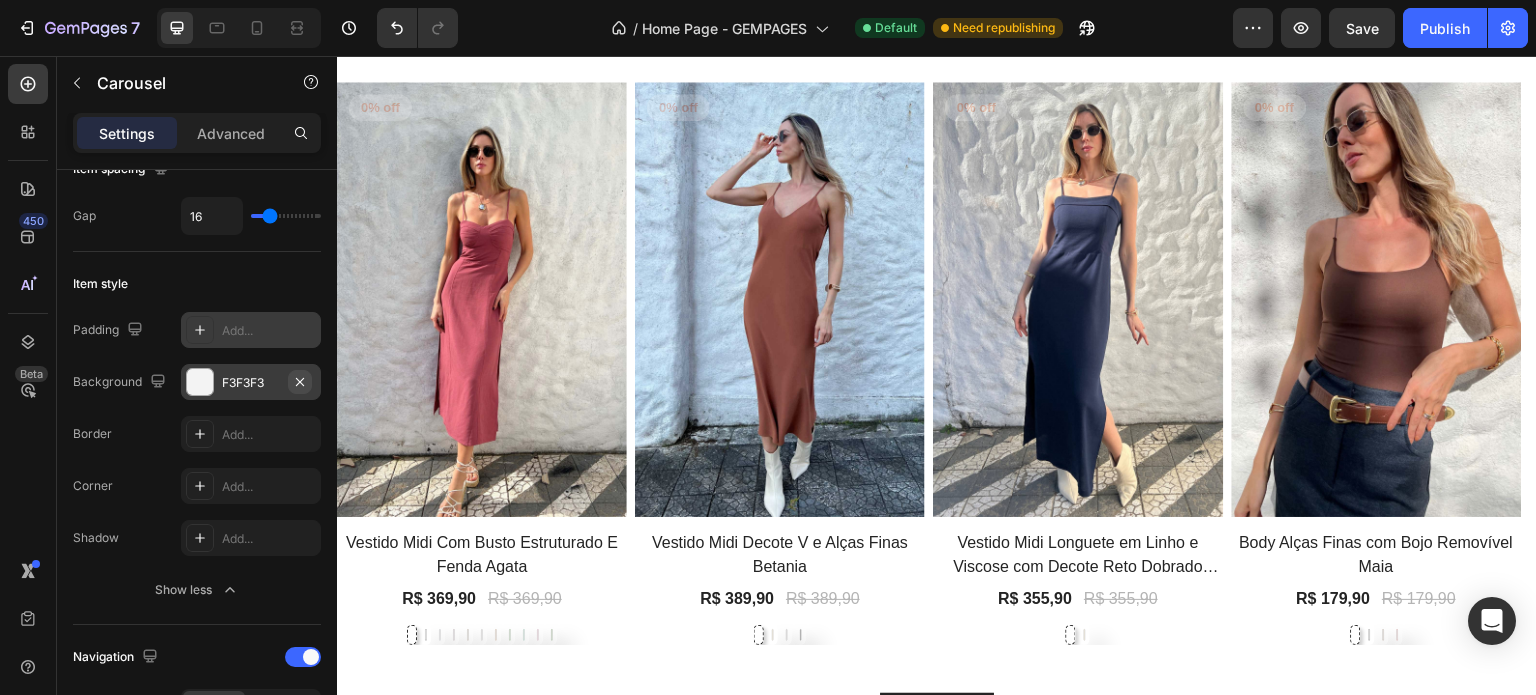 click 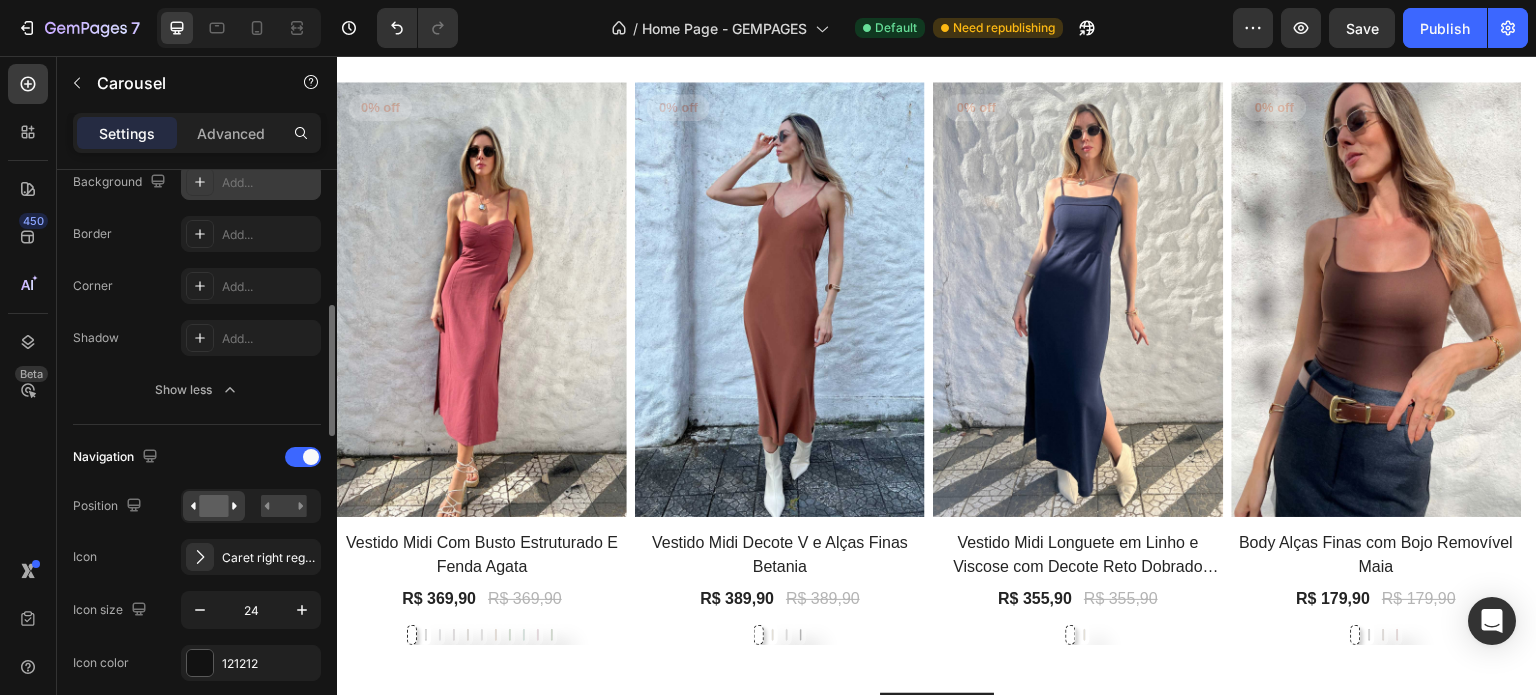 scroll, scrollTop: 700, scrollLeft: 0, axis: vertical 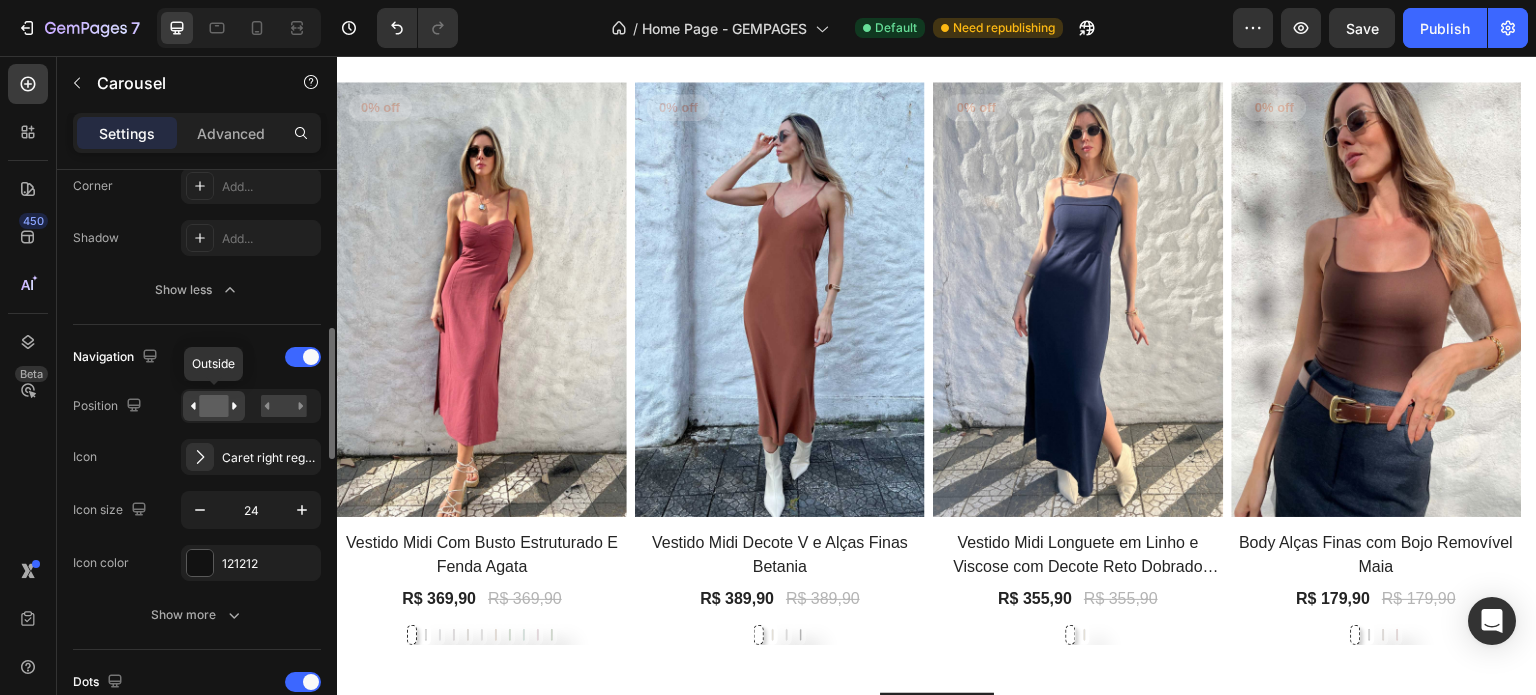 click 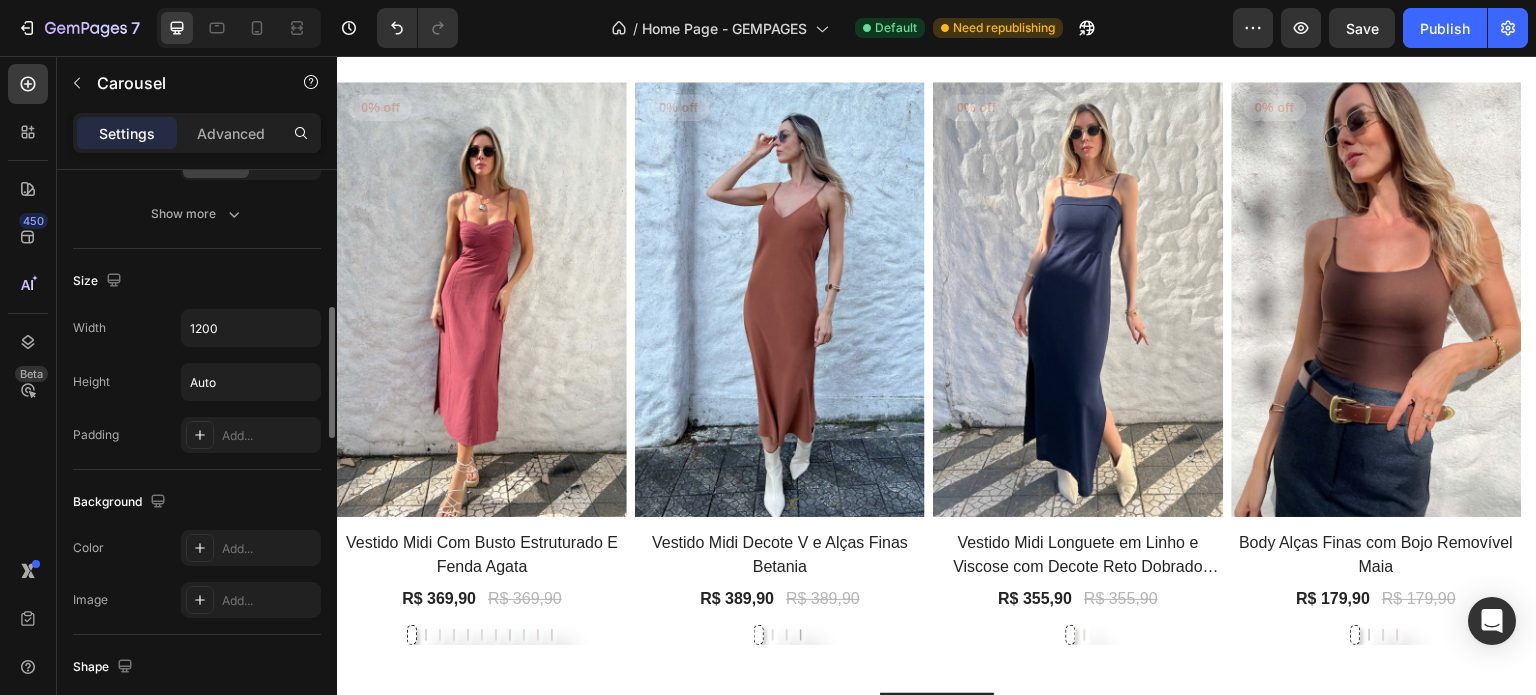 scroll, scrollTop: 1393, scrollLeft: 0, axis: vertical 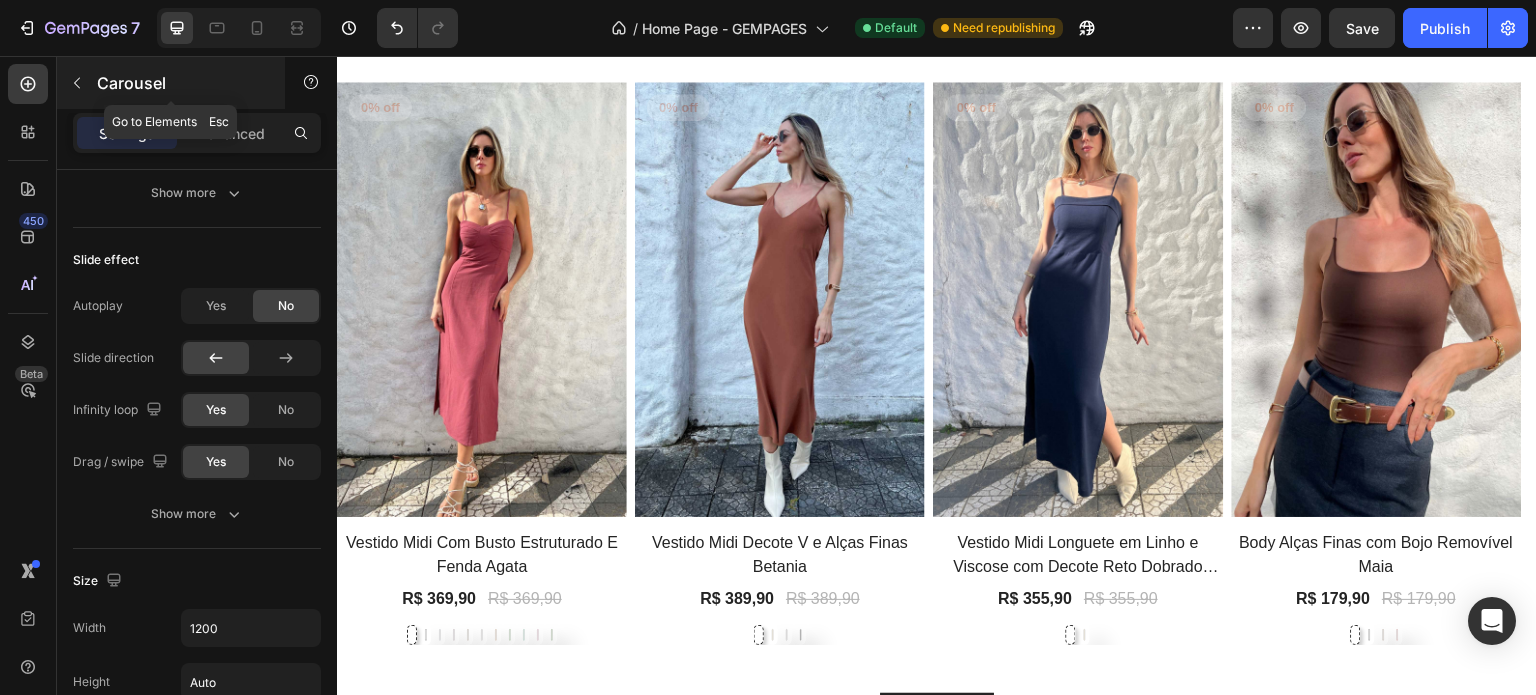 click at bounding box center [77, 83] 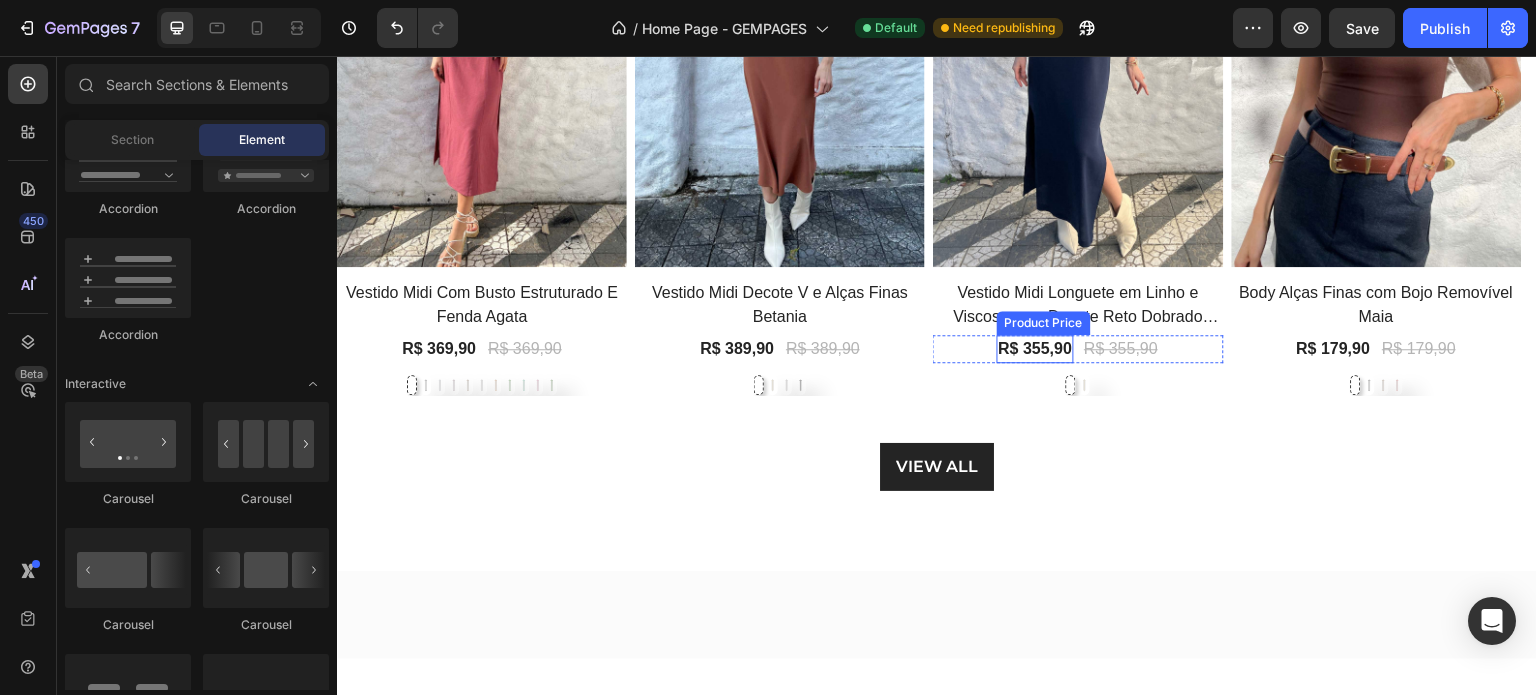 scroll, scrollTop: 300, scrollLeft: 0, axis: vertical 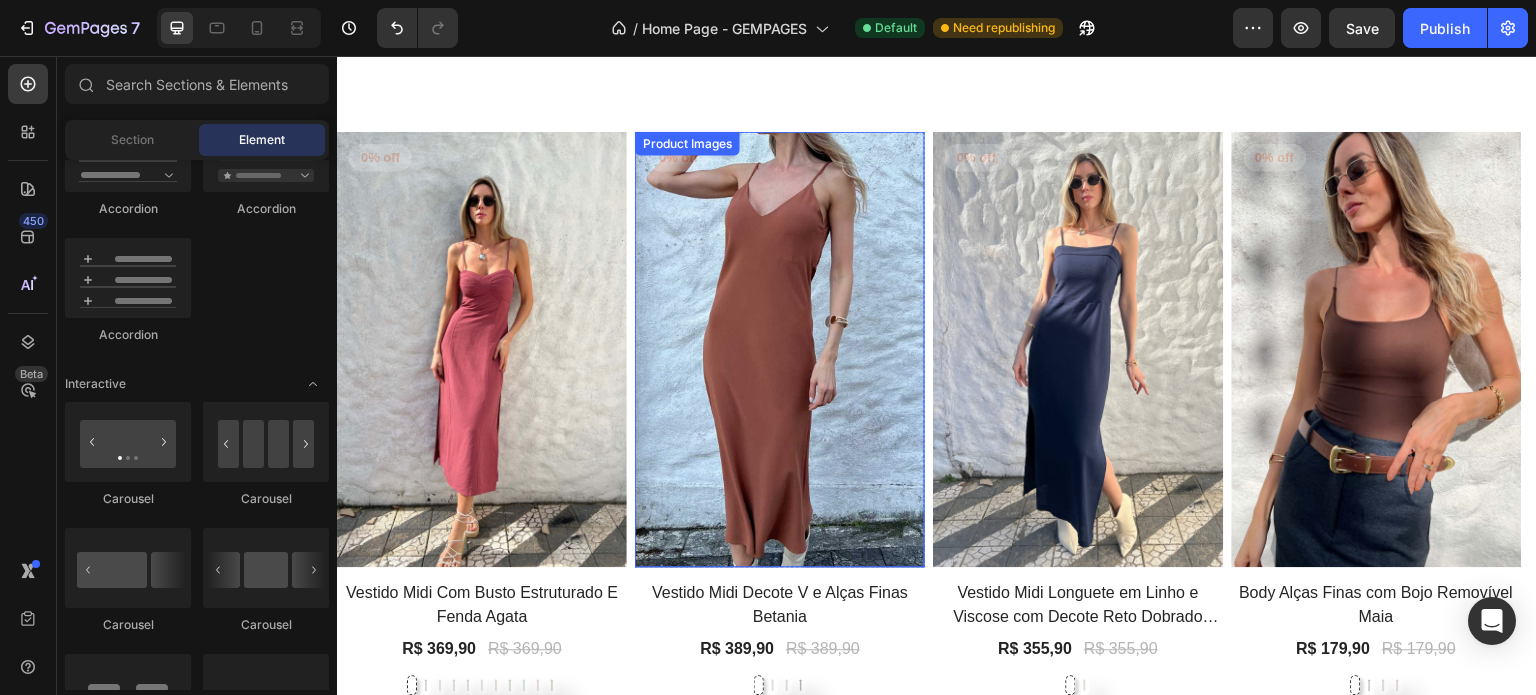 click at bounding box center [780, 348] 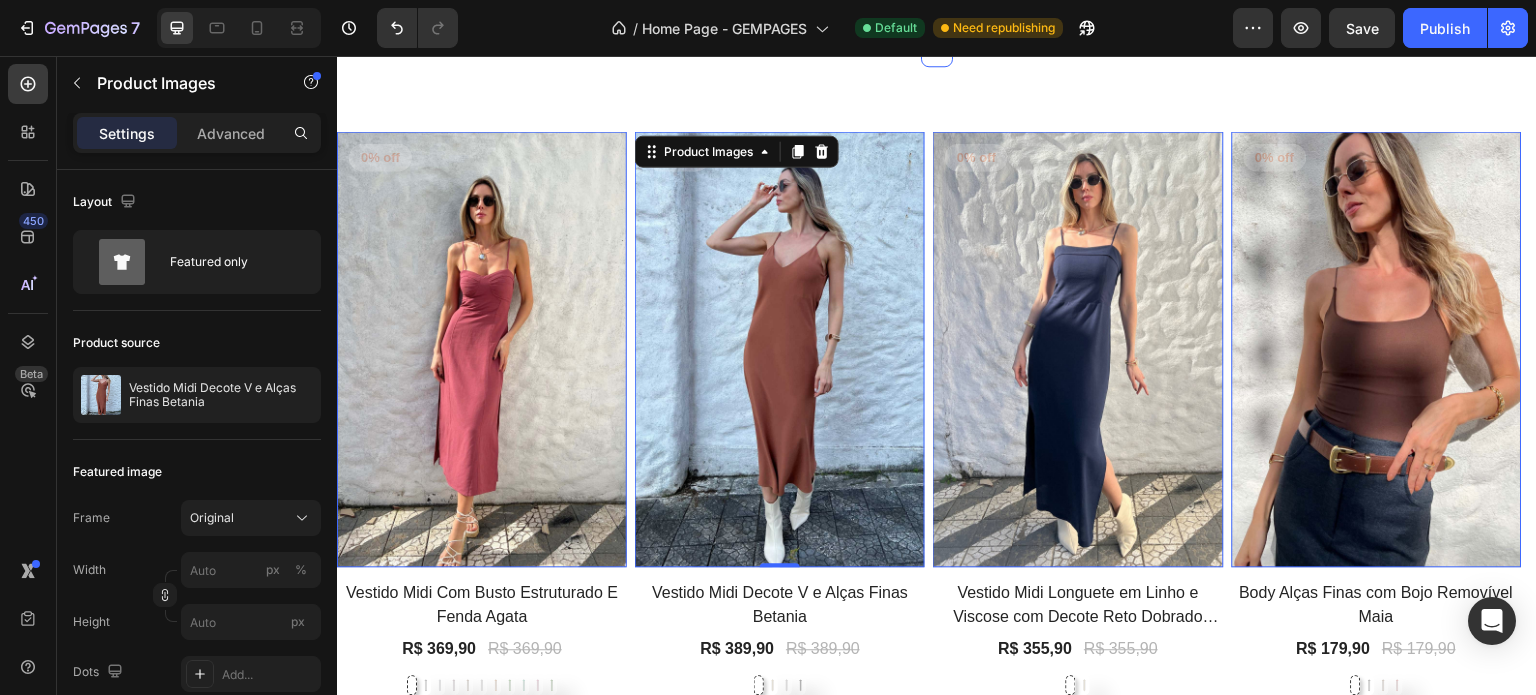 scroll, scrollTop: 0, scrollLeft: 0, axis: both 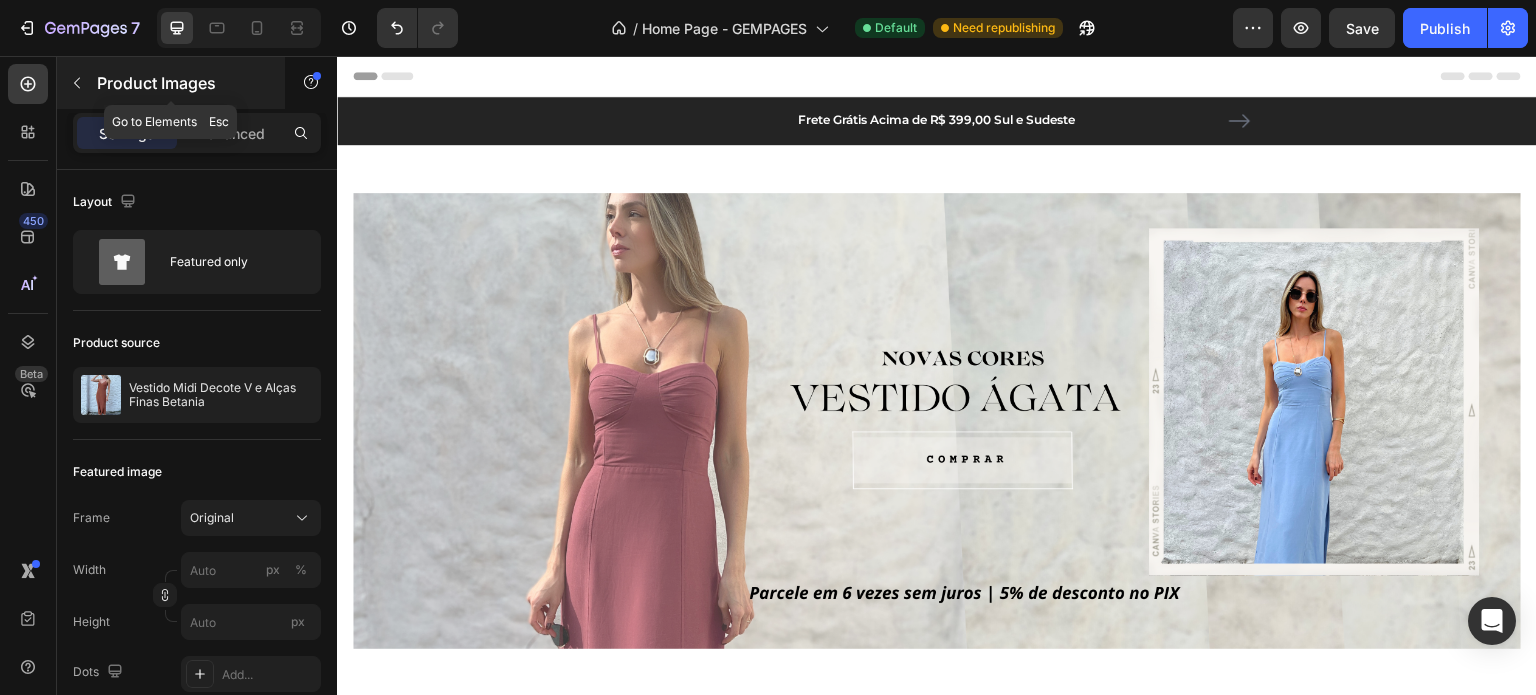 click 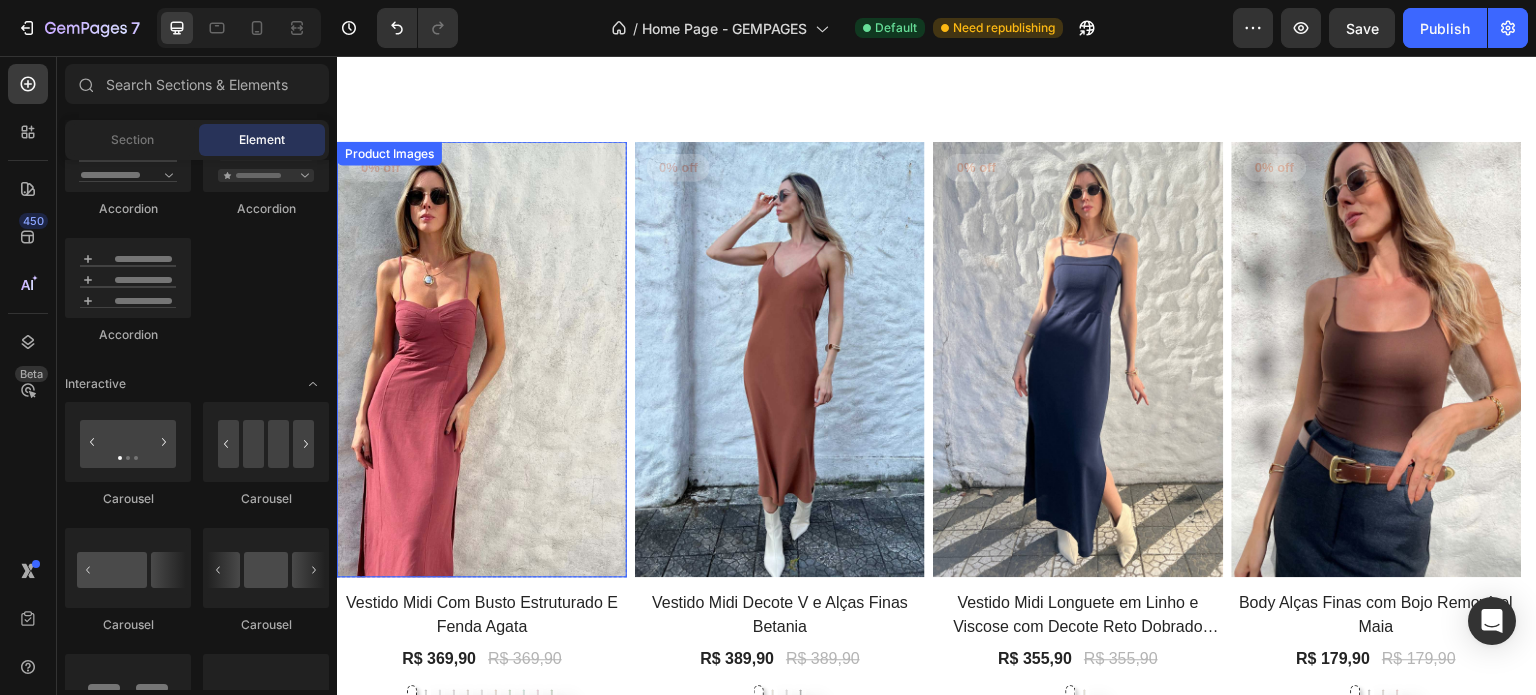 scroll, scrollTop: 300, scrollLeft: 0, axis: vertical 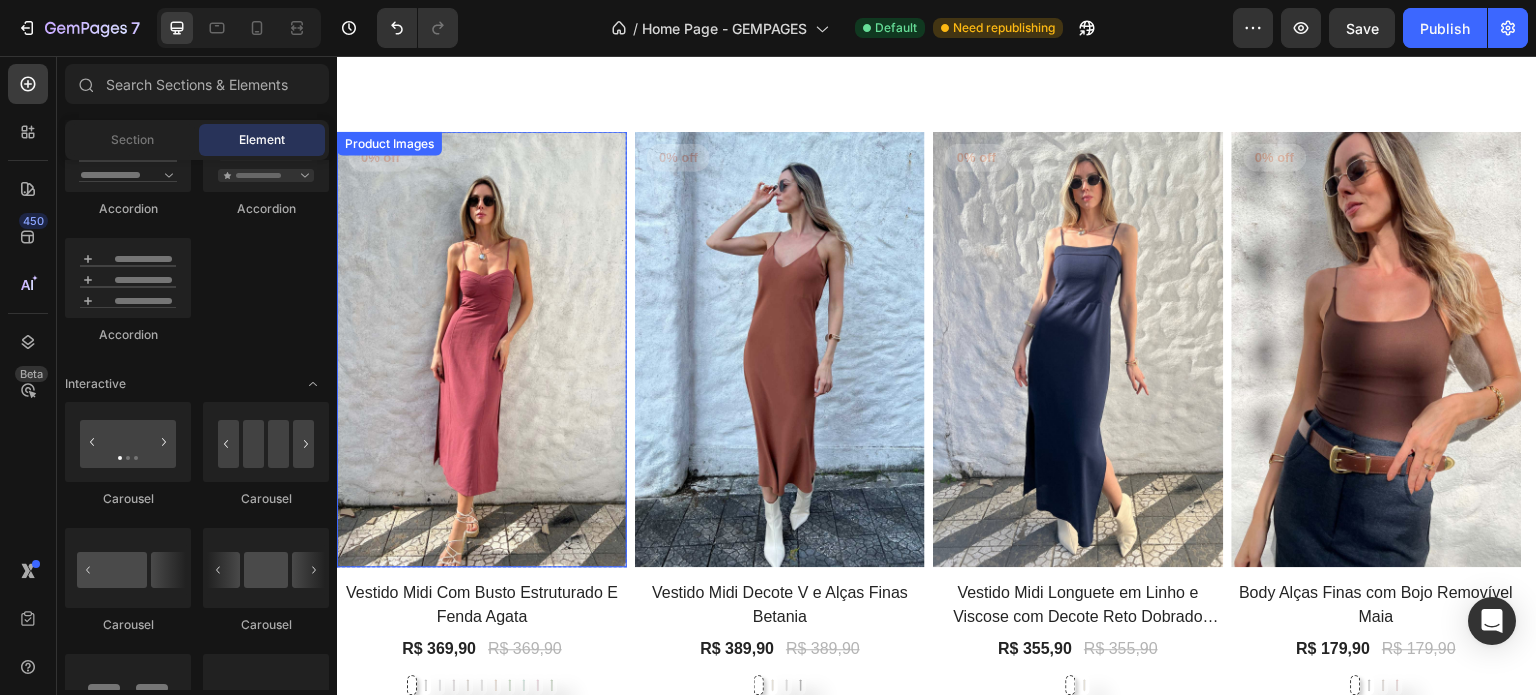 click on "Product Images" at bounding box center (389, 143) 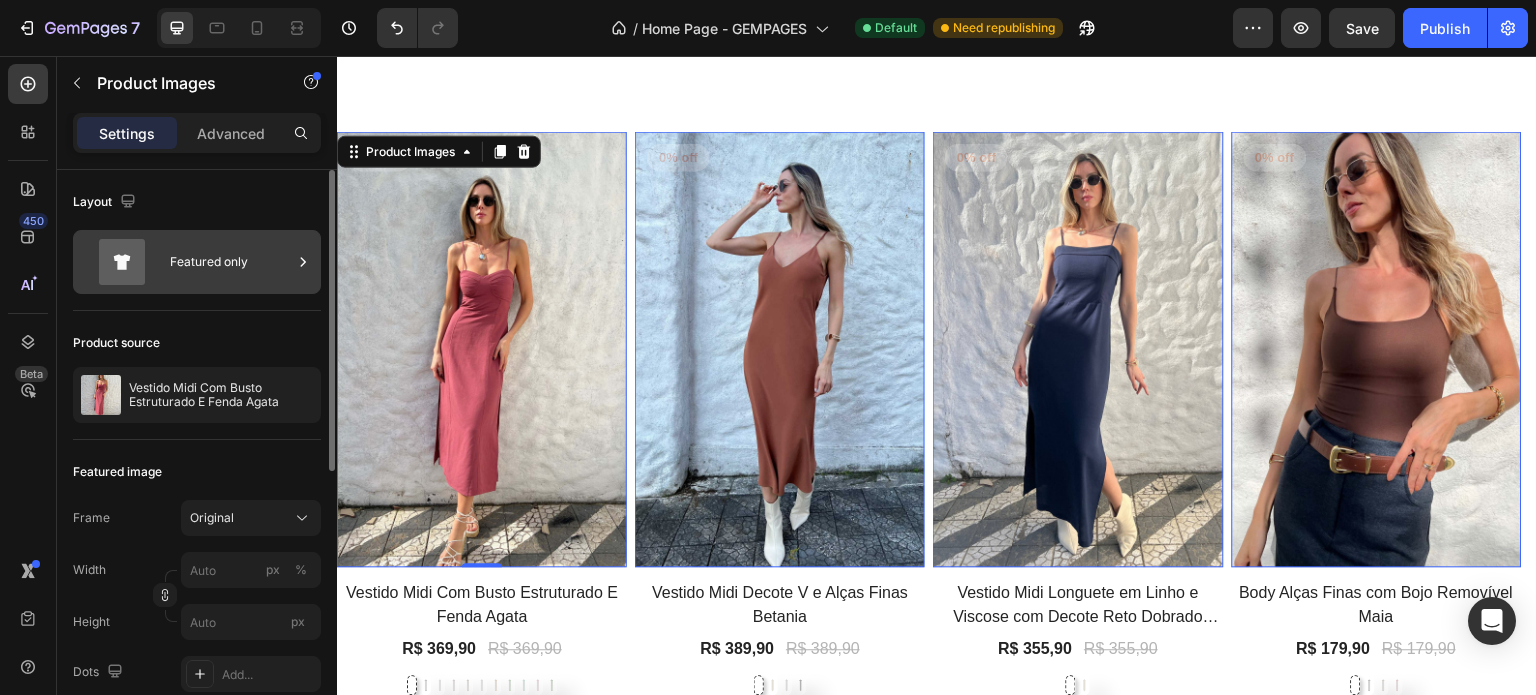 click on "Featured only" at bounding box center (231, 262) 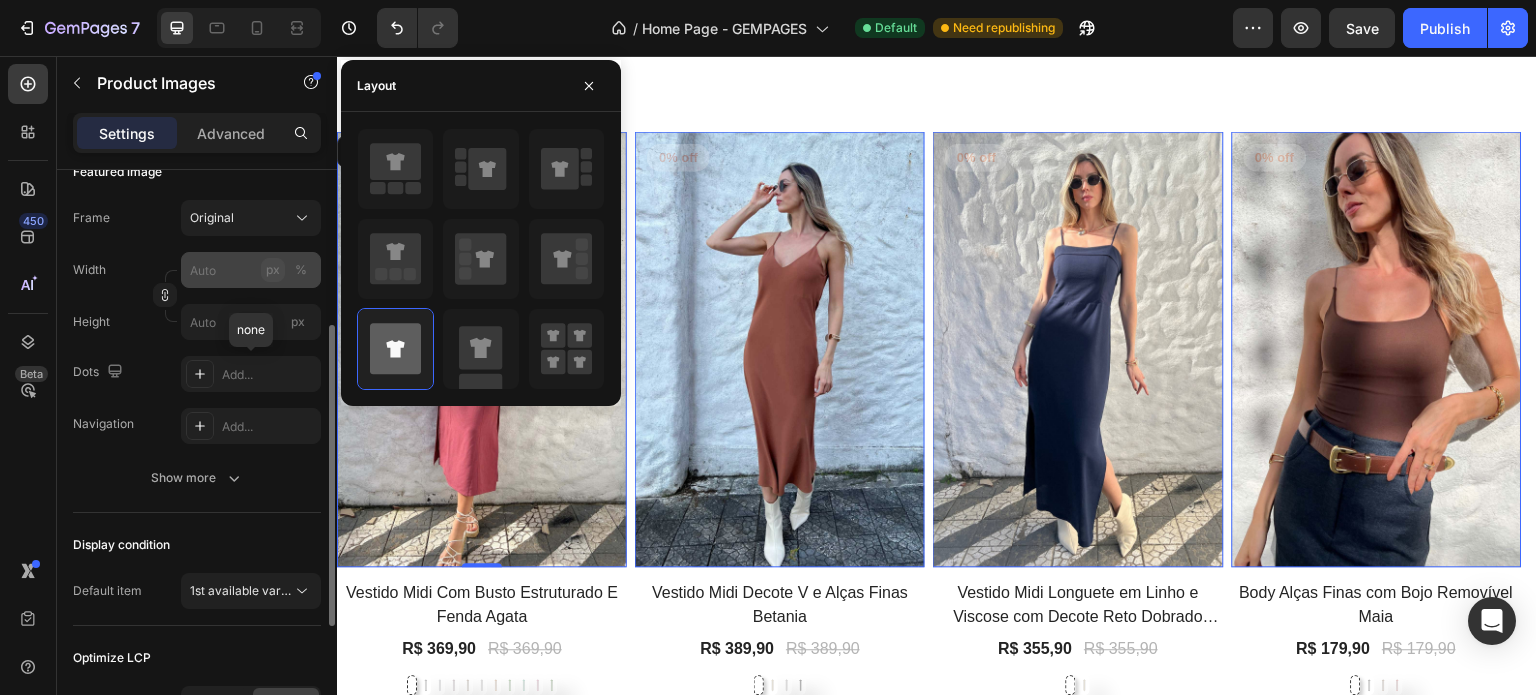 scroll, scrollTop: 500, scrollLeft: 0, axis: vertical 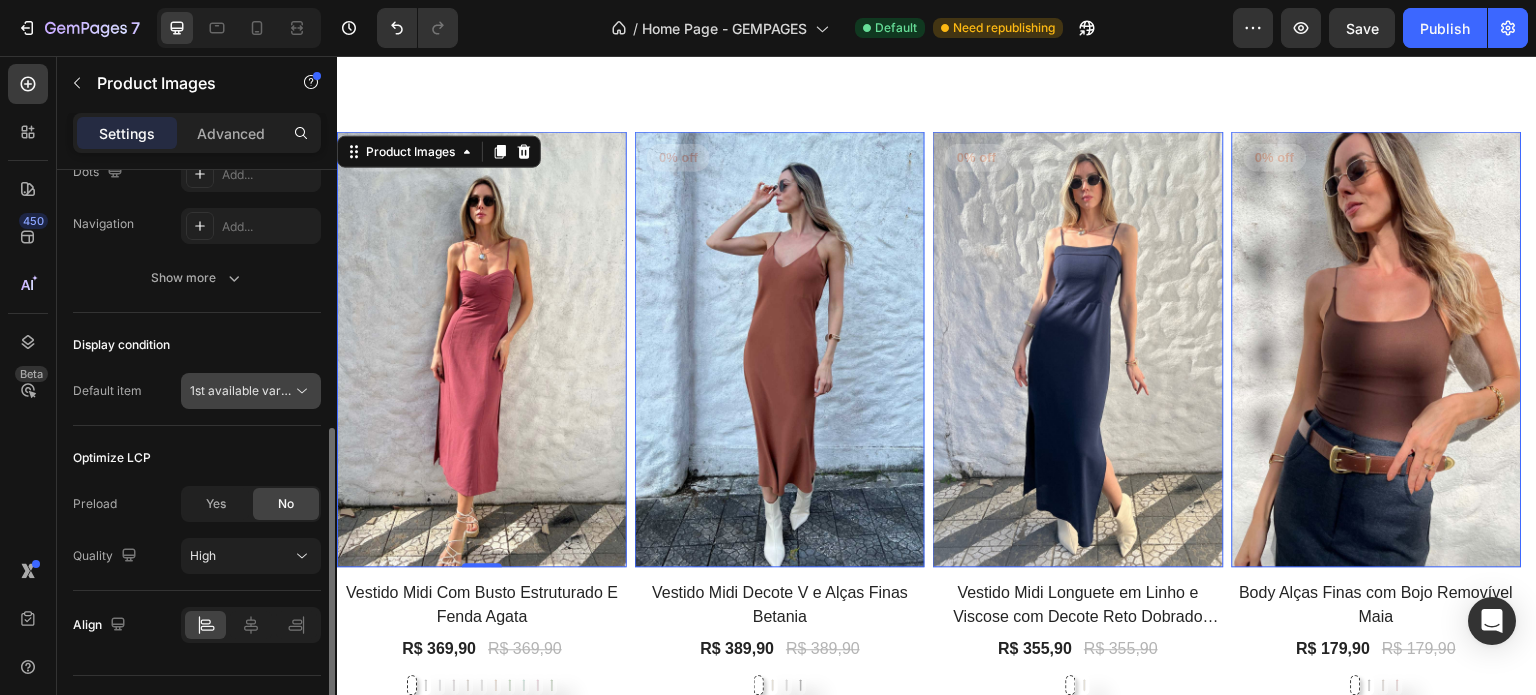 click on "1st available variant" at bounding box center [246, 390] 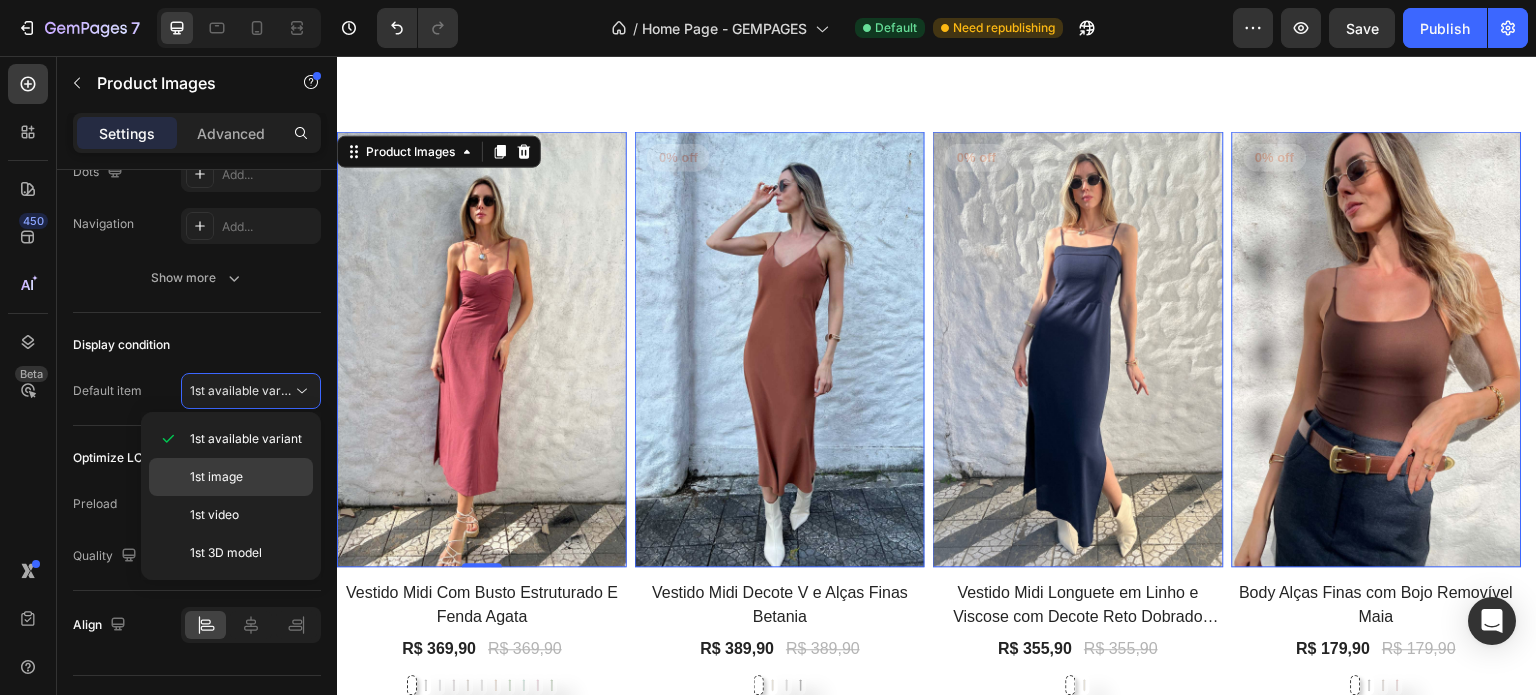 click on "1st image" at bounding box center (216, 477) 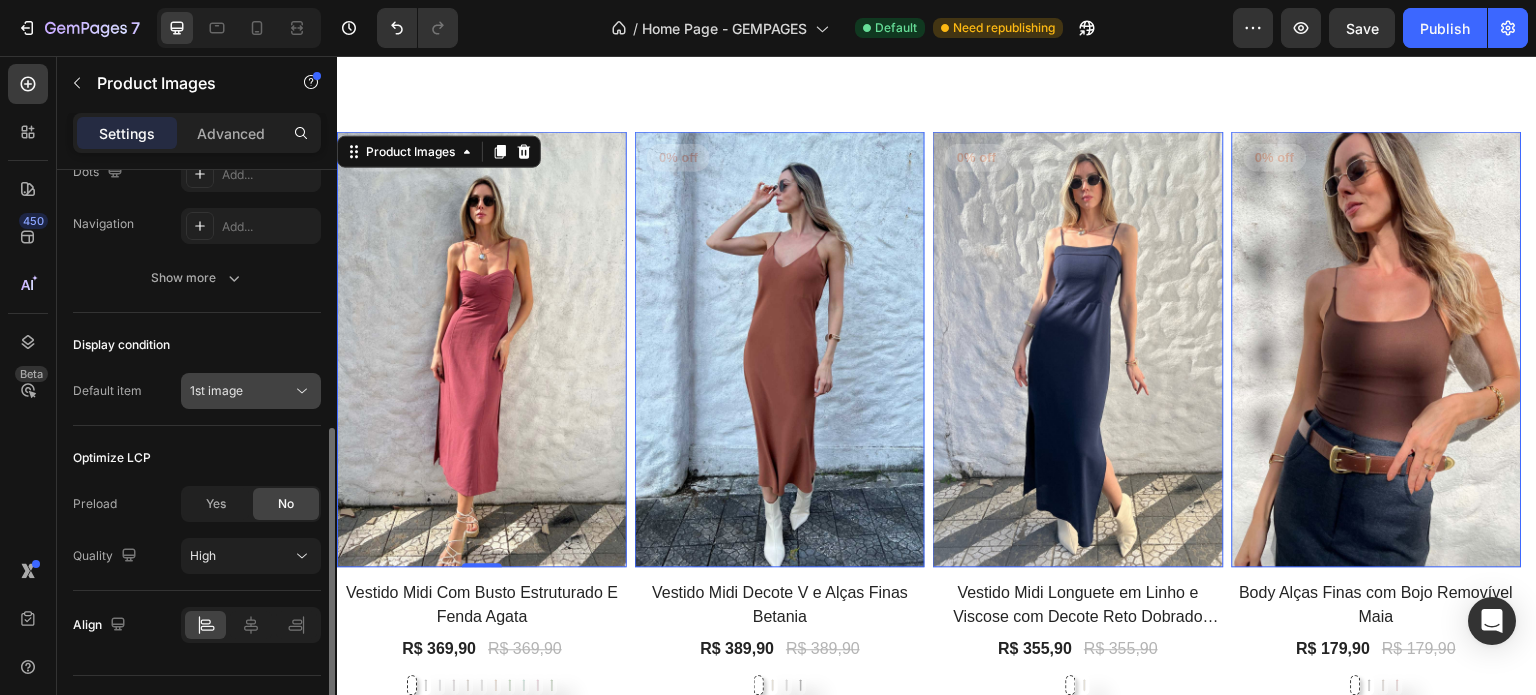 click on "1st image" 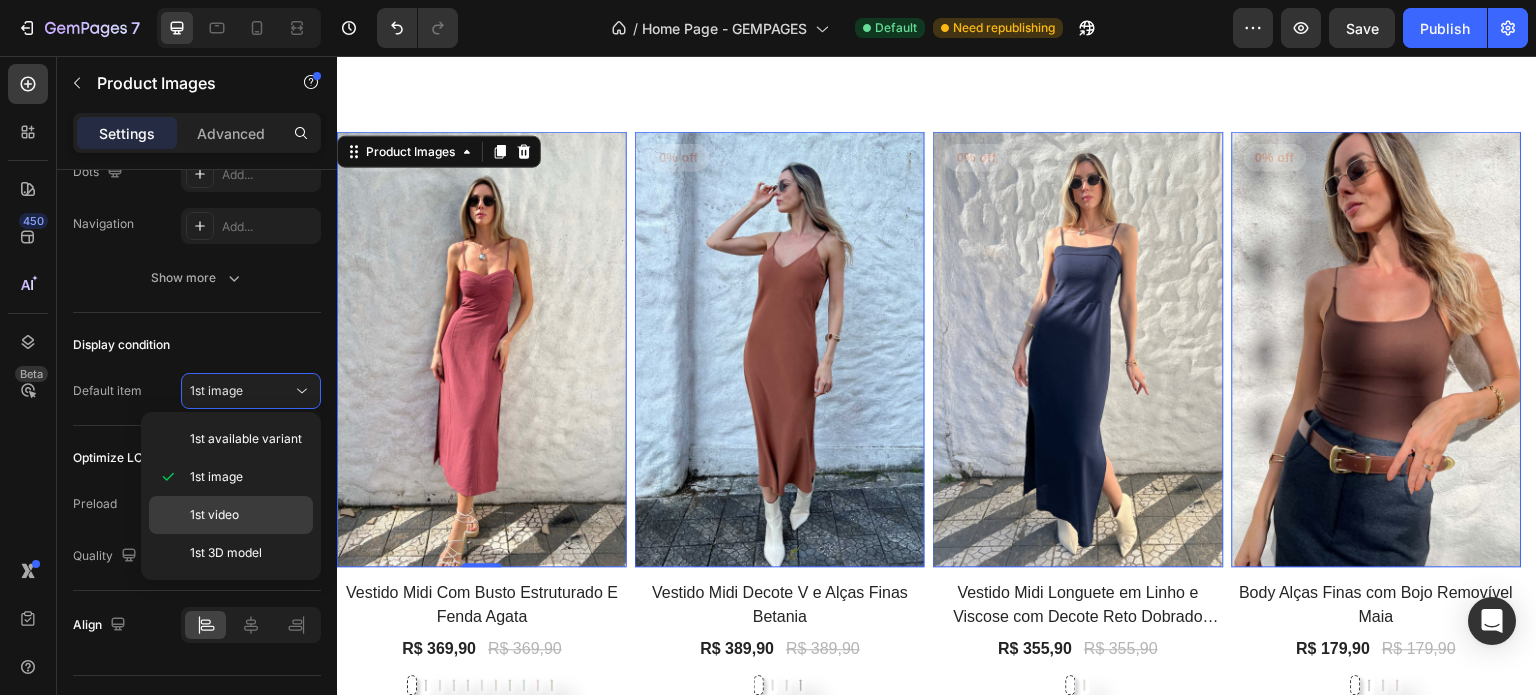 click on "1st video" at bounding box center [214, 515] 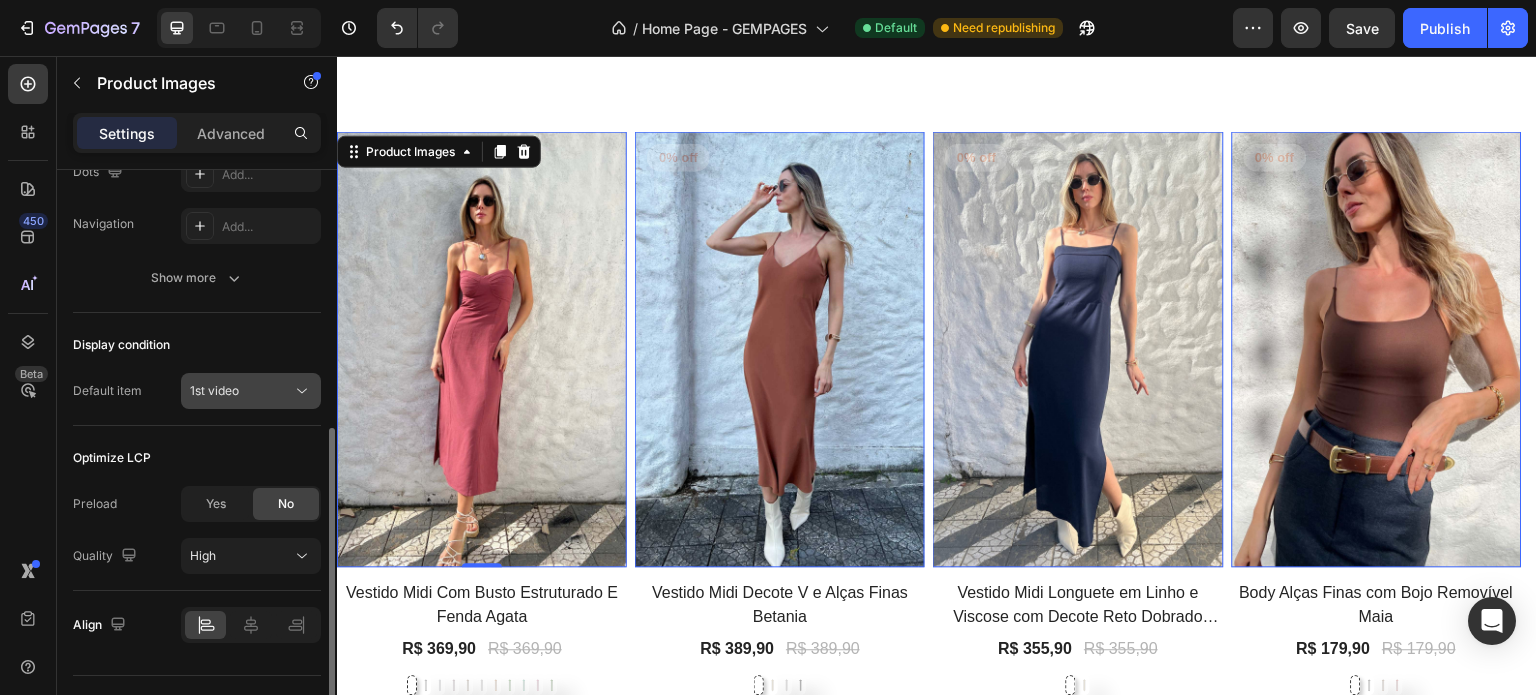 click on "1st video" at bounding box center (241, 391) 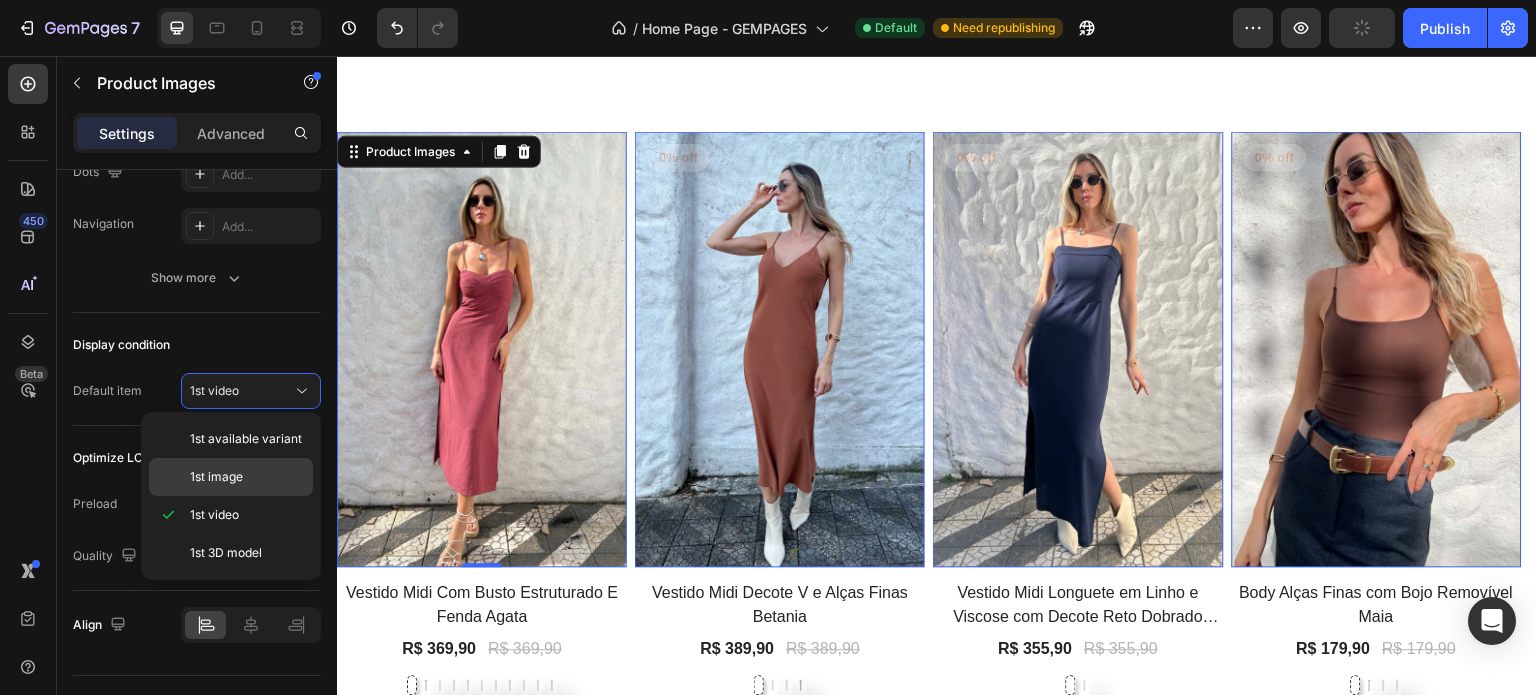 click on "1st image" at bounding box center (216, 477) 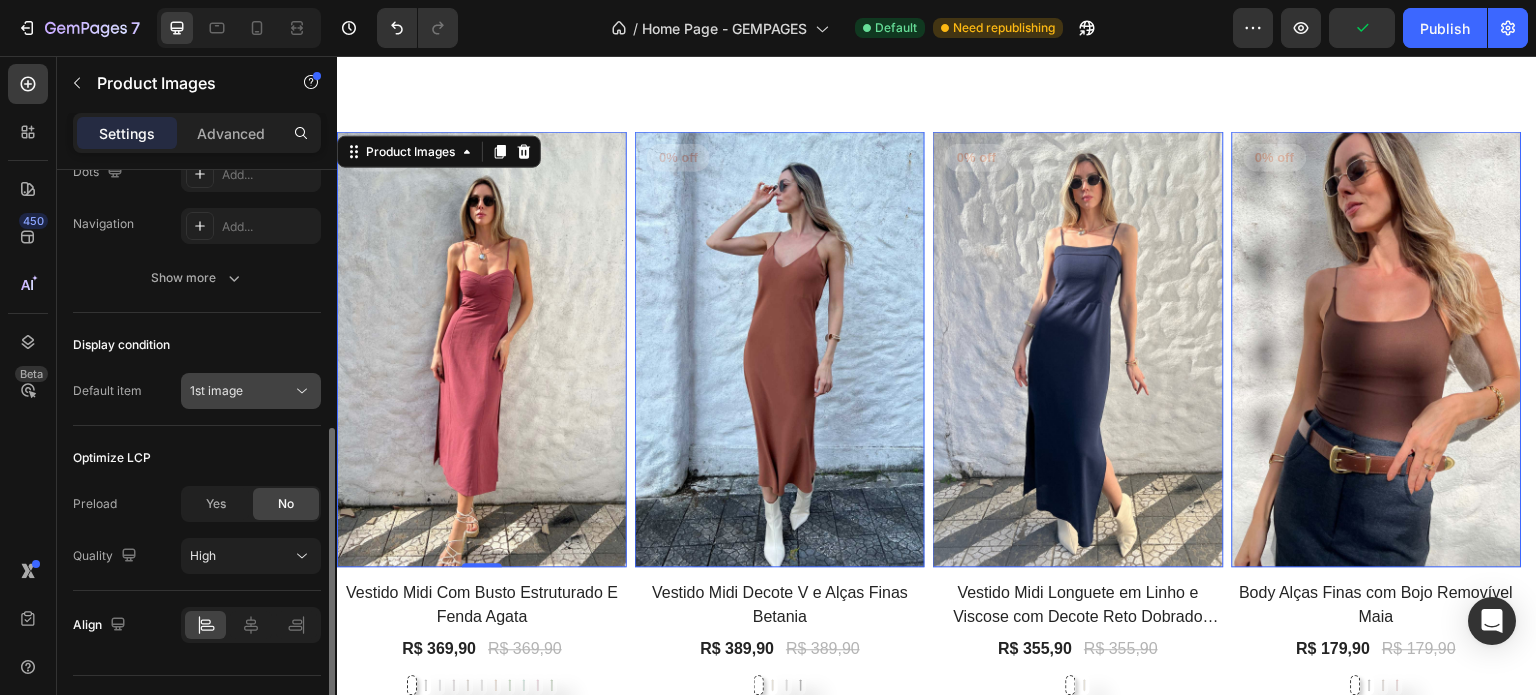 click on "1st image" at bounding box center [216, 390] 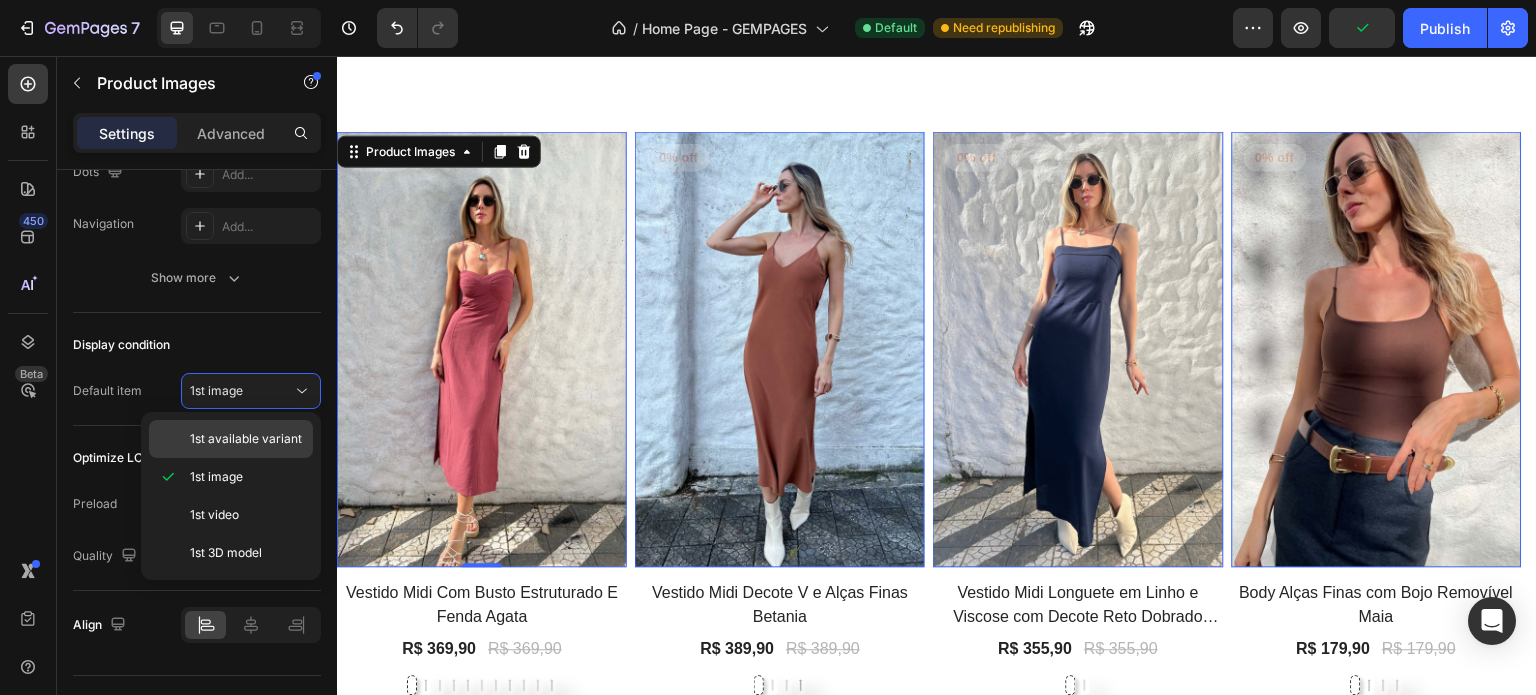 click on "1st available variant" at bounding box center (246, 439) 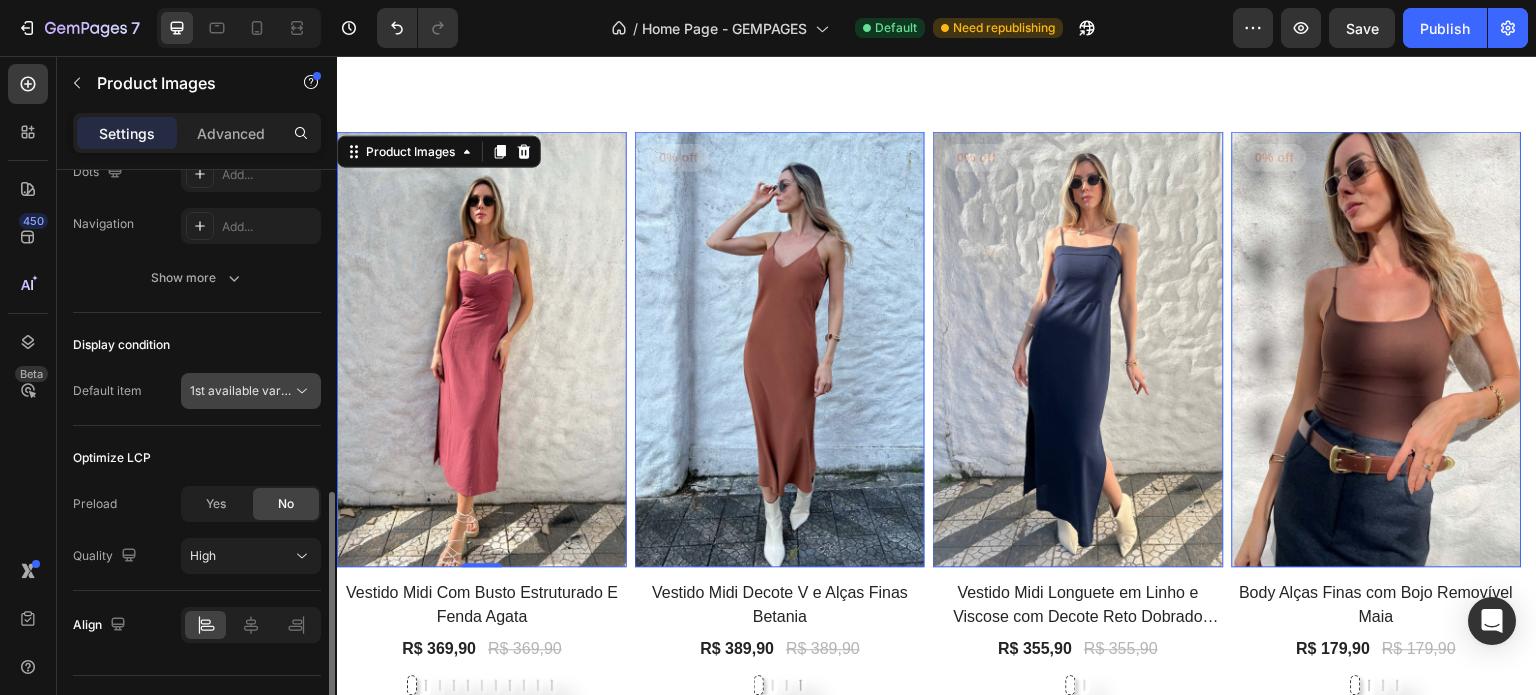 scroll, scrollTop: 542, scrollLeft: 0, axis: vertical 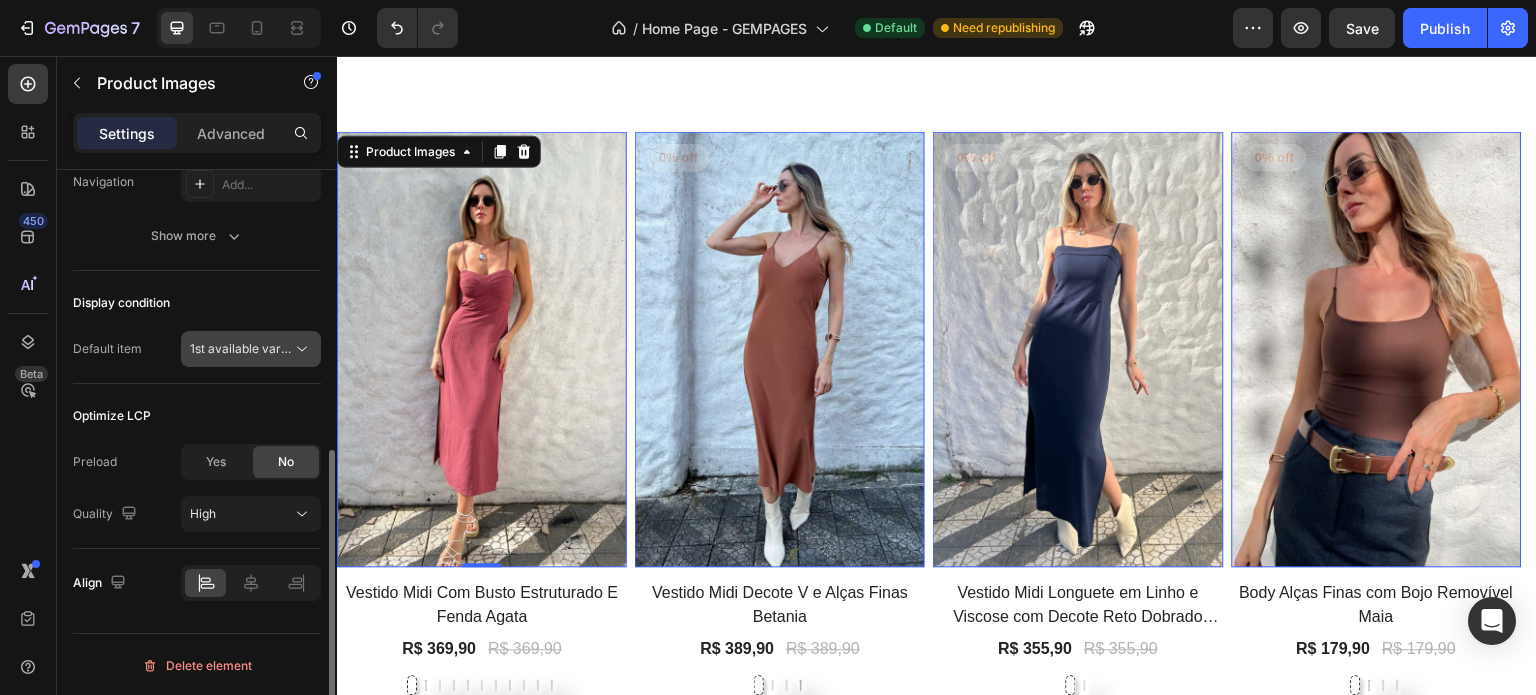 click on "1st available variant" at bounding box center (246, 348) 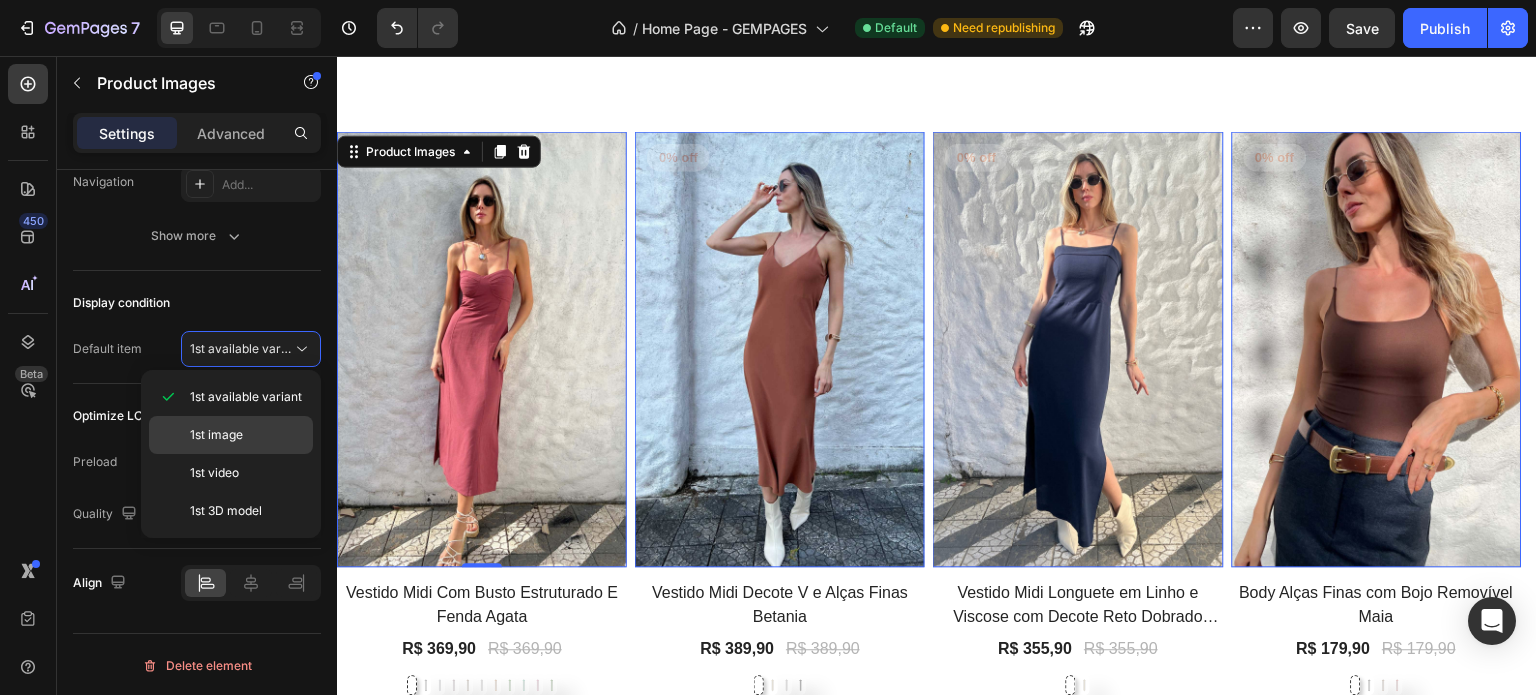 click on "1st image" at bounding box center (216, 435) 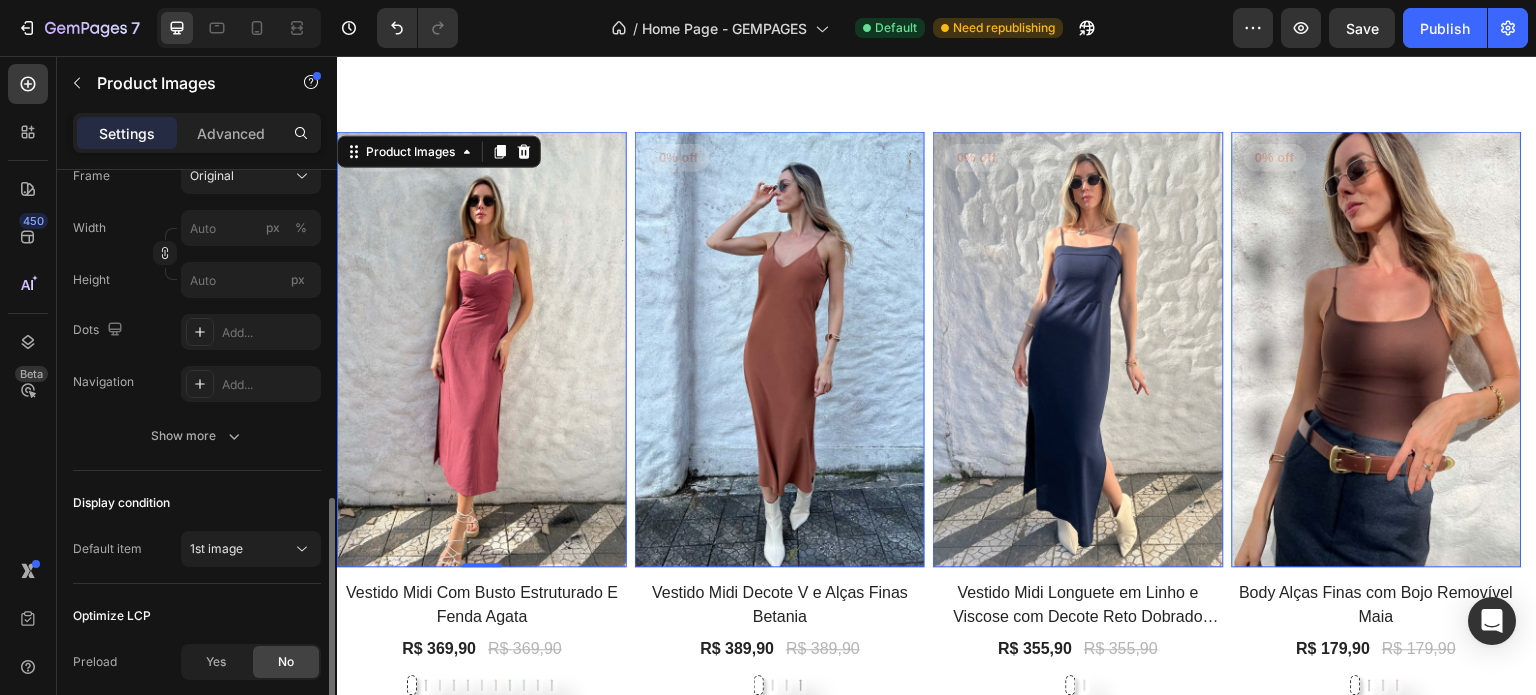 scroll, scrollTop: 242, scrollLeft: 0, axis: vertical 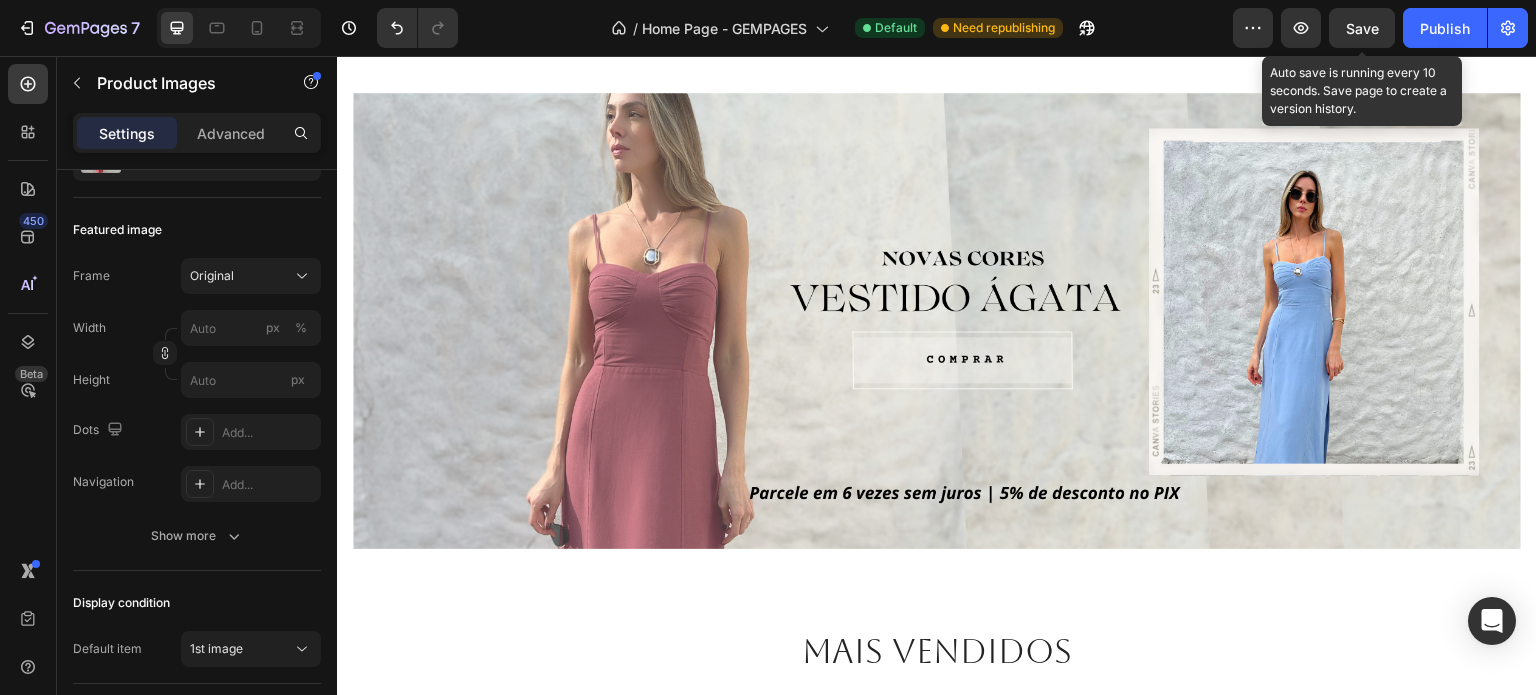 click on "Save" at bounding box center (1362, 28) 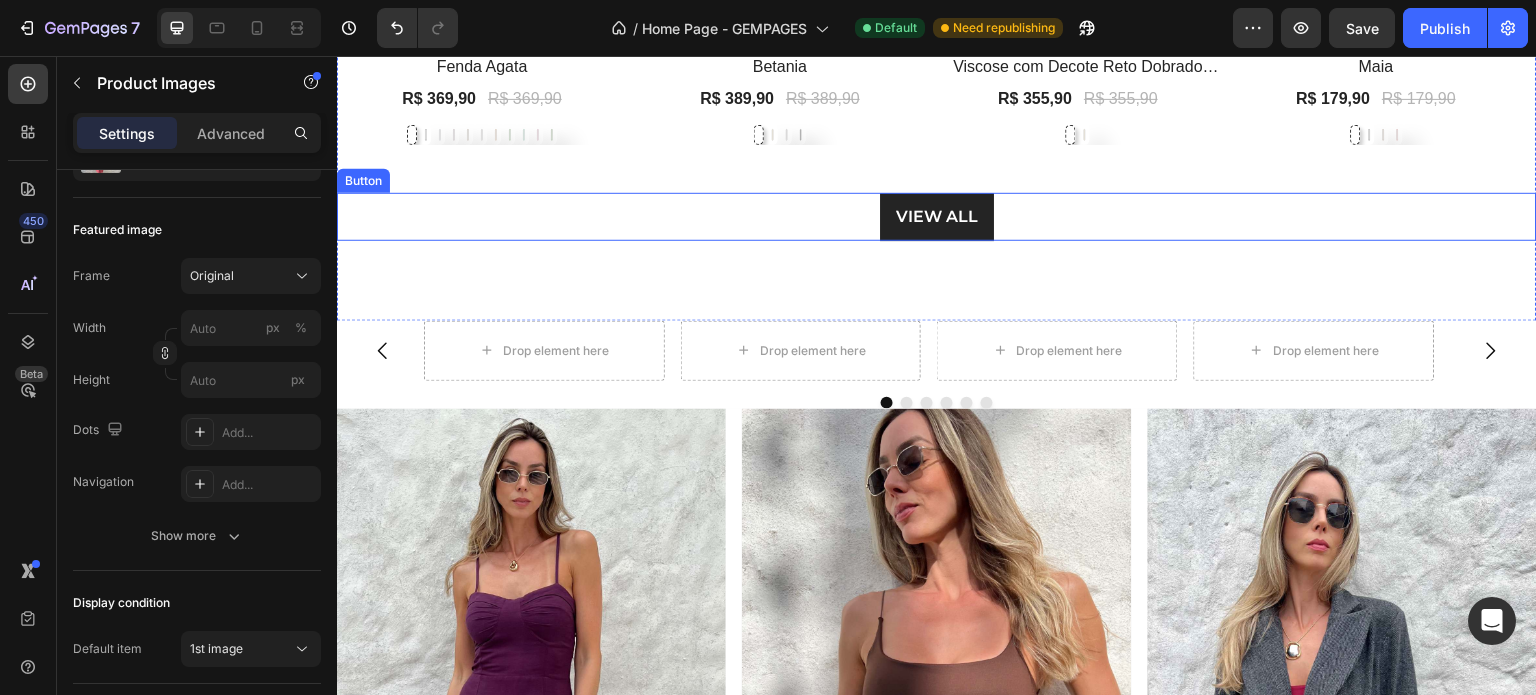 scroll, scrollTop: 1000, scrollLeft: 0, axis: vertical 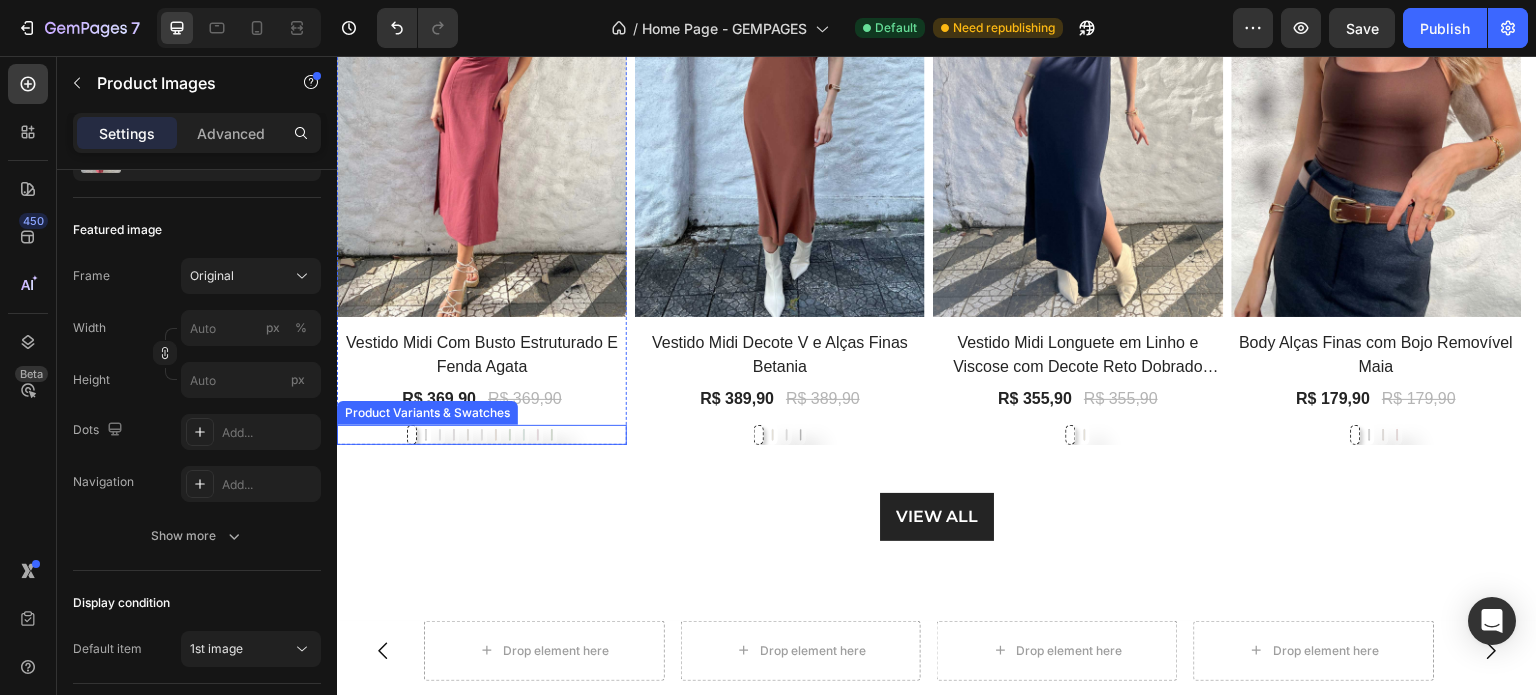 click at bounding box center (412, 435) 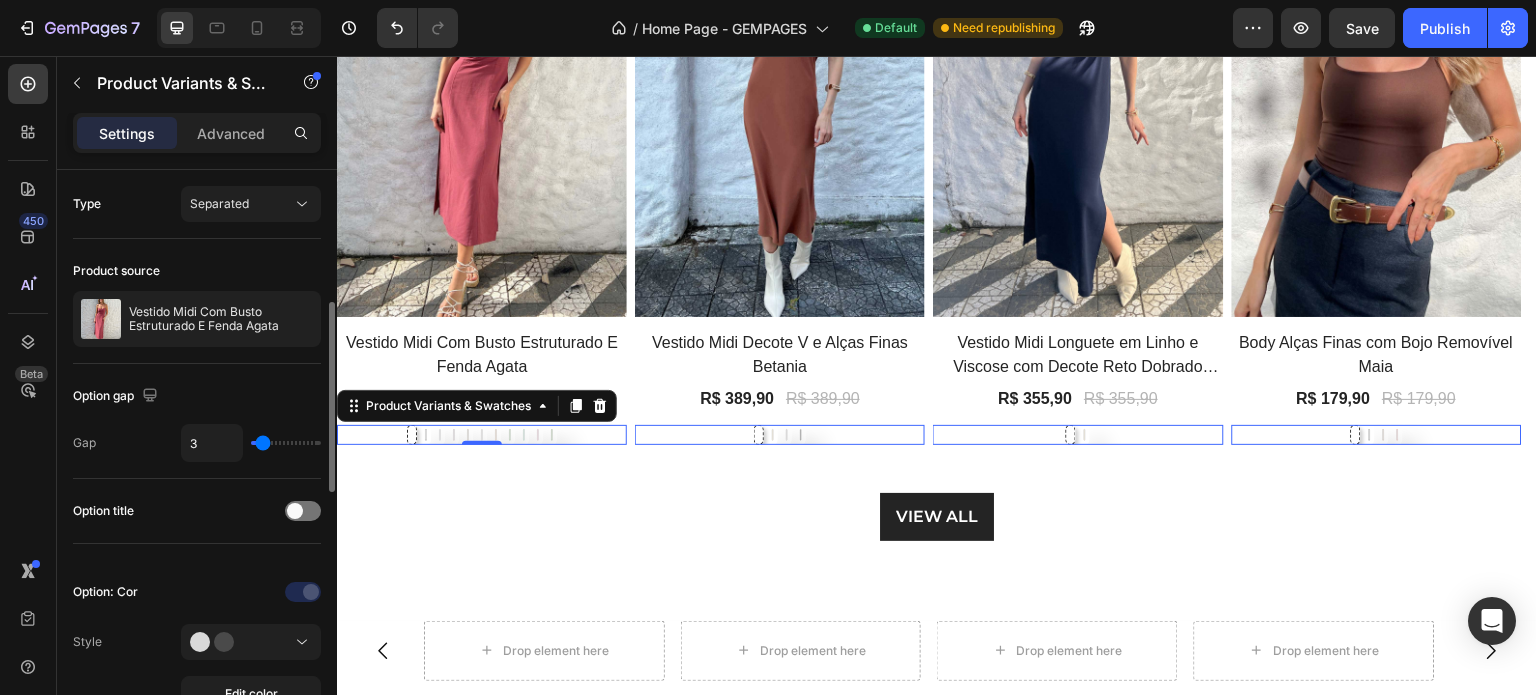 scroll, scrollTop: 100, scrollLeft: 0, axis: vertical 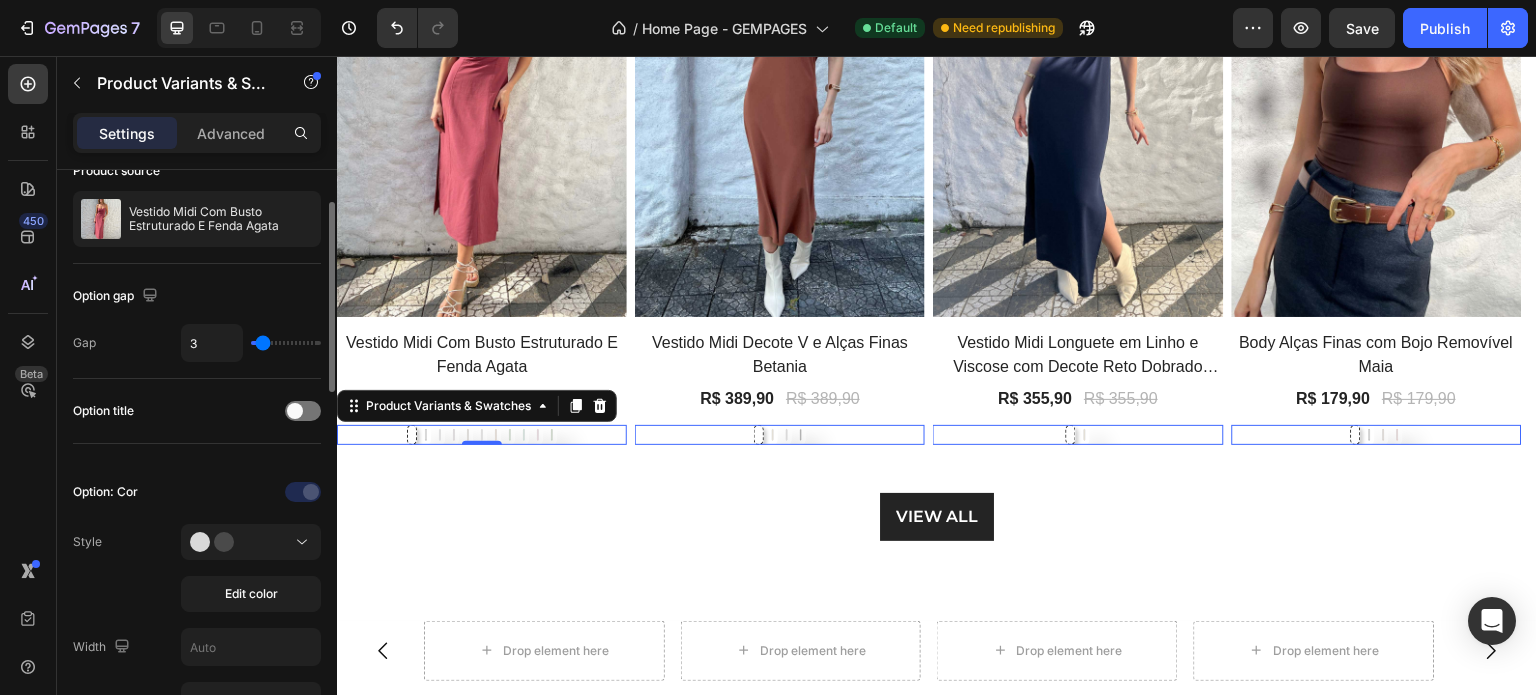 click on "3" at bounding box center [251, 343] 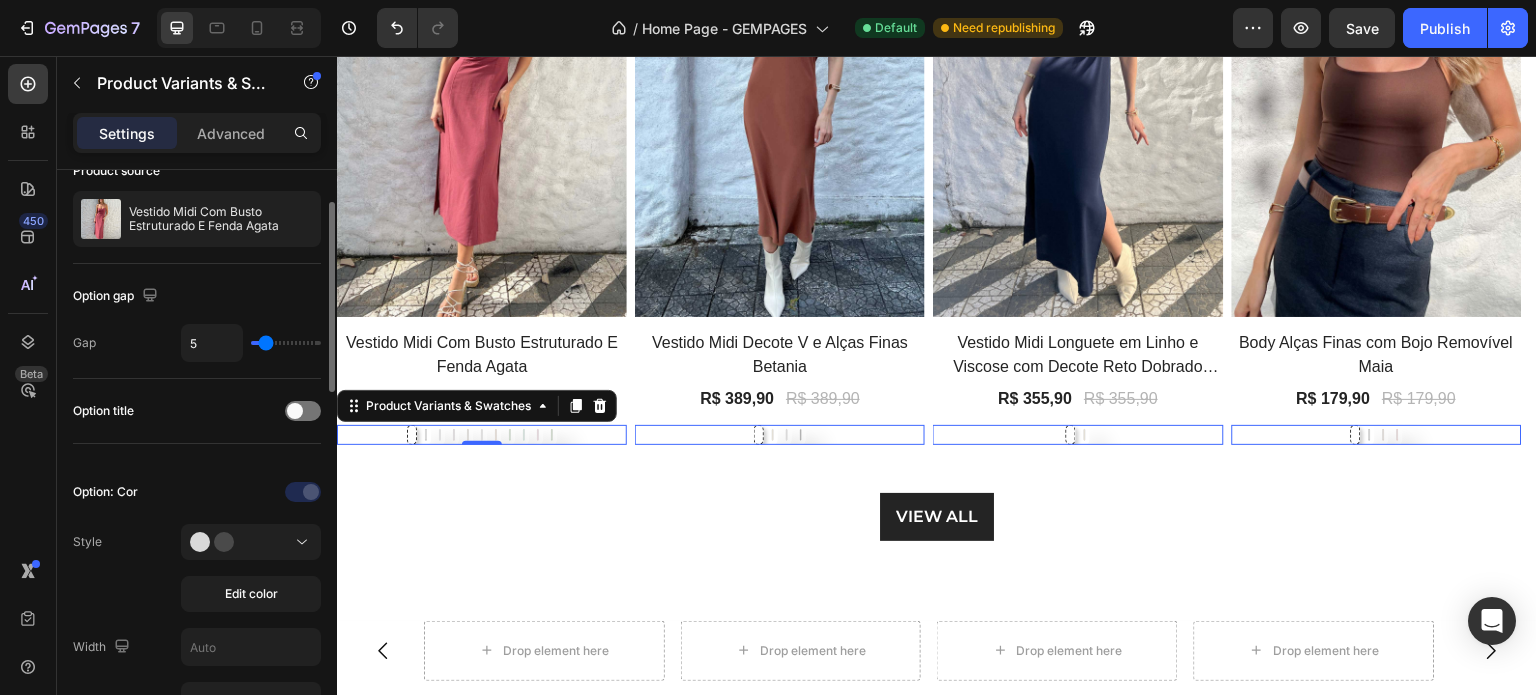 type on "20" 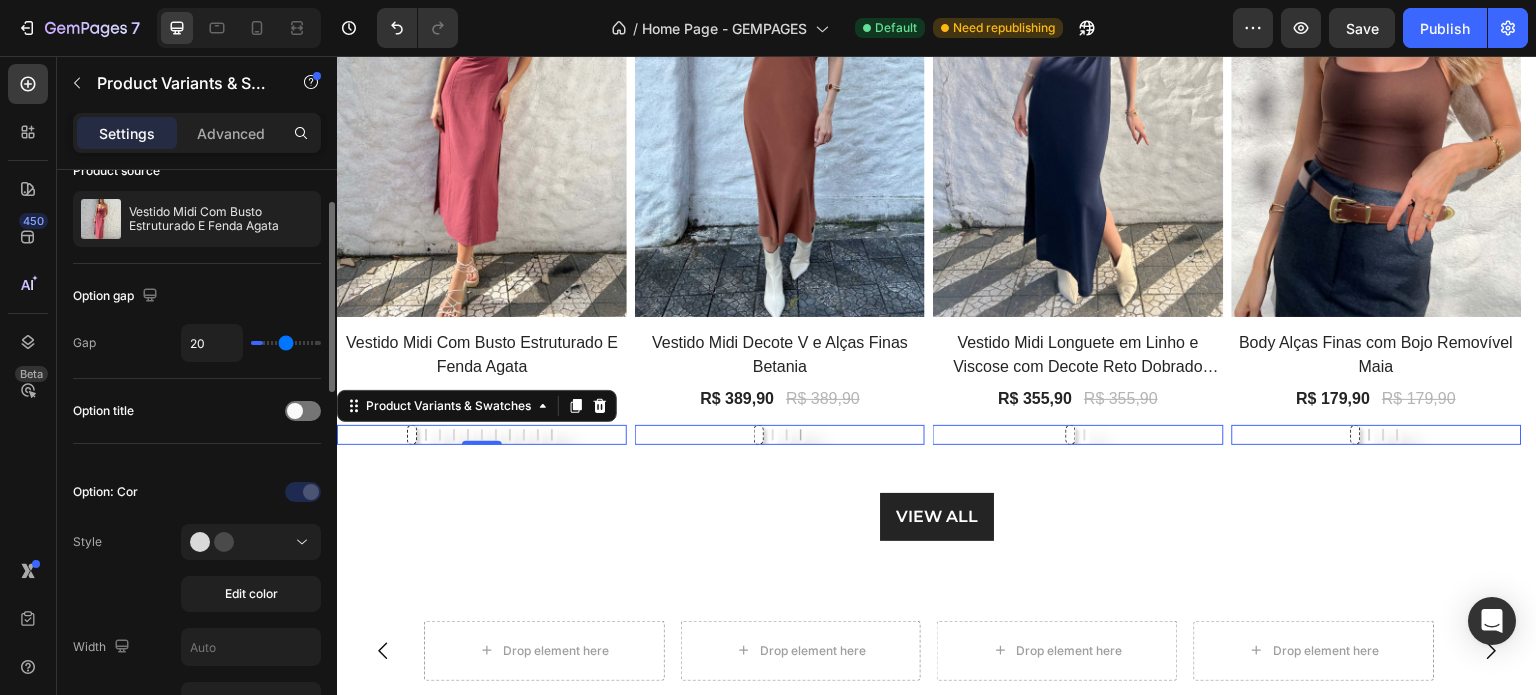 type on "26" 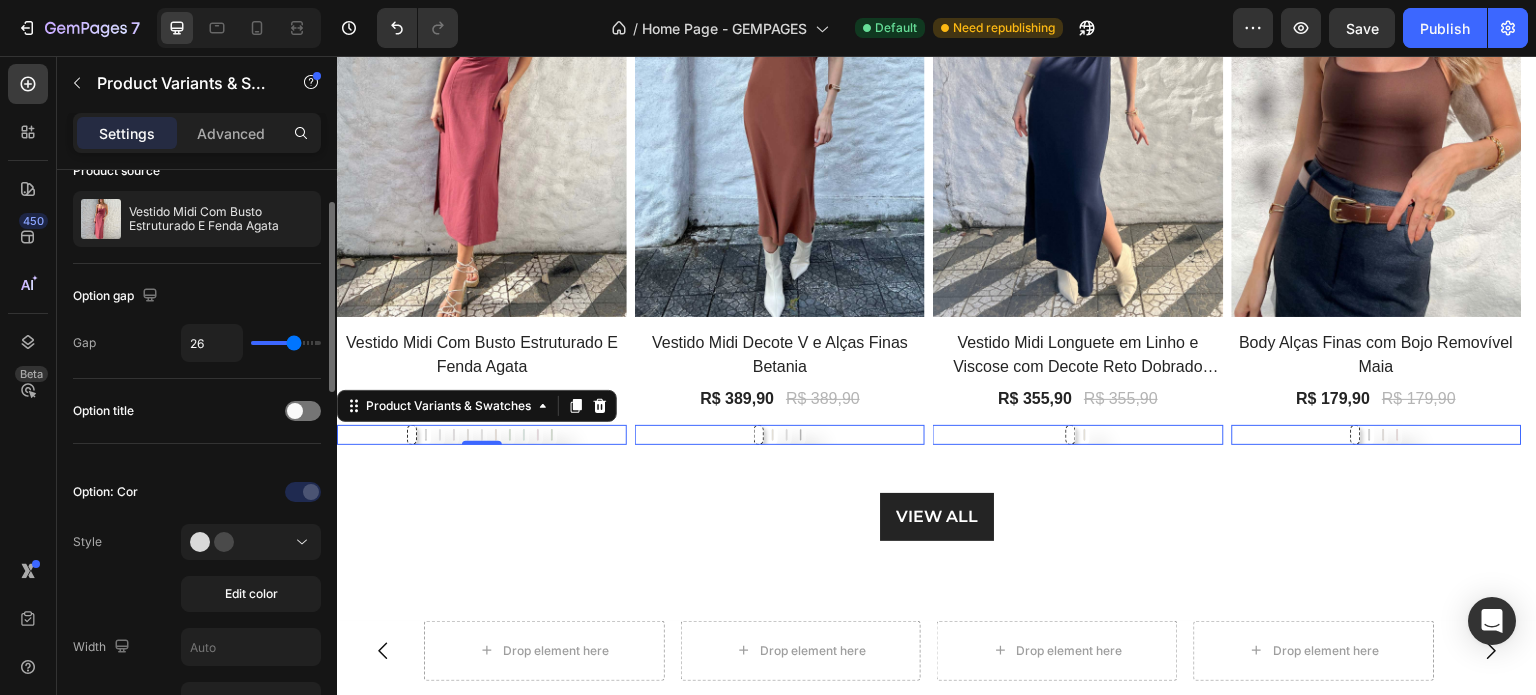 type on "28" 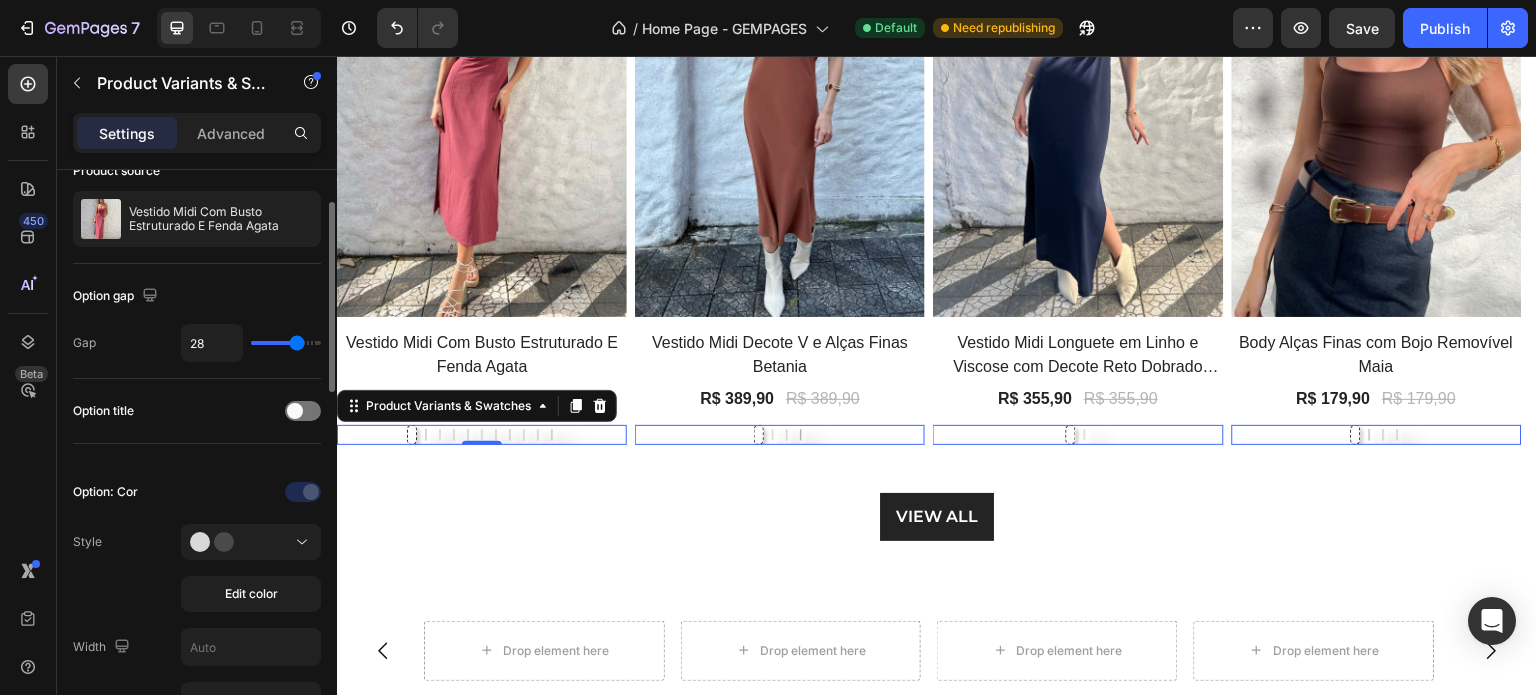 type on "29" 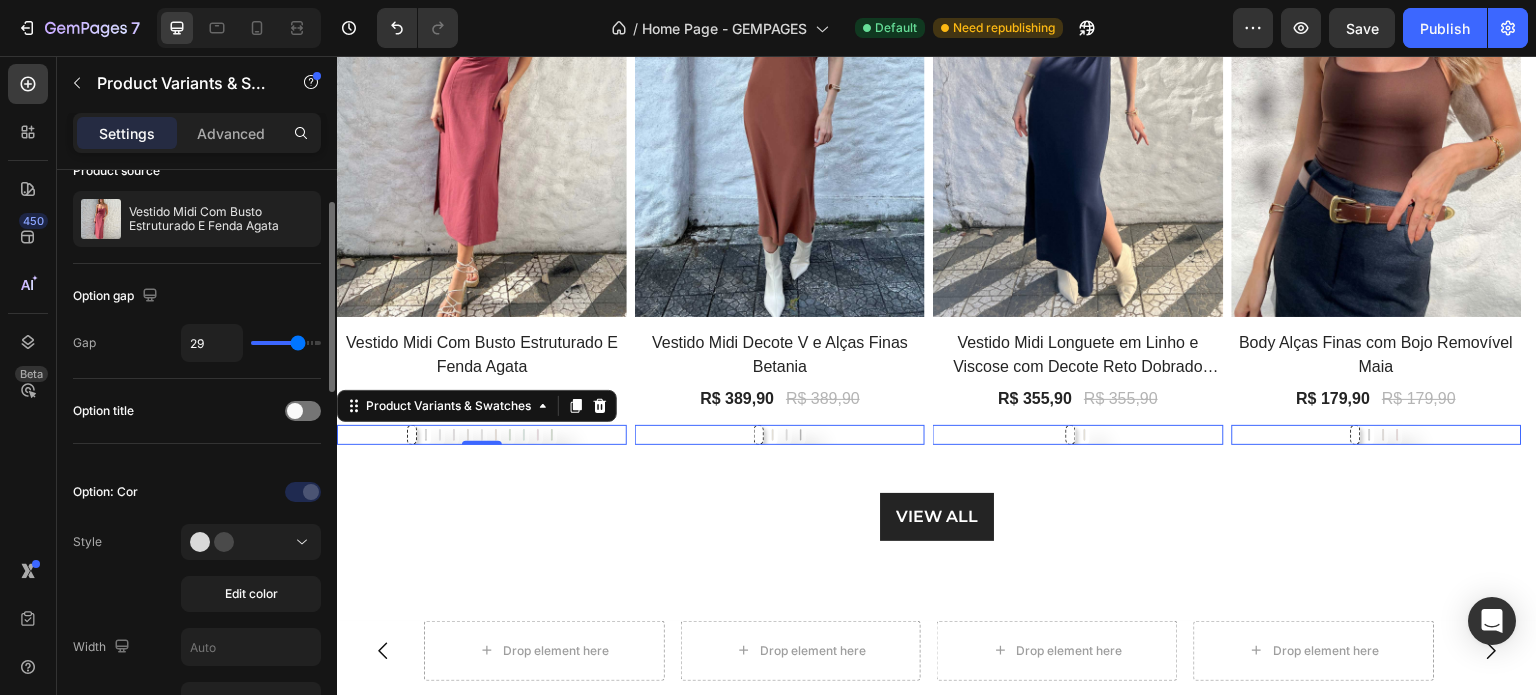 type on "32" 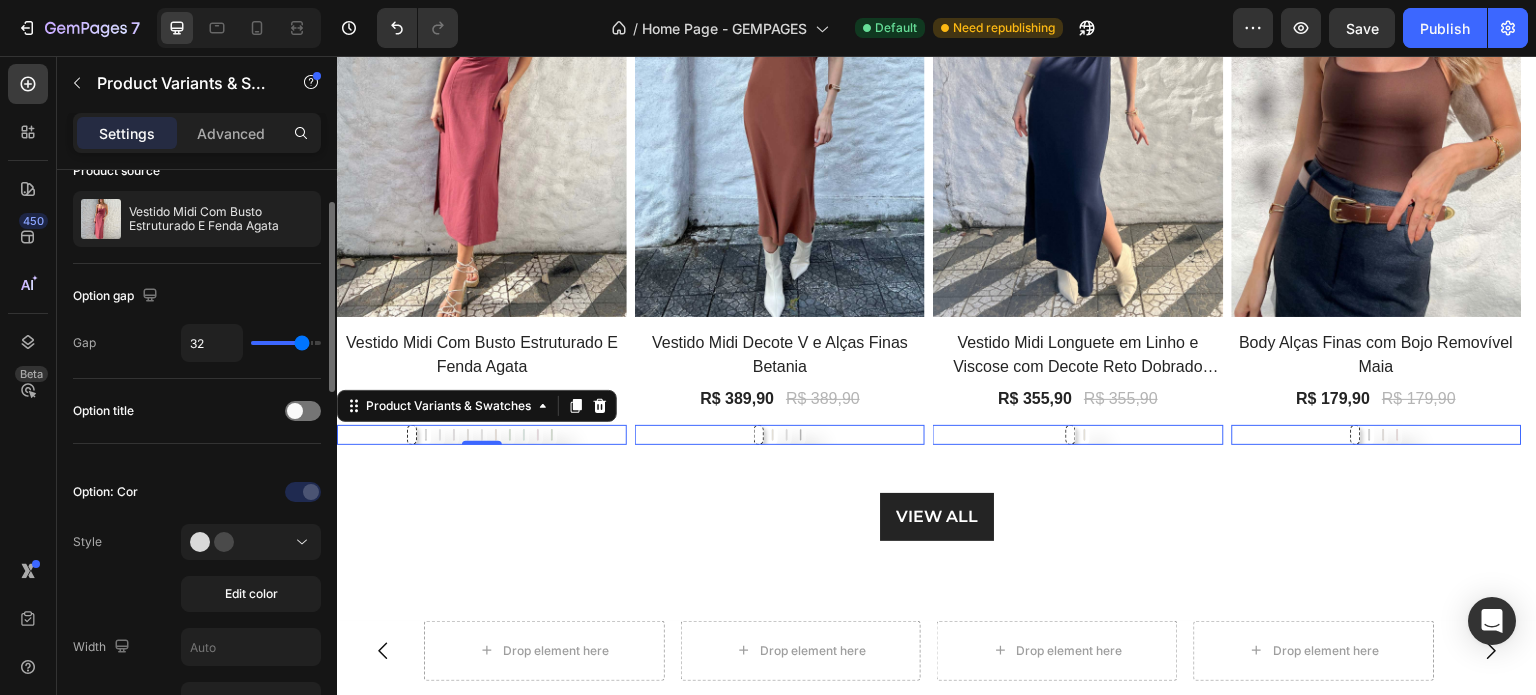 type on "36" 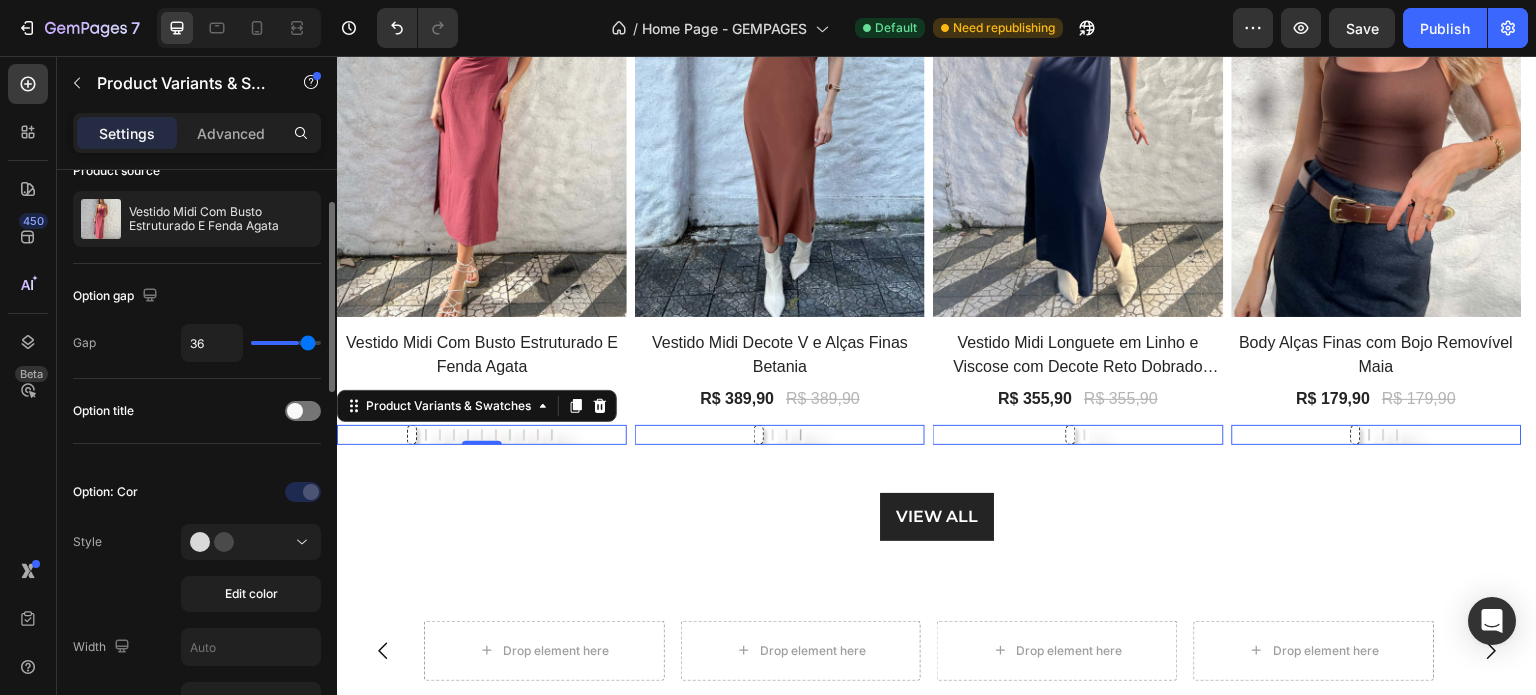type on "37" 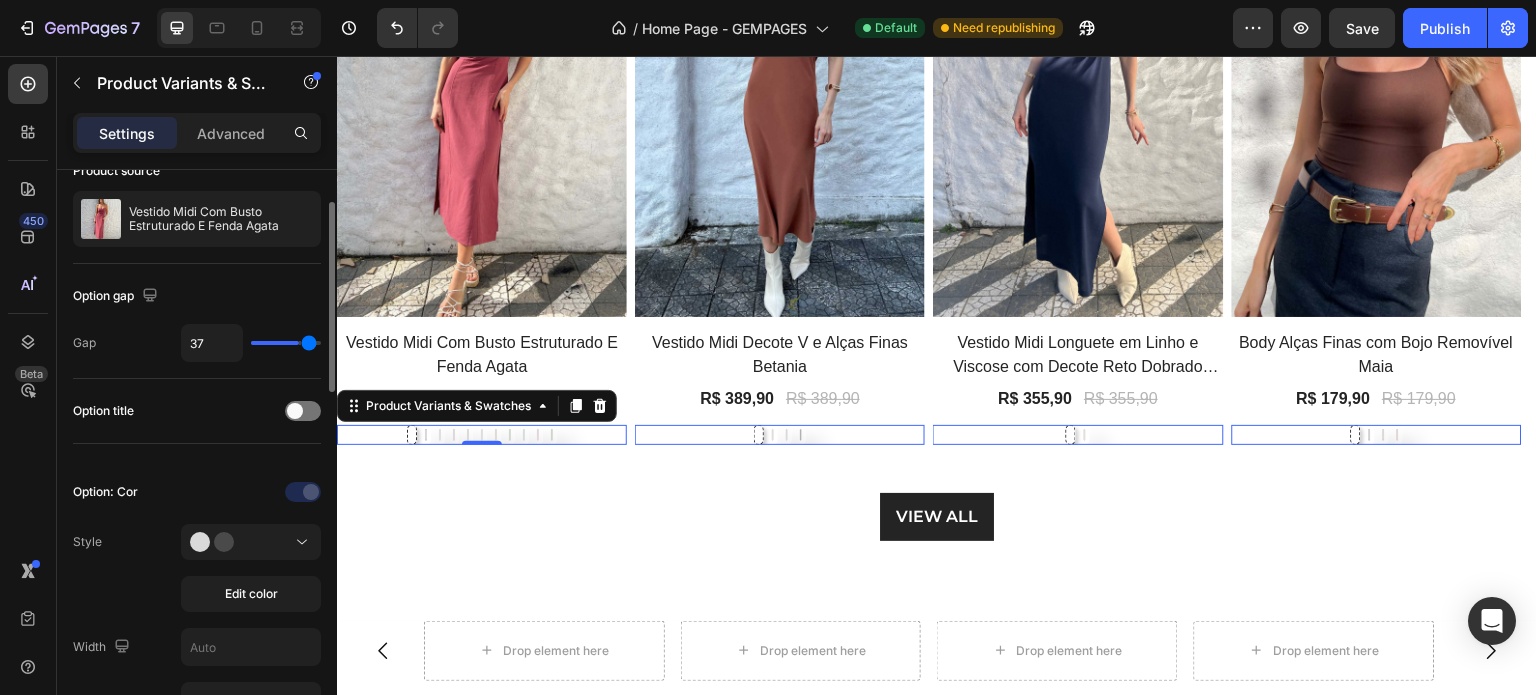 type on "38" 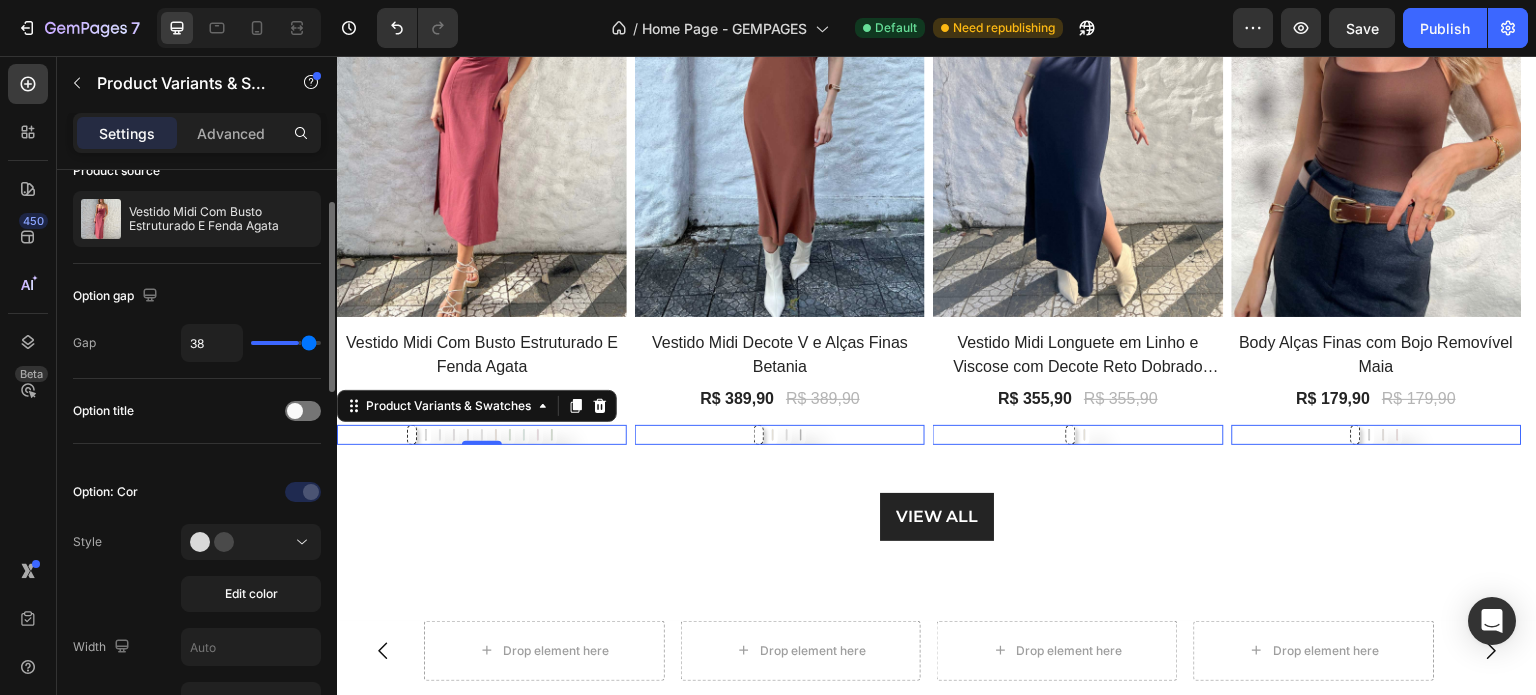 type on "38" 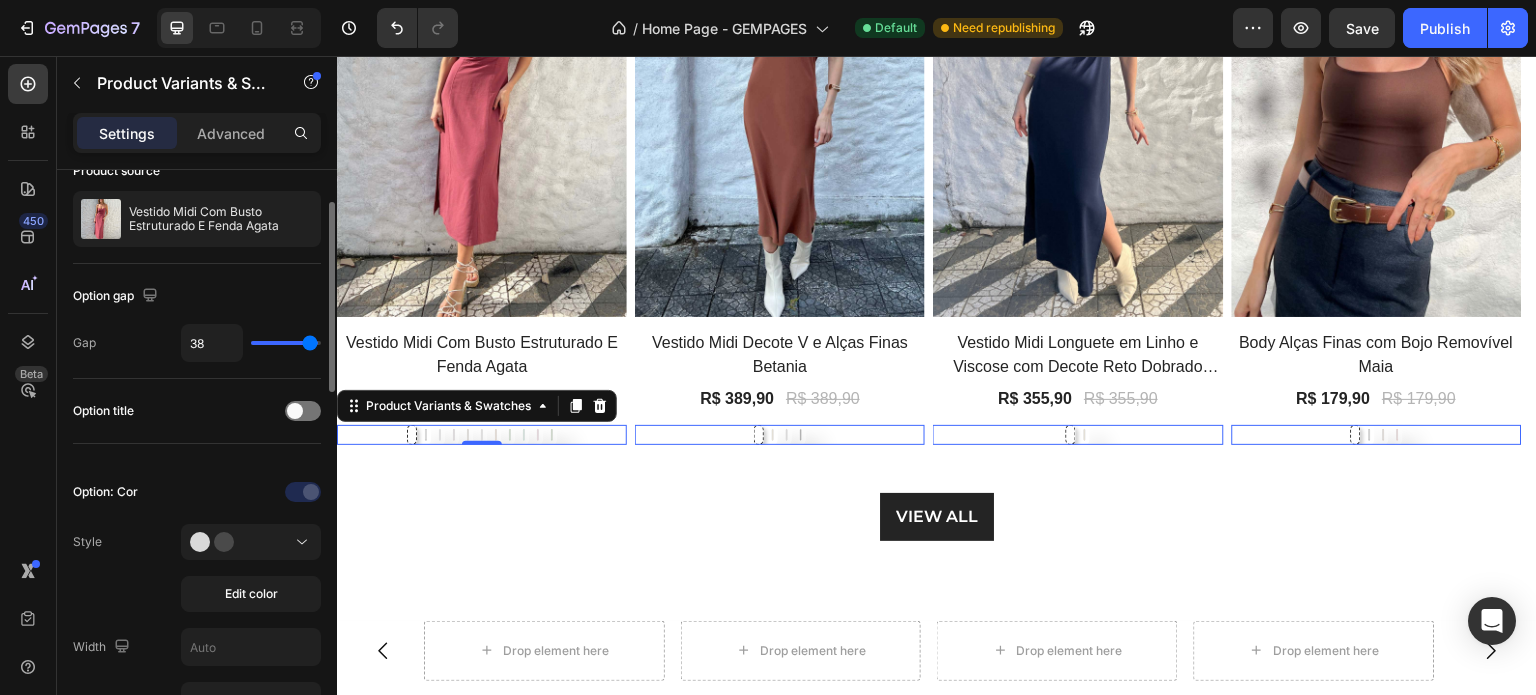 type on "39" 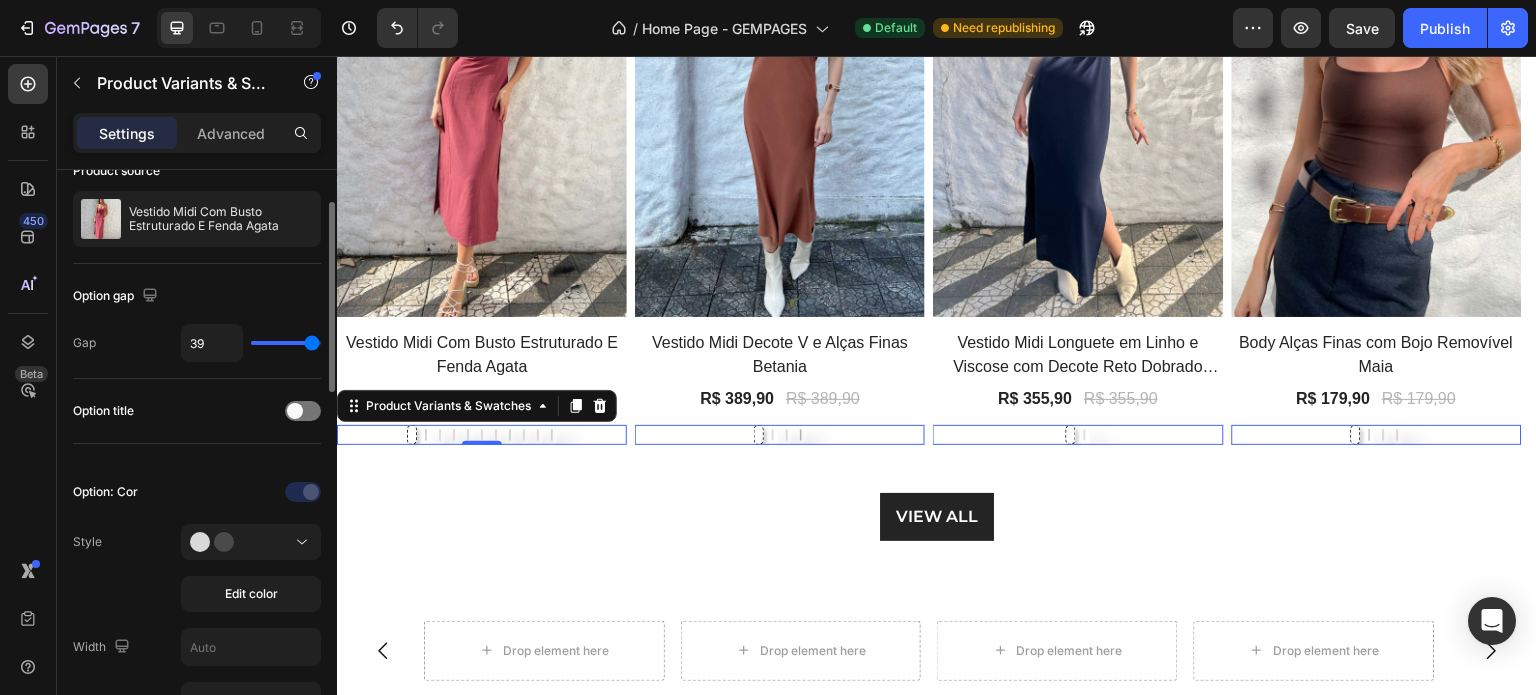 type on "40" 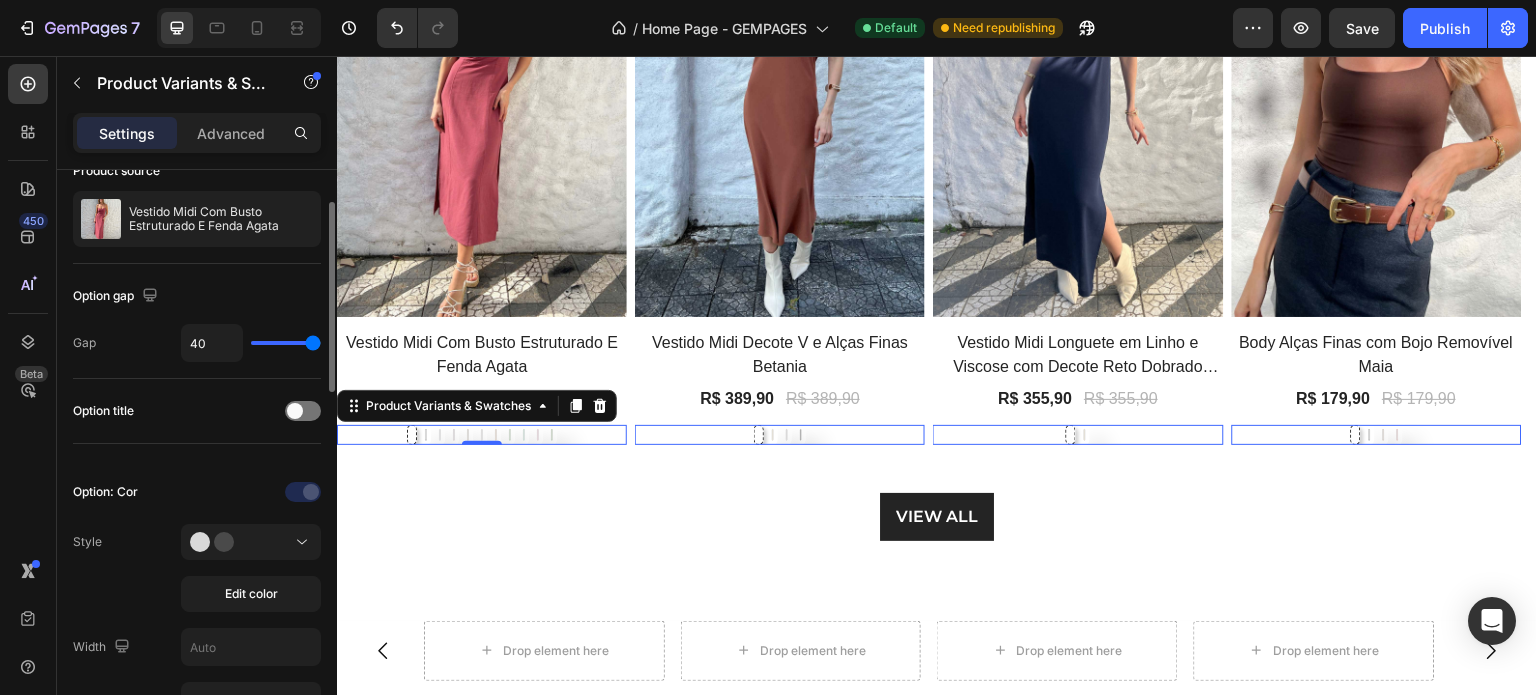 drag, startPoint x: 265, startPoint y: 340, endPoint x: 312, endPoint y: 339, distance: 47.010635 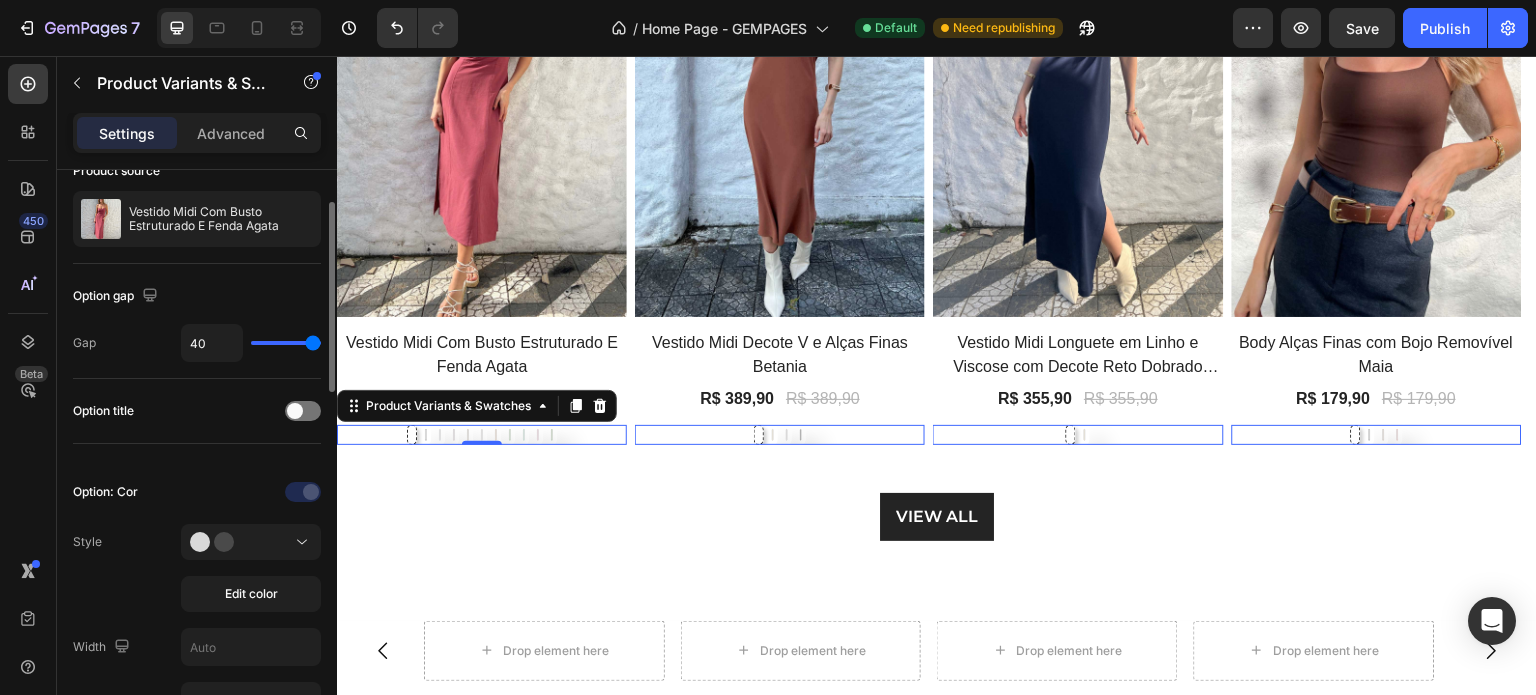 type on "39" 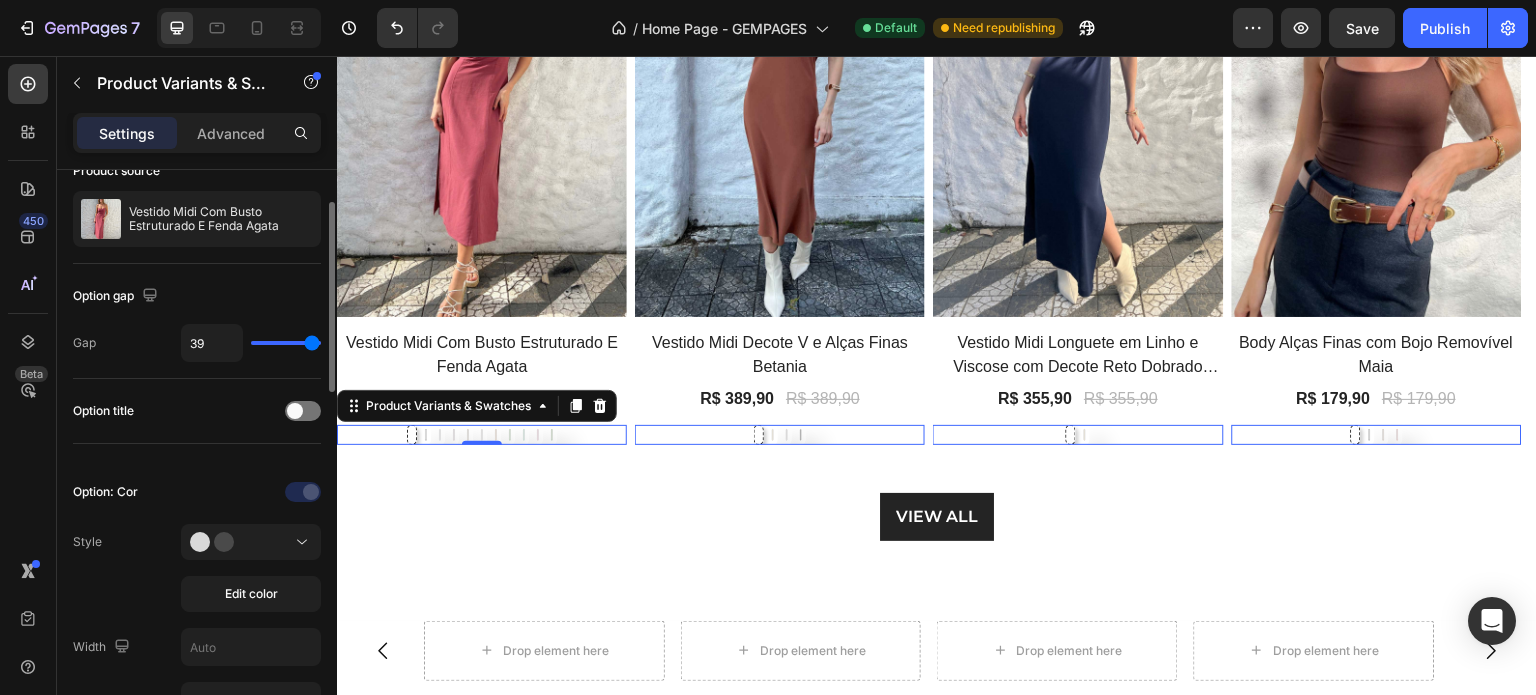 type on "29" 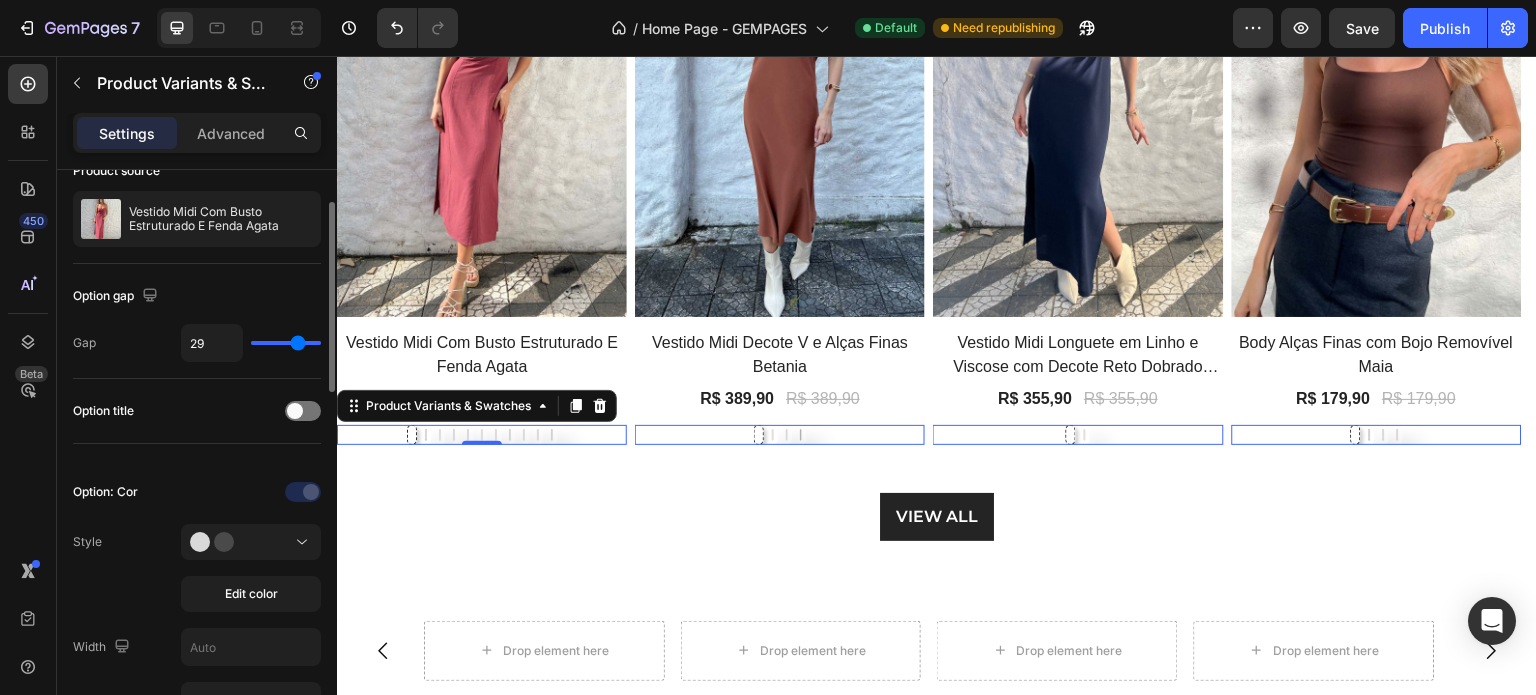 type on "16" 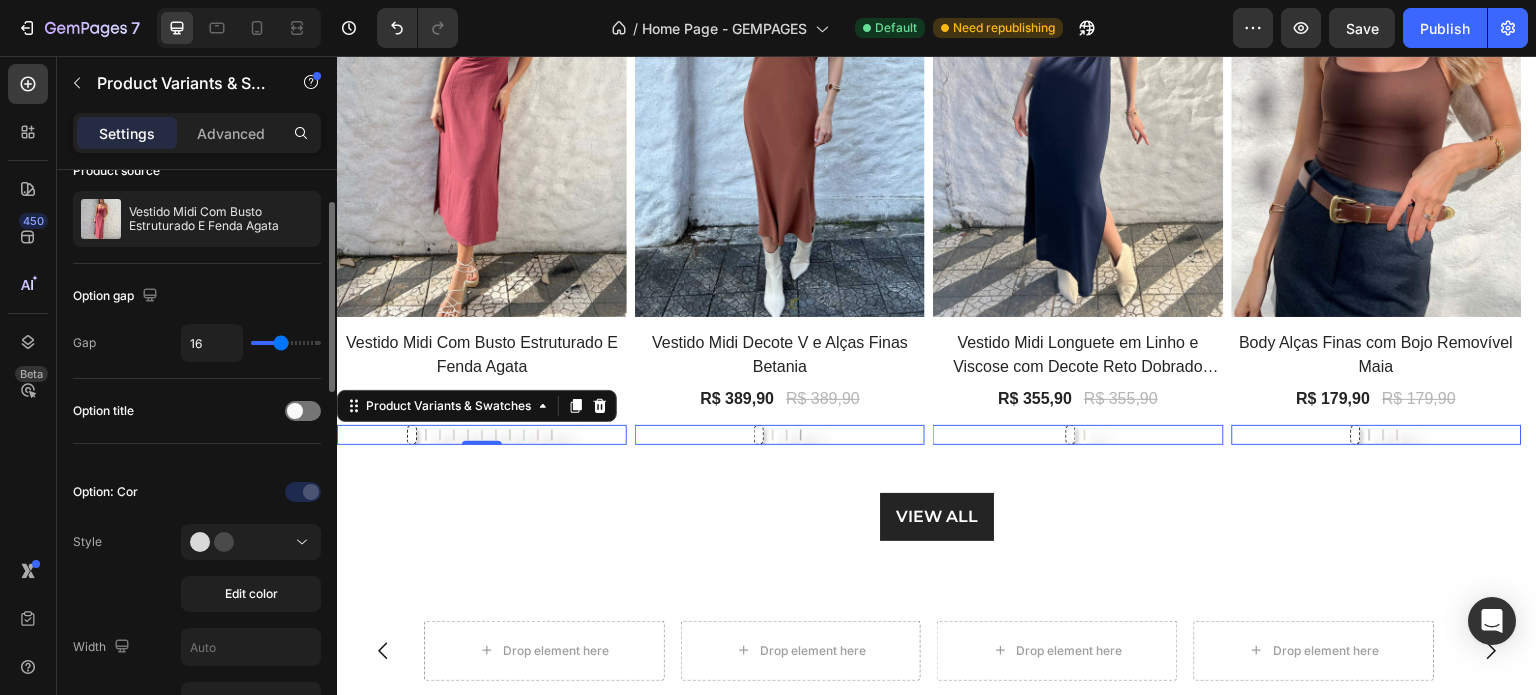 type on "13" 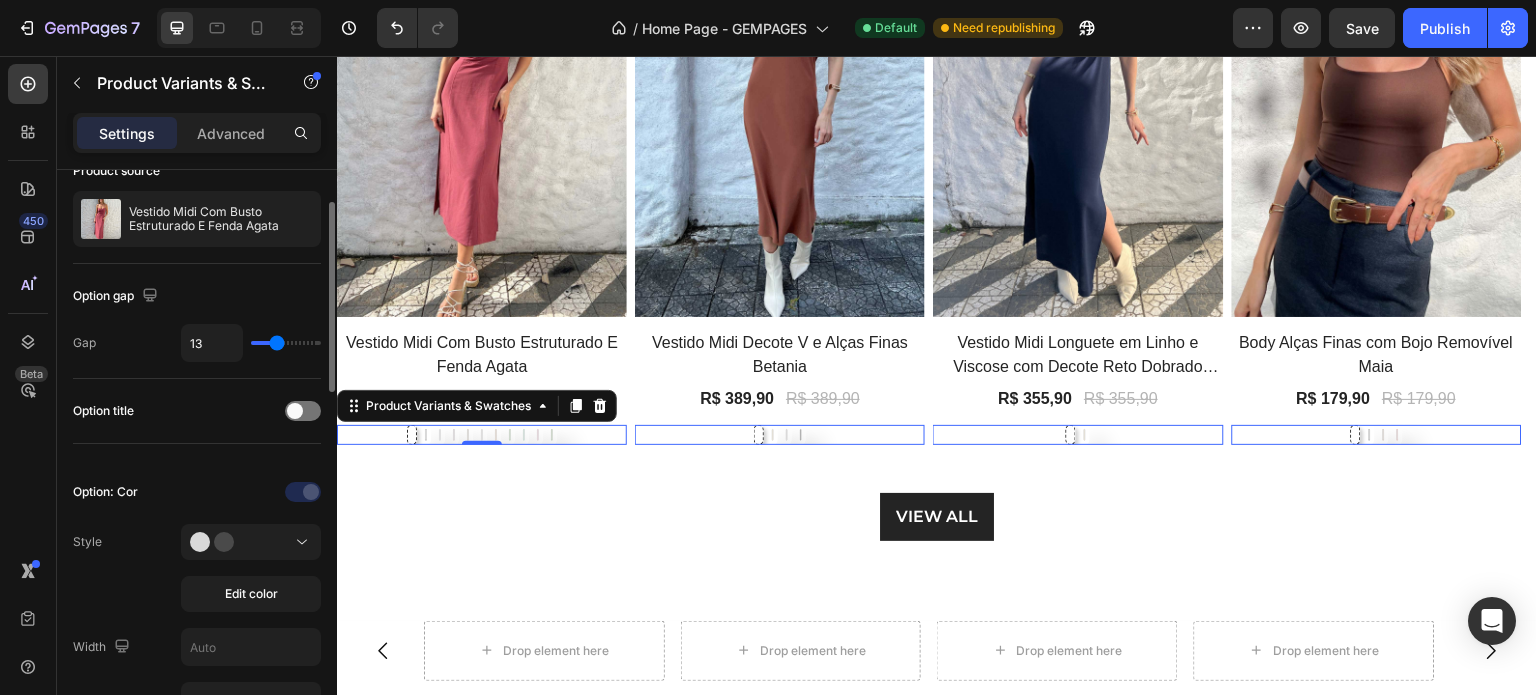 type on "11" 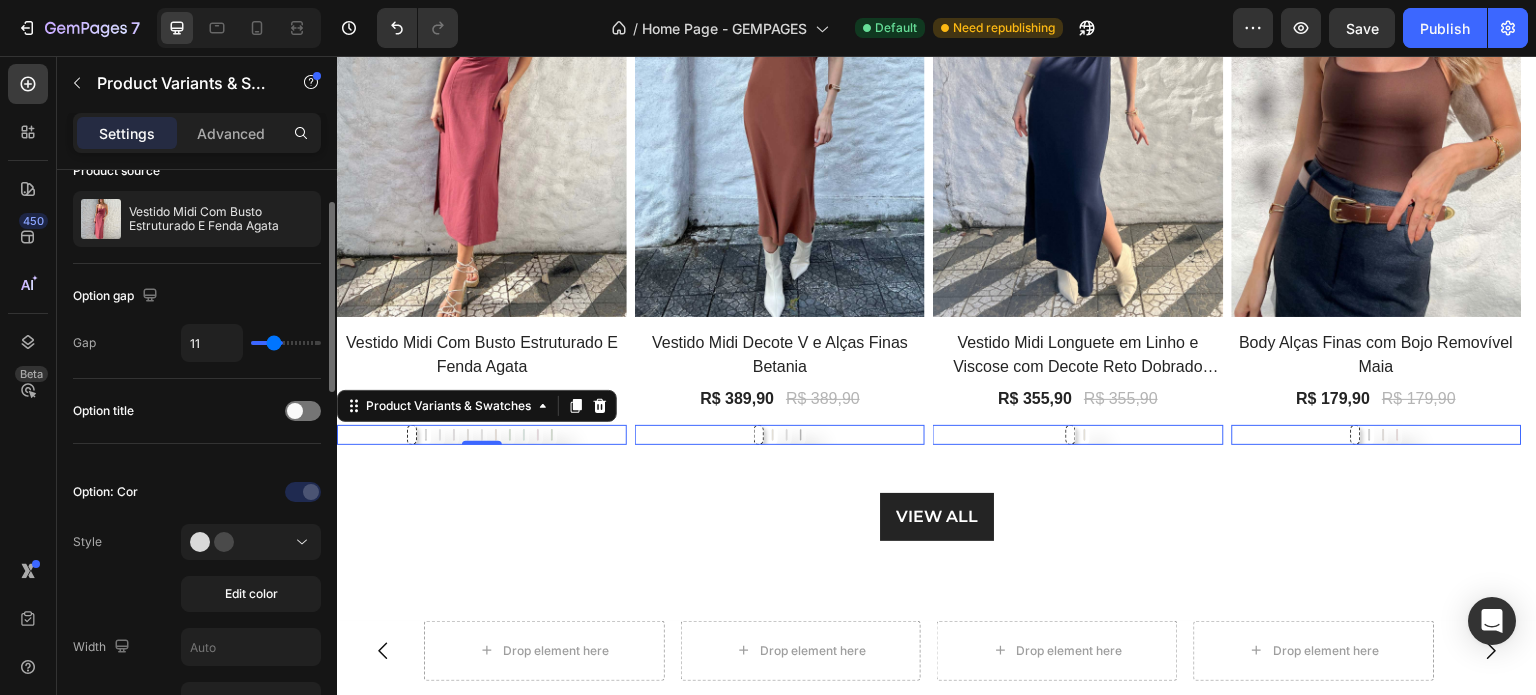 type on "10" 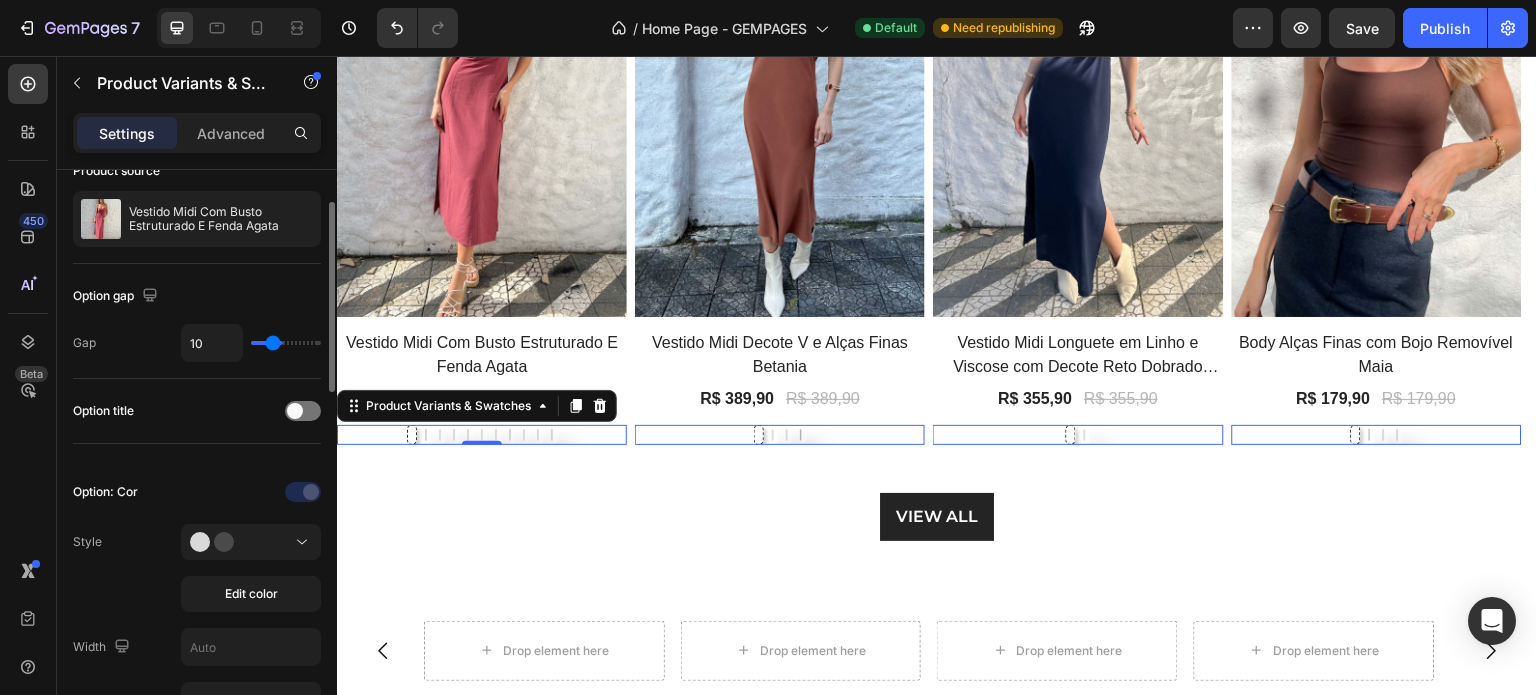type on "8" 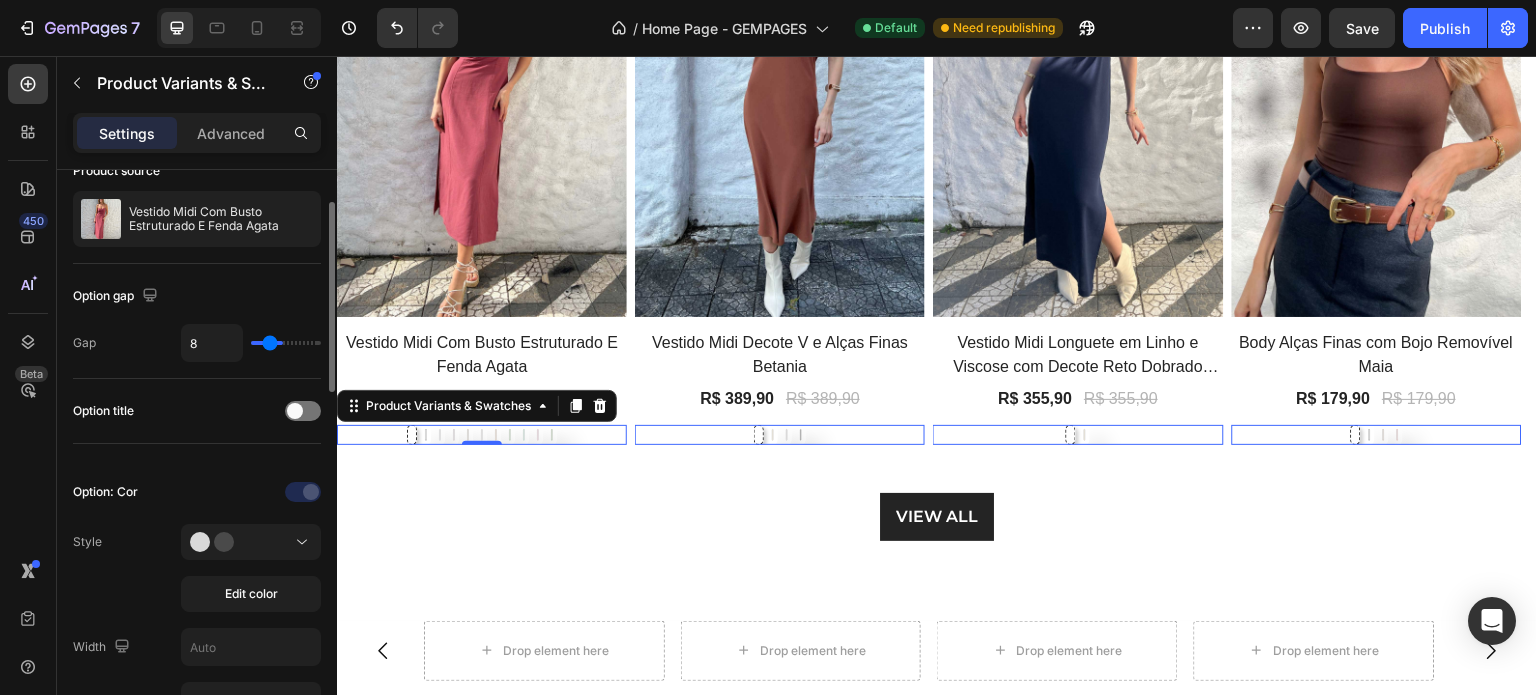 type on "7" 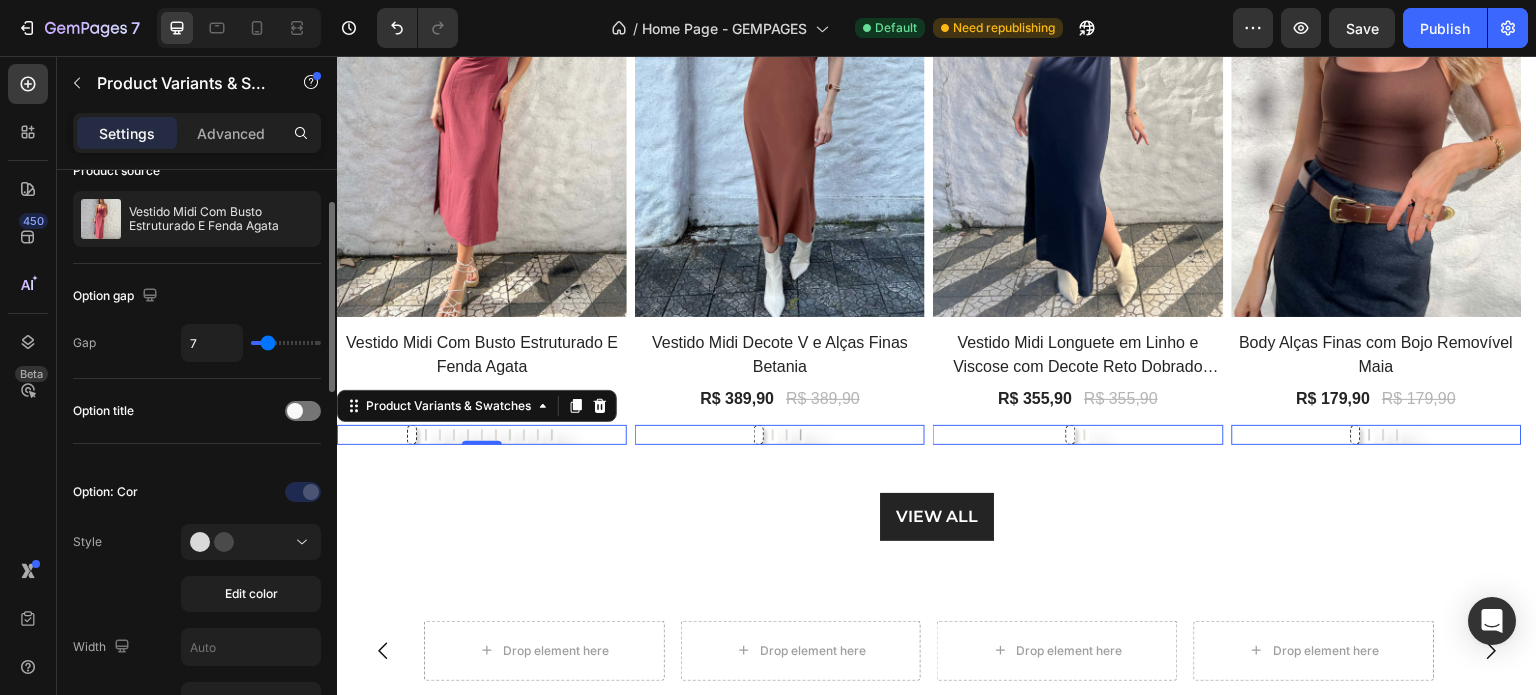 type on "6" 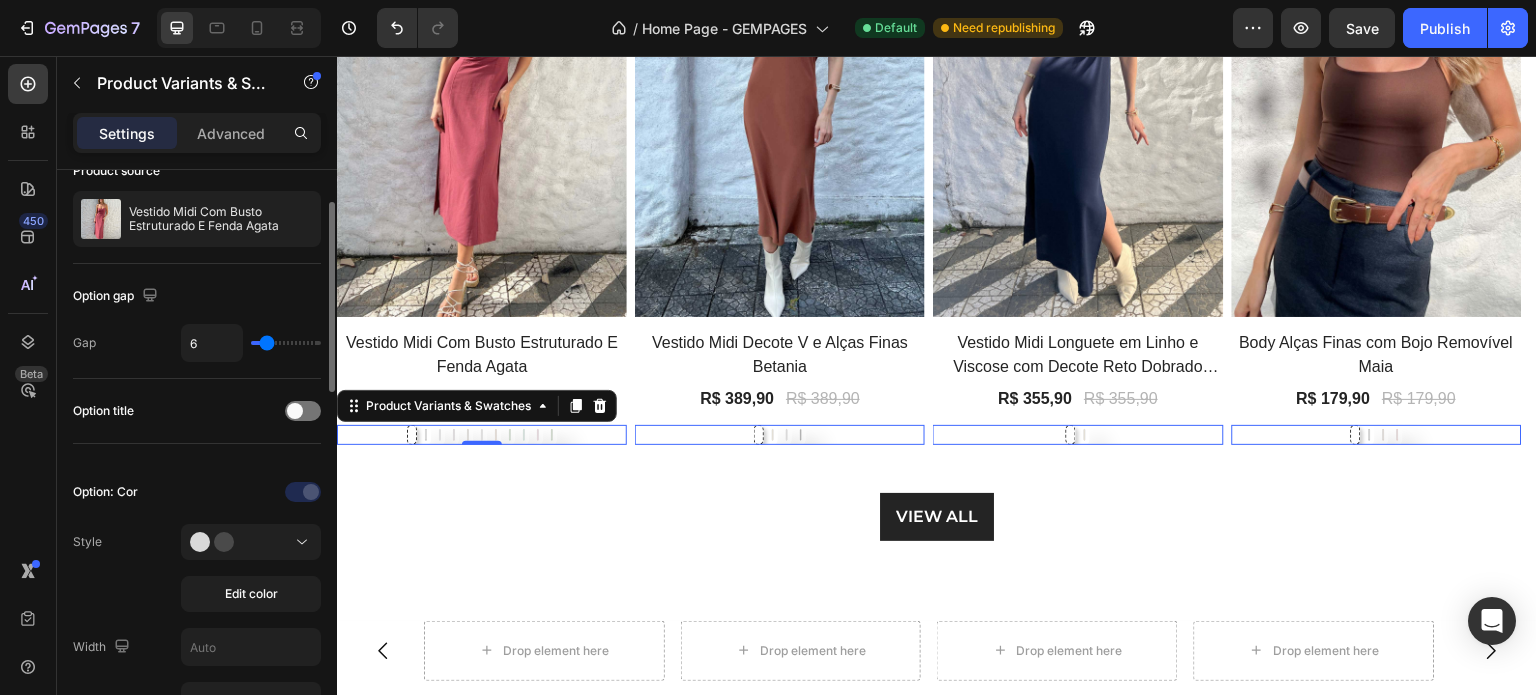 type on "5" 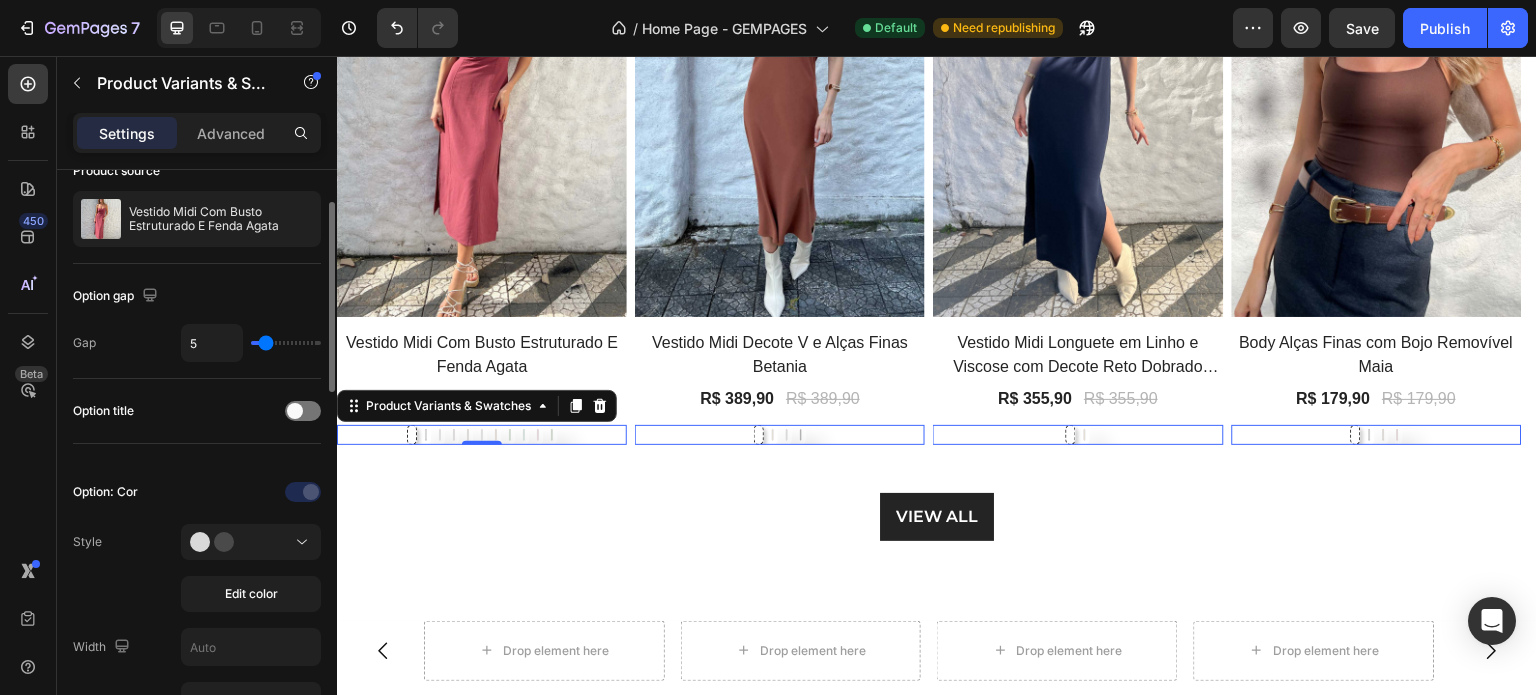 drag, startPoint x: 312, startPoint y: 339, endPoint x: 266, endPoint y: 340, distance: 46.010868 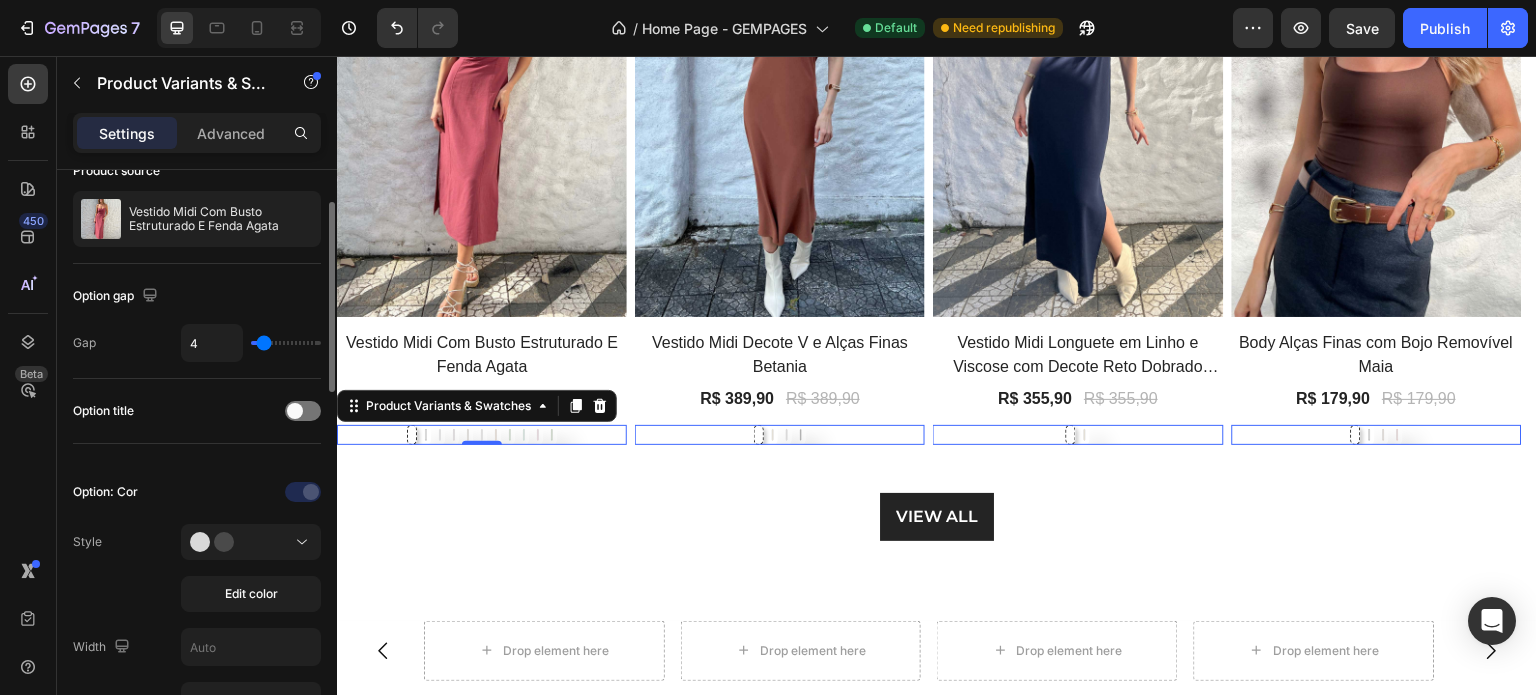 type on "4" 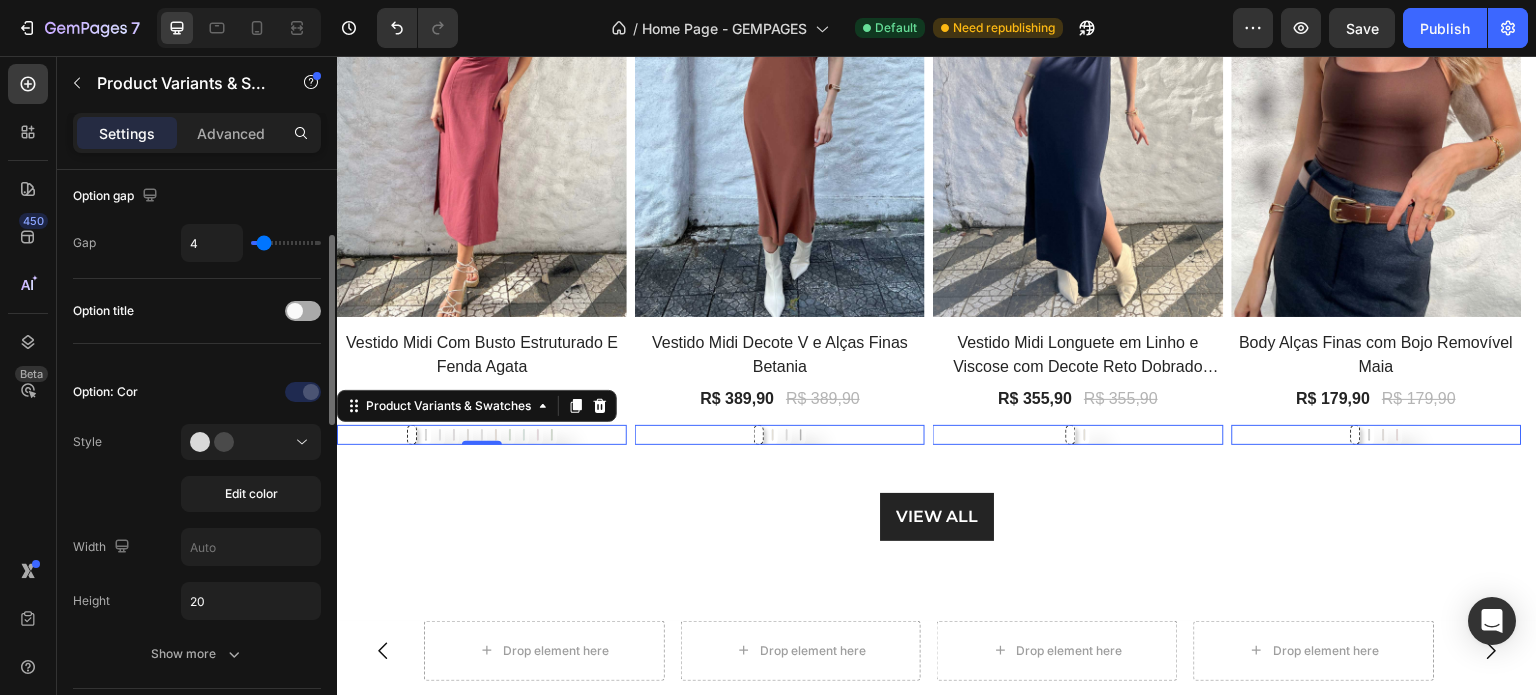 click at bounding box center [295, 311] 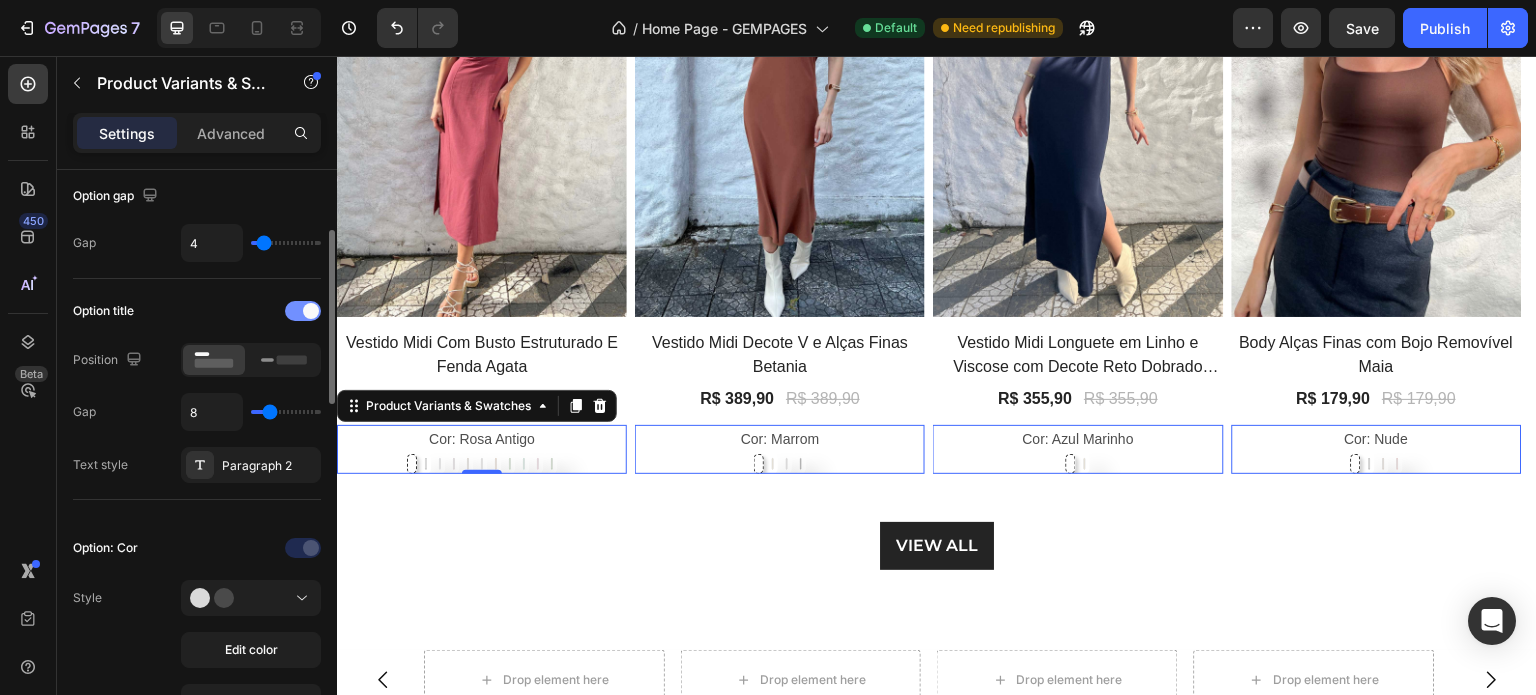 click at bounding box center [303, 311] 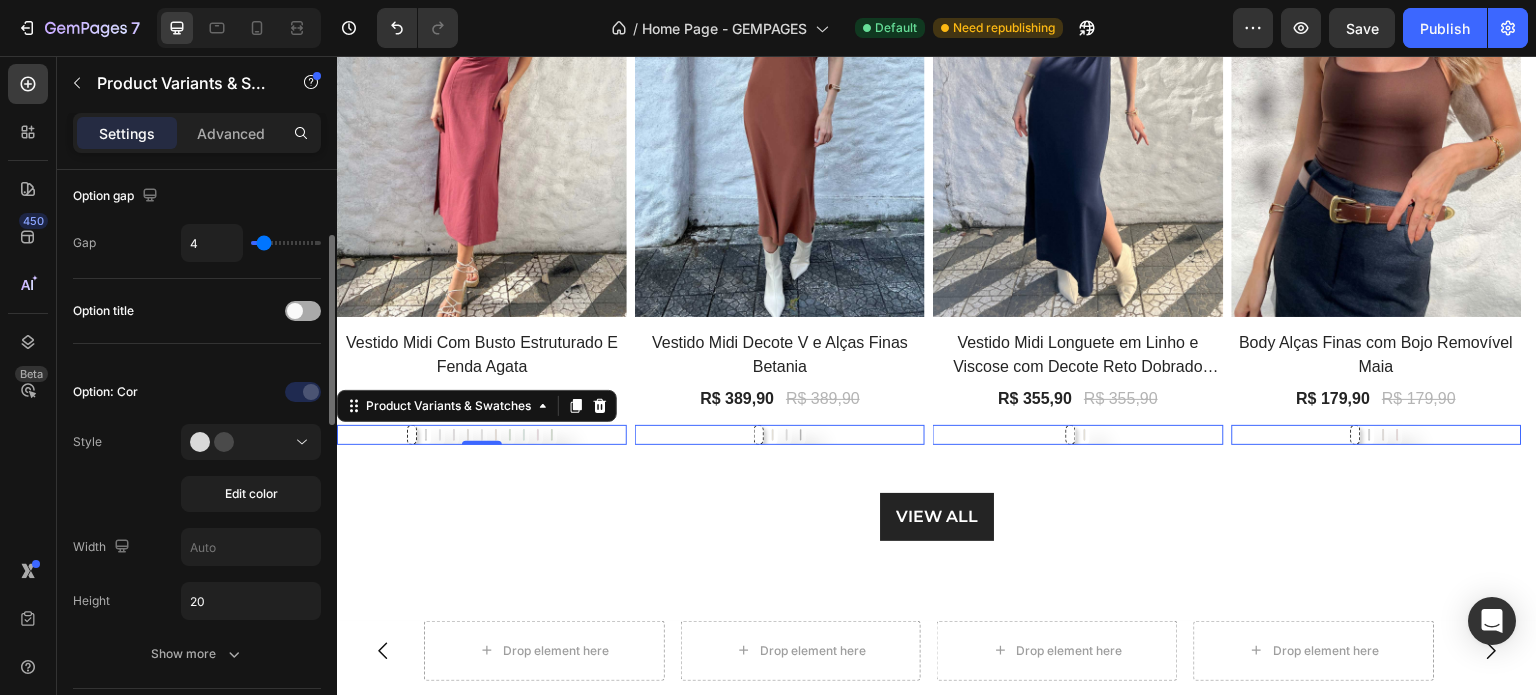 click at bounding box center [295, 311] 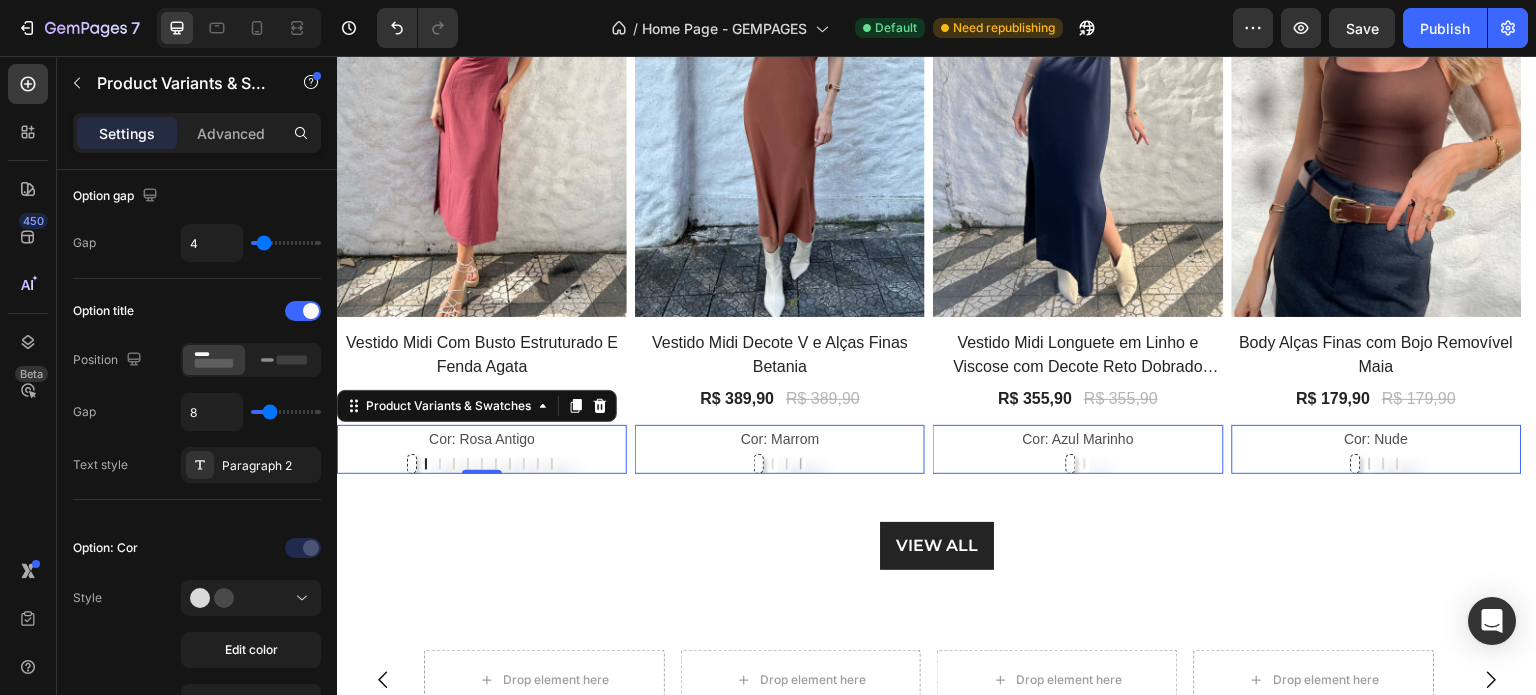click at bounding box center [426, 464] 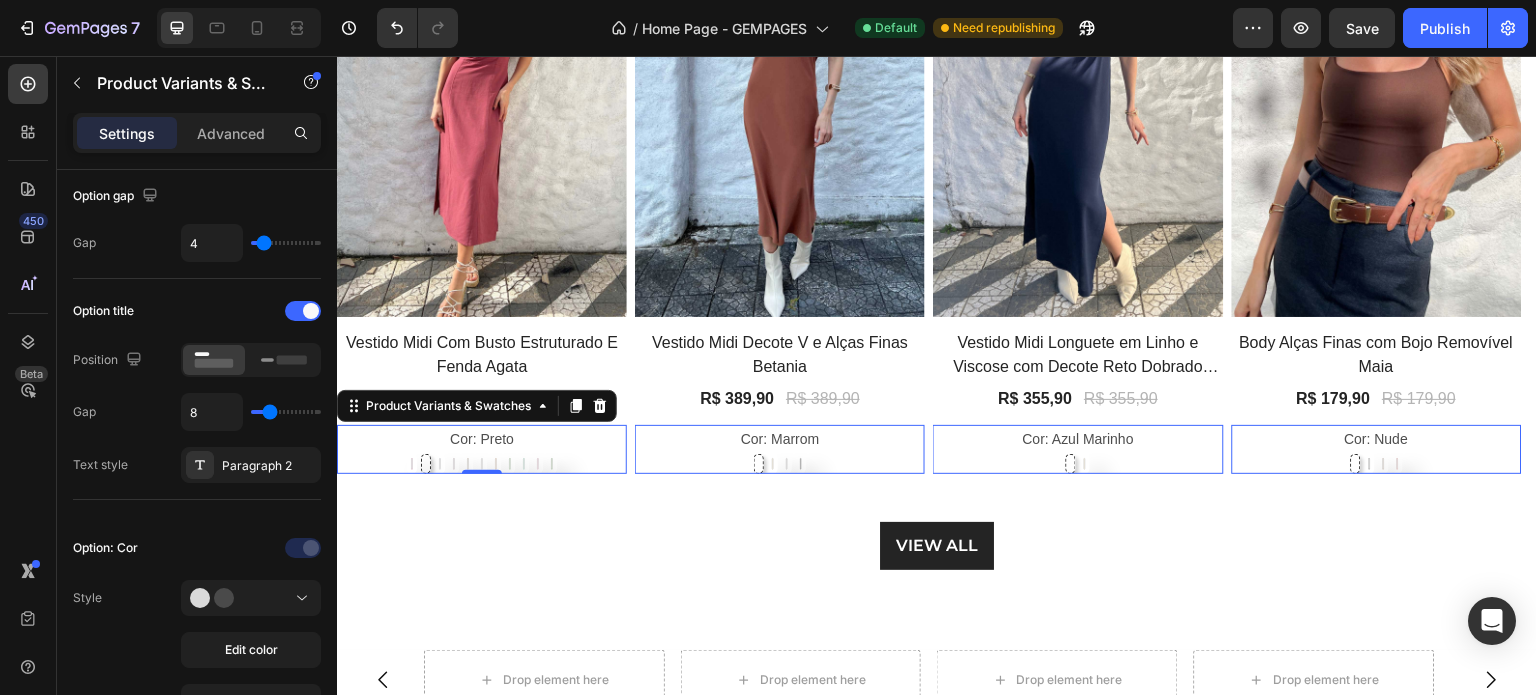 click on "Rosa Antigo Rosa Antigo Preto Preto Azul Claro Azul Claro Roxo Roxo Marrom Marrom Cinza Cinza Marrom Telha Marrom Telha Verde Verde Verde Claro Verde Claro Rosa Doce Rosa Doce Verde Escuro Verde Escuro" at bounding box center [482, 464] 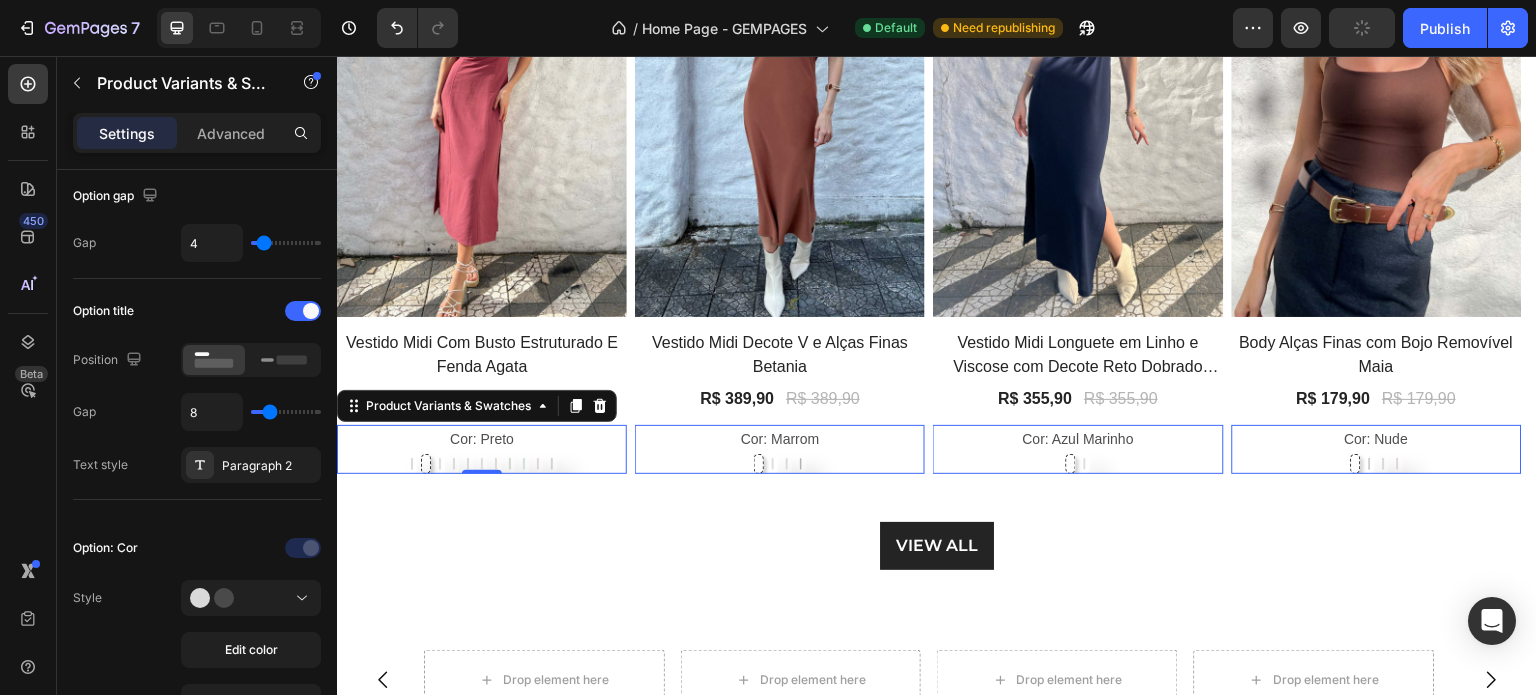 click at bounding box center [426, 464] 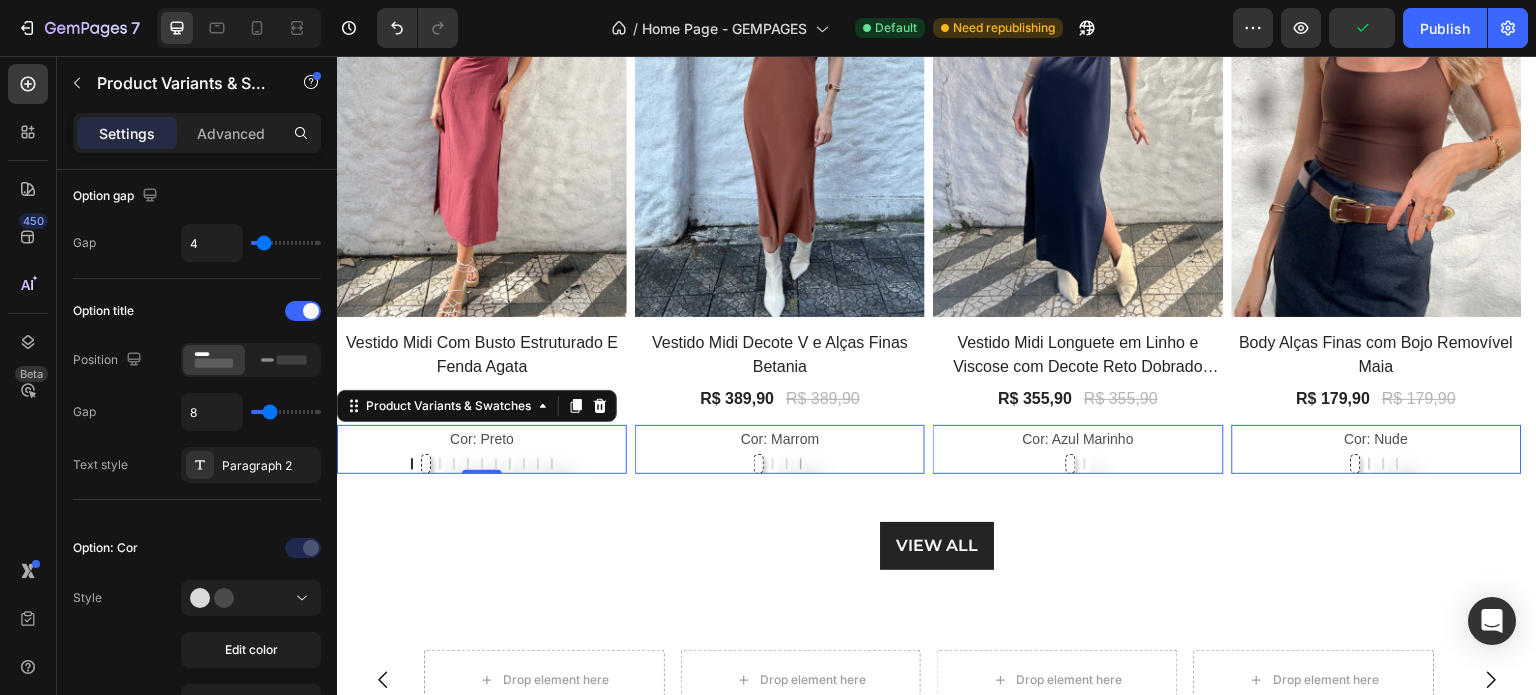 click at bounding box center [412, 464] 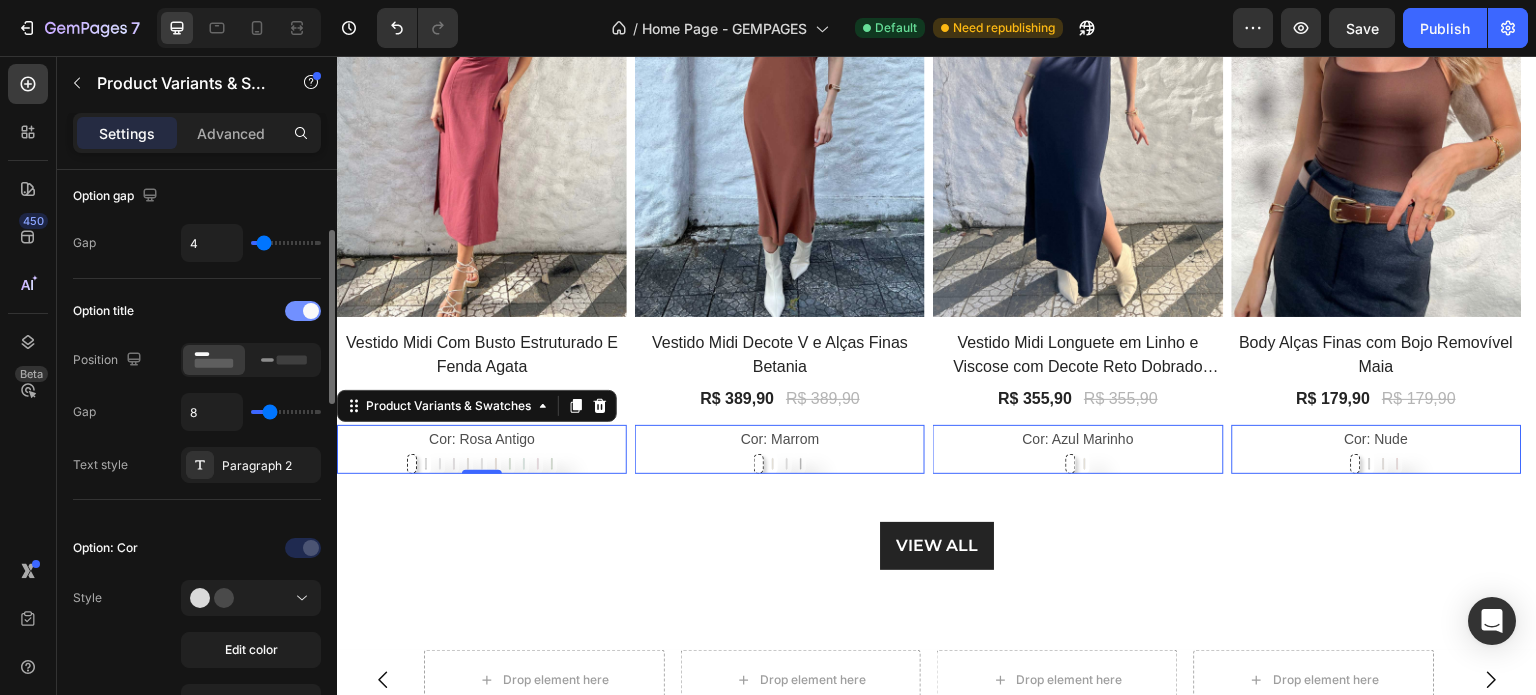 click at bounding box center (303, 311) 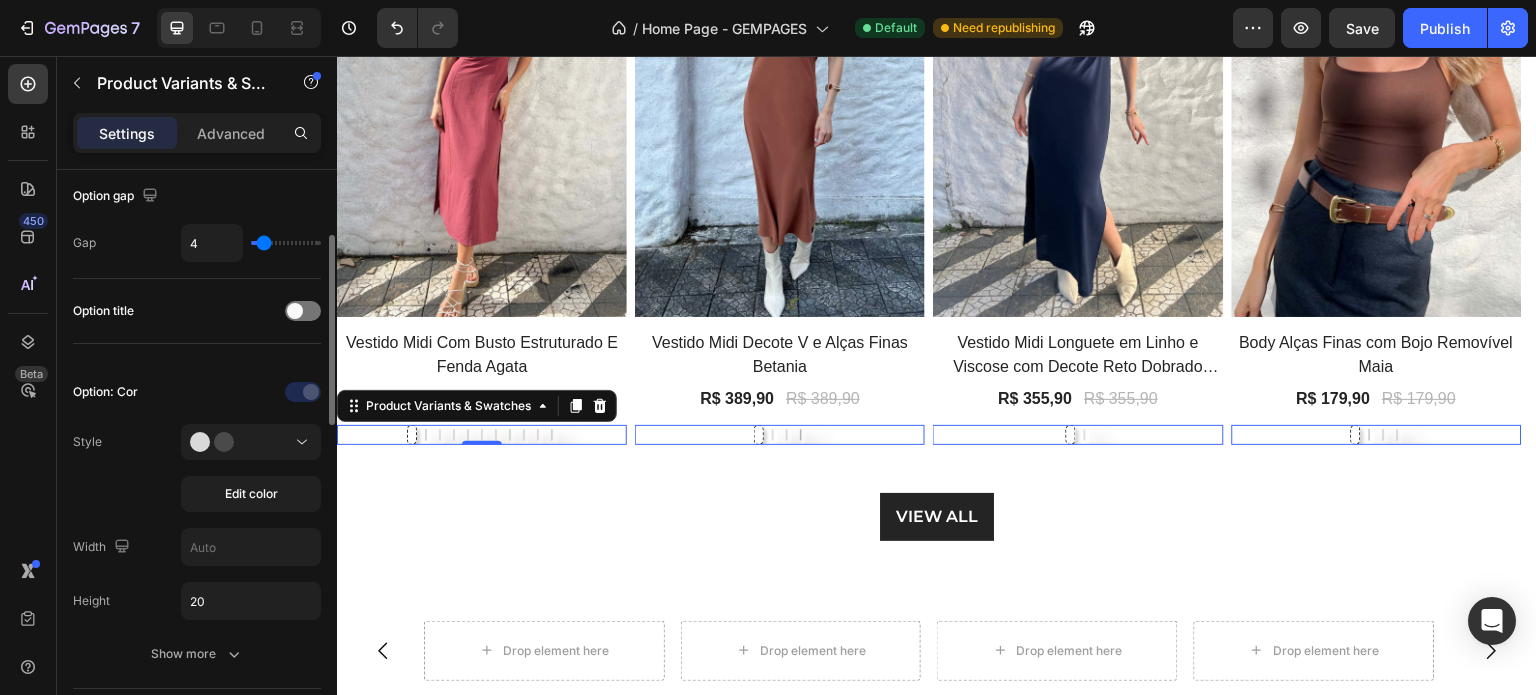 scroll, scrollTop: 300, scrollLeft: 0, axis: vertical 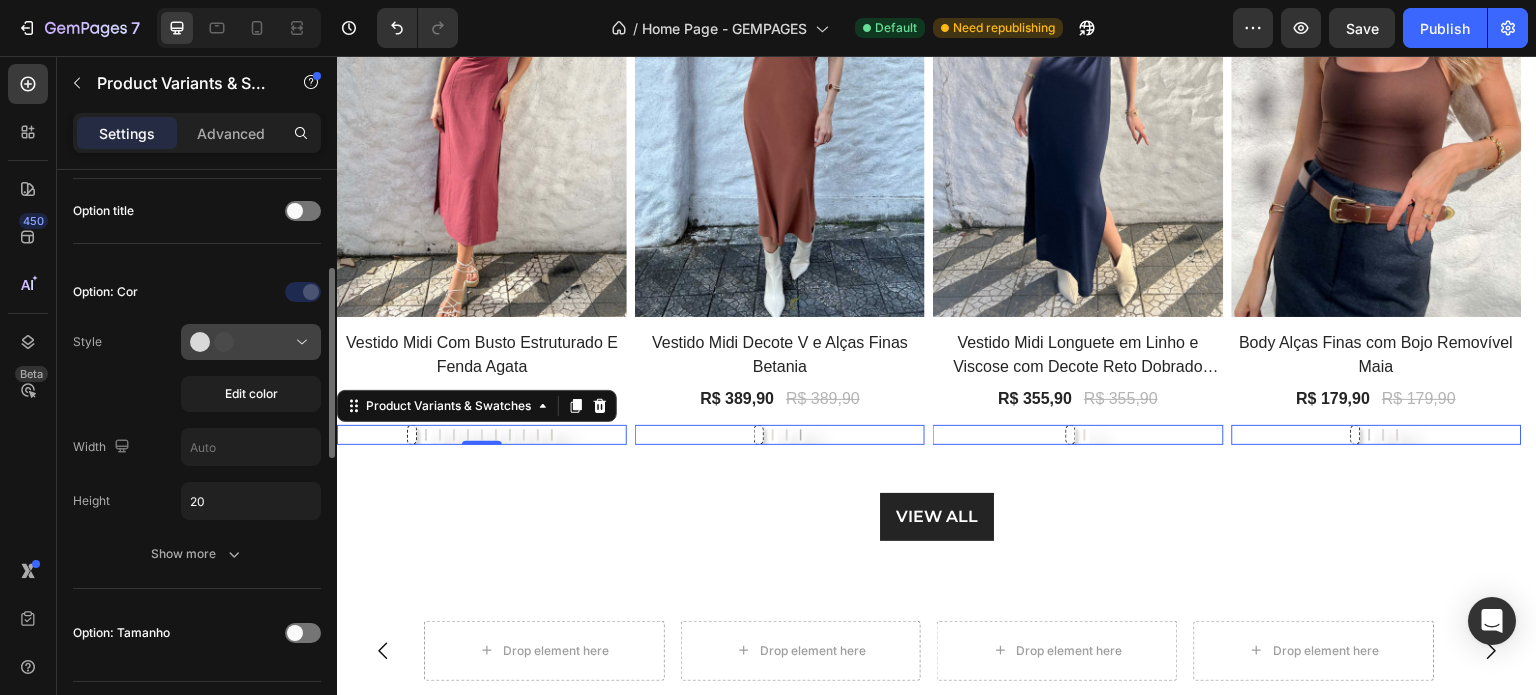 click at bounding box center [251, 342] 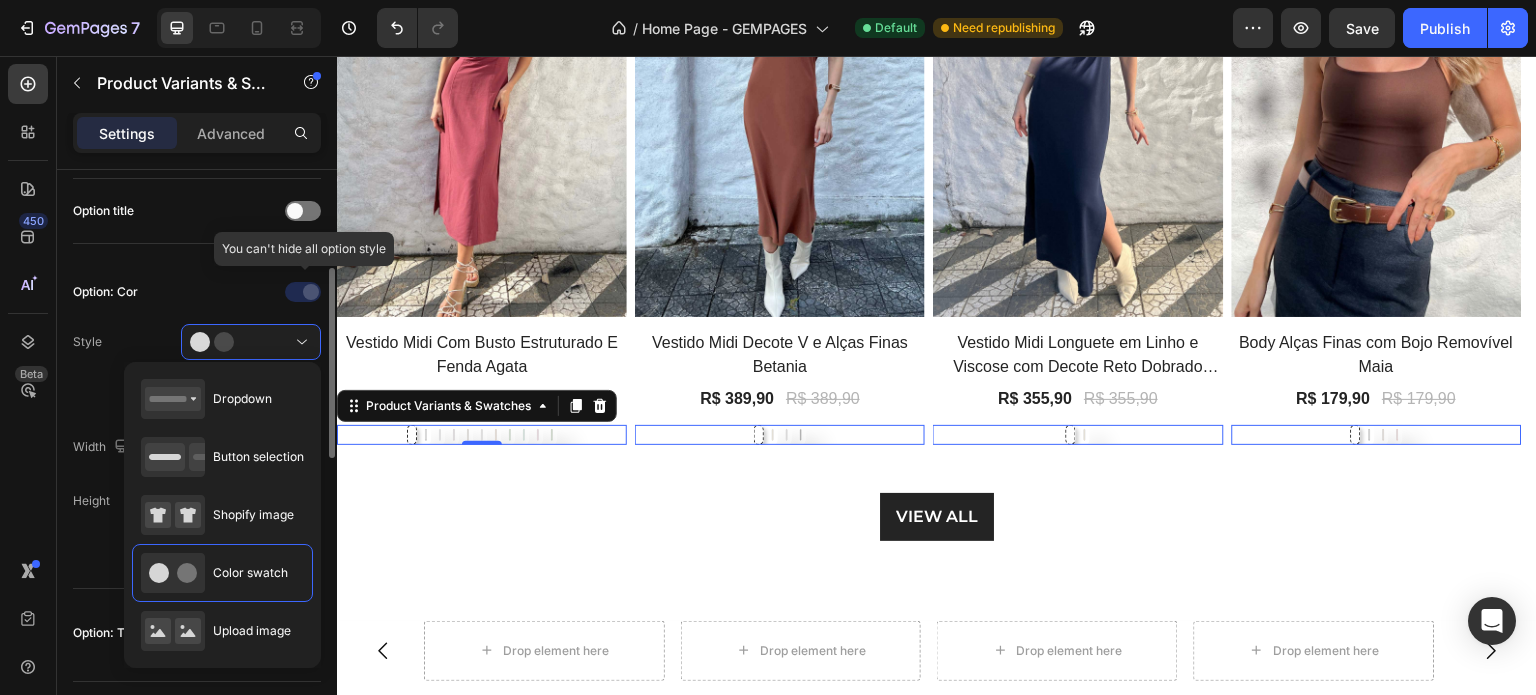 click 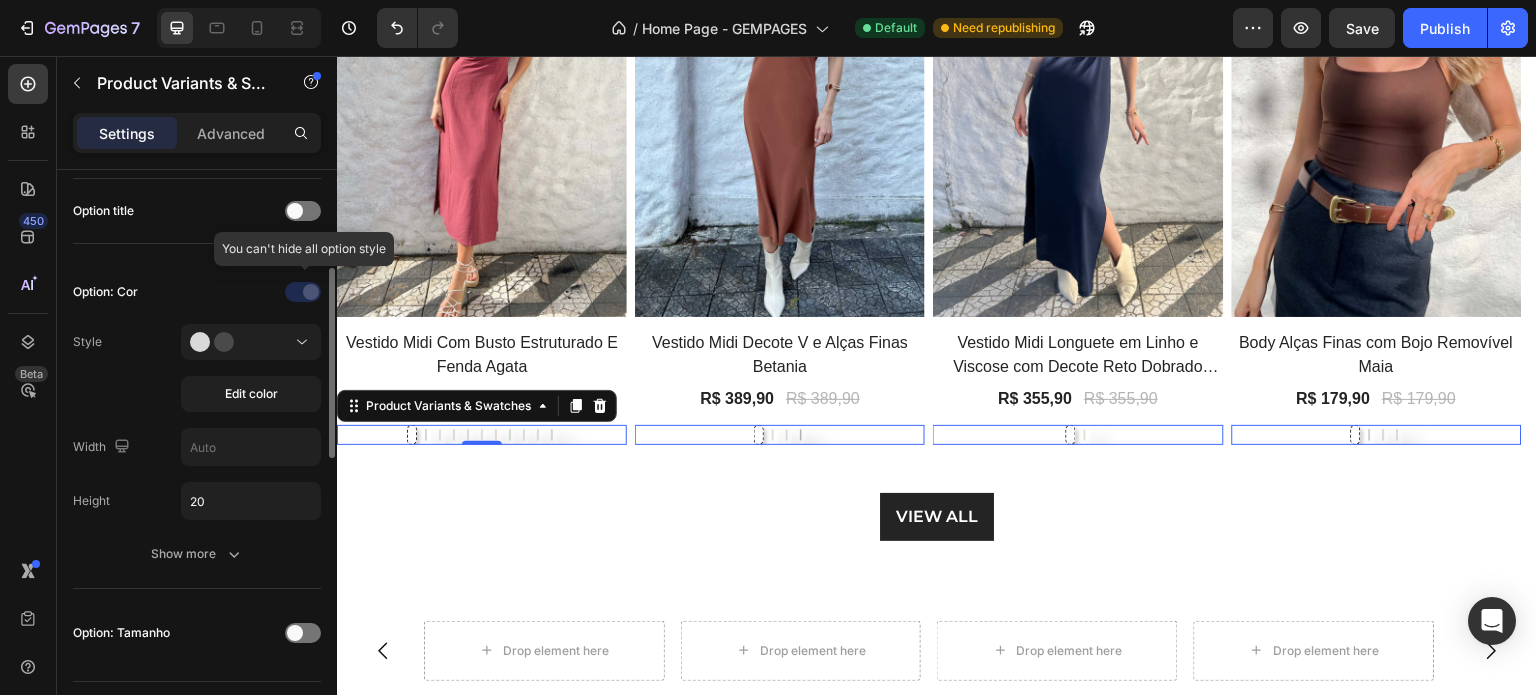 scroll, scrollTop: 500, scrollLeft: 0, axis: vertical 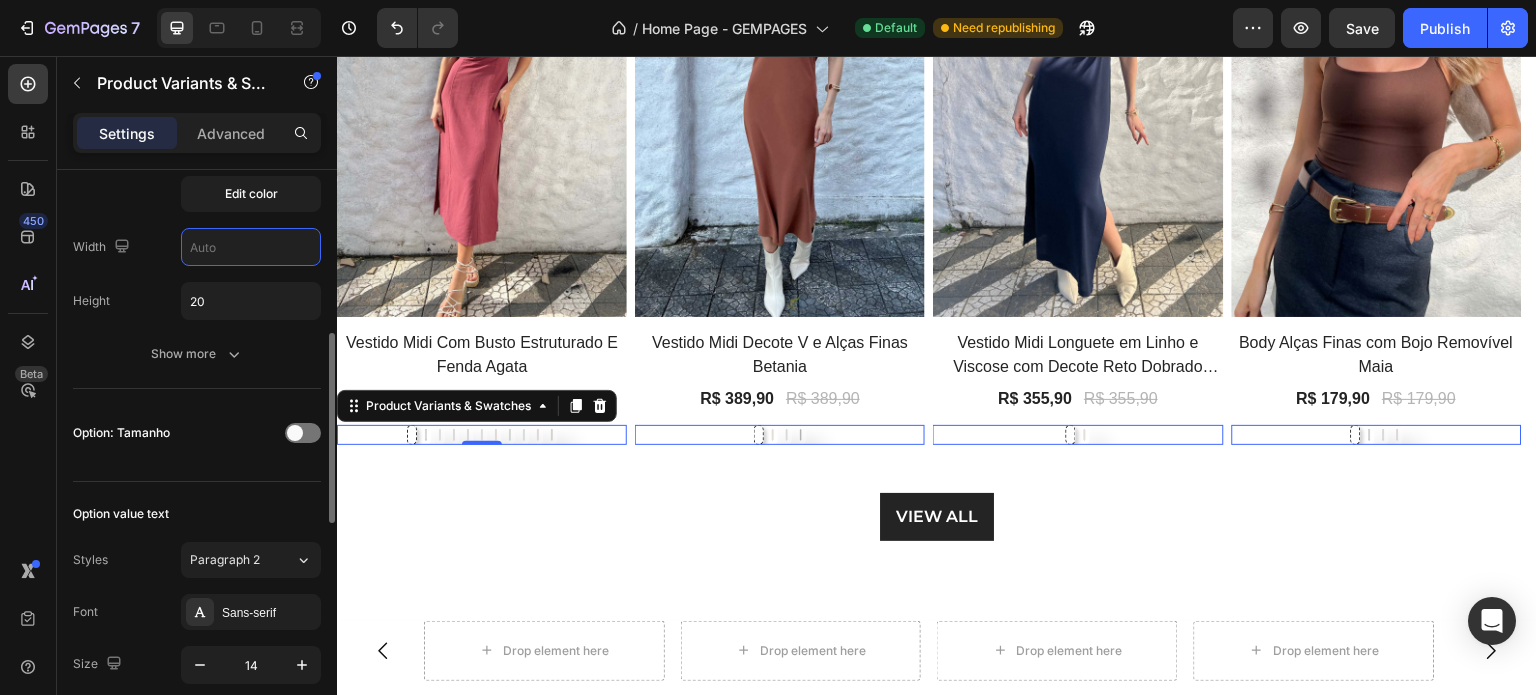 click at bounding box center (251, 247) 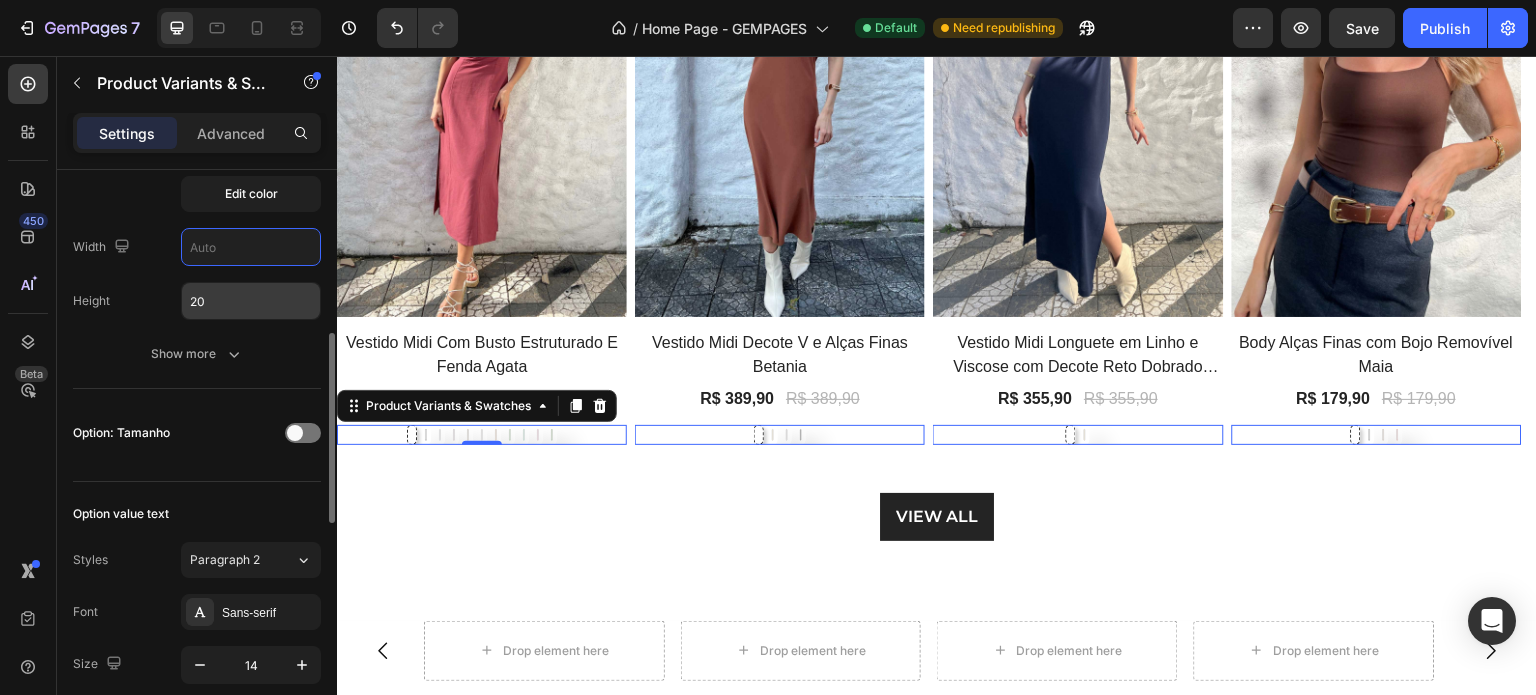 click on "20" at bounding box center (251, 301) 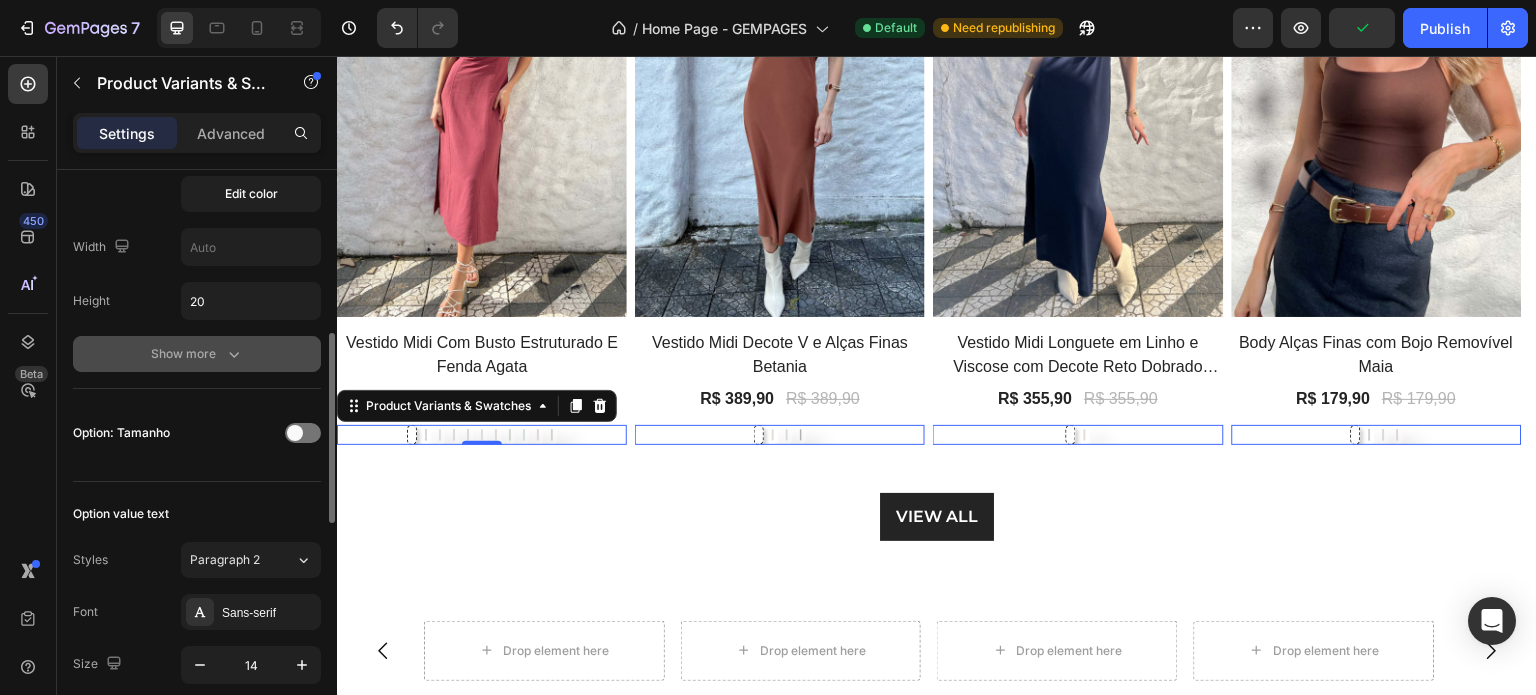 click on "Show more" at bounding box center [197, 354] 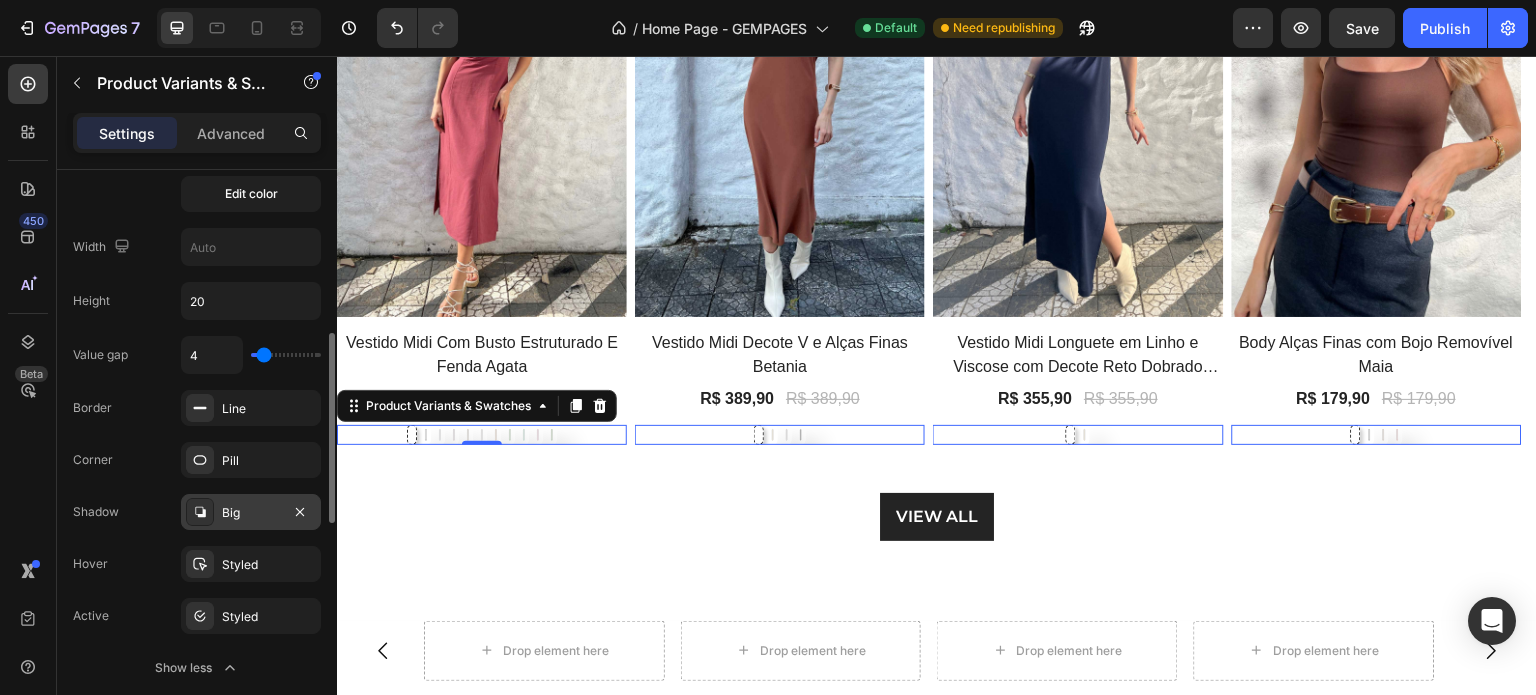 click on "Big" at bounding box center (251, 513) 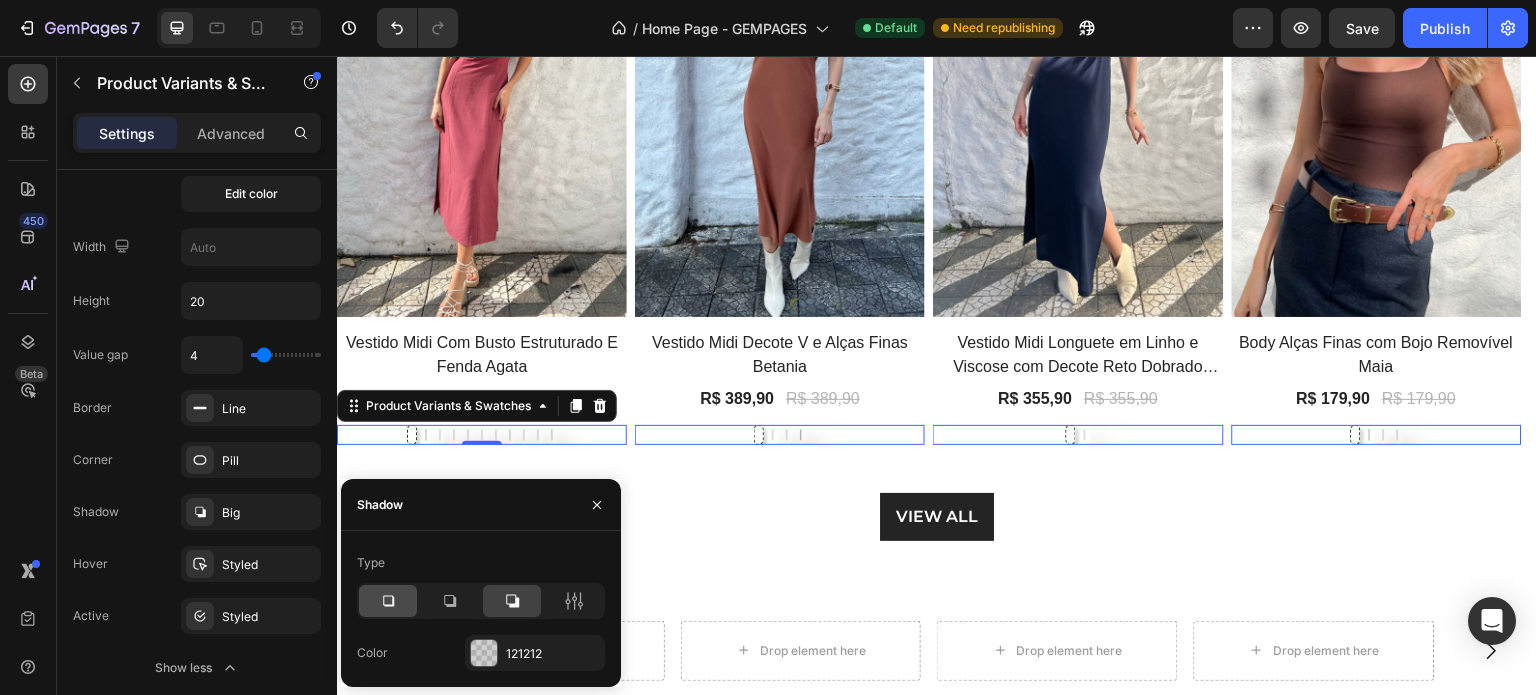 click 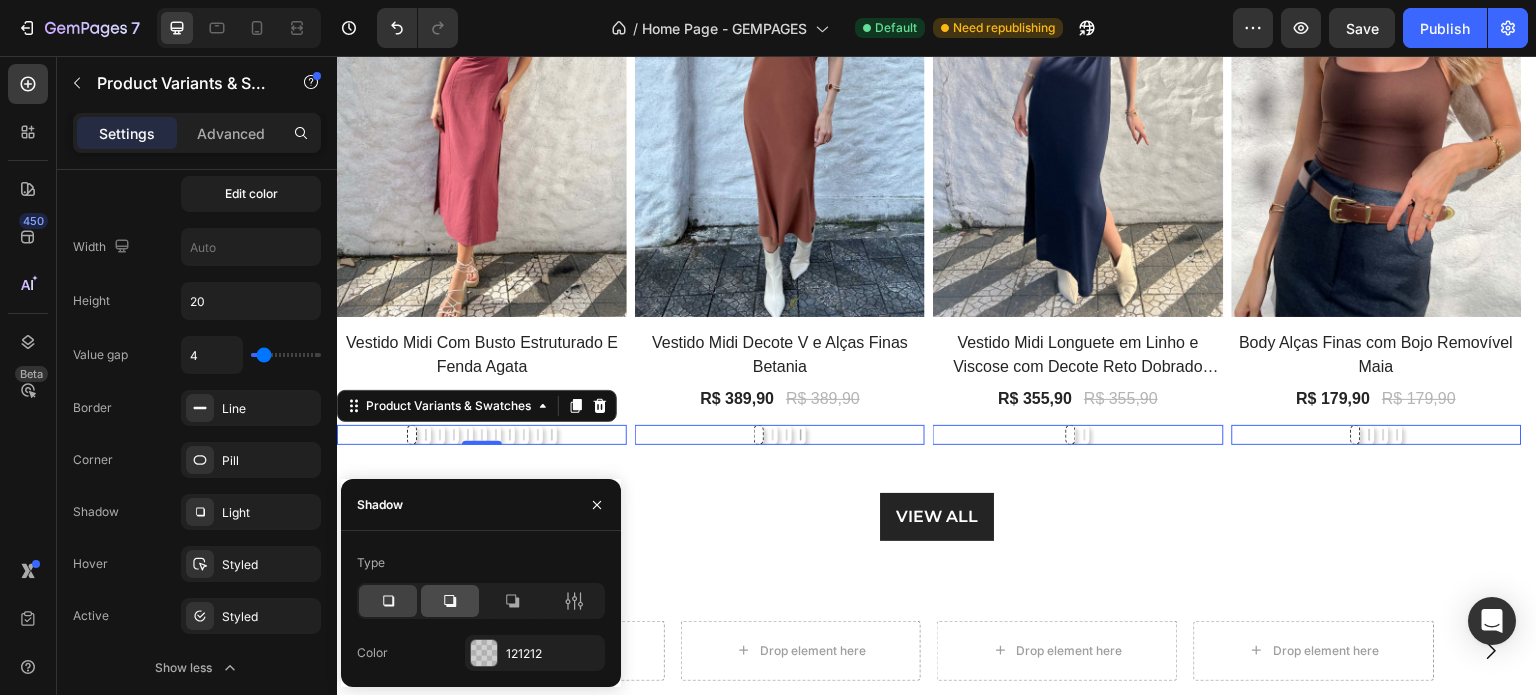 click 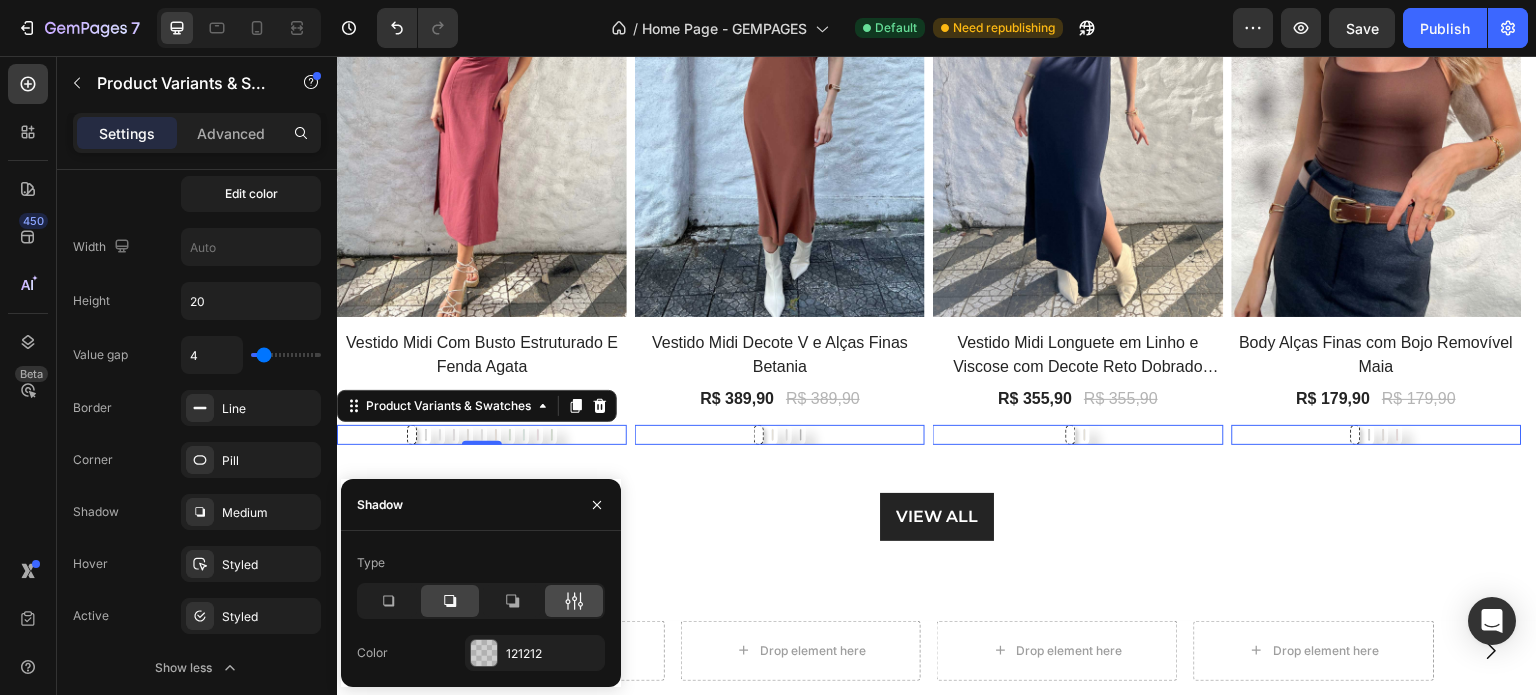 click 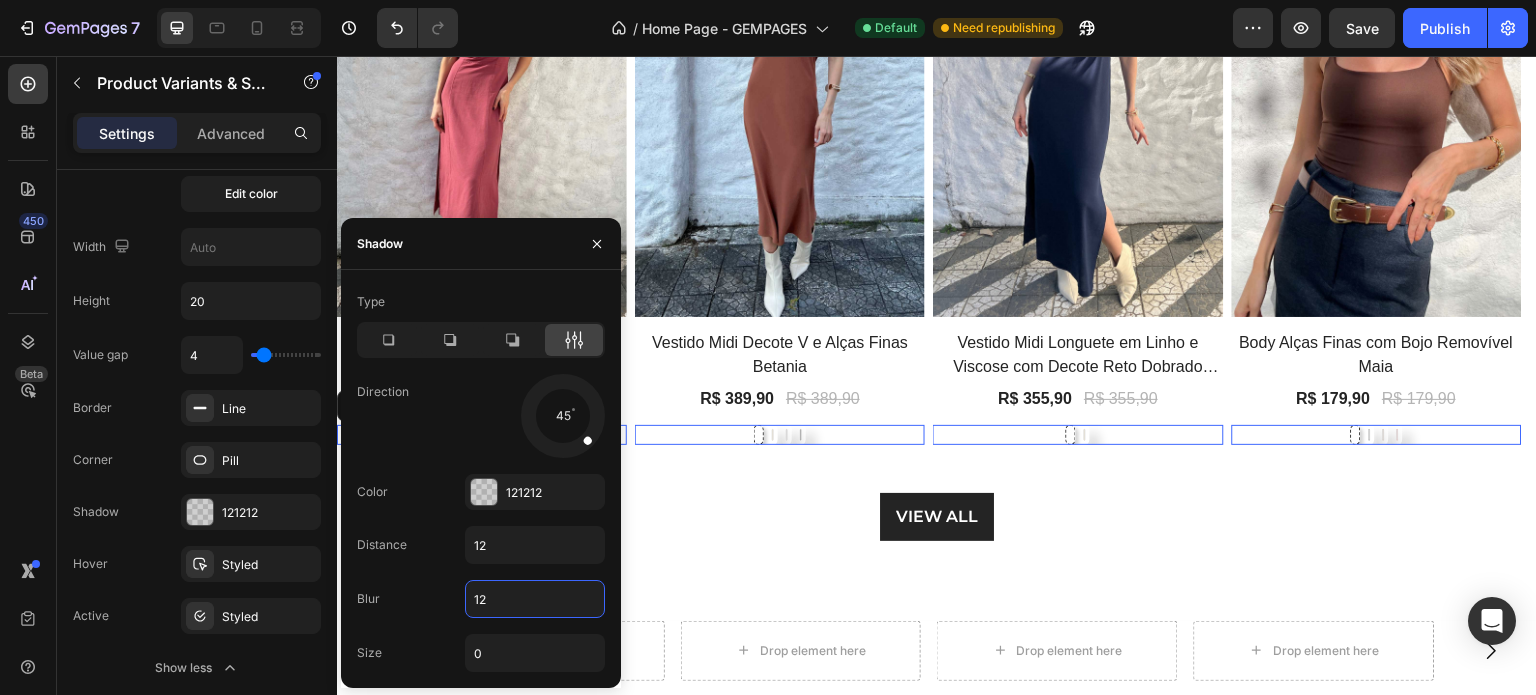 click on "12" at bounding box center [535, 599] 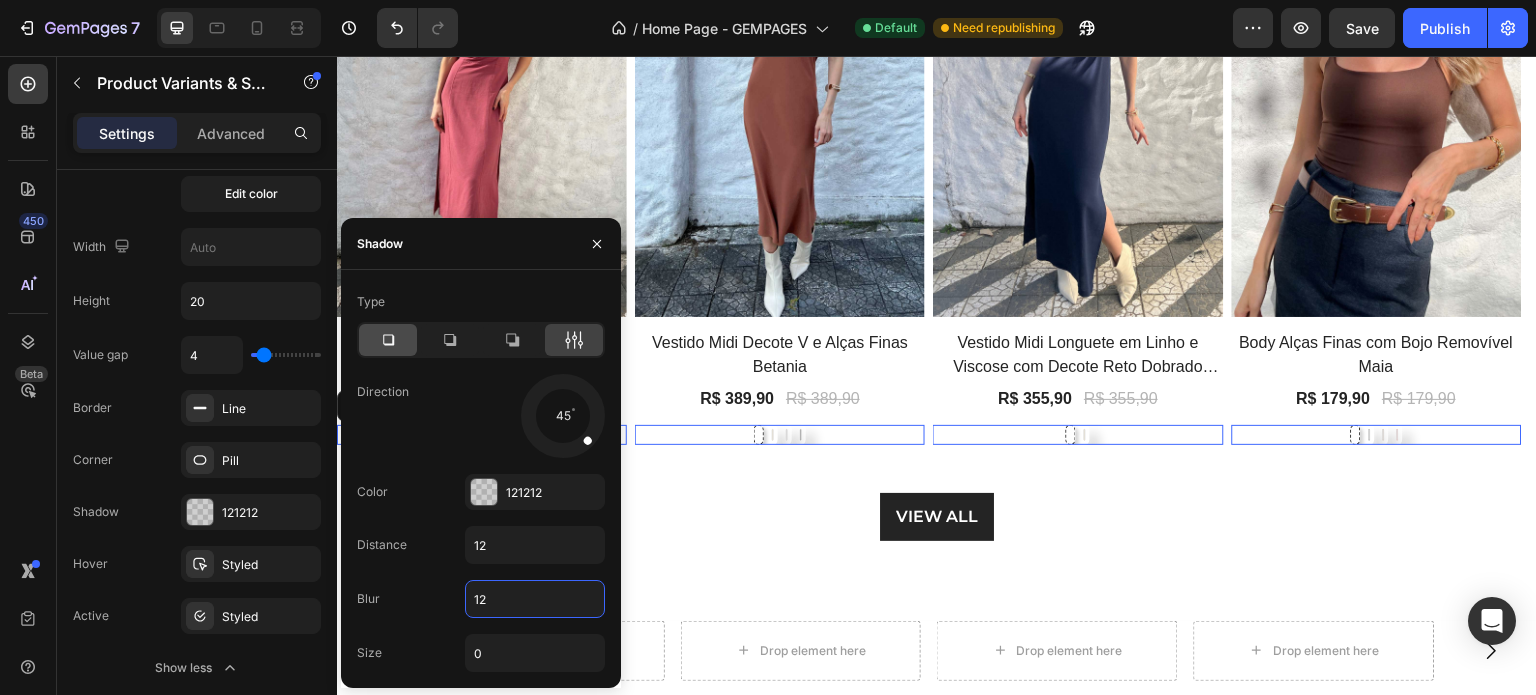 click 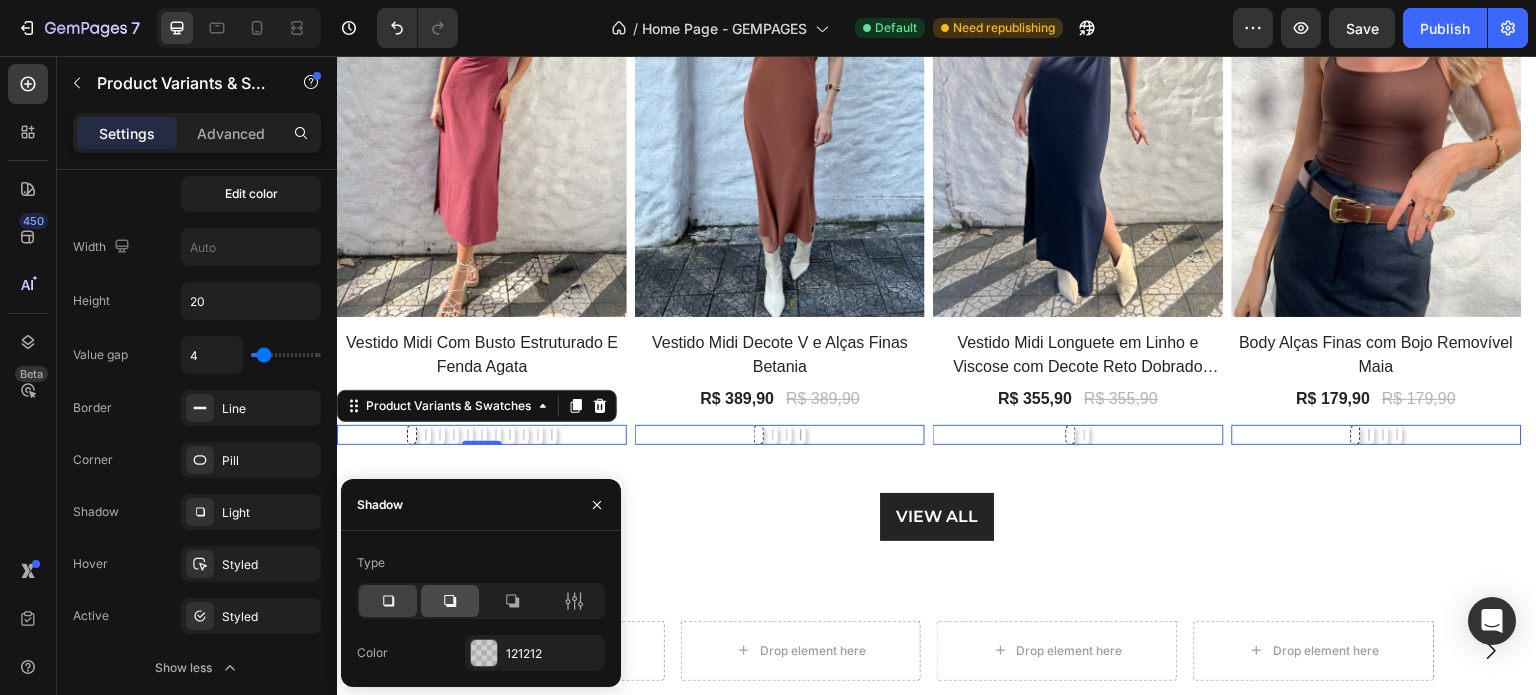 click 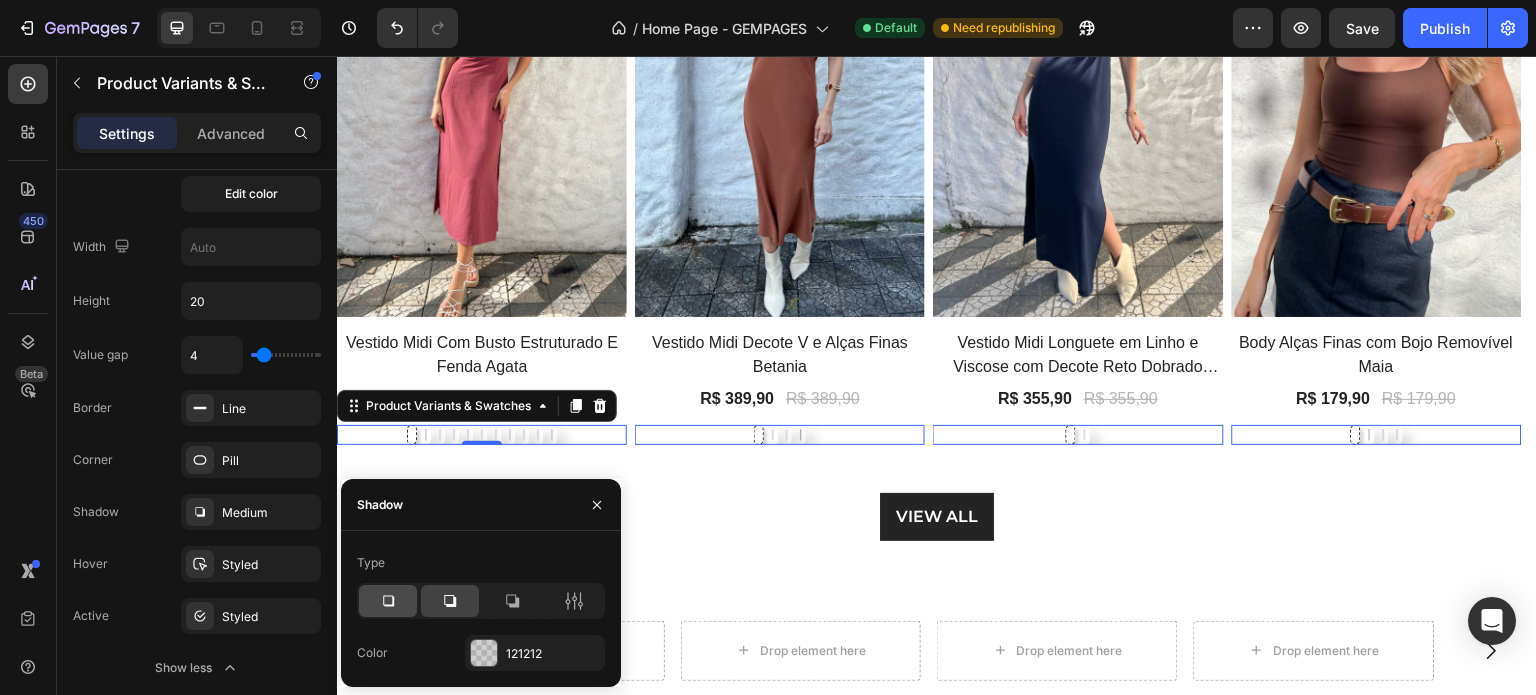 click 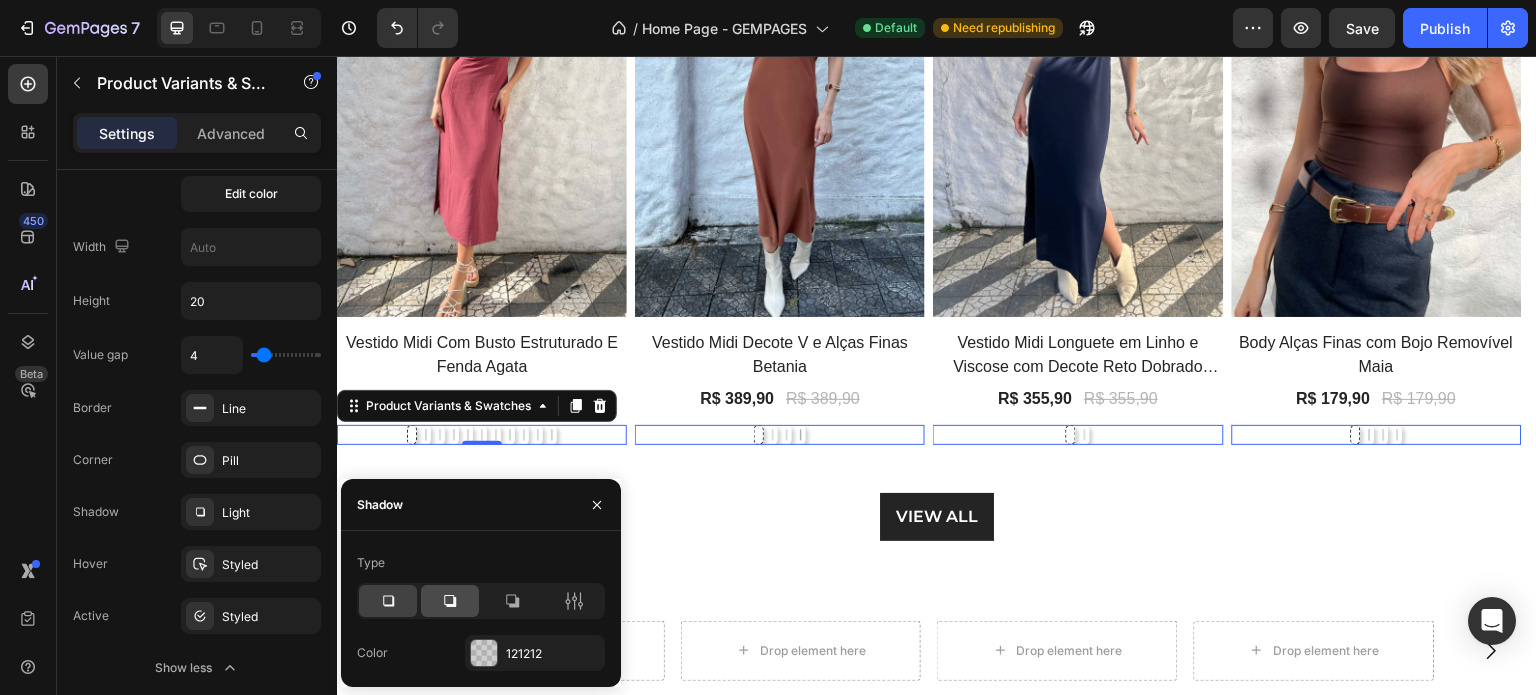 click 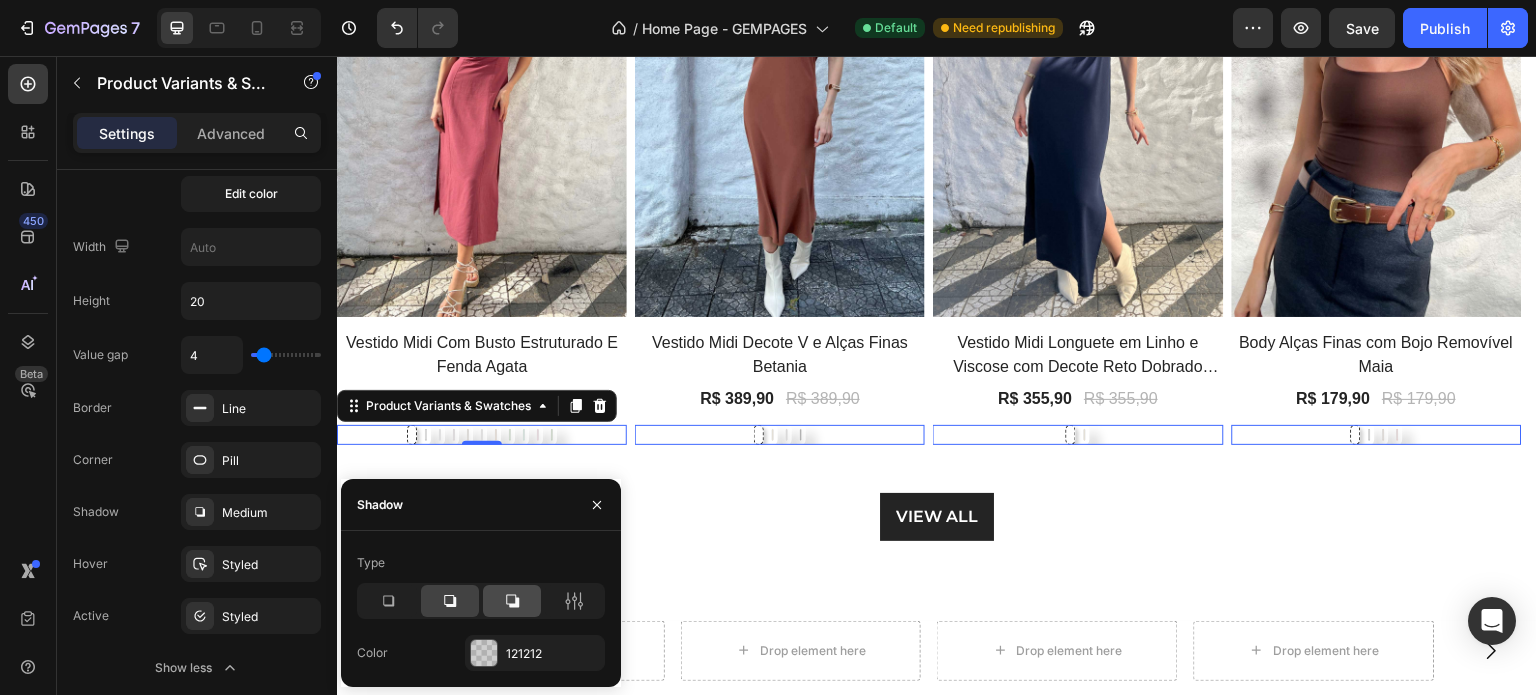 click 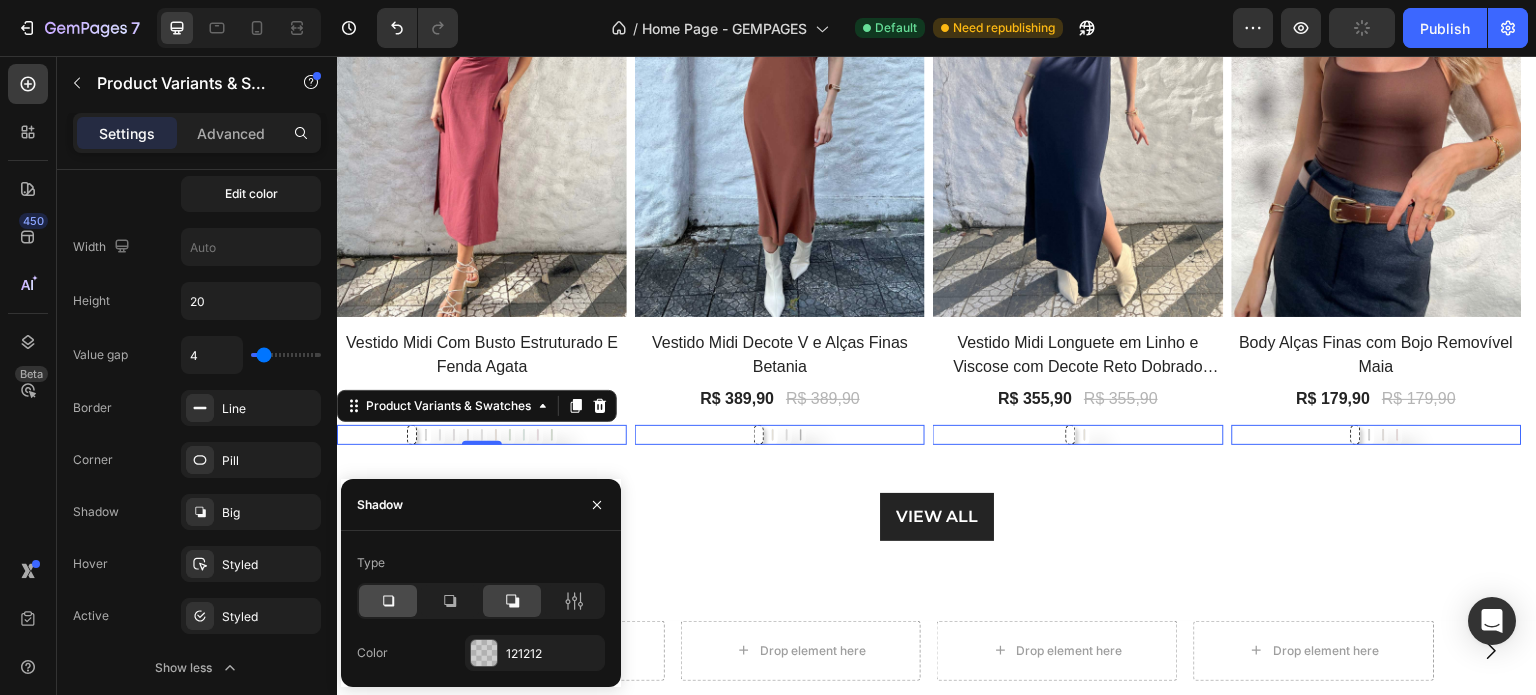 click 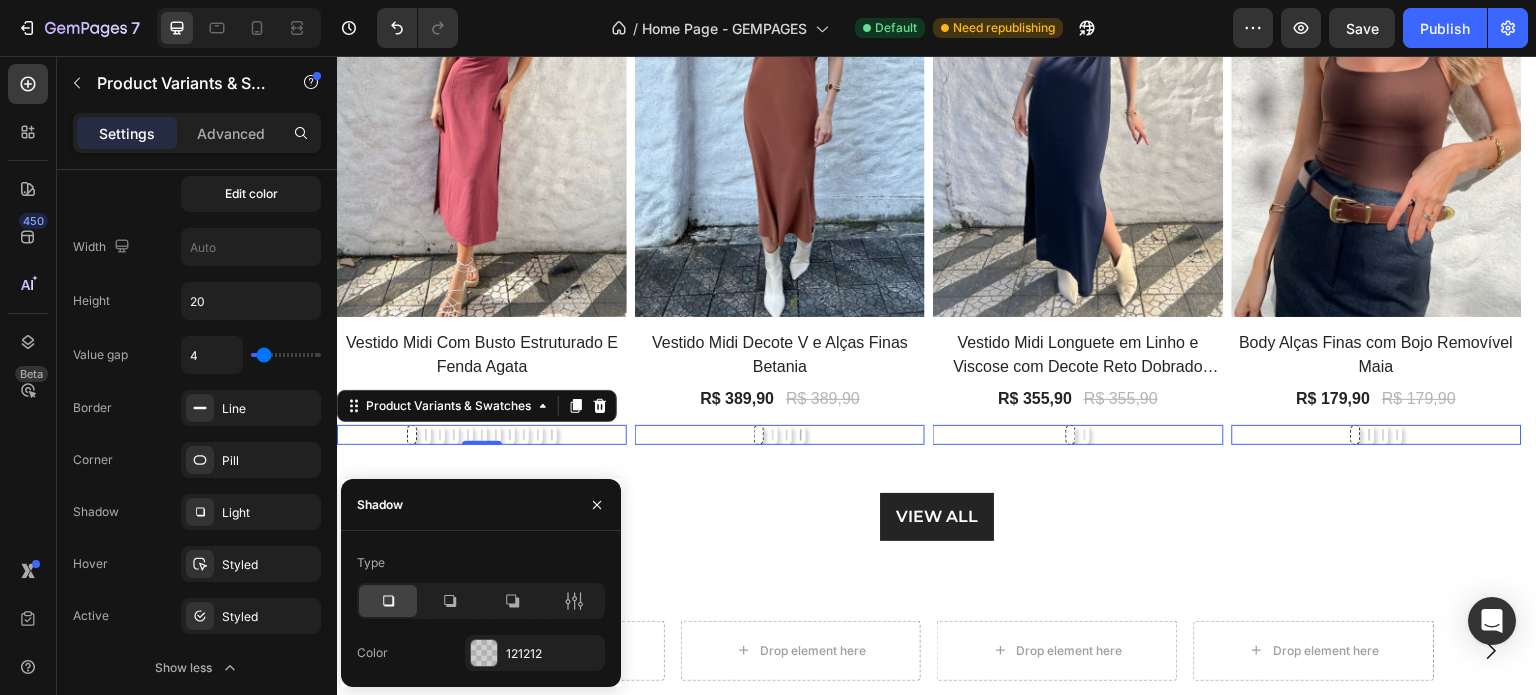 click on "Color 121212" 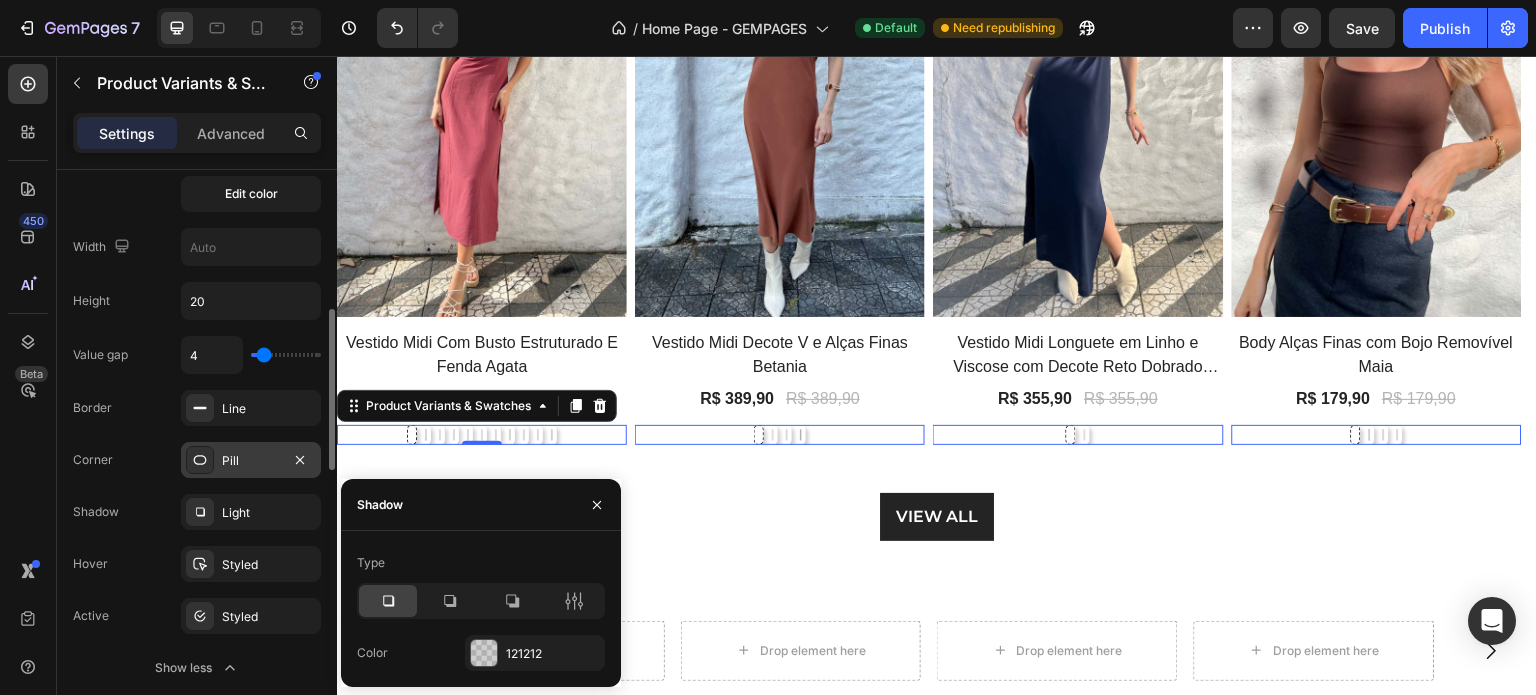 click on "Pill" at bounding box center (251, 461) 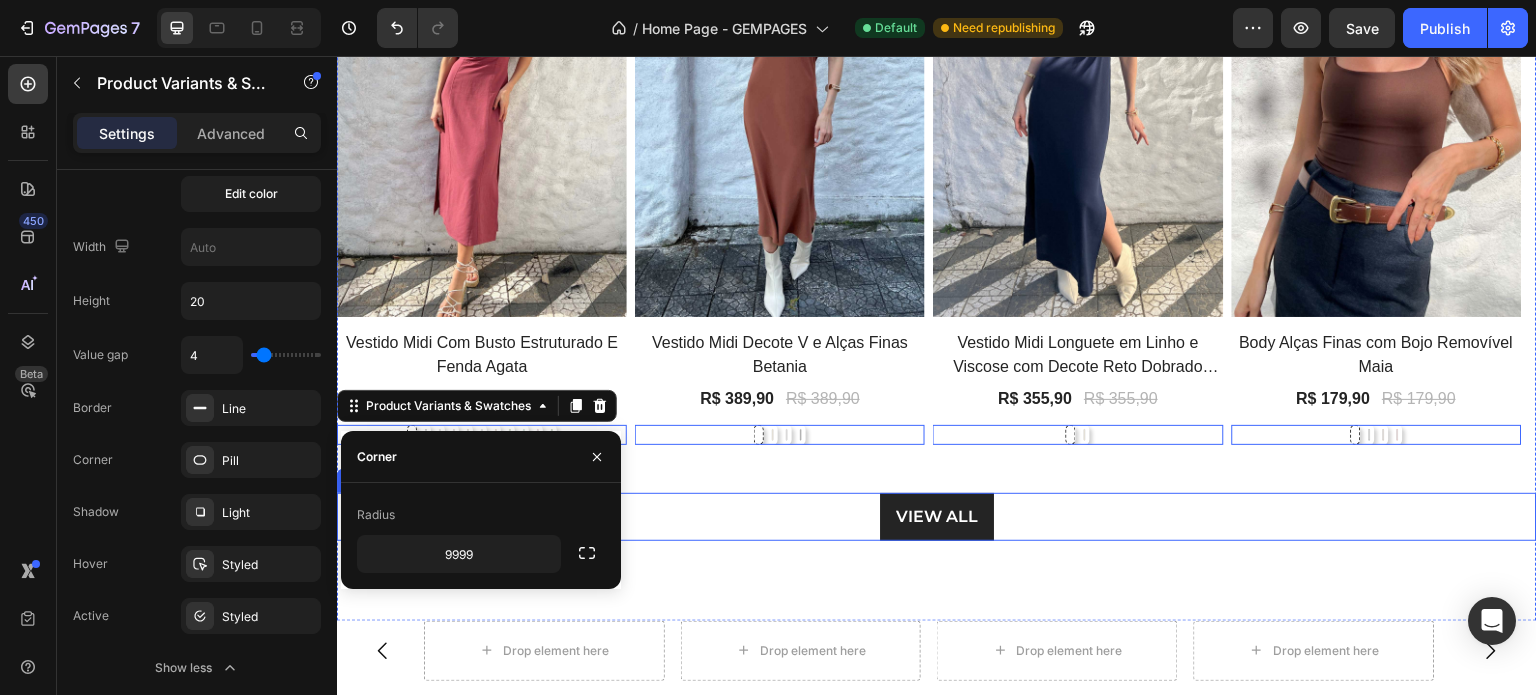click on "VIEW ALL Button" at bounding box center [937, 517] 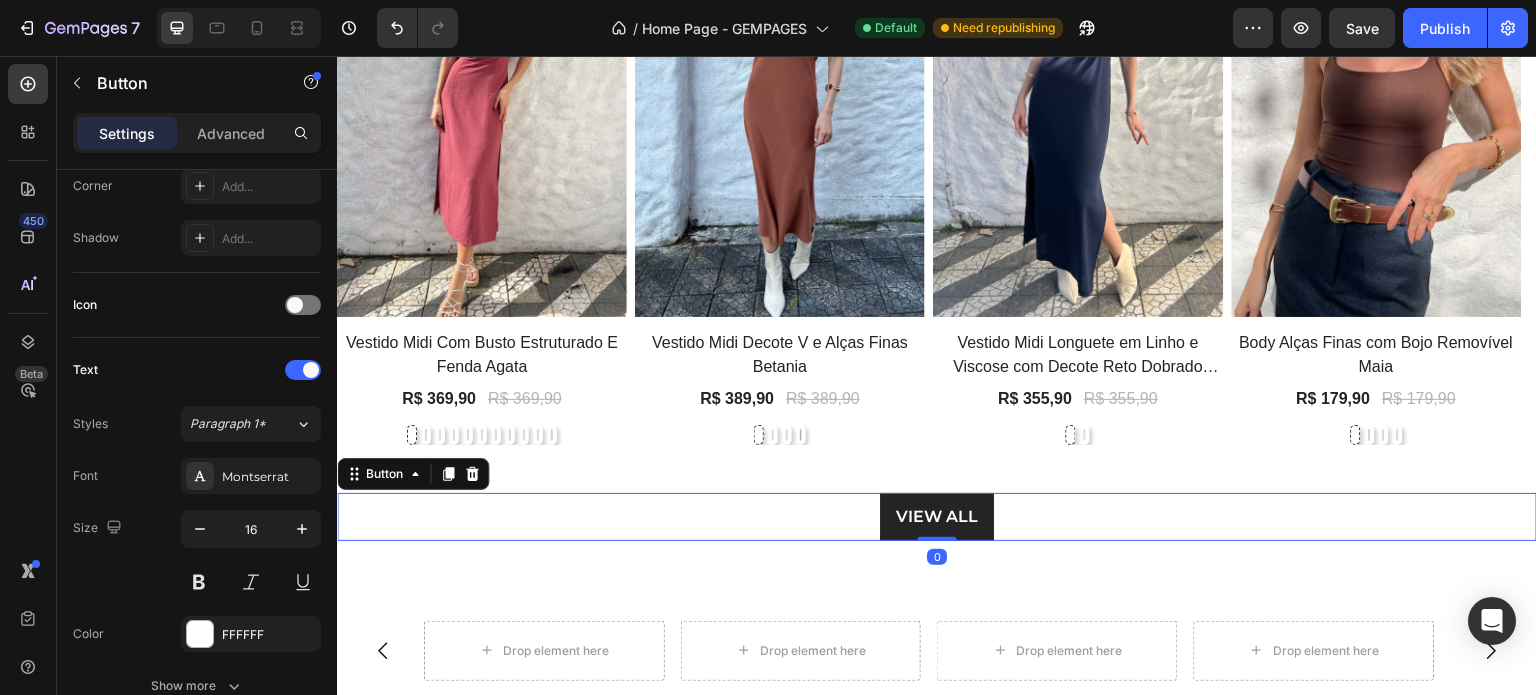 scroll, scrollTop: 0, scrollLeft: 0, axis: both 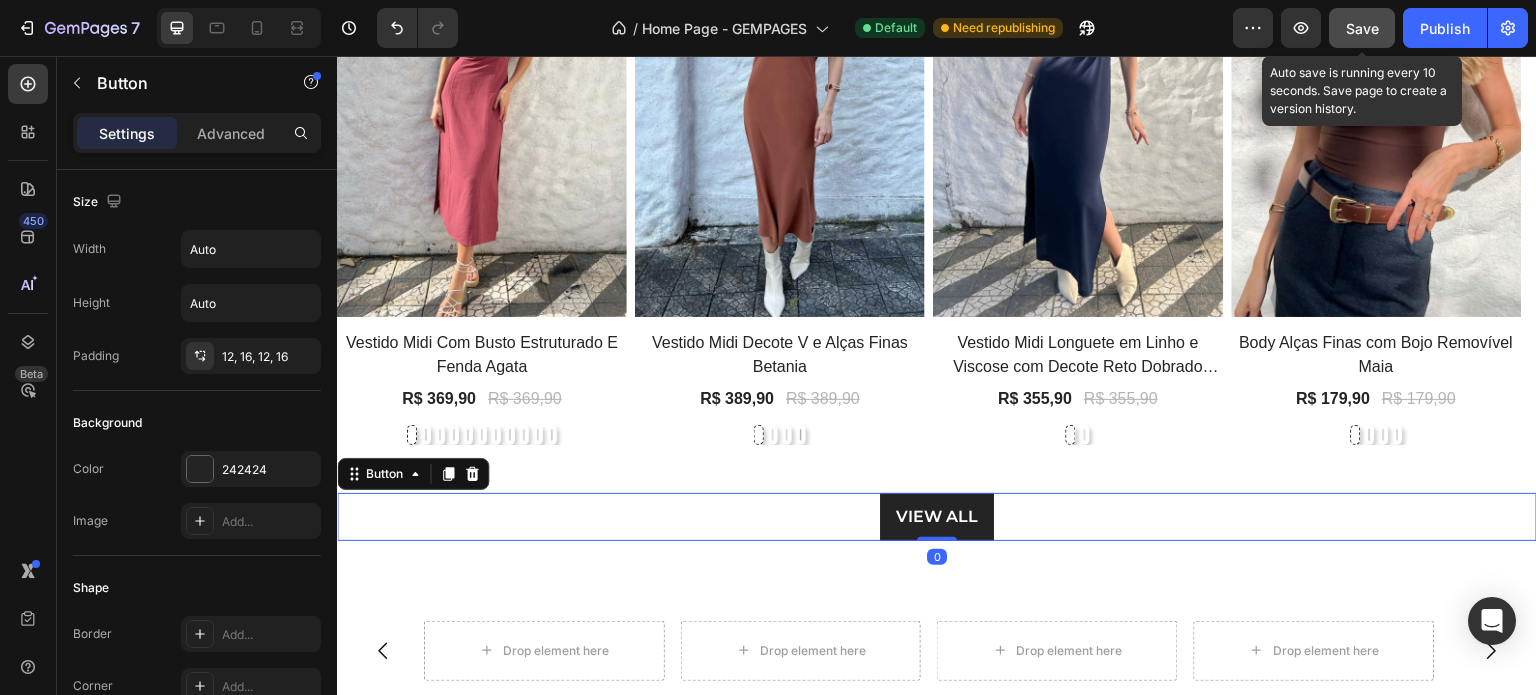click on "Save" 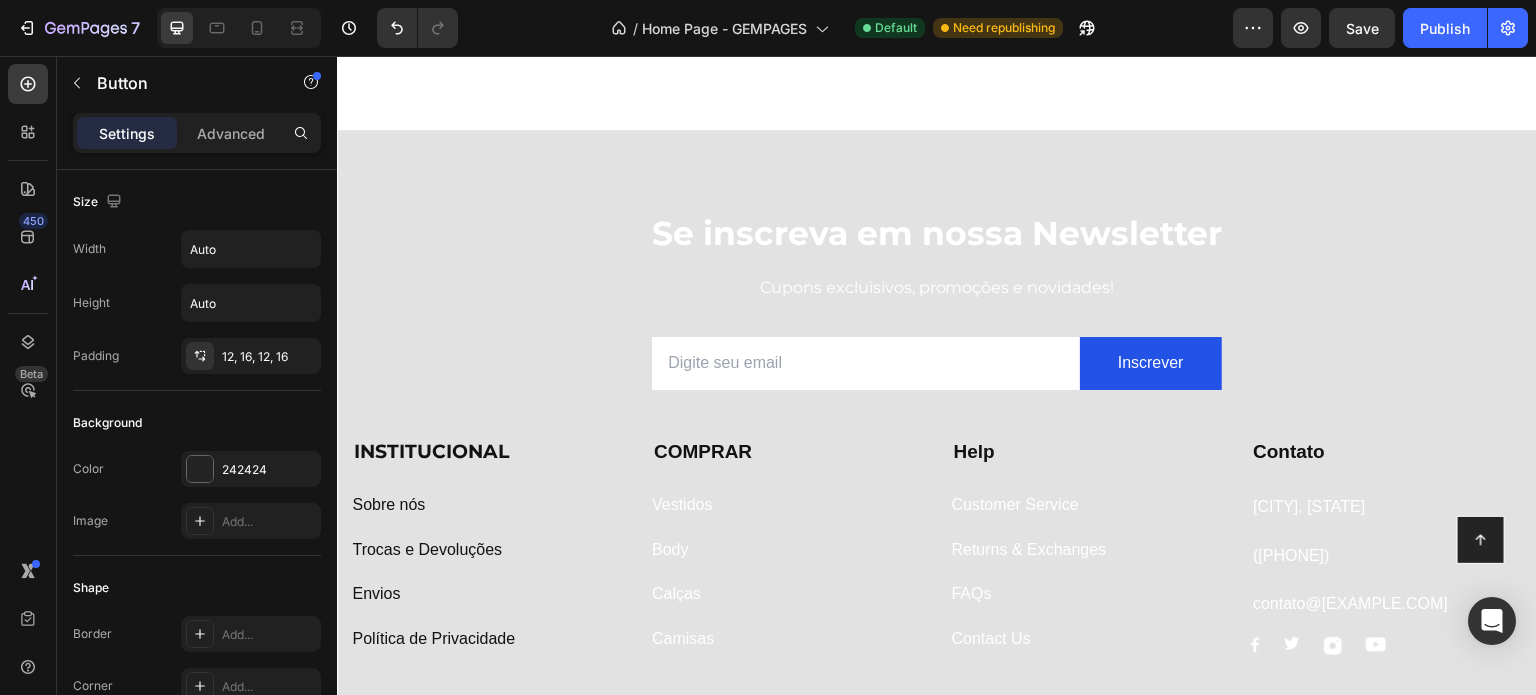 scroll, scrollTop: 3500, scrollLeft: 0, axis: vertical 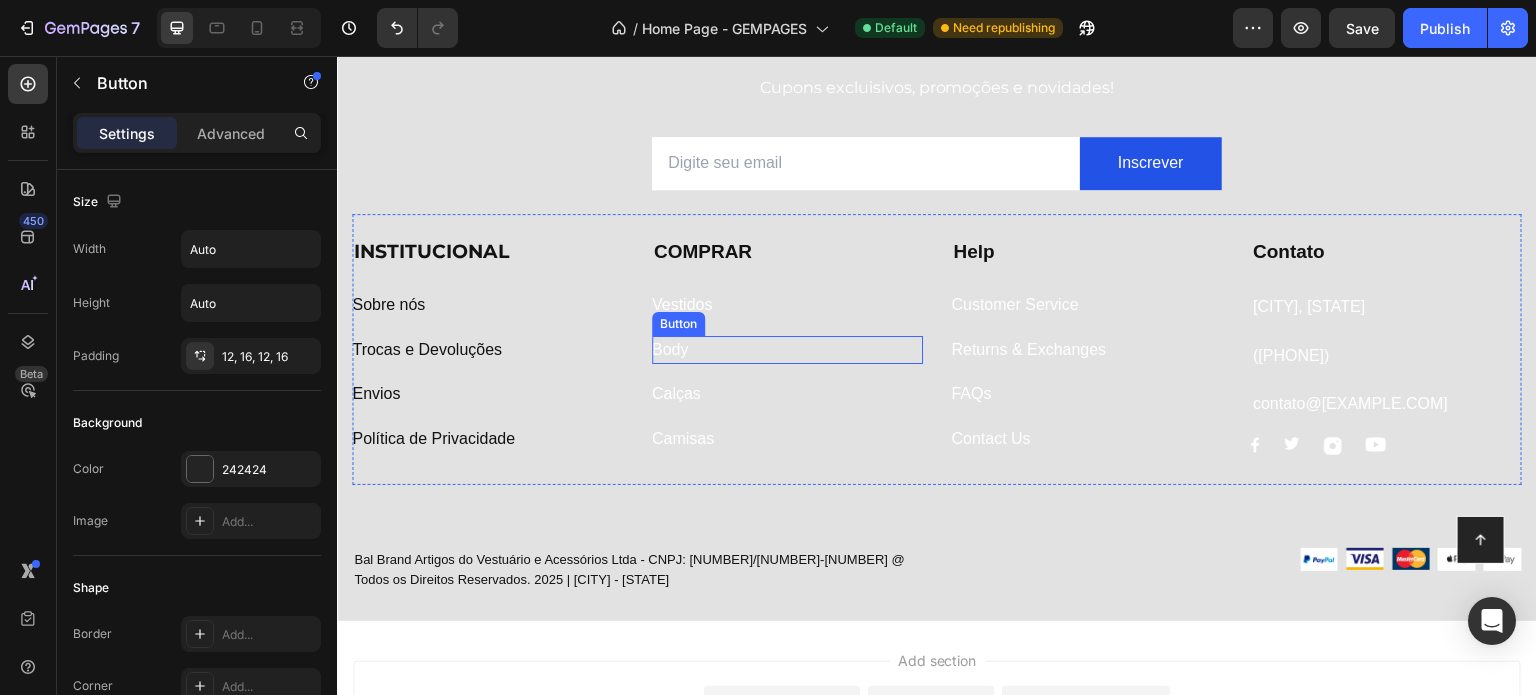 click on "Body Button" at bounding box center (787, 350) 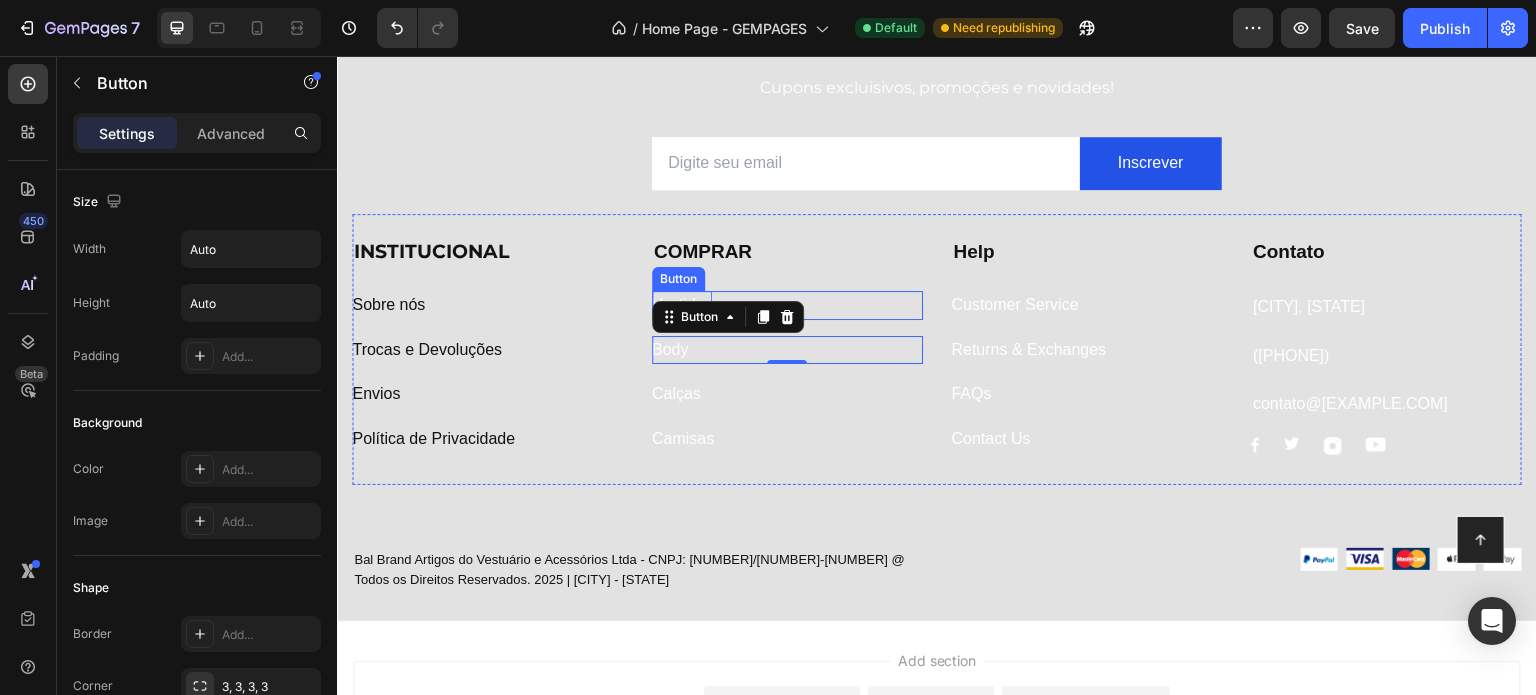 click on "Vestidos" at bounding box center (682, 305) 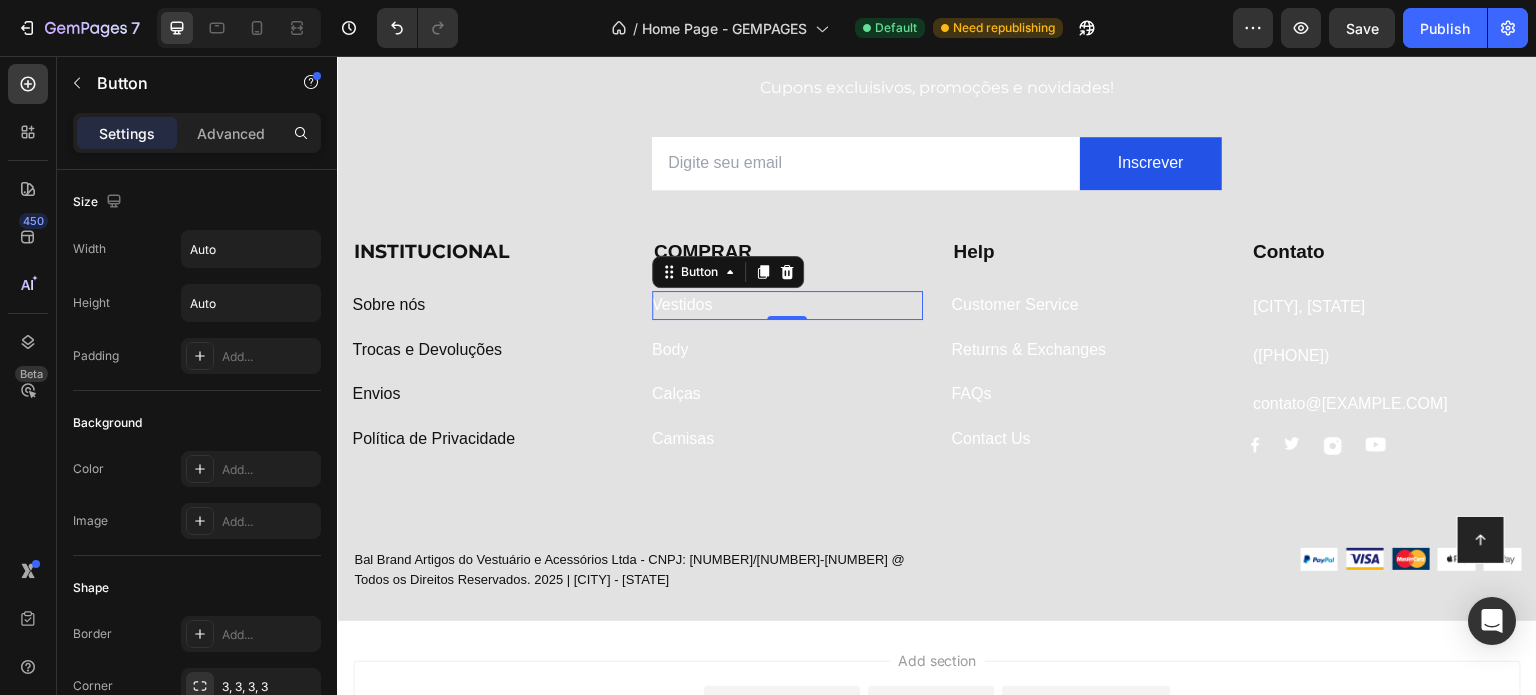 click on "Vestidos Button   0" at bounding box center [787, 305] 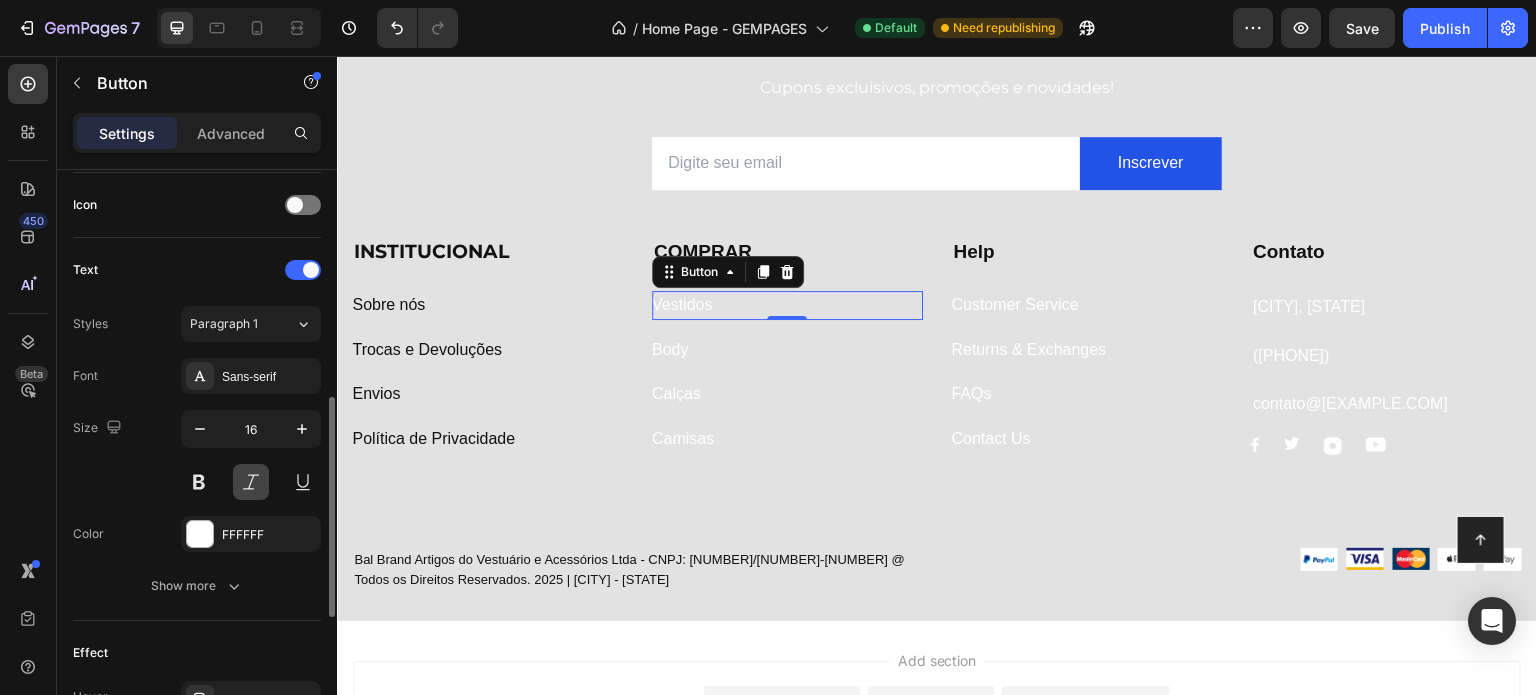 scroll, scrollTop: 700, scrollLeft: 0, axis: vertical 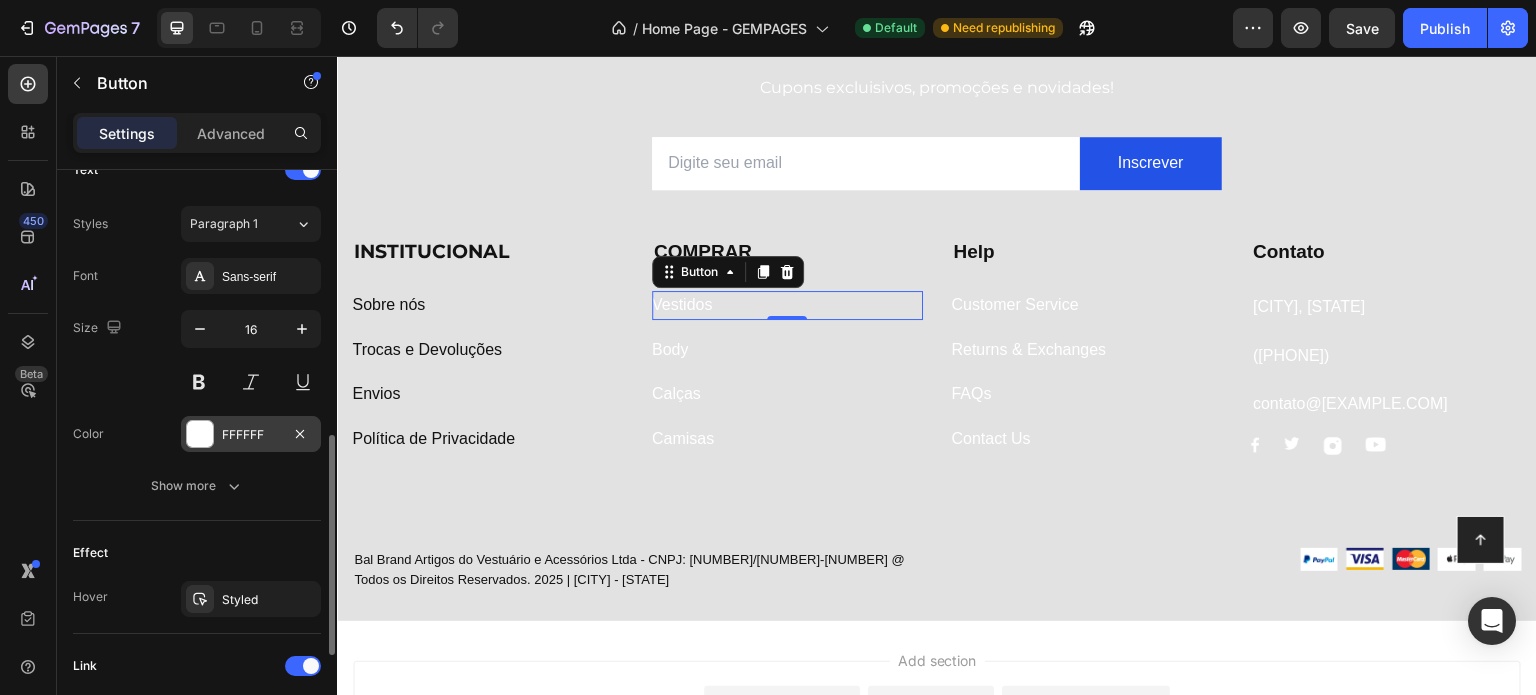 click on "FFFFFF" at bounding box center (251, 435) 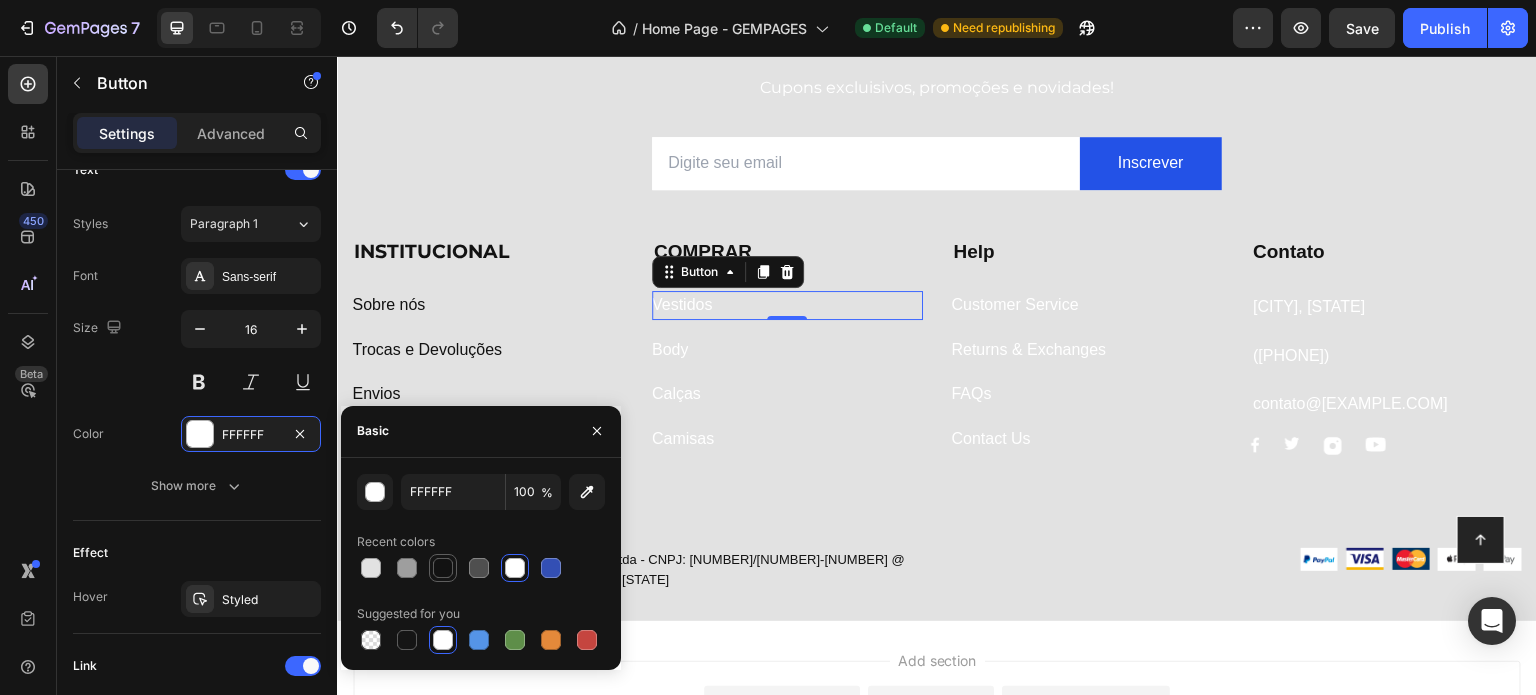 click at bounding box center [443, 568] 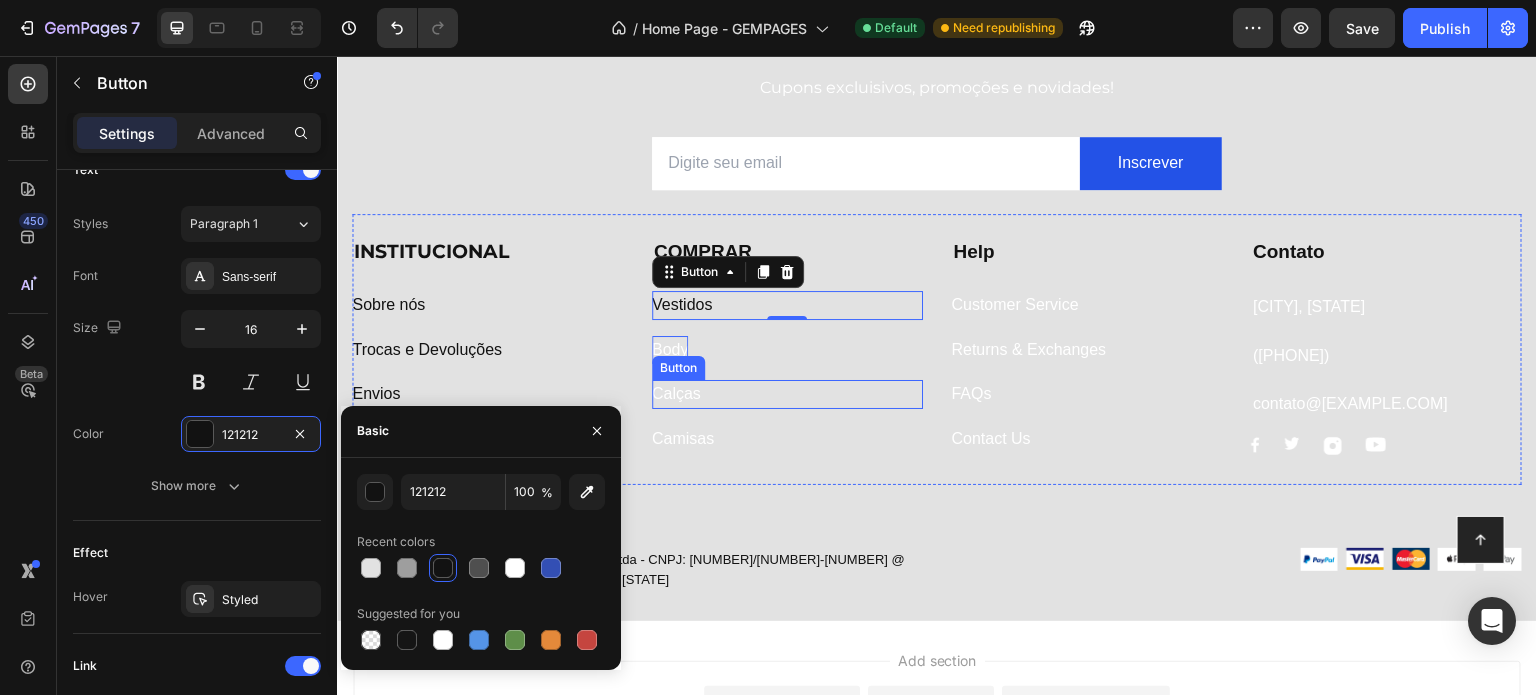 click on "Body" at bounding box center [670, 350] 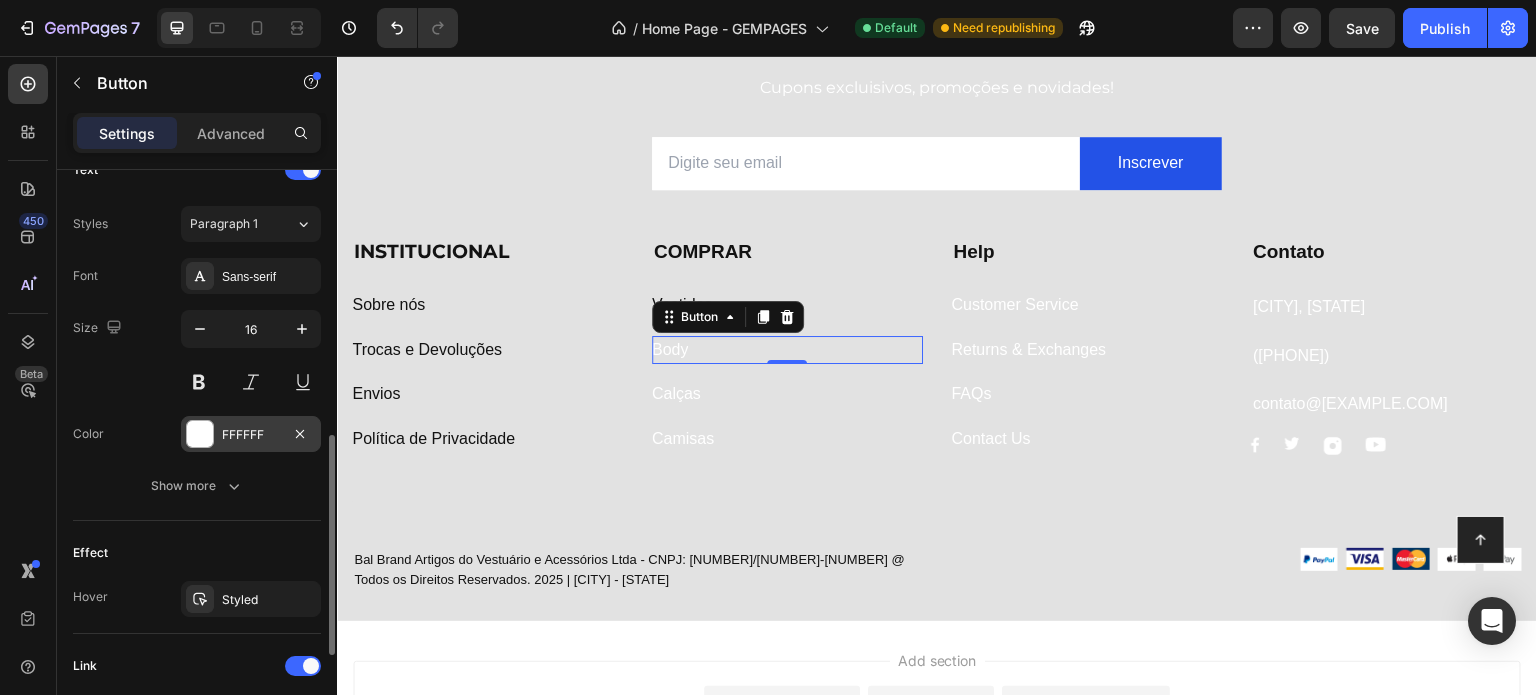click on "FFFFFF" at bounding box center [251, 435] 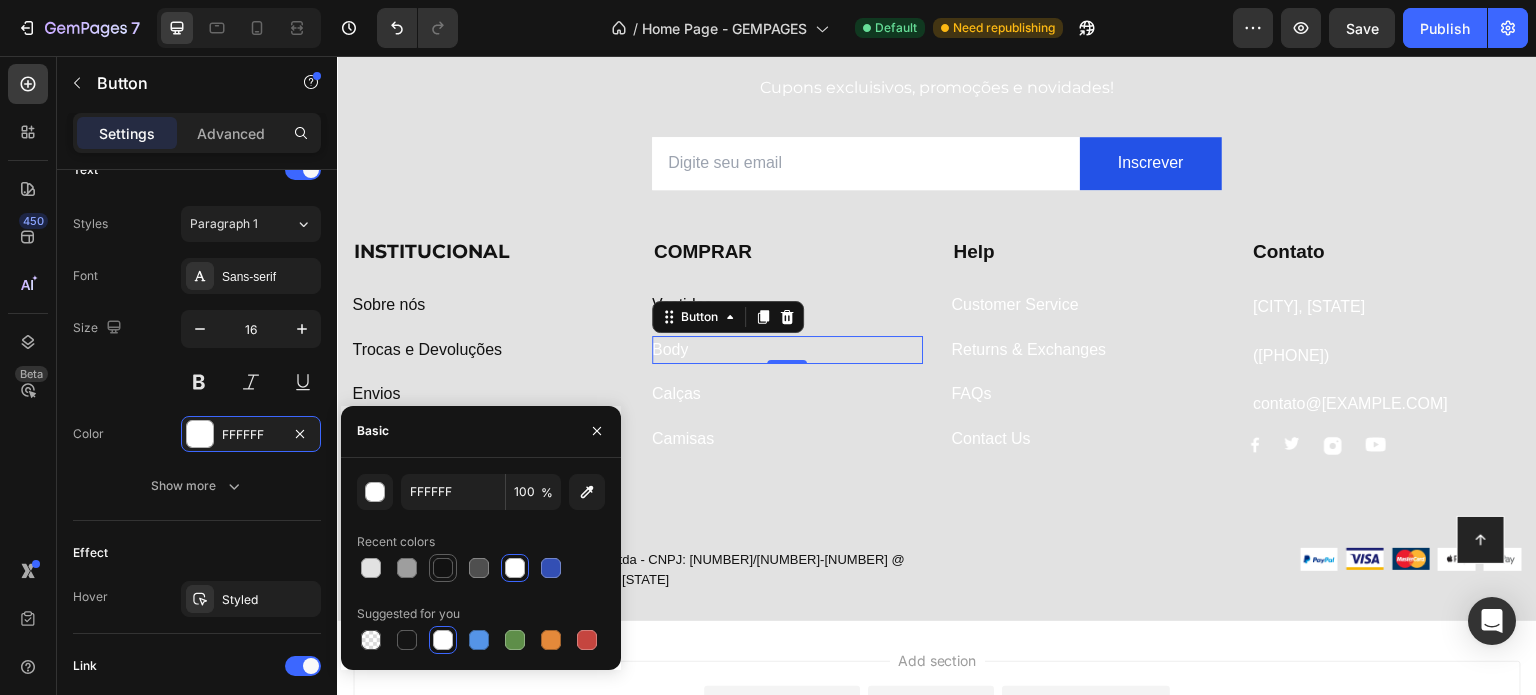 click at bounding box center [443, 568] 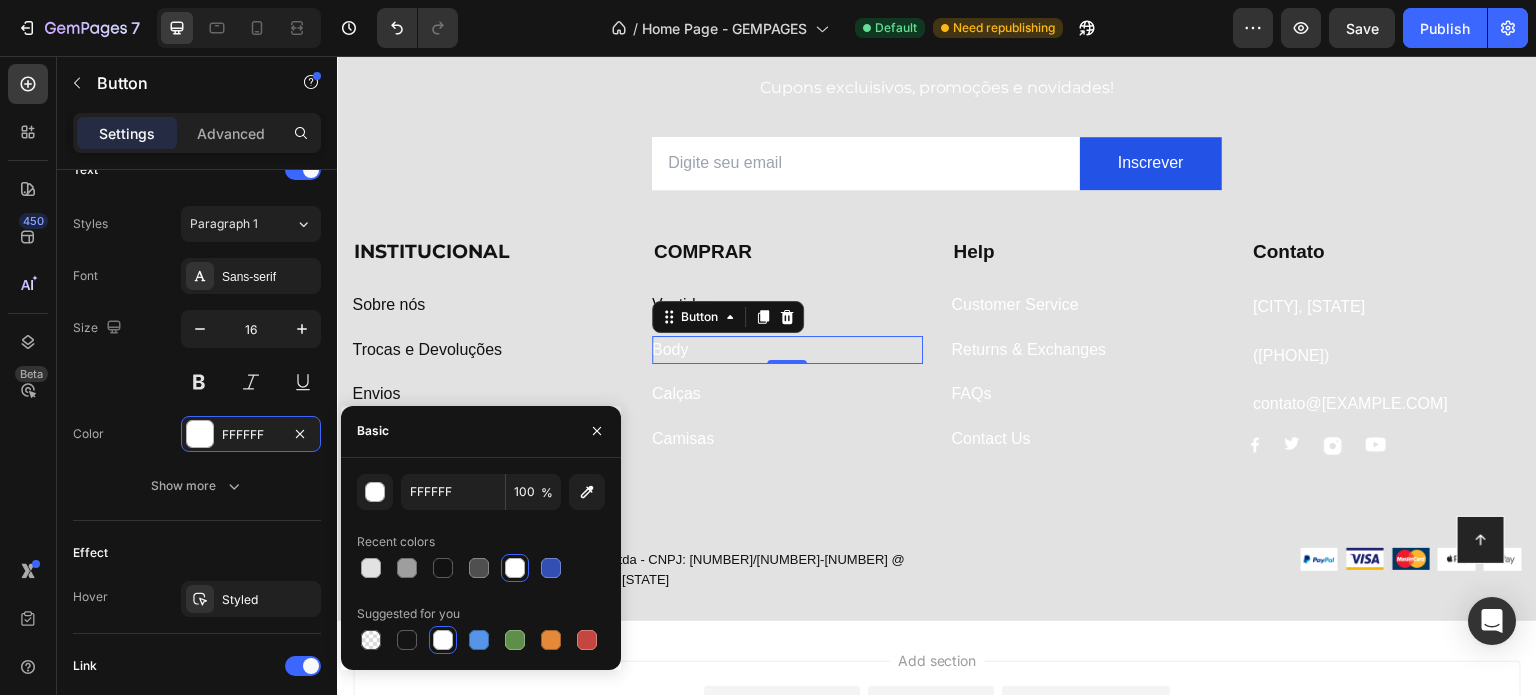 type on "121212" 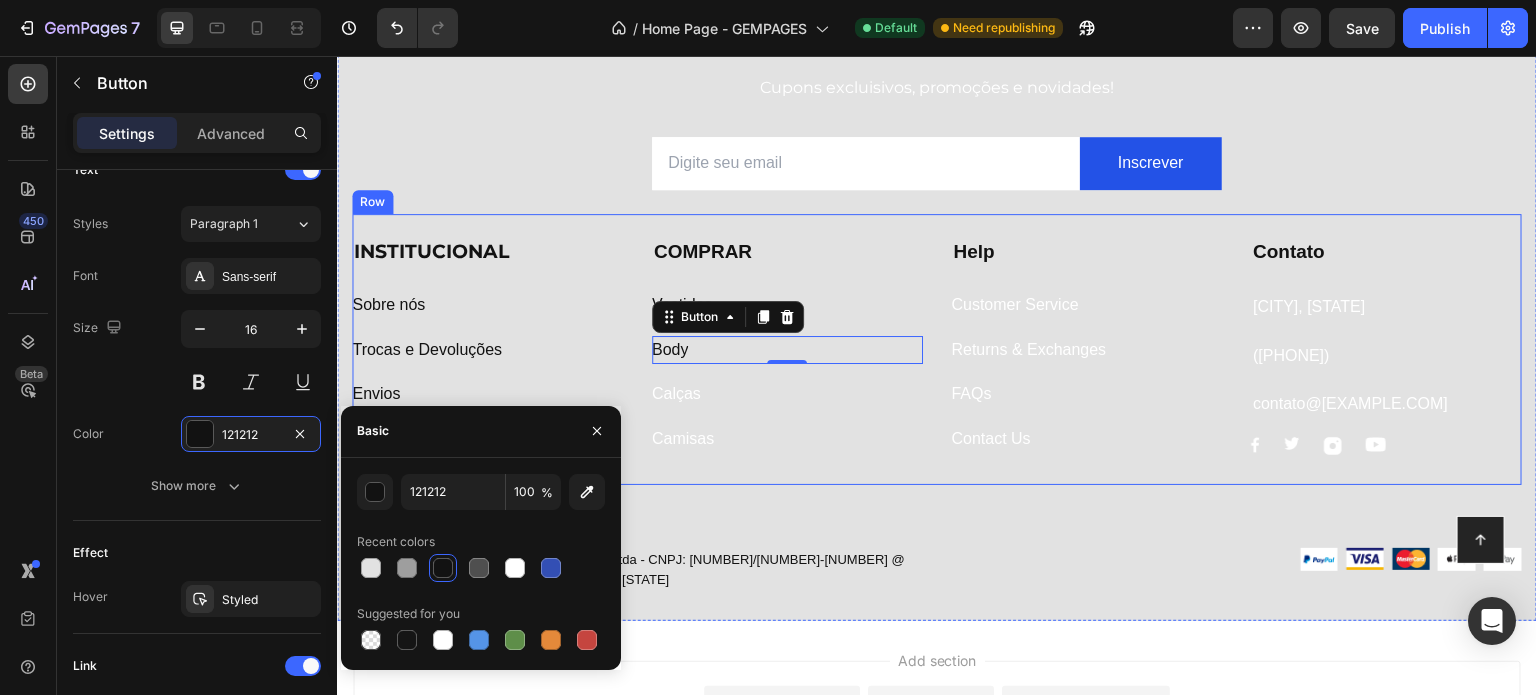 click on "Camisas Button" at bounding box center (787, 431) 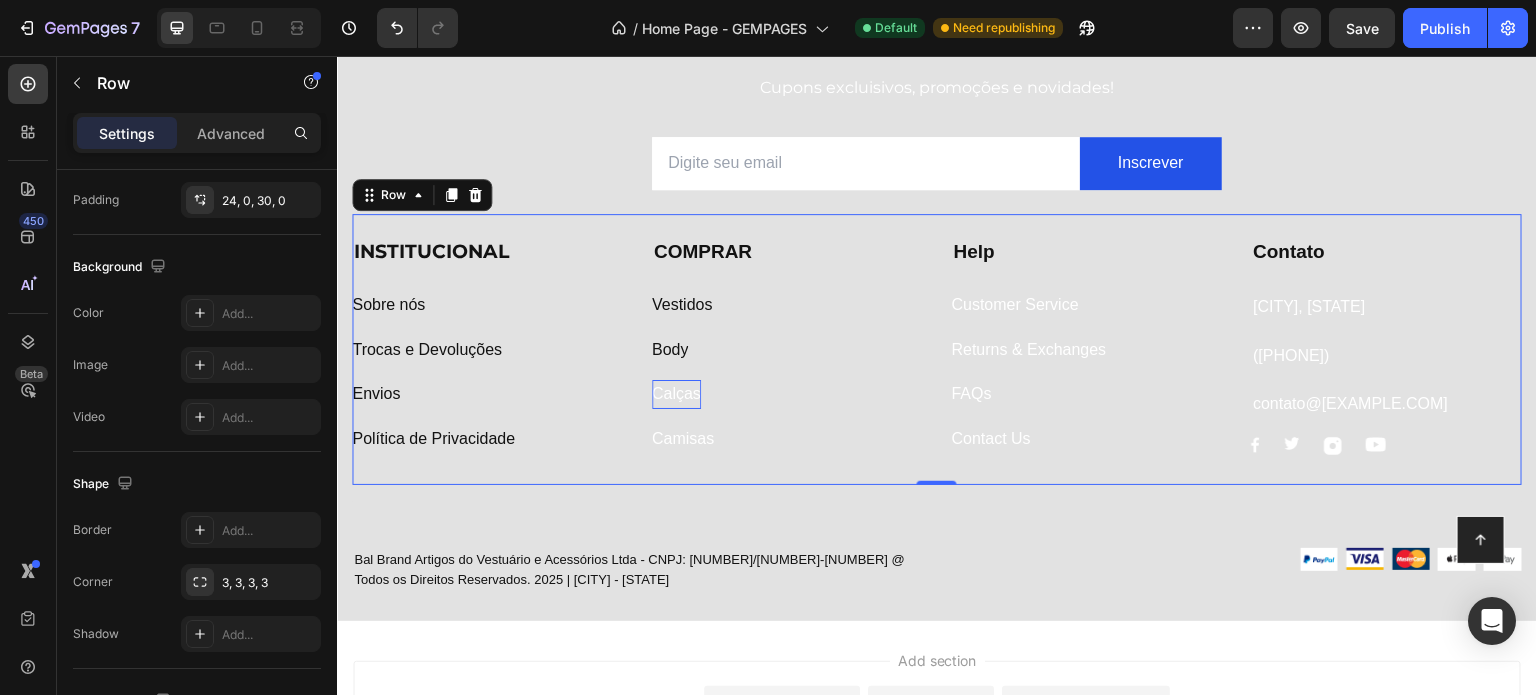scroll, scrollTop: 0, scrollLeft: 0, axis: both 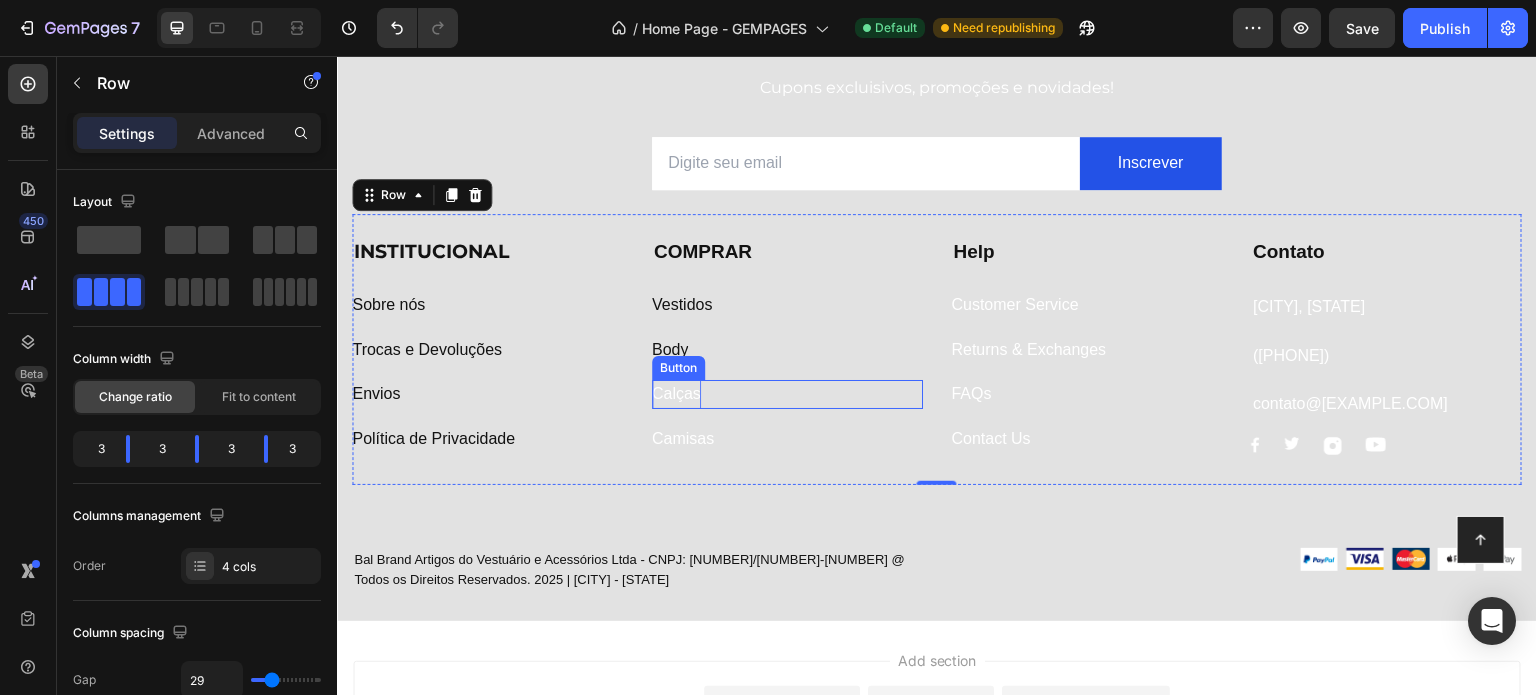 click on "Calças" at bounding box center (676, 394) 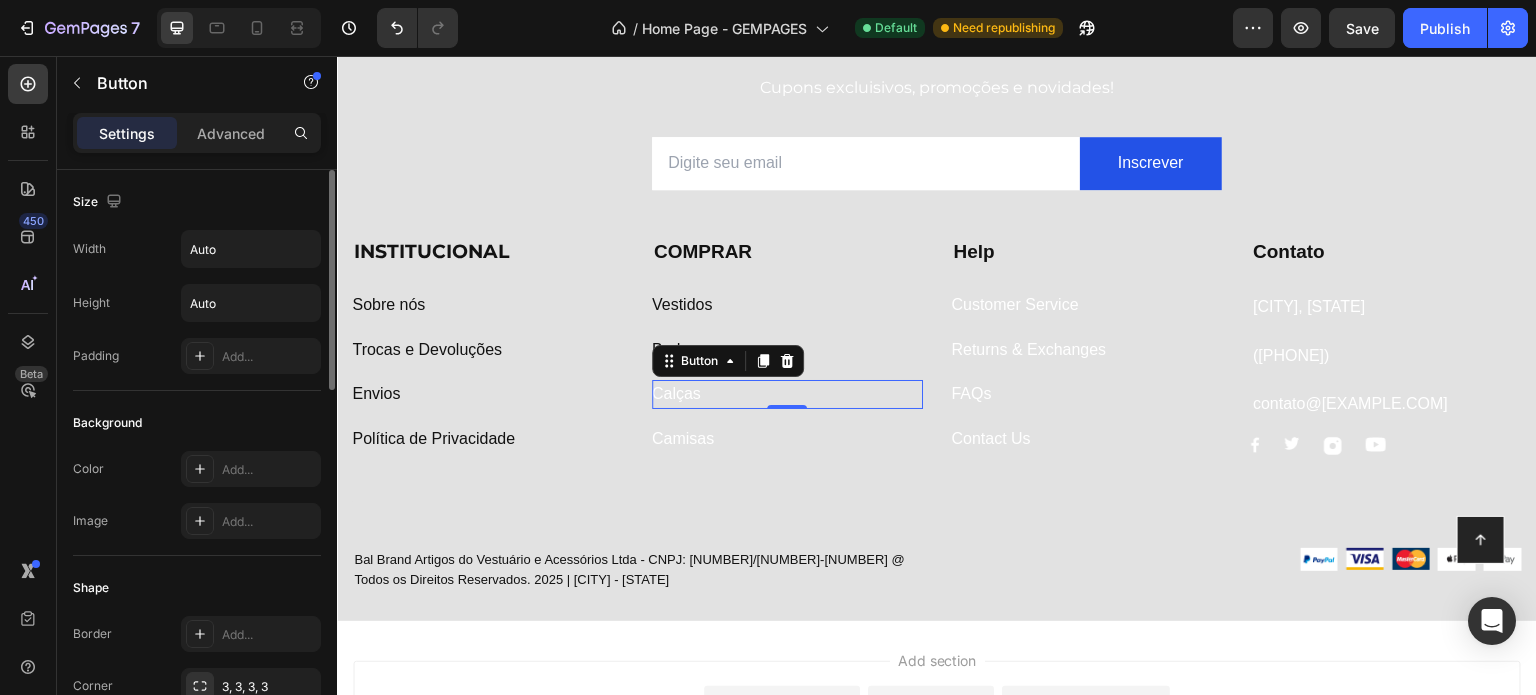 click on "Background Color Add... Image Add..." 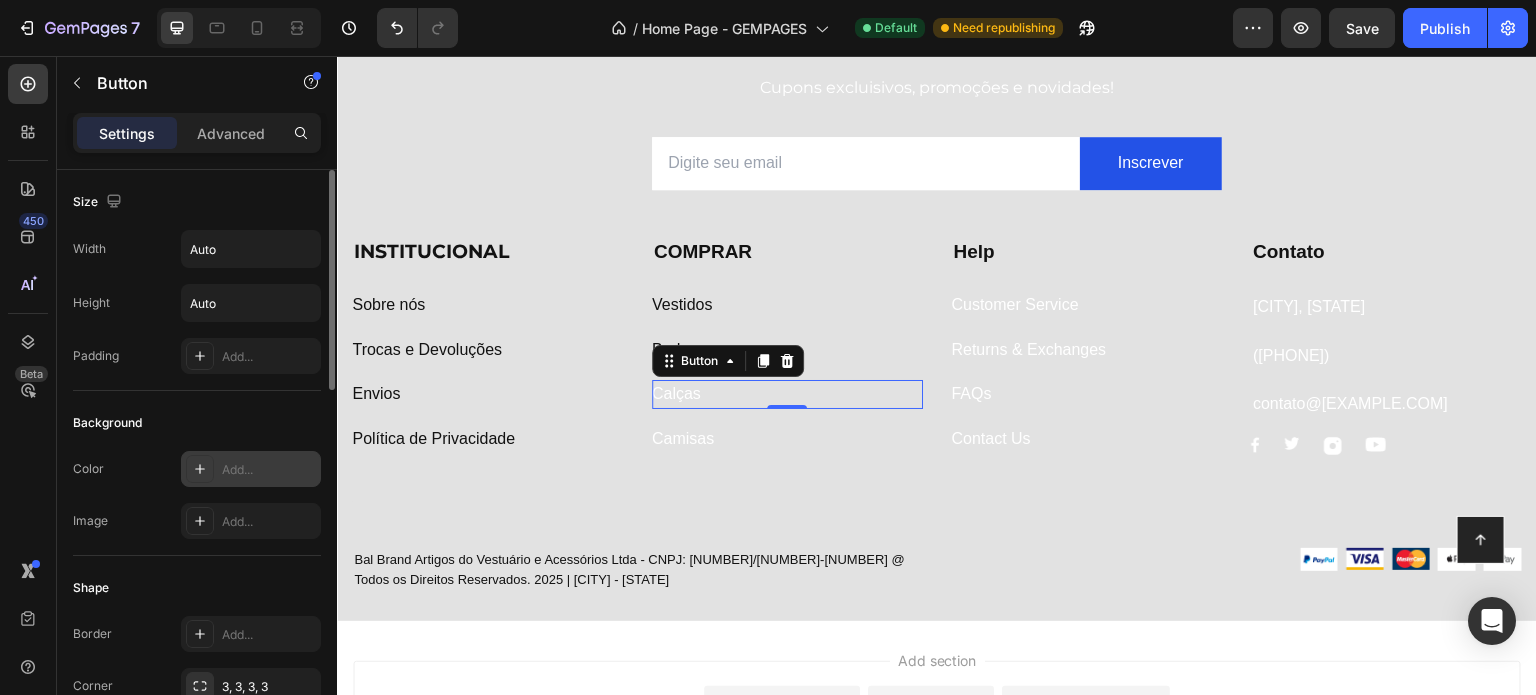 click on "Add..." at bounding box center (269, 470) 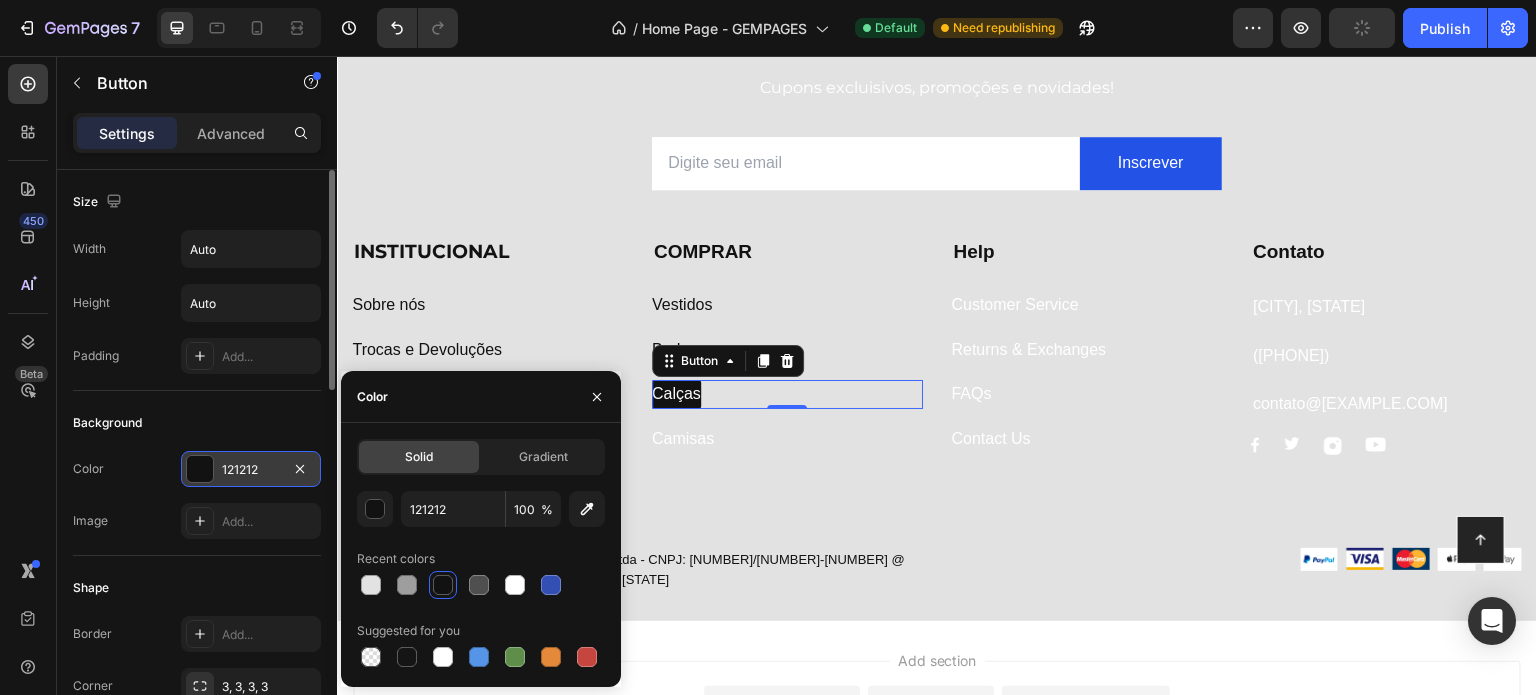 click at bounding box center [443, 585] 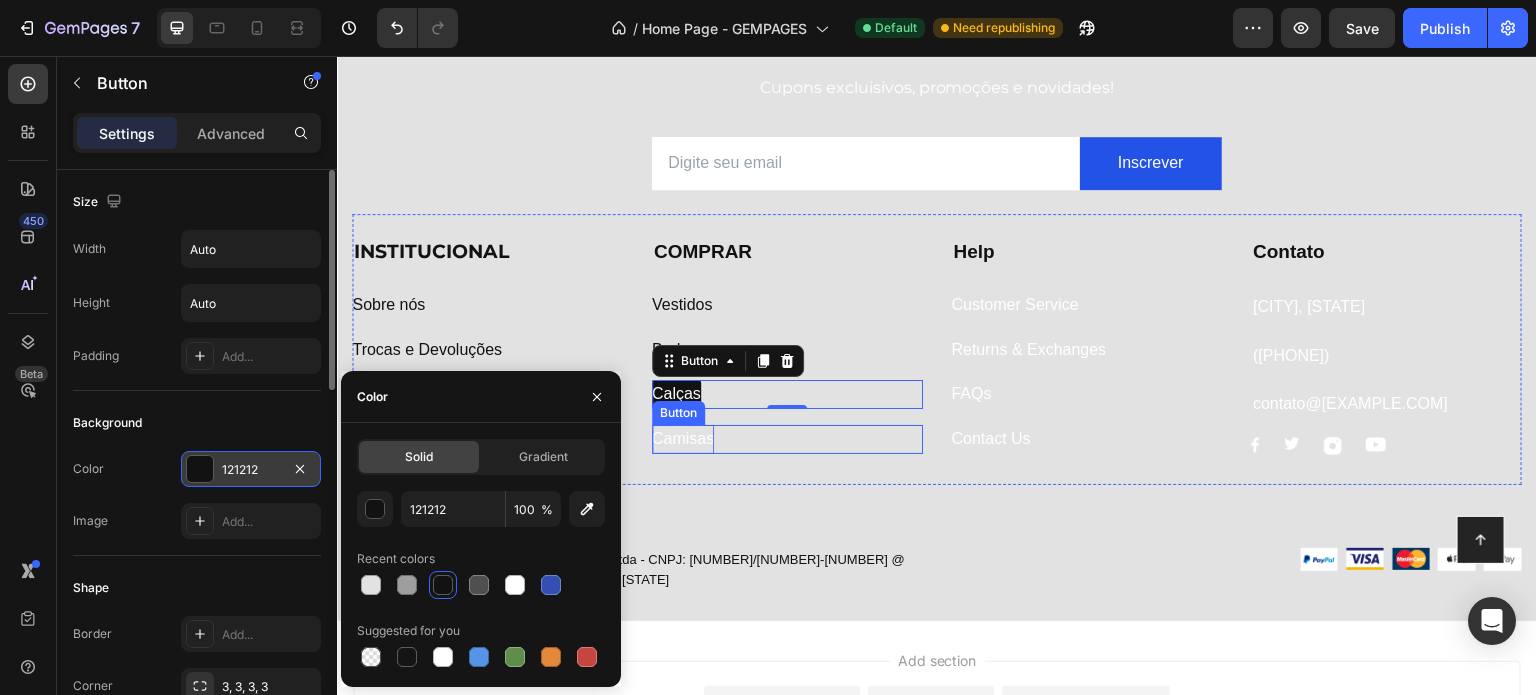 click on "Camisas" at bounding box center [683, 439] 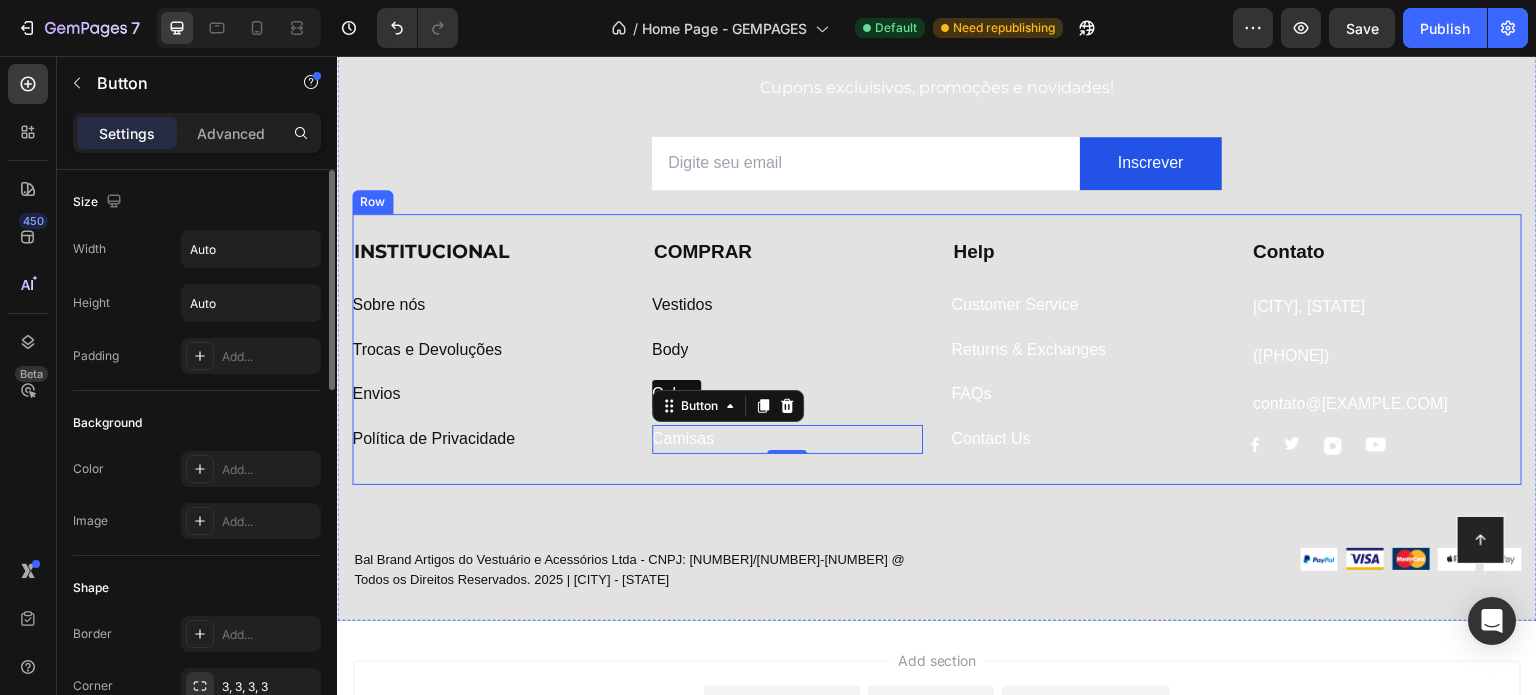 click on "Title Line" at bounding box center [937, 501] 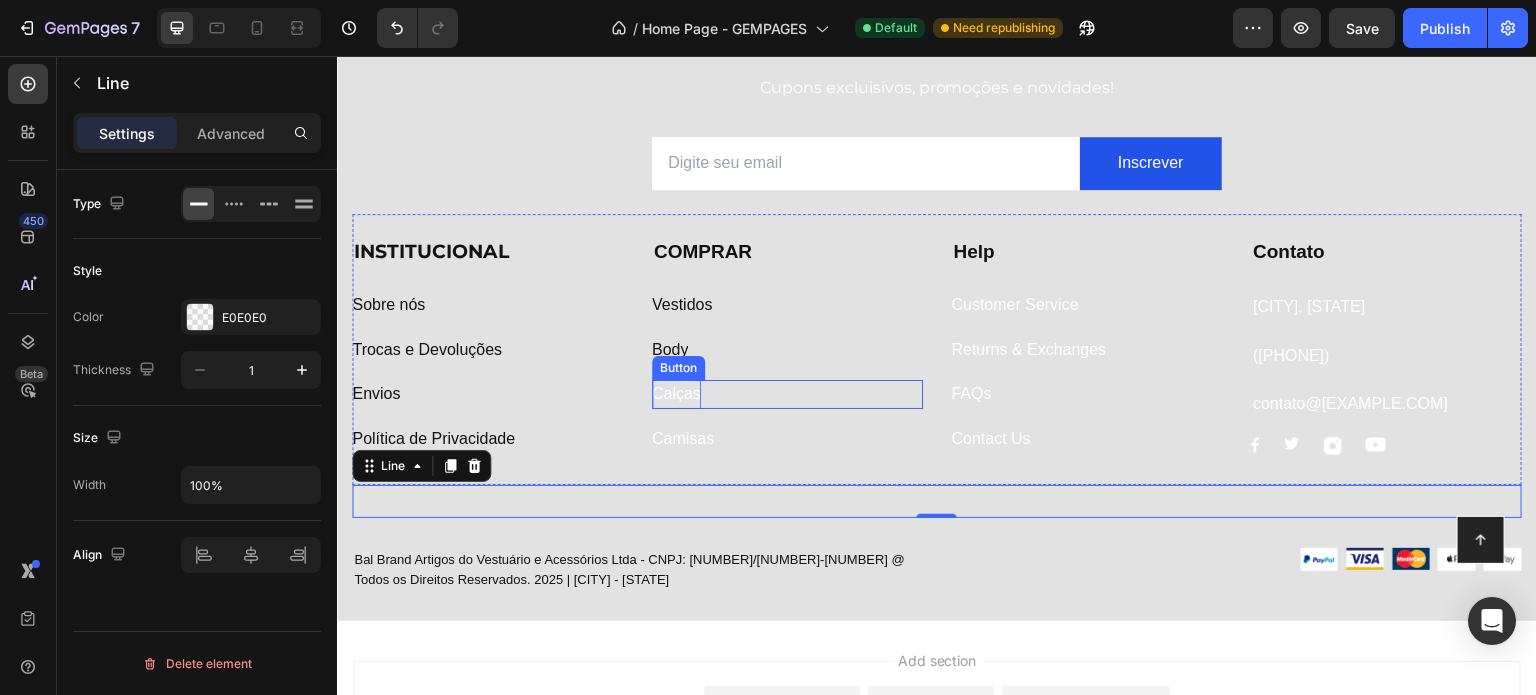 click on "Calças" at bounding box center (676, 394) 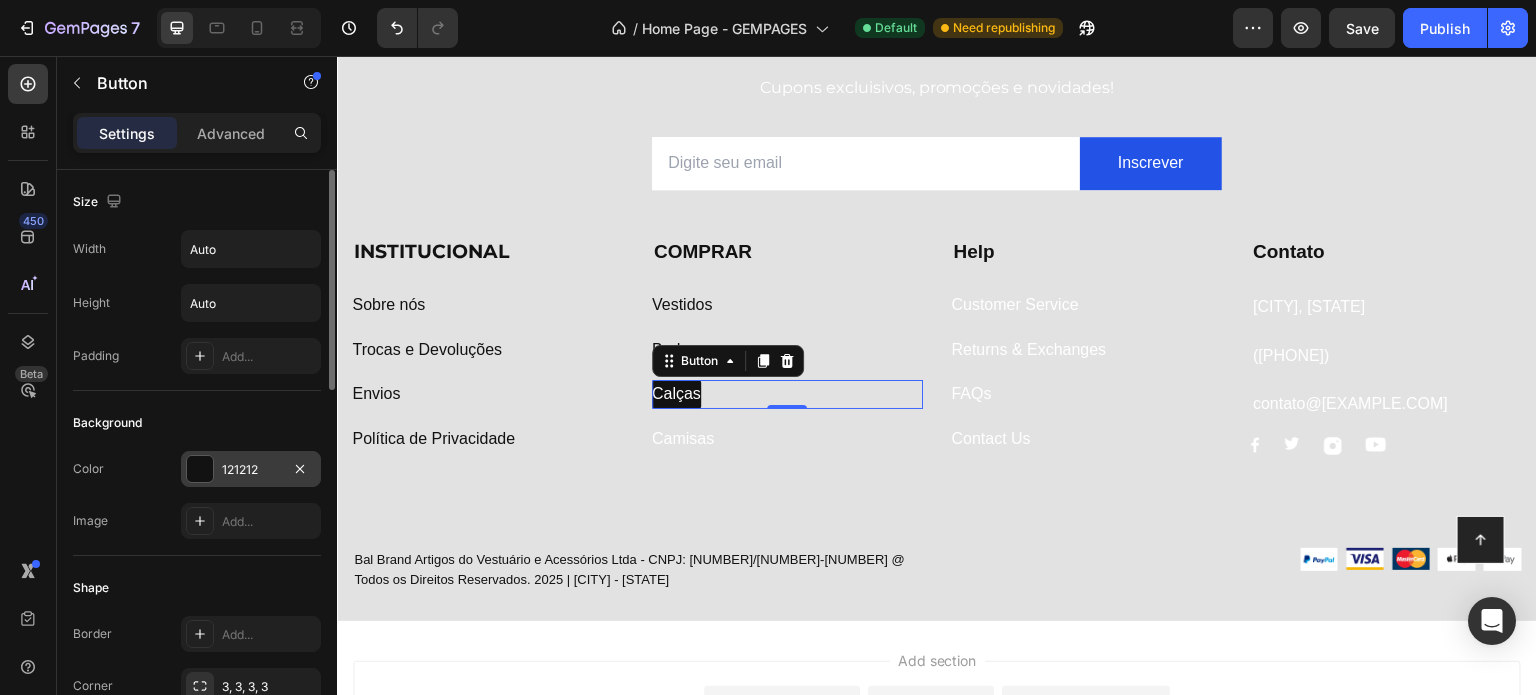 click on "121212" at bounding box center [251, 470] 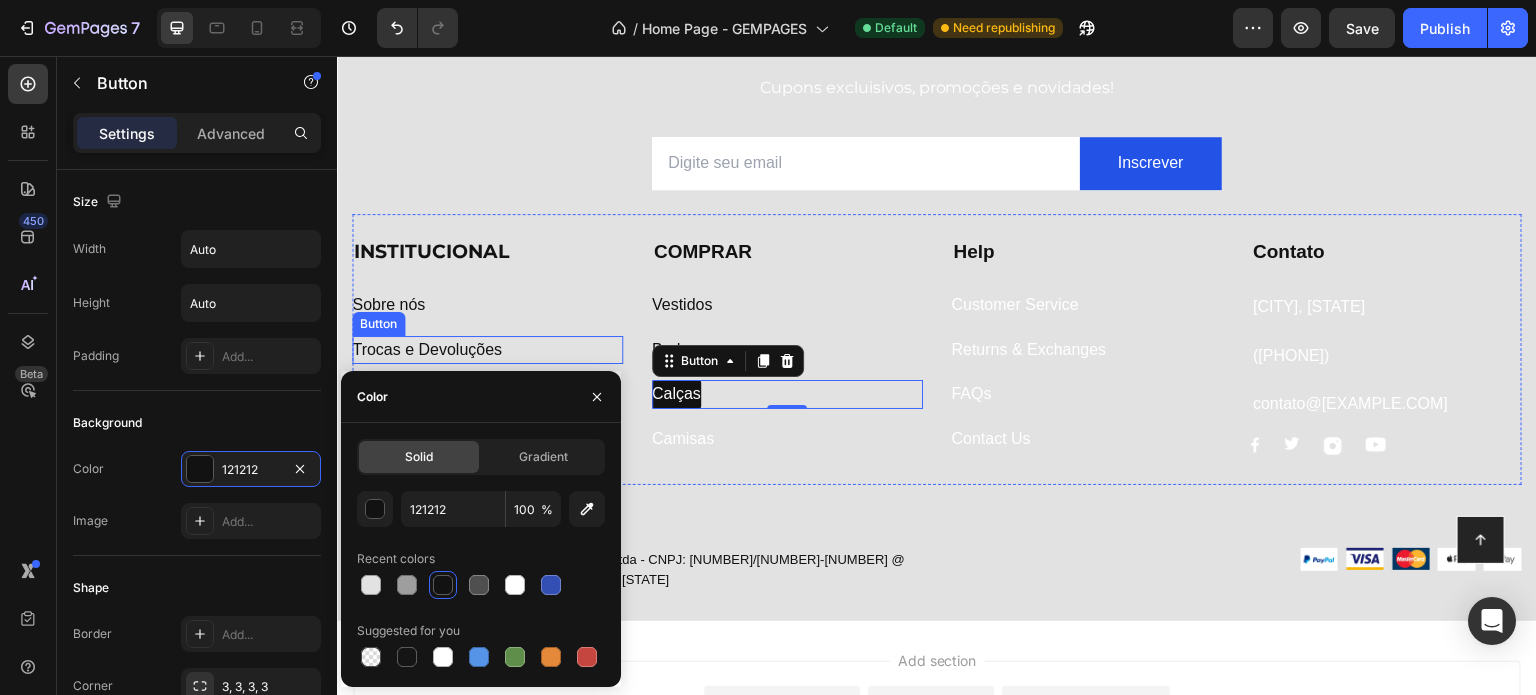 click on "Trocas e Devoluções Button" at bounding box center (487, 350) 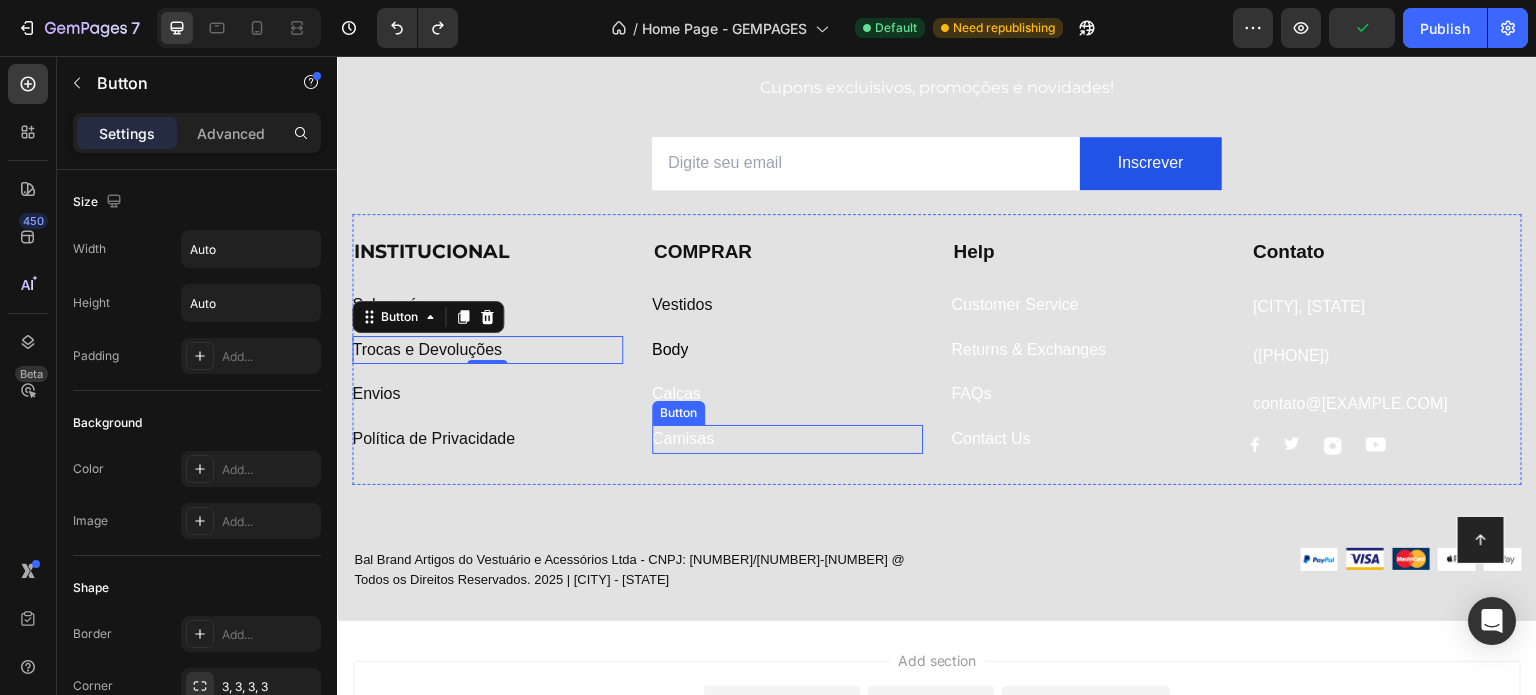 click on "Button" at bounding box center [678, 413] 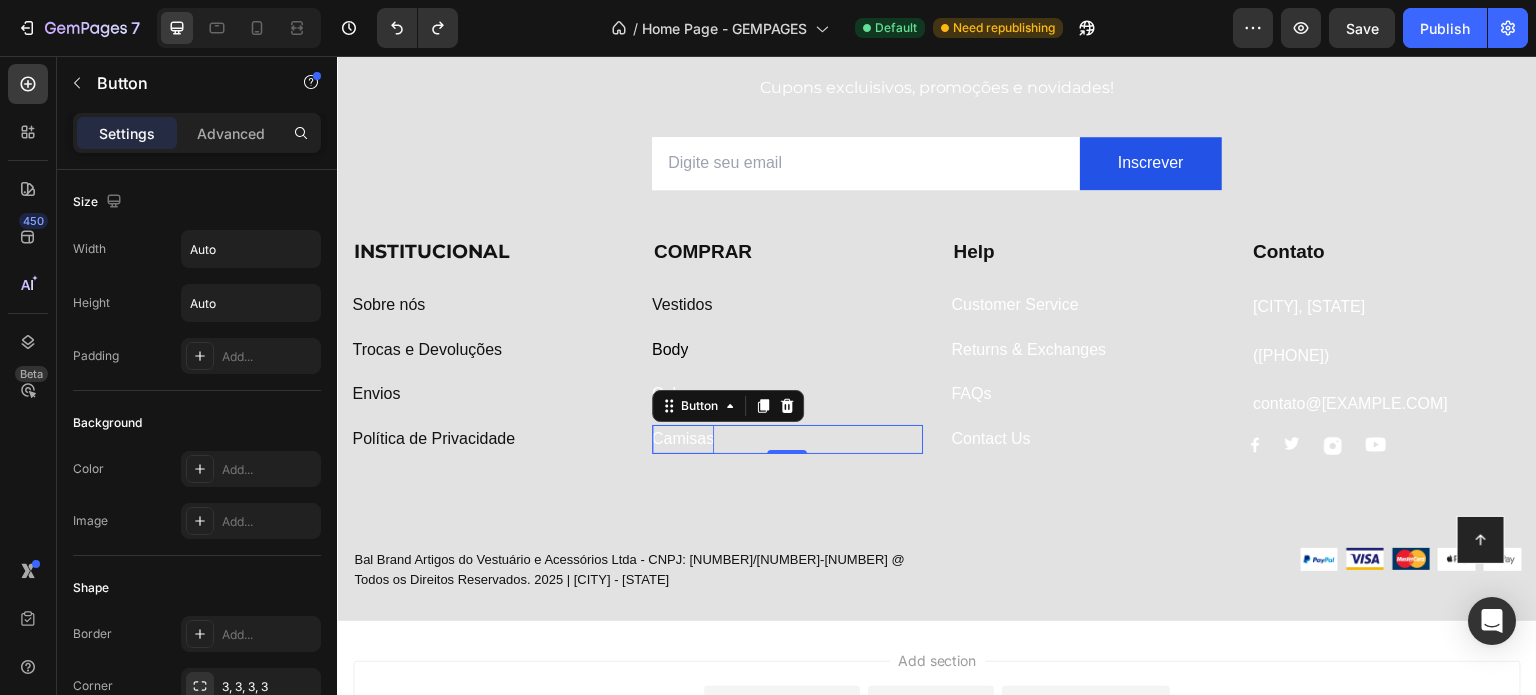 click on "Camisas" at bounding box center (683, 439) 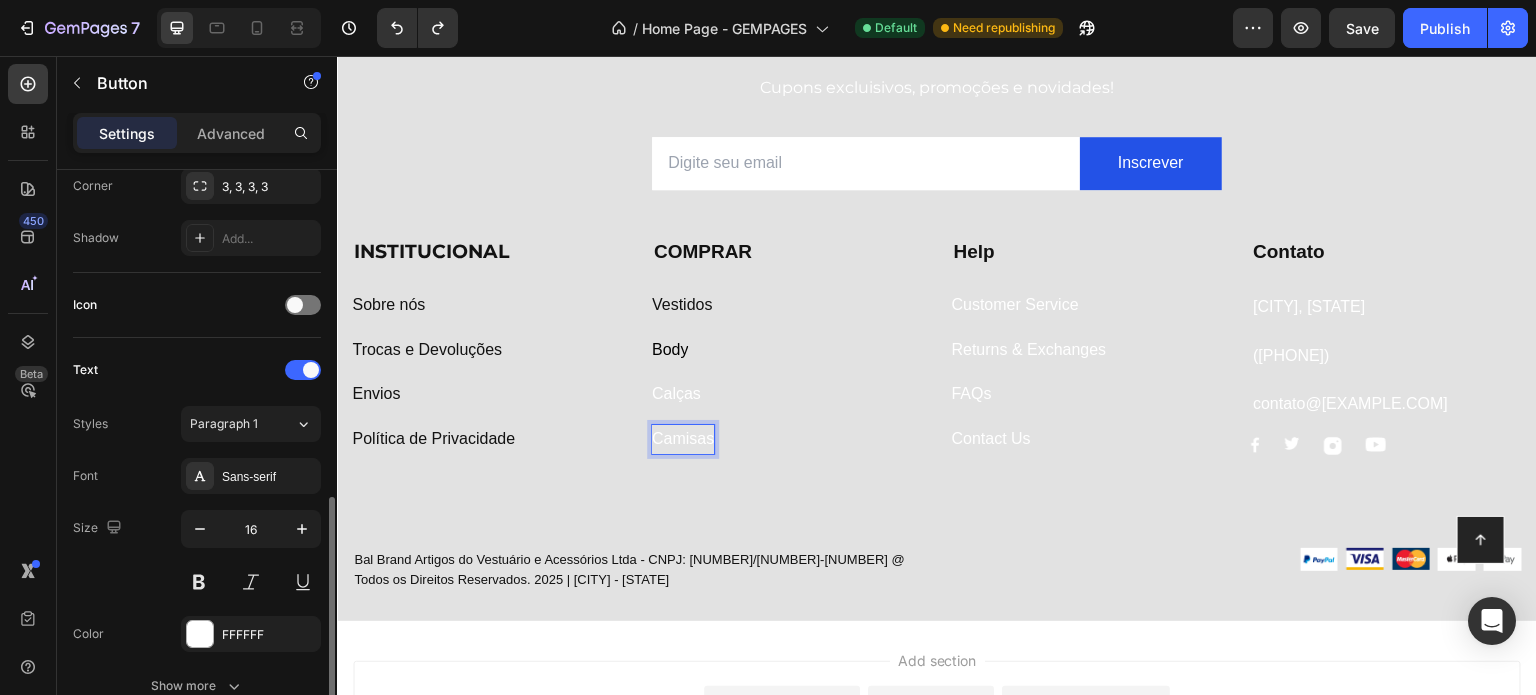 scroll, scrollTop: 700, scrollLeft: 0, axis: vertical 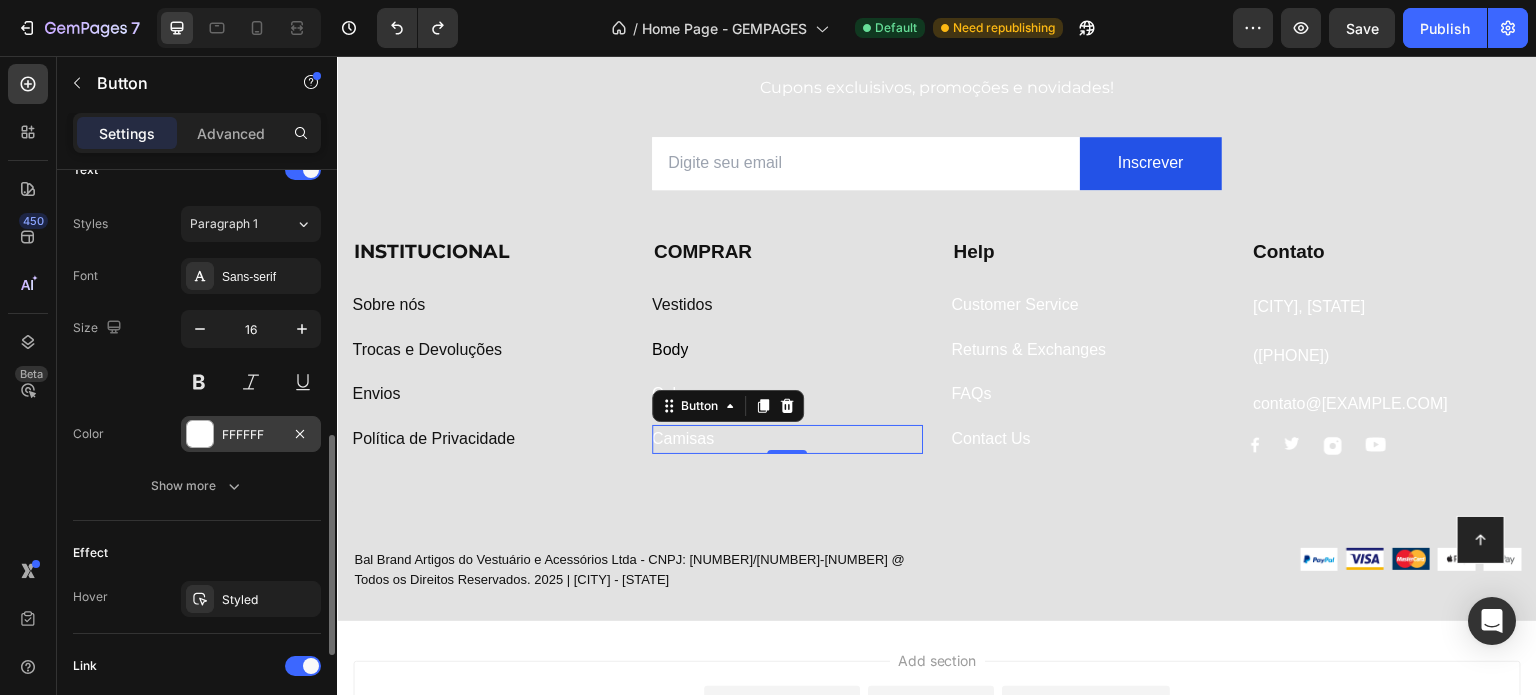 click at bounding box center (200, 434) 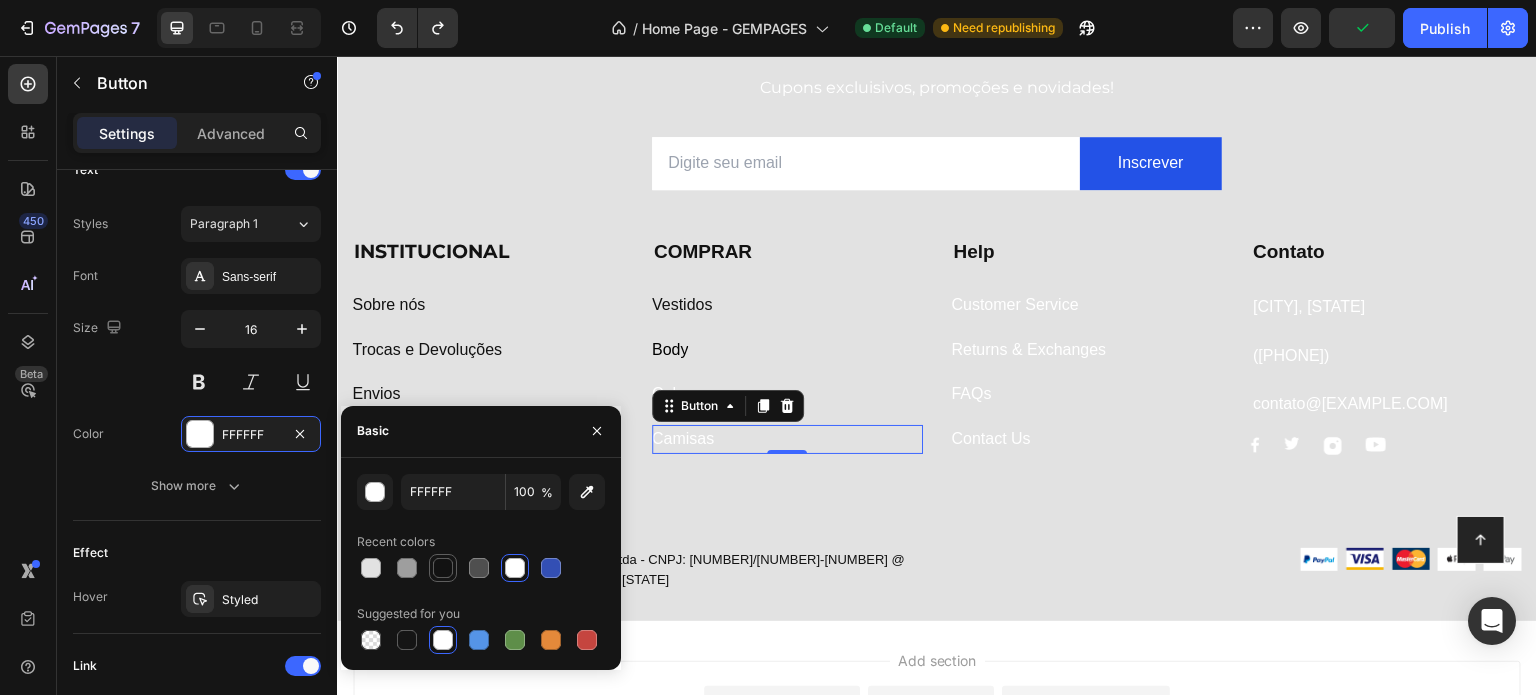 click at bounding box center (443, 568) 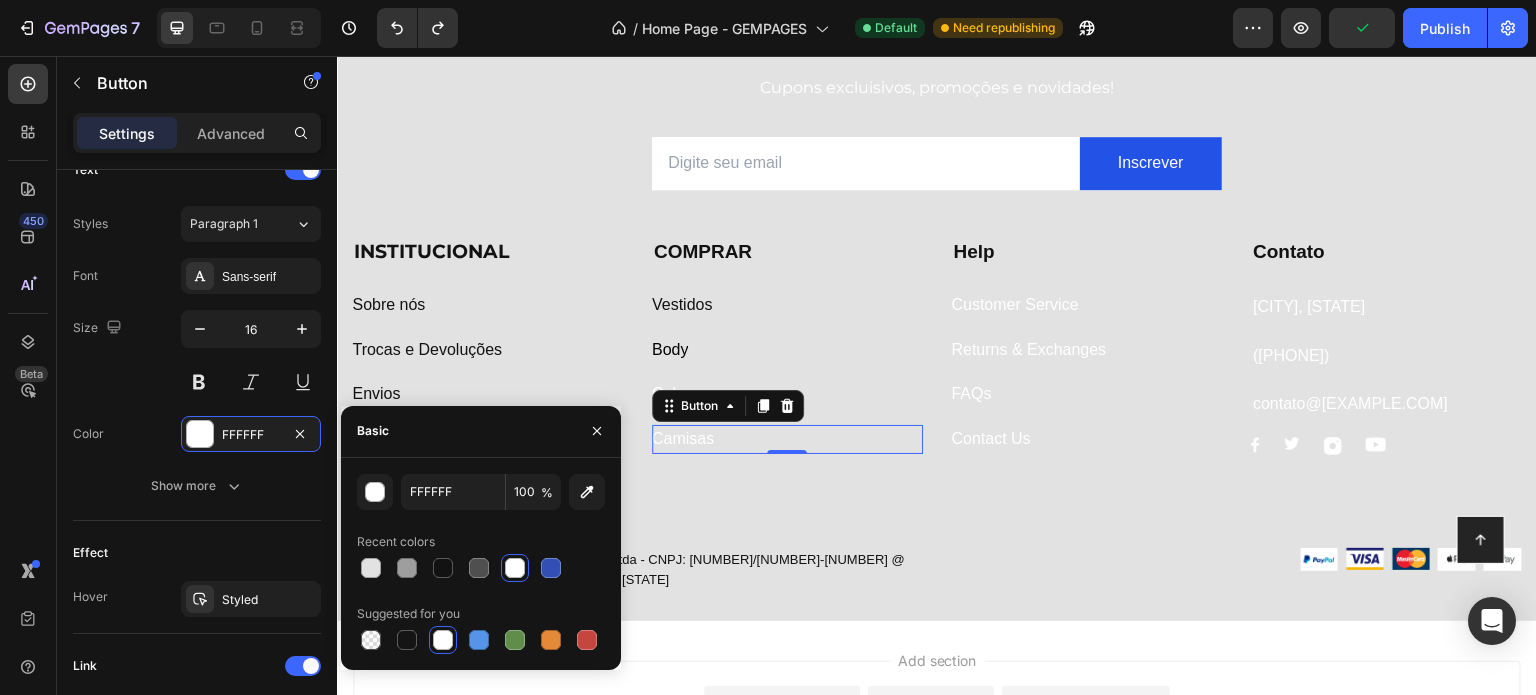 type on "121212" 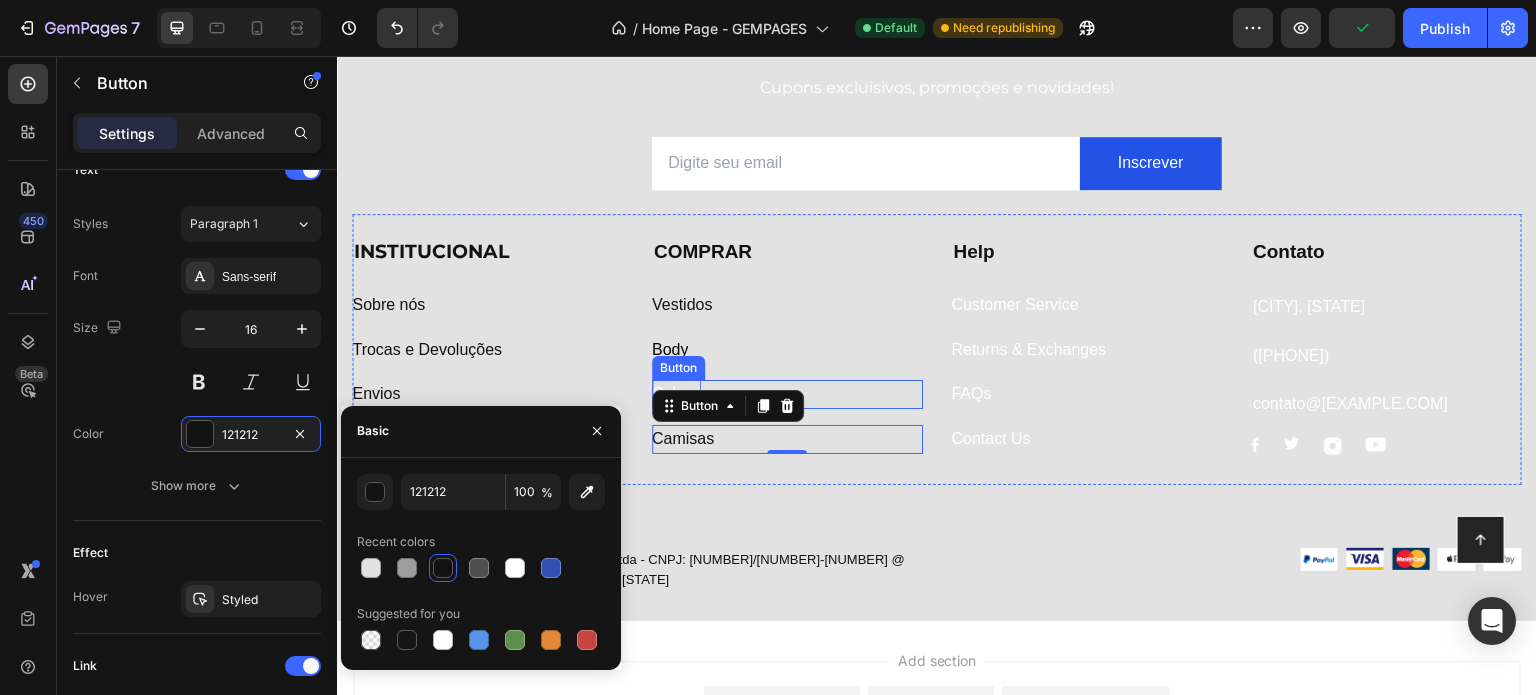 click on "Calças" at bounding box center (676, 394) 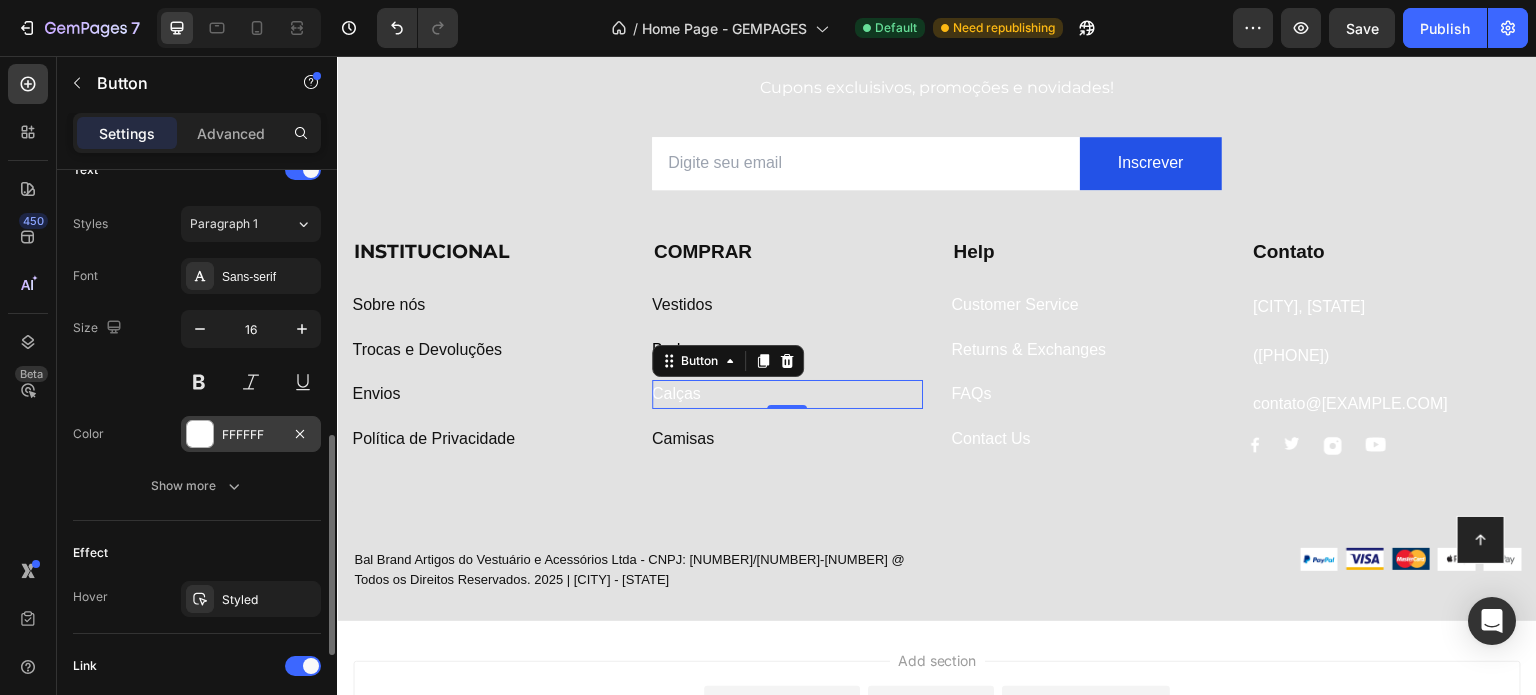 click on "FFFFFF" at bounding box center [251, 435] 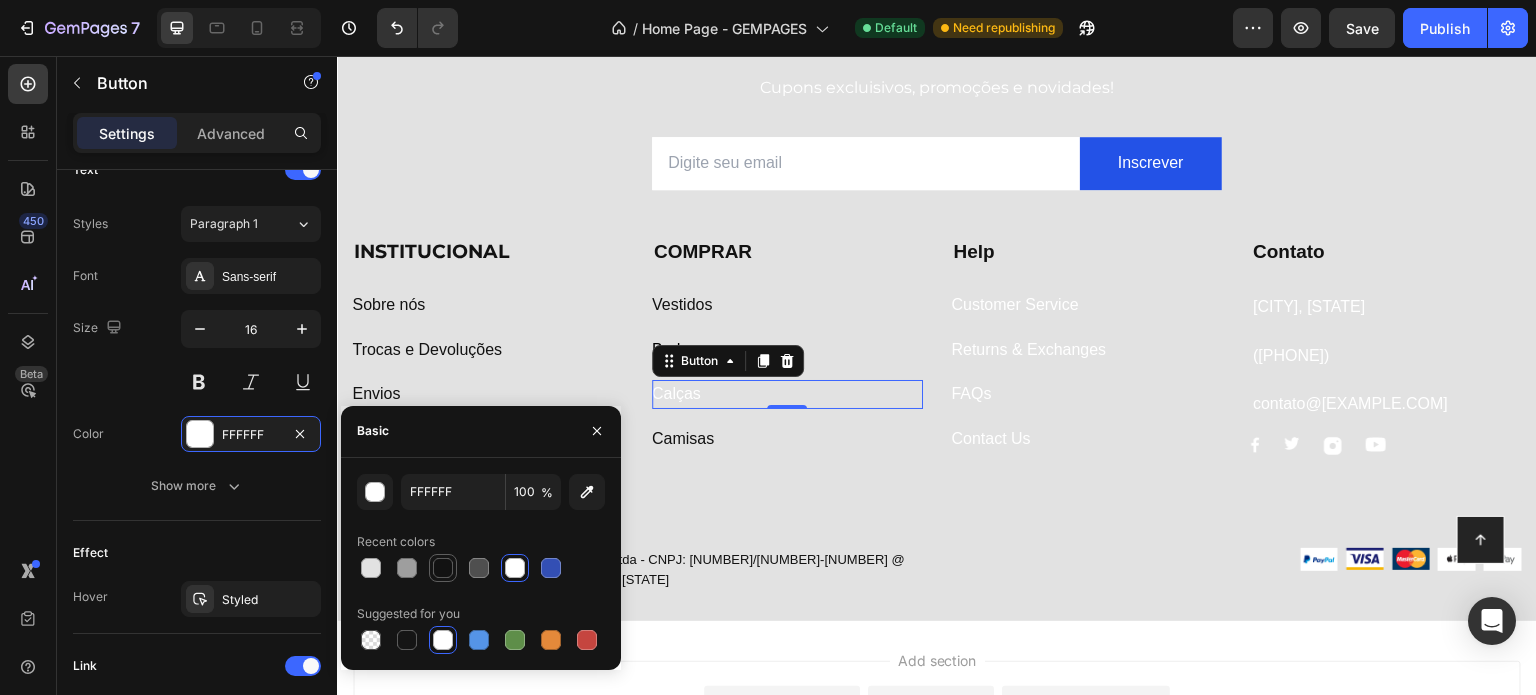 click at bounding box center (443, 568) 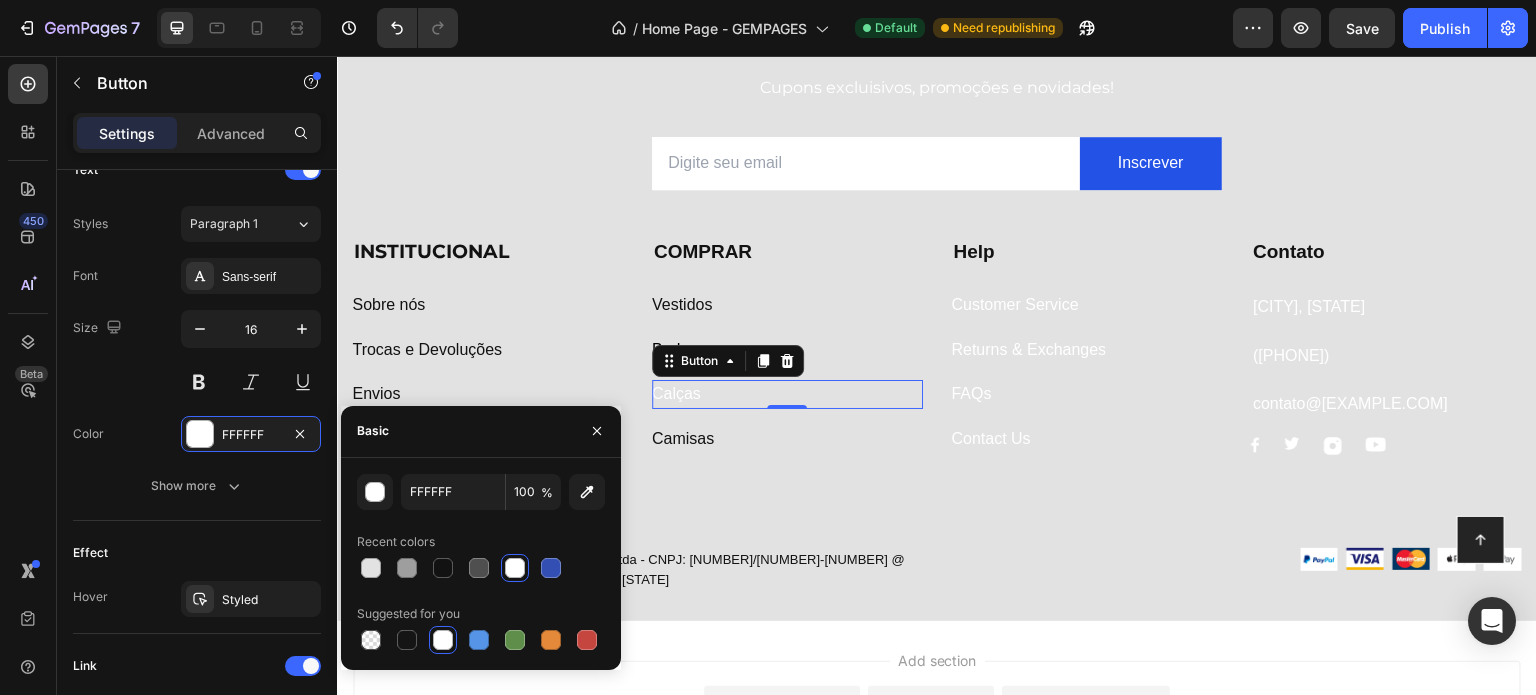 type on "121212" 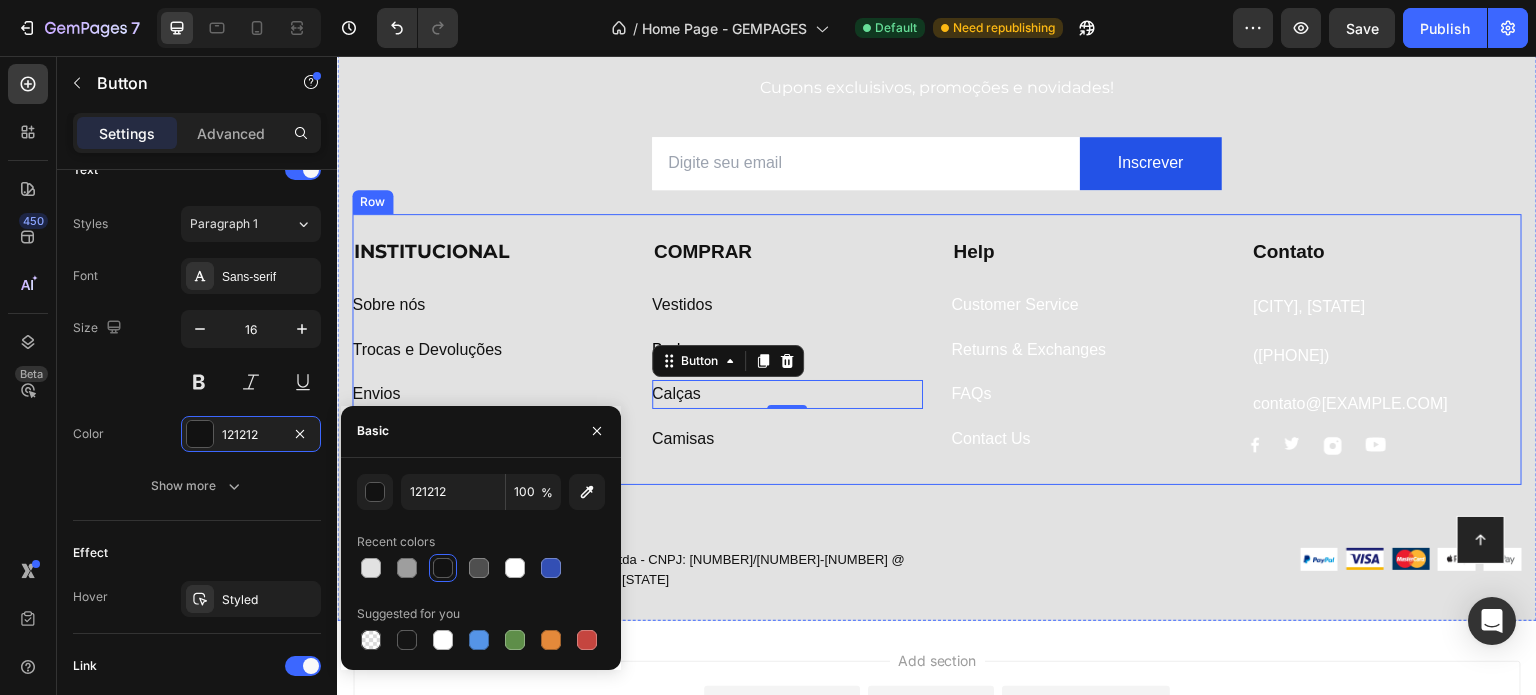 click on "INSTITUCIONAL" at bounding box center [487, 252] 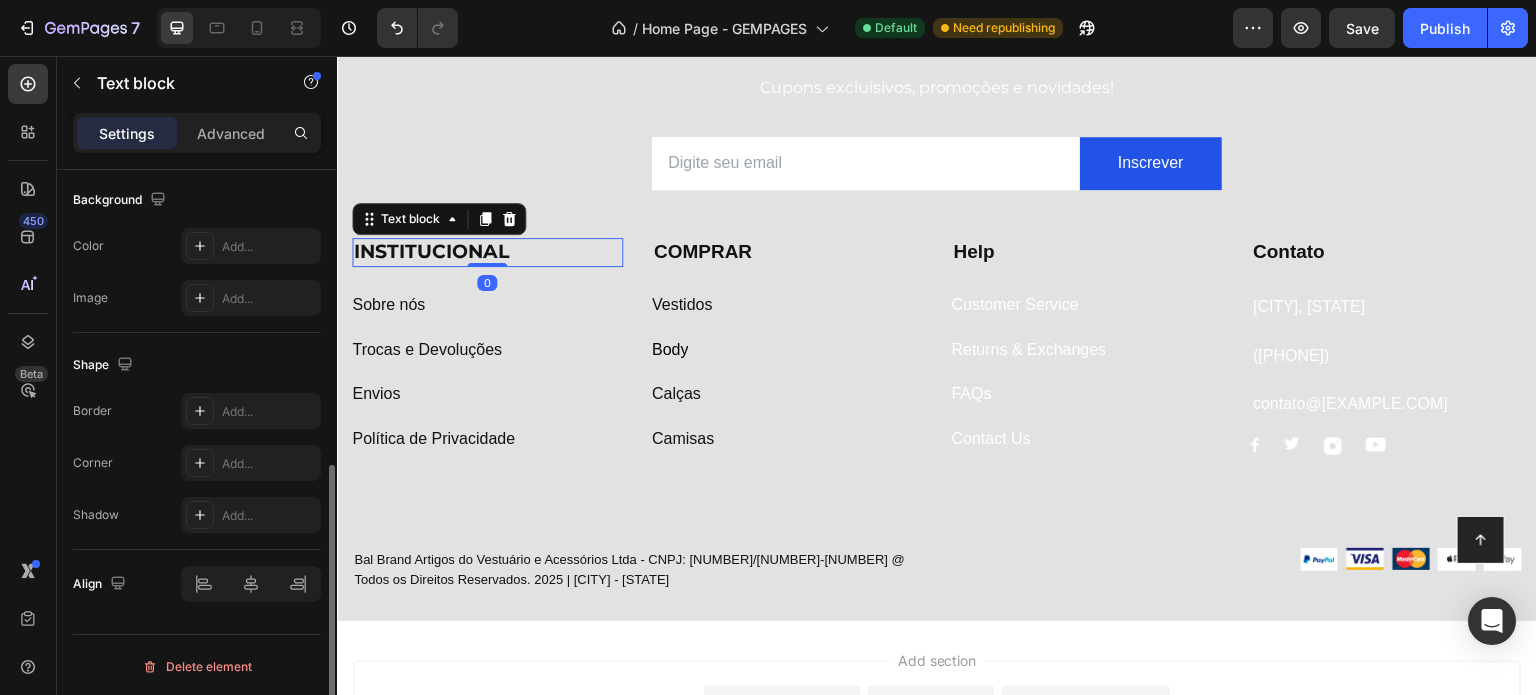 scroll, scrollTop: 600, scrollLeft: 0, axis: vertical 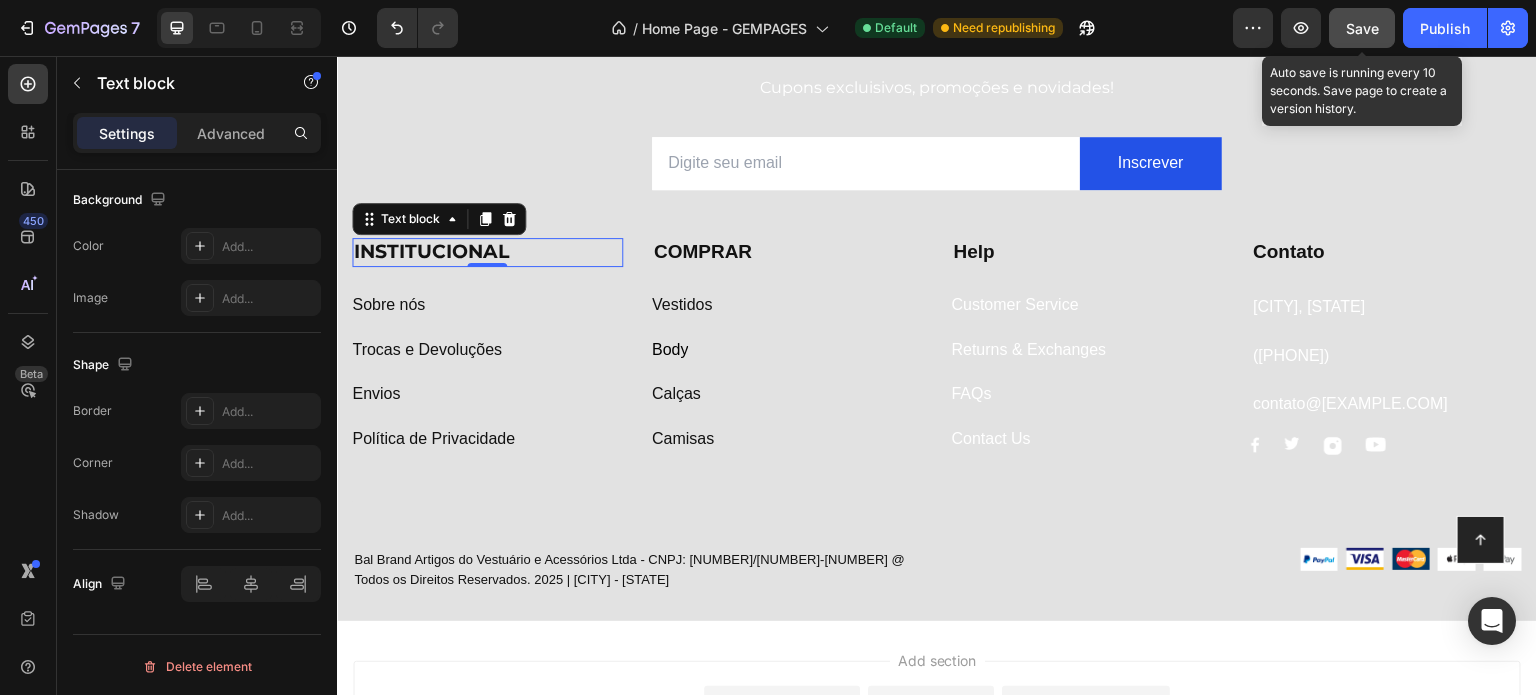 click on "Save" 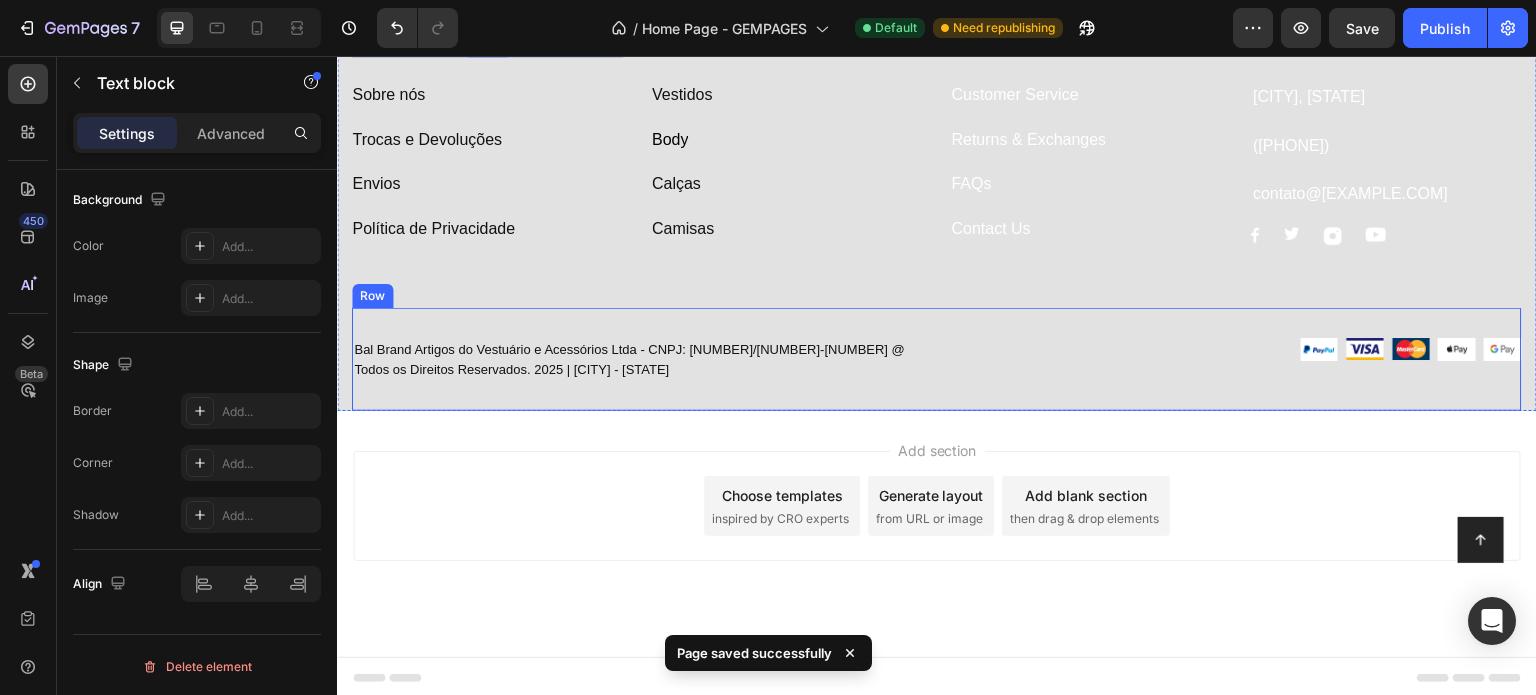 scroll, scrollTop: 3712, scrollLeft: 0, axis: vertical 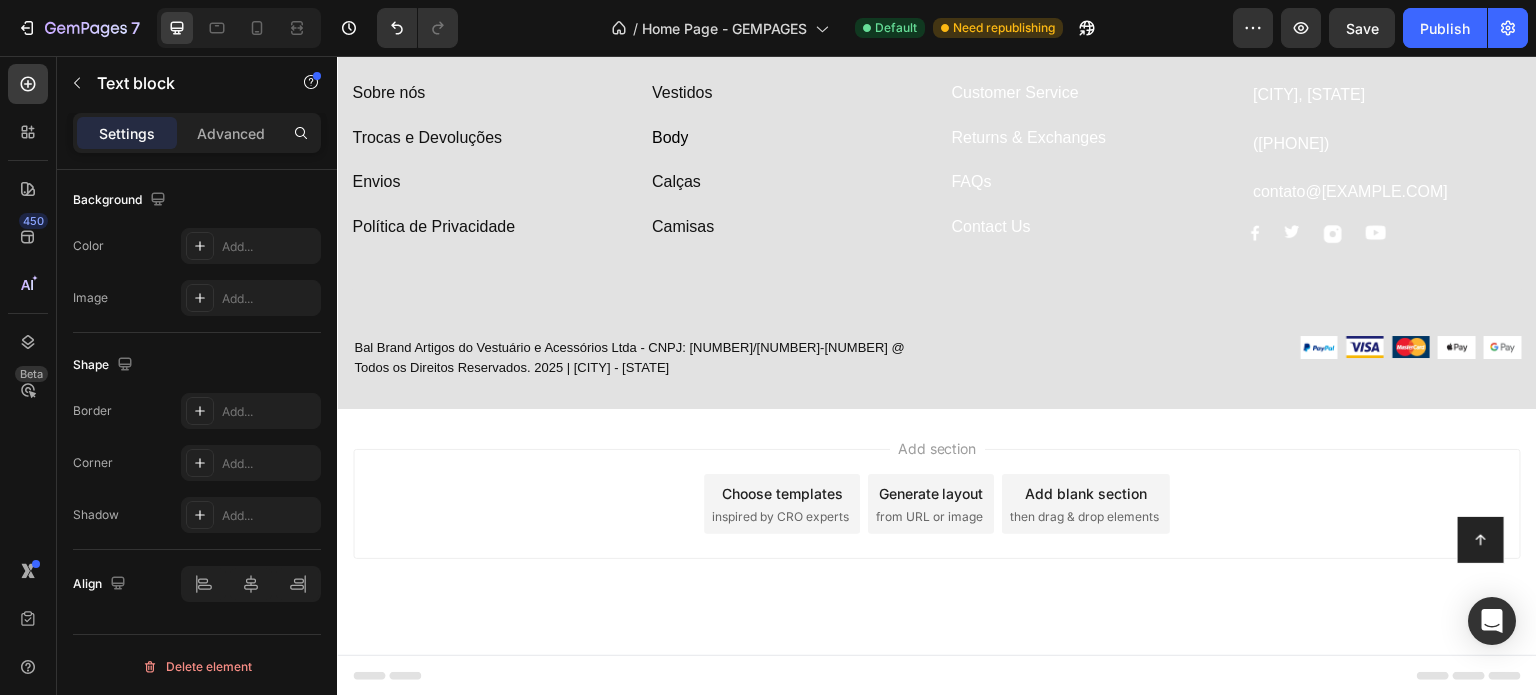 click on "Add section Choose templates inspired by CRO experts Generate layout from URL or image Add blank section then drag & drop elements" at bounding box center (937, 504) 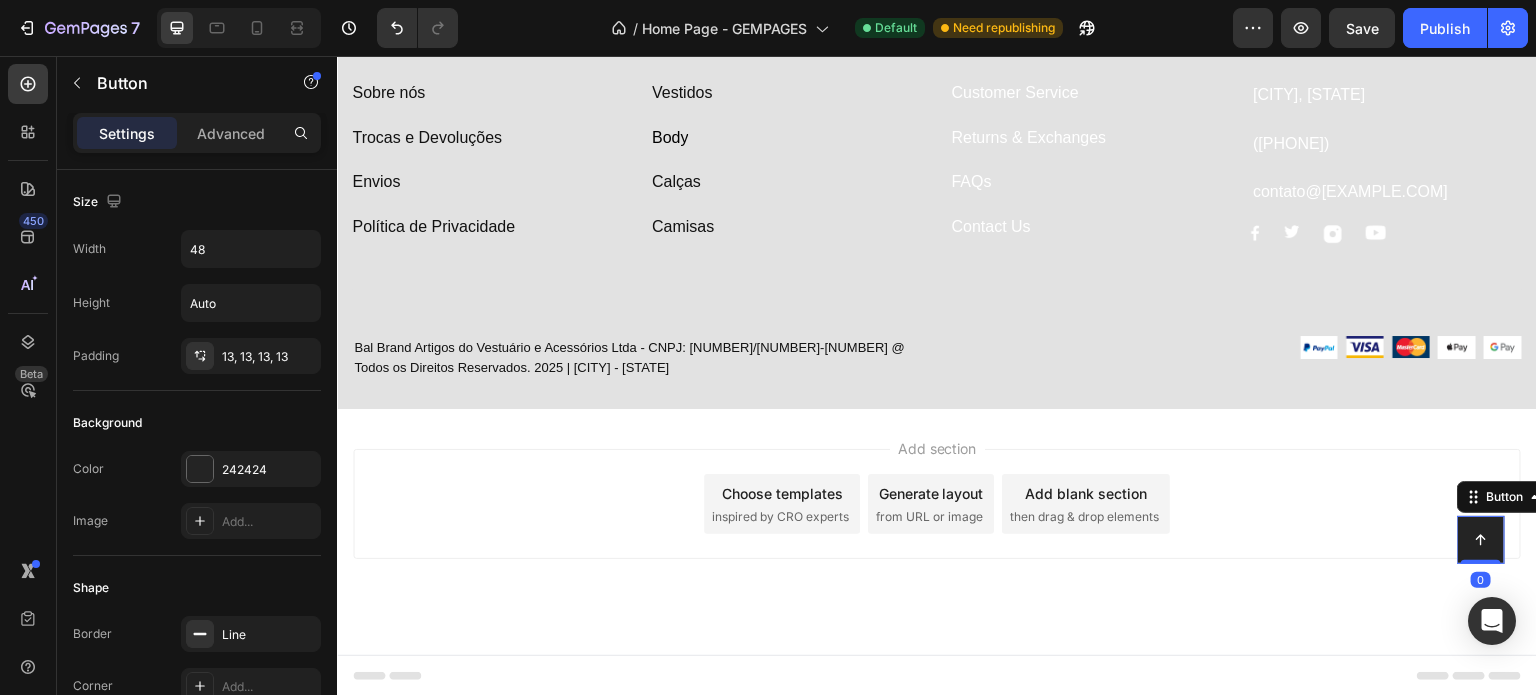 click 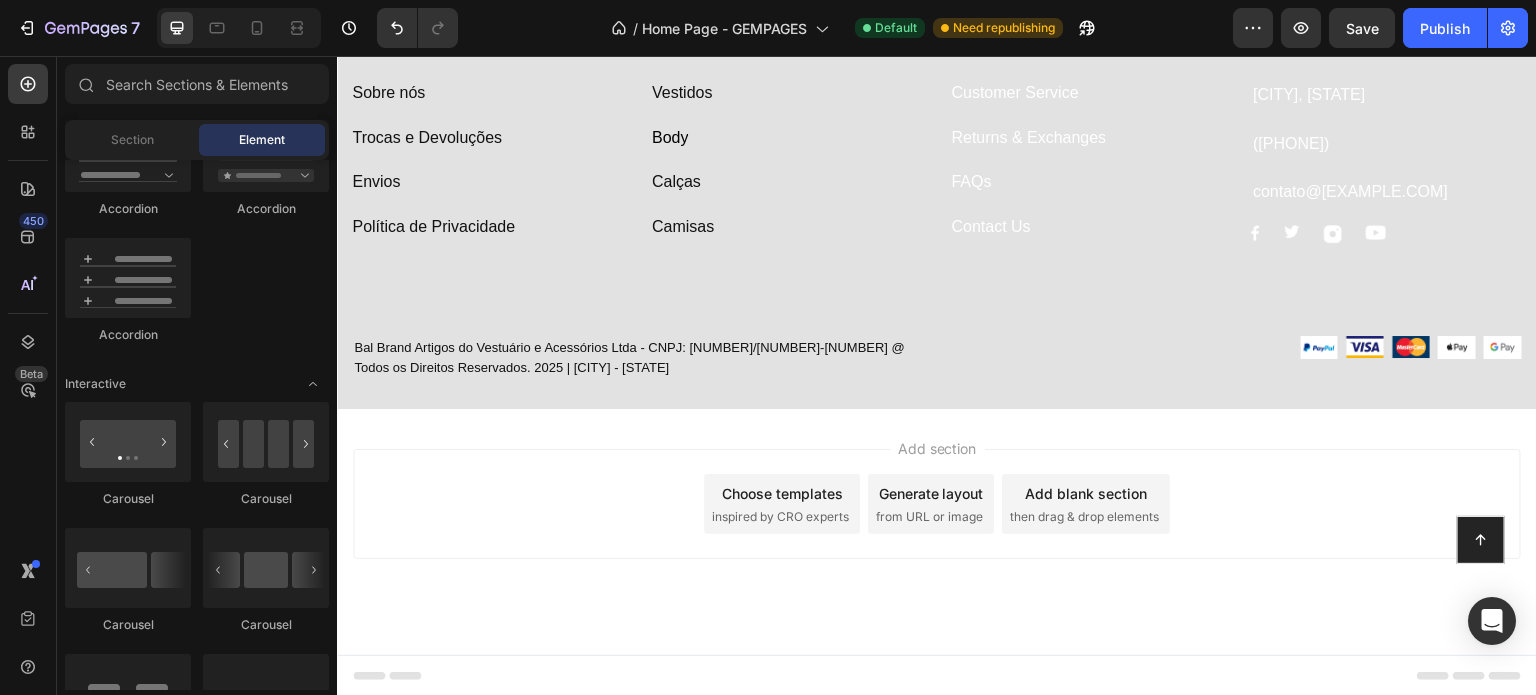click on "Add section Choose templates inspired by CRO experts Generate layout from URL or image Add blank section then drag & drop elements" at bounding box center (937, 504) 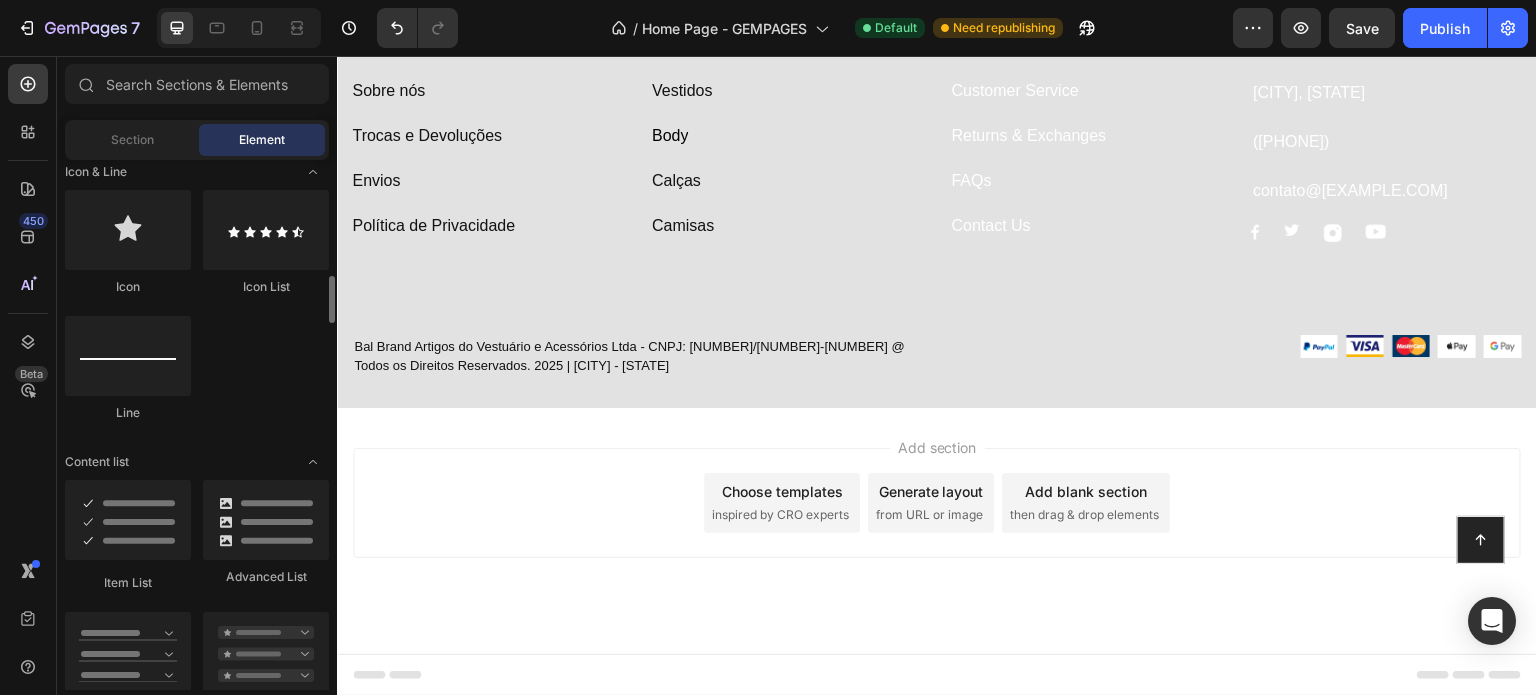 scroll, scrollTop: 3112, scrollLeft: 0, axis: vertical 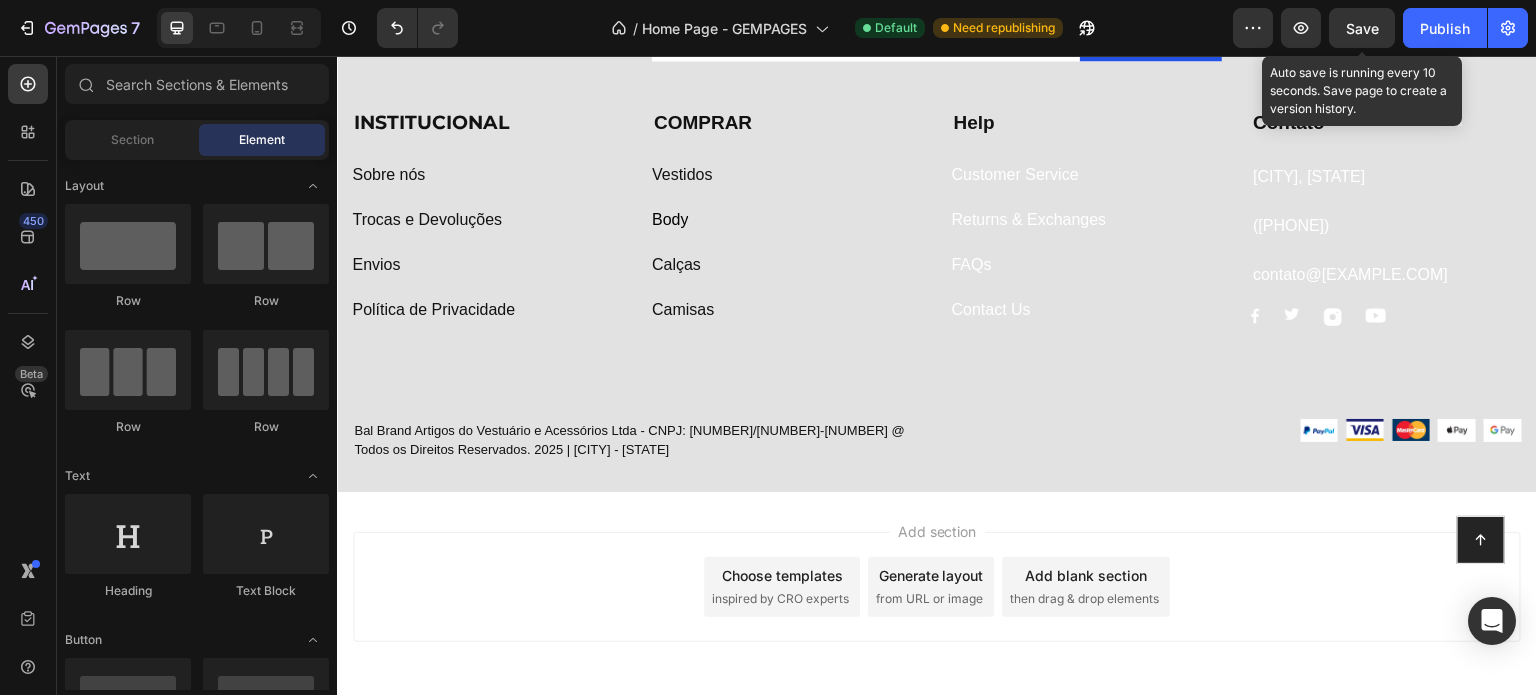 click on "Save" at bounding box center [1362, 28] 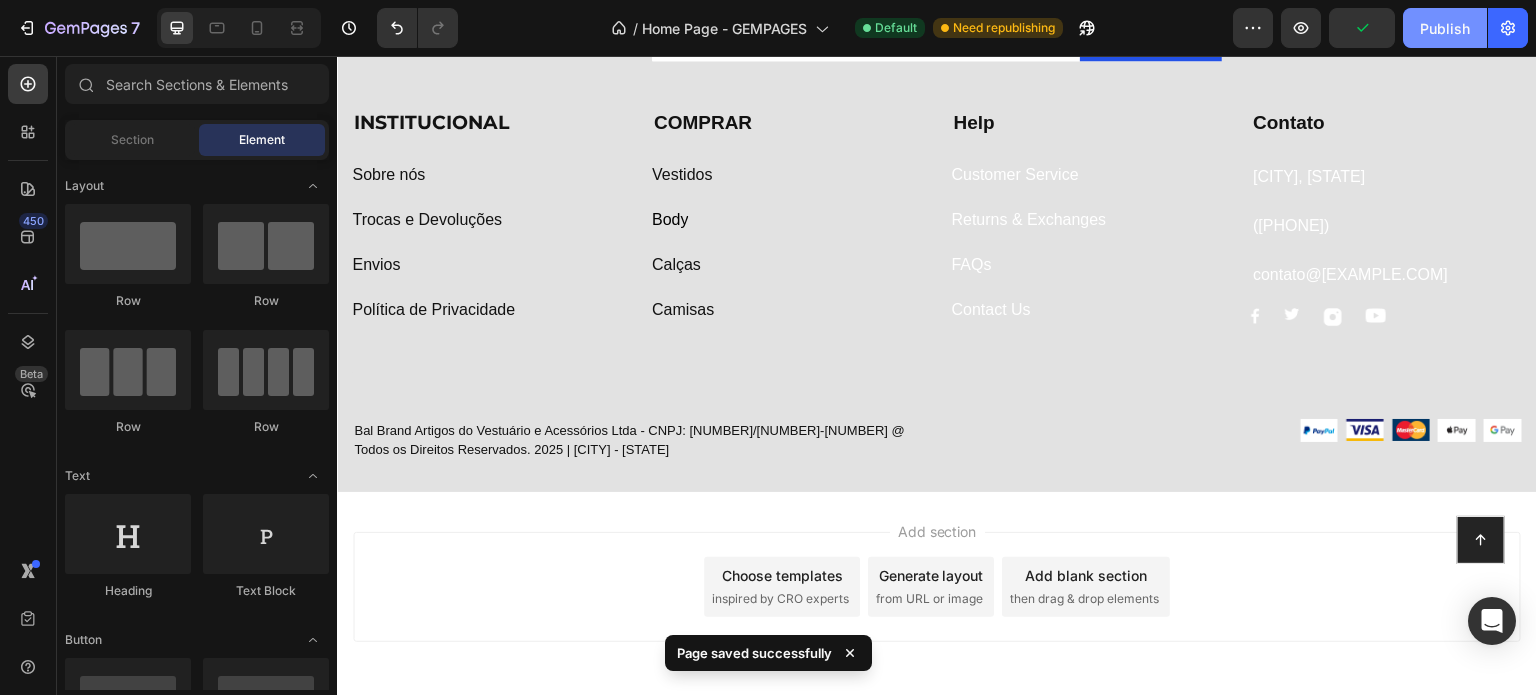click on "Publish" at bounding box center (1445, 28) 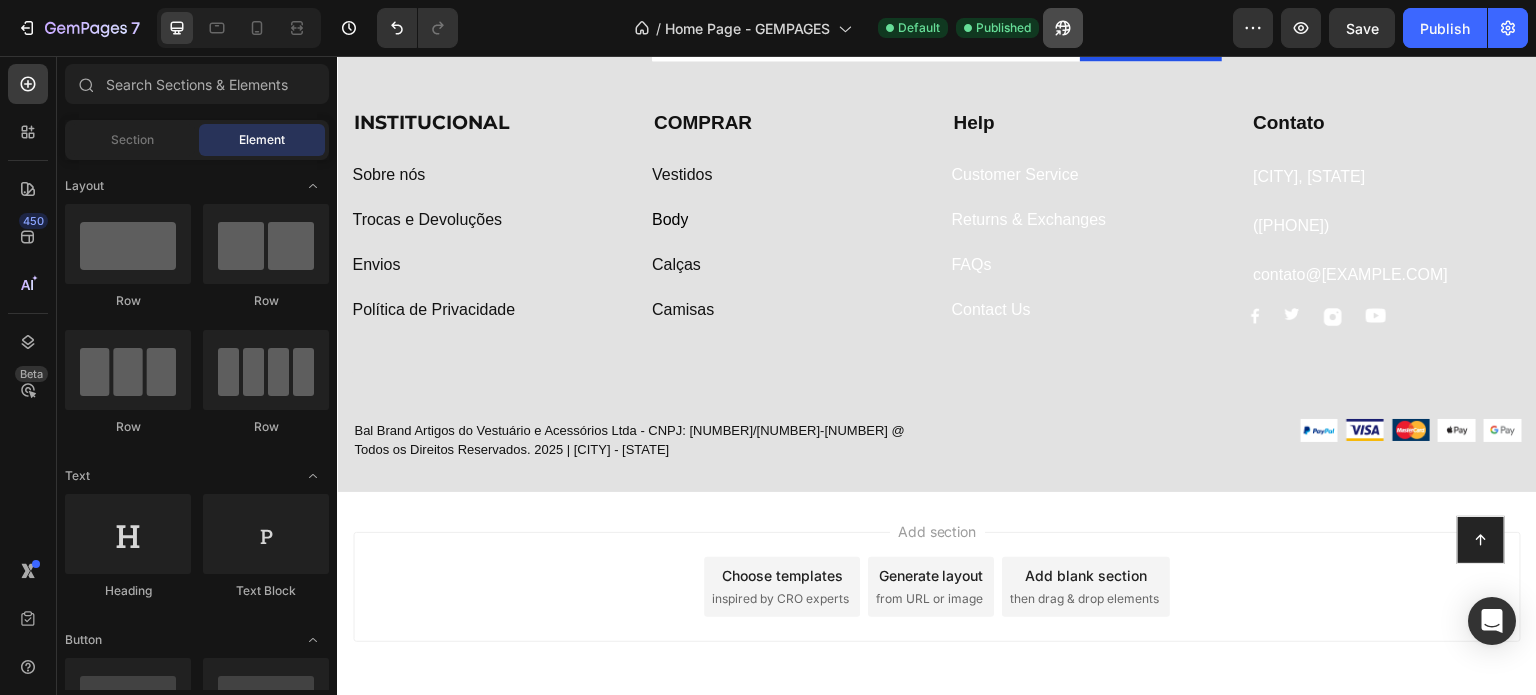 click on "/  Home Page - GEMPAGES Default Published" 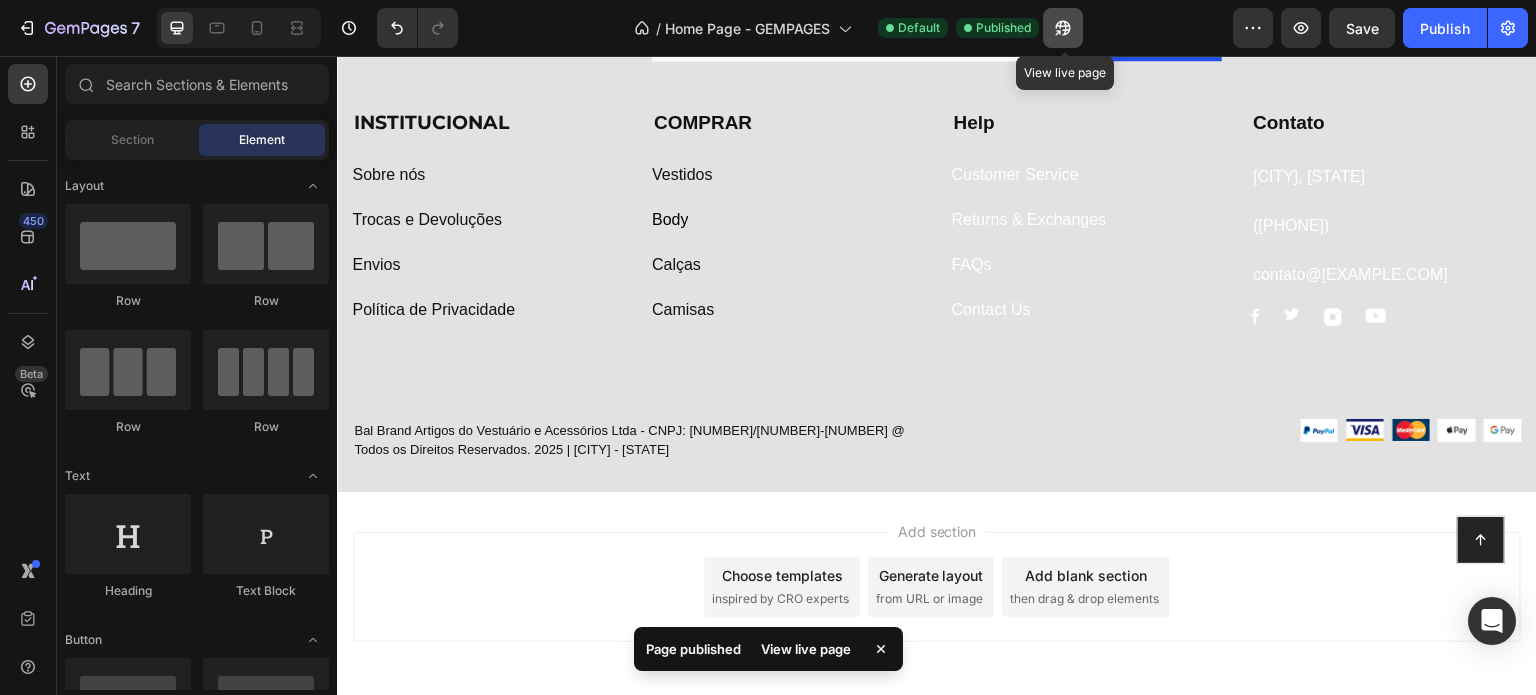 click 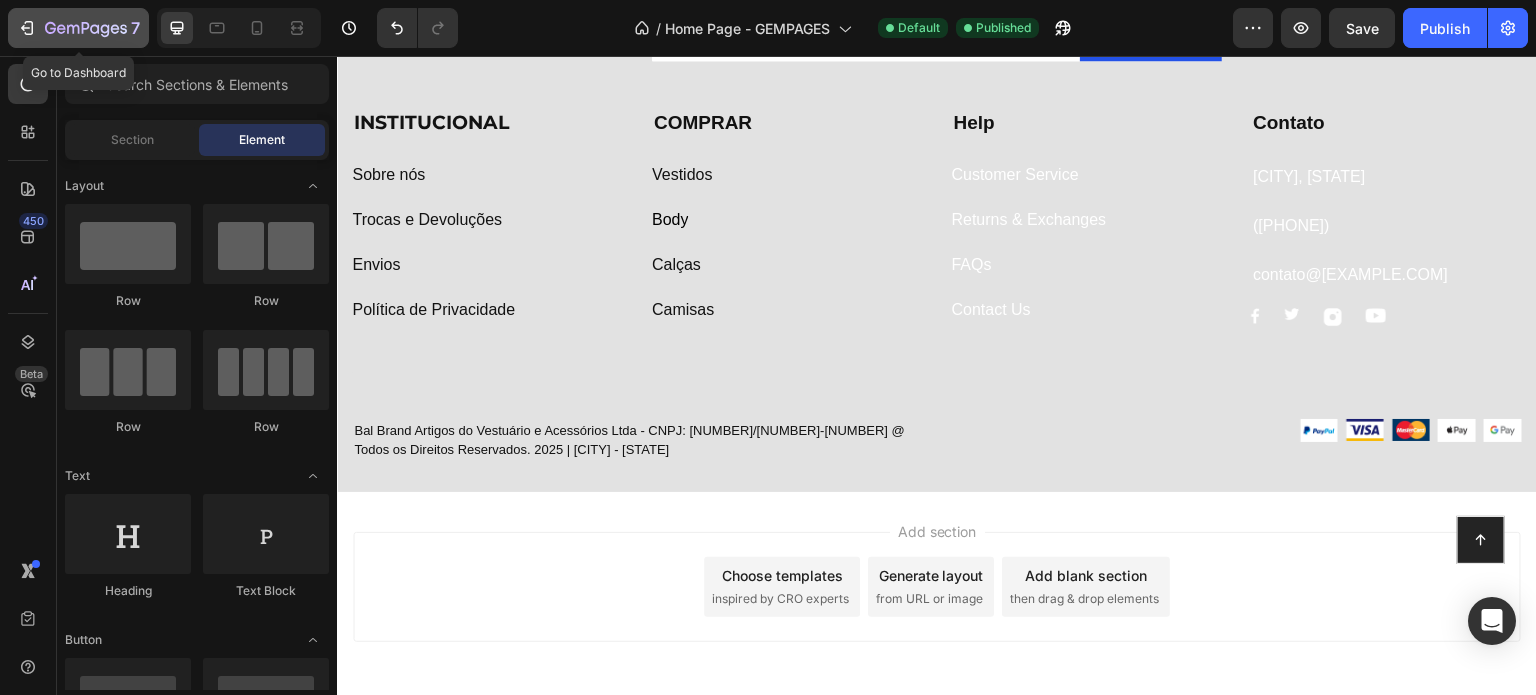 click on "7" 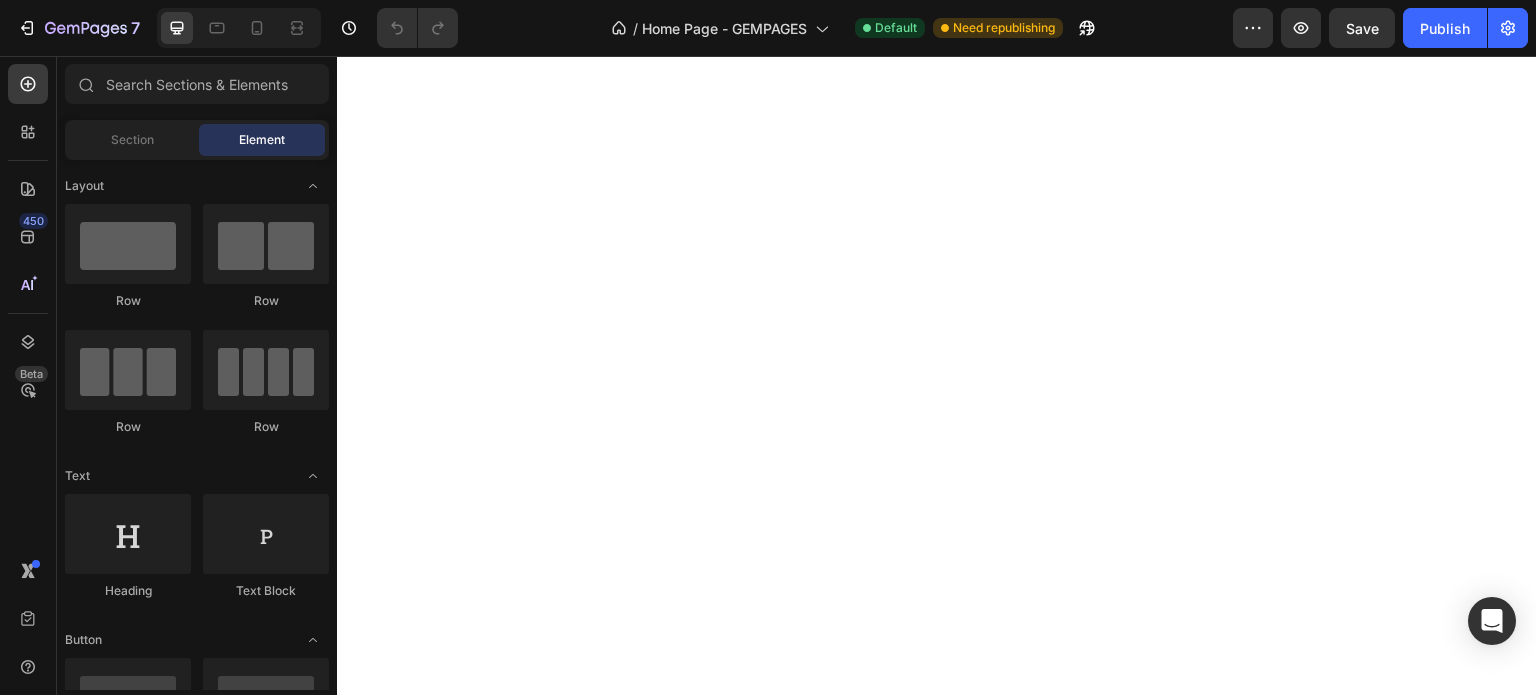 scroll, scrollTop: 0, scrollLeft: 0, axis: both 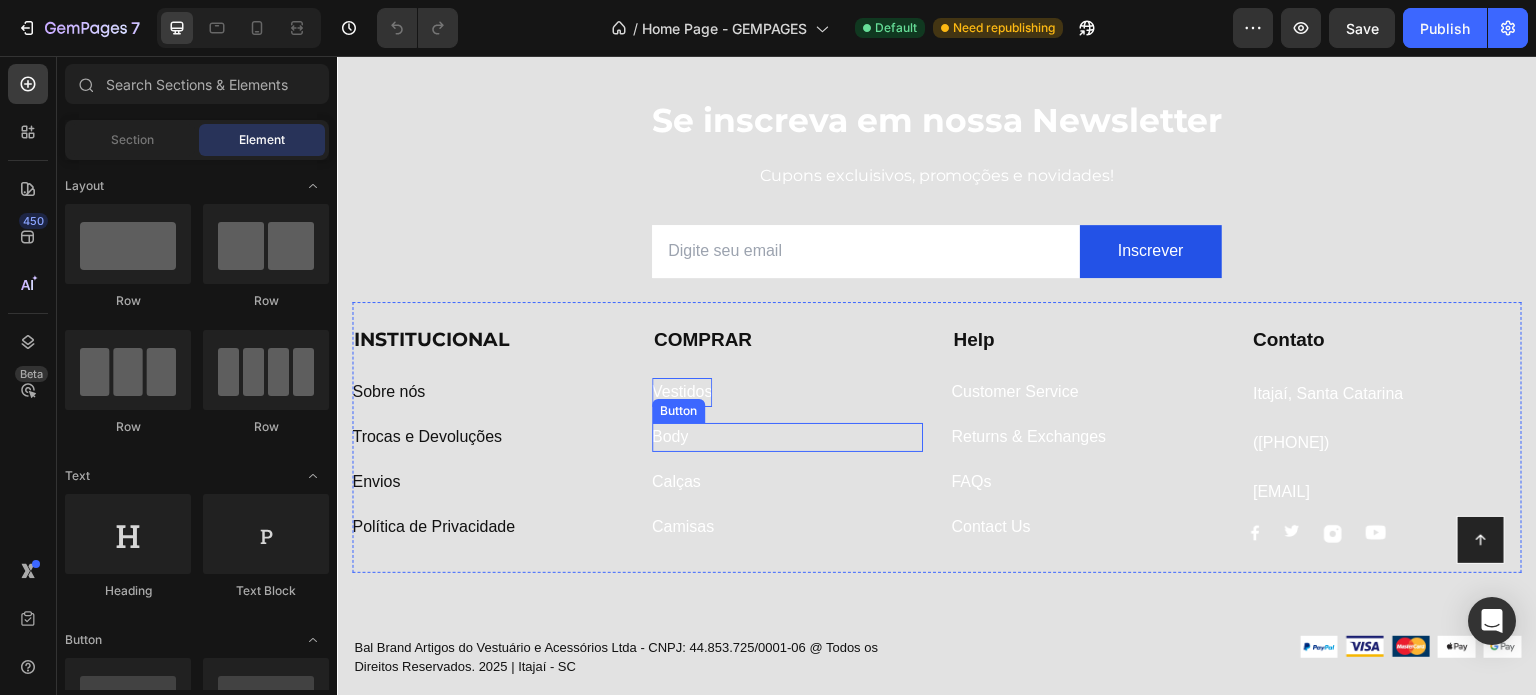 click on "Vestidos" at bounding box center (682, 392) 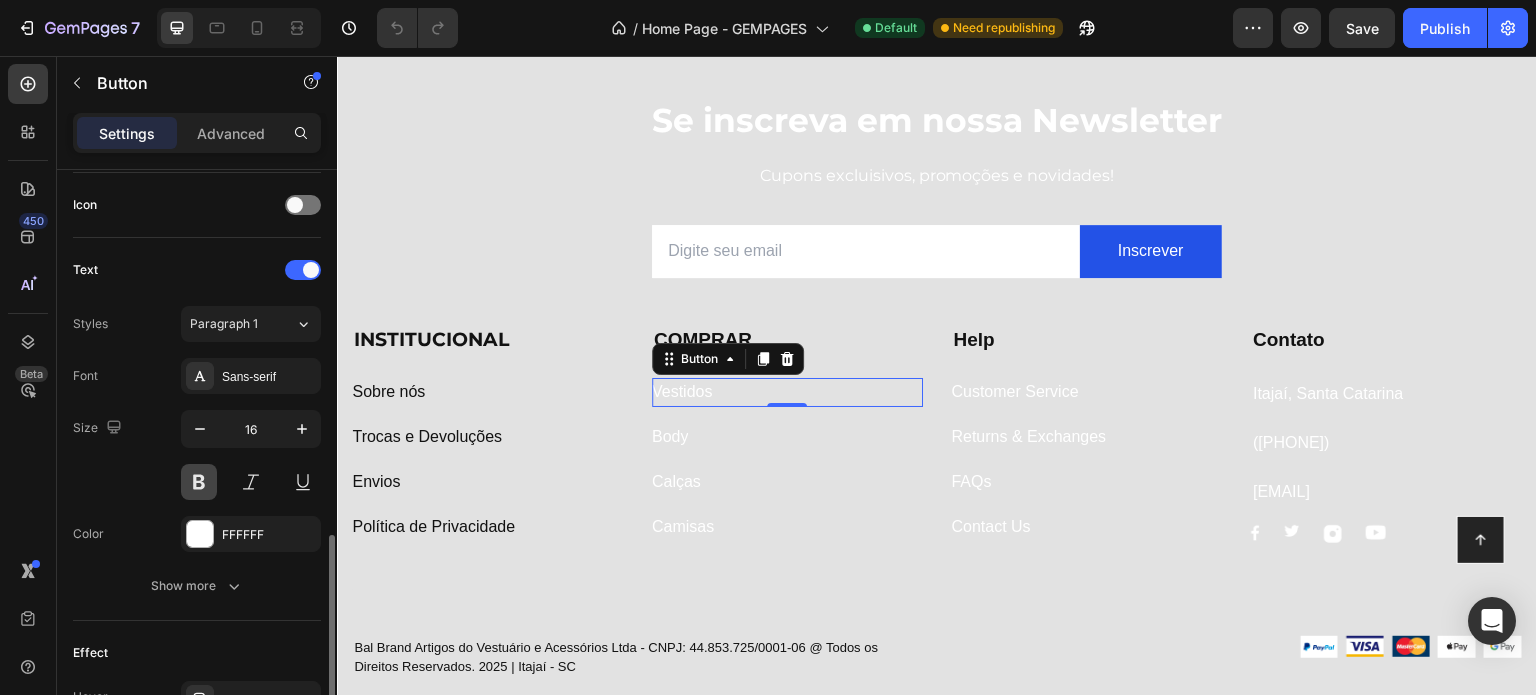 scroll, scrollTop: 952, scrollLeft: 0, axis: vertical 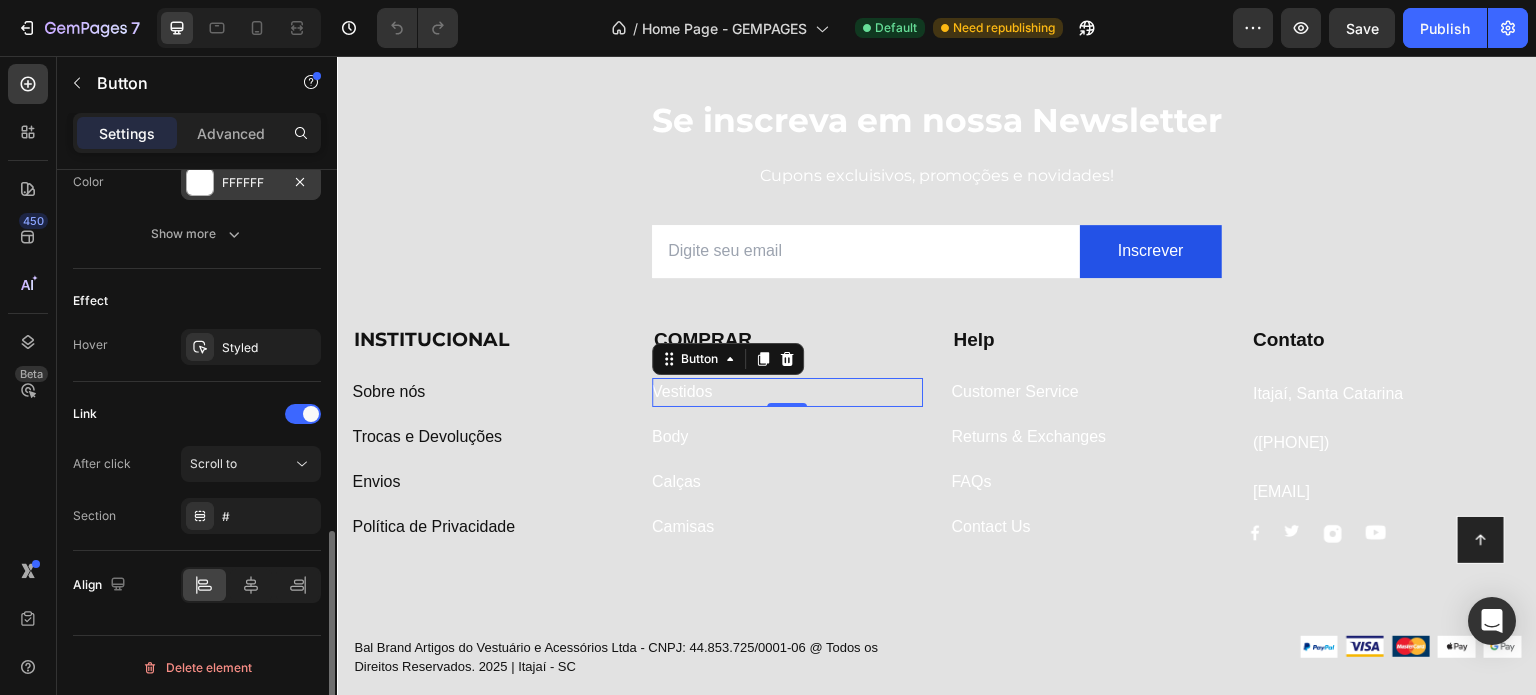 click on "FFFFFF" at bounding box center (251, 182) 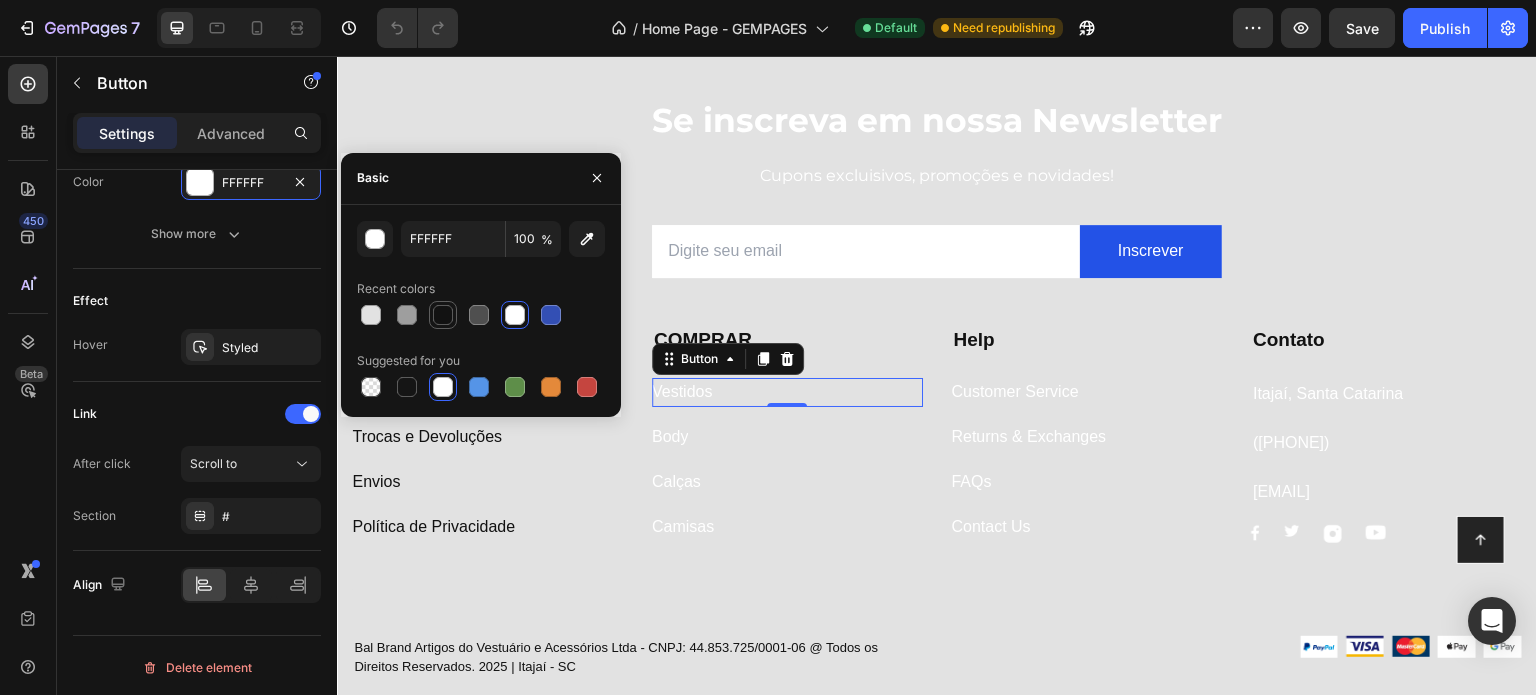 click at bounding box center (443, 315) 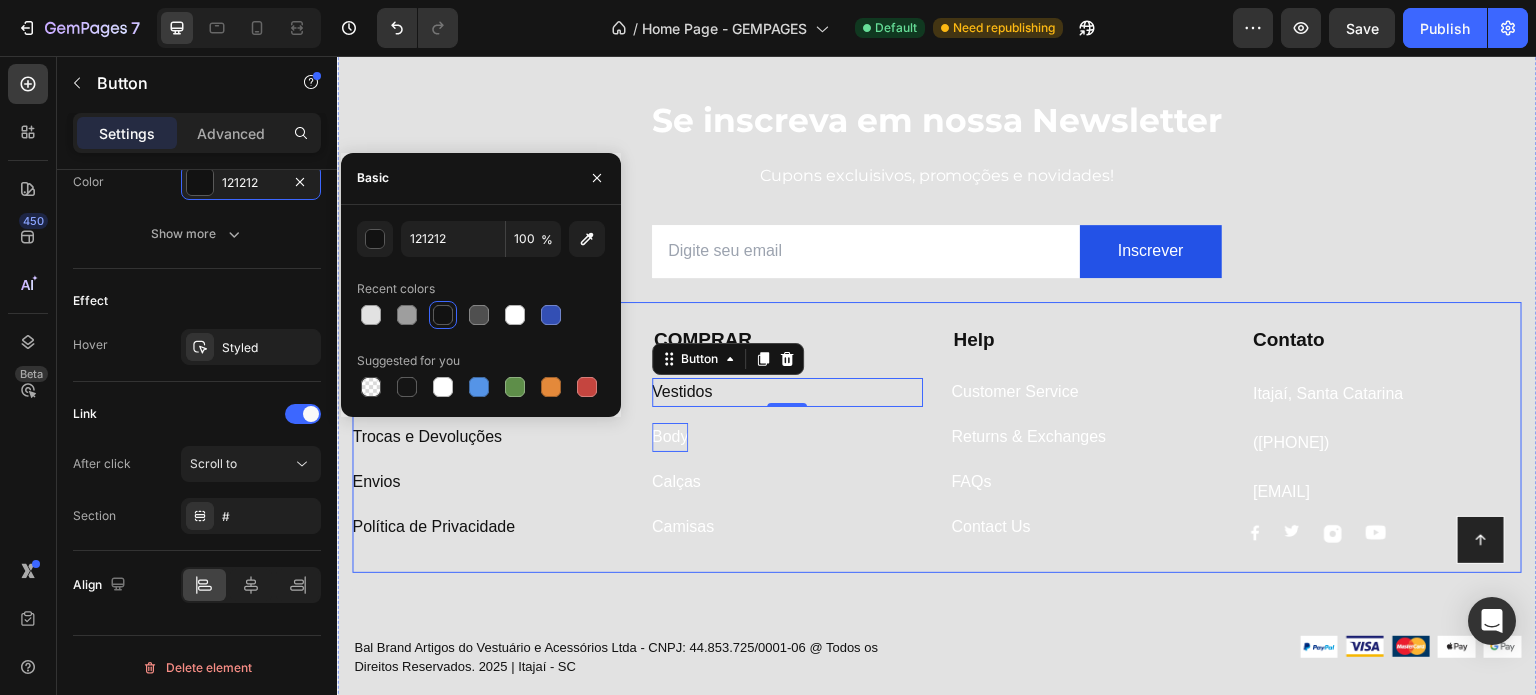 click on "Body" at bounding box center [670, 437] 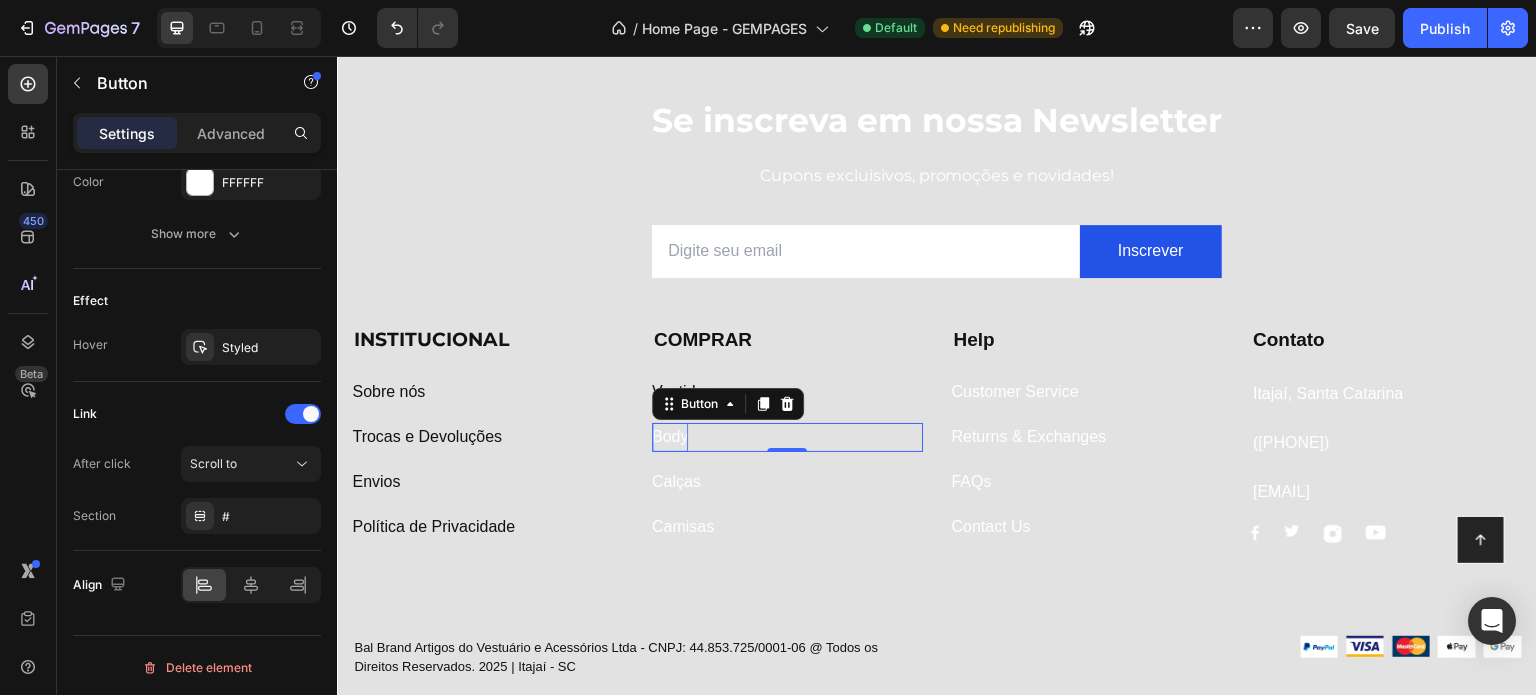 scroll, scrollTop: 952, scrollLeft: 0, axis: vertical 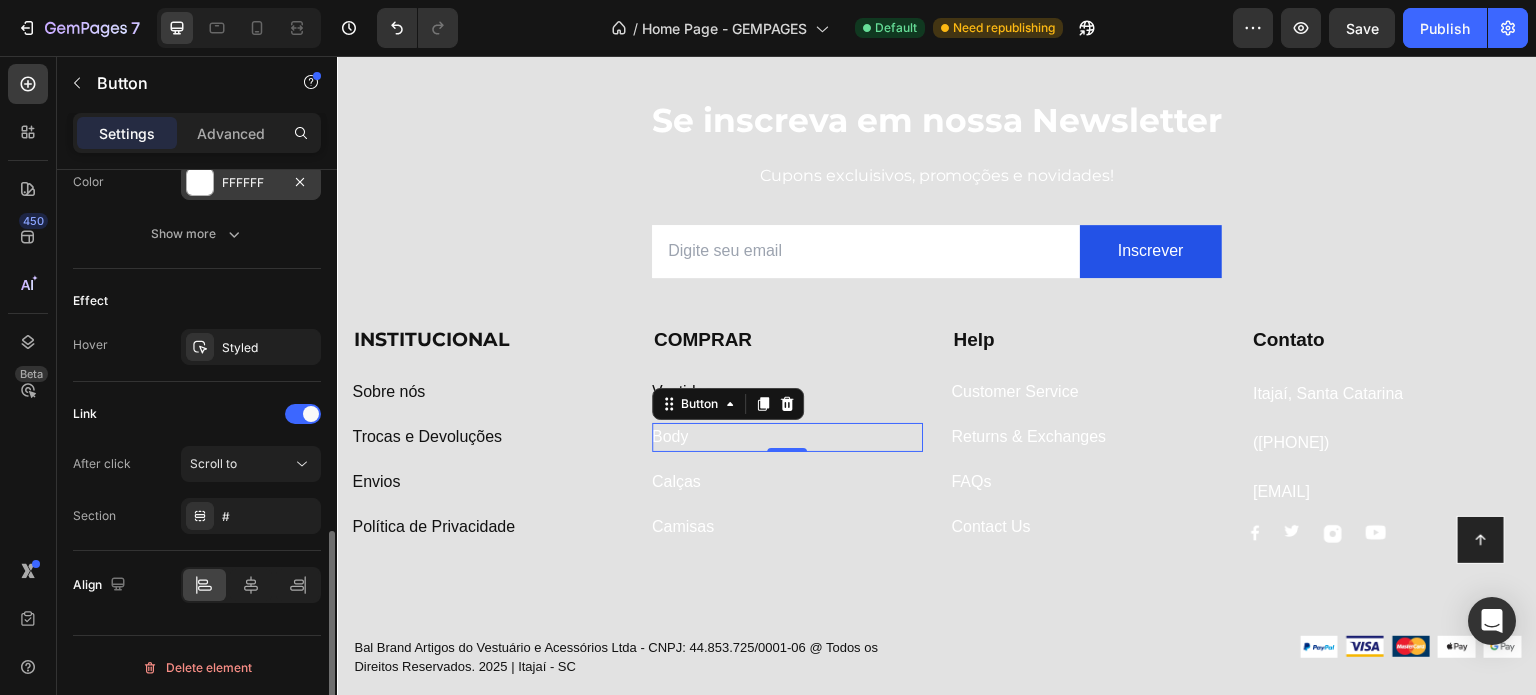 click on "FFFFFF" at bounding box center [251, 183] 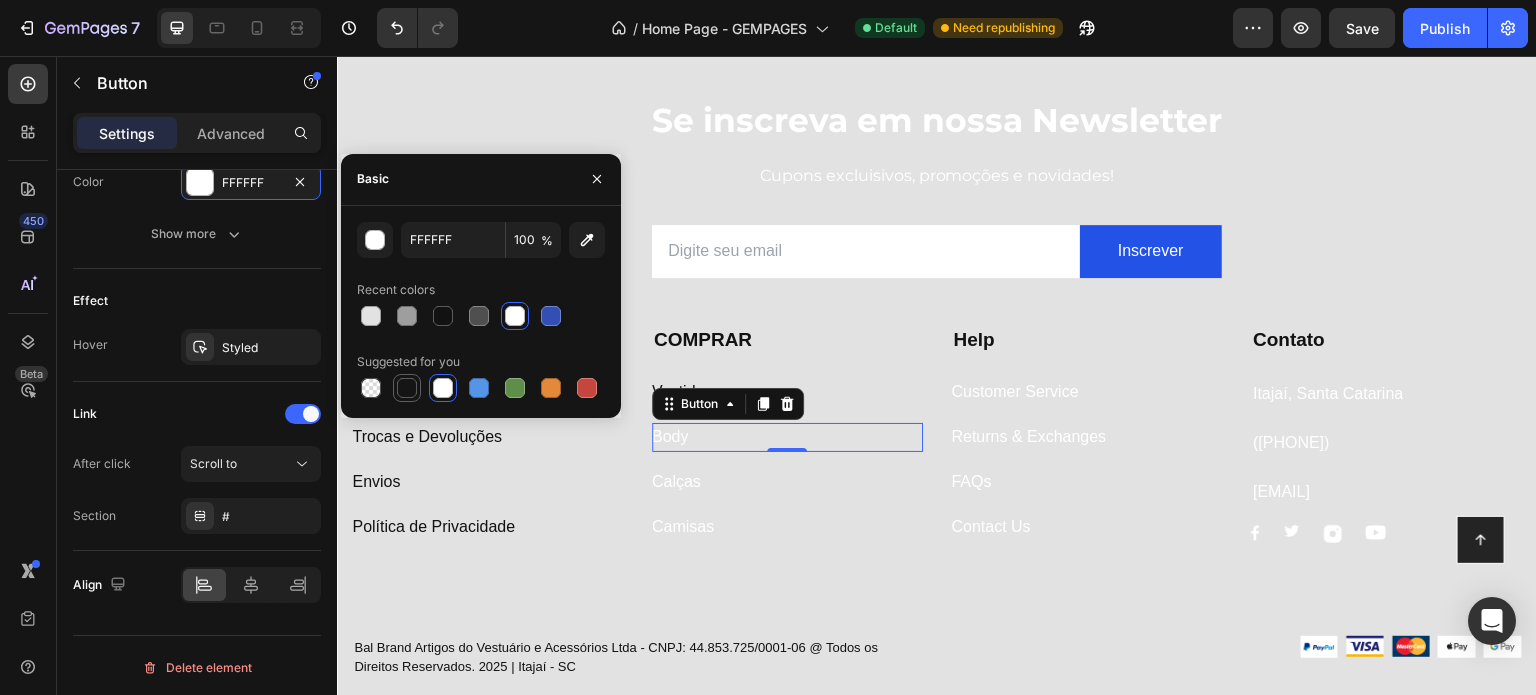 click at bounding box center [407, 388] 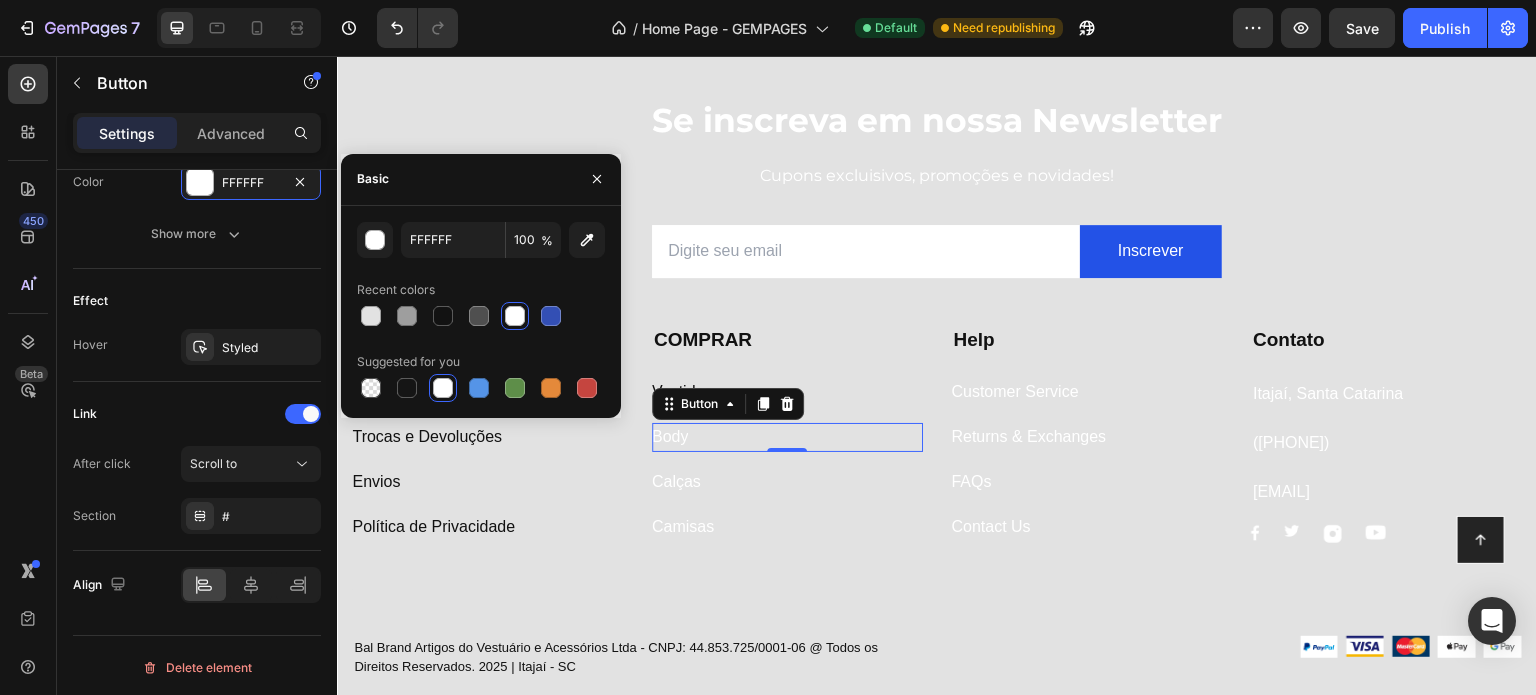 type on "151515" 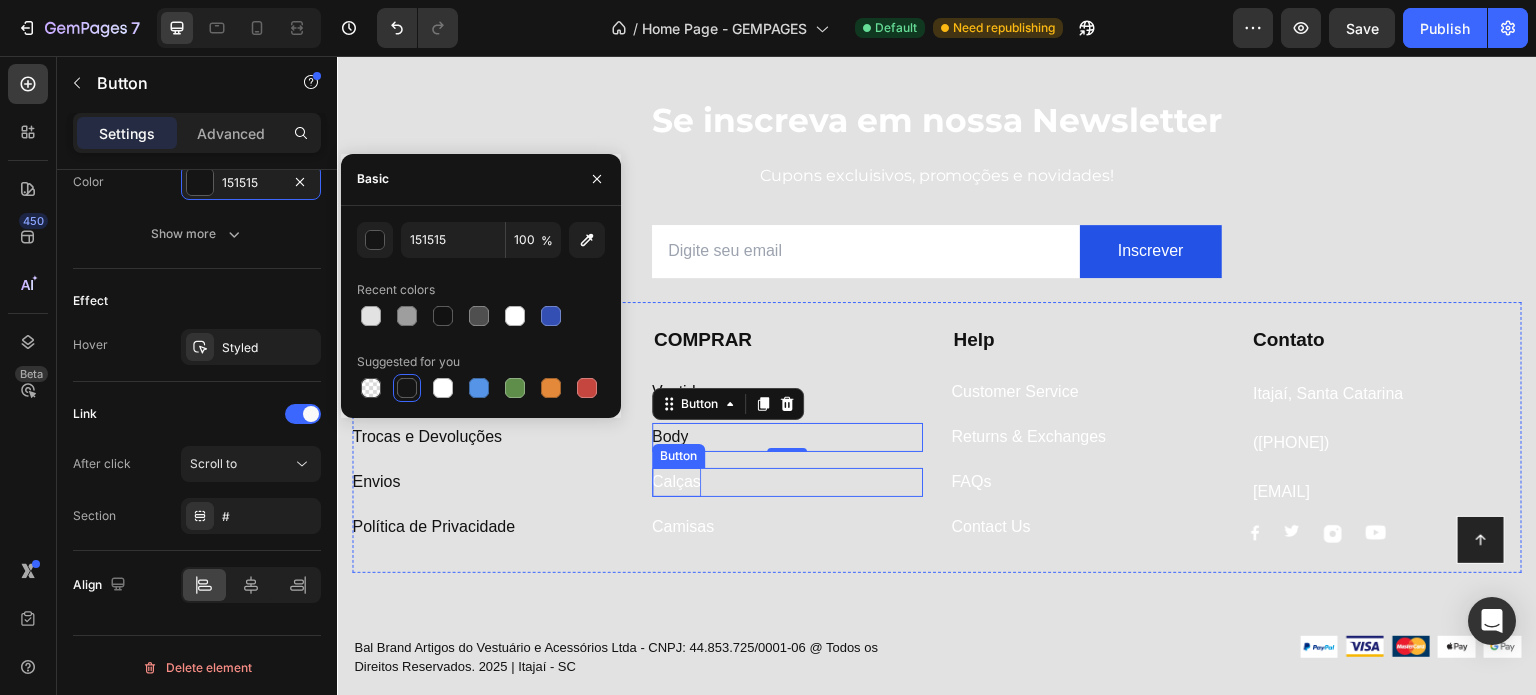 click on "Calças" at bounding box center [676, 482] 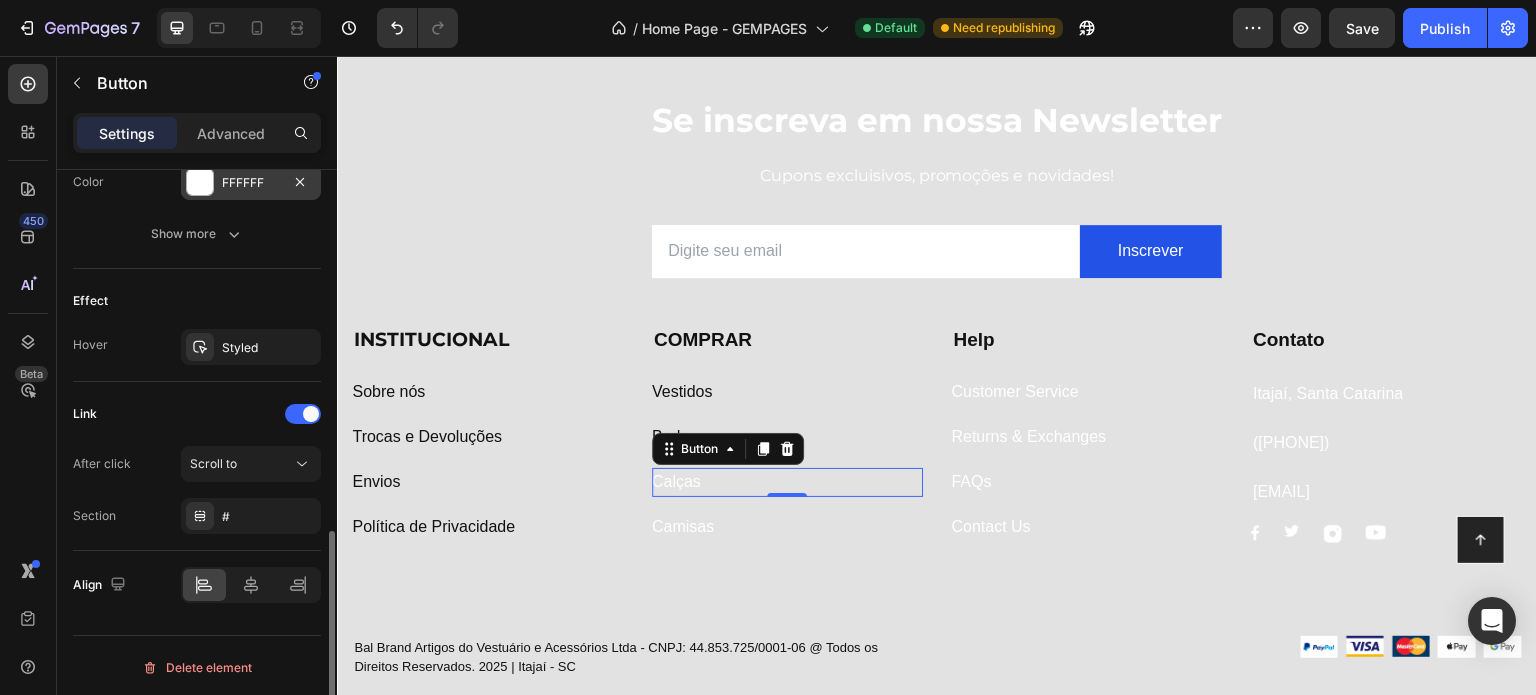 click on "FFFFFF" at bounding box center [251, 183] 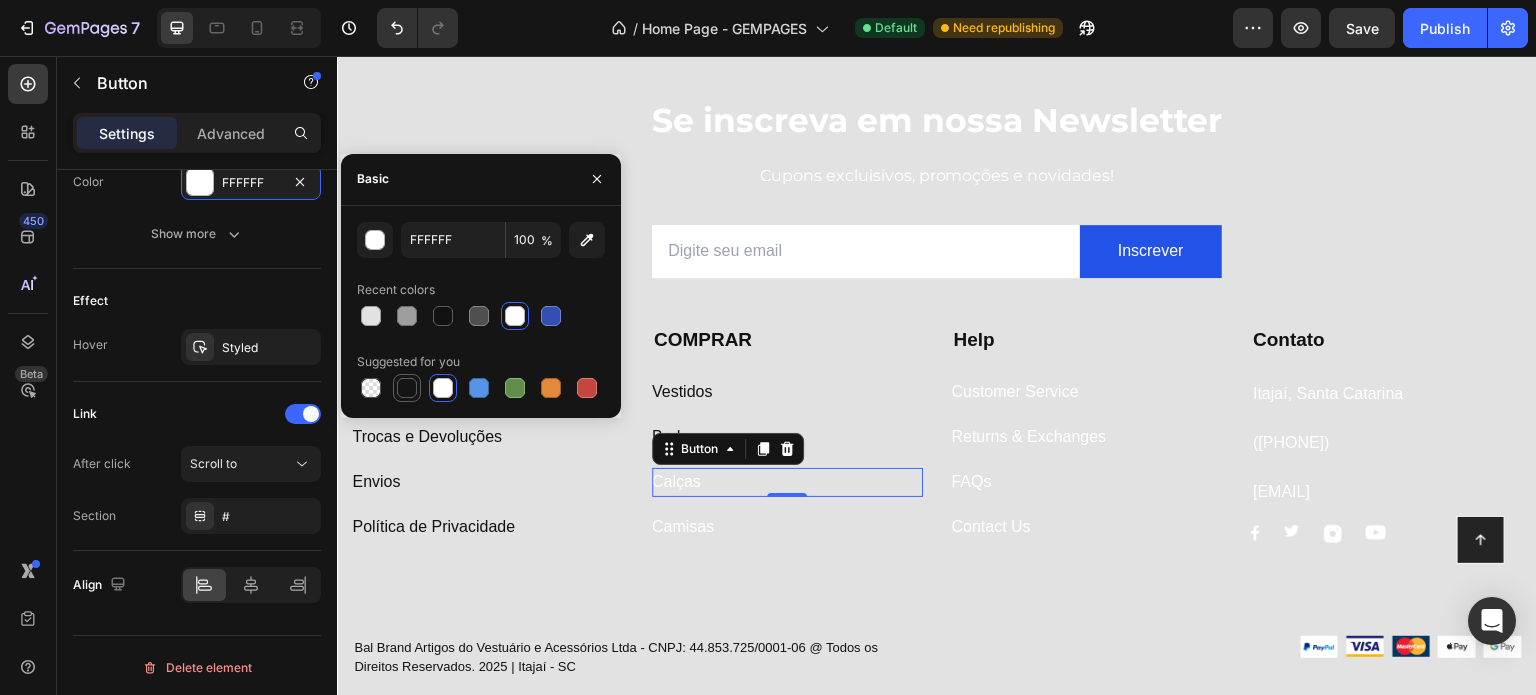 click at bounding box center [407, 388] 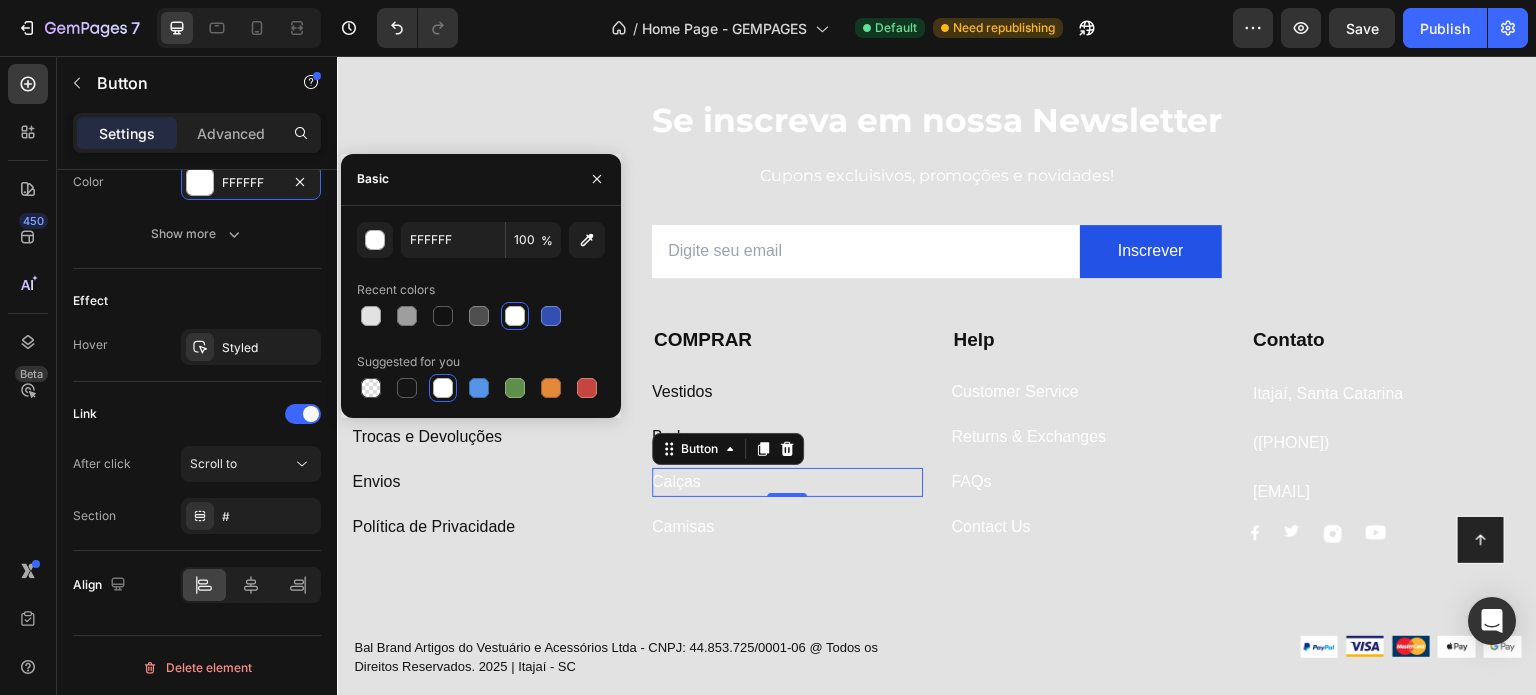 type on "151515" 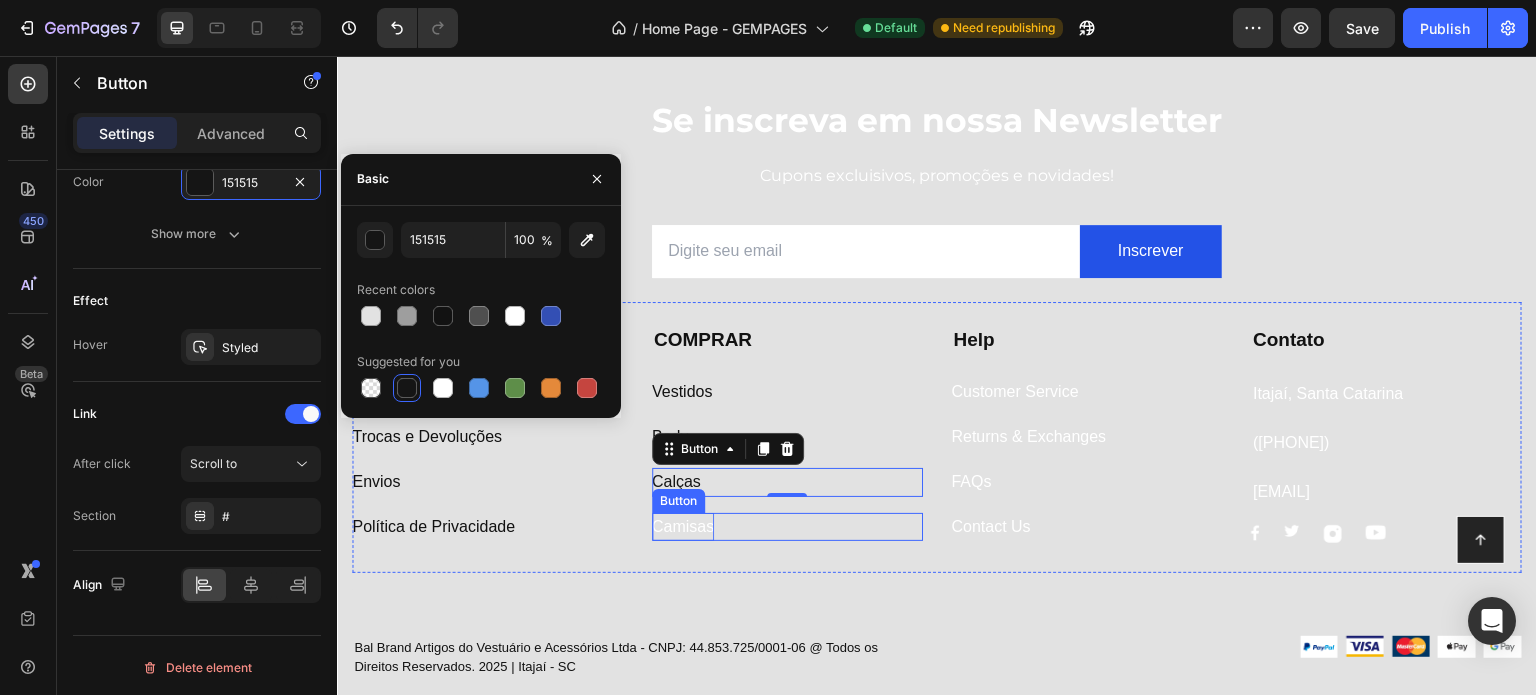 click on "Camisas" at bounding box center [683, 527] 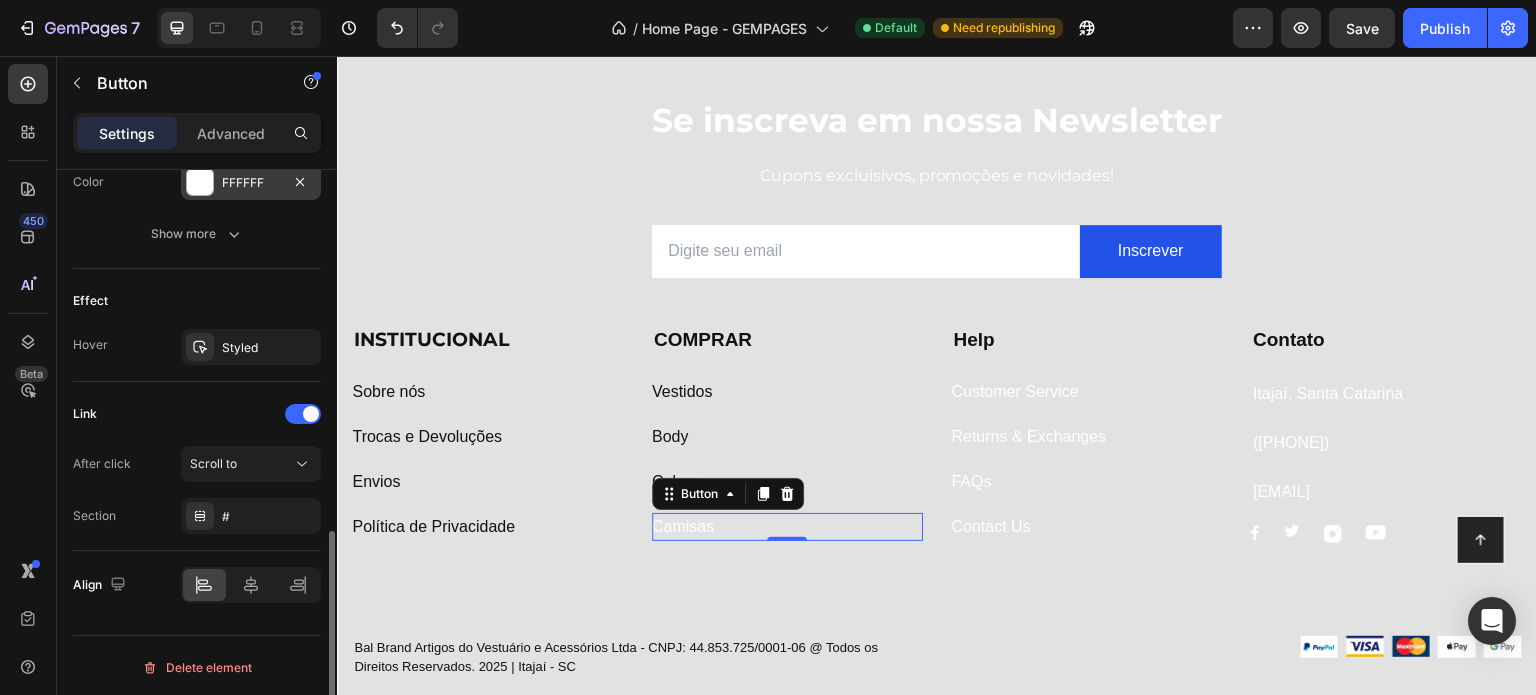 click on "FFFFFF" at bounding box center (251, 182) 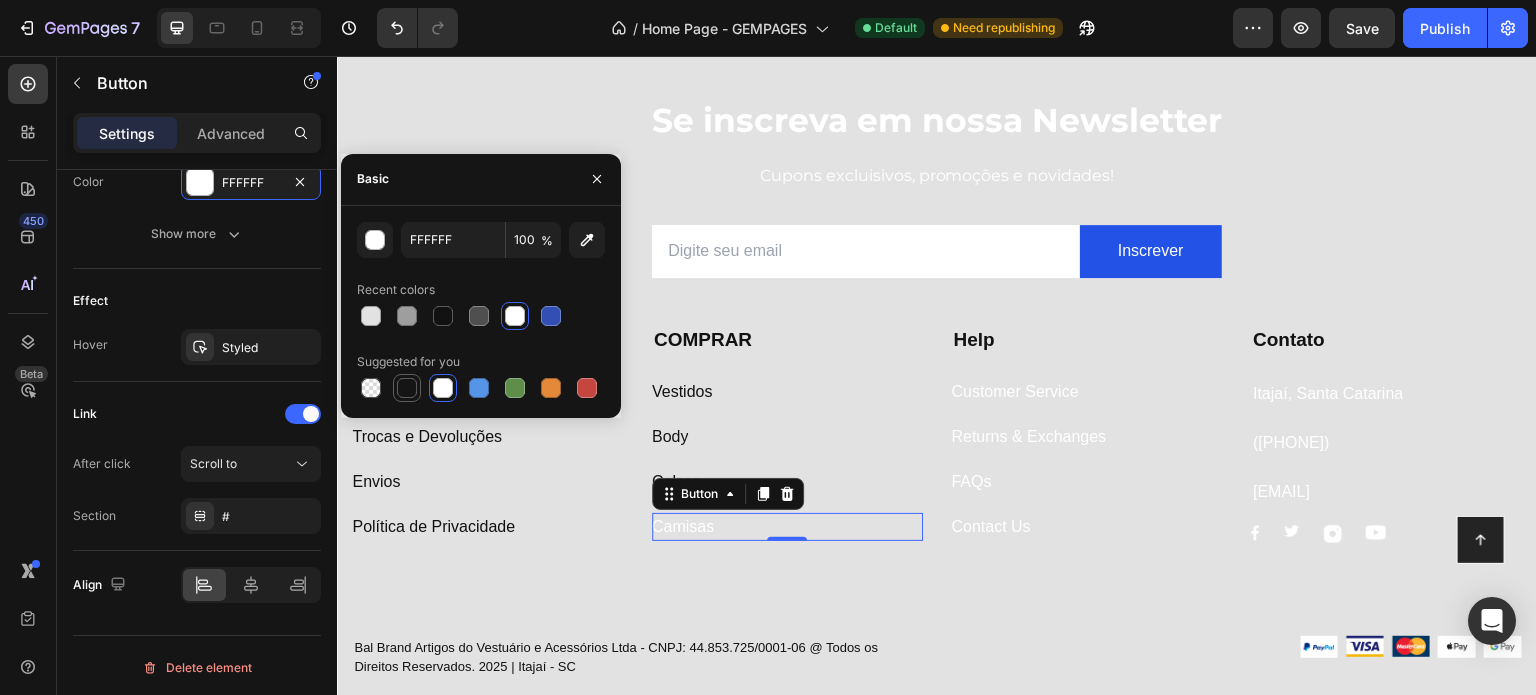 click at bounding box center [407, 388] 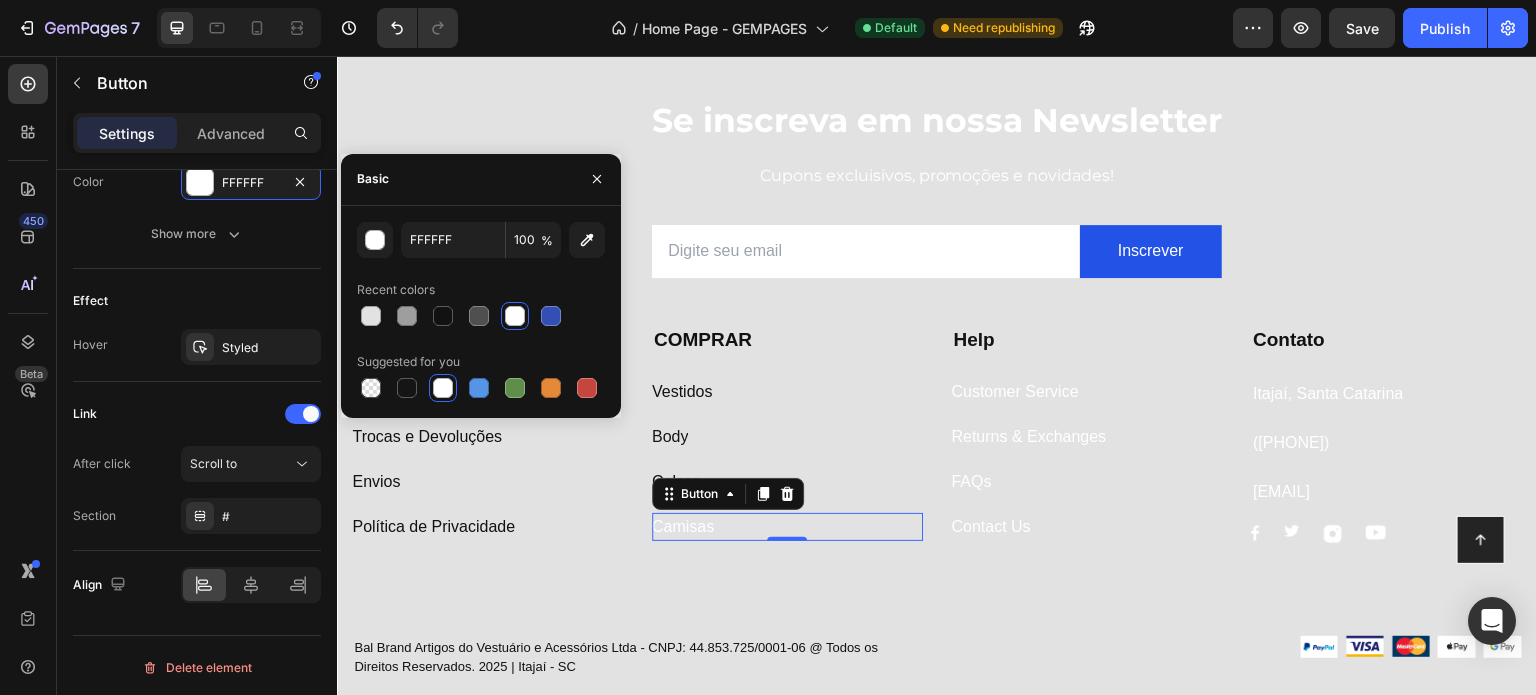 type on "151515" 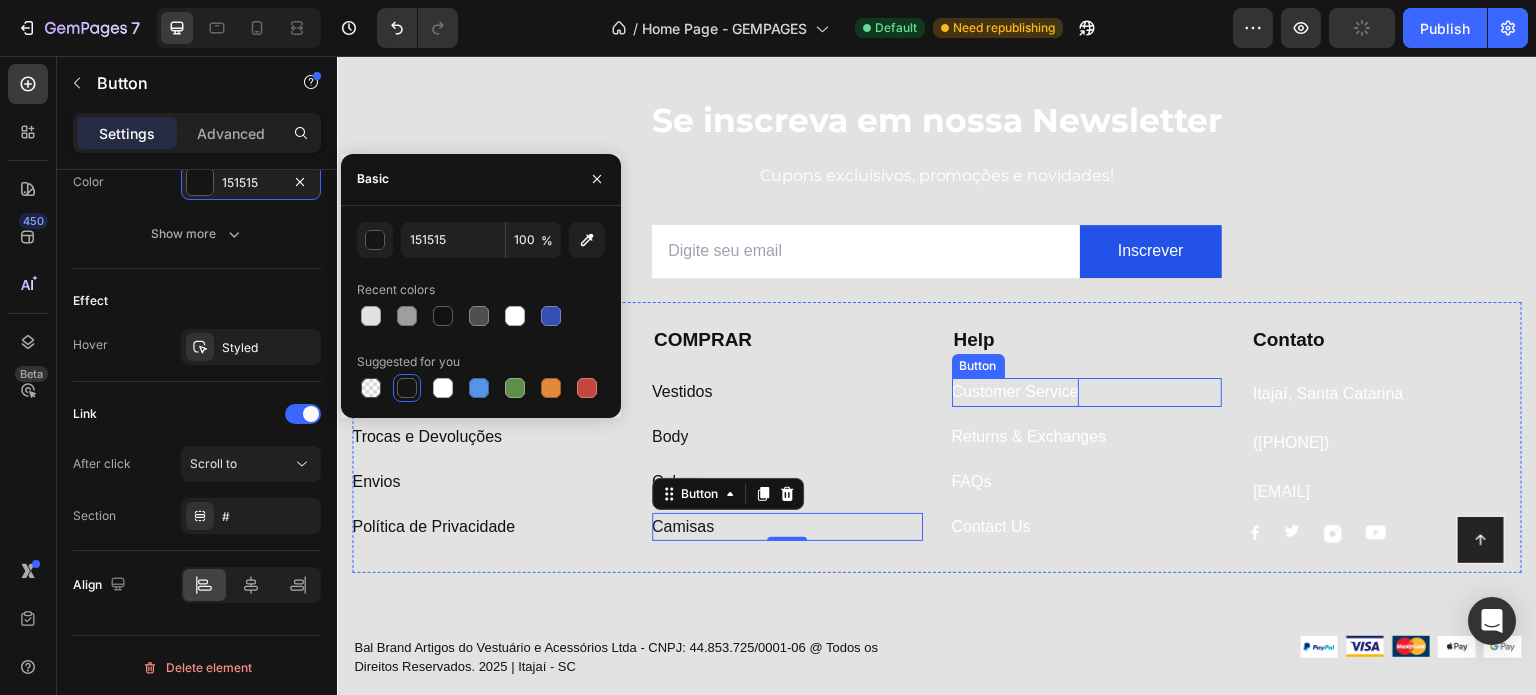 click on "Customer Service" at bounding box center (1015, 392) 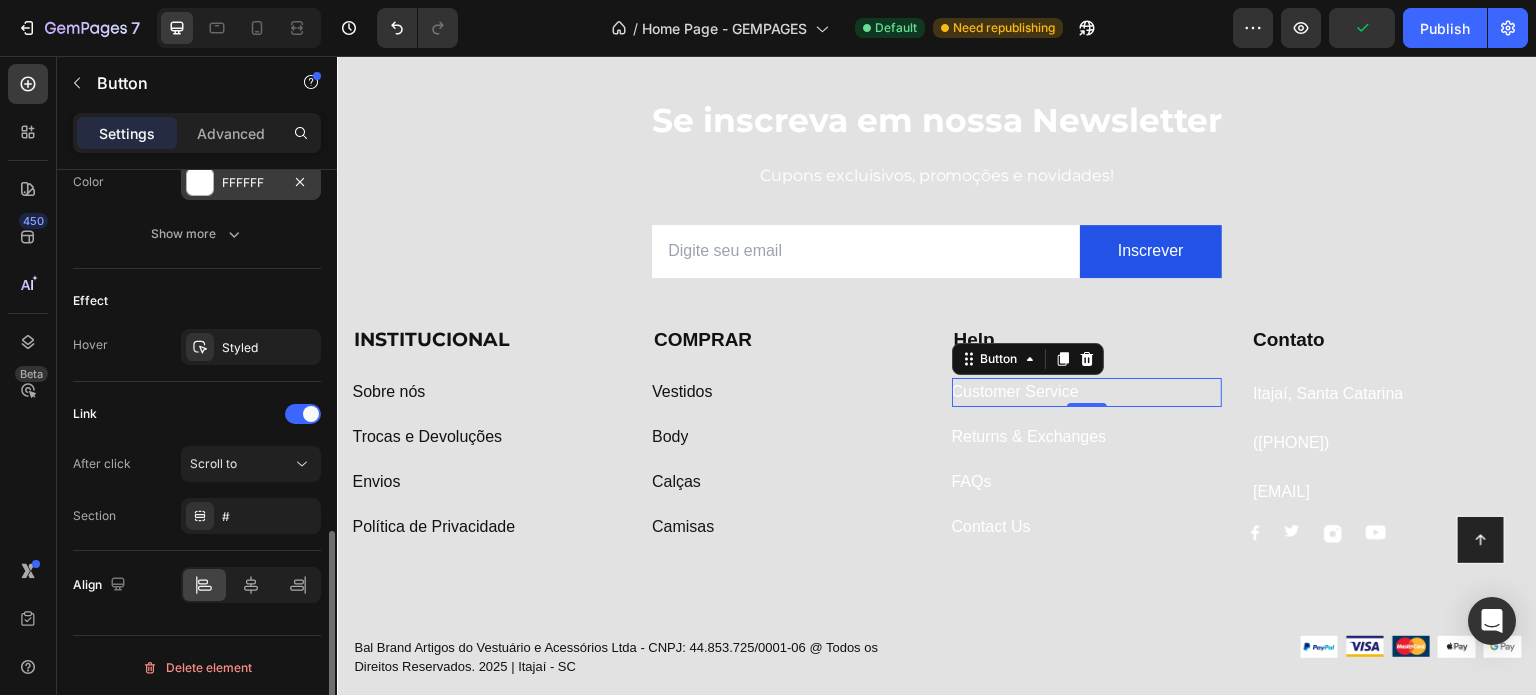 click at bounding box center [200, 182] 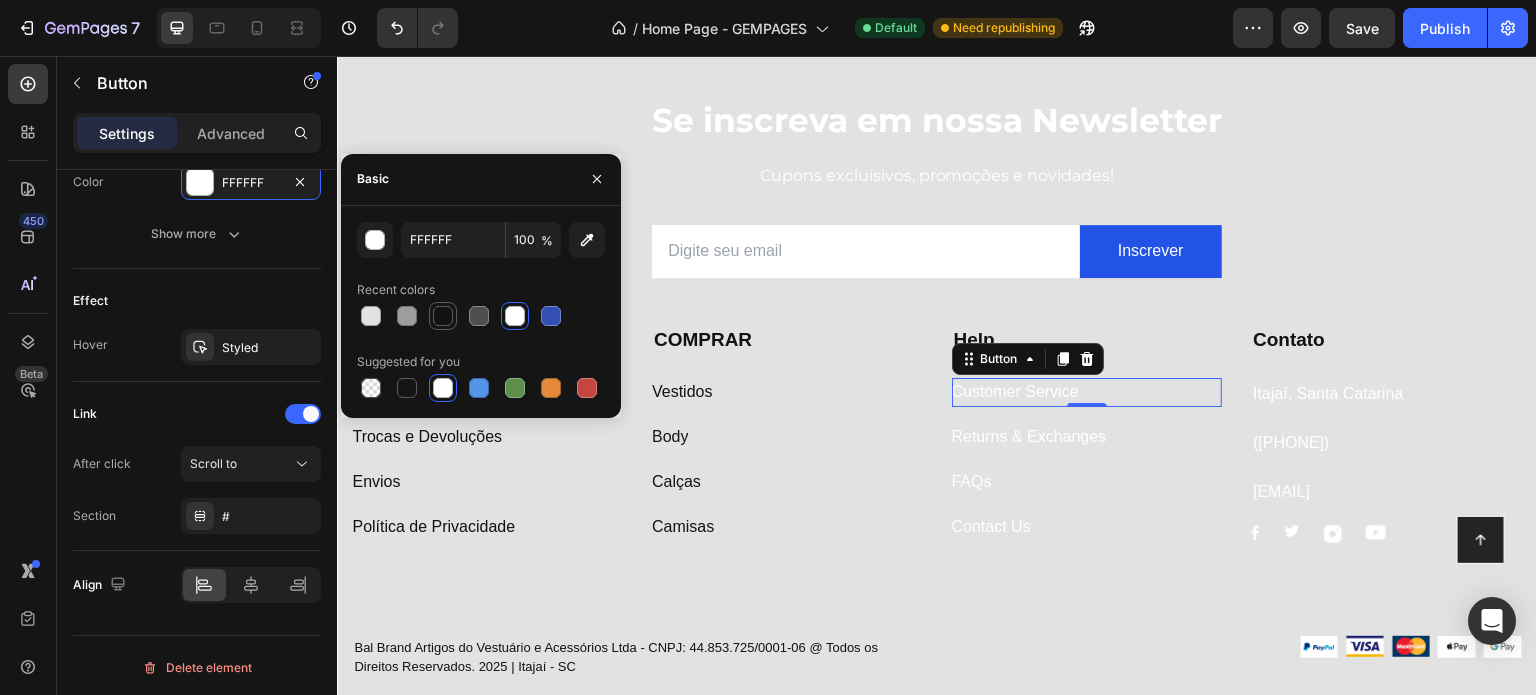 click at bounding box center [443, 316] 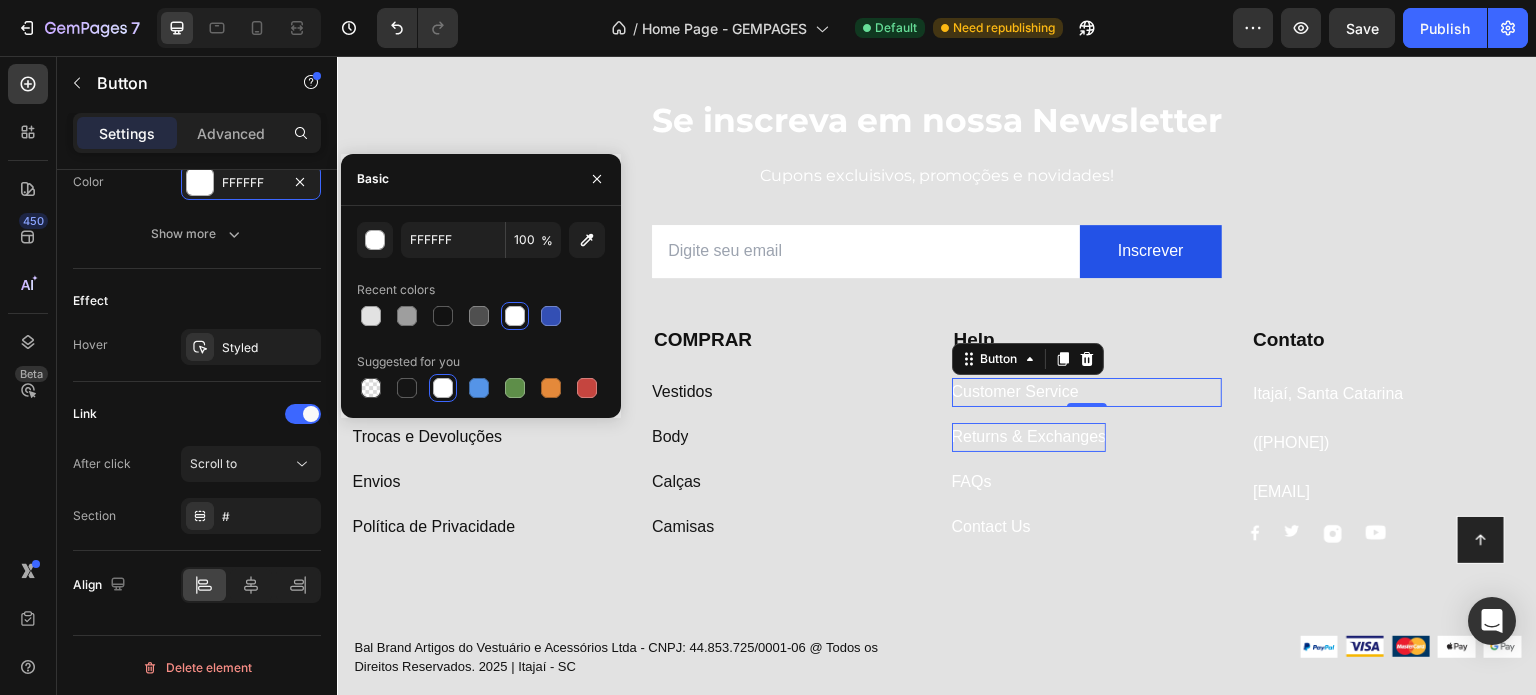 type on "121212" 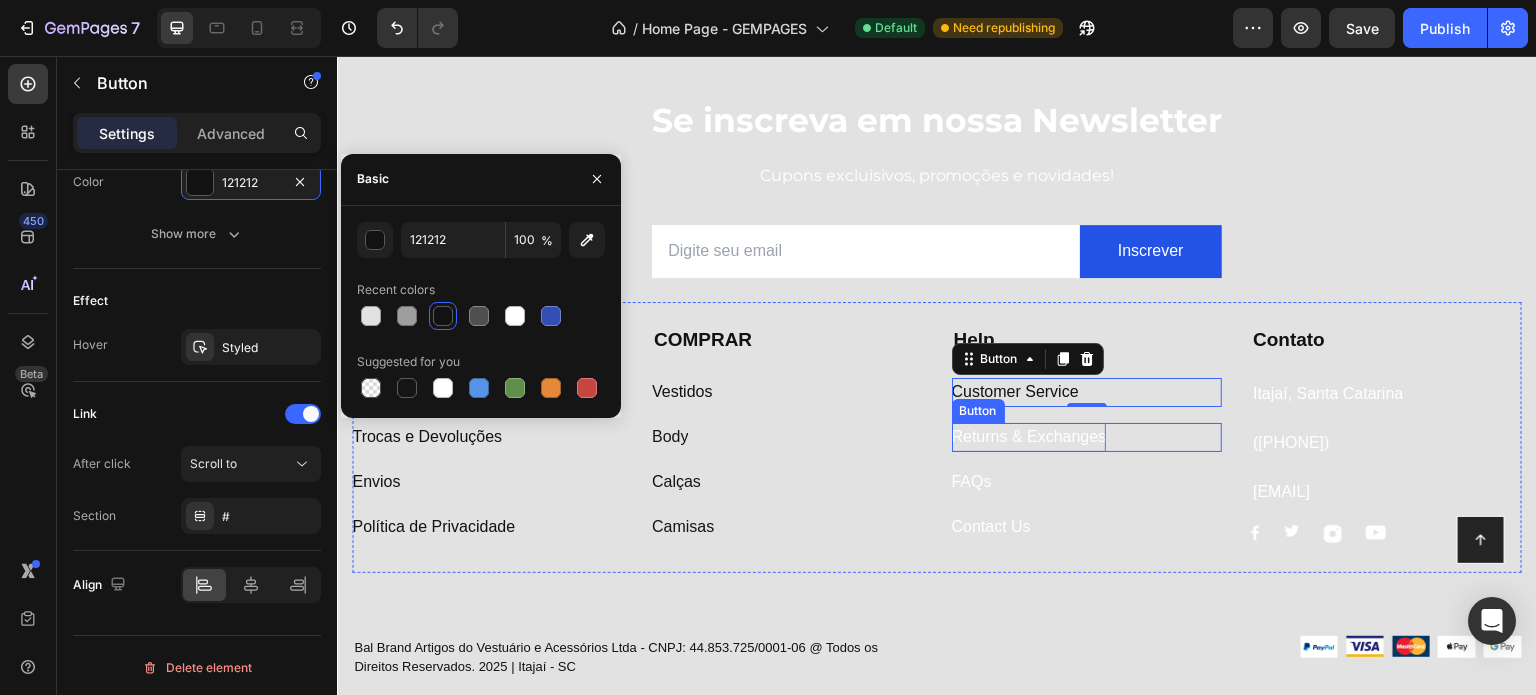 click on "Returns & Exchanges" at bounding box center [1029, 437] 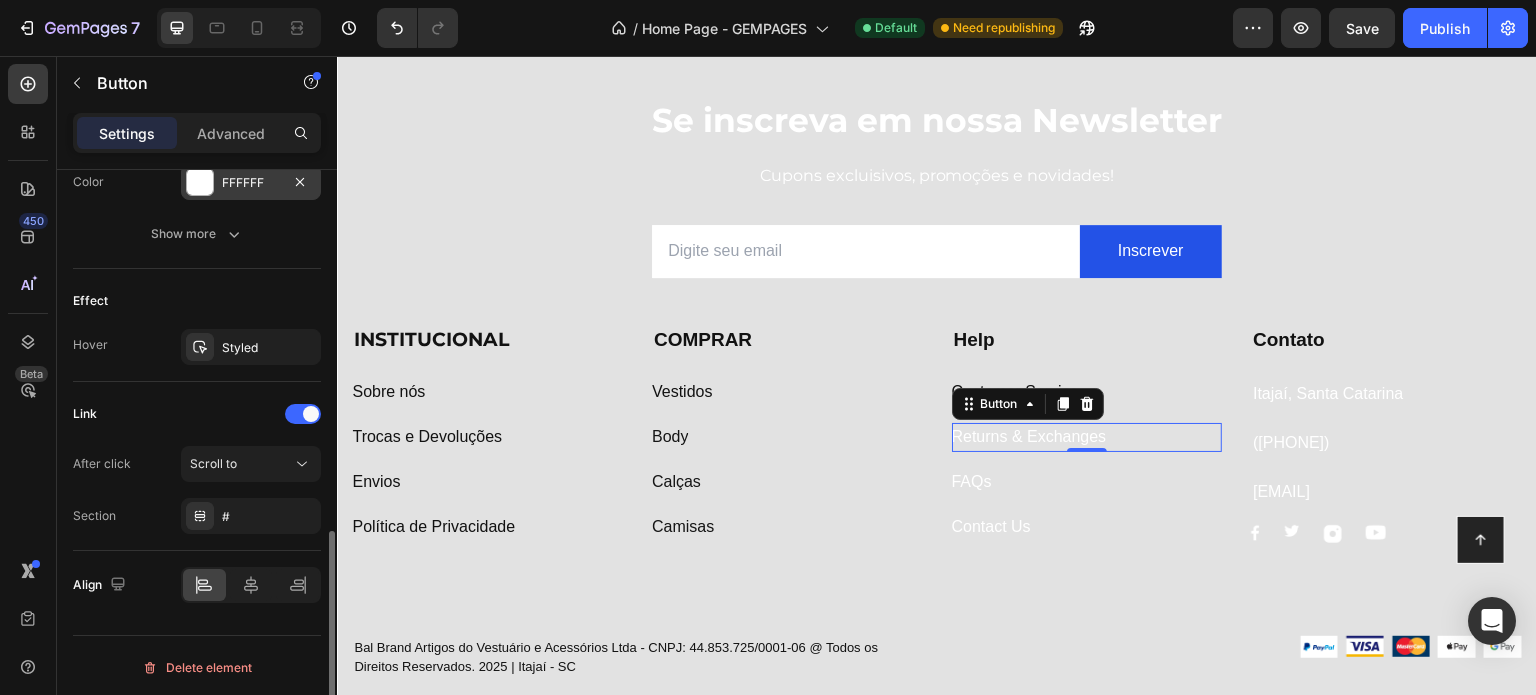 click at bounding box center [200, 182] 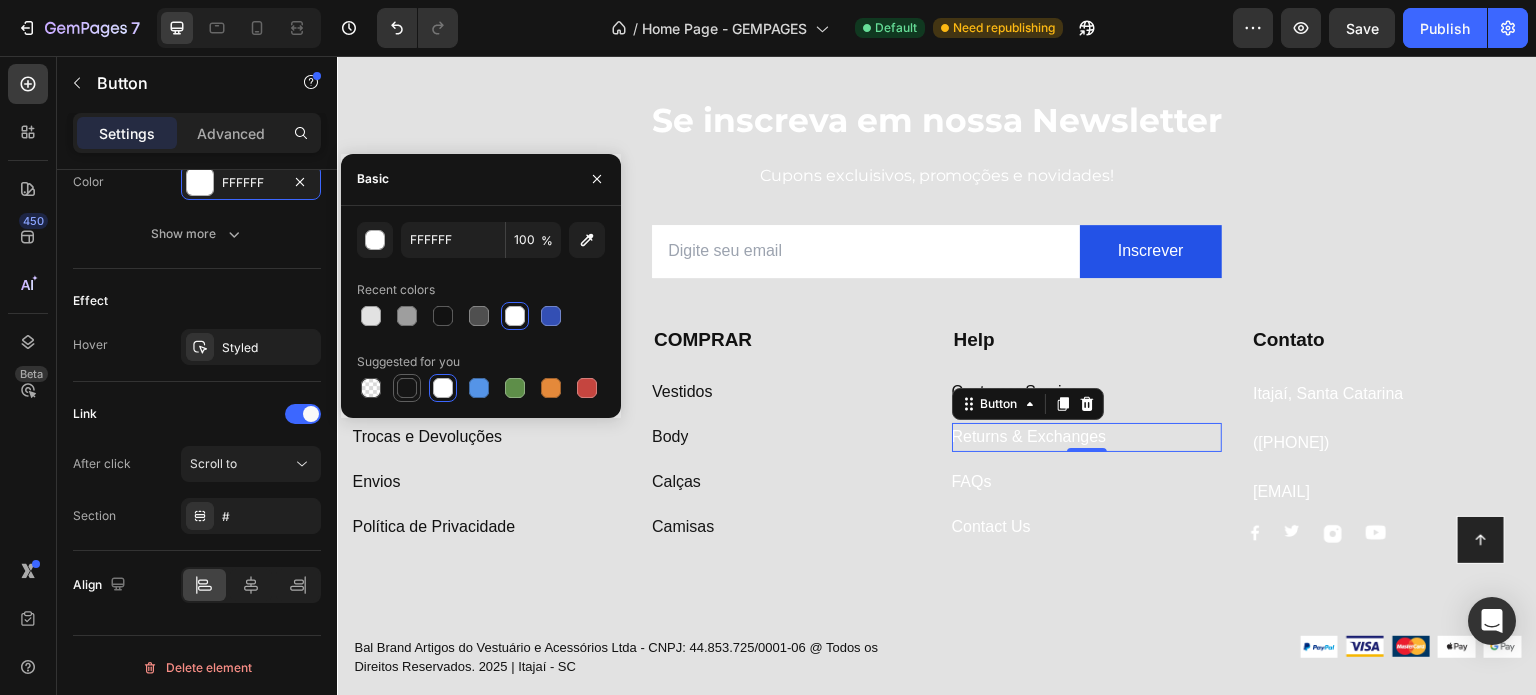 click at bounding box center [407, 388] 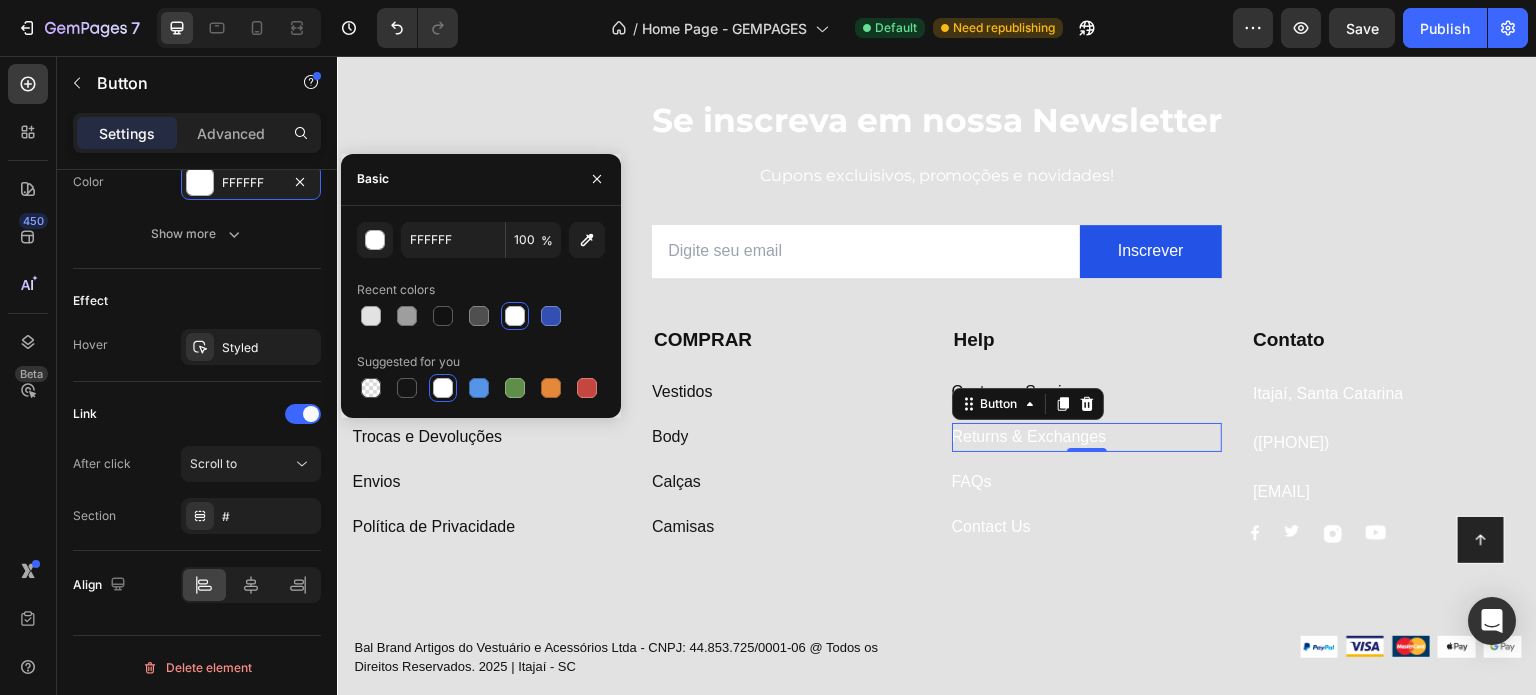 type on "151515" 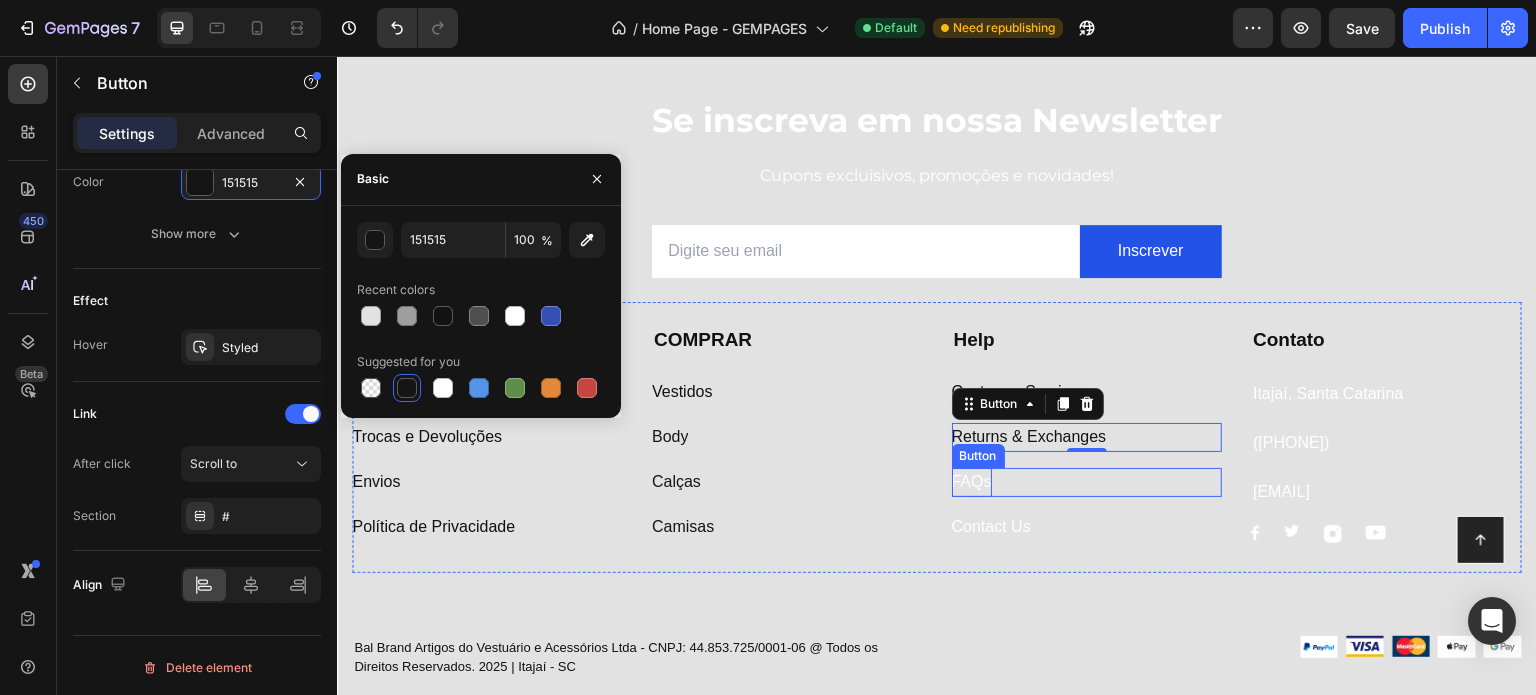 click on "FAQs" at bounding box center (972, 482) 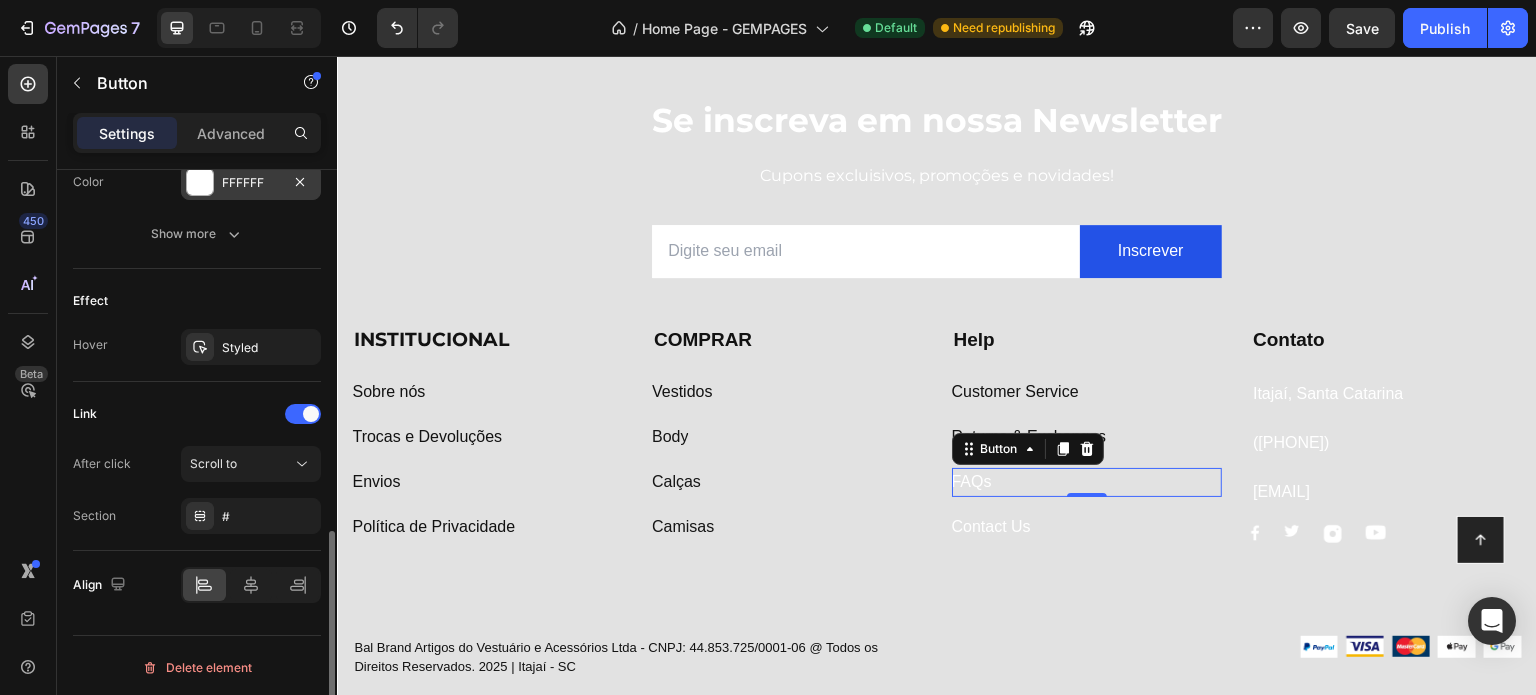 click at bounding box center [200, 182] 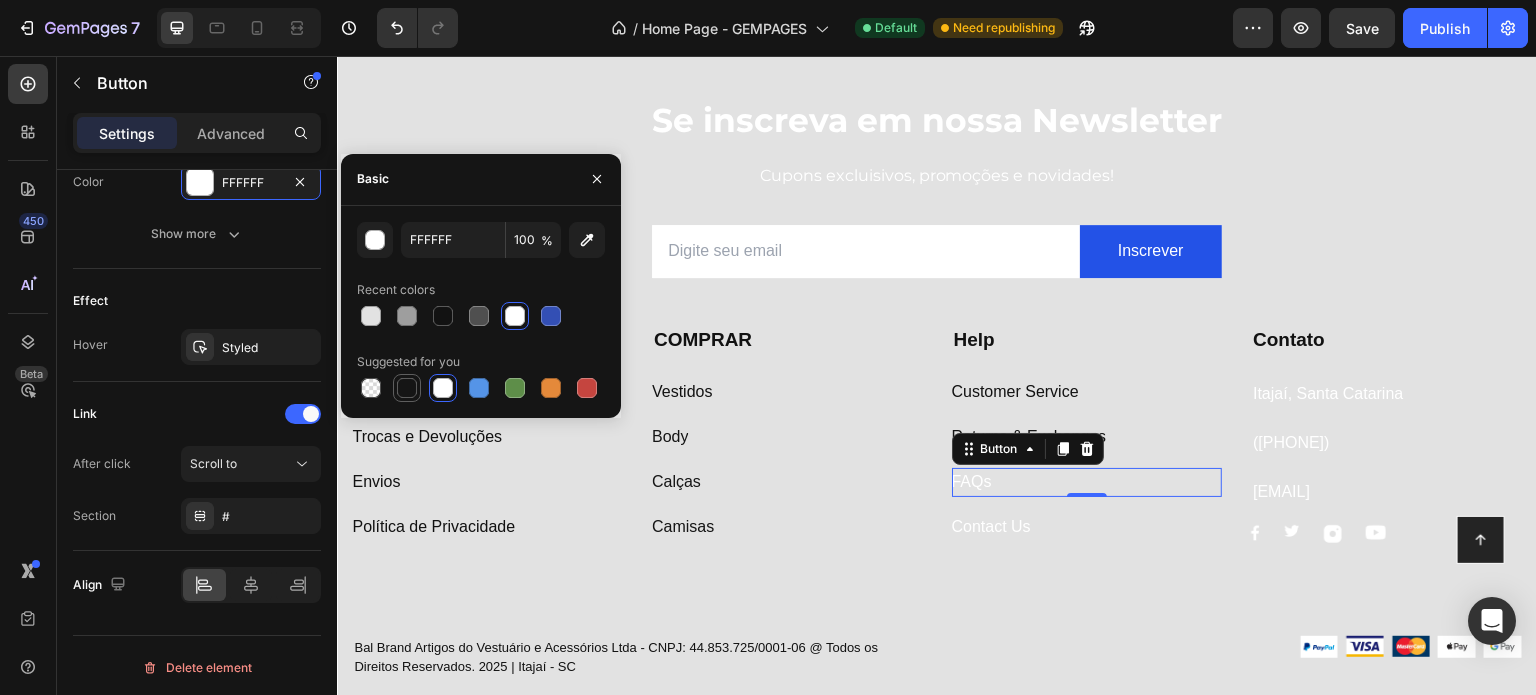 drag, startPoint x: 410, startPoint y: 387, endPoint x: 714, endPoint y: 496, distance: 322.95047 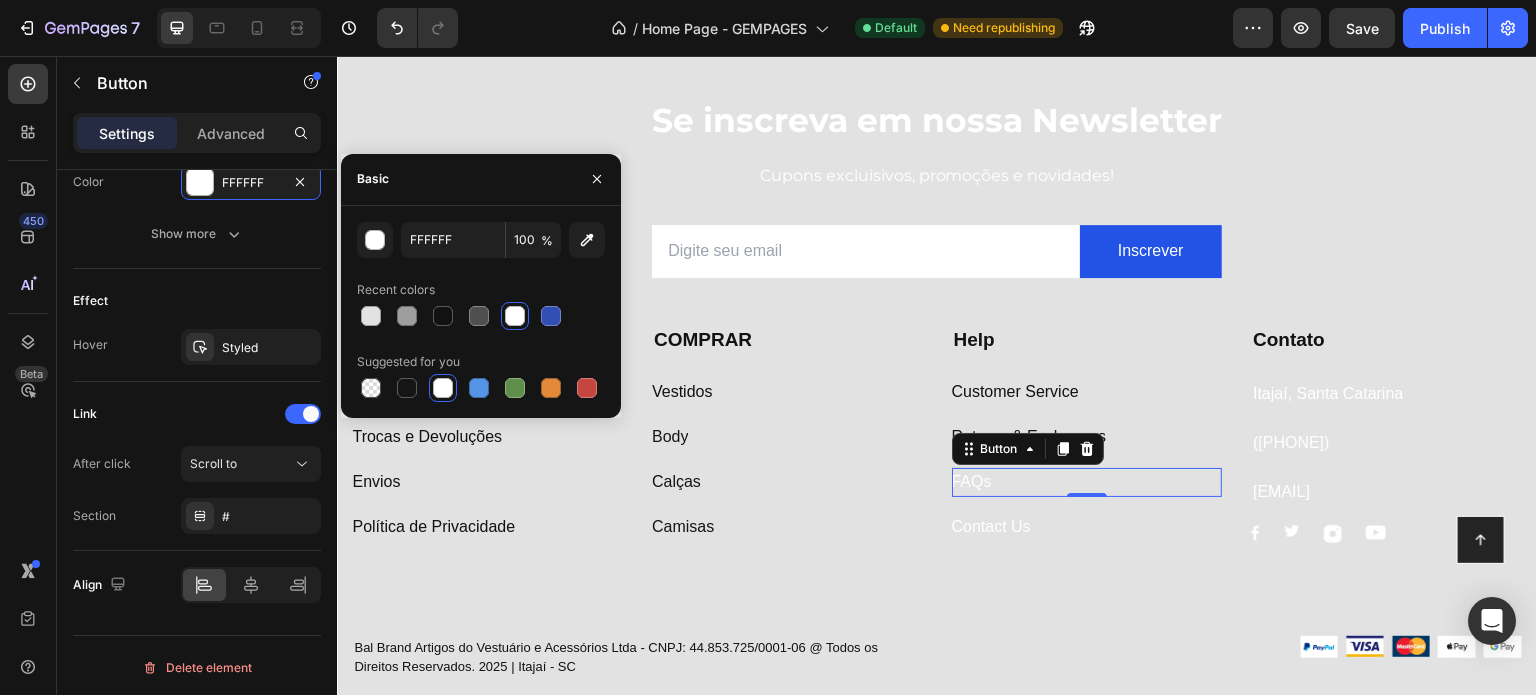 type on "151515" 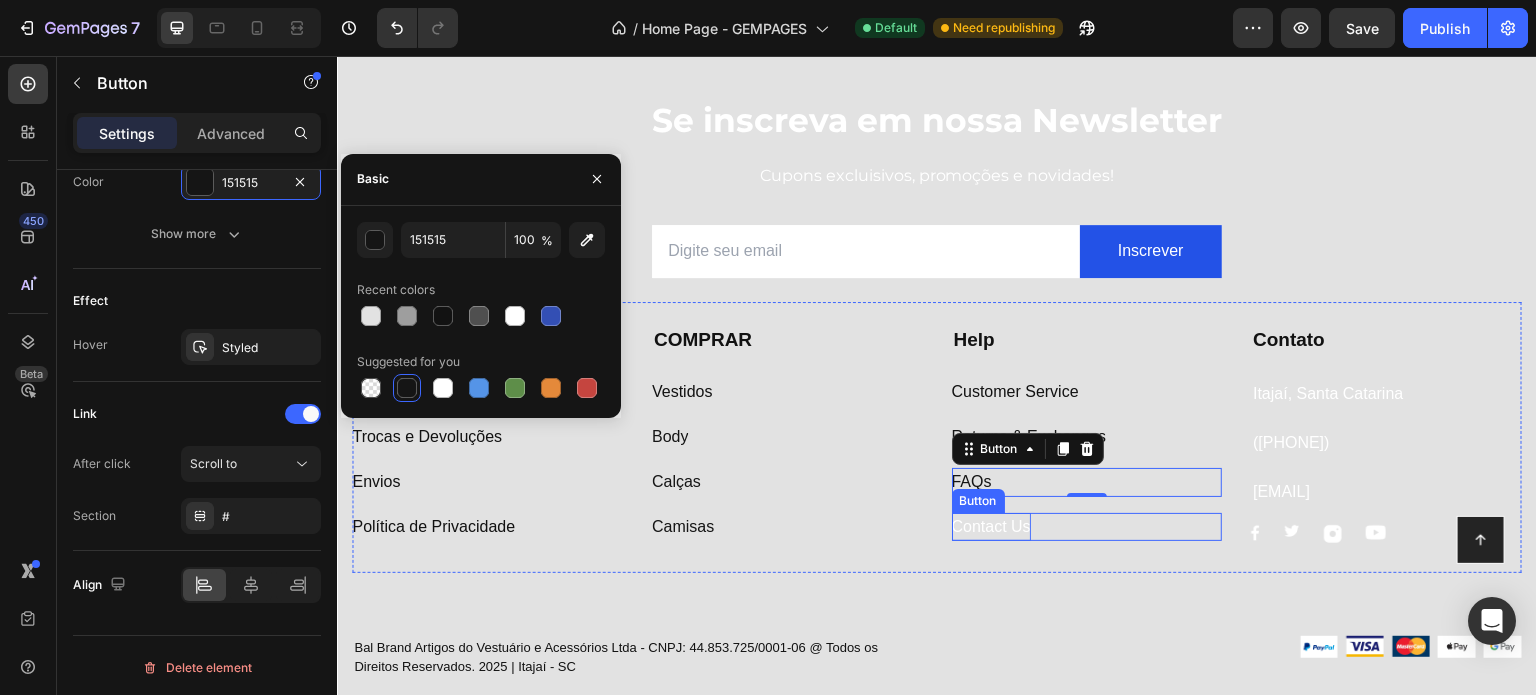 click on "Contact Us" at bounding box center [991, 527] 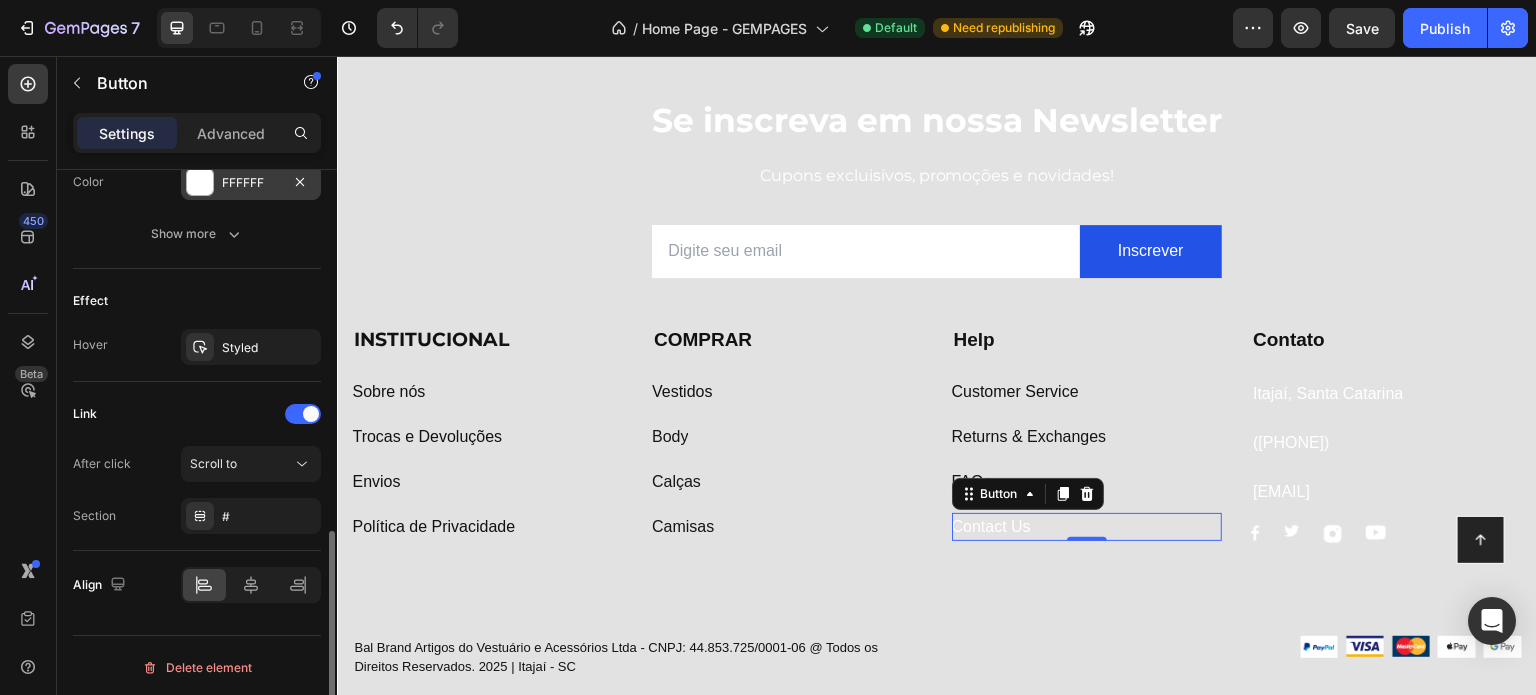 click at bounding box center [200, 182] 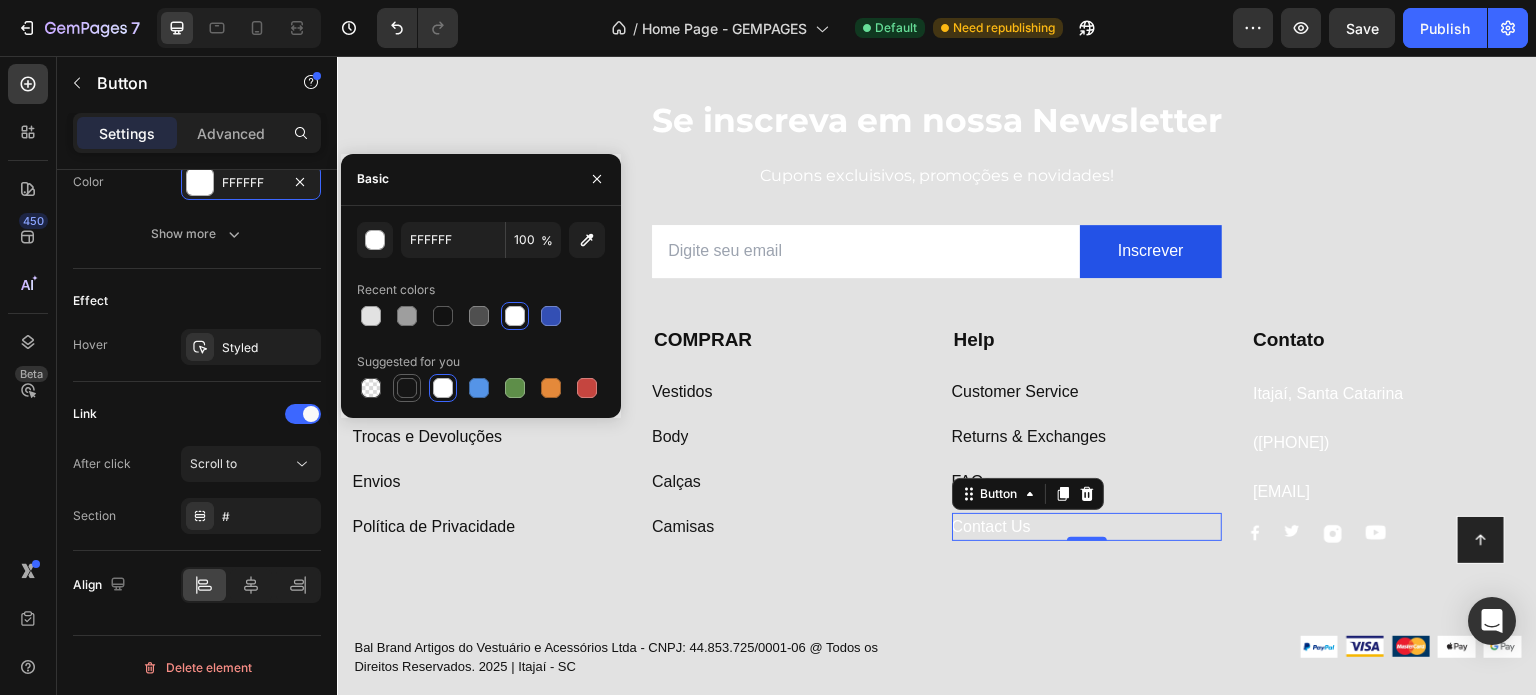 drag, startPoint x: 404, startPoint y: 379, endPoint x: 373, endPoint y: 316, distance: 70.21396 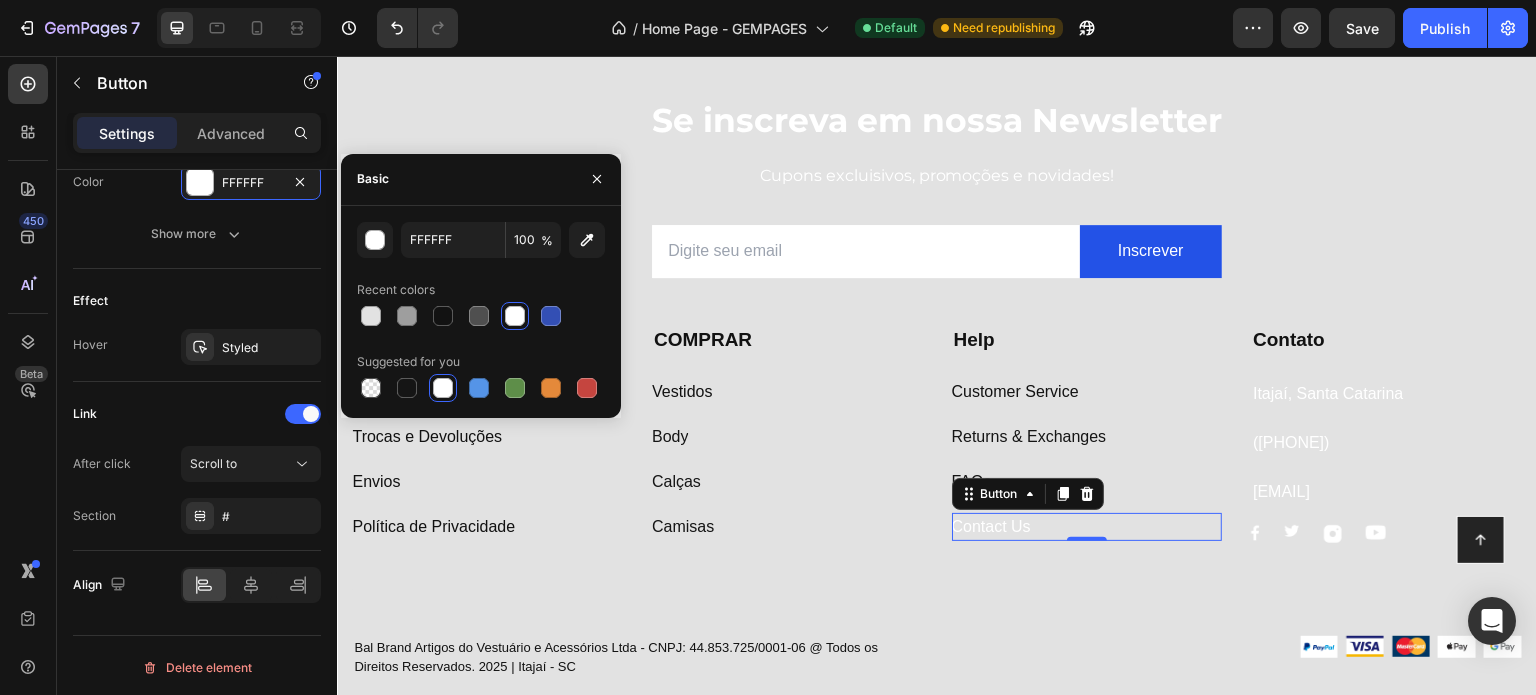 type on "151515" 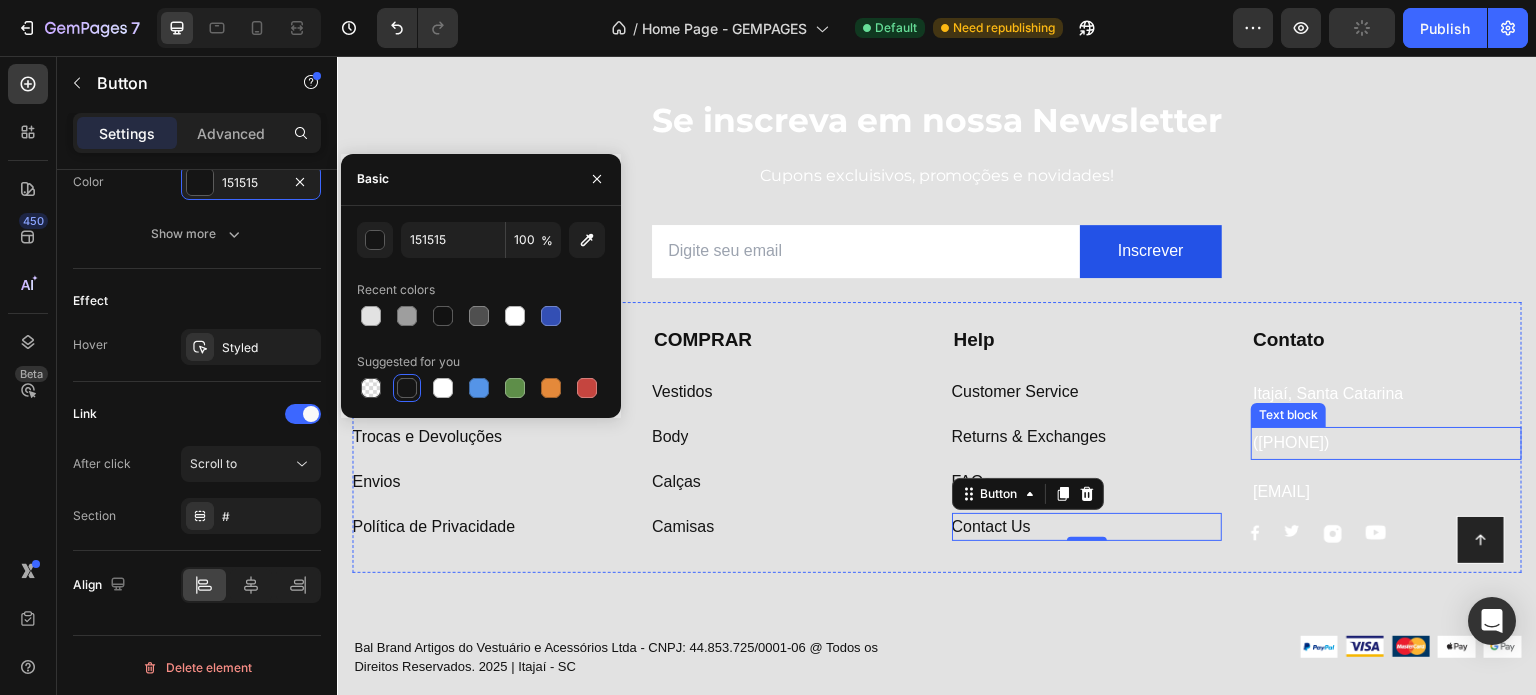 click on "Itajaí, Santa Catarina" at bounding box center (1386, 394) 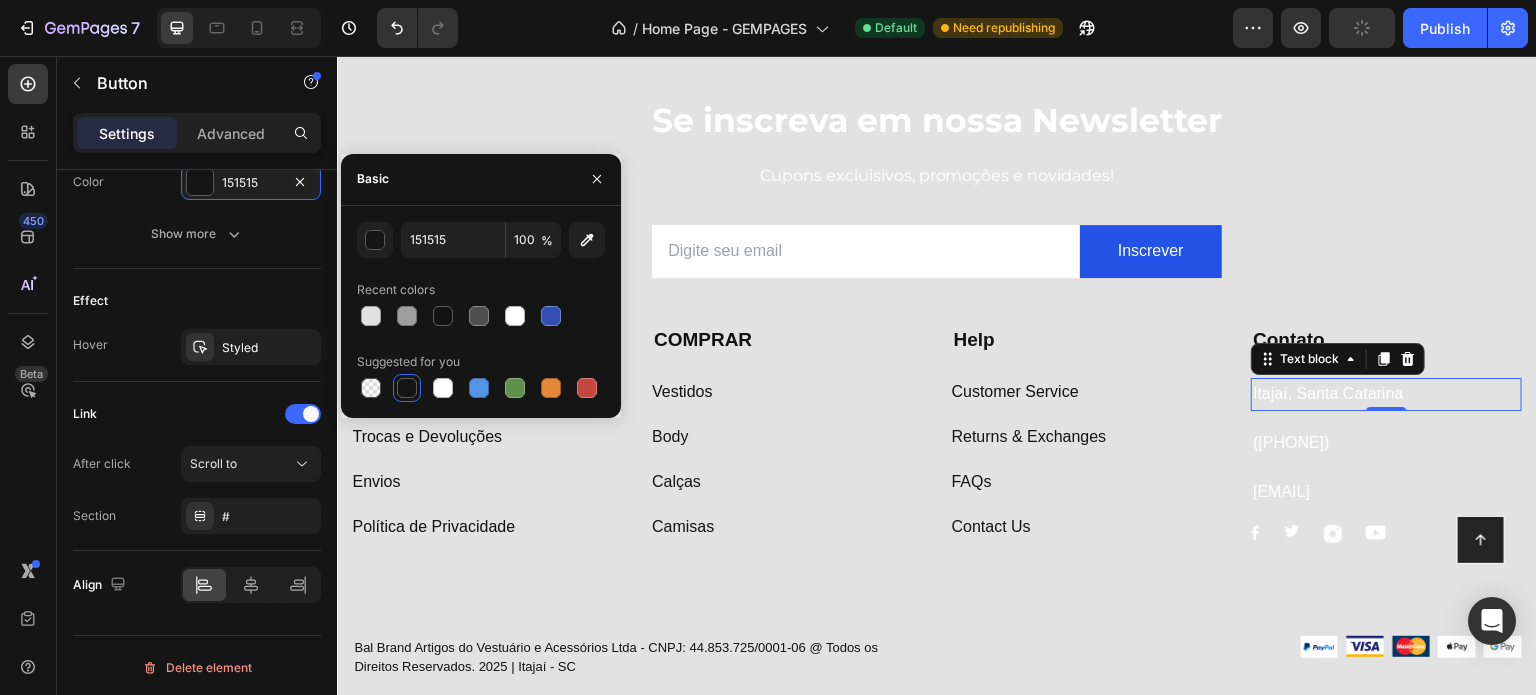 scroll, scrollTop: 0, scrollLeft: 0, axis: both 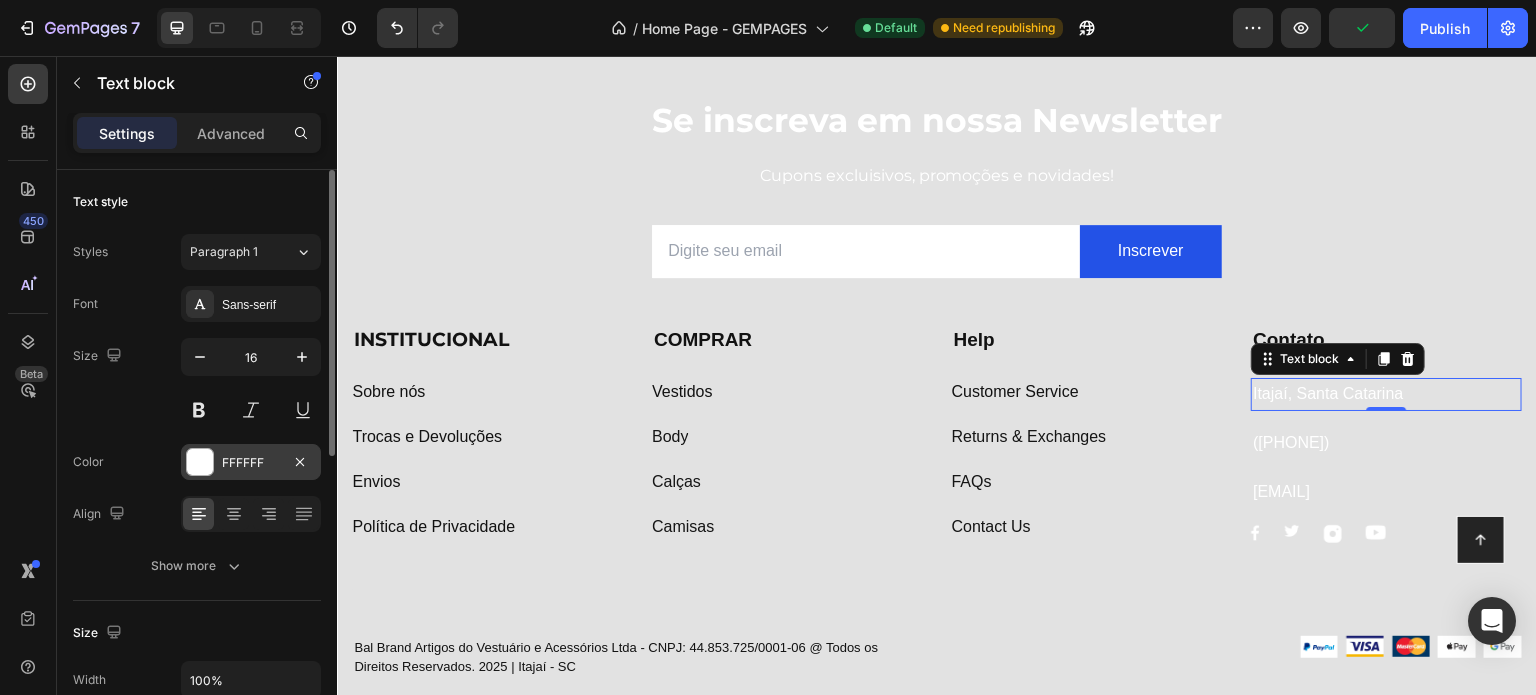 click on "FFFFFF" at bounding box center [251, 462] 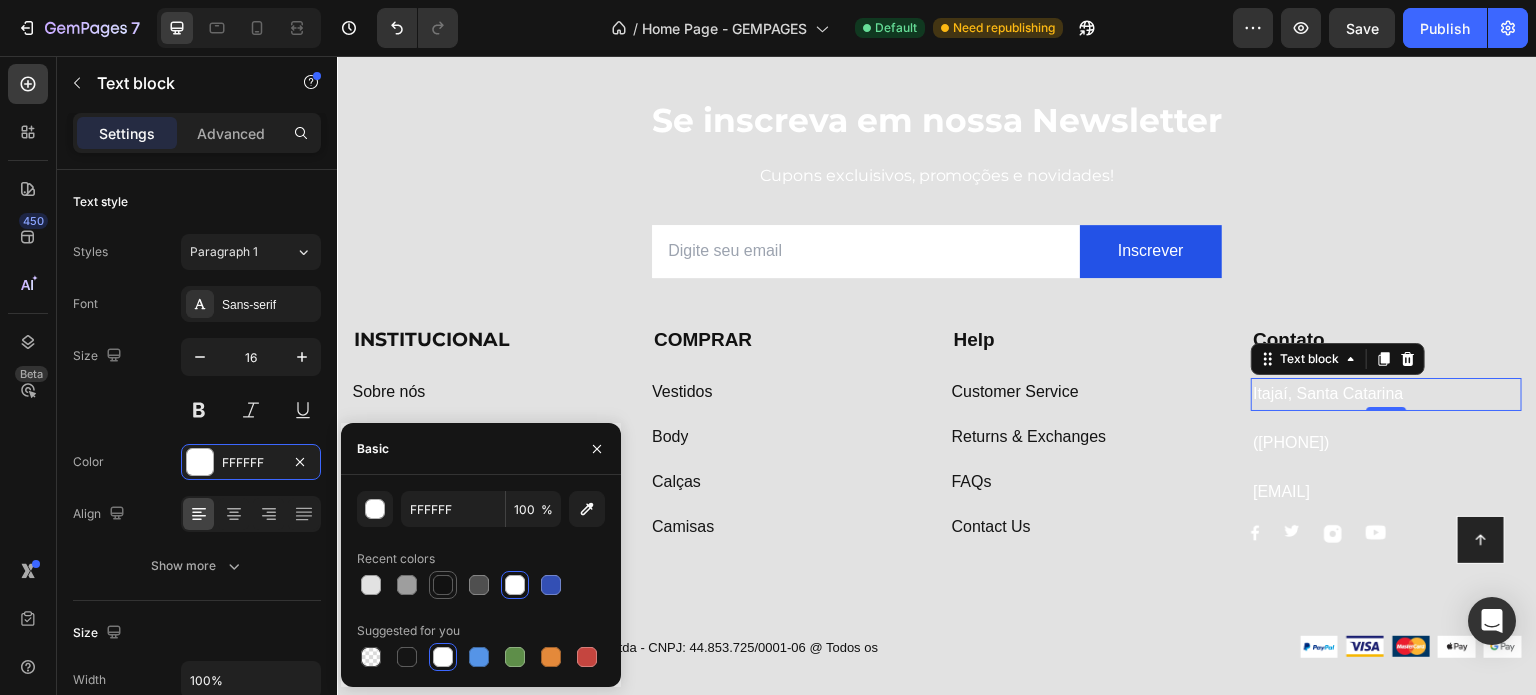 click at bounding box center [443, 585] 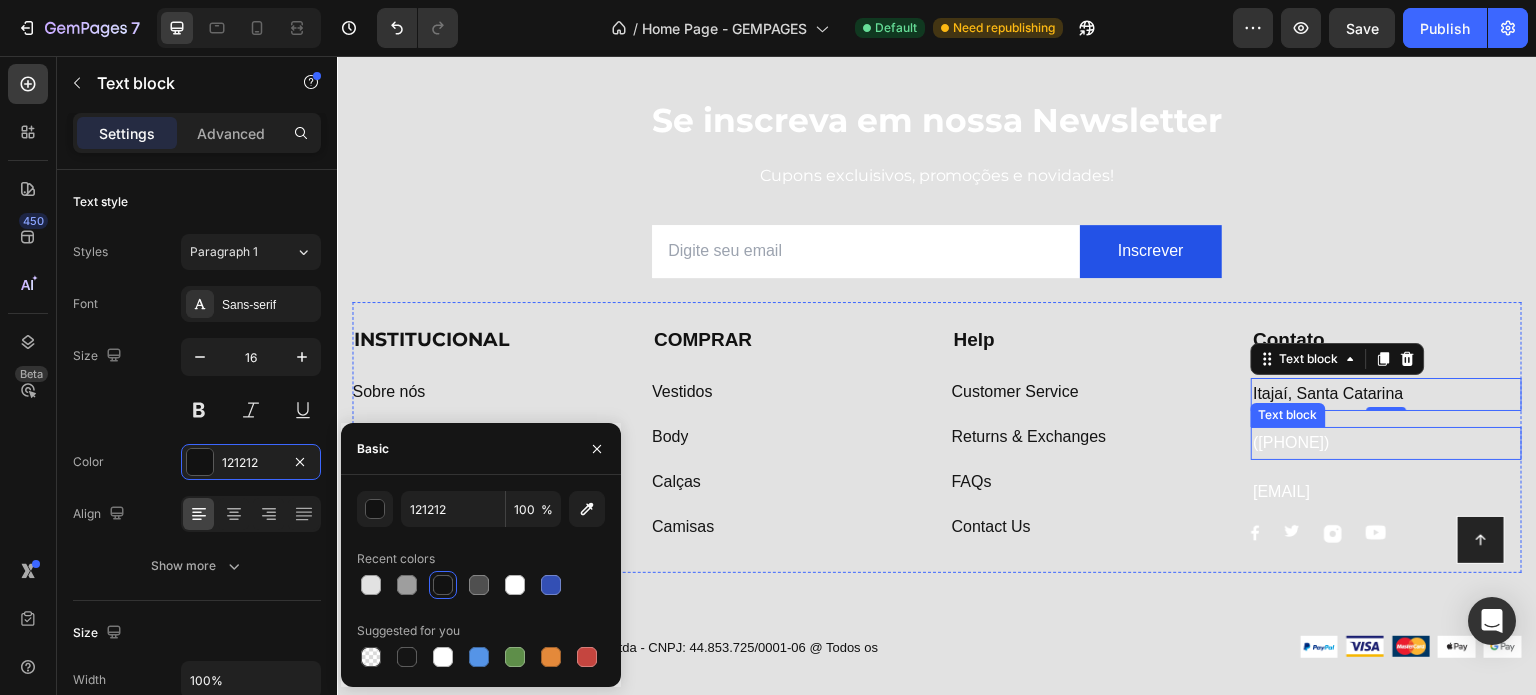 click on "([PHONE])" at bounding box center (1386, 443) 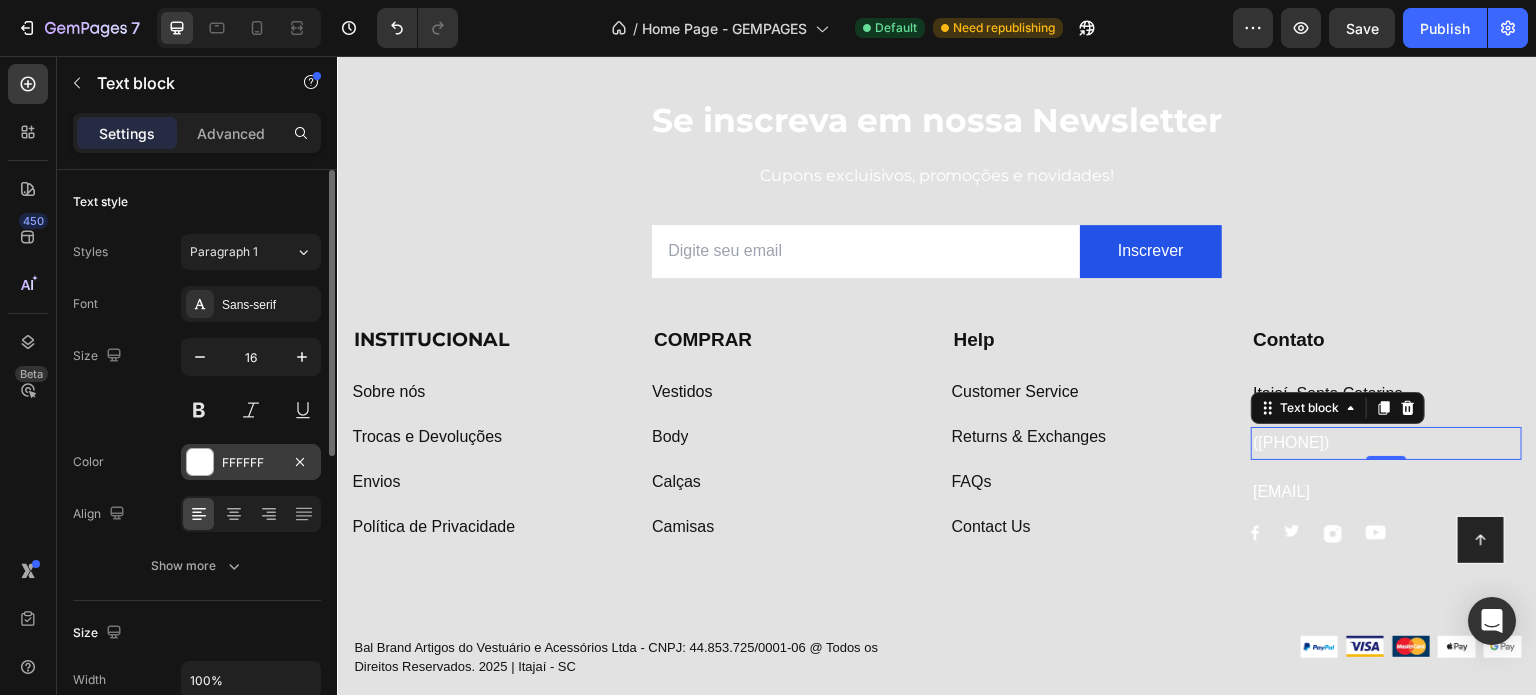 click at bounding box center [200, 462] 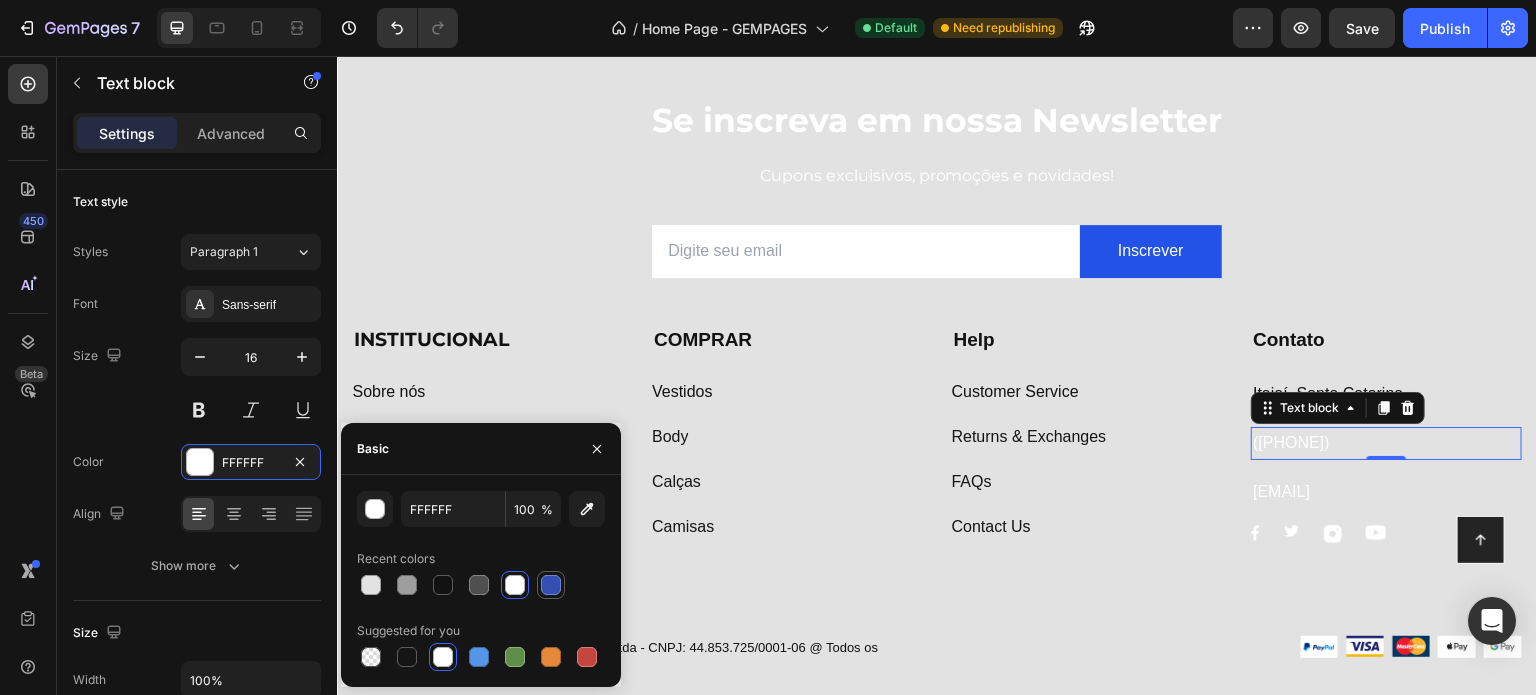 click at bounding box center [443, 585] 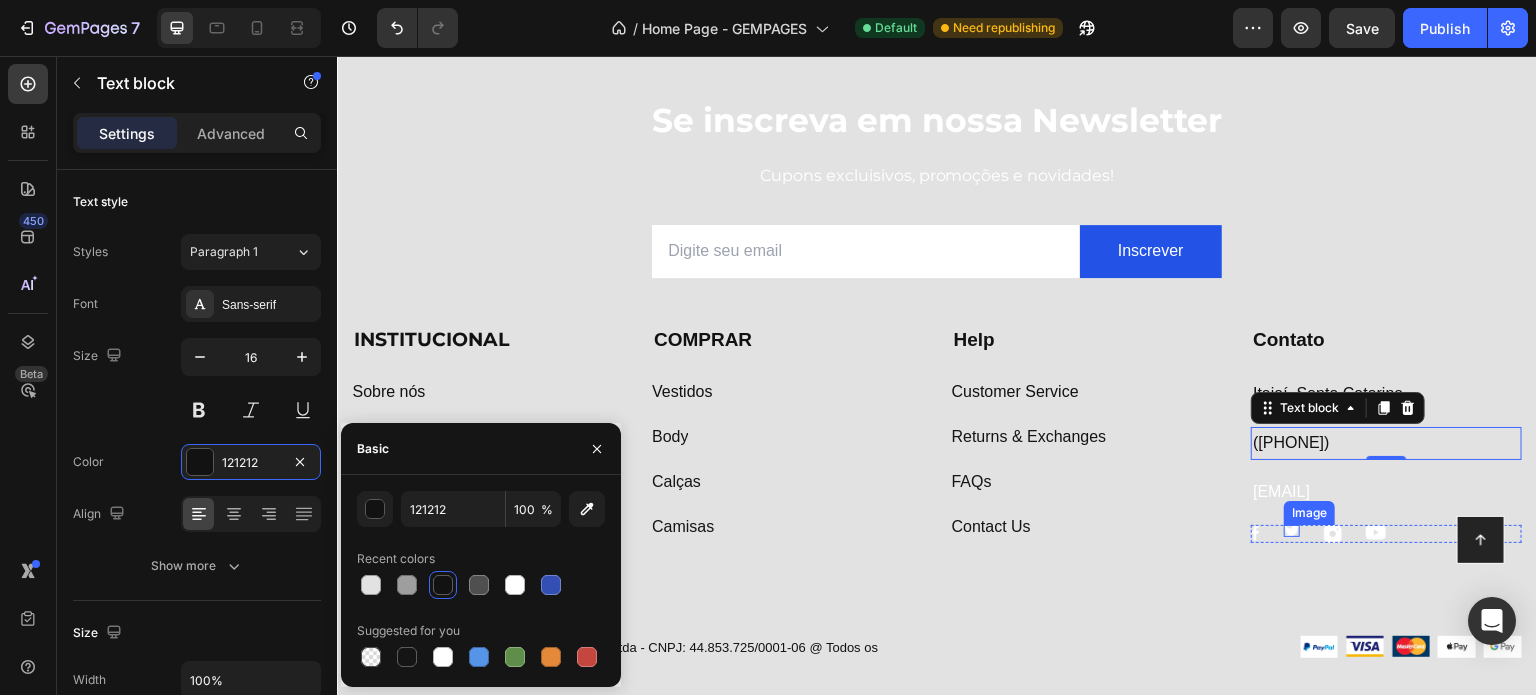 click on "Image" at bounding box center [1309, 513] 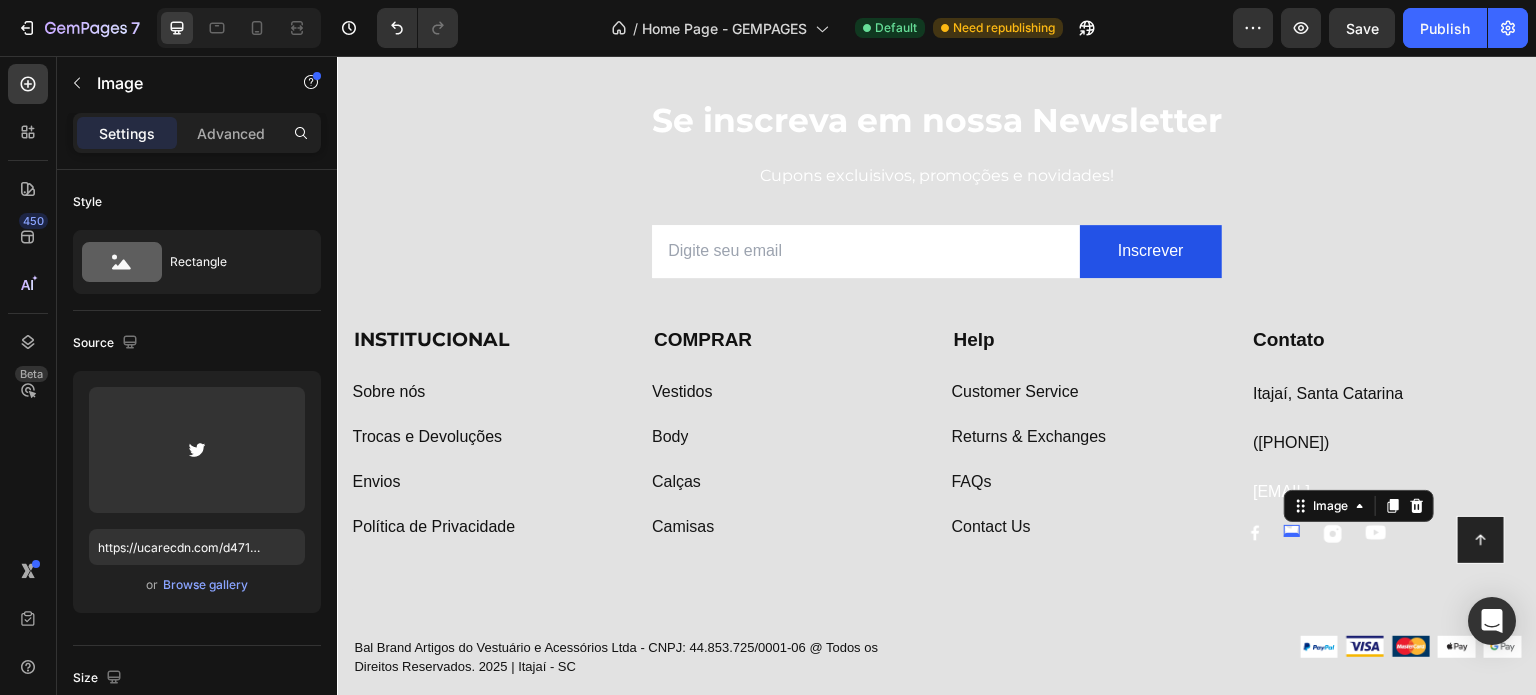 click on "[EMAIL]" at bounding box center [1386, 492] 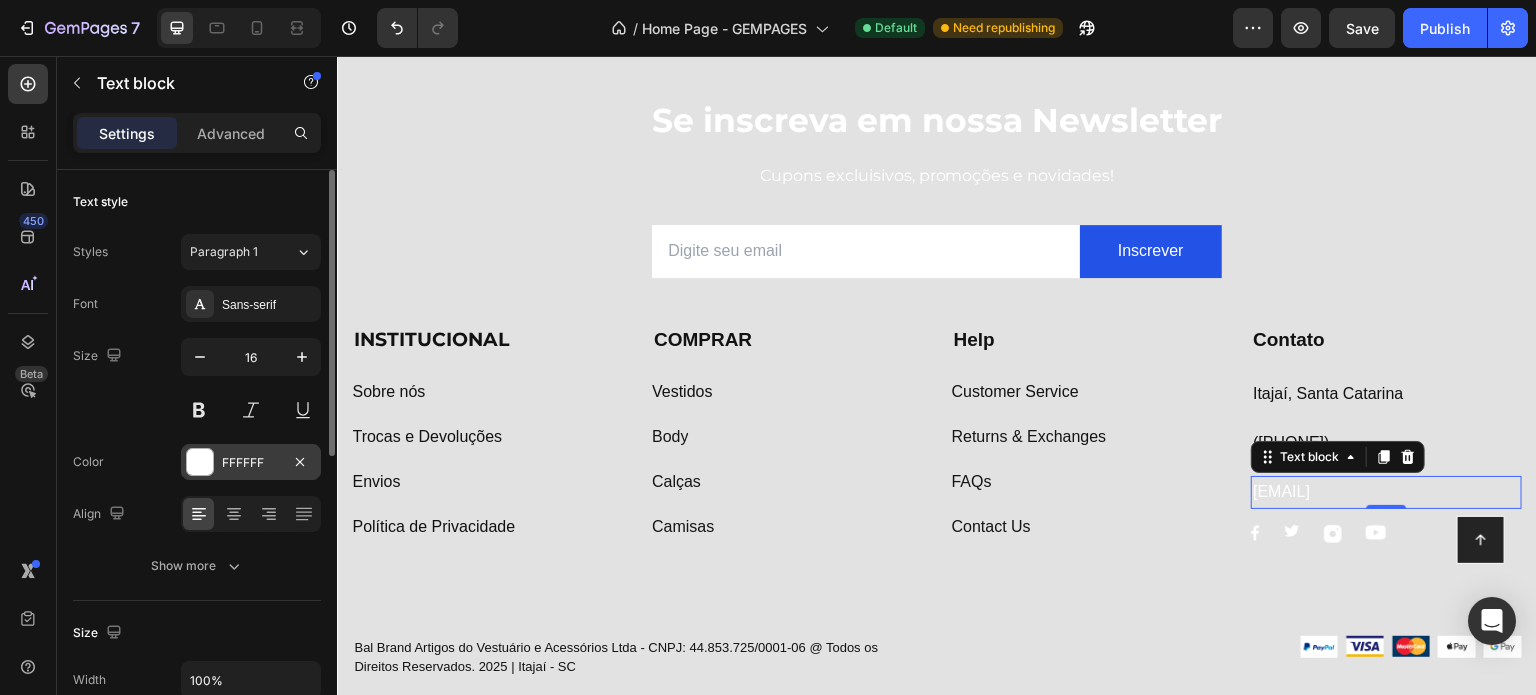click at bounding box center (200, 462) 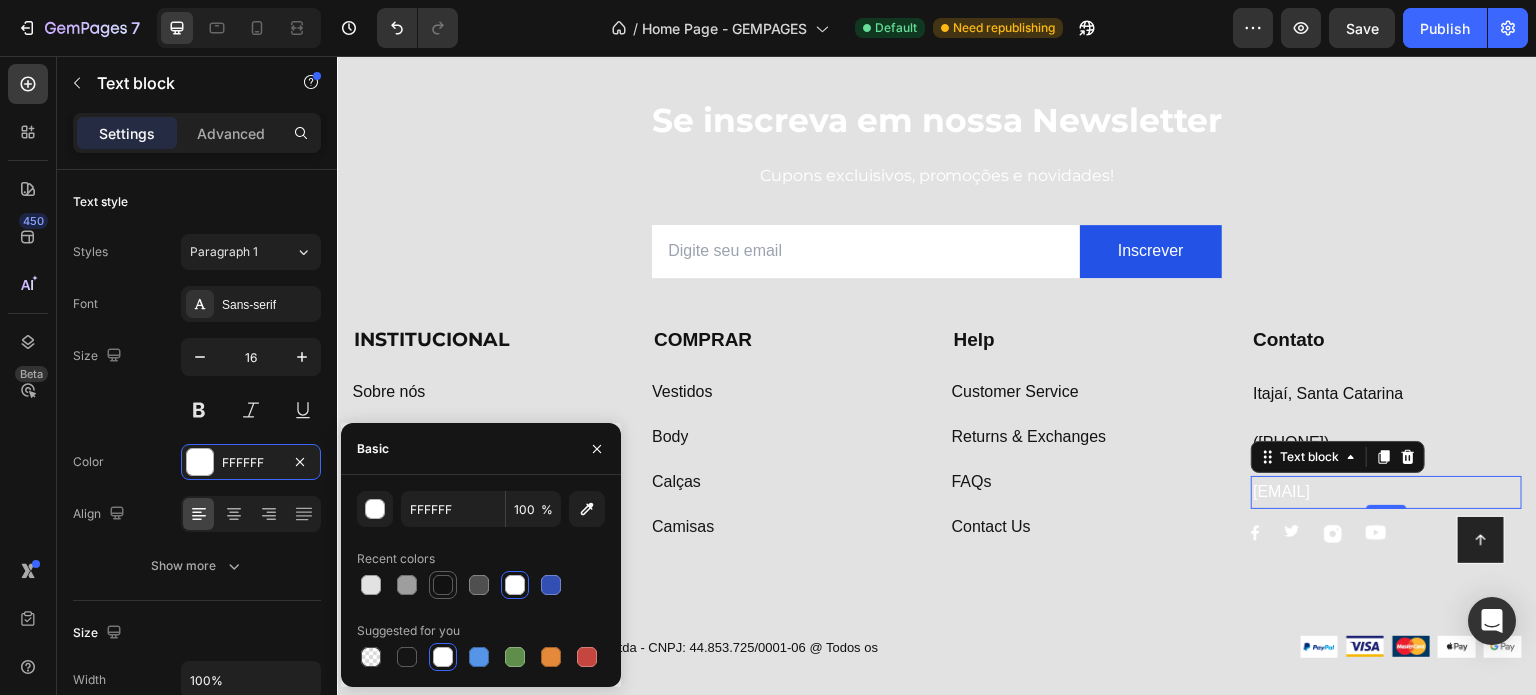 click at bounding box center [443, 585] 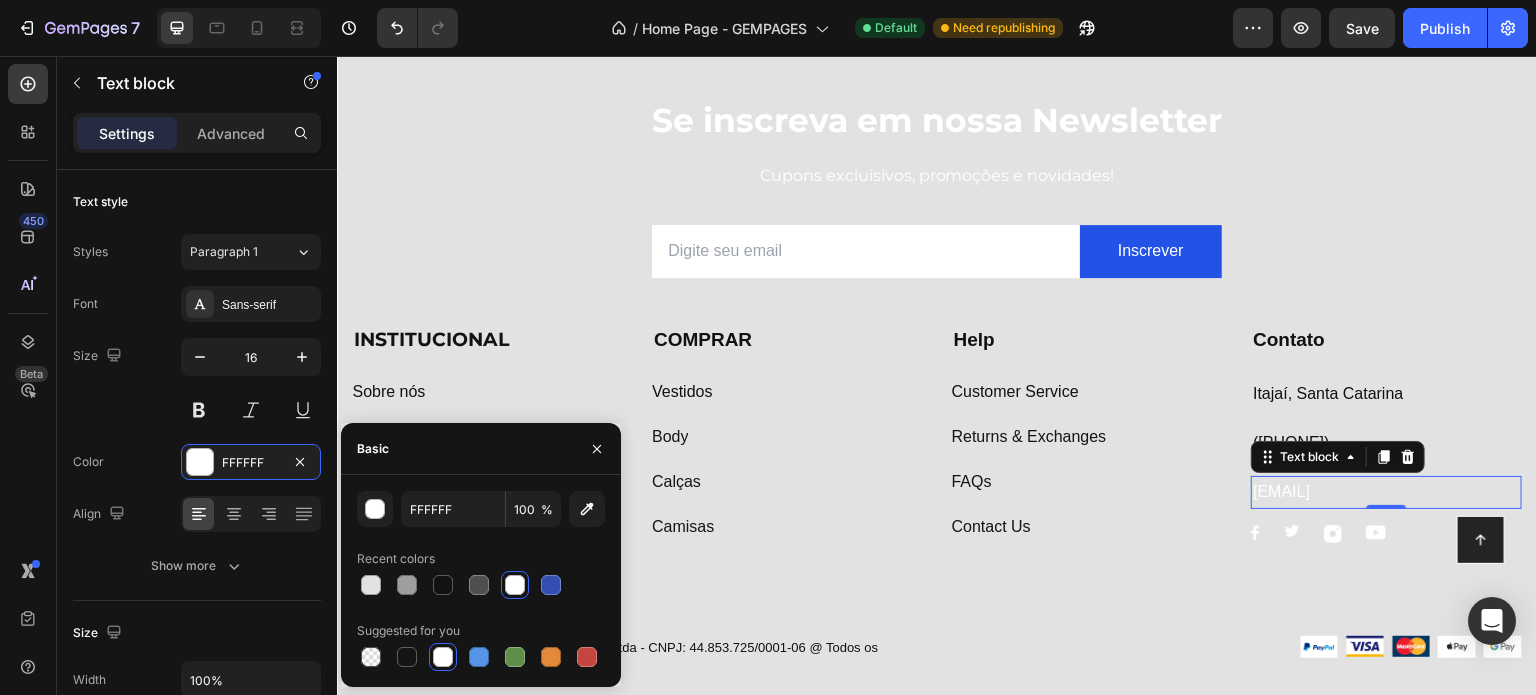 type on "121212" 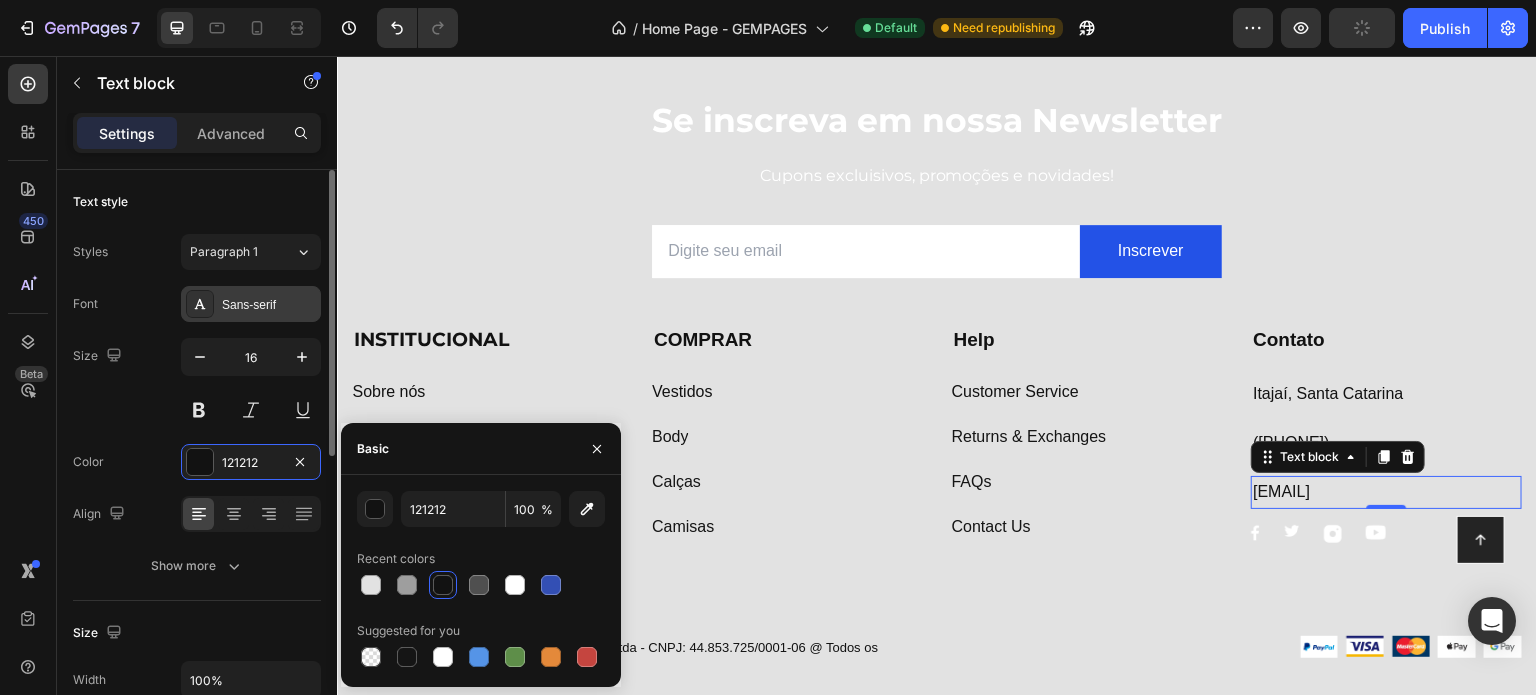 click on "Sans-serif" at bounding box center (269, 305) 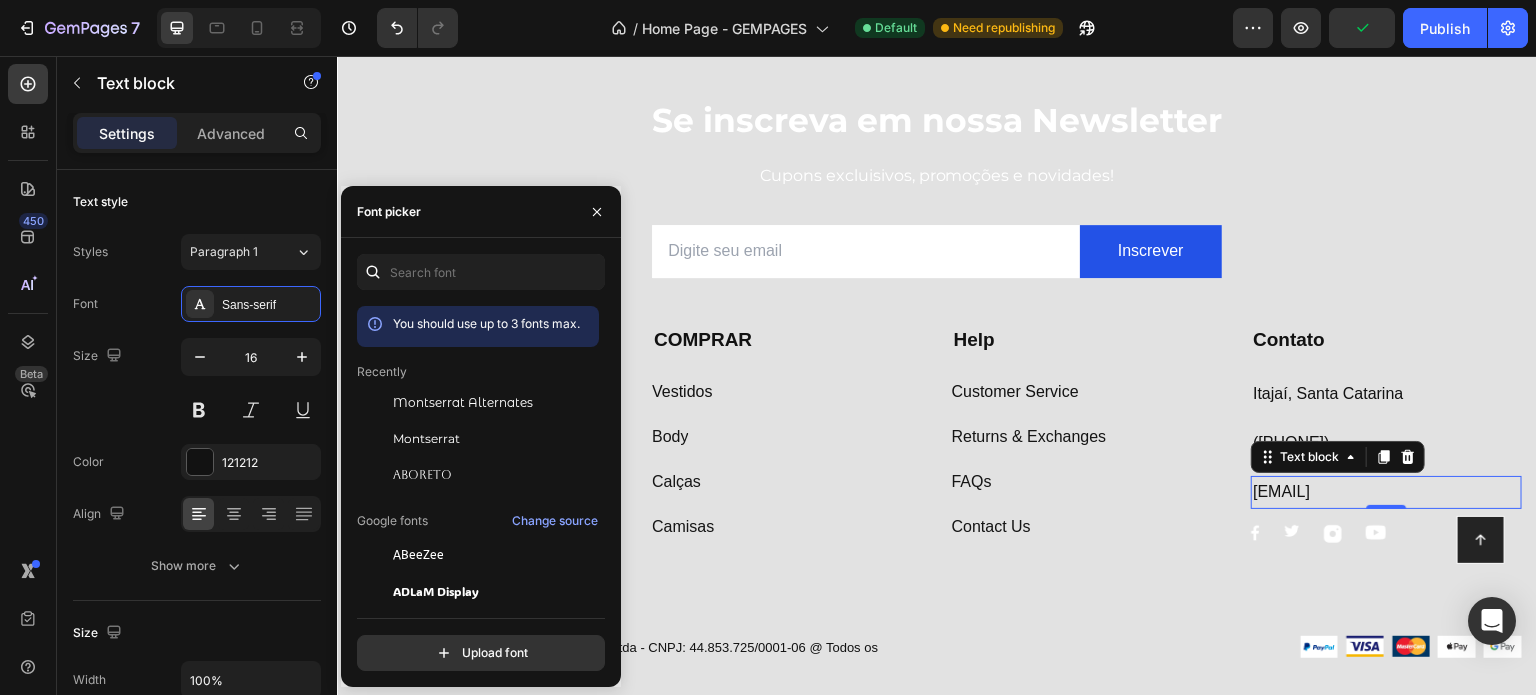 drag, startPoint x: 444, startPoint y: 433, endPoint x: 620, endPoint y: 407, distance: 177.9101 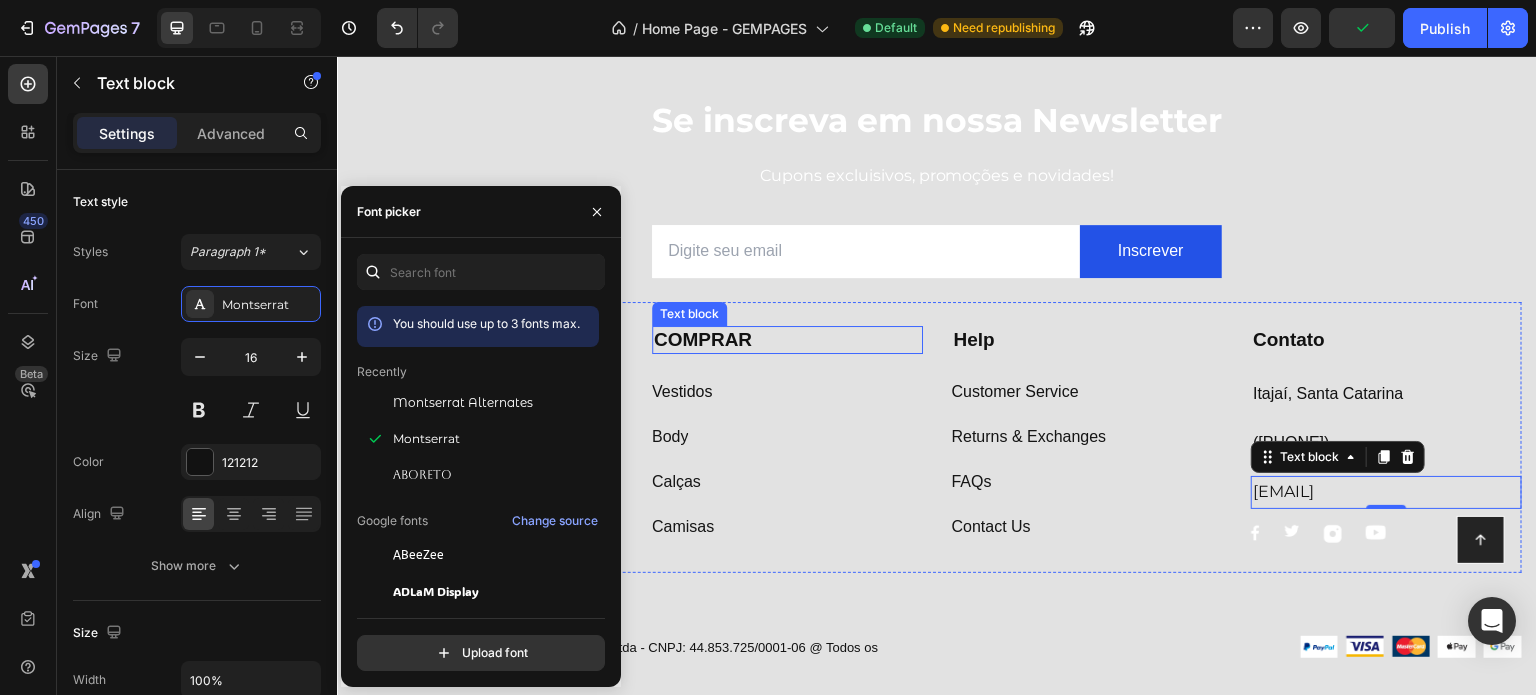 click on "COMPRAR" at bounding box center [703, 339] 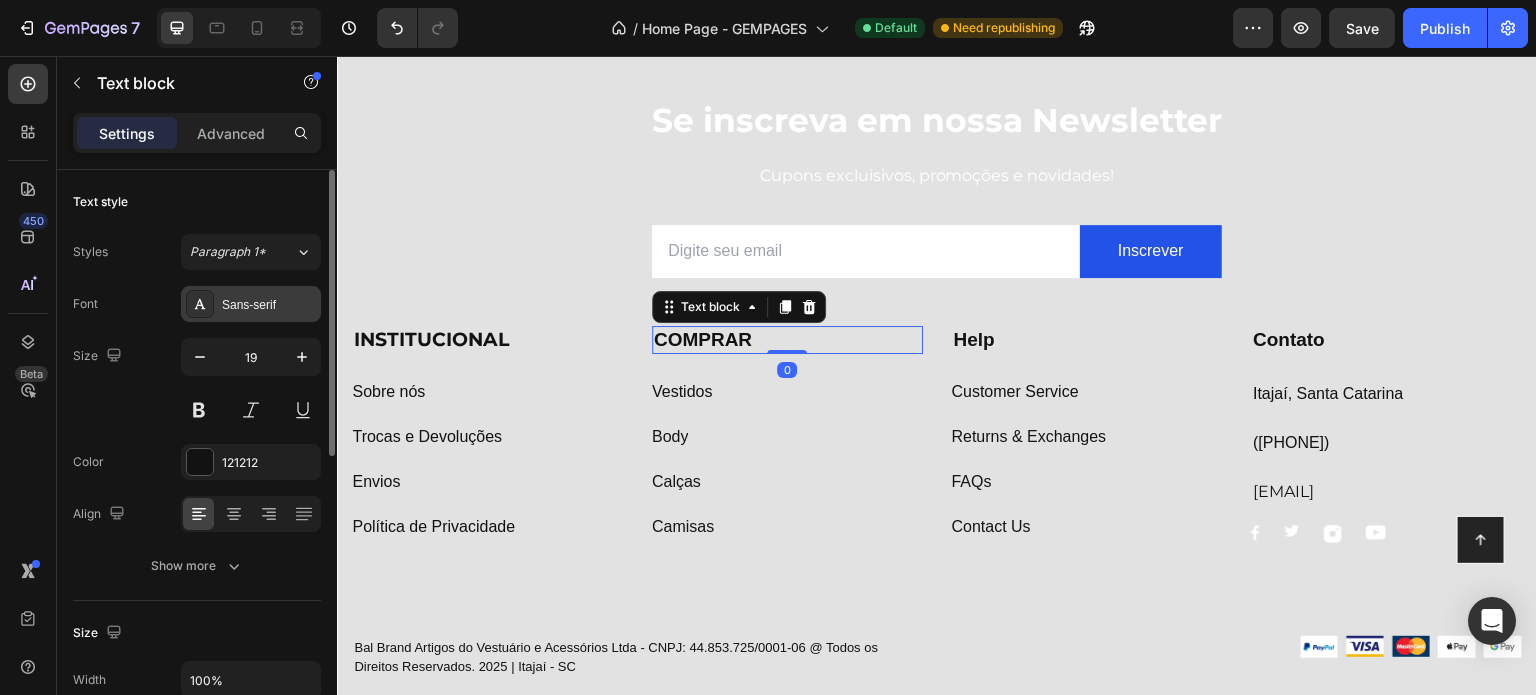 click on "Sans-serif" at bounding box center (269, 305) 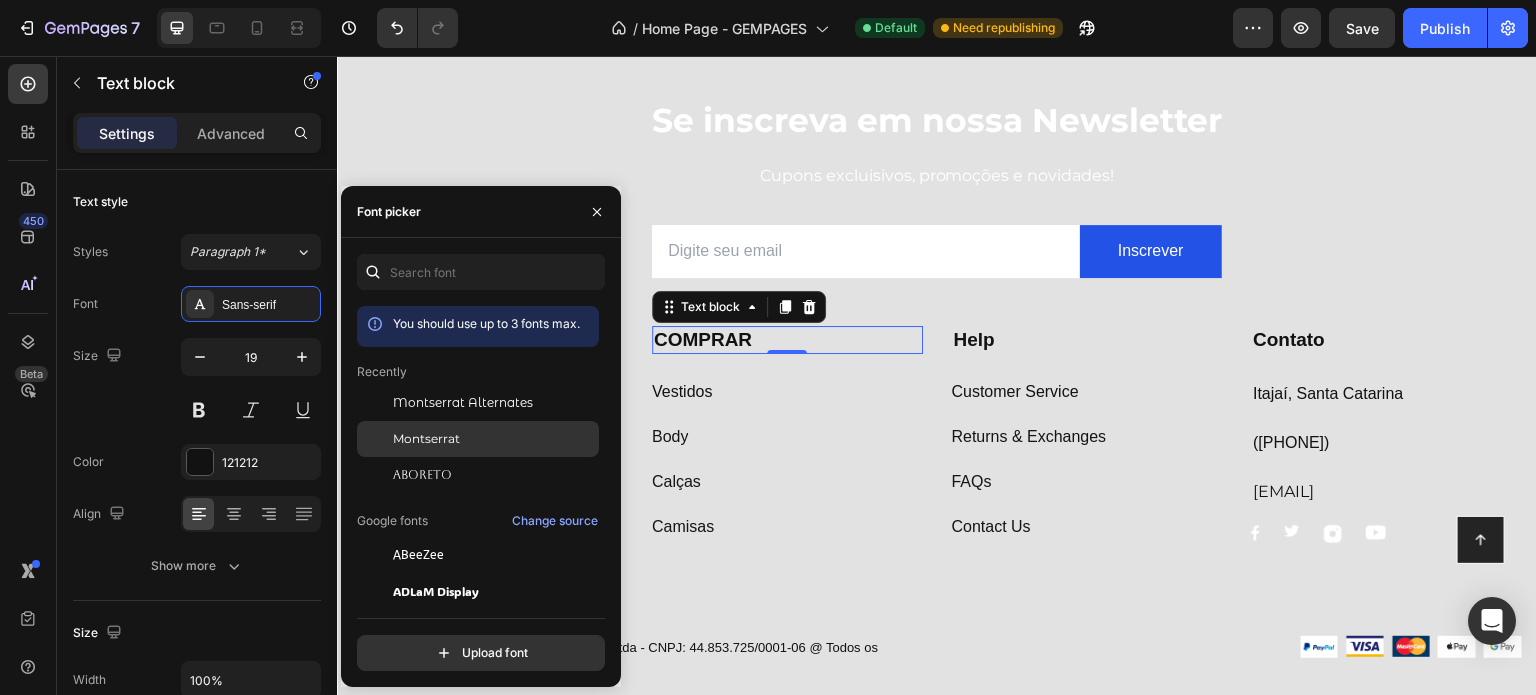 click on "Montserrat" at bounding box center [426, 439] 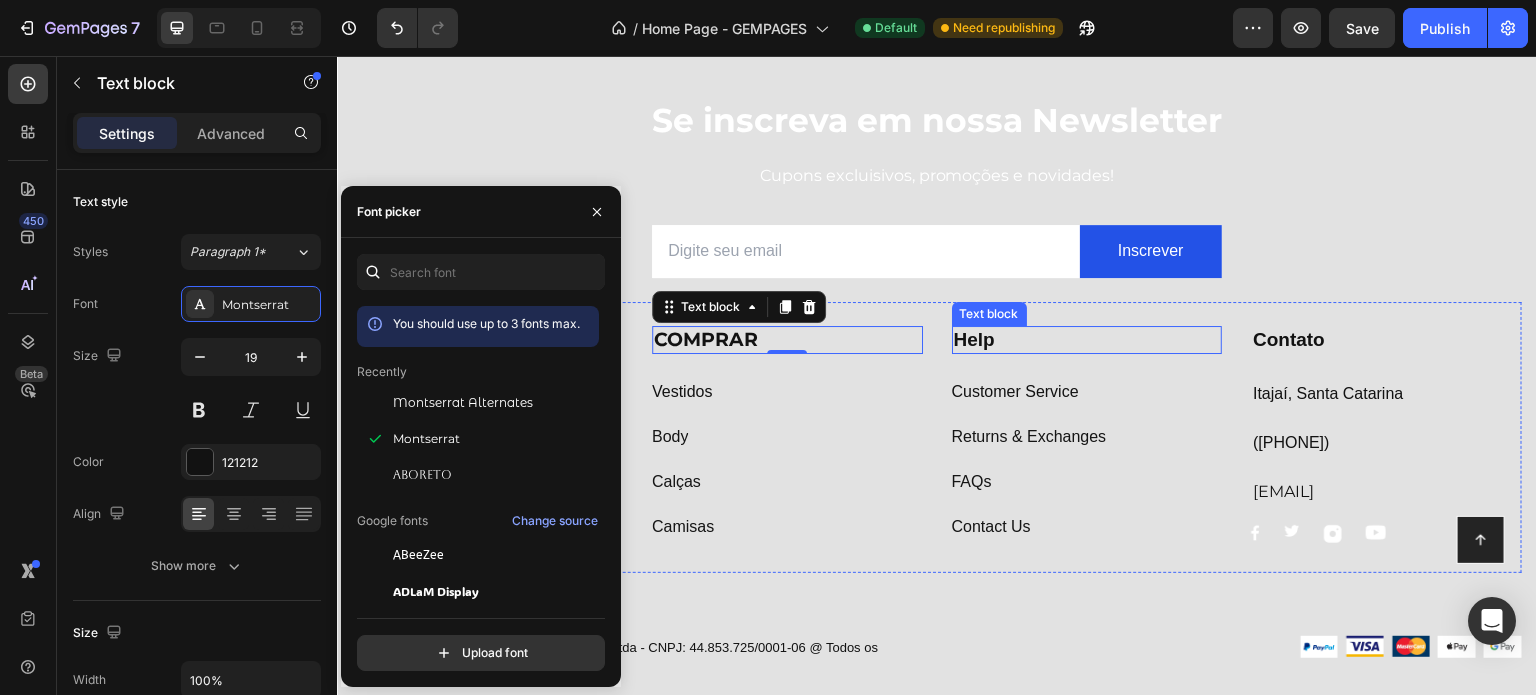 click on "Help" at bounding box center [974, 339] 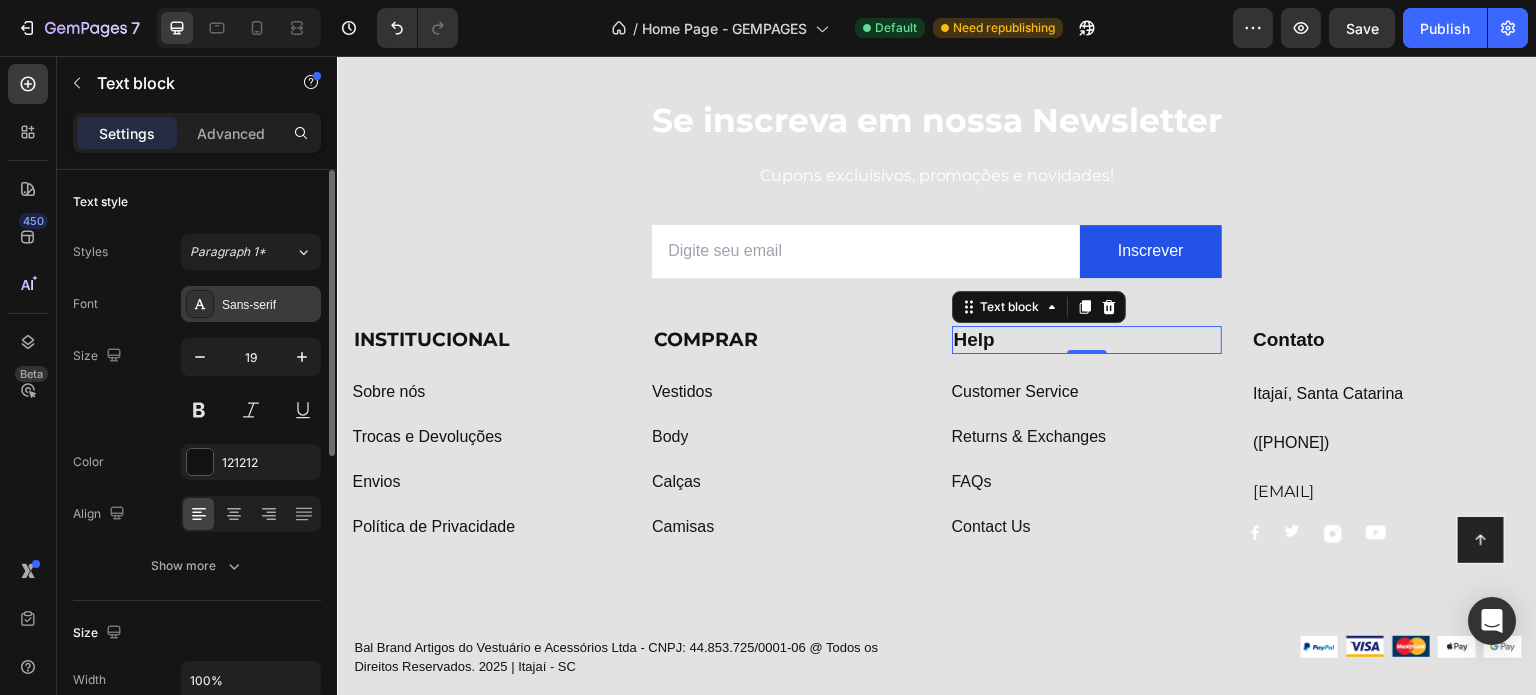 click on "Sans-serif" at bounding box center (269, 305) 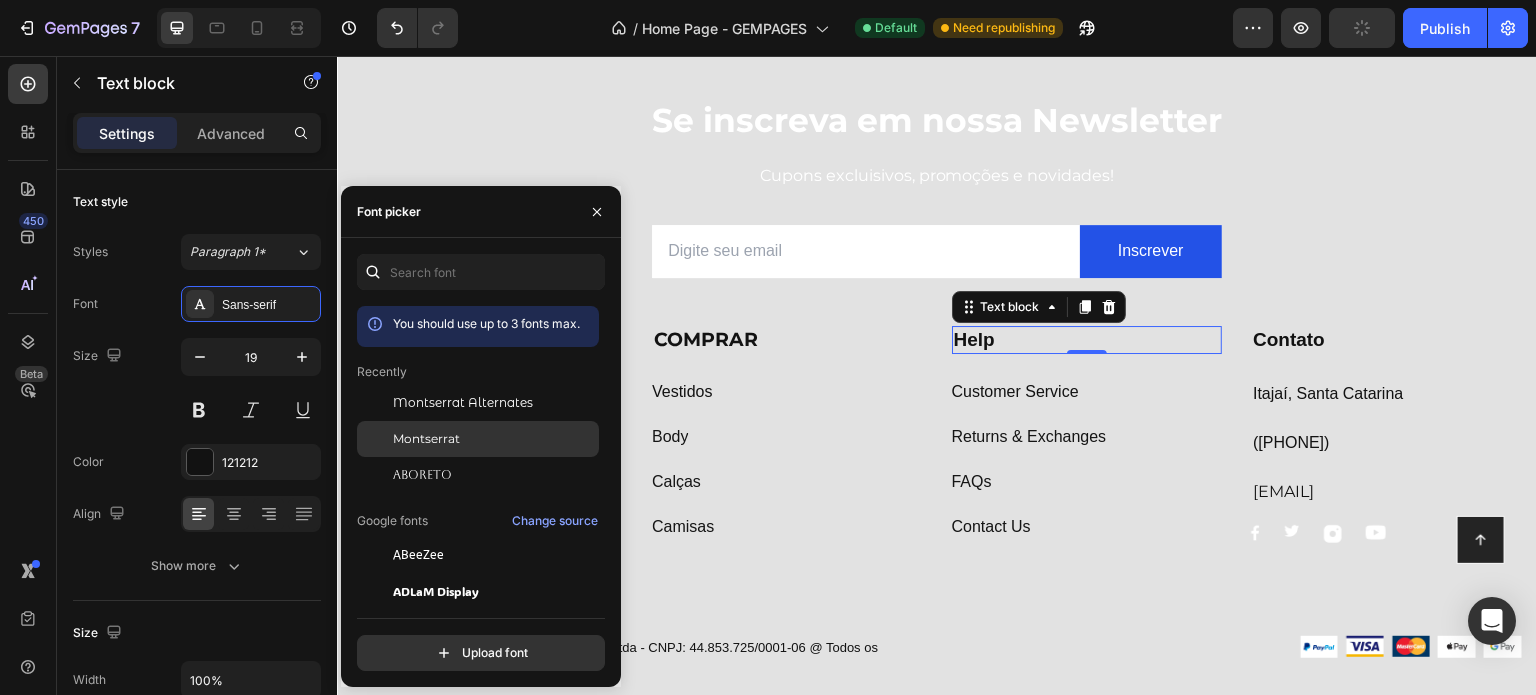 click on "Montserrat" at bounding box center [426, 439] 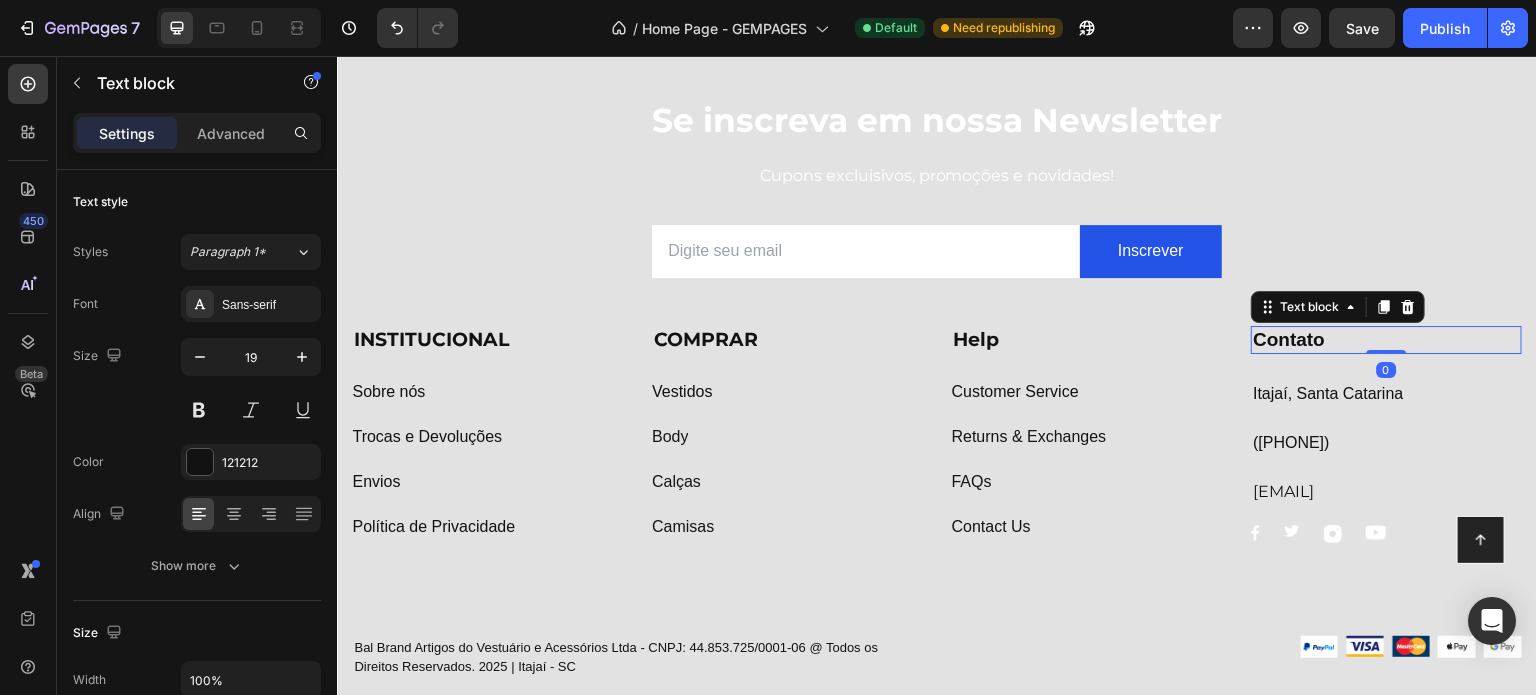 click on "Contato" at bounding box center (1289, 339) 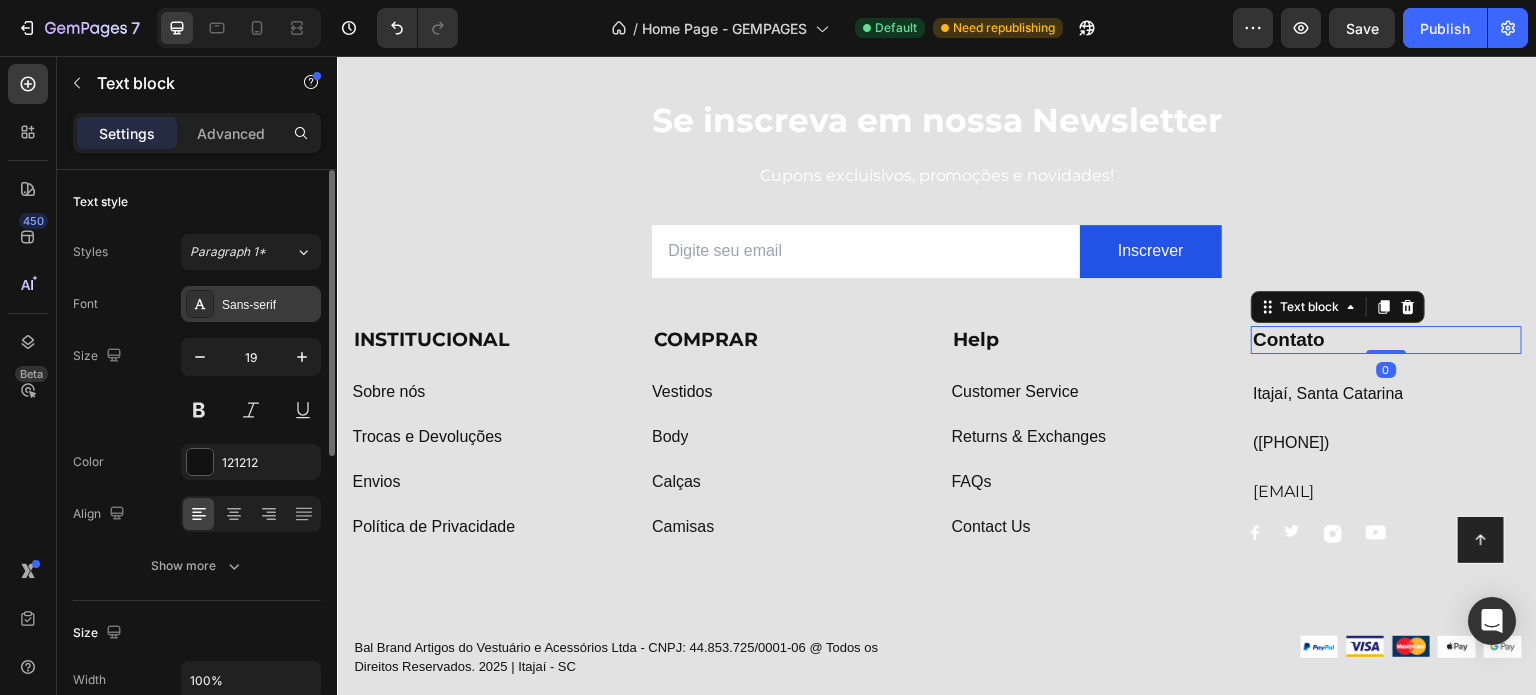 click on "Sans-serif" at bounding box center (251, 304) 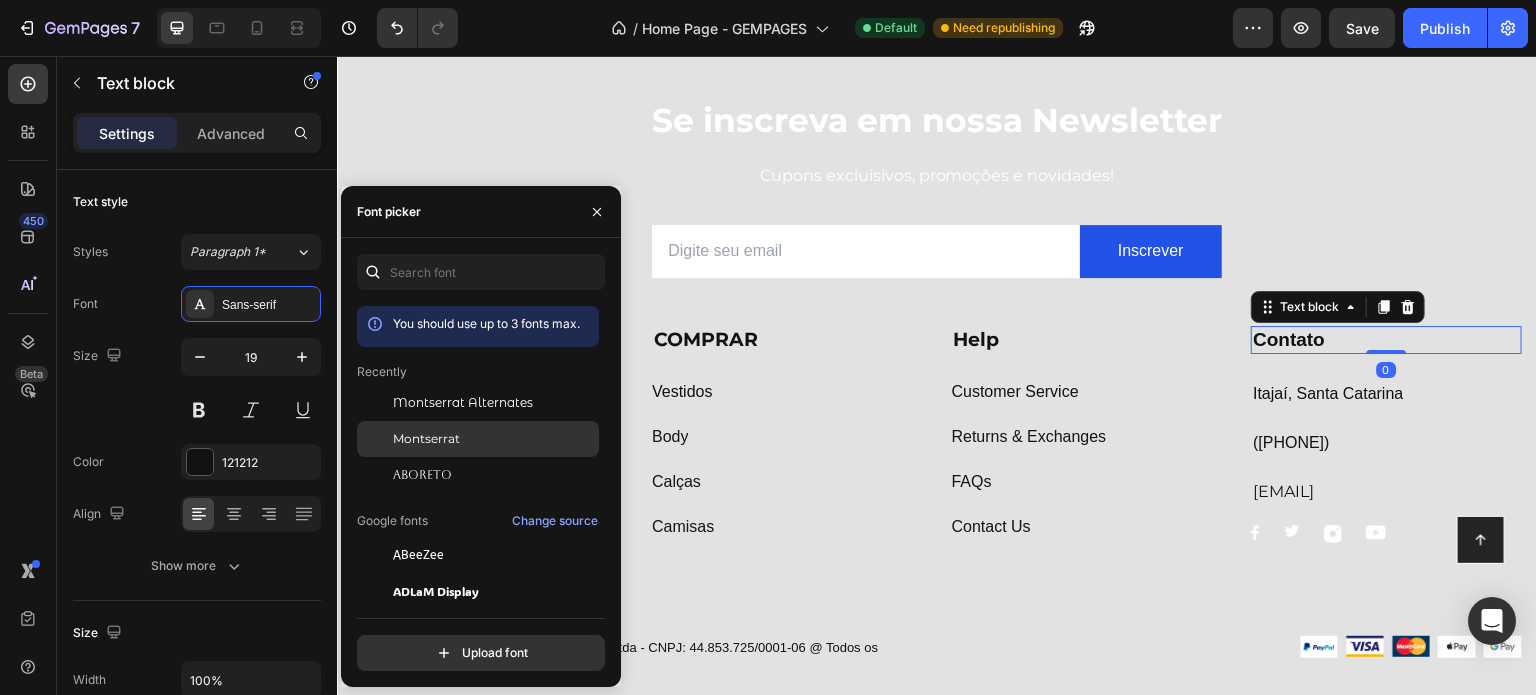 click on "Montserrat" at bounding box center (426, 439) 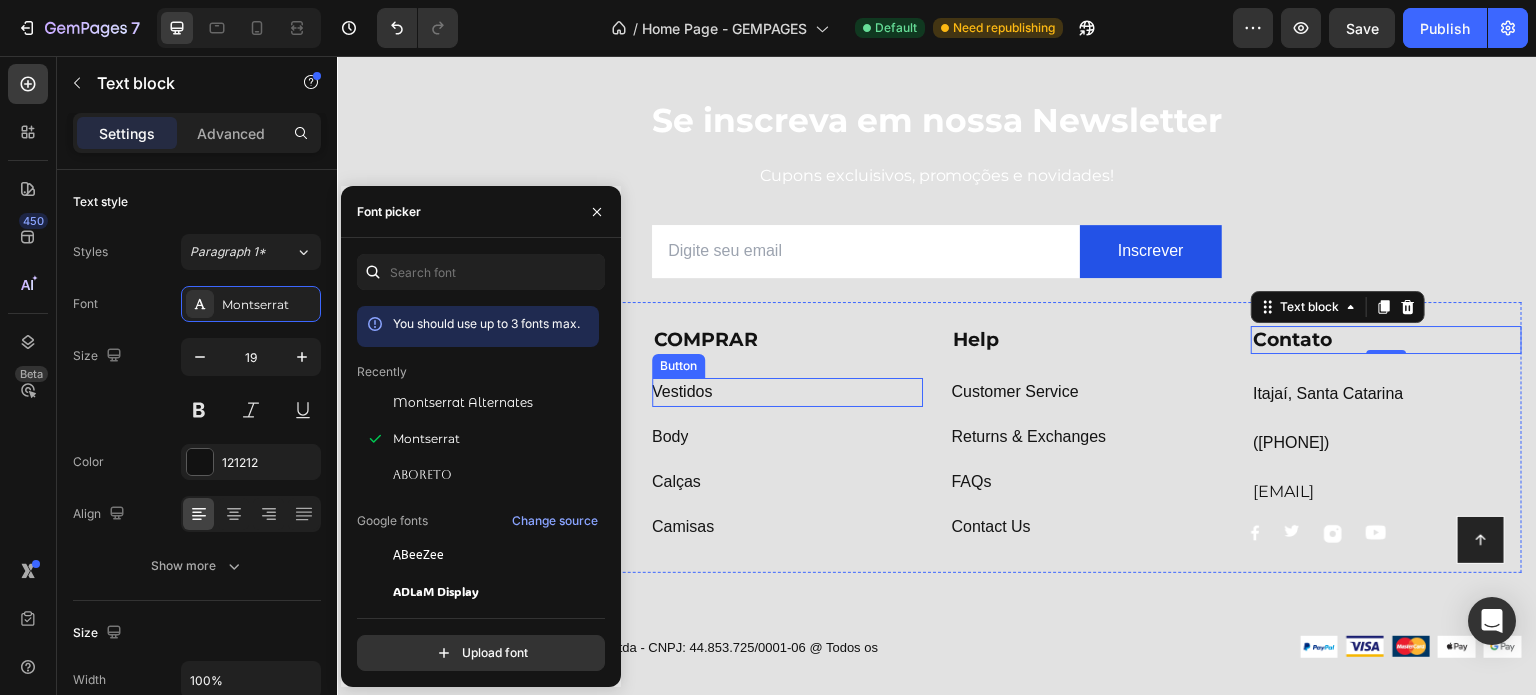 click on "Vestidos Button" at bounding box center [787, 392] 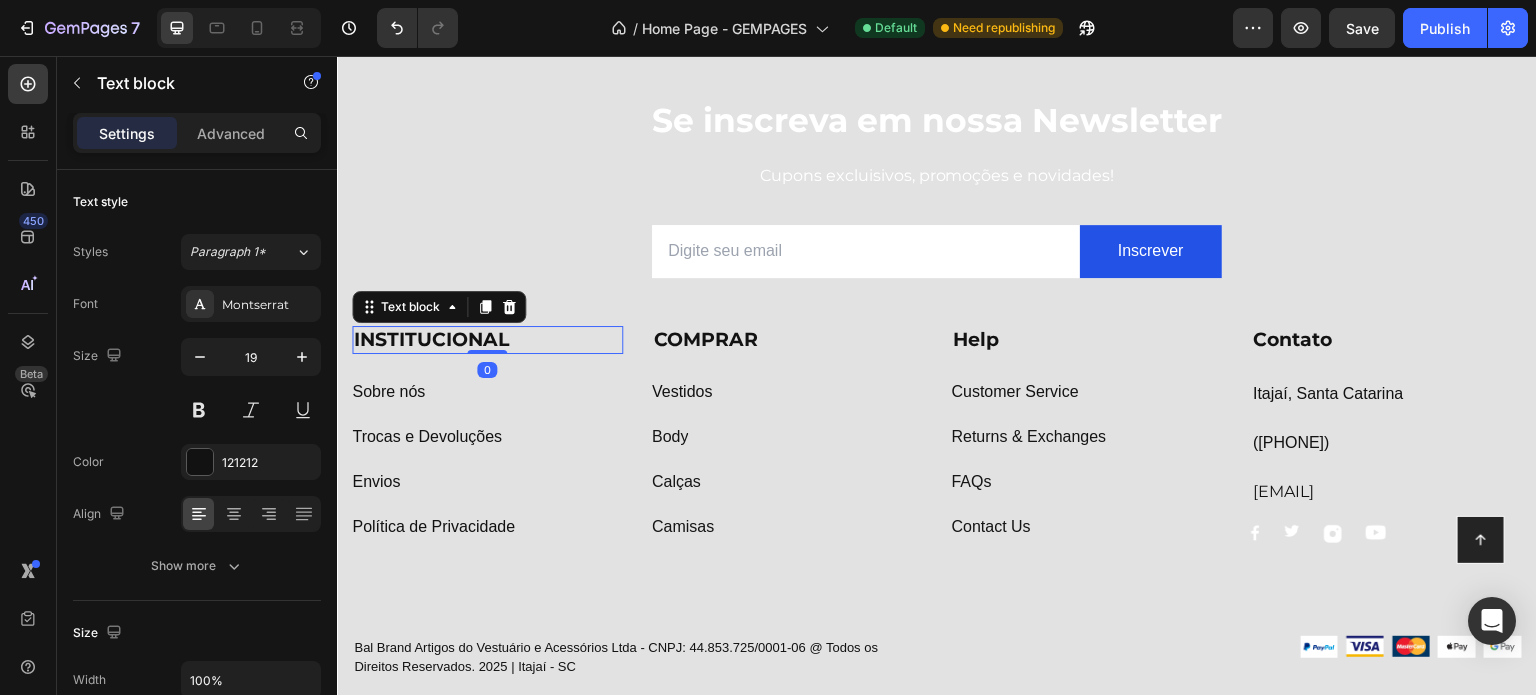 click on "INSTITUCIONAL" at bounding box center (431, 339) 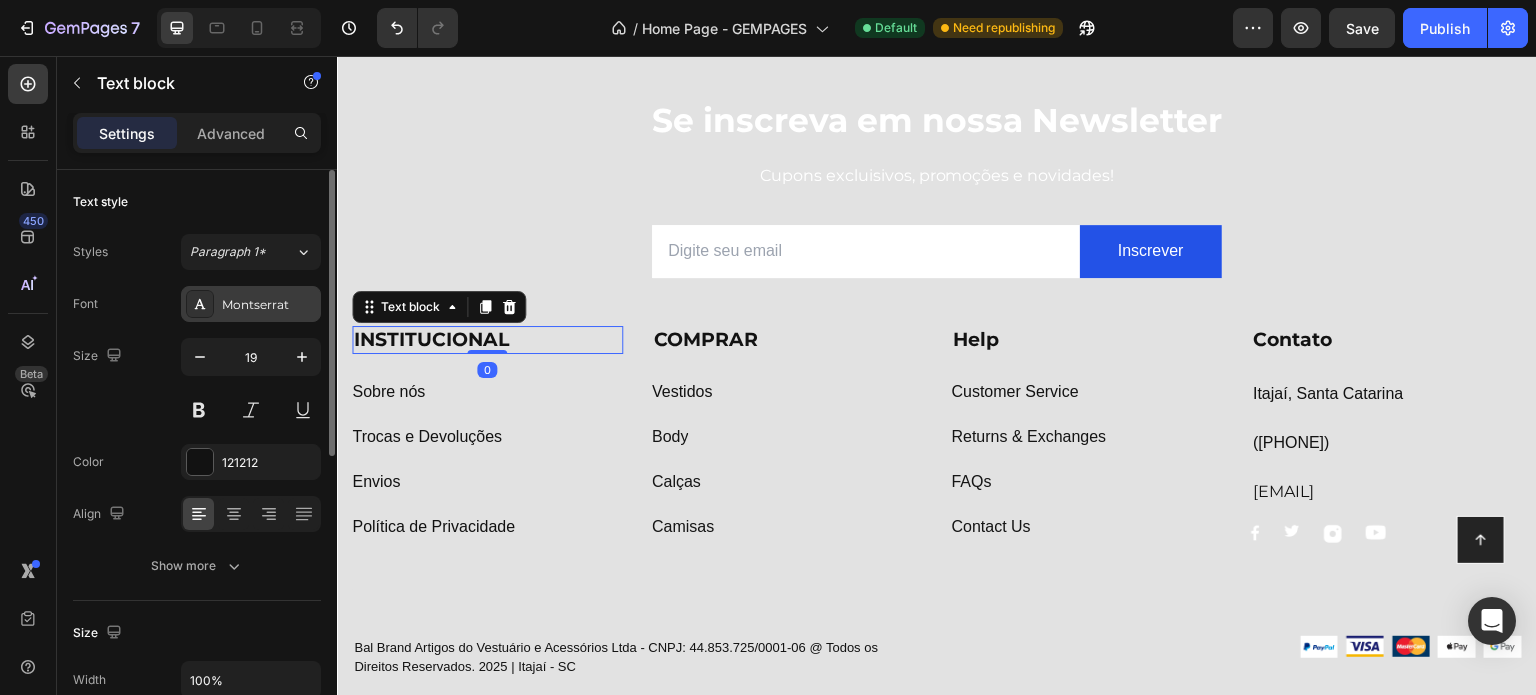 click on "Montserrat" at bounding box center [269, 305] 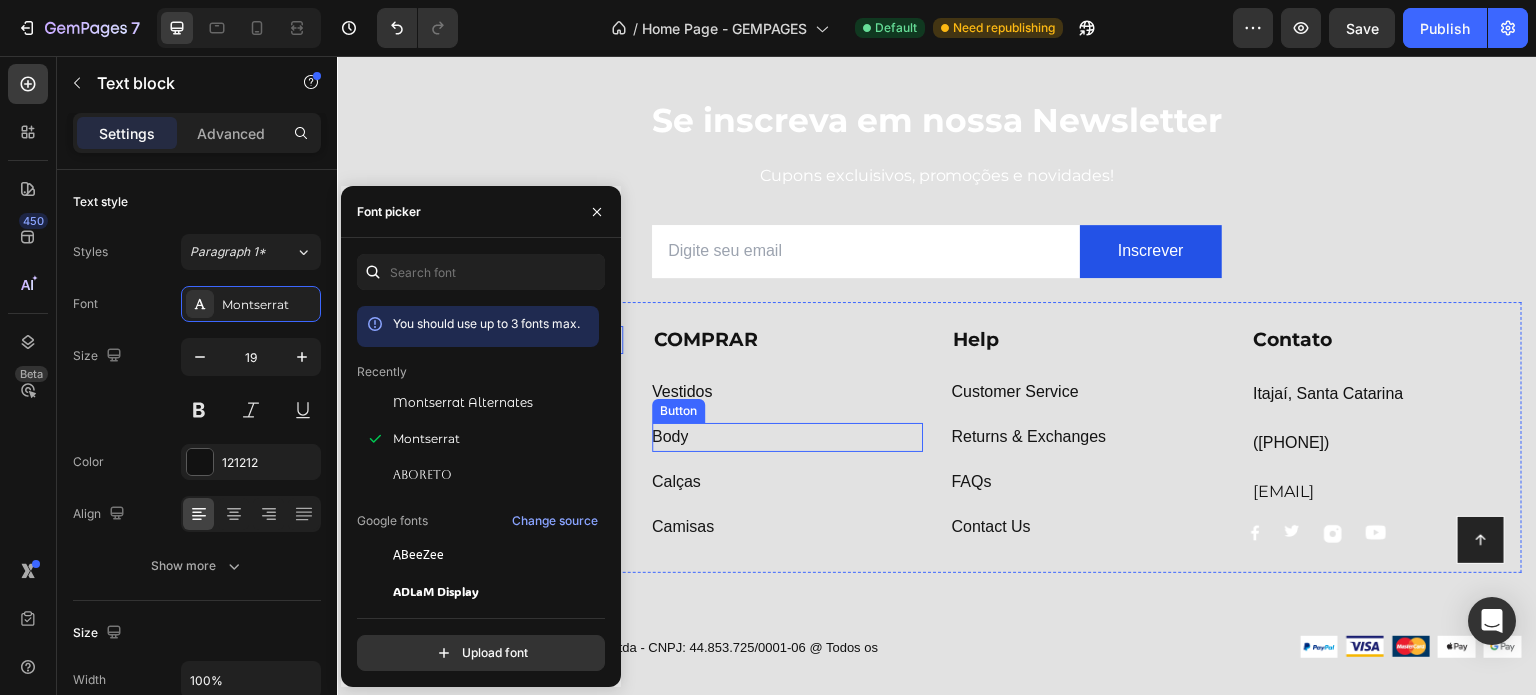 click on "Body Button" at bounding box center (787, 437) 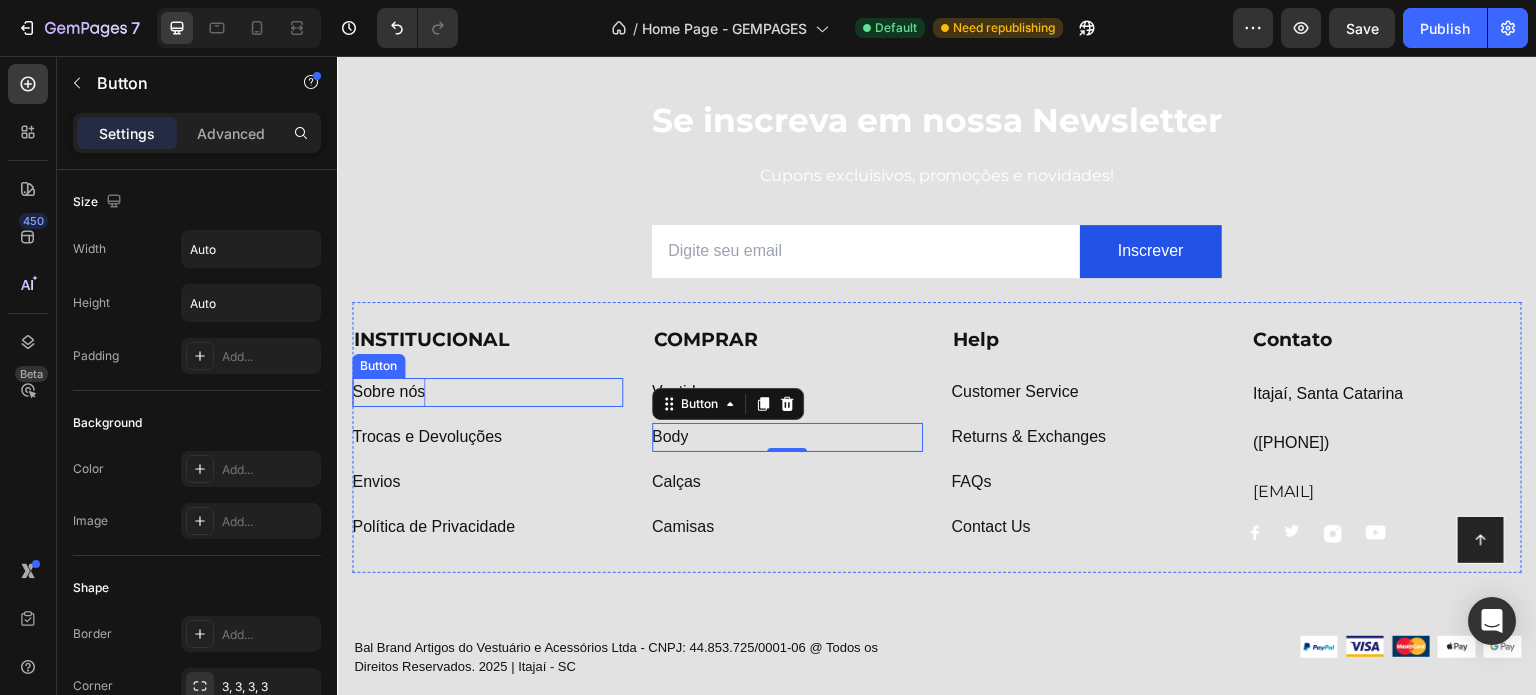 click on "Sobre nós" at bounding box center [388, 392] 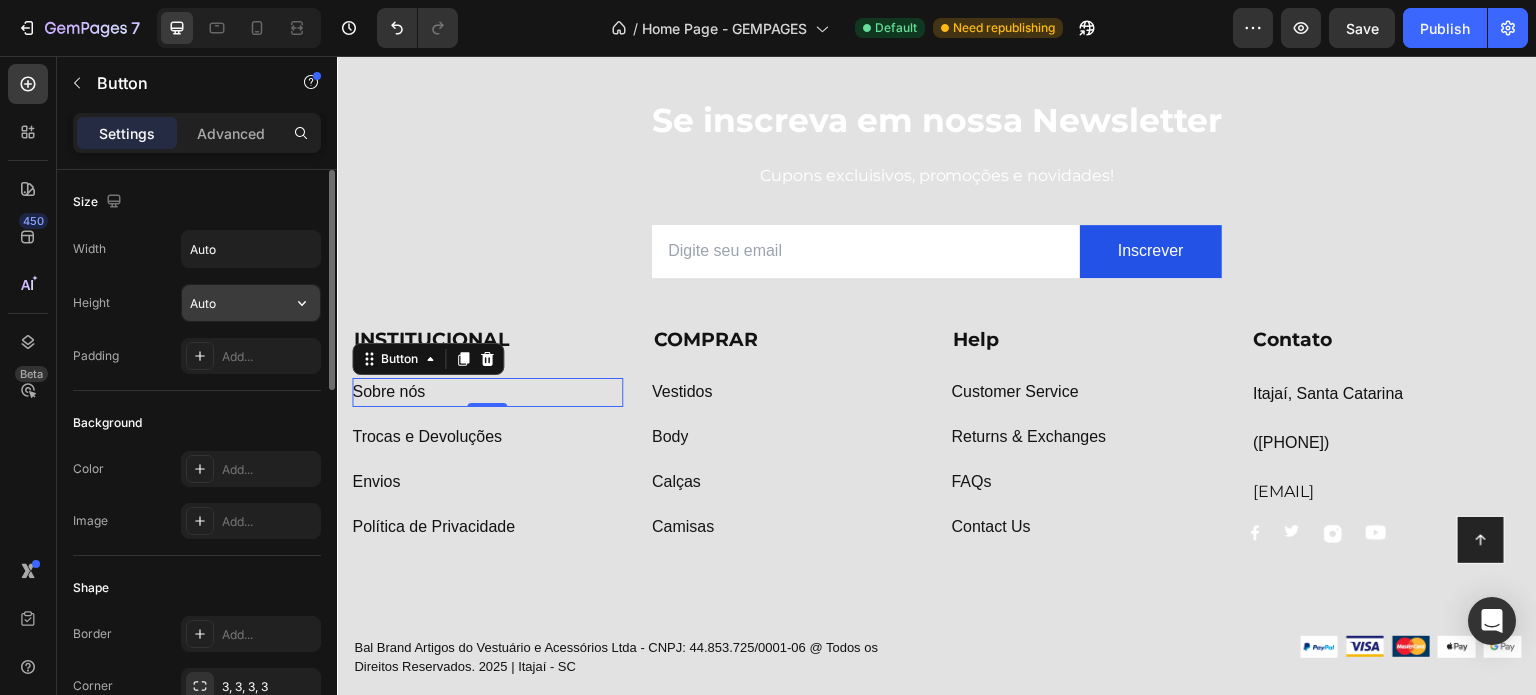 click on "Auto" at bounding box center [251, 303] 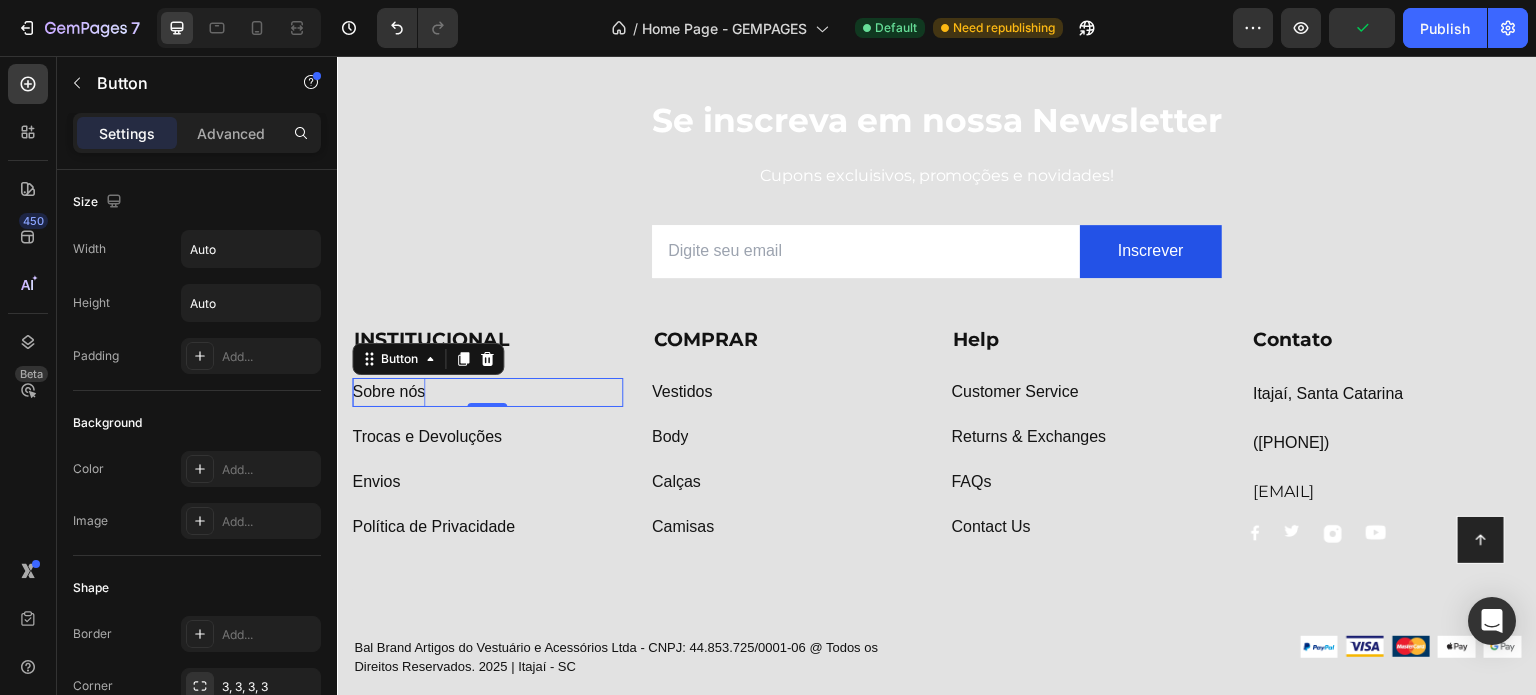click on "Sobre nós" at bounding box center [388, 392] 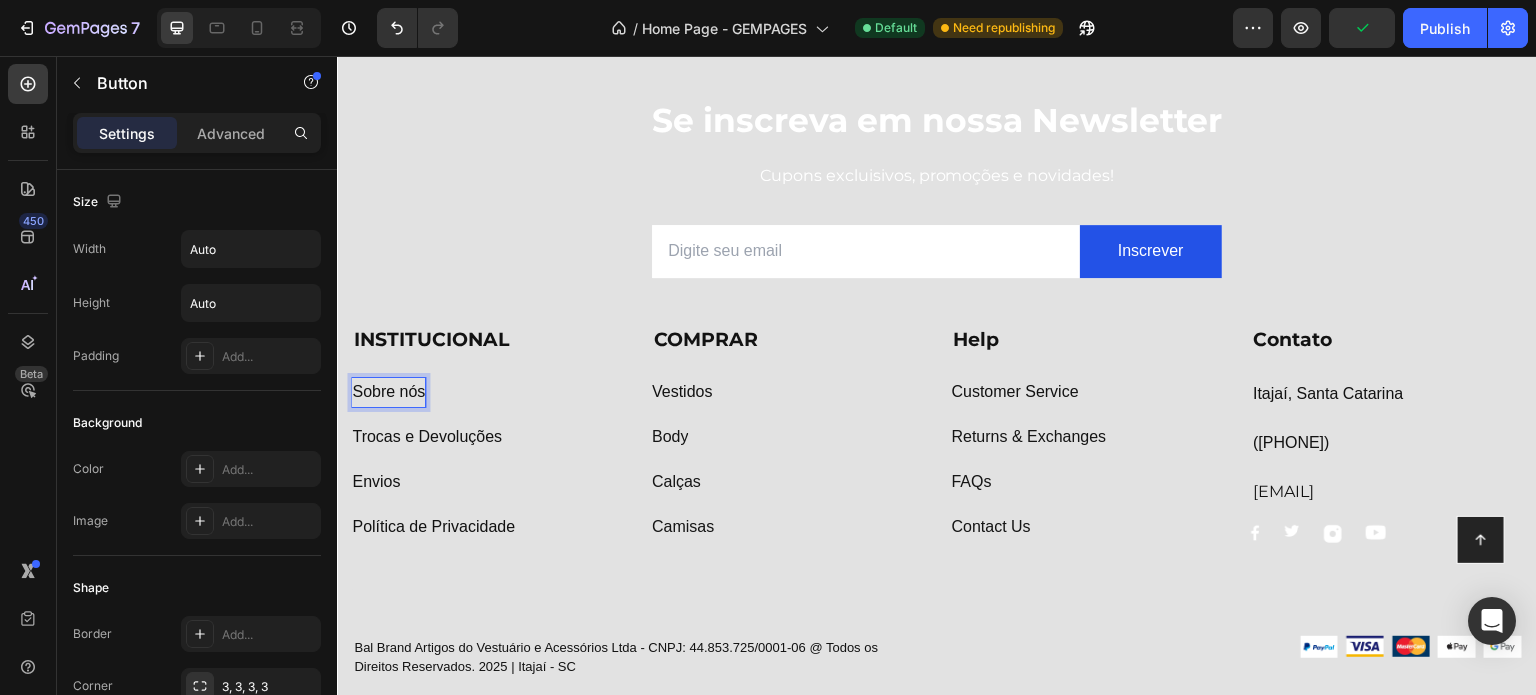 click on "Sobre nós" at bounding box center [388, 392] 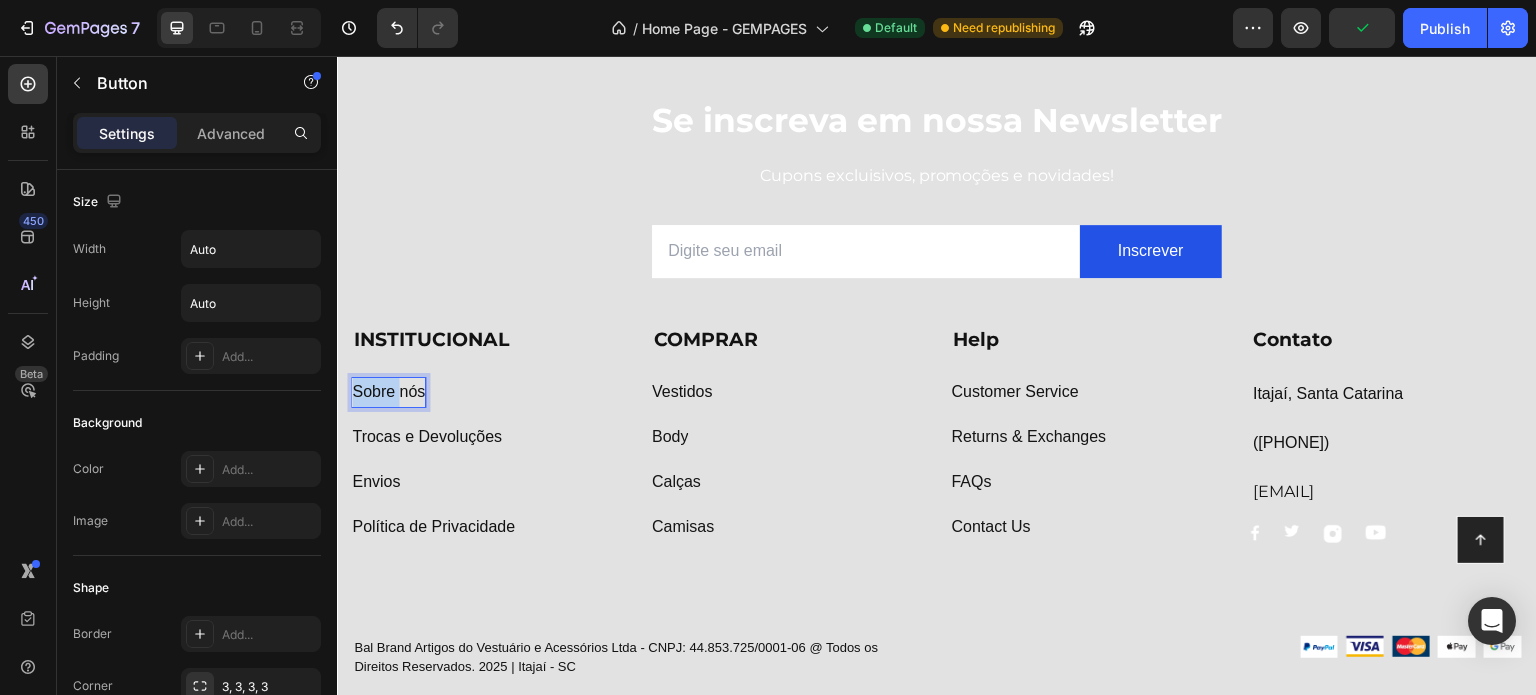 click on "Sobre nós" at bounding box center [388, 392] 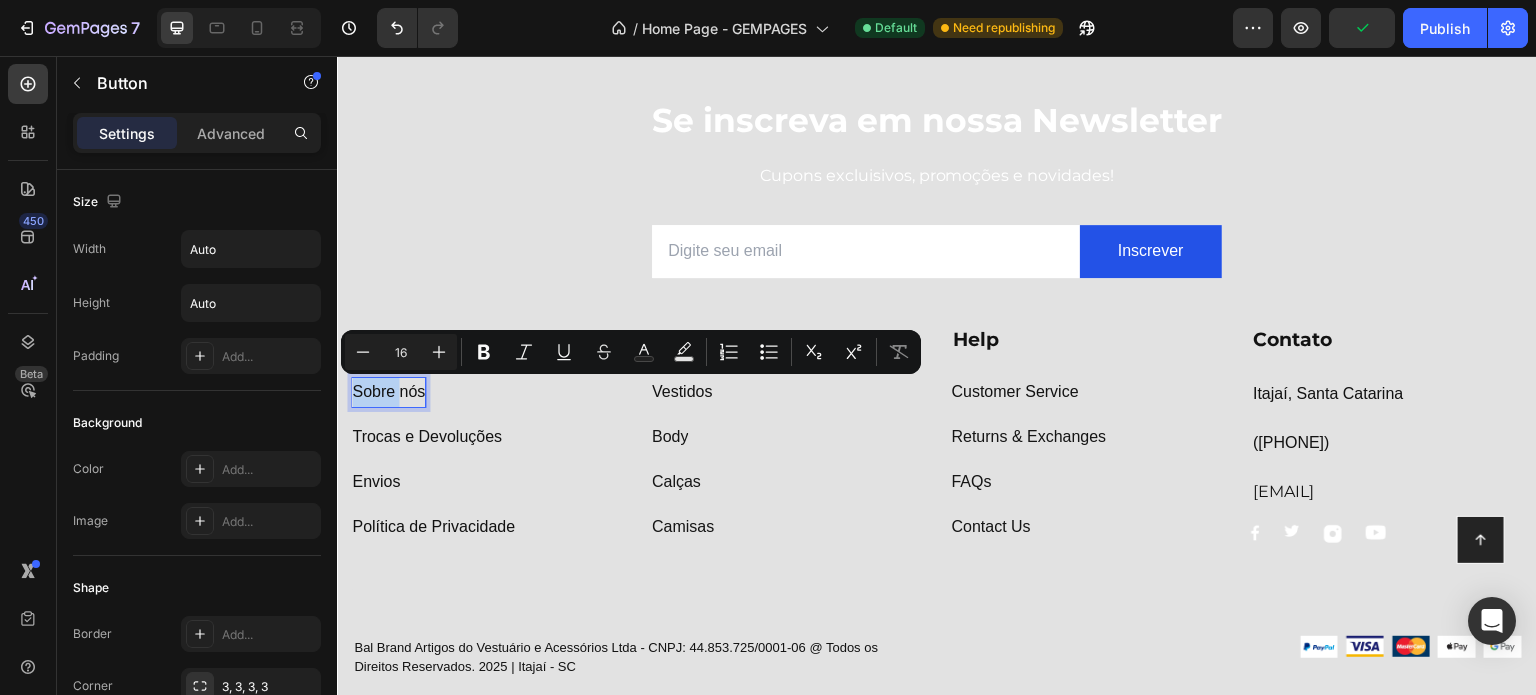 click on "Envios Button" at bounding box center (487, 474) 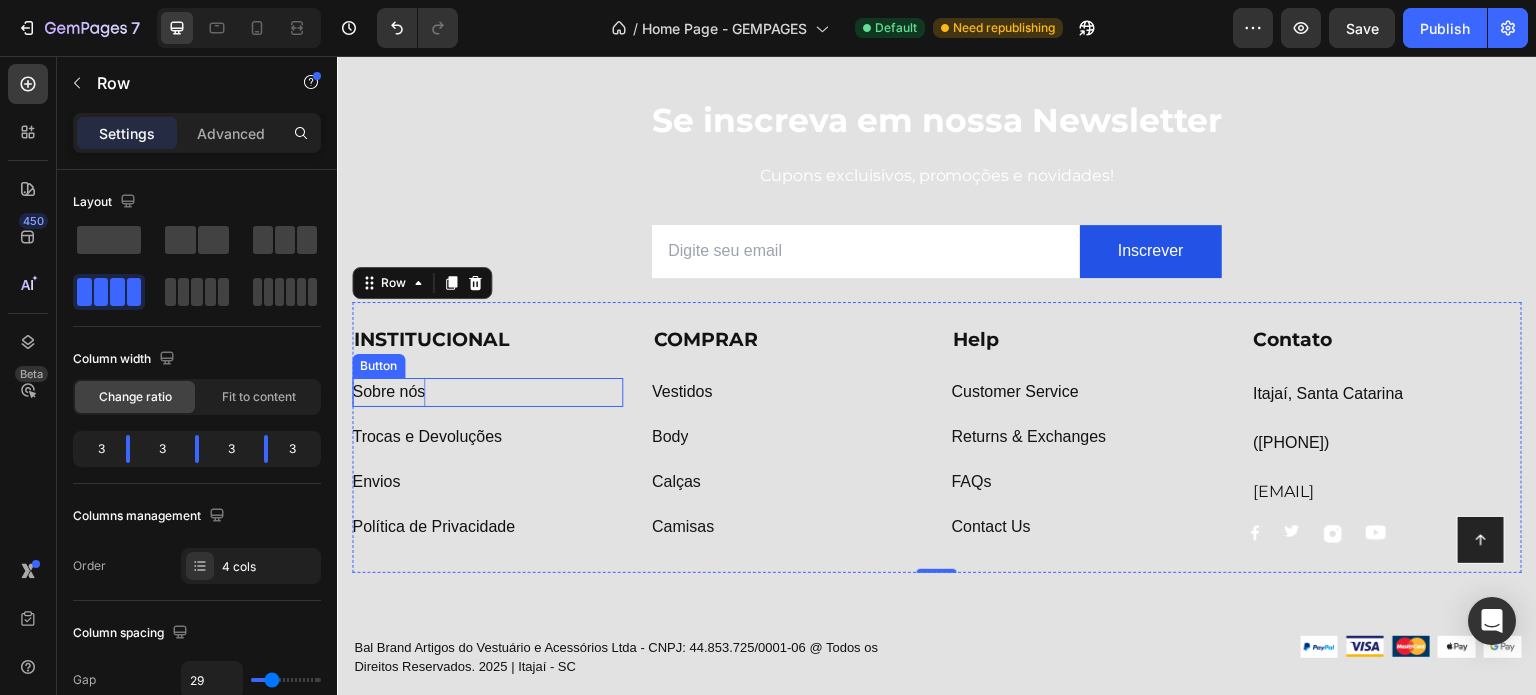 click on "Sobre nós" at bounding box center (388, 392) 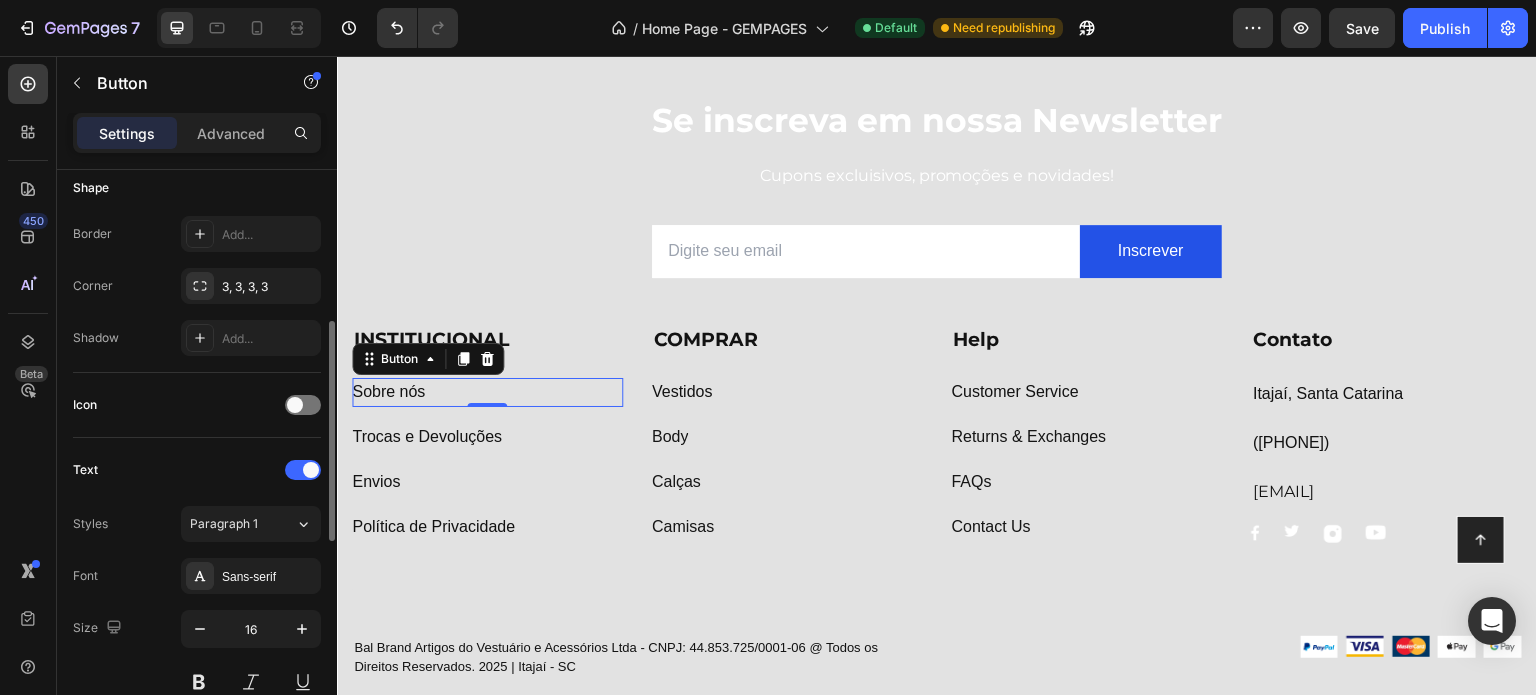 scroll, scrollTop: 600, scrollLeft: 0, axis: vertical 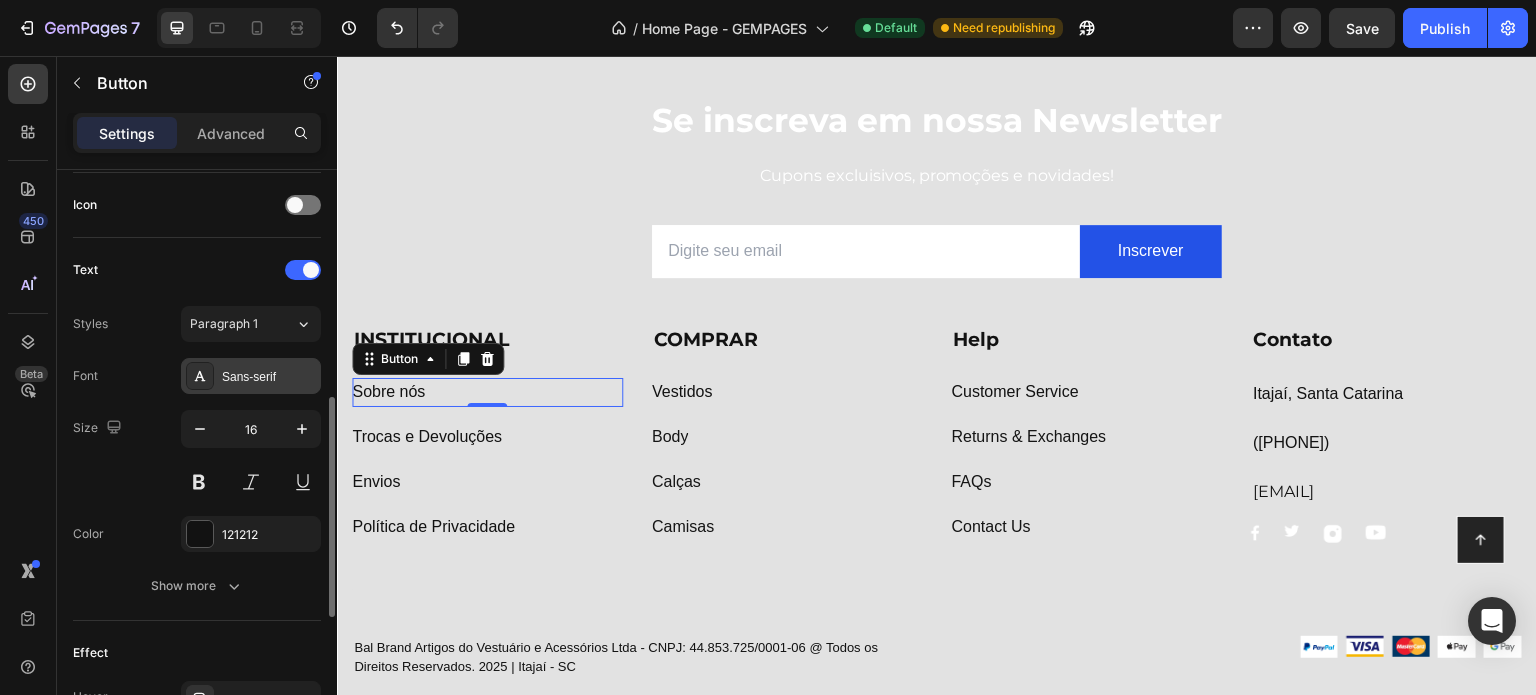 click on "Sans-serif" at bounding box center (269, 377) 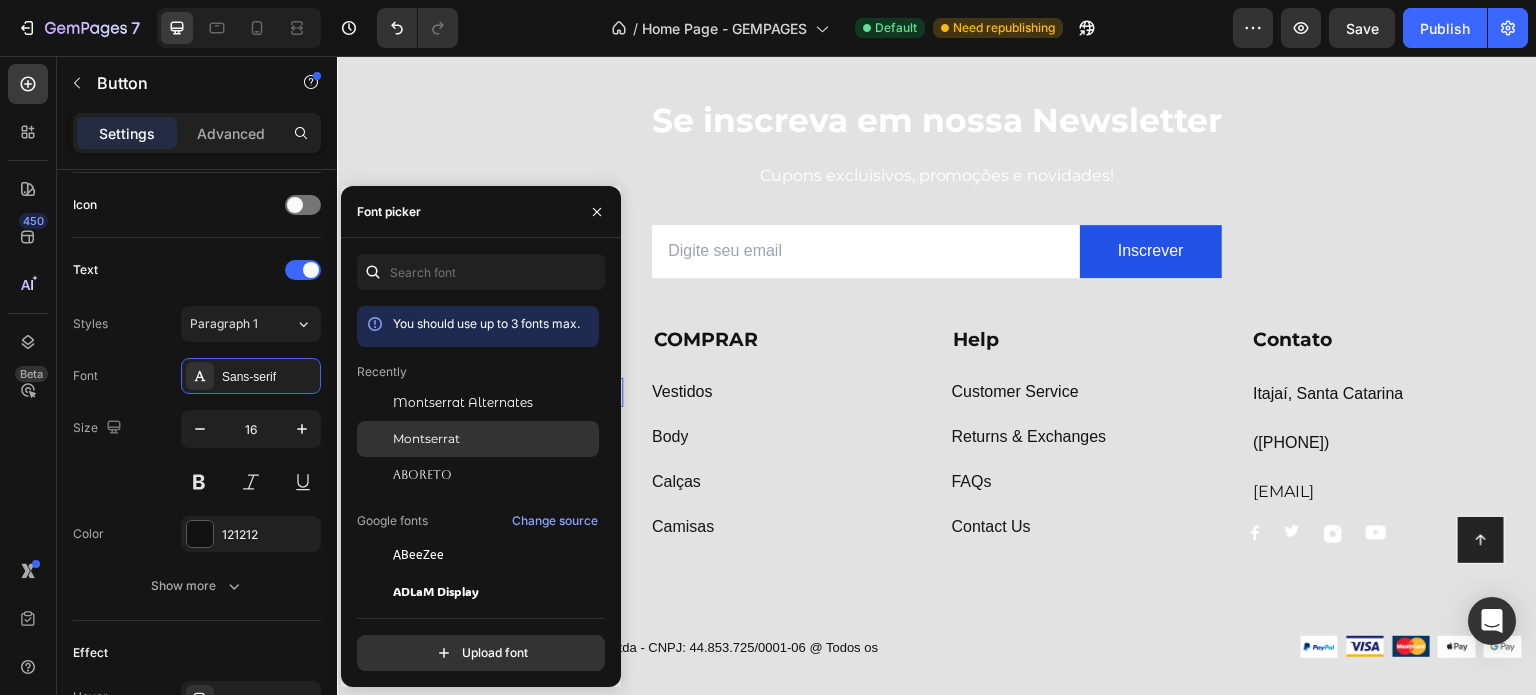 click on "Montserrat" at bounding box center [426, 439] 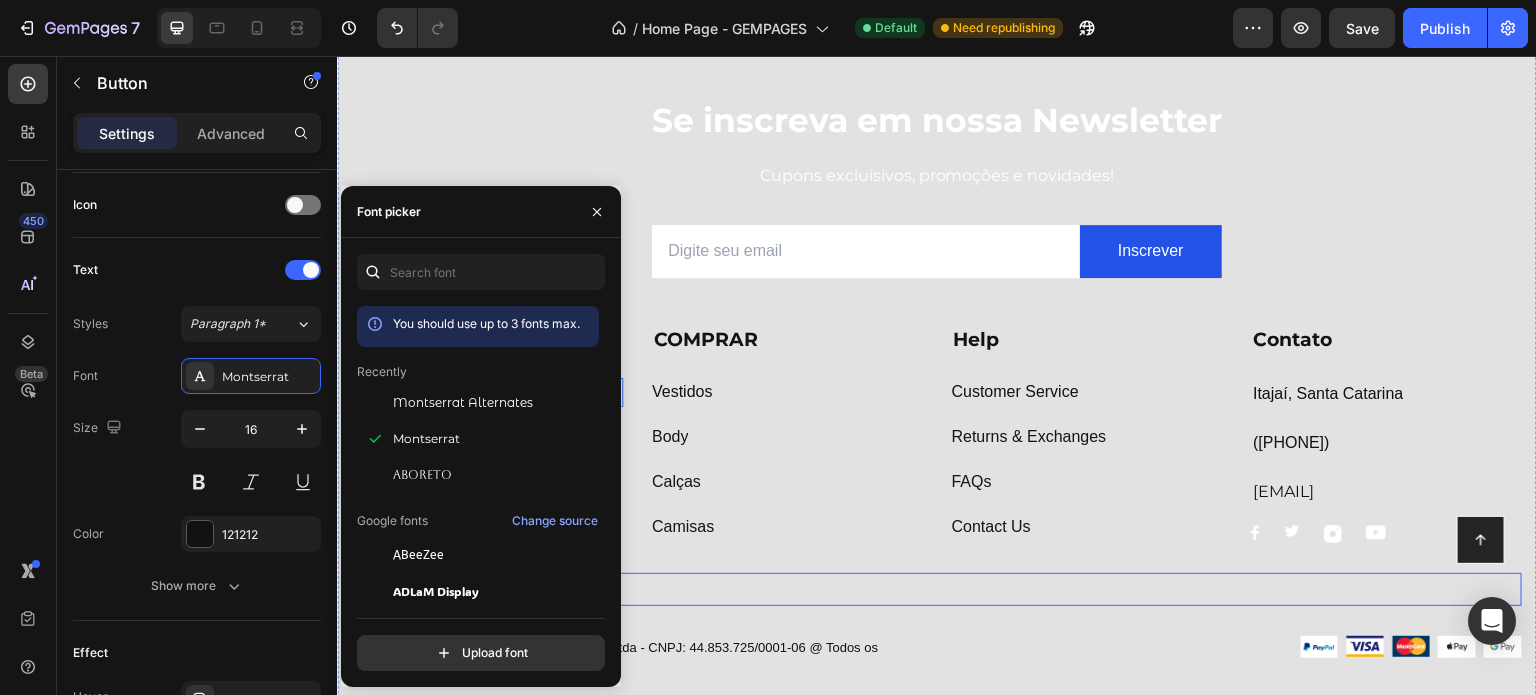 click on "Title Line" at bounding box center [937, 589] 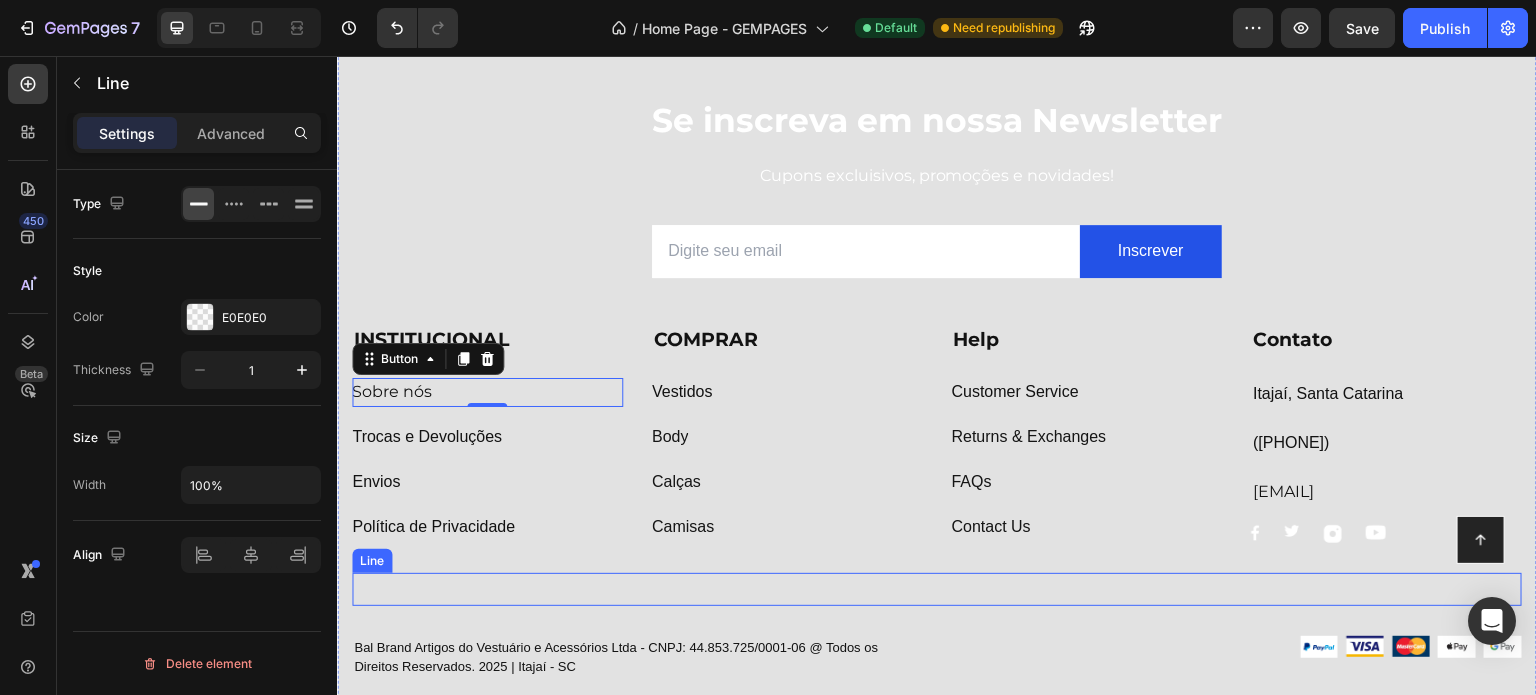 scroll, scrollTop: 0, scrollLeft: 0, axis: both 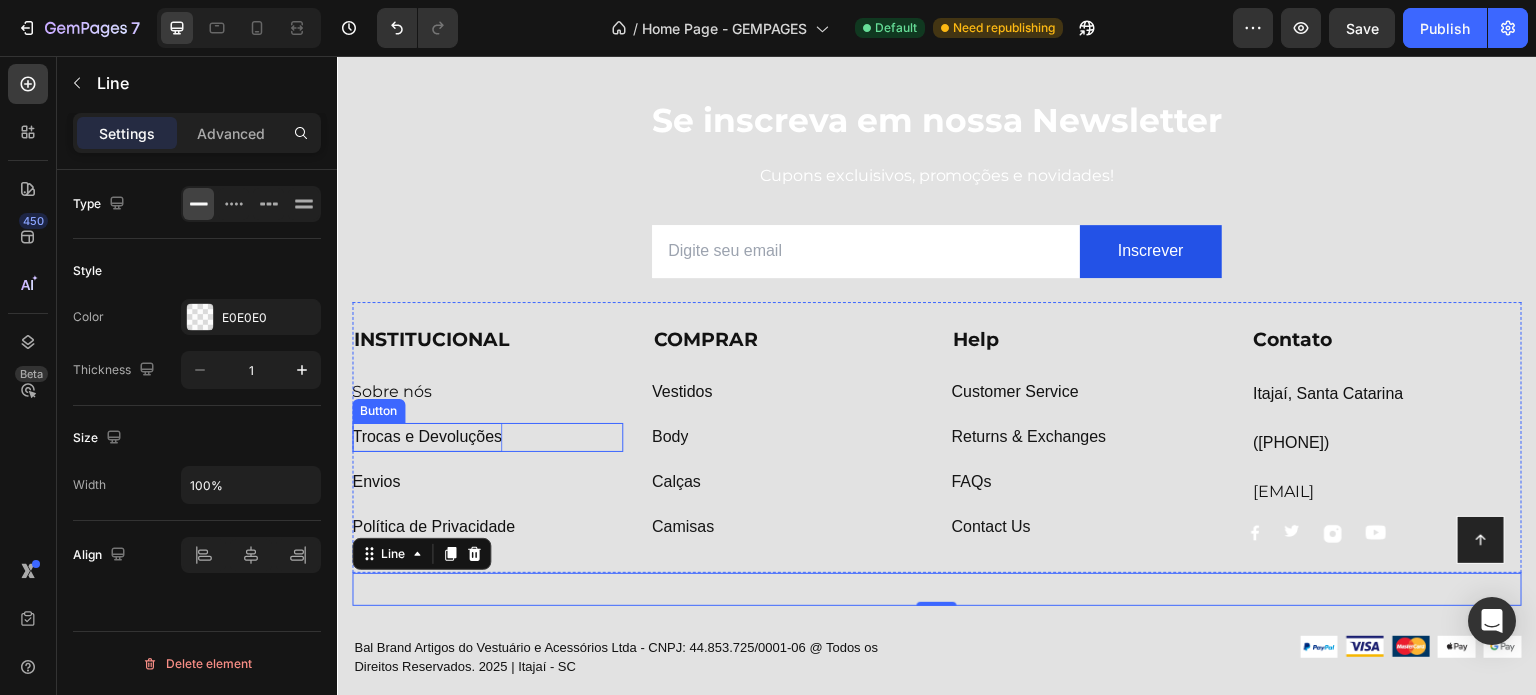 click on "Trocas e Devoluções" at bounding box center [427, 437] 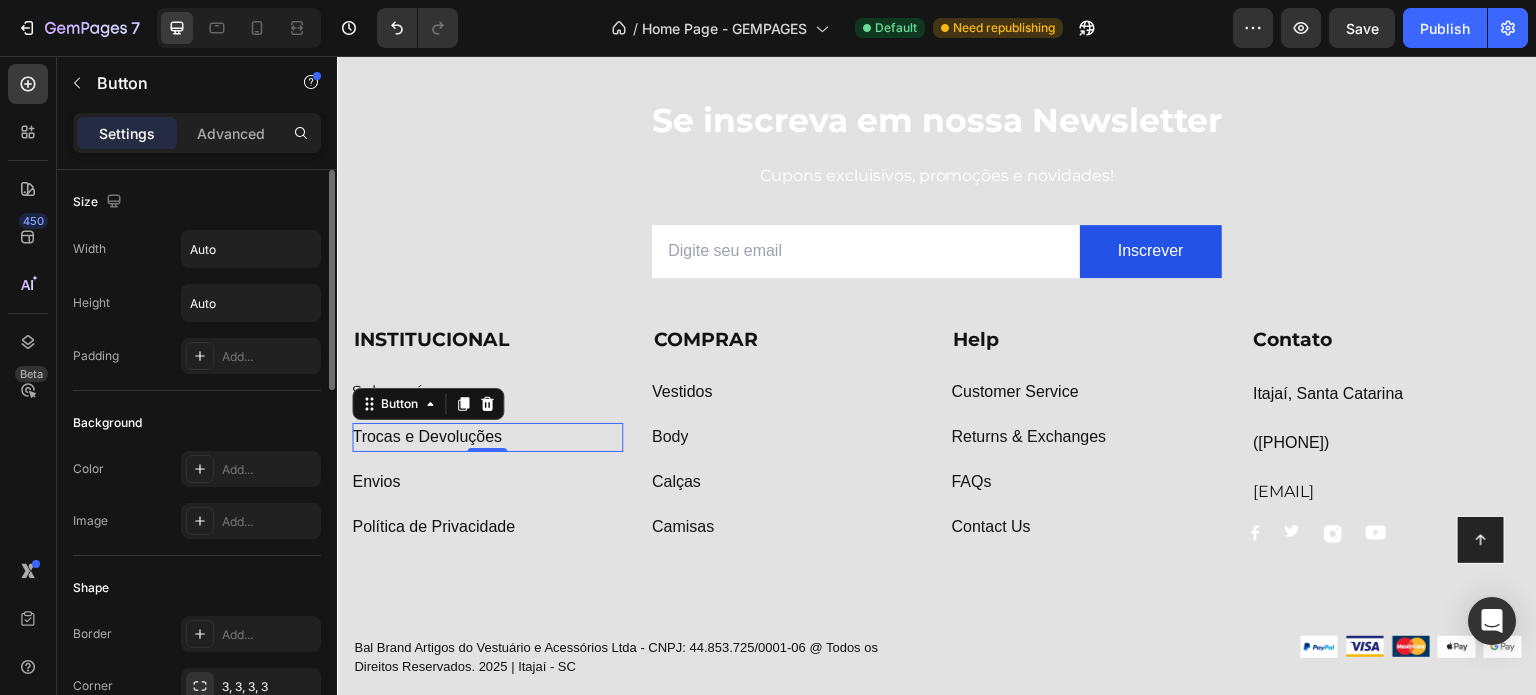 scroll, scrollTop: 500, scrollLeft: 0, axis: vertical 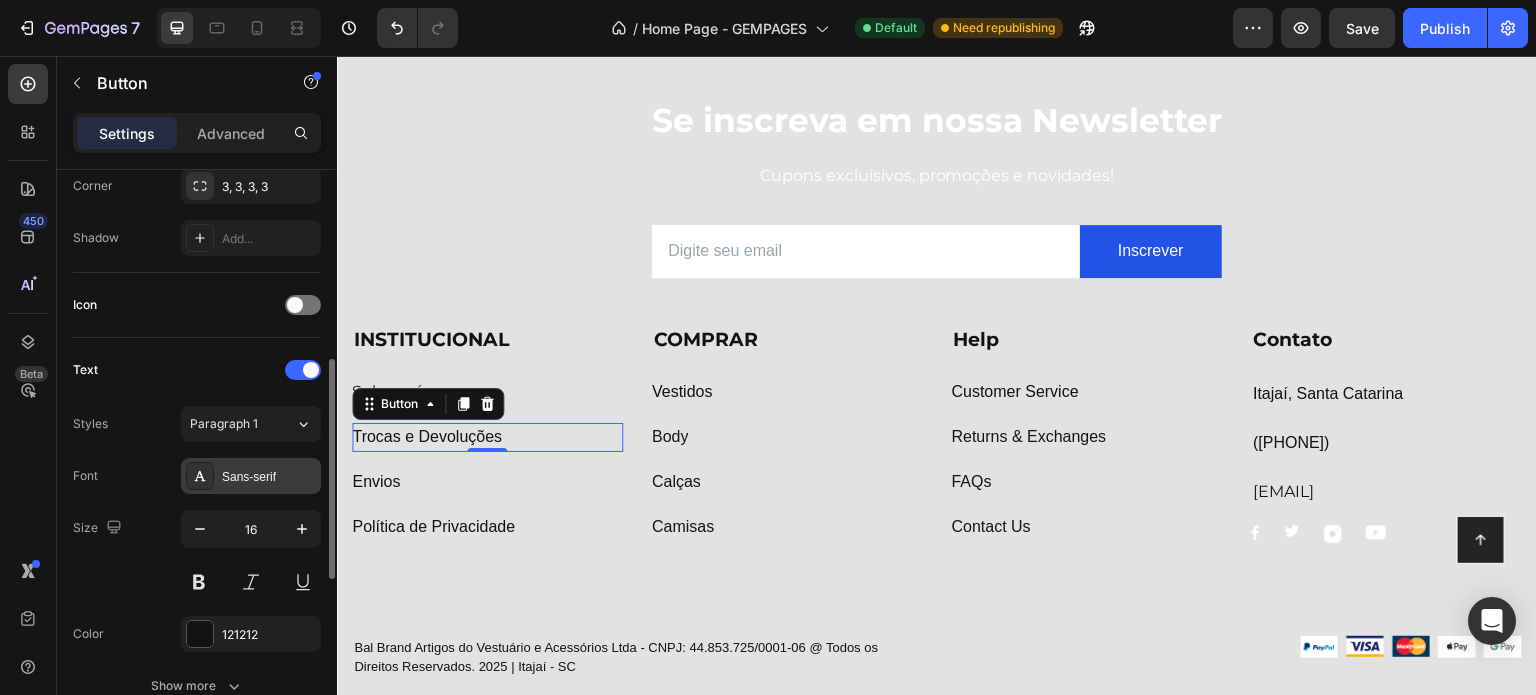click on "Sans-serif" at bounding box center [269, 477] 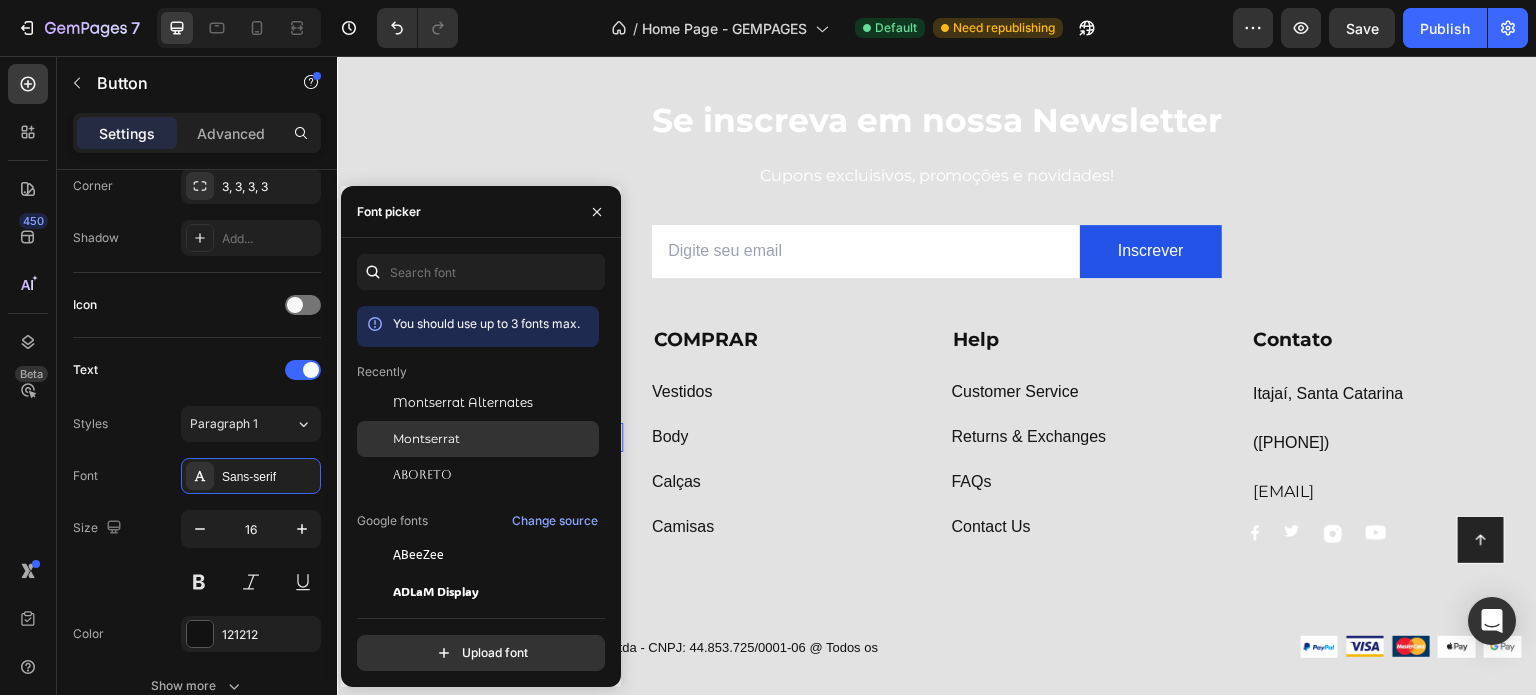 click on "Montserrat" 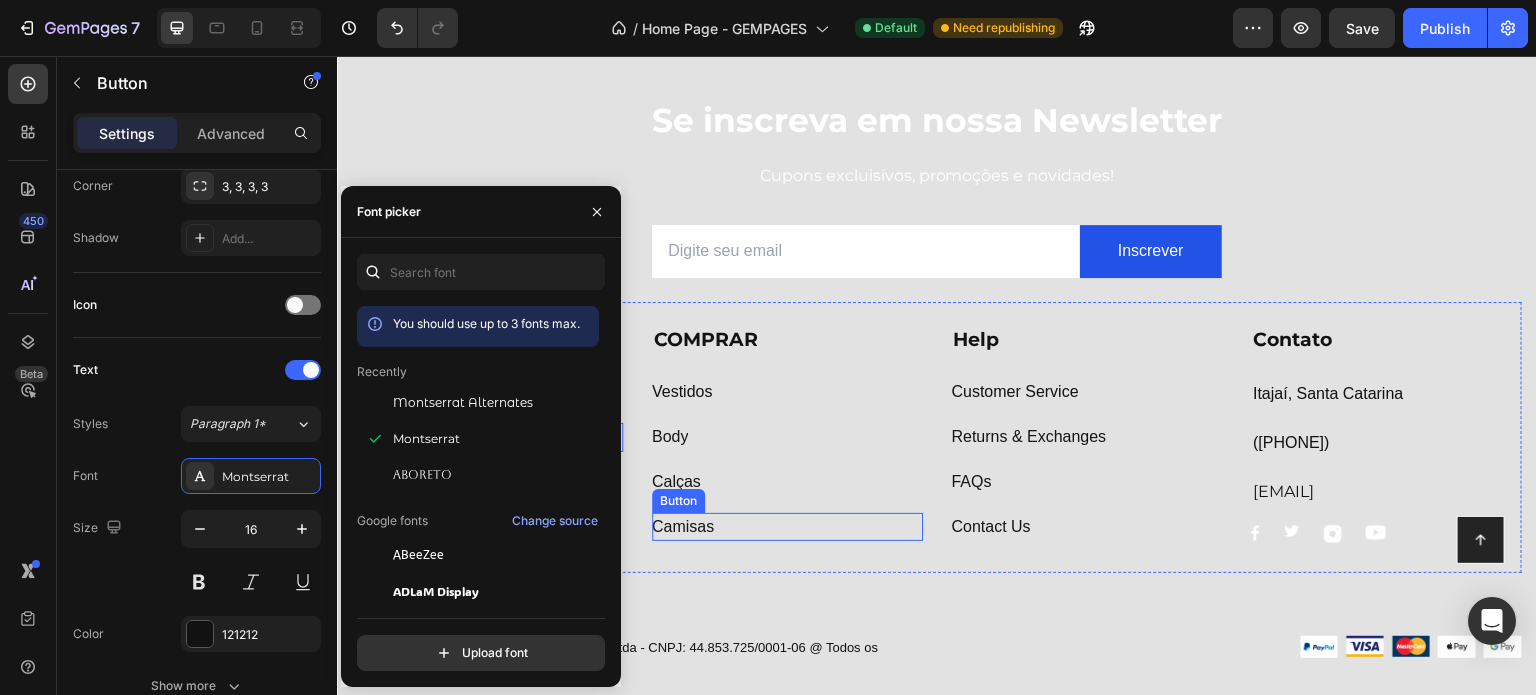 click on "Camisas Button" at bounding box center [787, 527] 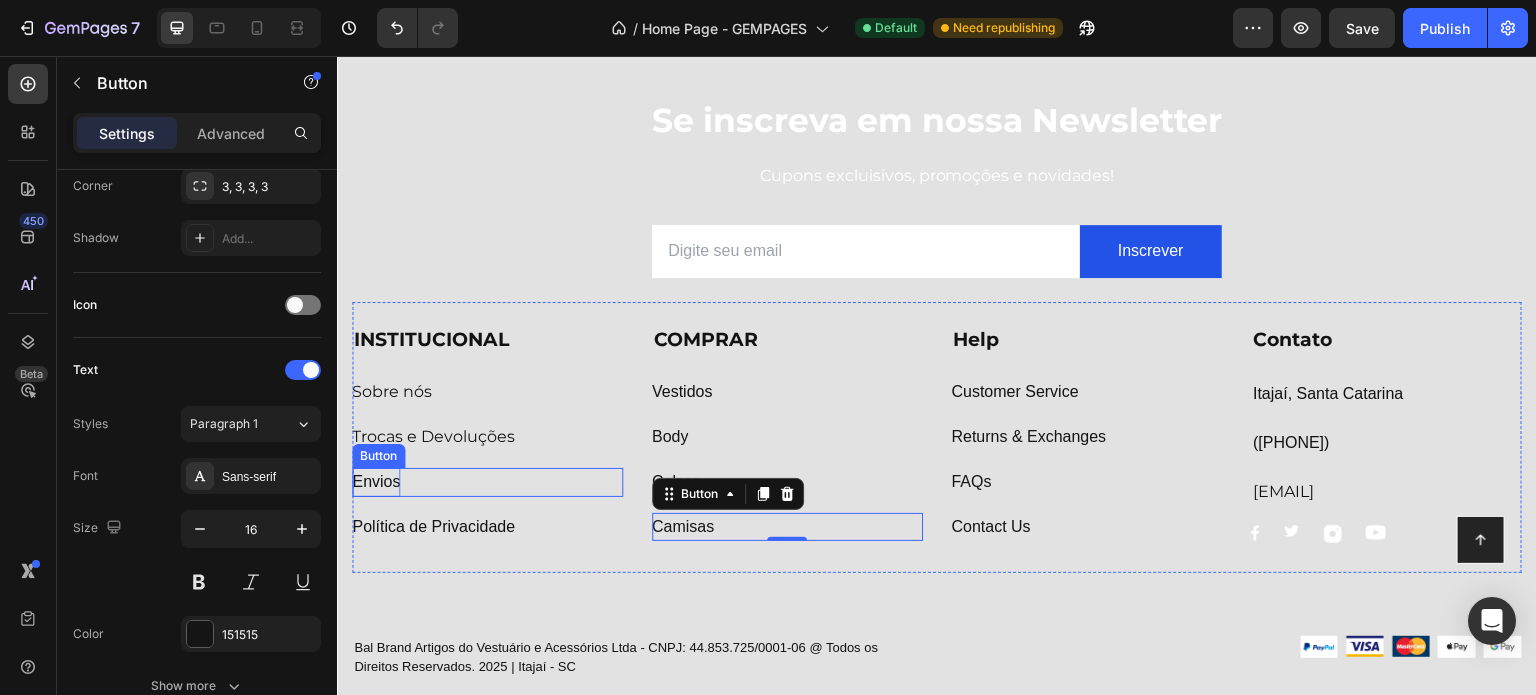 click on "Envios" at bounding box center (376, 482) 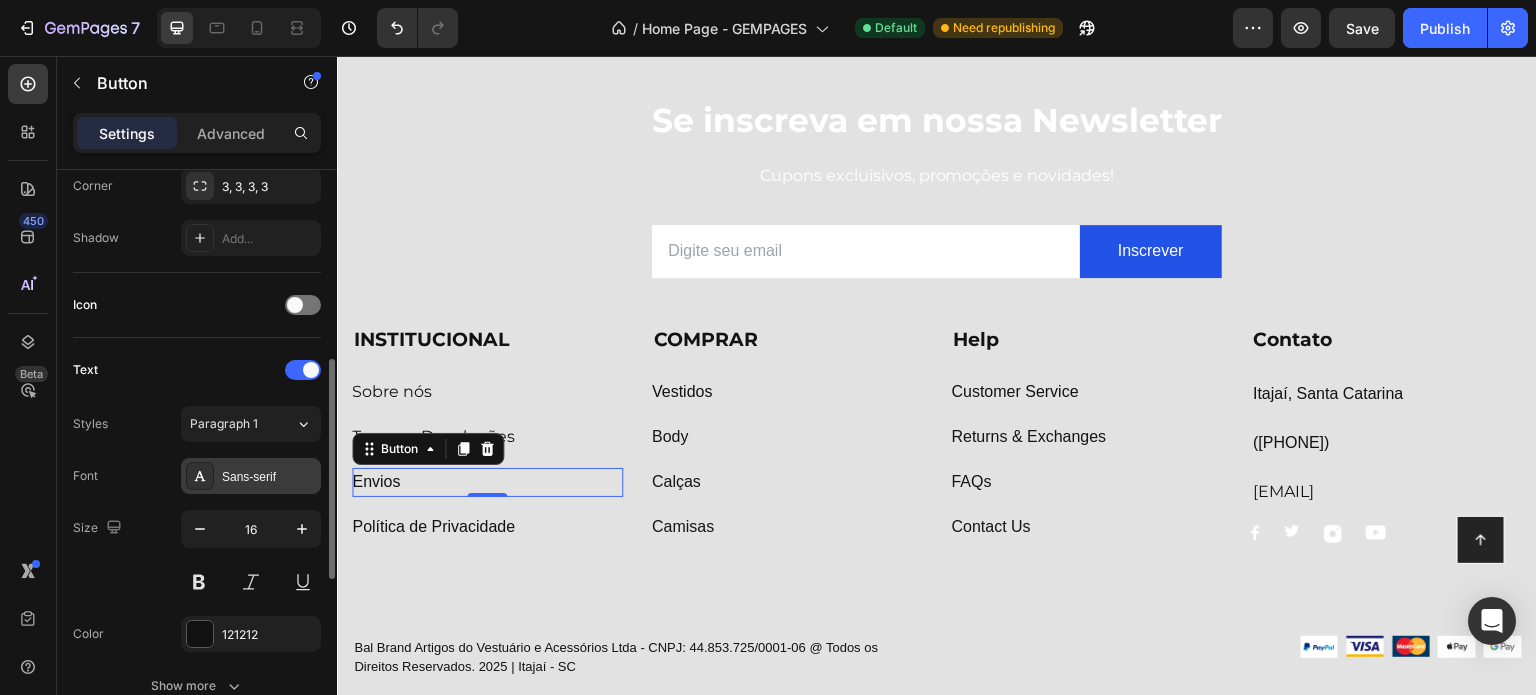drag, startPoint x: 253, startPoint y: 470, endPoint x: 264, endPoint y: 466, distance: 11.7046995 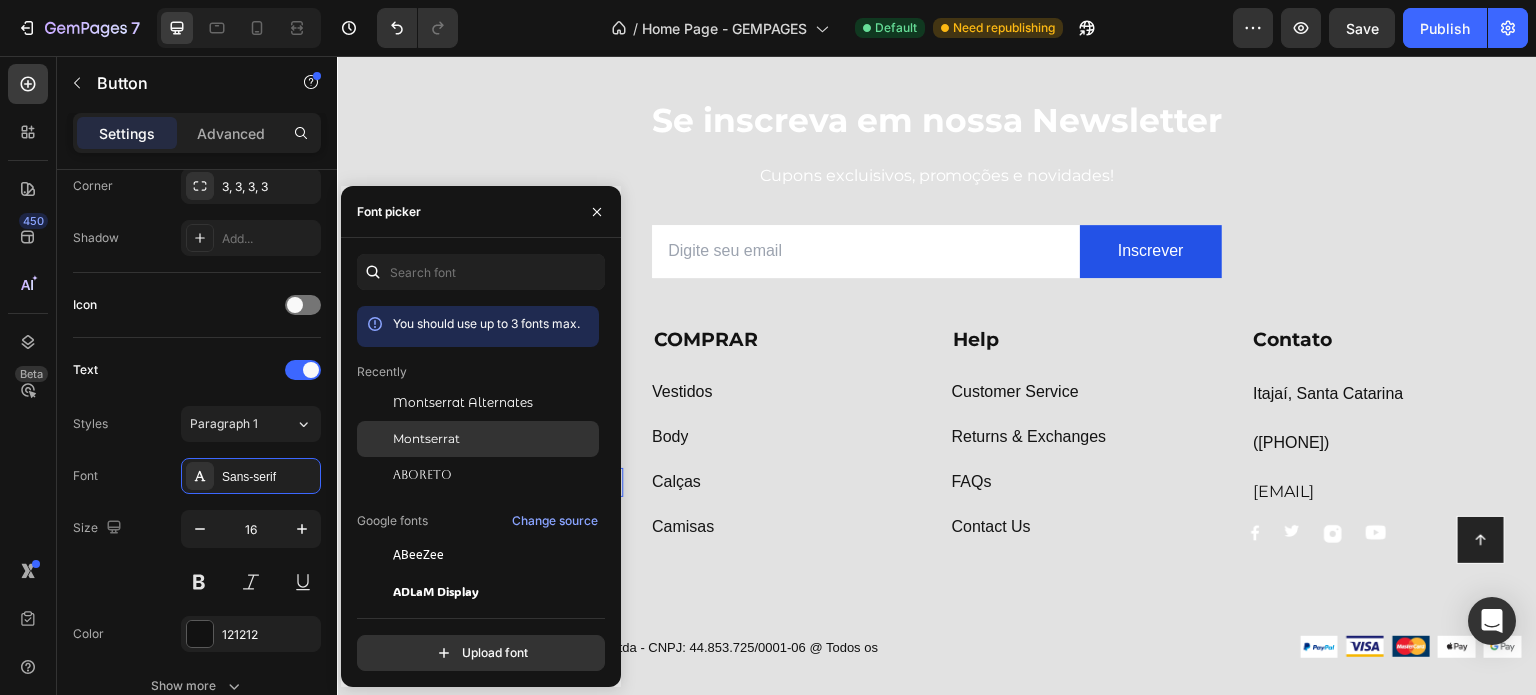 click on "Montserrat" at bounding box center [426, 439] 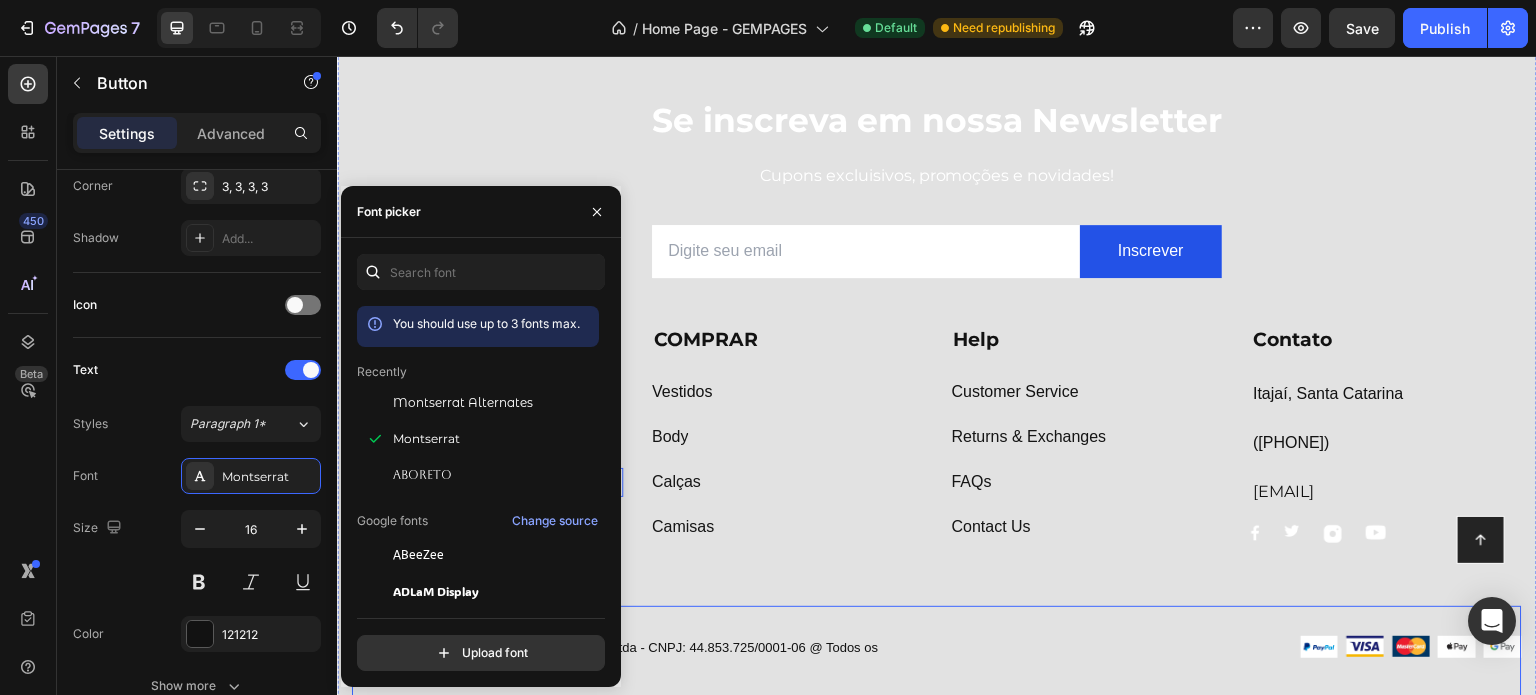 click on "Bal Brand Artigos do Vestuário e Acessórios Ltda - CNPJ: 44.853.725/0001-06 @ Todos os Direitos Reservados. 2025 | [CITY] - [STATE] Text block Image Image Image Image Image Row Row" at bounding box center (937, 657) 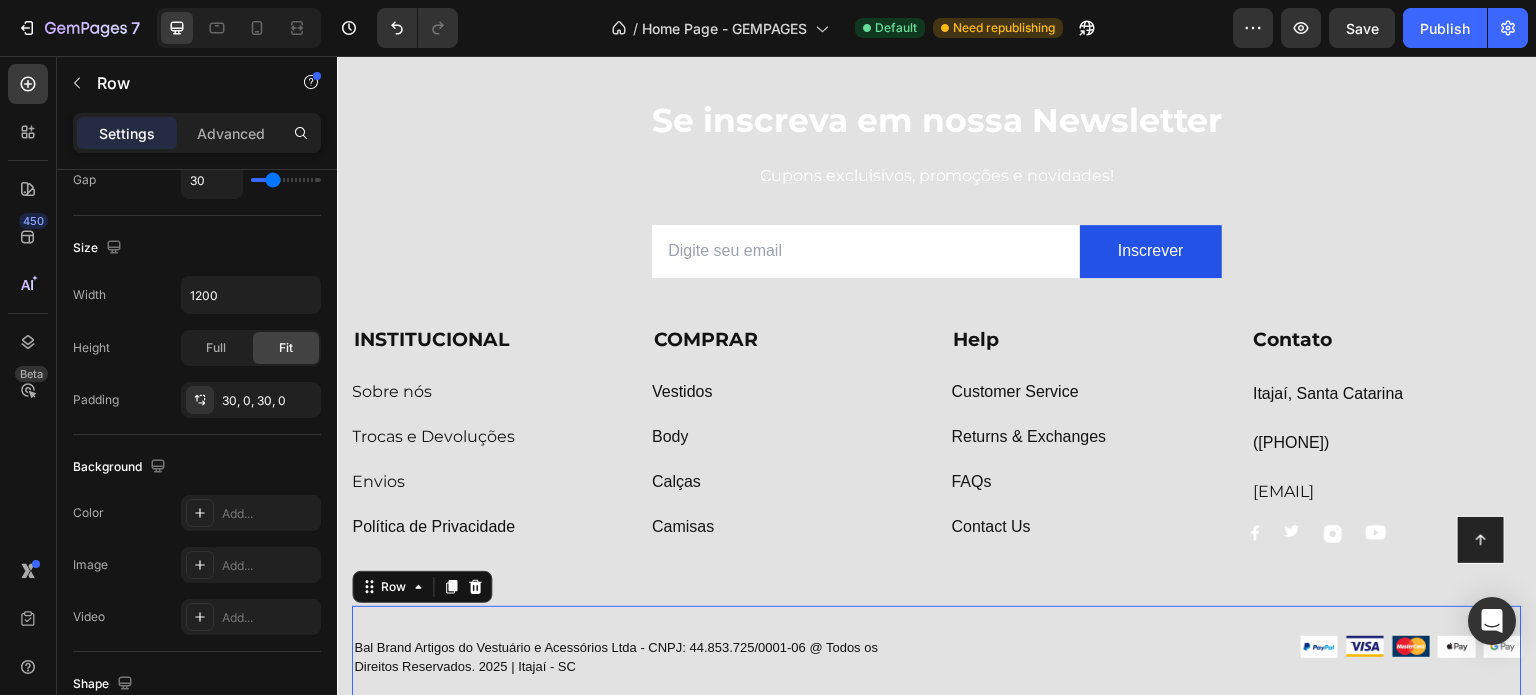 scroll, scrollTop: 0, scrollLeft: 0, axis: both 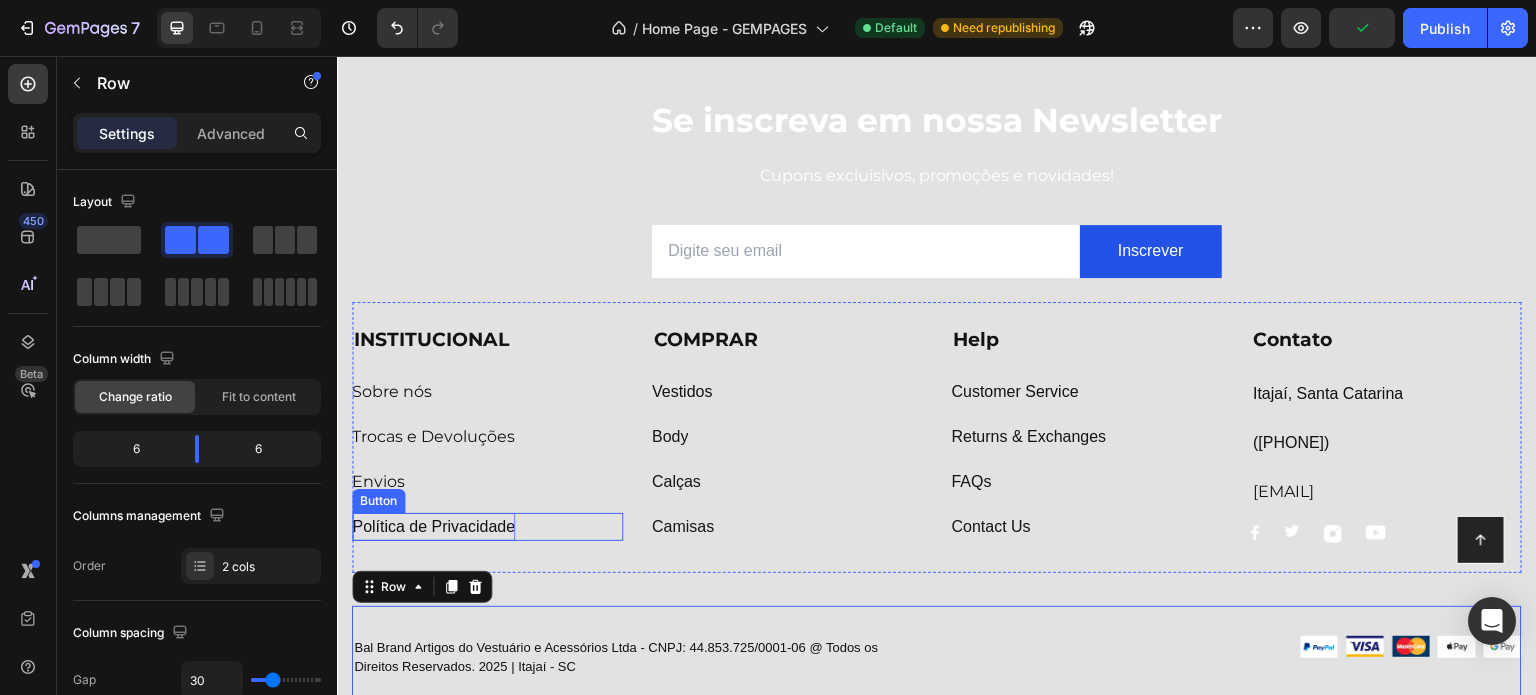 click on "Política de Privacidade" at bounding box center (433, 527) 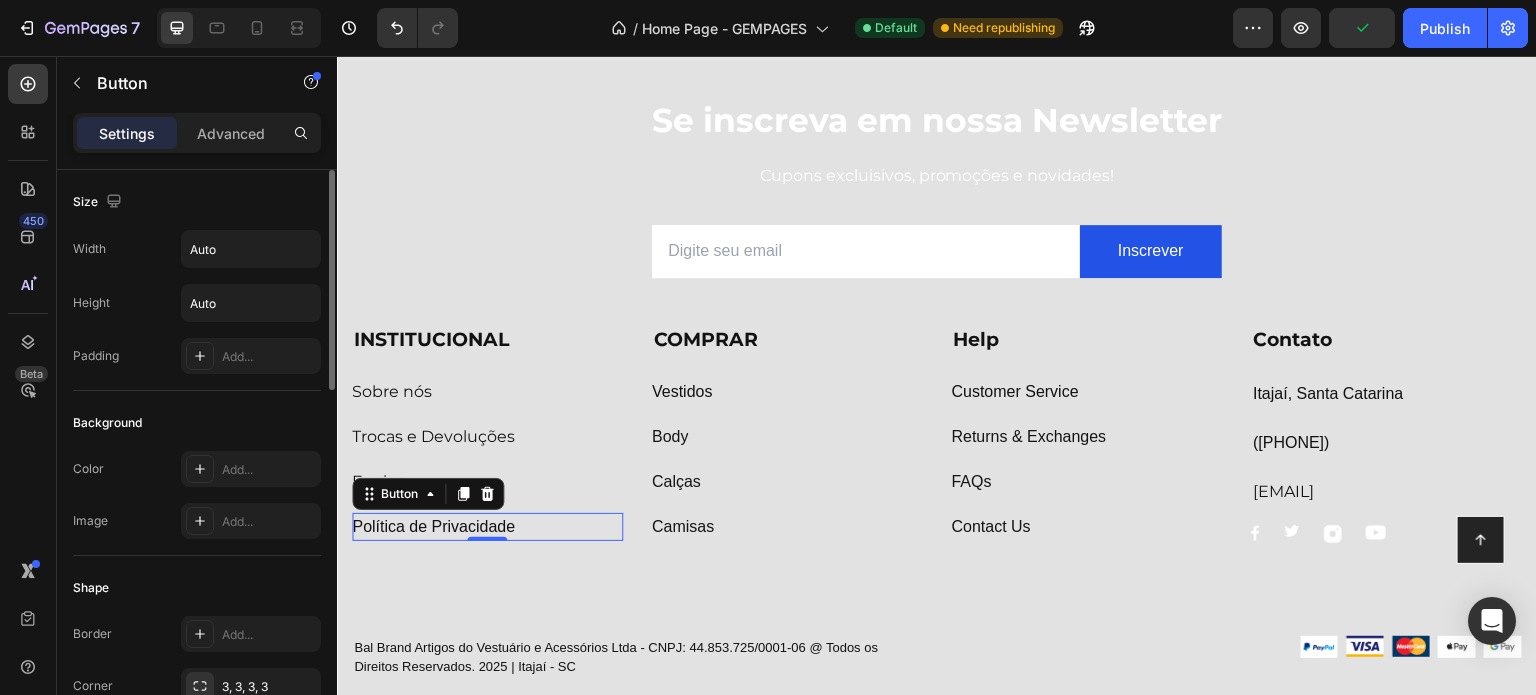 scroll, scrollTop: 600, scrollLeft: 0, axis: vertical 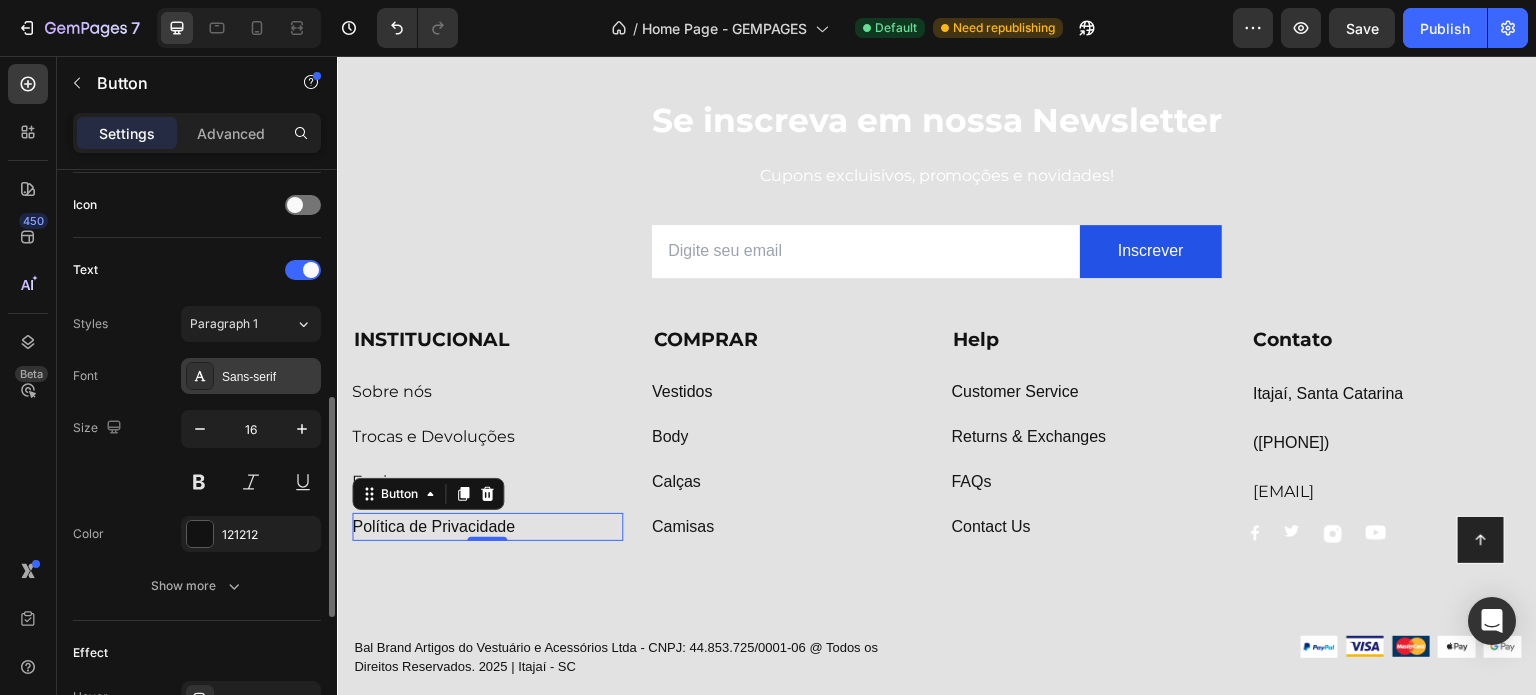 click on "Sans-serif" at bounding box center (269, 377) 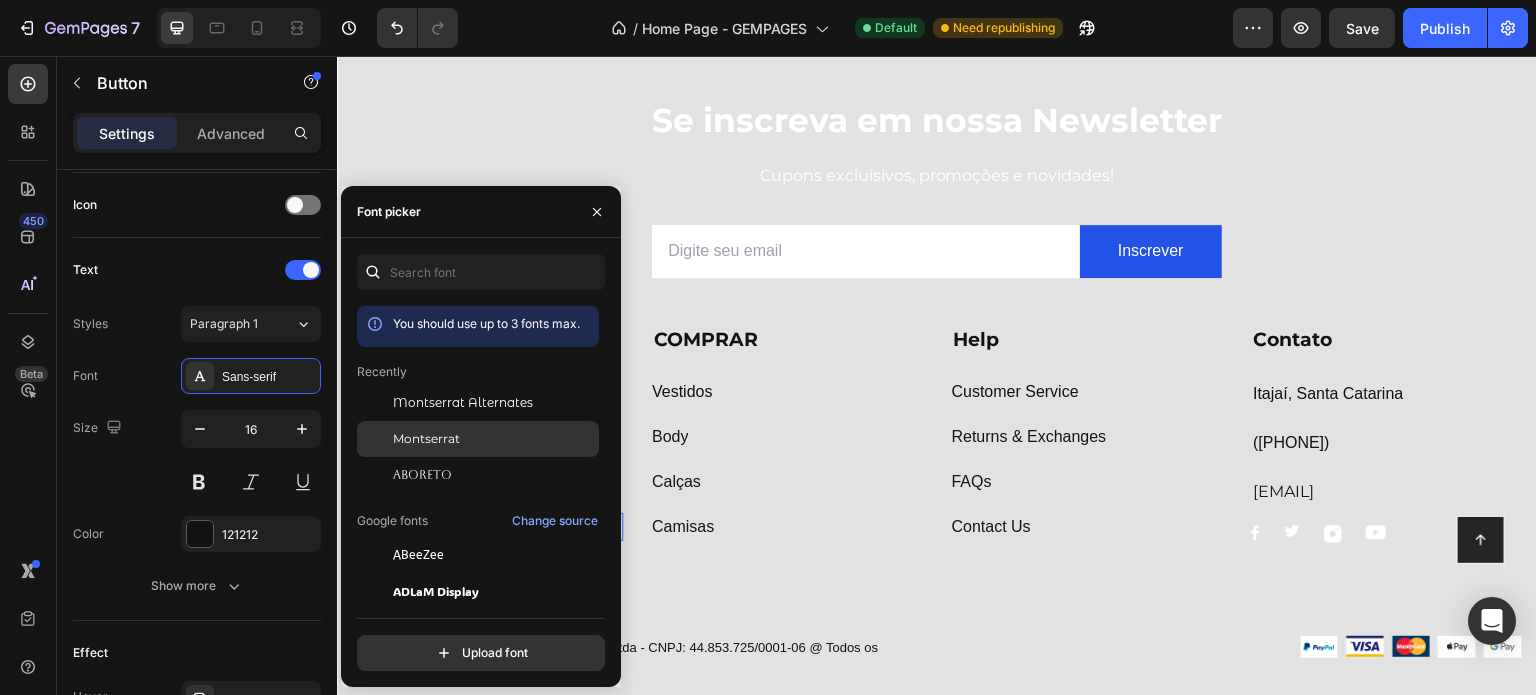 click on "Montserrat" at bounding box center (426, 439) 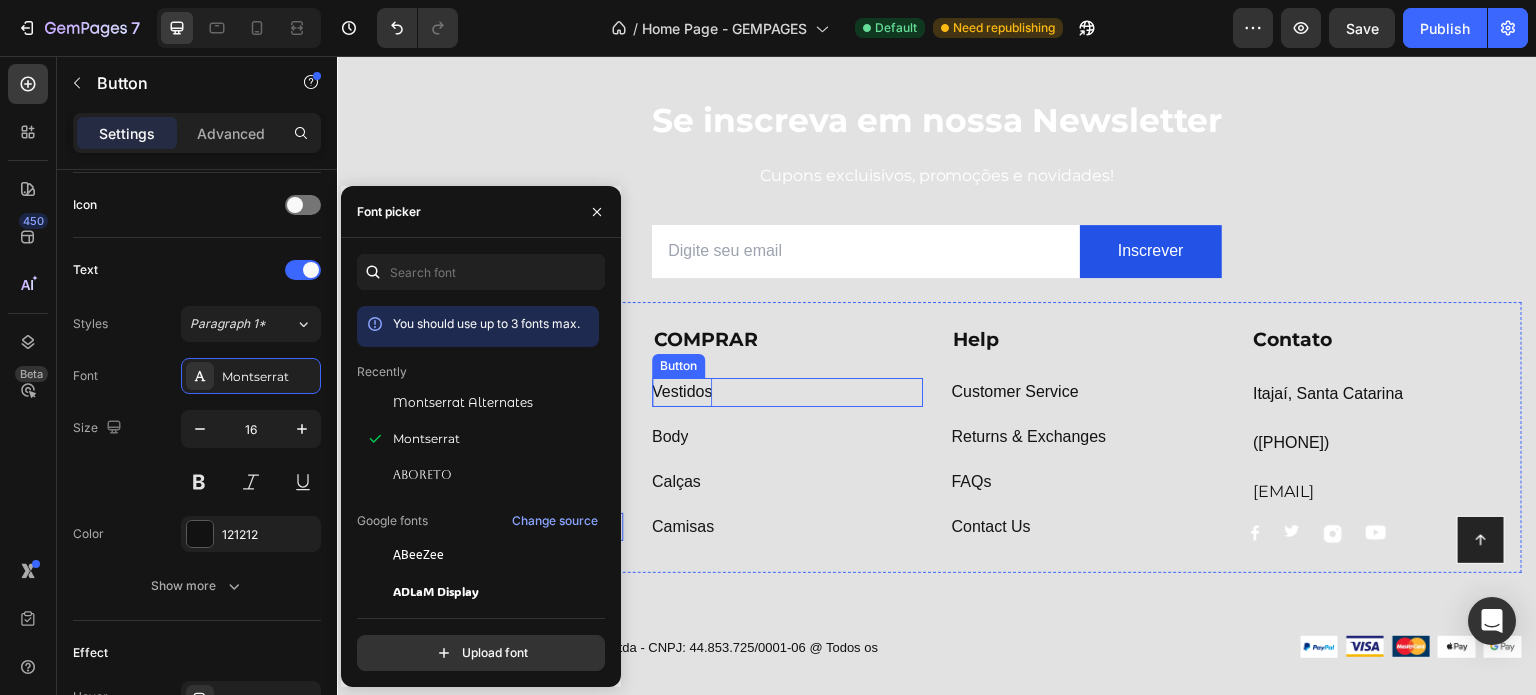 click on "Vestidos" at bounding box center [682, 392] 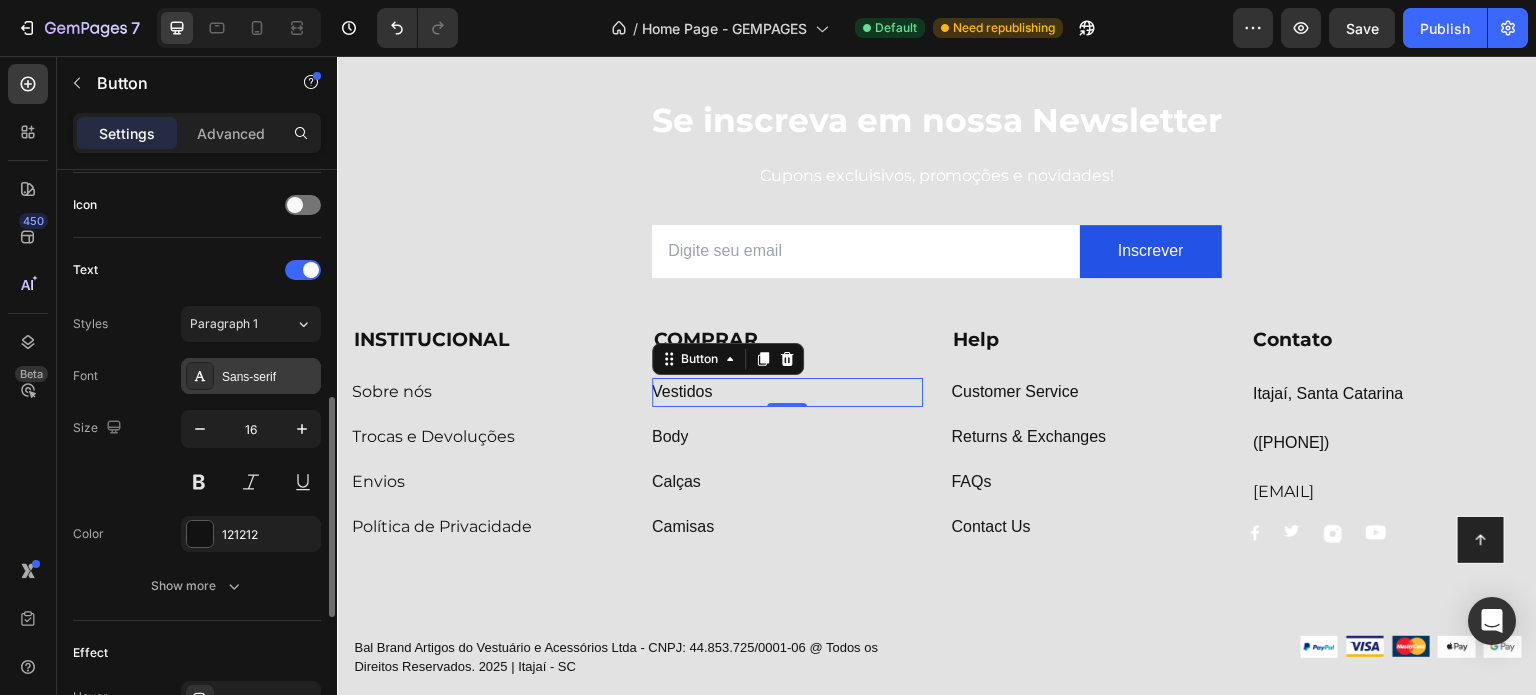 click on "Sans-serif" at bounding box center (251, 376) 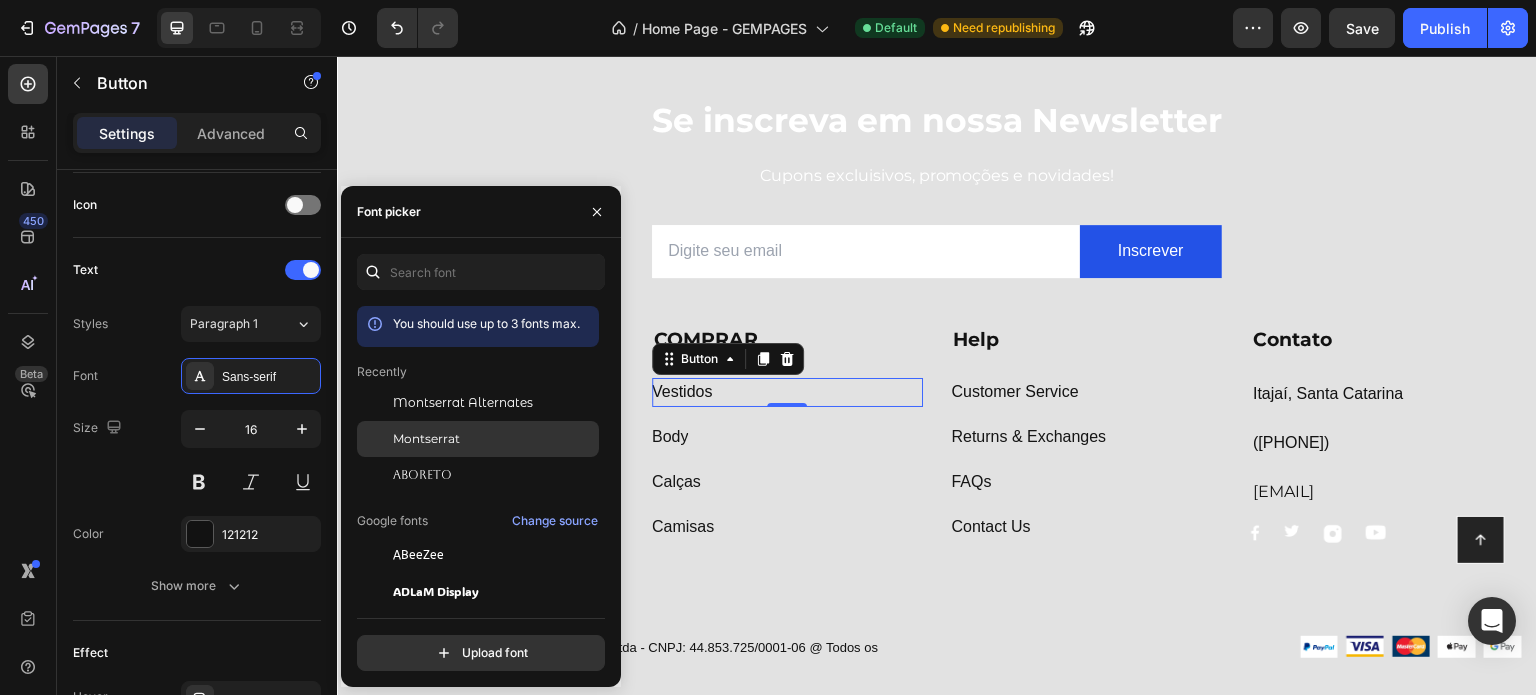click on "Montserrat" 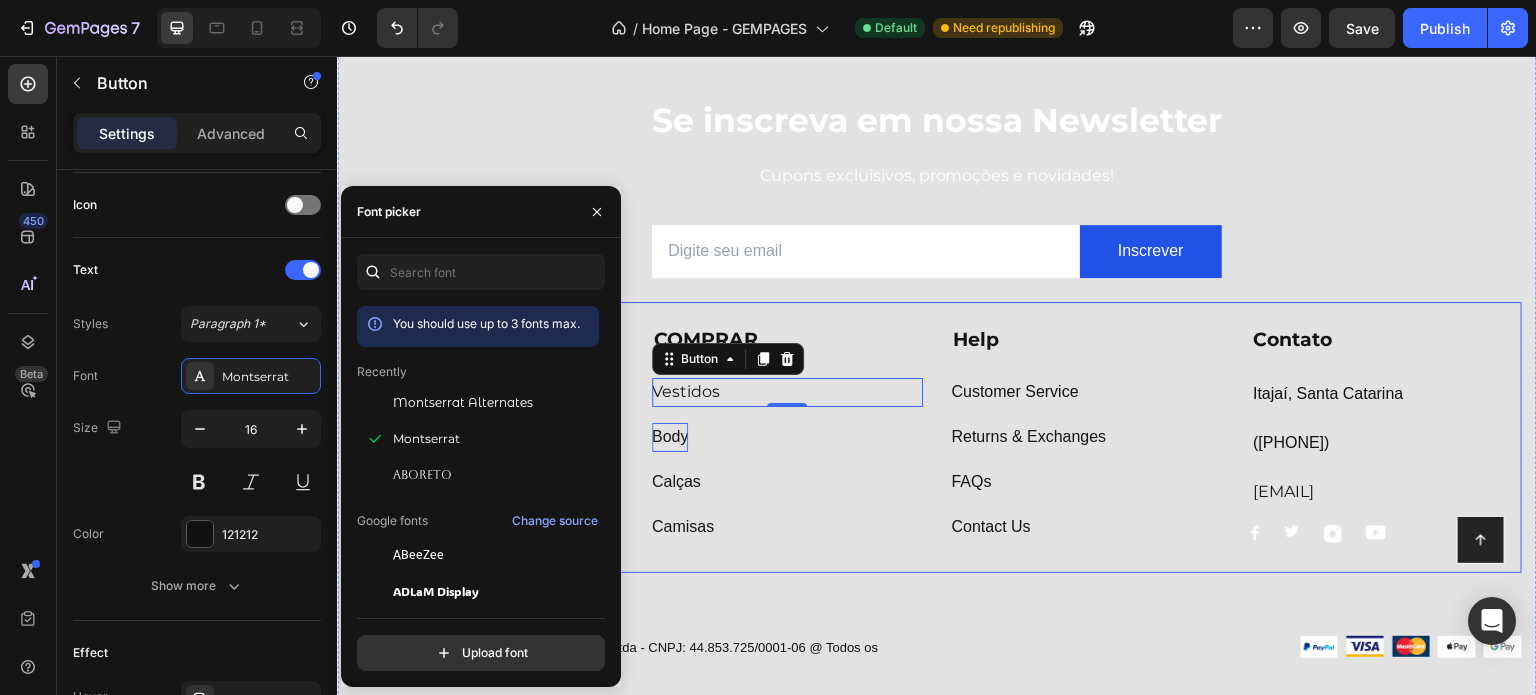 click on "Body" at bounding box center [670, 437] 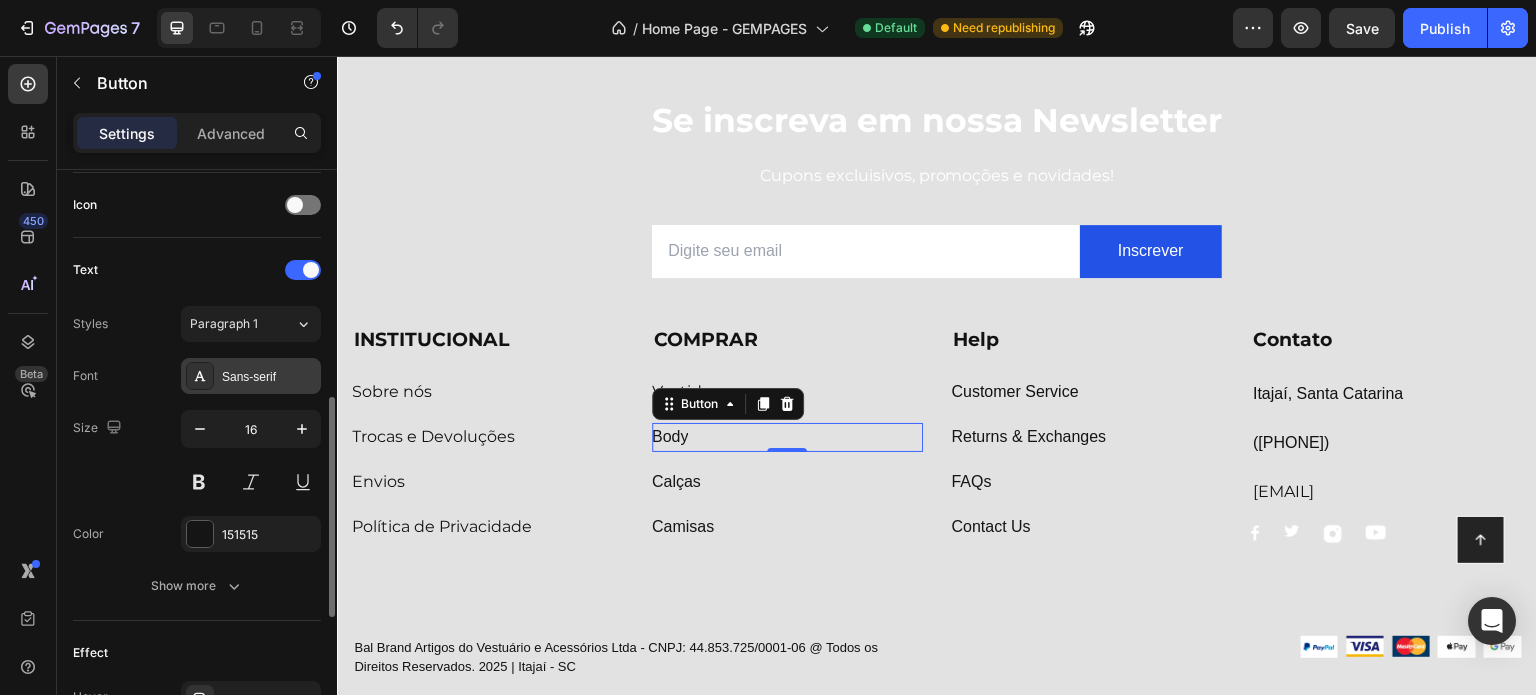 click on "Sans-serif" at bounding box center (269, 377) 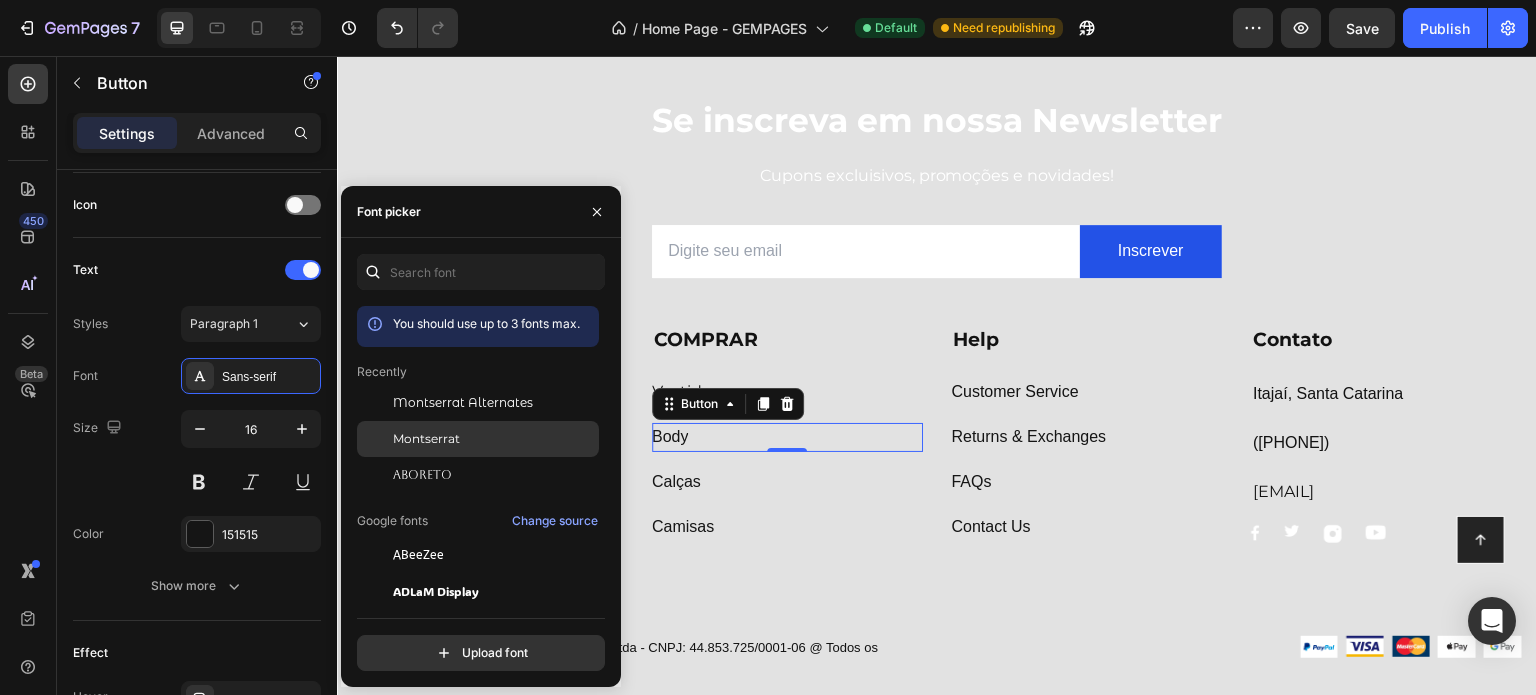 drag, startPoint x: 424, startPoint y: 445, endPoint x: 383, endPoint y: 445, distance: 41 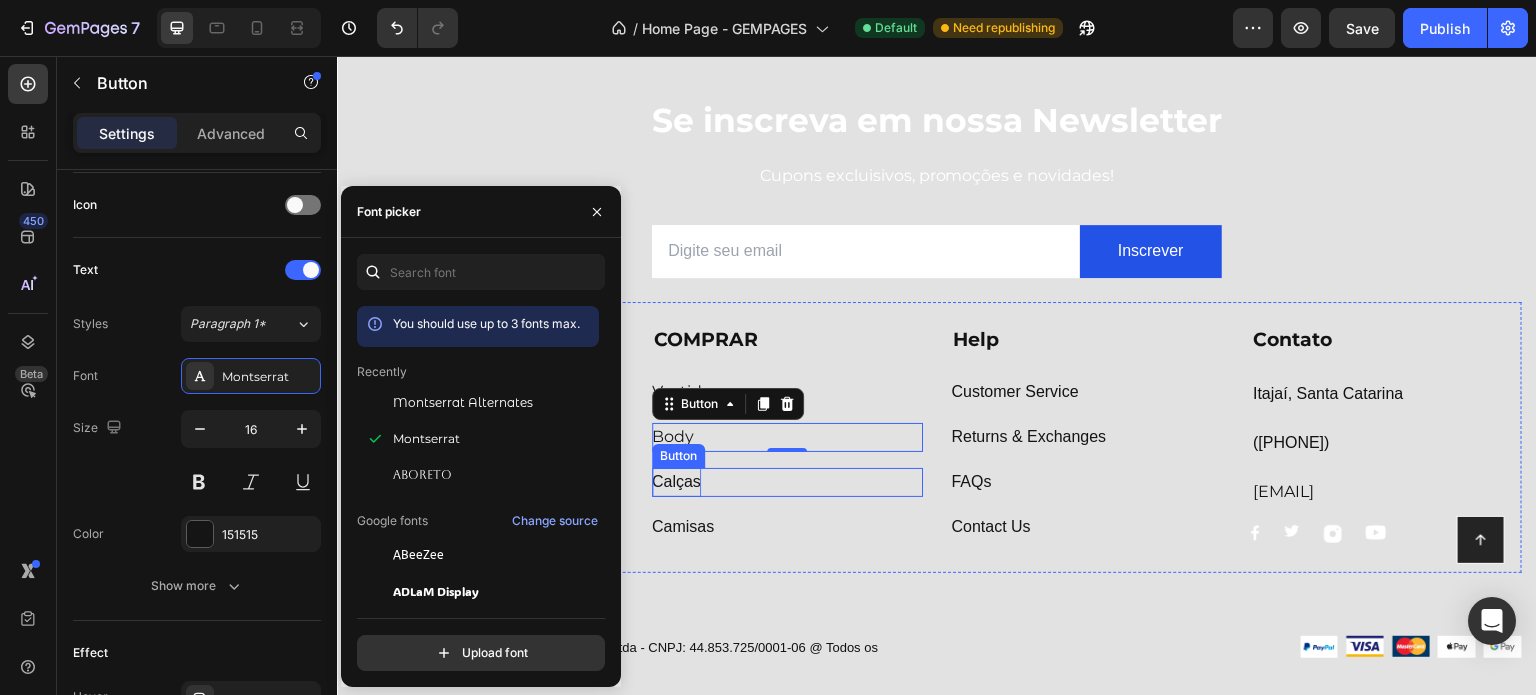 click on "Calças" at bounding box center [676, 482] 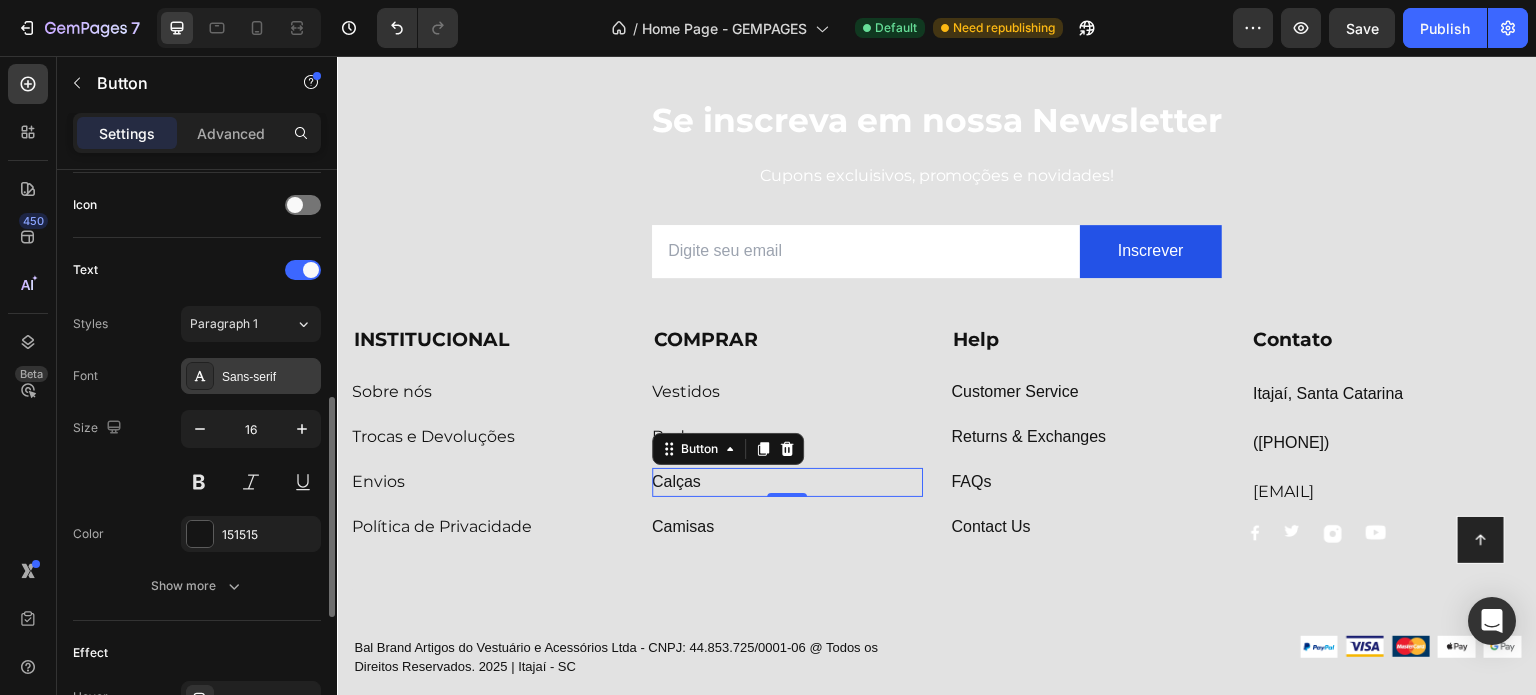 click on "Sans-serif" at bounding box center [251, 376] 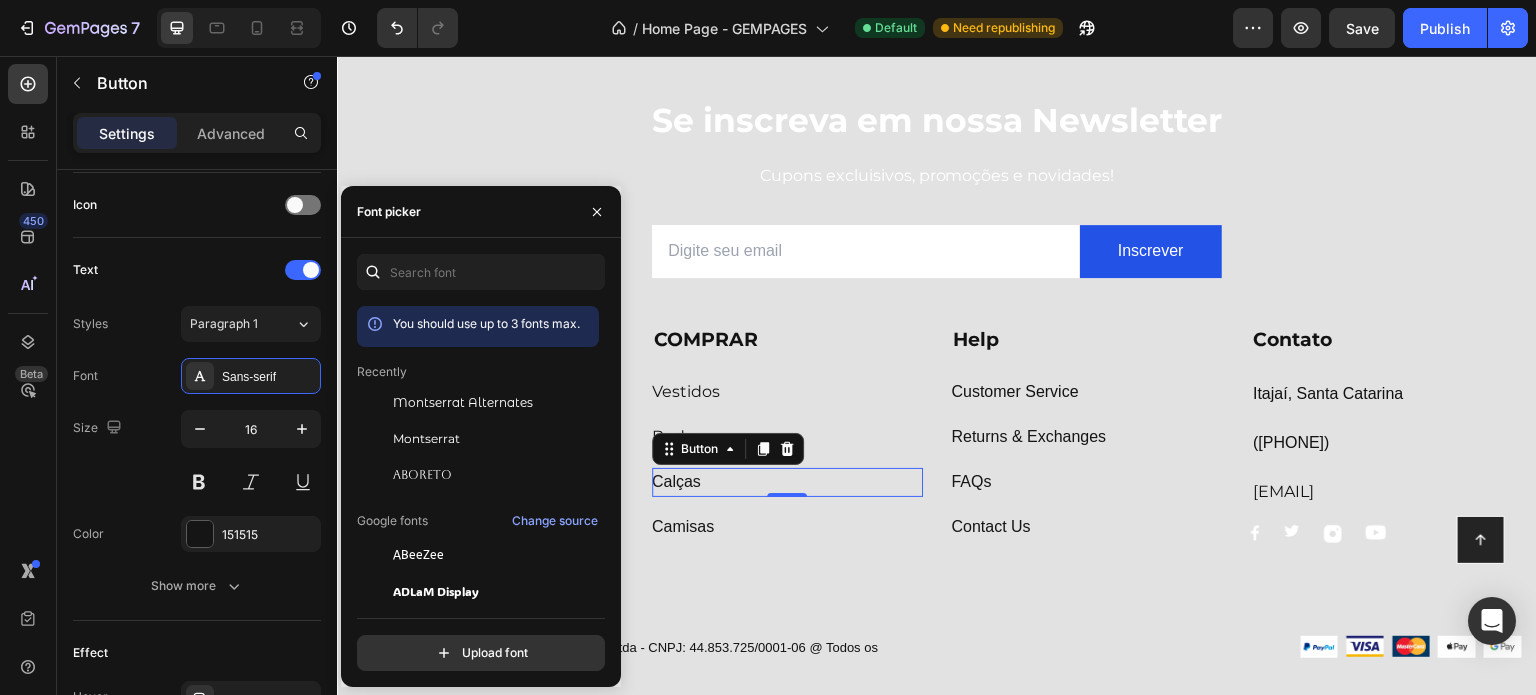 drag, startPoint x: 413, startPoint y: 445, endPoint x: 617, endPoint y: 501, distance: 211.54669 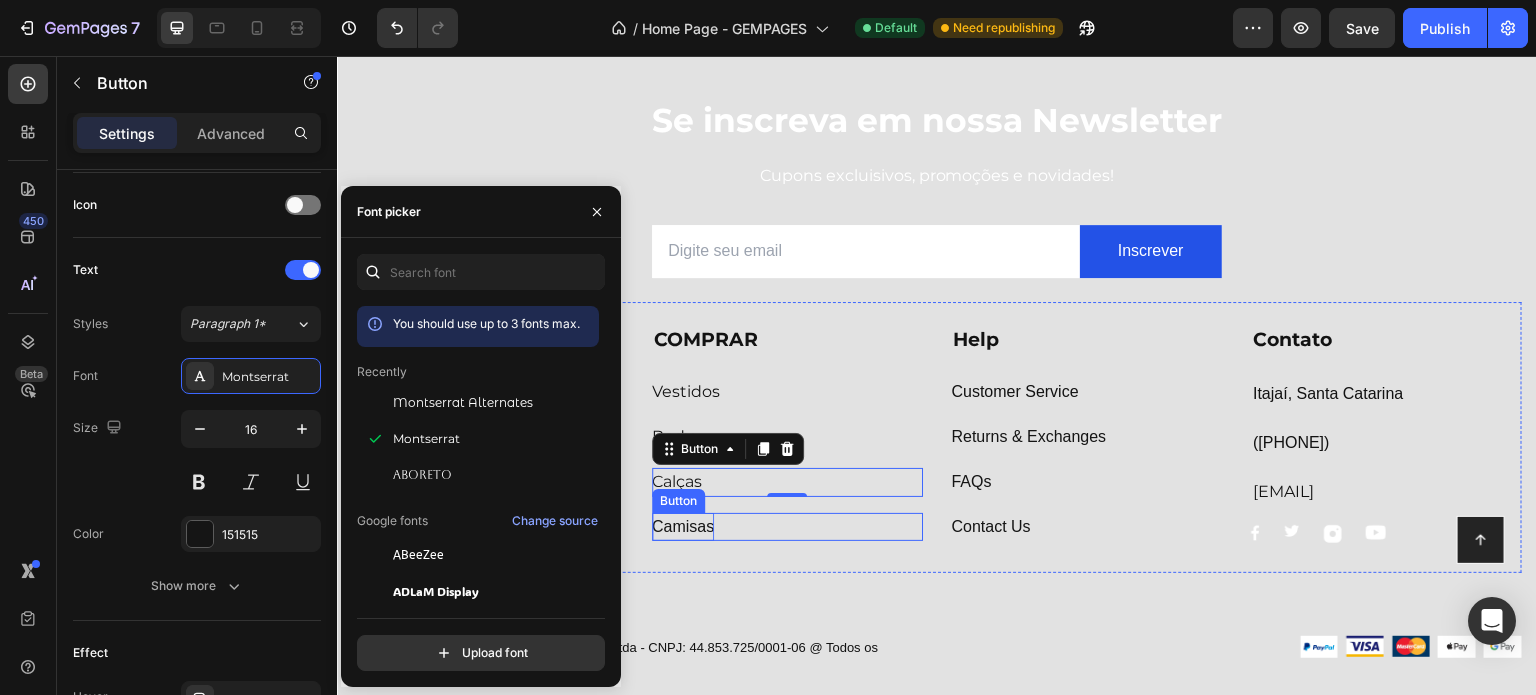 click on "Camisas" at bounding box center (683, 527) 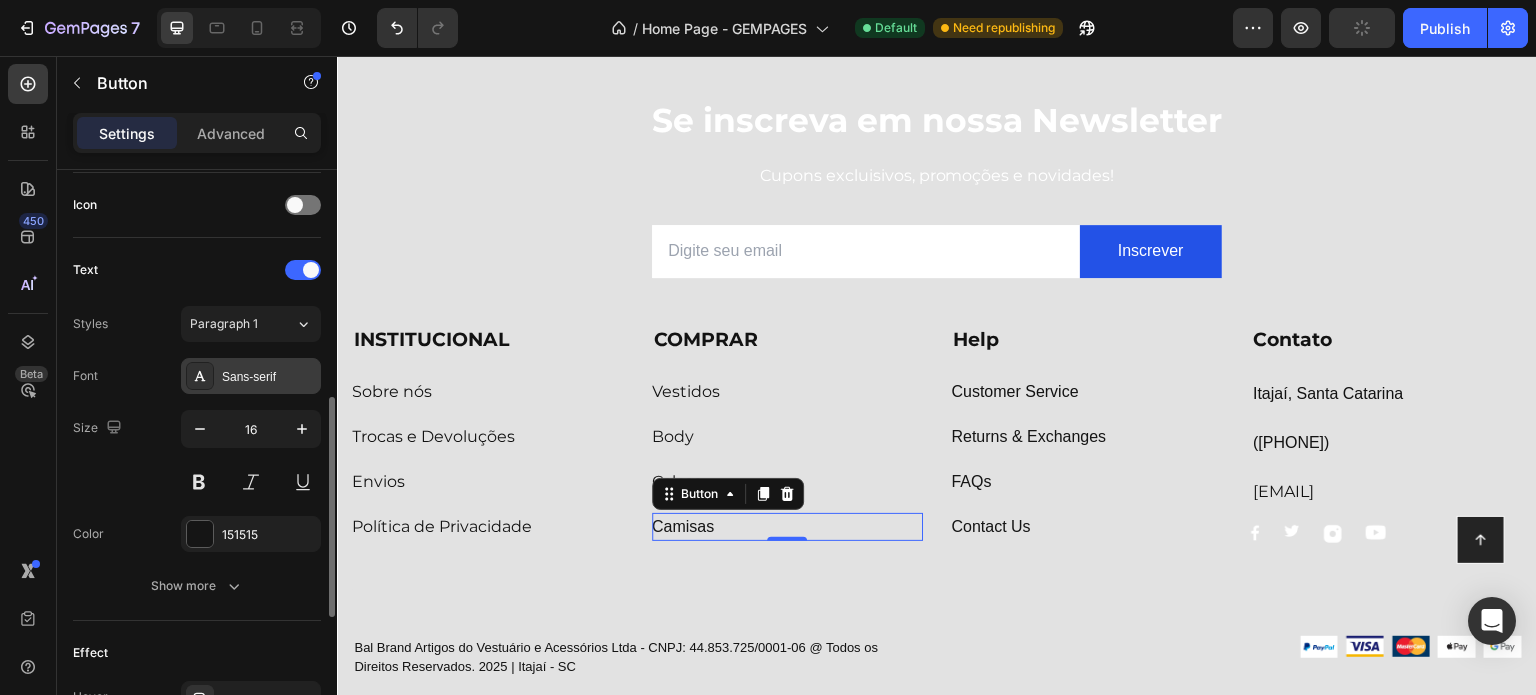 click on "Sans-serif" at bounding box center (251, 376) 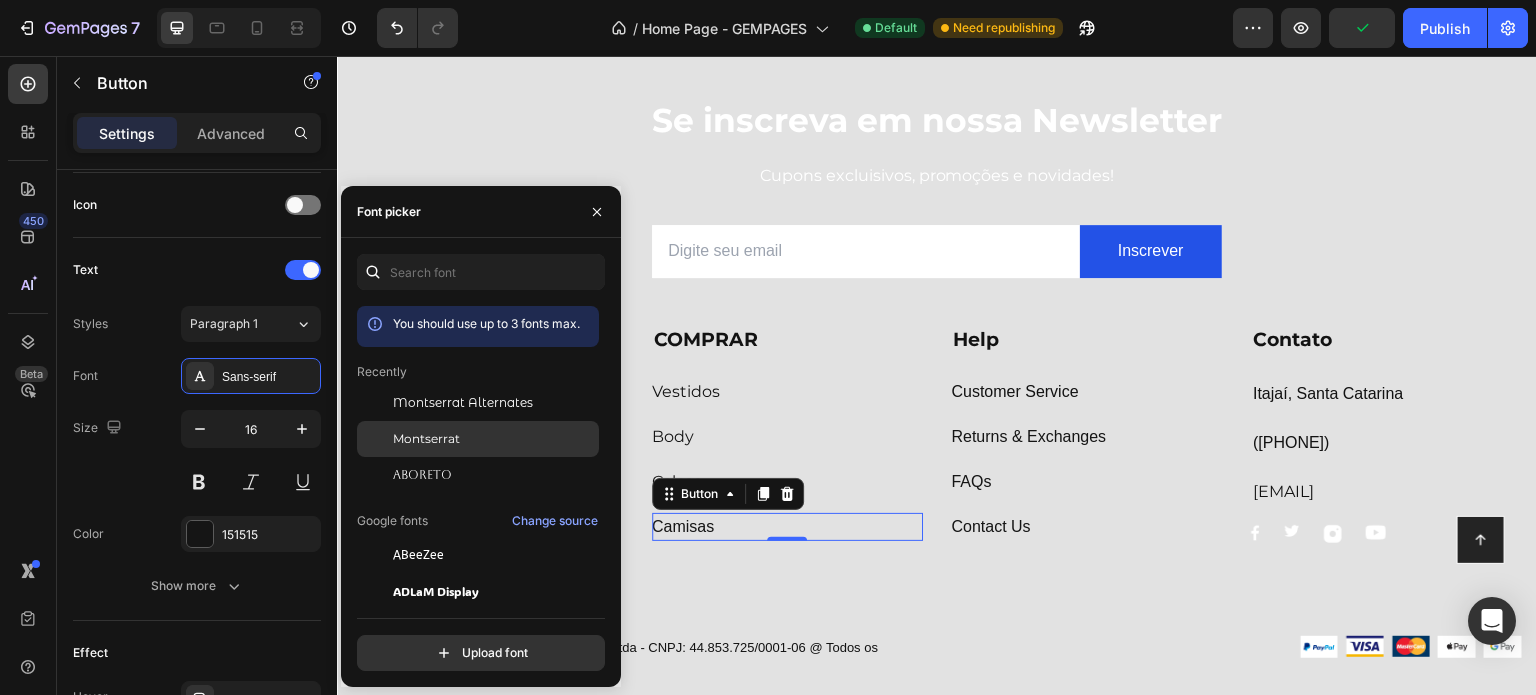 click on "Montserrat" at bounding box center (426, 439) 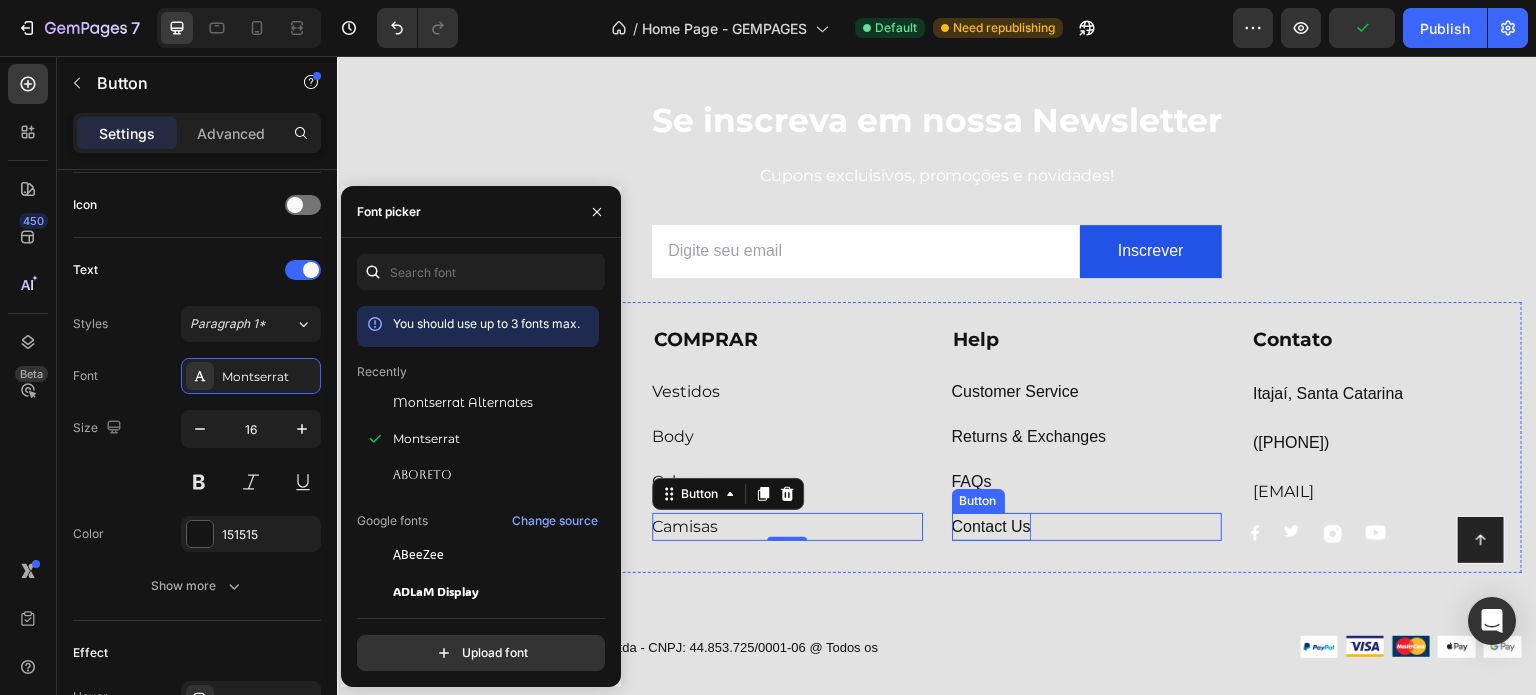 click on "Contact Us" at bounding box center (991, 527) 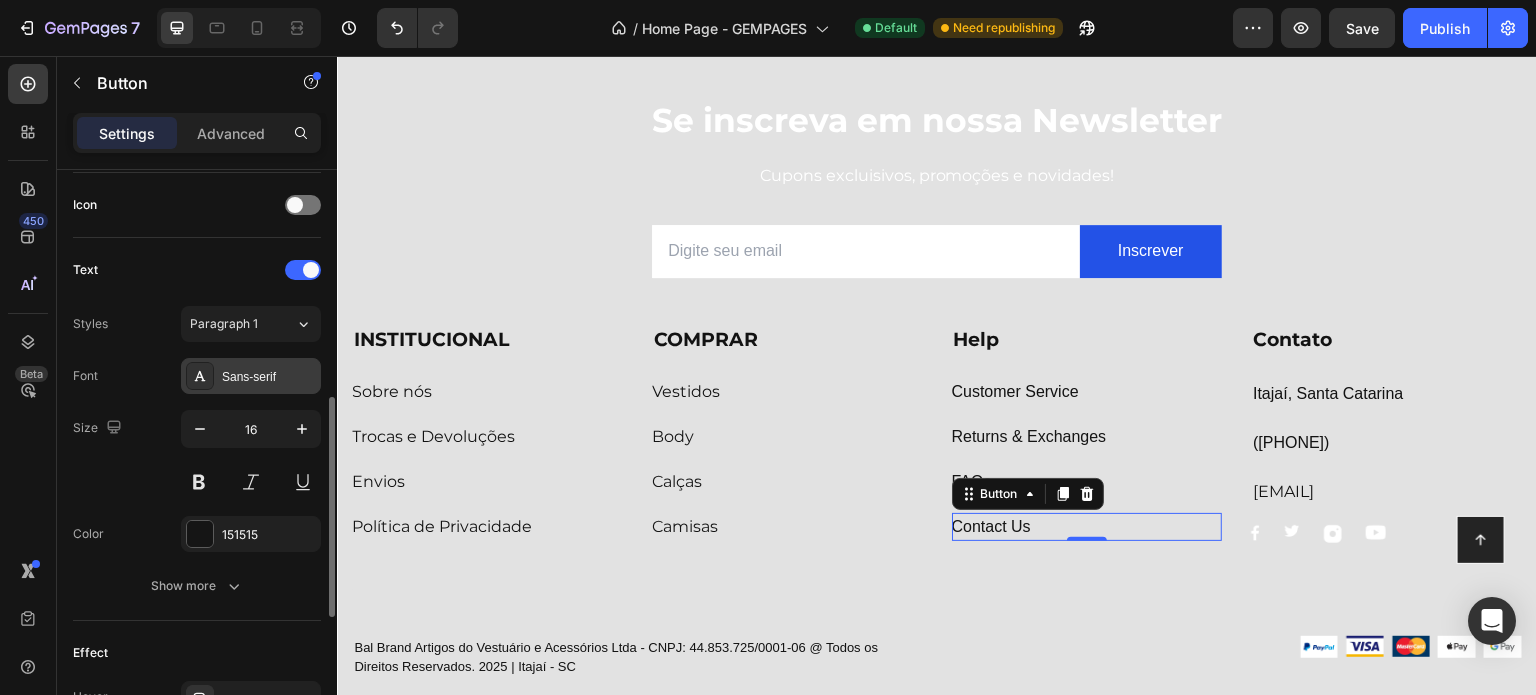 click on "Sans-serif" at bounding box center (269, 377) 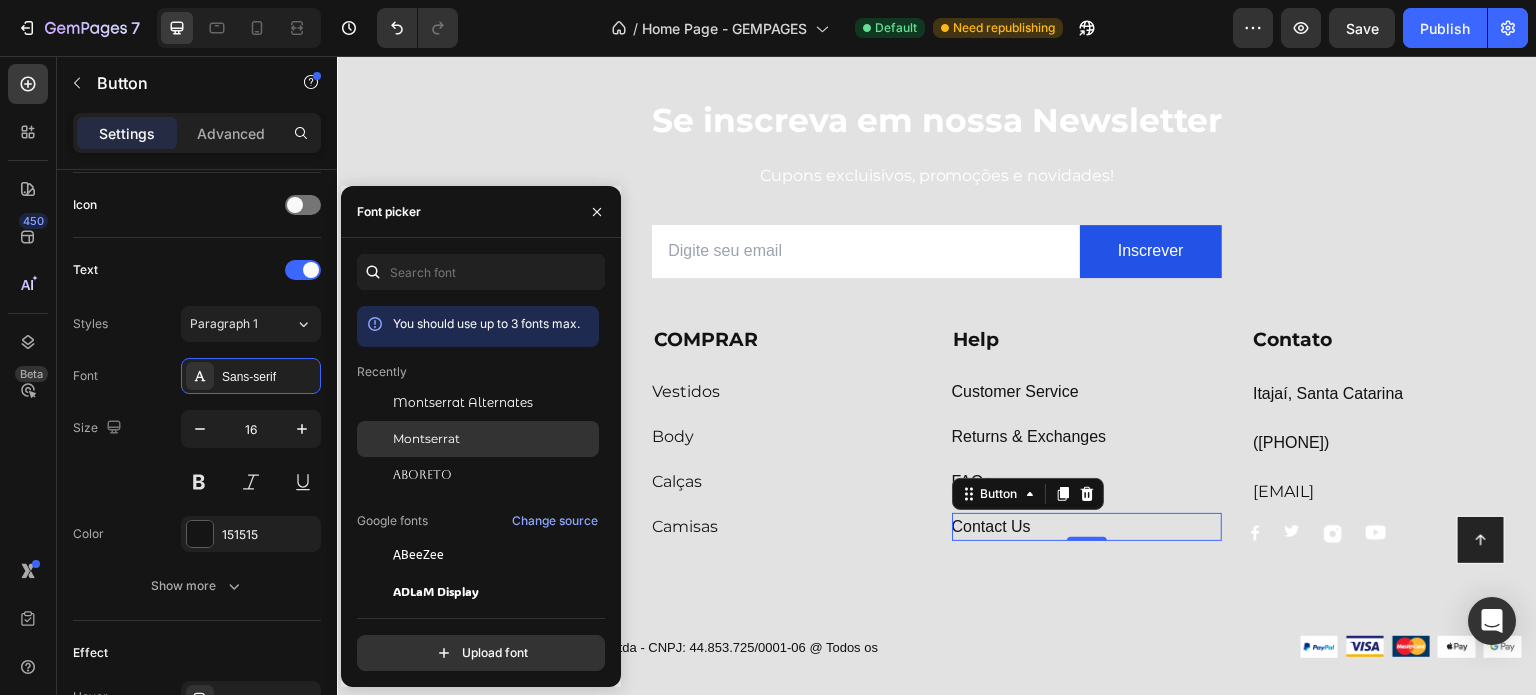 click on "Montserrat" 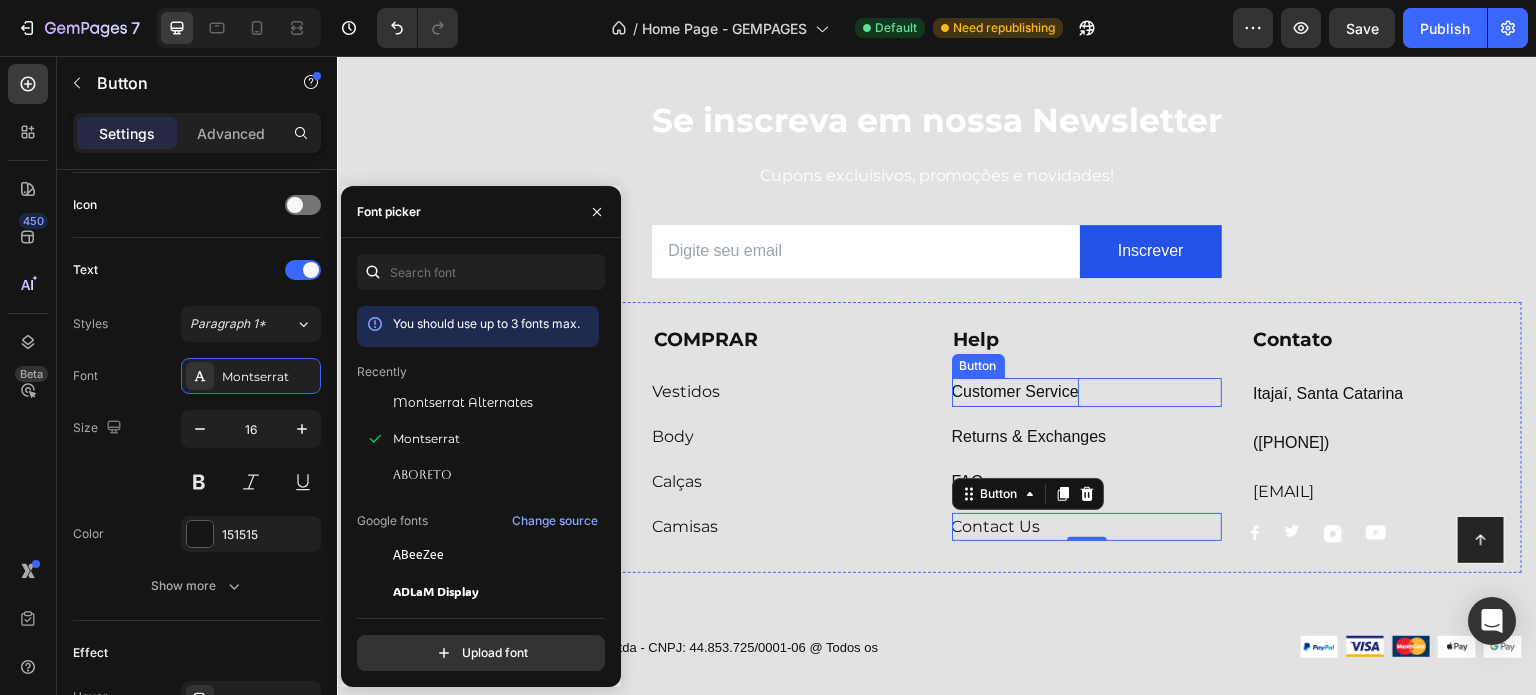 drag, startPoint x: 972, startPoint y: 392, endPoint x: 669, endPoint y: 335, distance: 308.3148 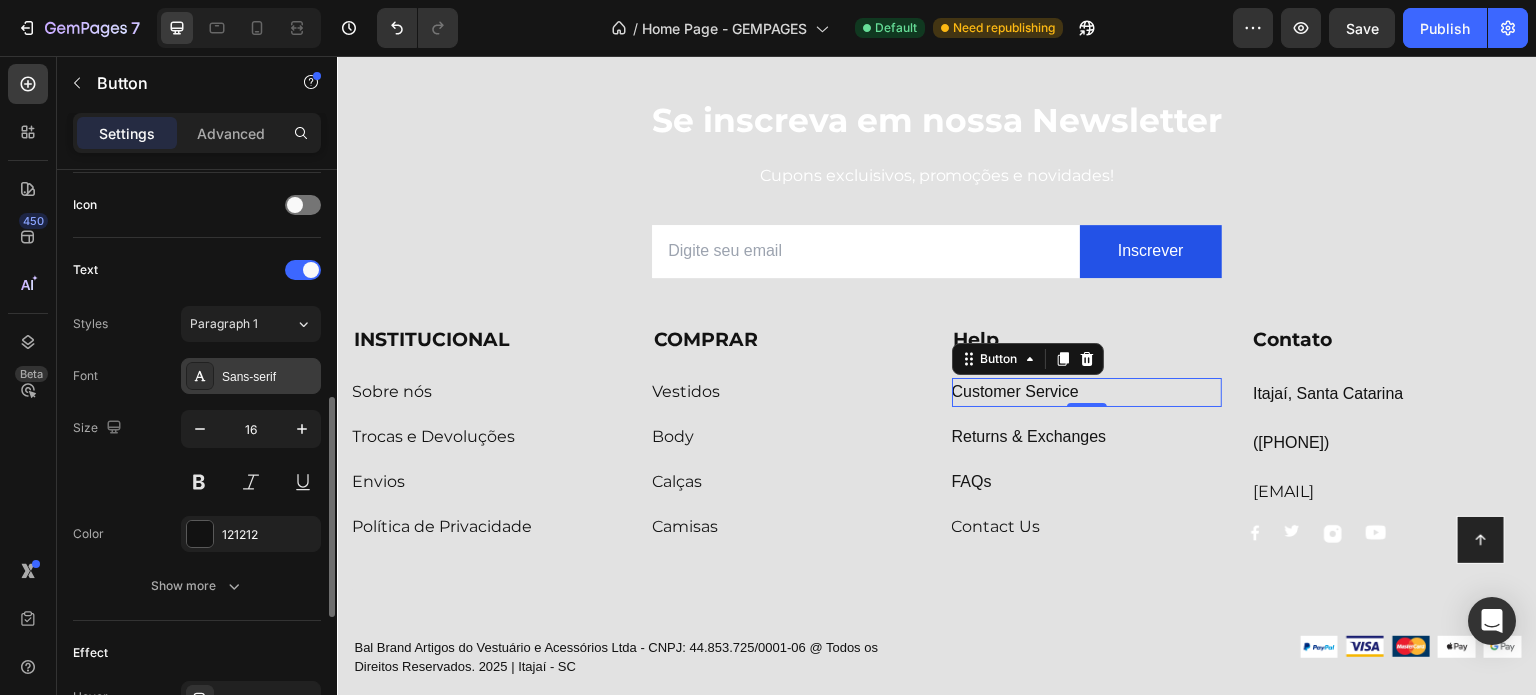 click on "Sans-serif" at bounding box center [251, 376] 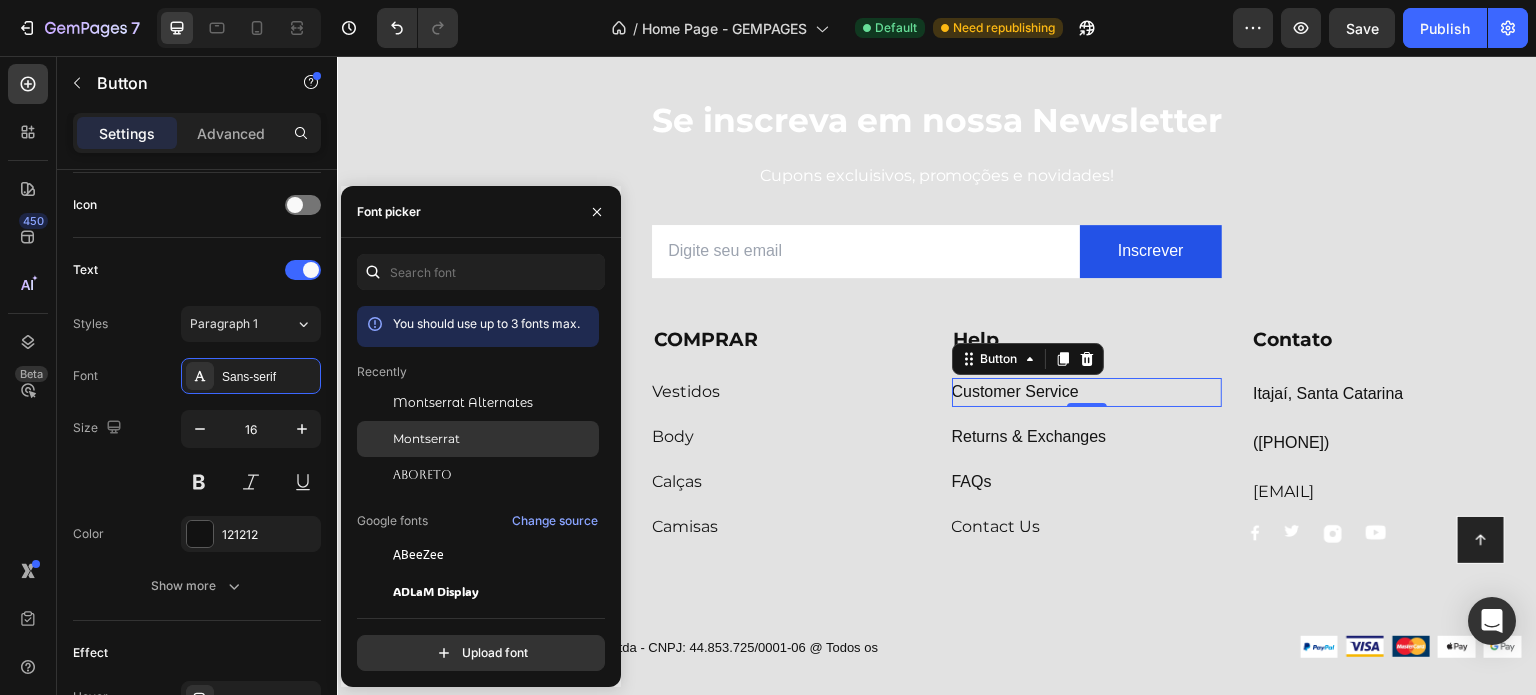 click on "Montserrat" at bounding box center (426, 439) 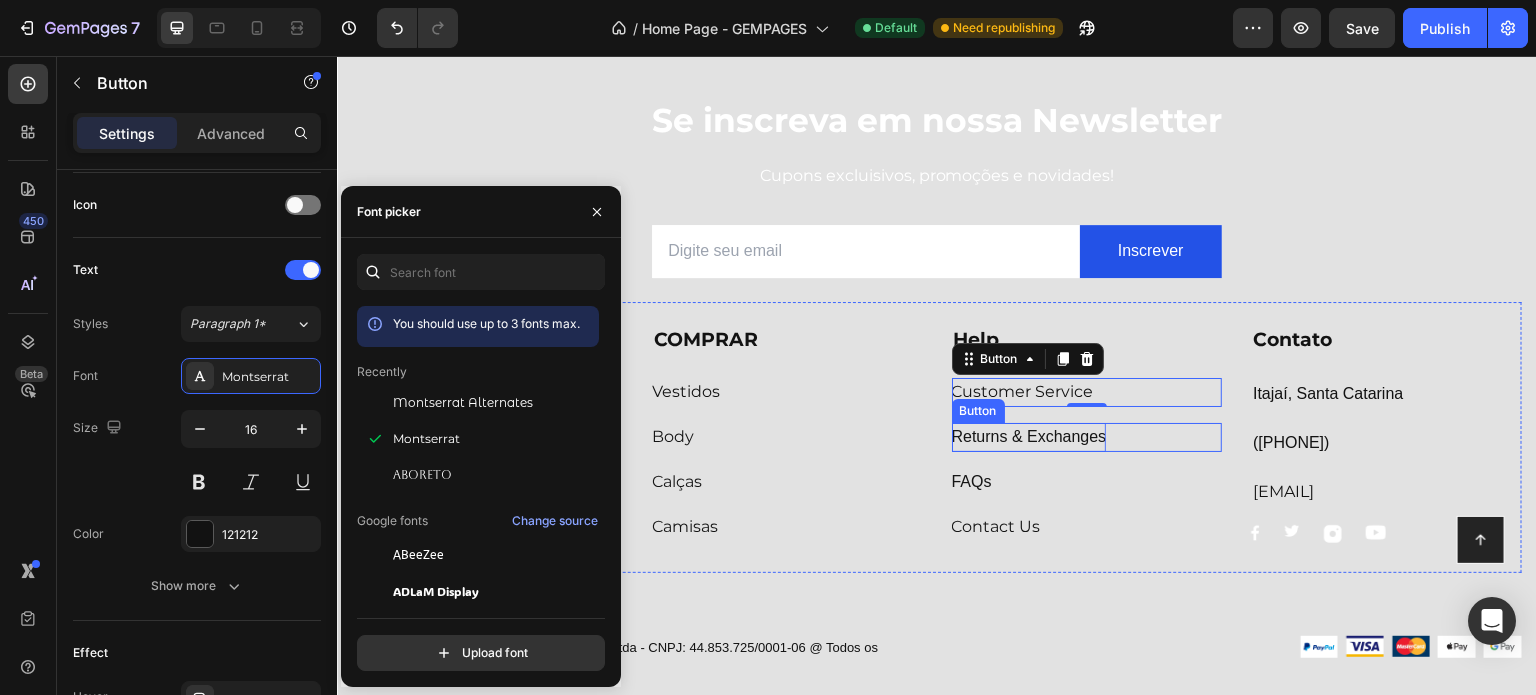 click on "Returns & Exchanges" at bounding box center (1029, 437) 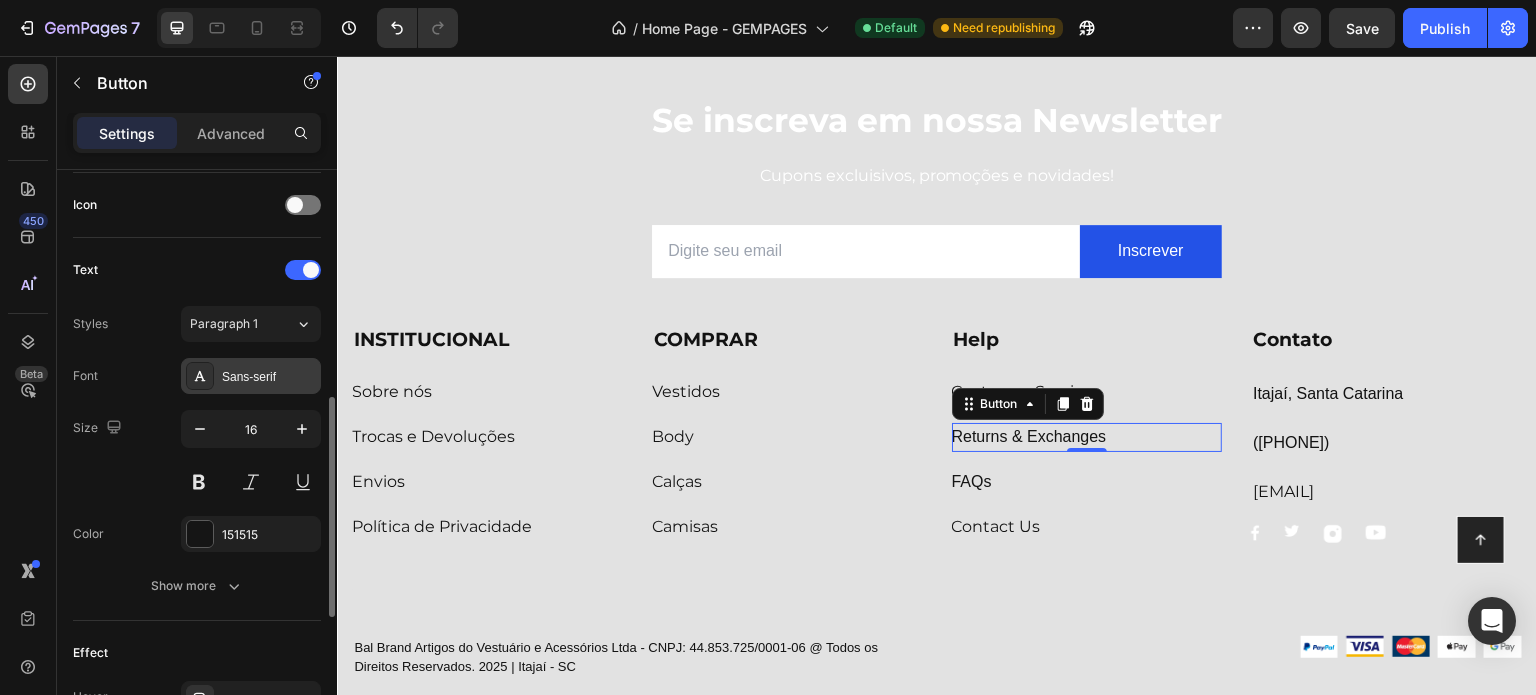 click on "Sans-serif" at bounding box center [251, 376] 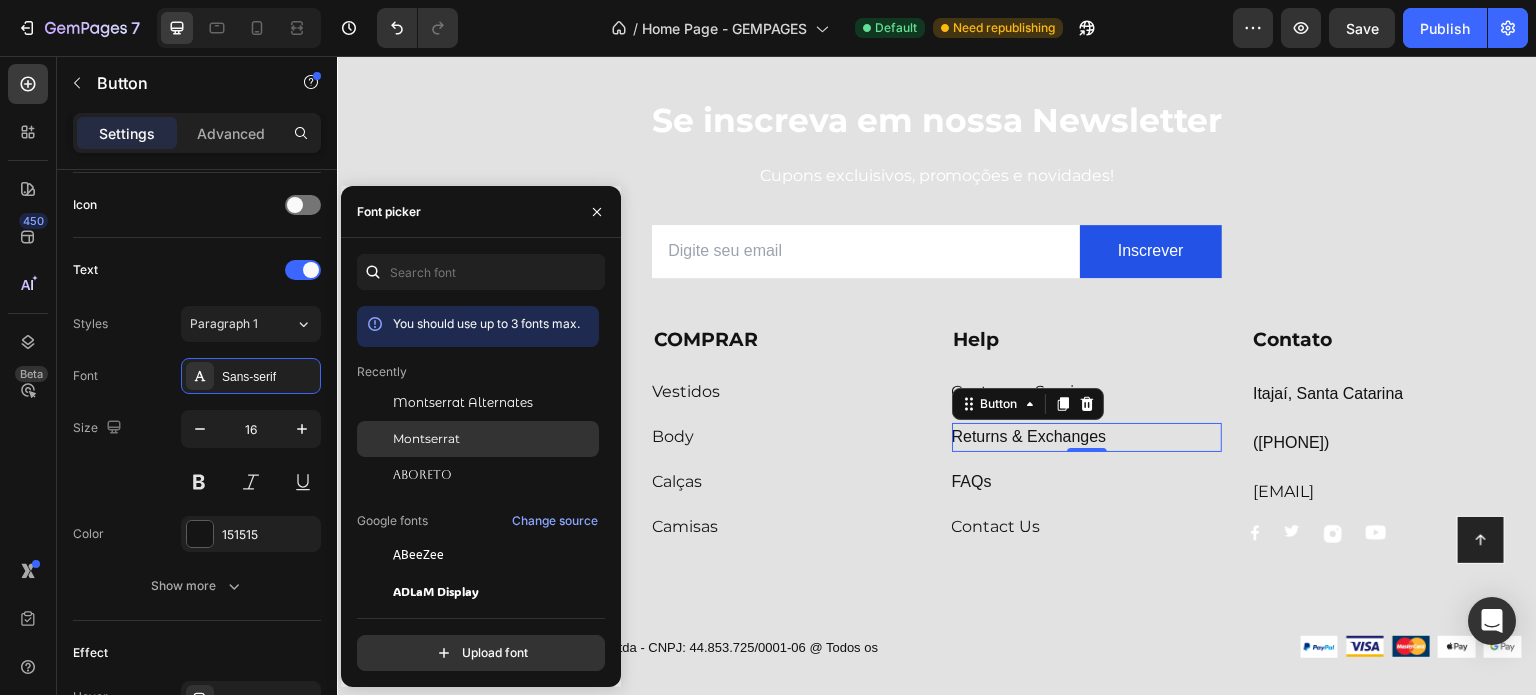 click on "Montserrat" at bounding box center [426, 439] 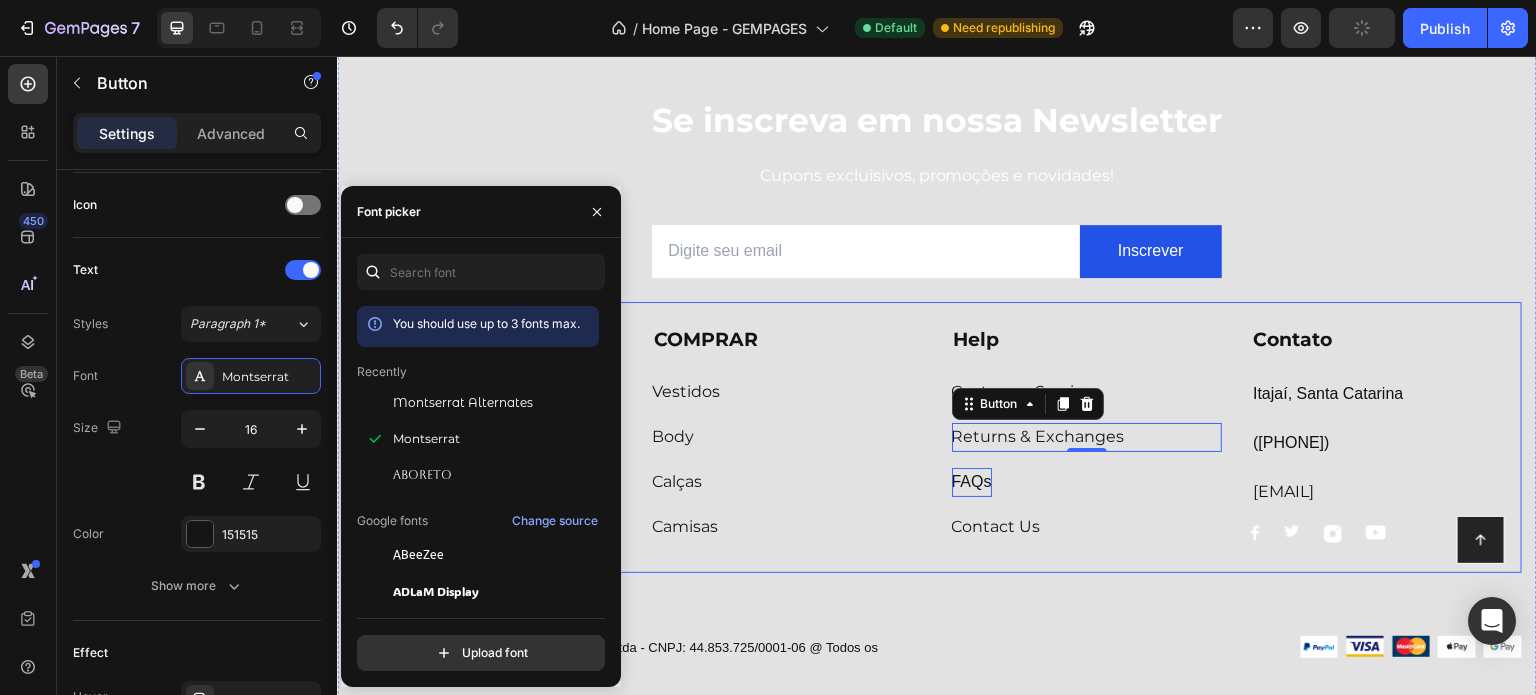 click on "FAQs" at bounding box center (972, 482) 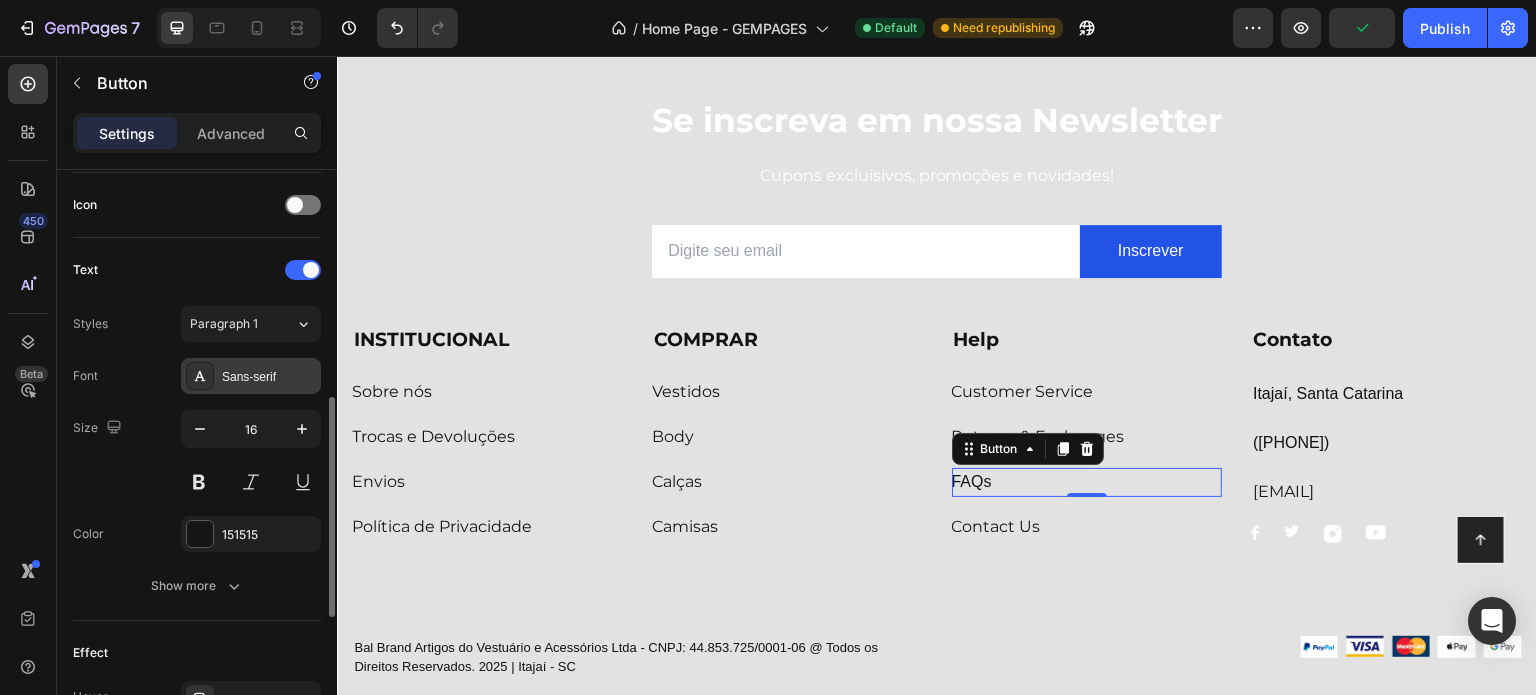click on "Sans-serif" at bounding box center [251, 376] 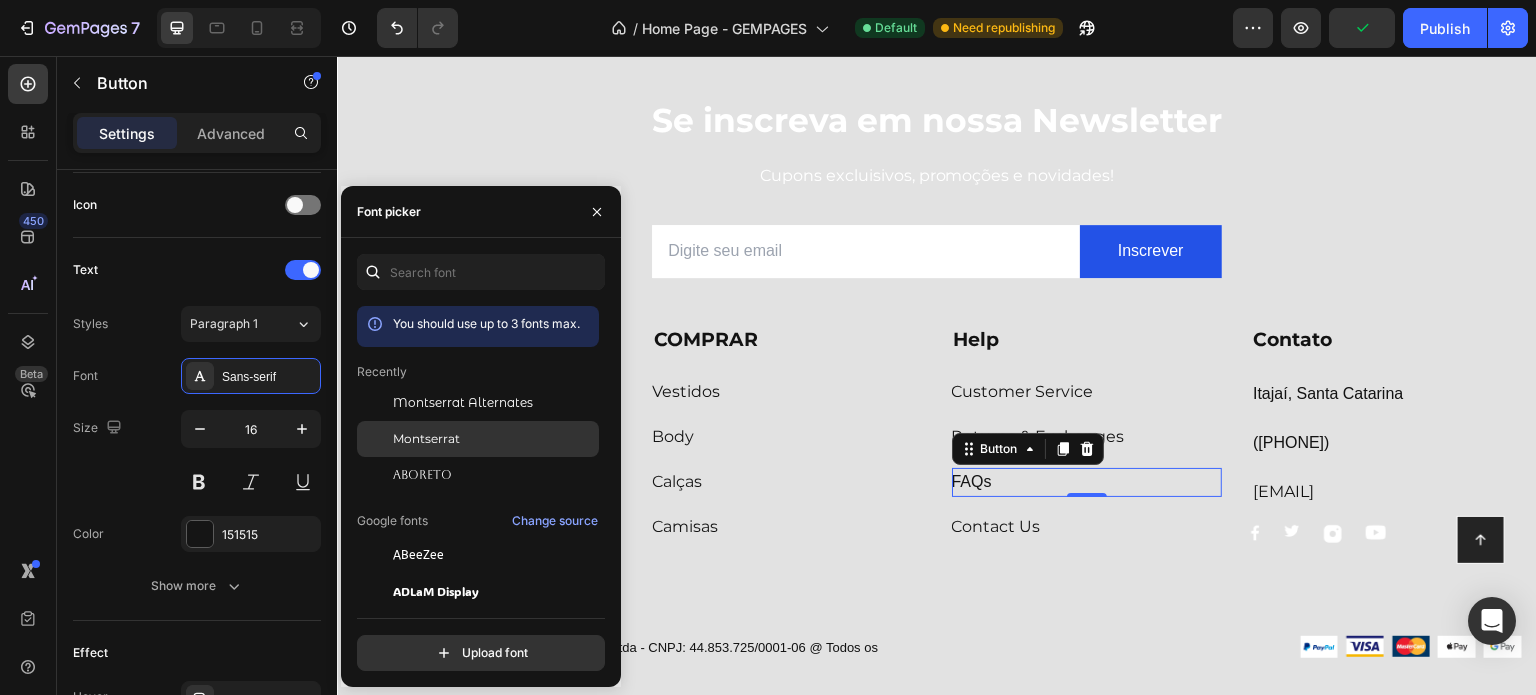 click on "Montserrat" at bounding box center [426, 439] 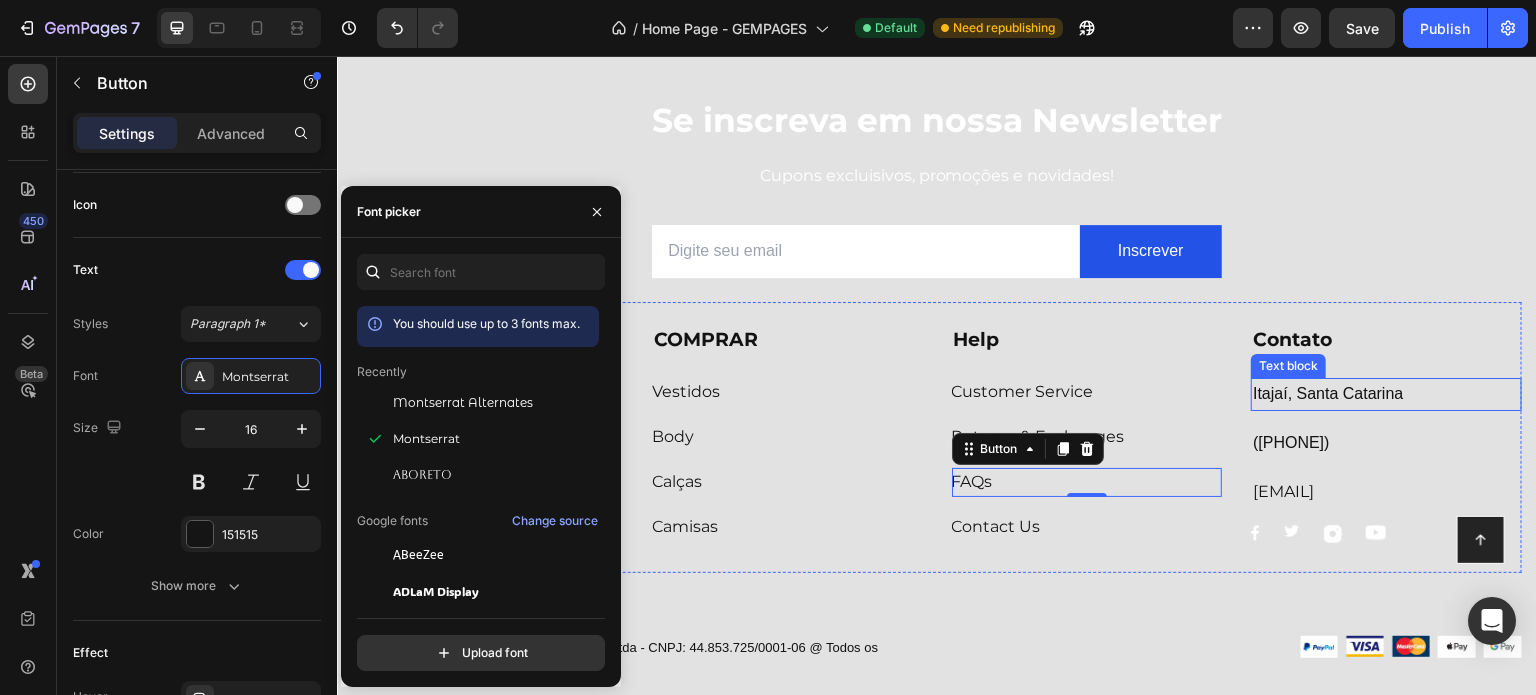 click on "Itajaí, Santa Catarina" at bounding box center [1386, 394] 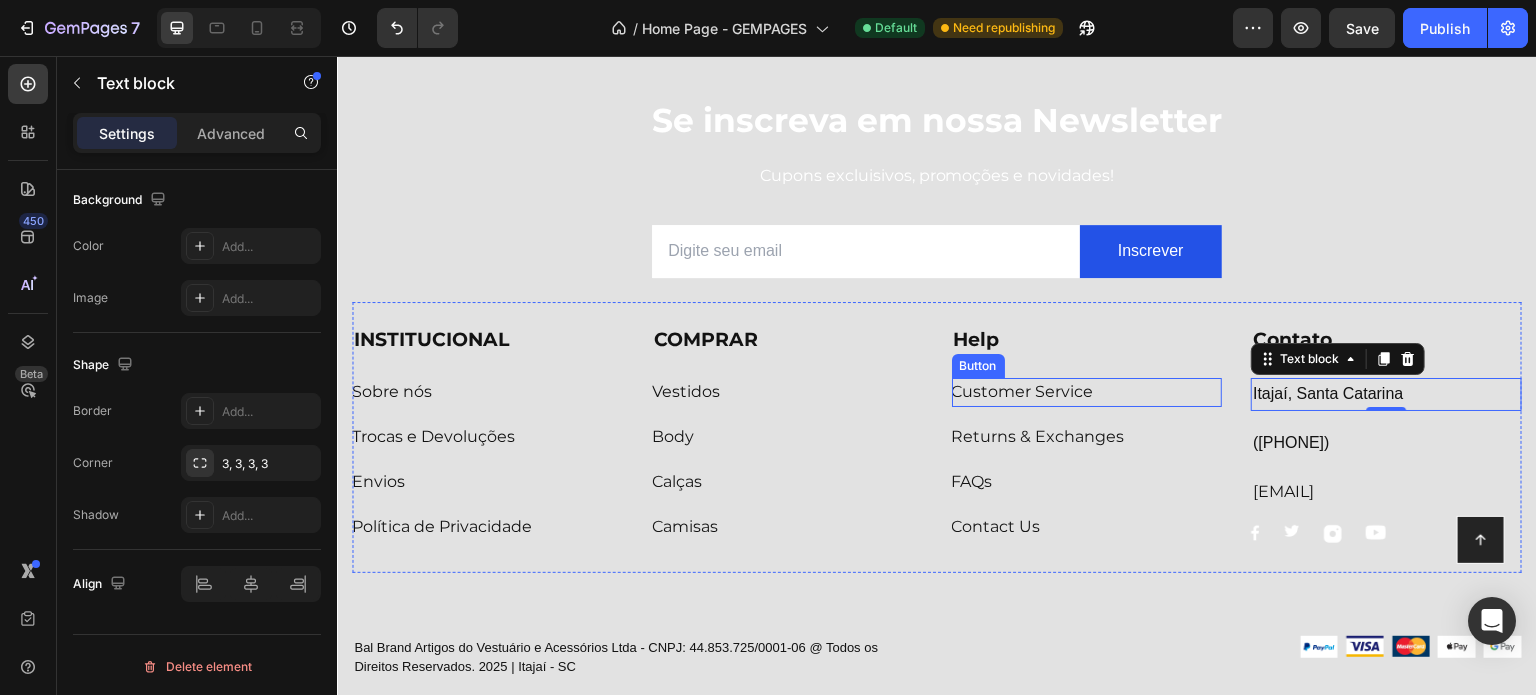 scroll, scrollTop: 0, scrollLeft: 0, axis: both 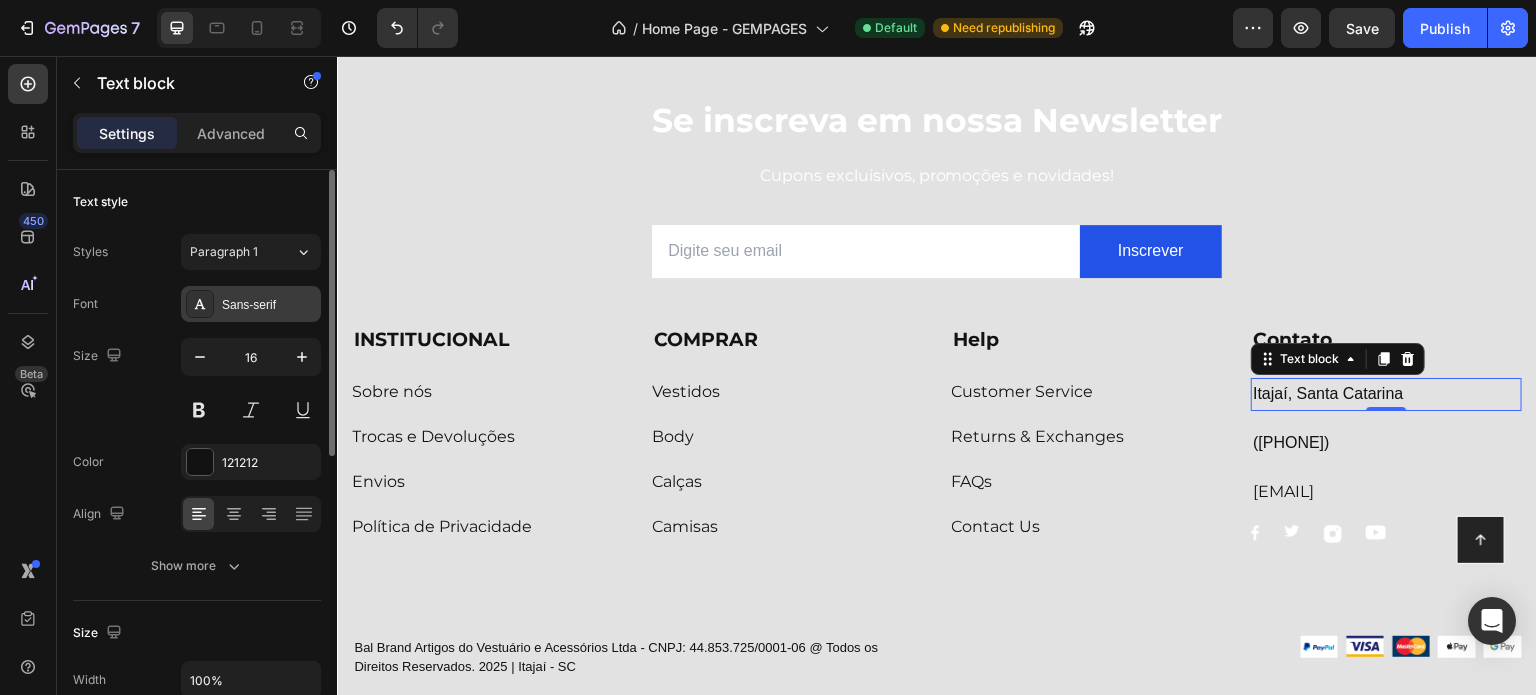 click on "Sans-serif" at bounding box center [251, 304] 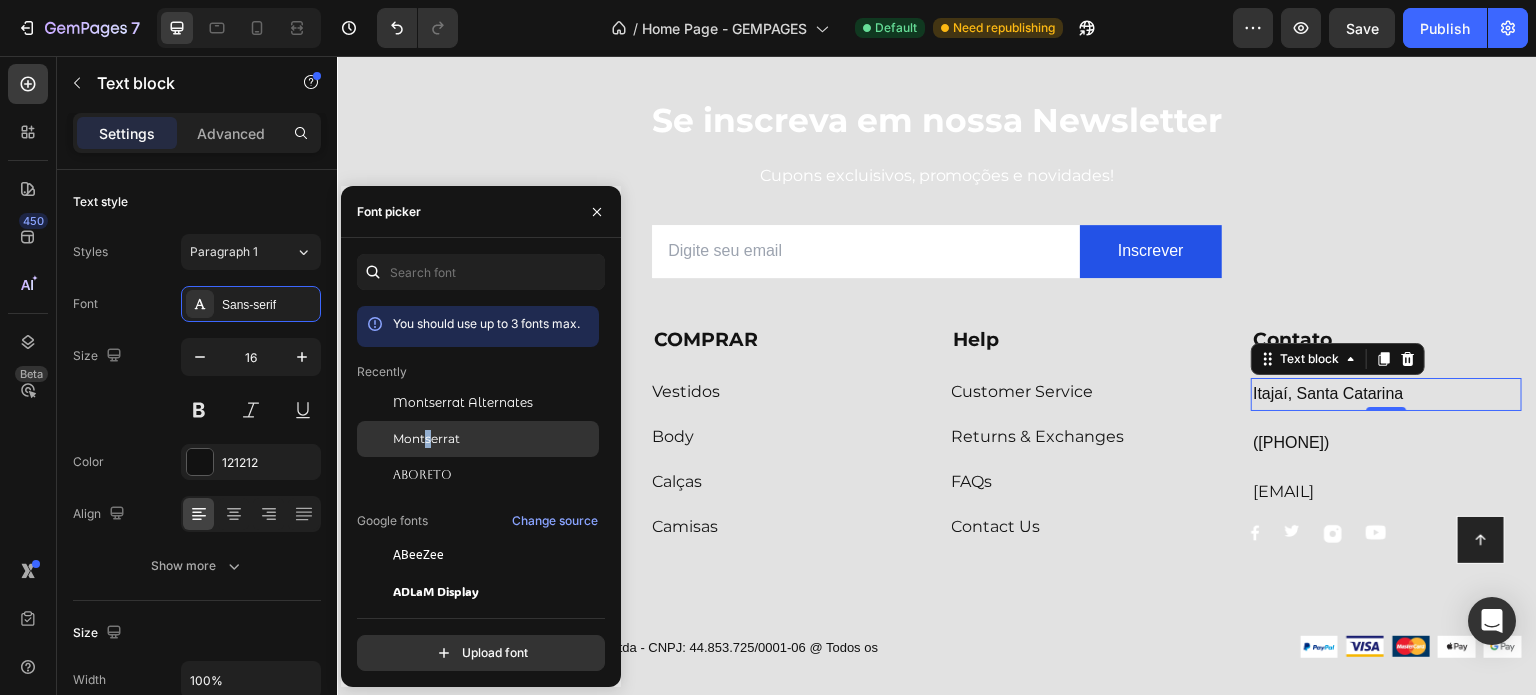 drag, startPoint x: 427, startPoint y: 433, endPoint x: 487, endPoint y: 362, distance: 92.95698 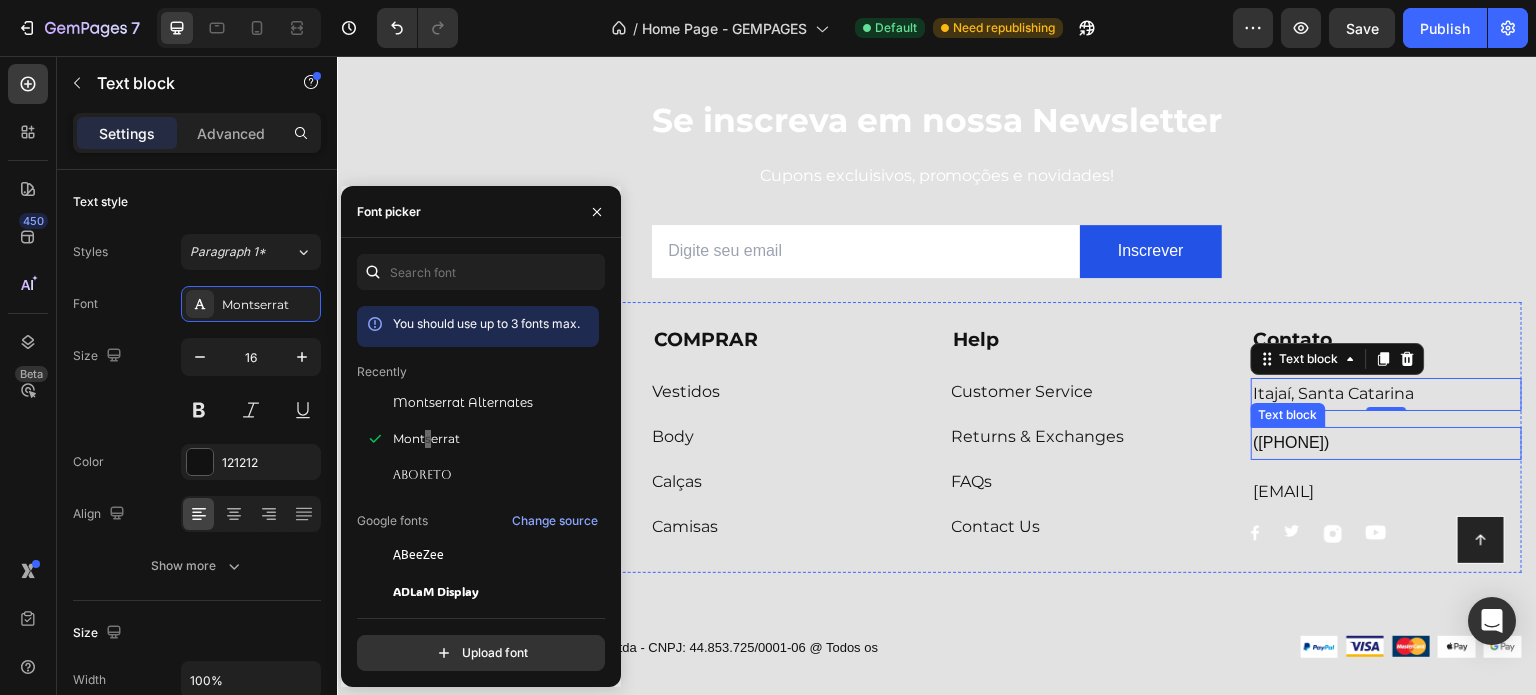 click on "[PHONE]" at bounding box center [1386, 443] 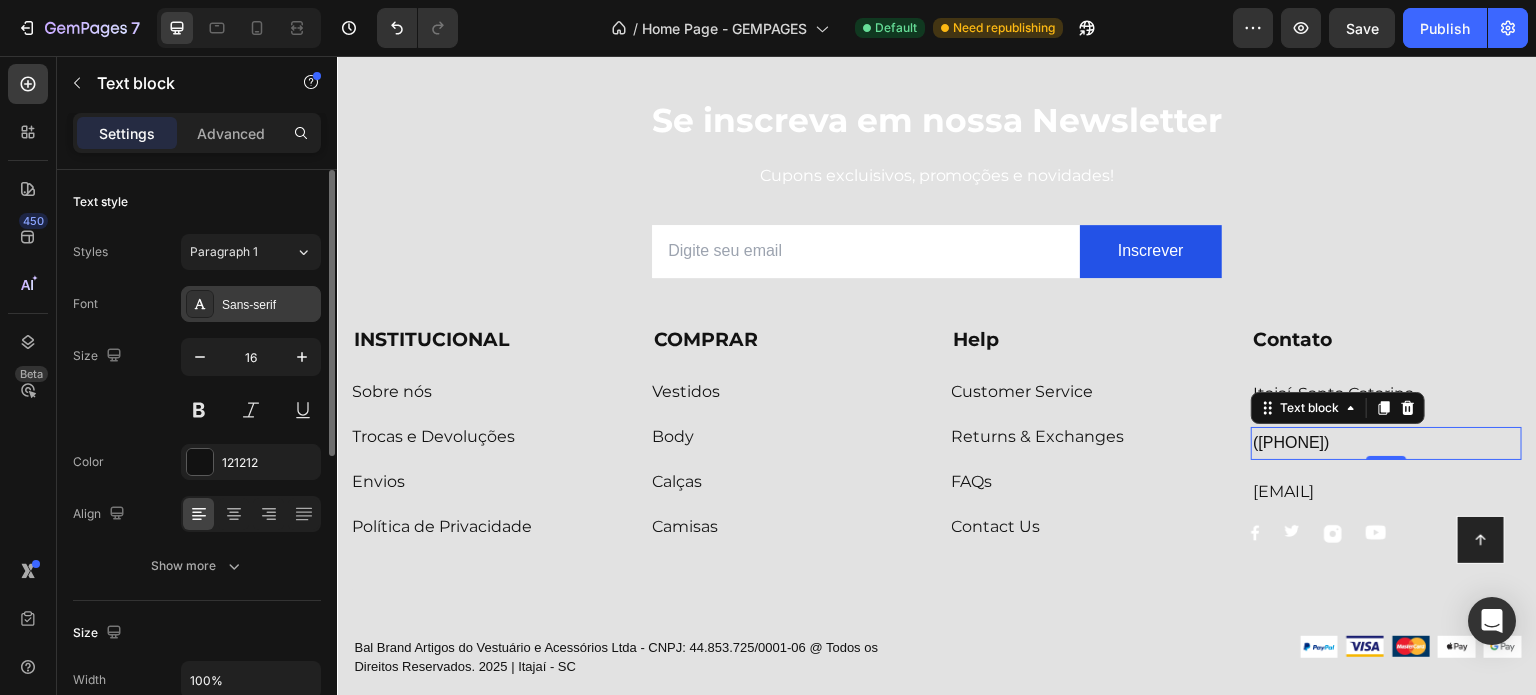 click on "Sans-serif" at bounding box center (269, 305) 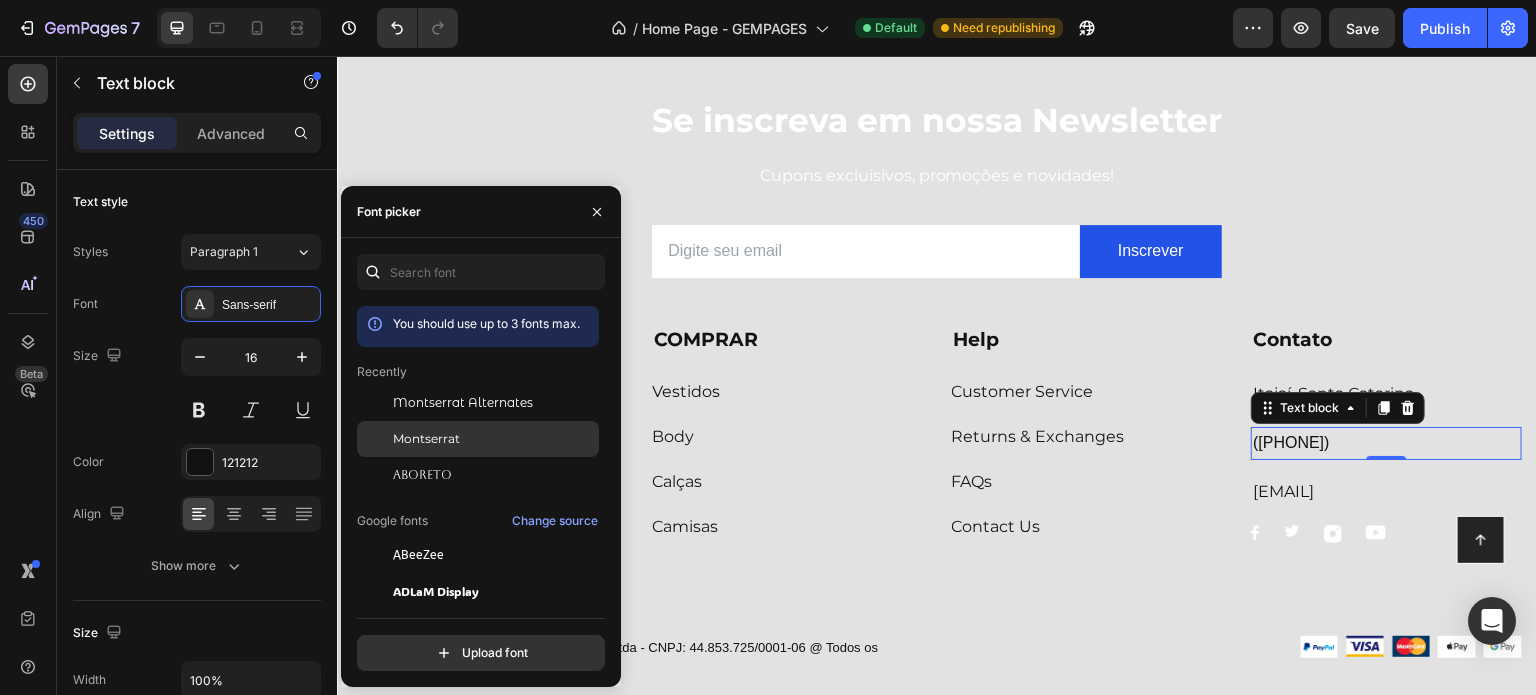 drag, startPoint x: 408, startPoint y: 442, endPoint x: 633, endPoint y: 366, distance: 237.48895 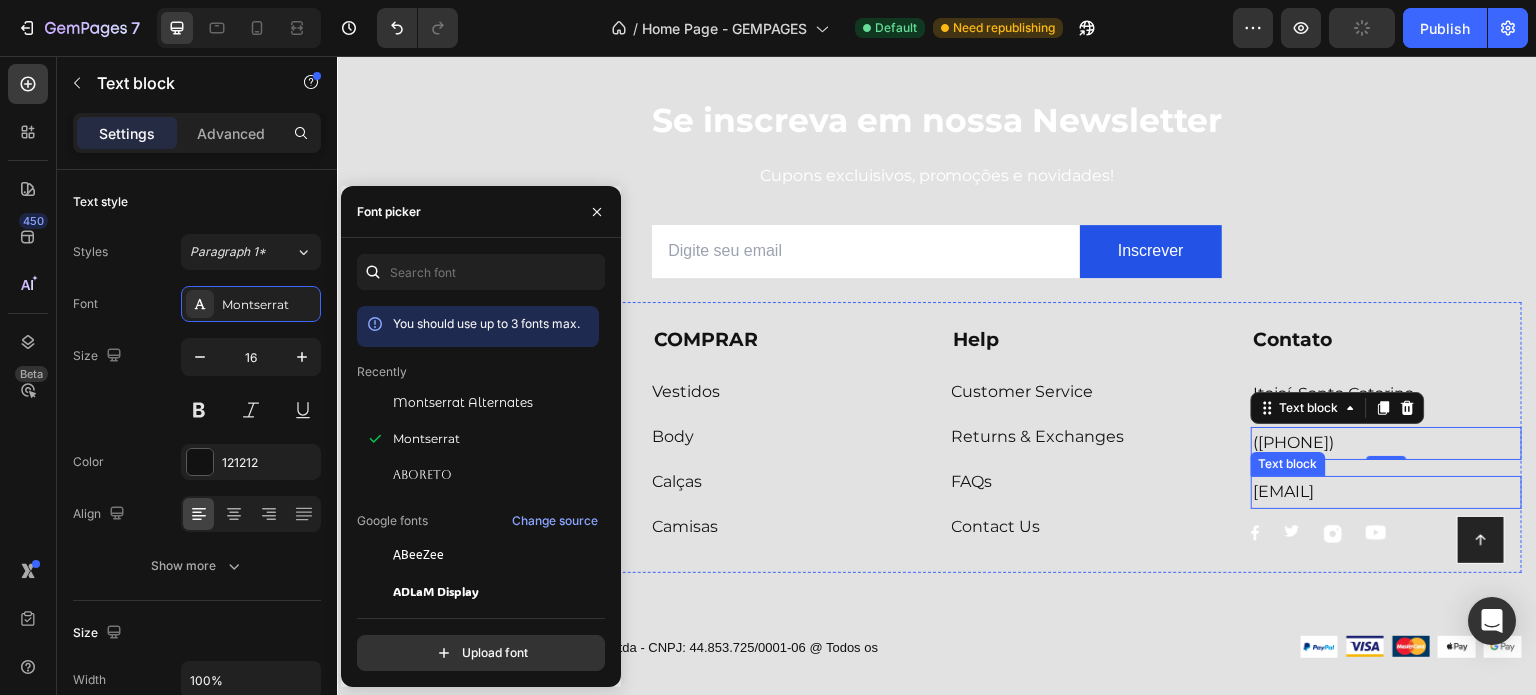 click on "contato@[EXAMPLE].com.br" at bounding box center (1386, 492) 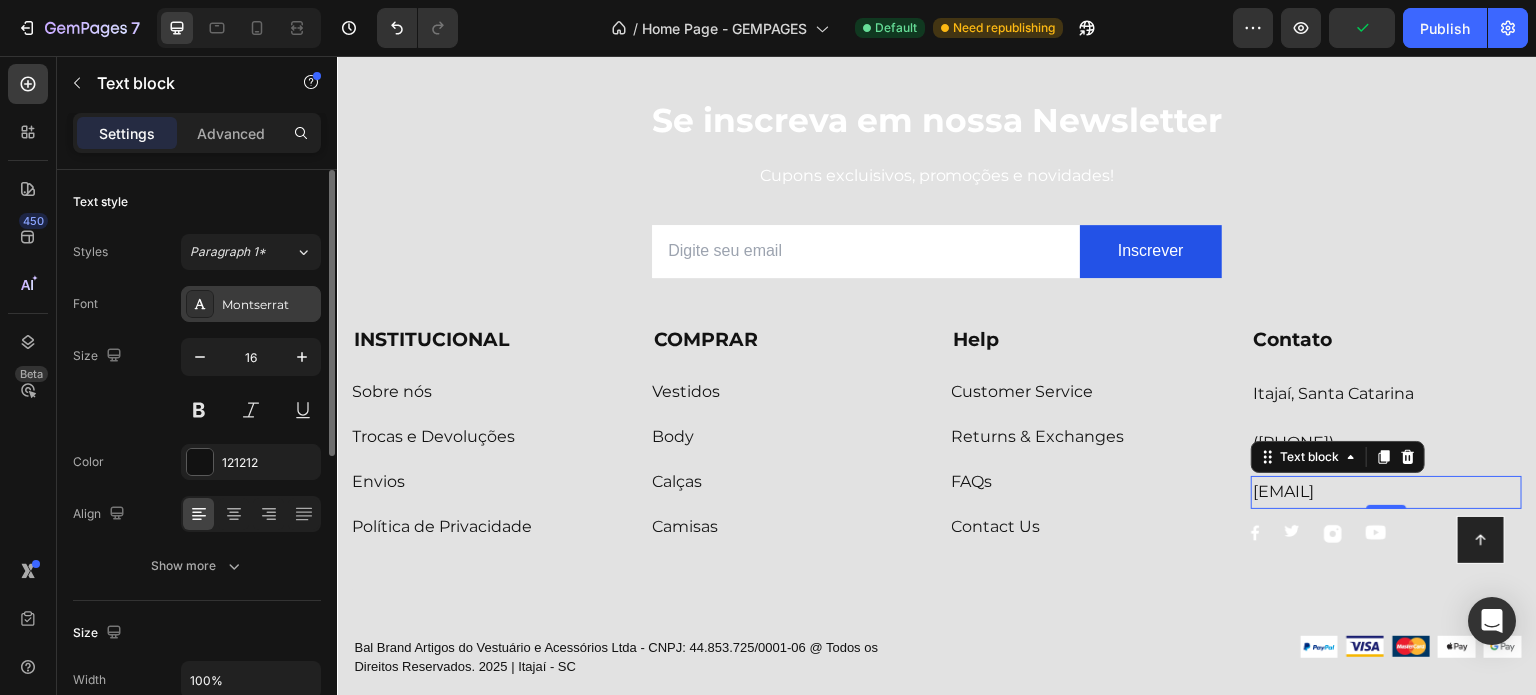 click on "Montserrat" at bounding box center (269, 305) 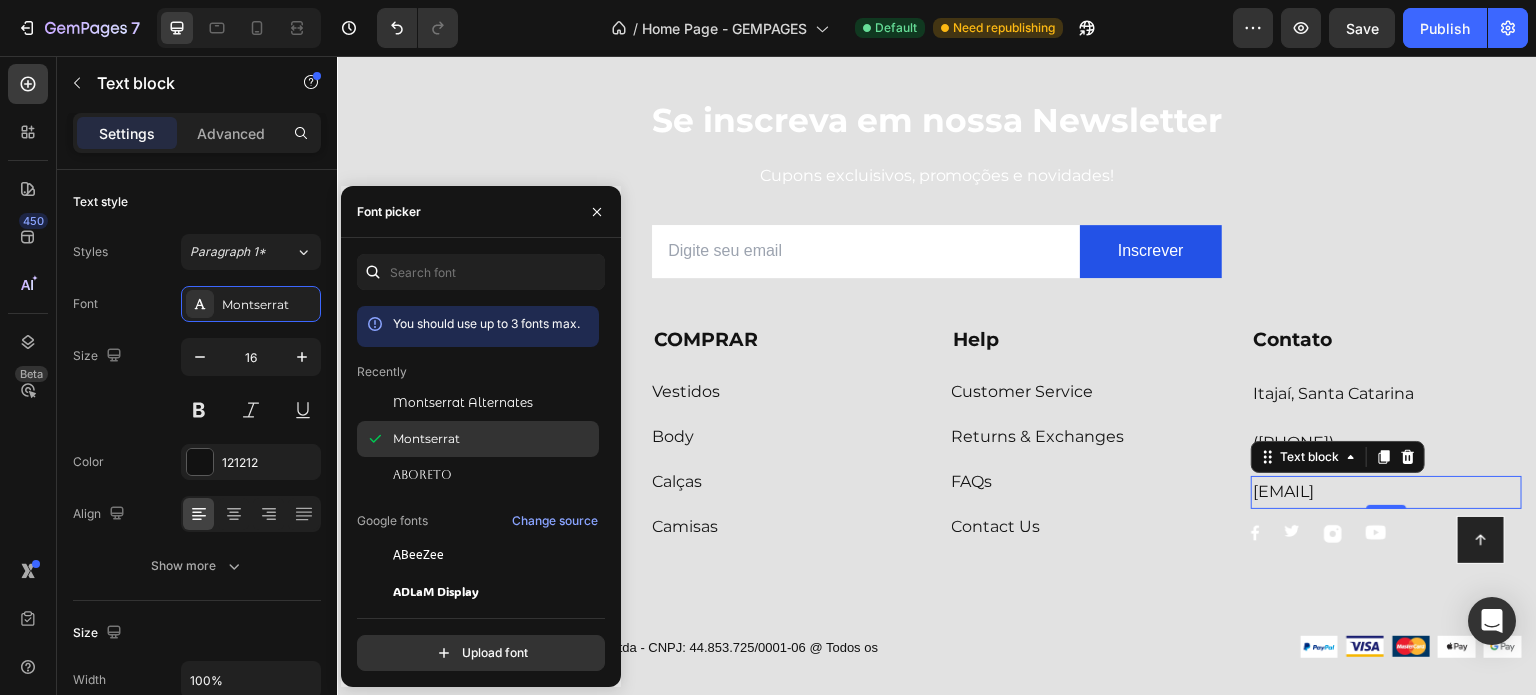 click on "Montserrat" at bounding box center [426, 439] 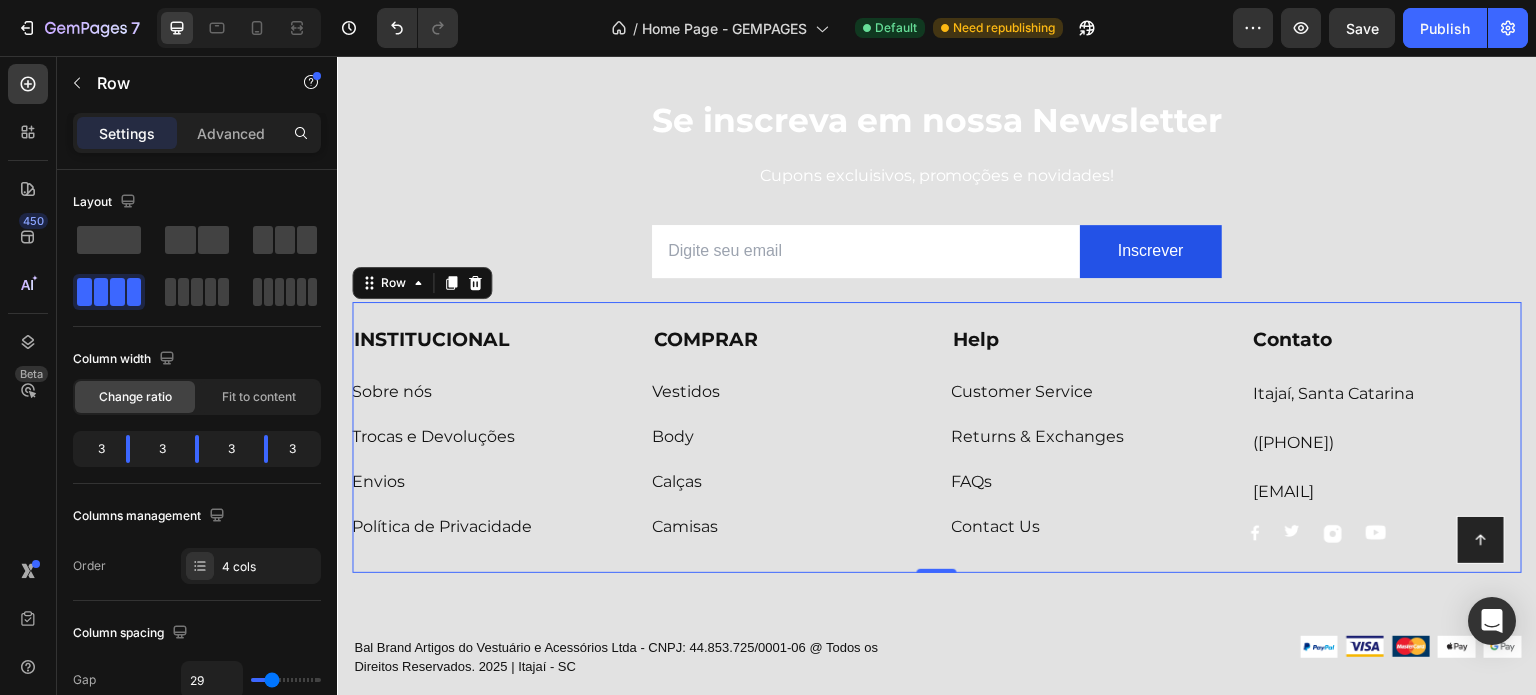 click on "INSTITUCIONAL Text block Sobre nós Button Trocas e Devoluções Button Envios Button Política de Privacidade Button COMPRAR Text block Vestidos Button Body Button Calças Button Camisas Button Help Text block Customer Service Button Returns & Exchanges Button FAQs Button Contact Us Button Contato Text block Itajaí, Santa Catarina Text block (47) 99963-5450 Text block contato@balbrand.com.br Text block Image Image Image Image Row Row   0" at bounding box center (937, 437) 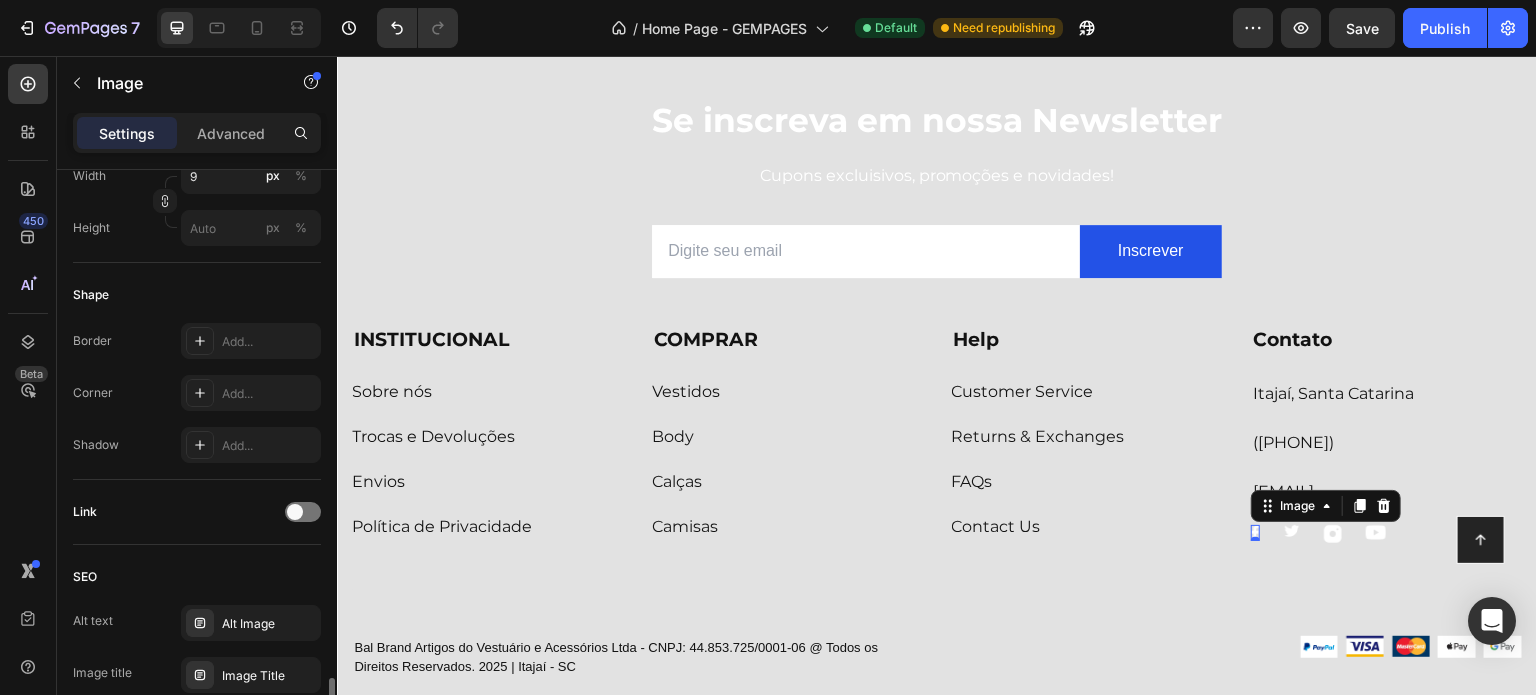 scroll, scrollTop: 926, scrollLeft: 0, axis: vertical 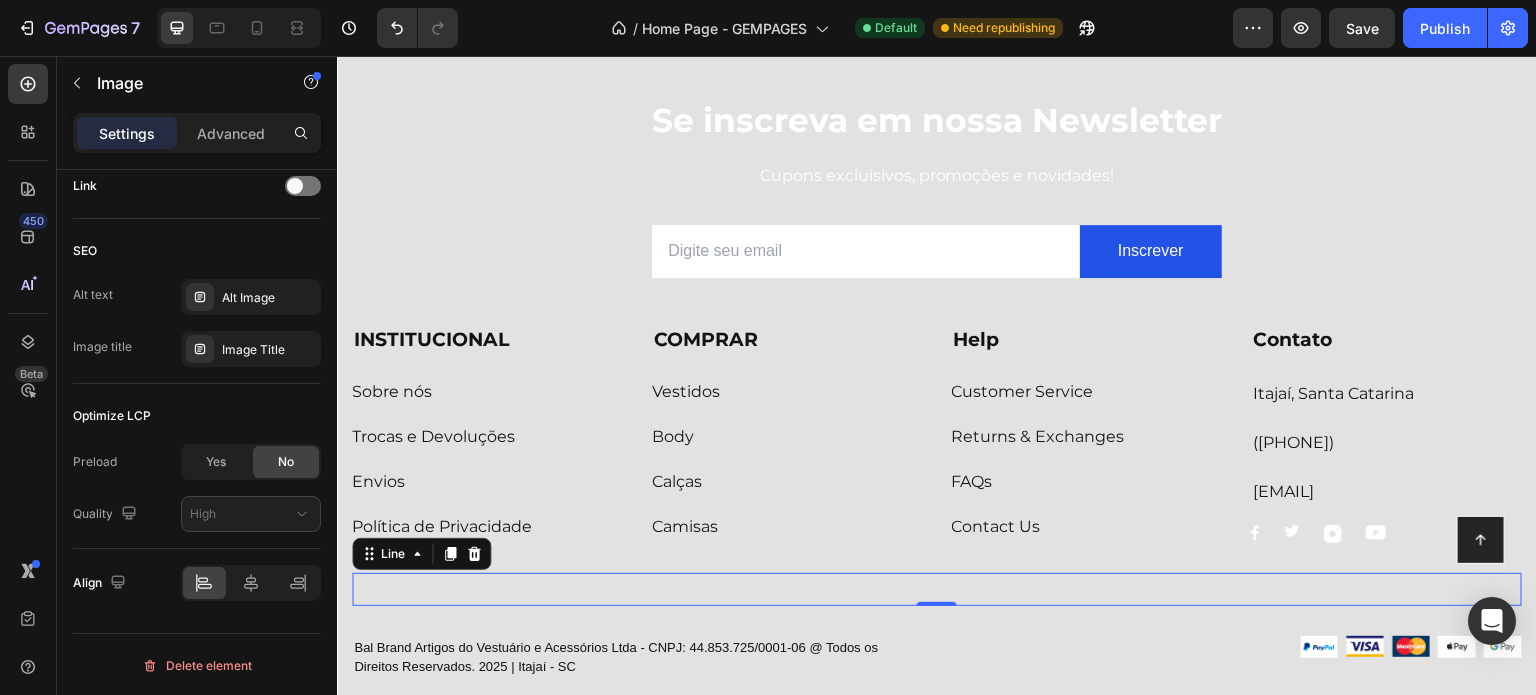 click on "Title Line   0" at bounding box center (937, 589) 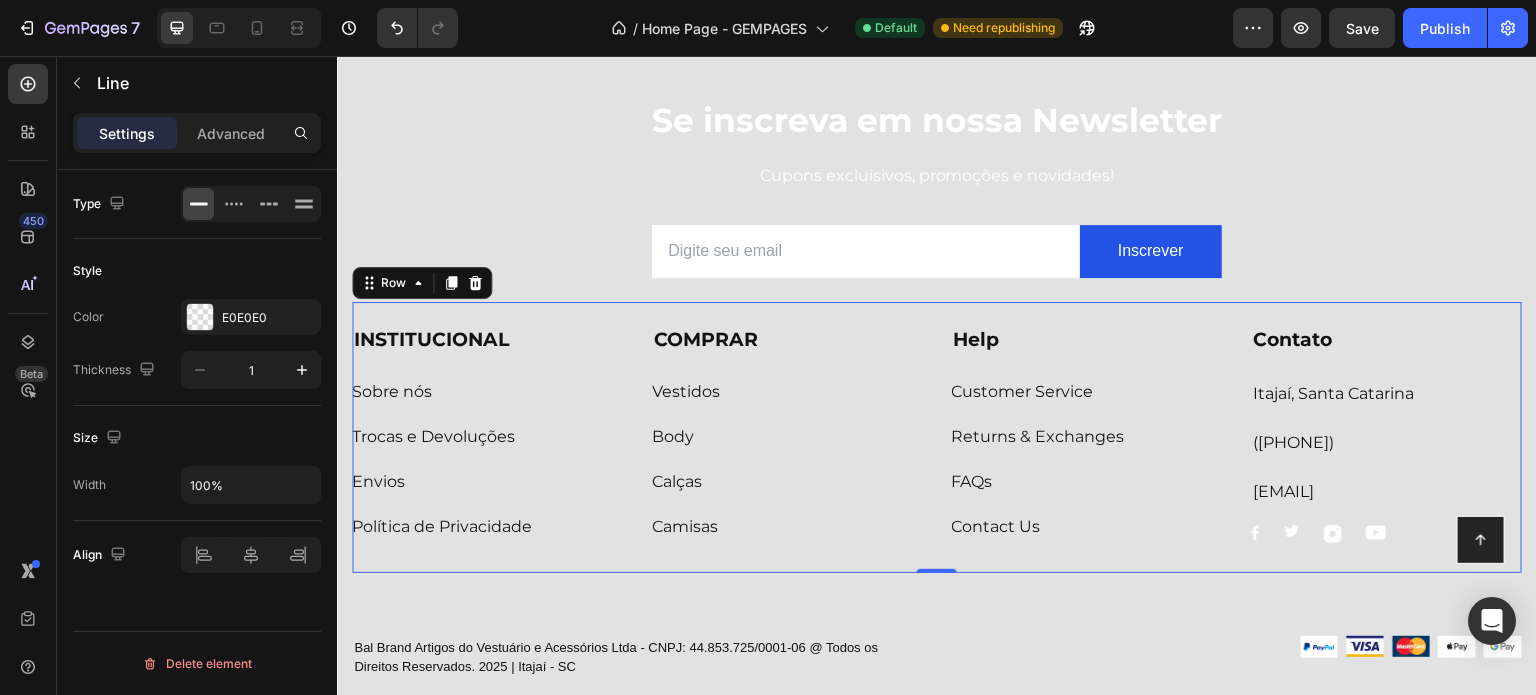 click on "INSTITUCIONAL Text block Sobre nós Button Trocas e Devoluções Button Envios Button Política de Privacidade Button COMPRAR Text block Vestidos Button Body Button Calças Button Camisas Button Help Text block Customer Service Button Returns & Exchanges Button FAQs Button Contact Us Button Contato Text block Itajaí, Santa Catarina Text block (47) 99963-5450 Text block contato@balbrand.com.br Text block Image Image Image Image Row Row   0" at bounding box center [937, 437] 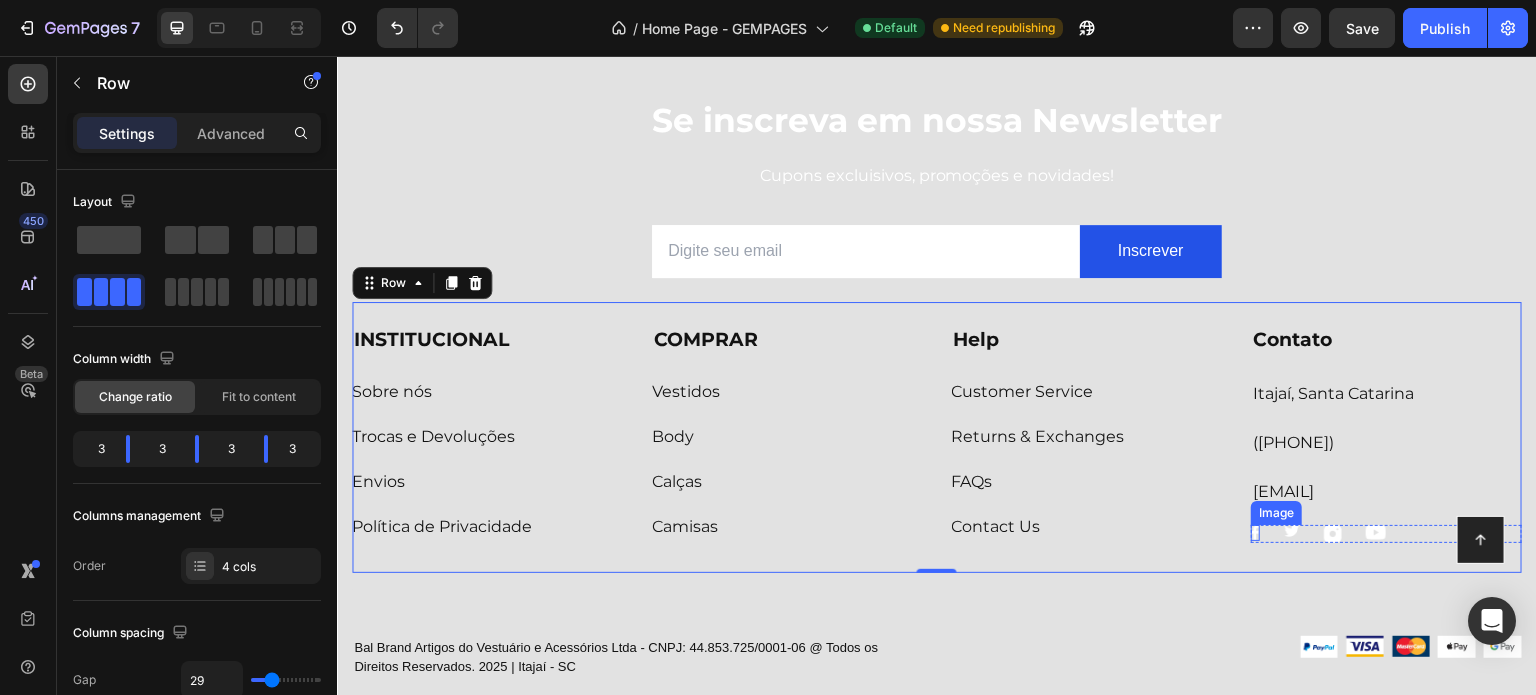 click at bounding box center (1255, 533) 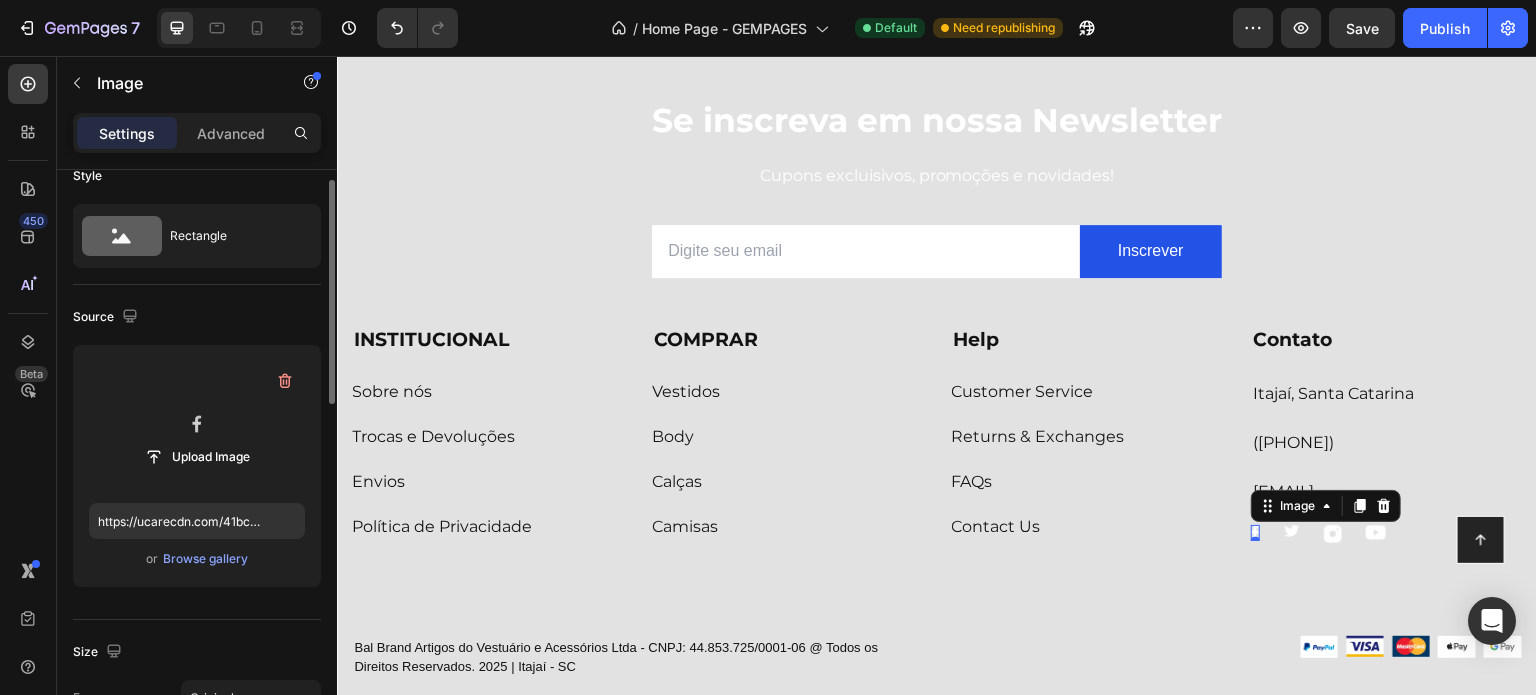 scroll, scrollTop: 226, scrollLeft: 0, axis: vertical 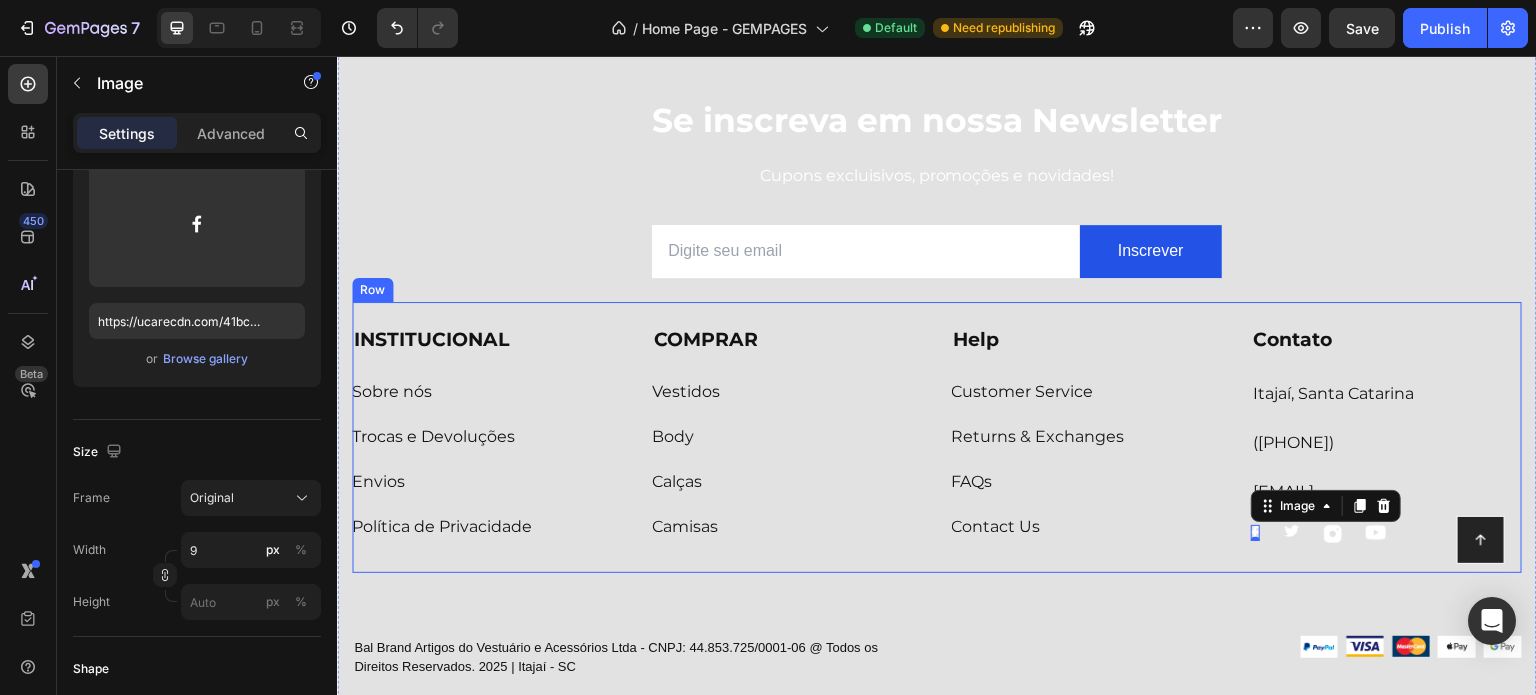 click on "INSTITUCIONAL Text block Sobre nós Button Trocas e Devoluções Button Envios Button Política de Privacidade Button COMPRAR Text block Vestidos Button Body Button Calças Button Camisas Button Help Text block Customer Service Button Returns & Exchanges Button FAQs Button Contact Us Button Contato Text block Itajaí, Santa Catarina Text block (47) 99963-5450 Text block contato@balbrand.com.br Text block Image   0 Image Image Image Row Row" at bounding box center [937, 437] 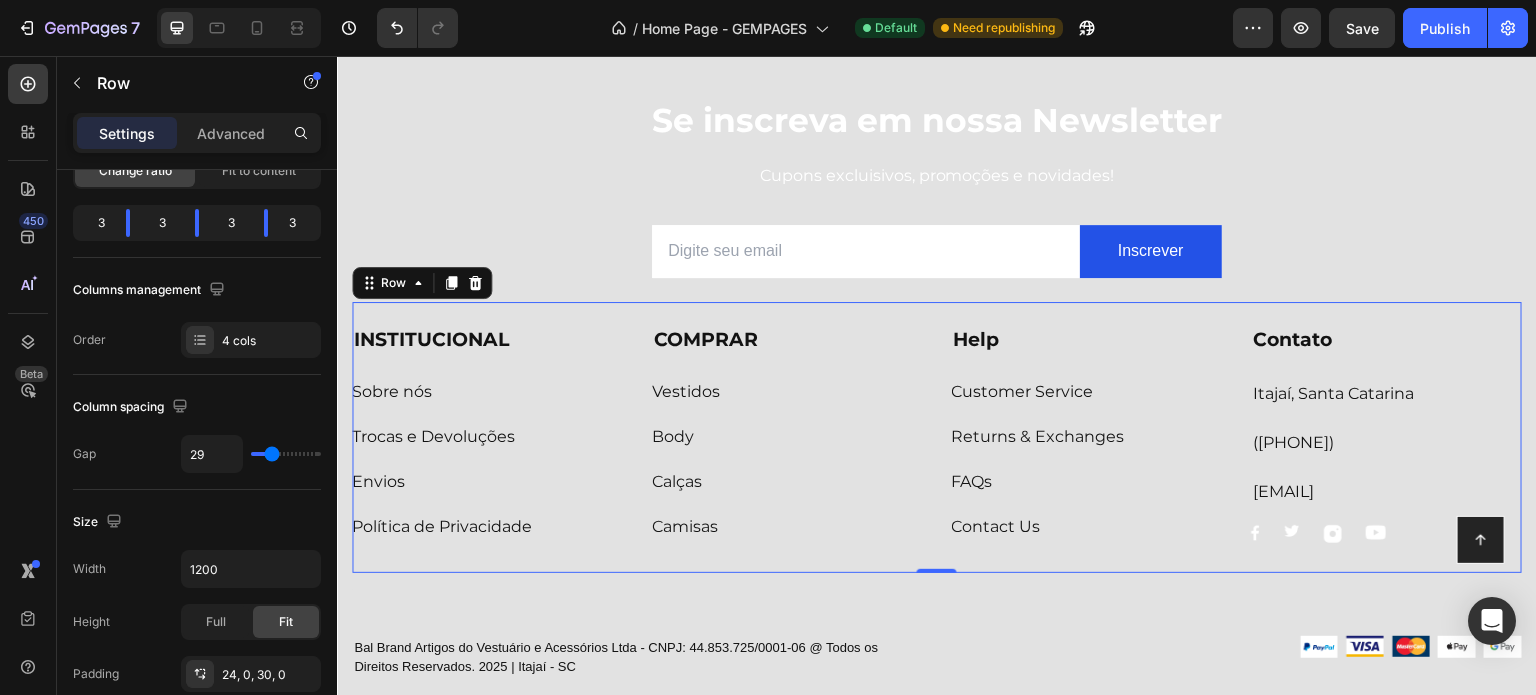 scroll, scrollTop: 0, scrollLeft: 0, axis: both 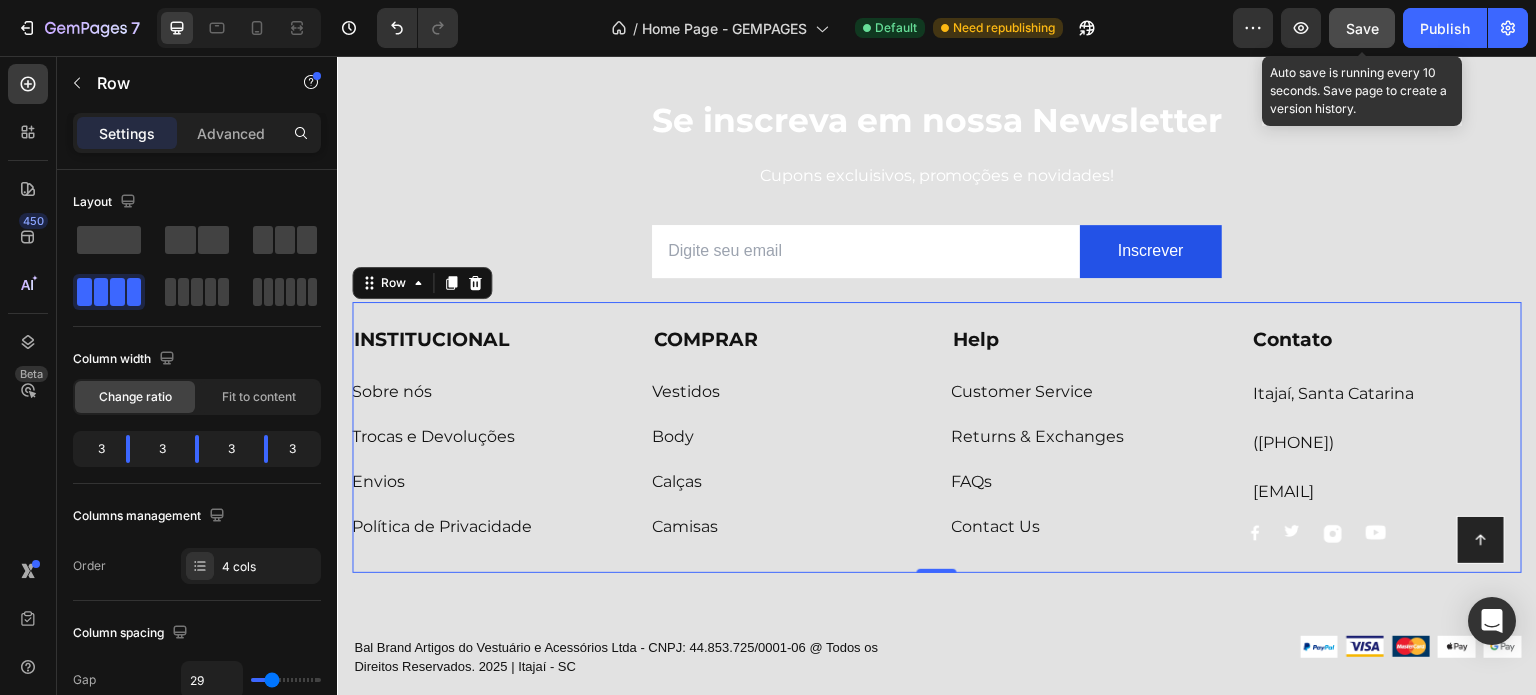 click on "Save" at bounding box center [1362, 28] 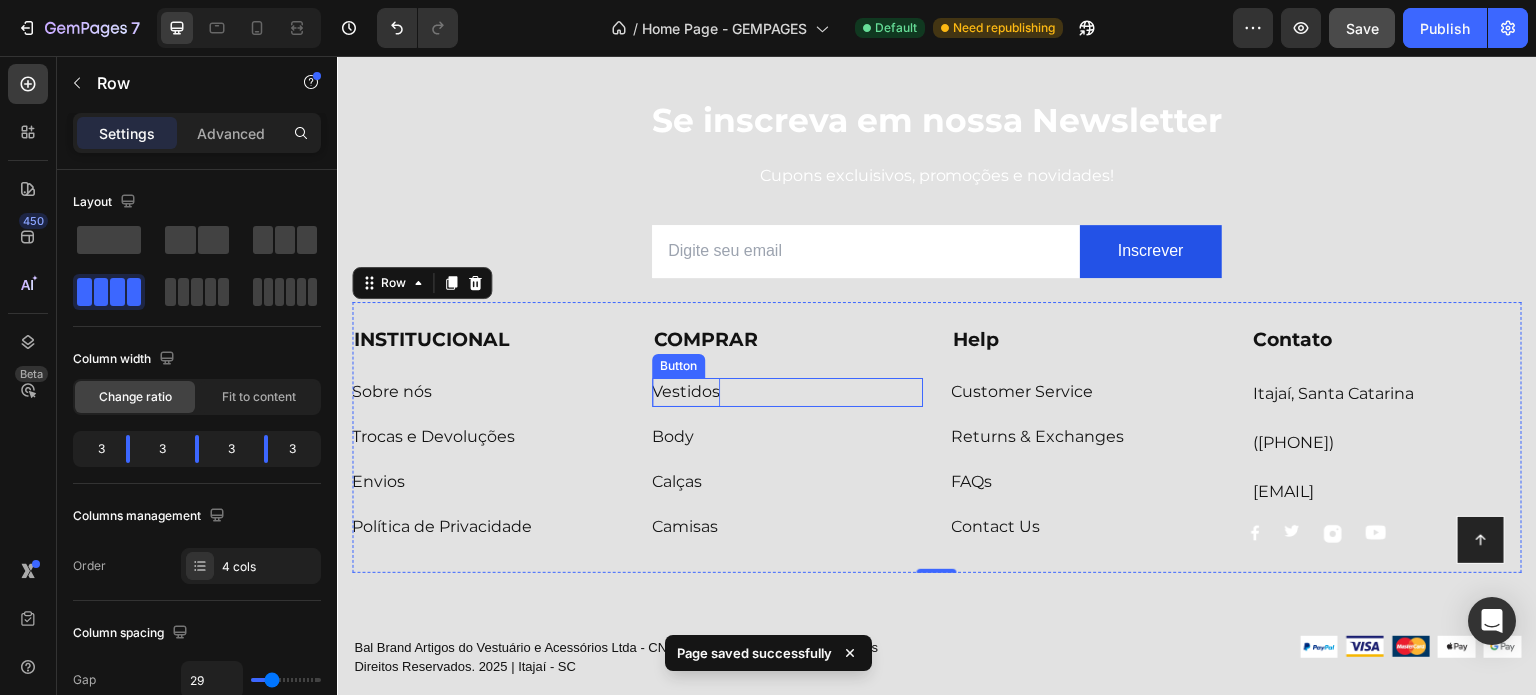click on "Vestidos" at bounding box center (686, 392) 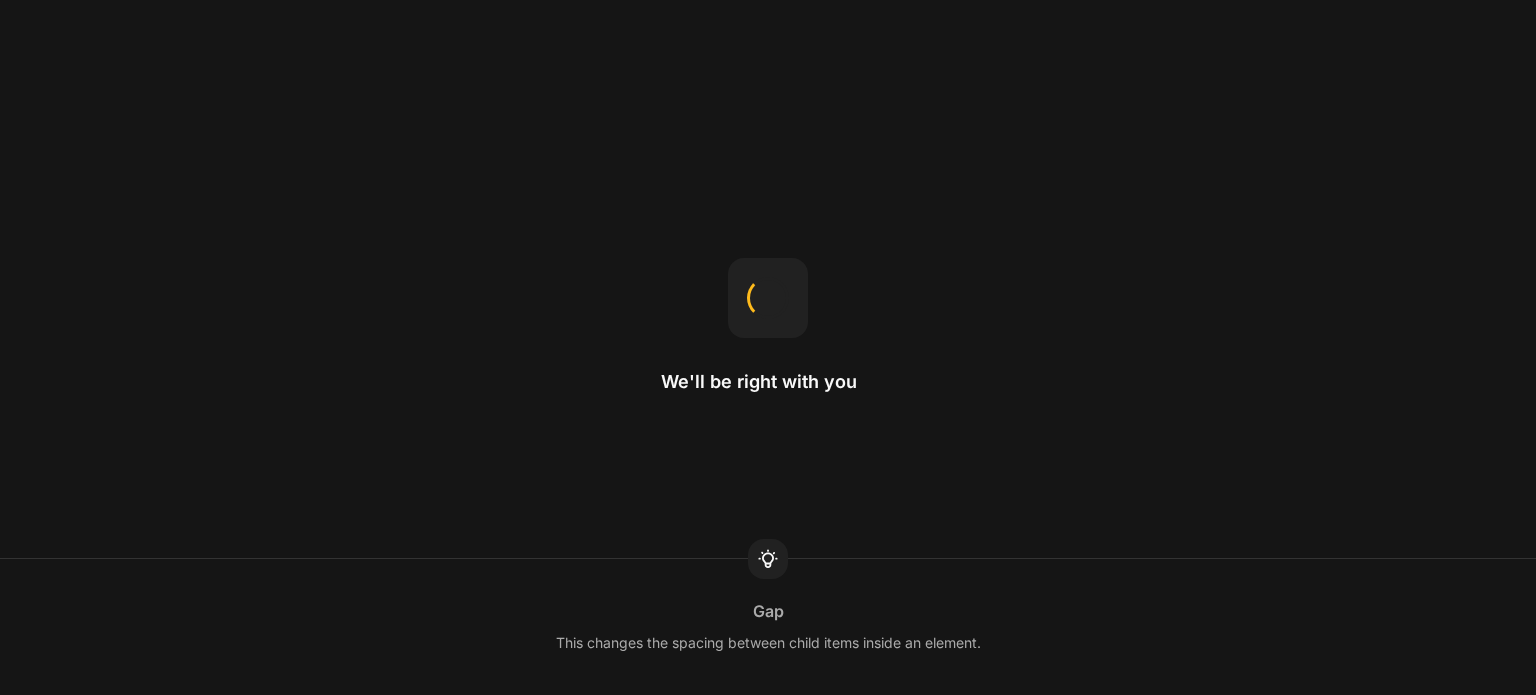 scroll, scrollTop: 0, scrollLeft: 0, axis: both 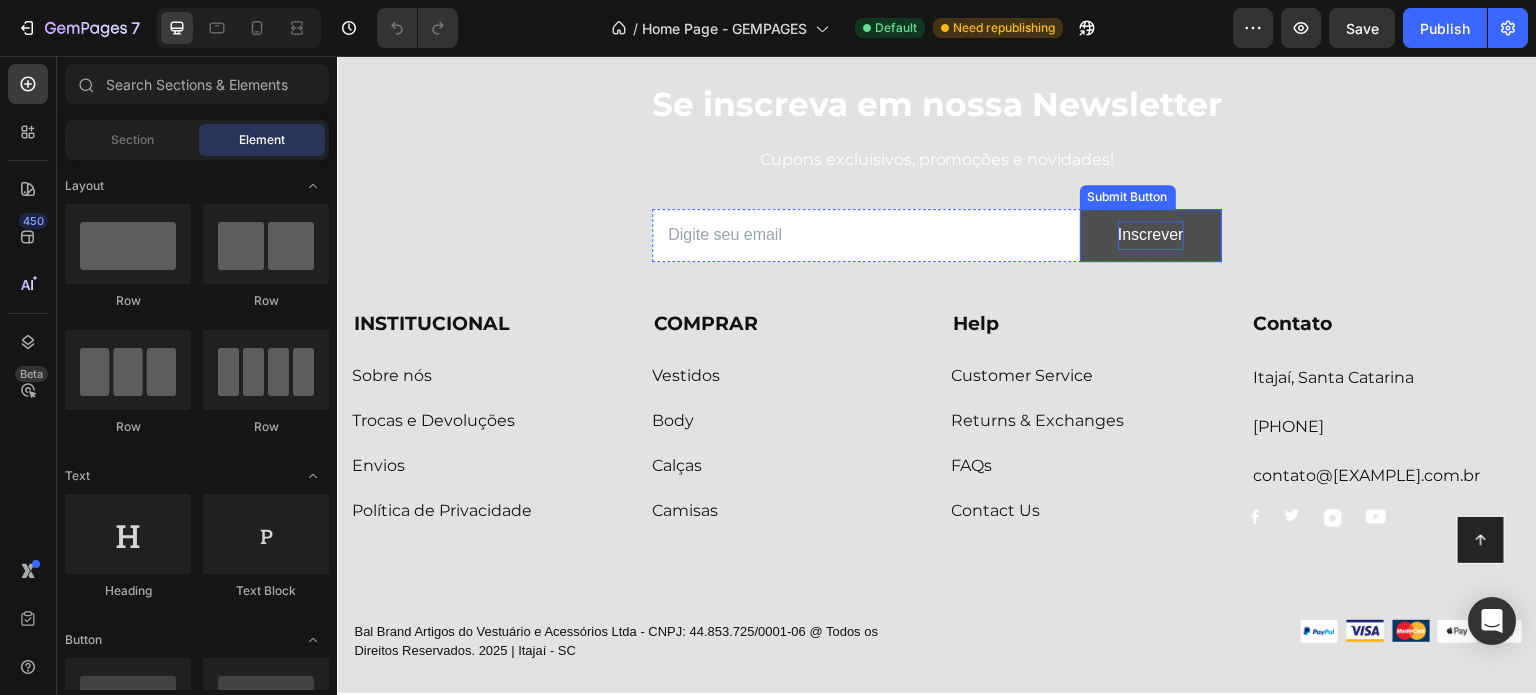 click on "Inscrever" at bounding box center (1151, 235) 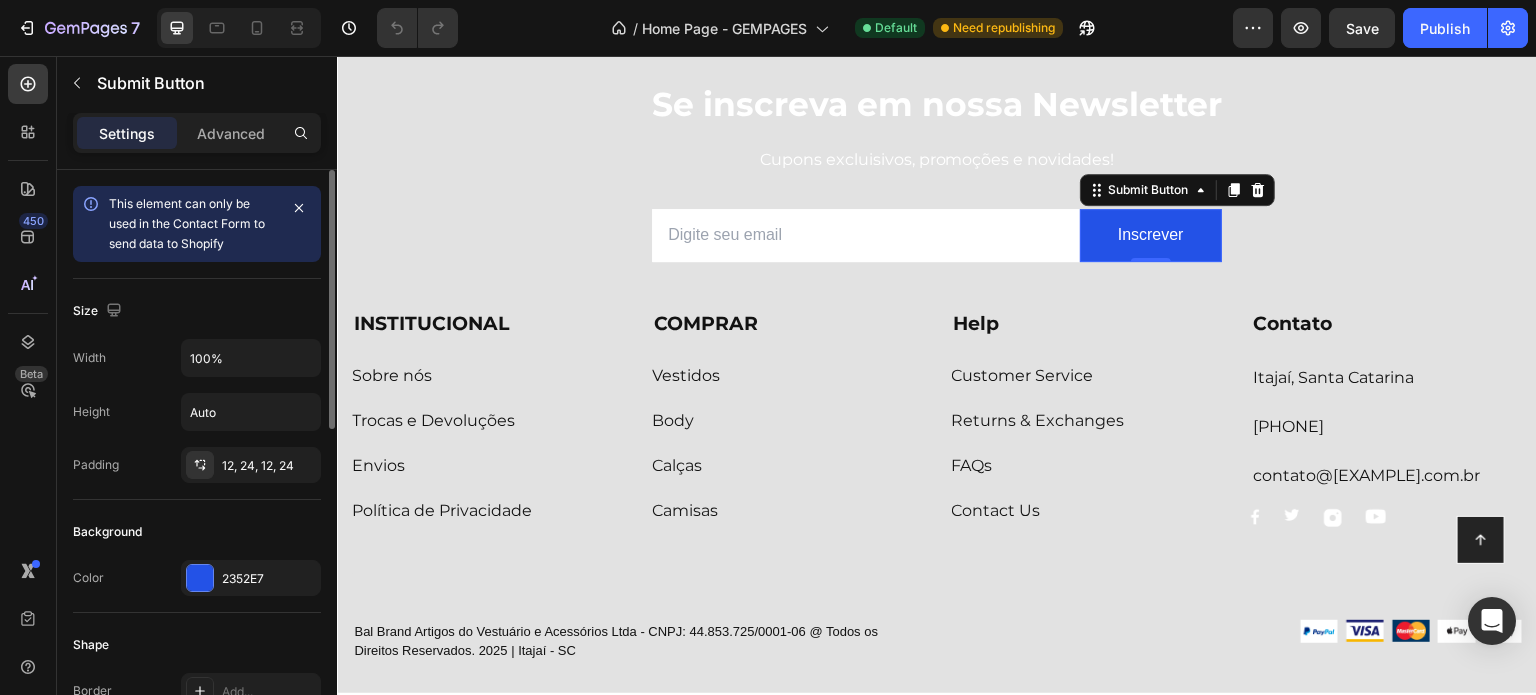 scroll, scrollTop: 200, scrollLeft: 0, axis: vertical 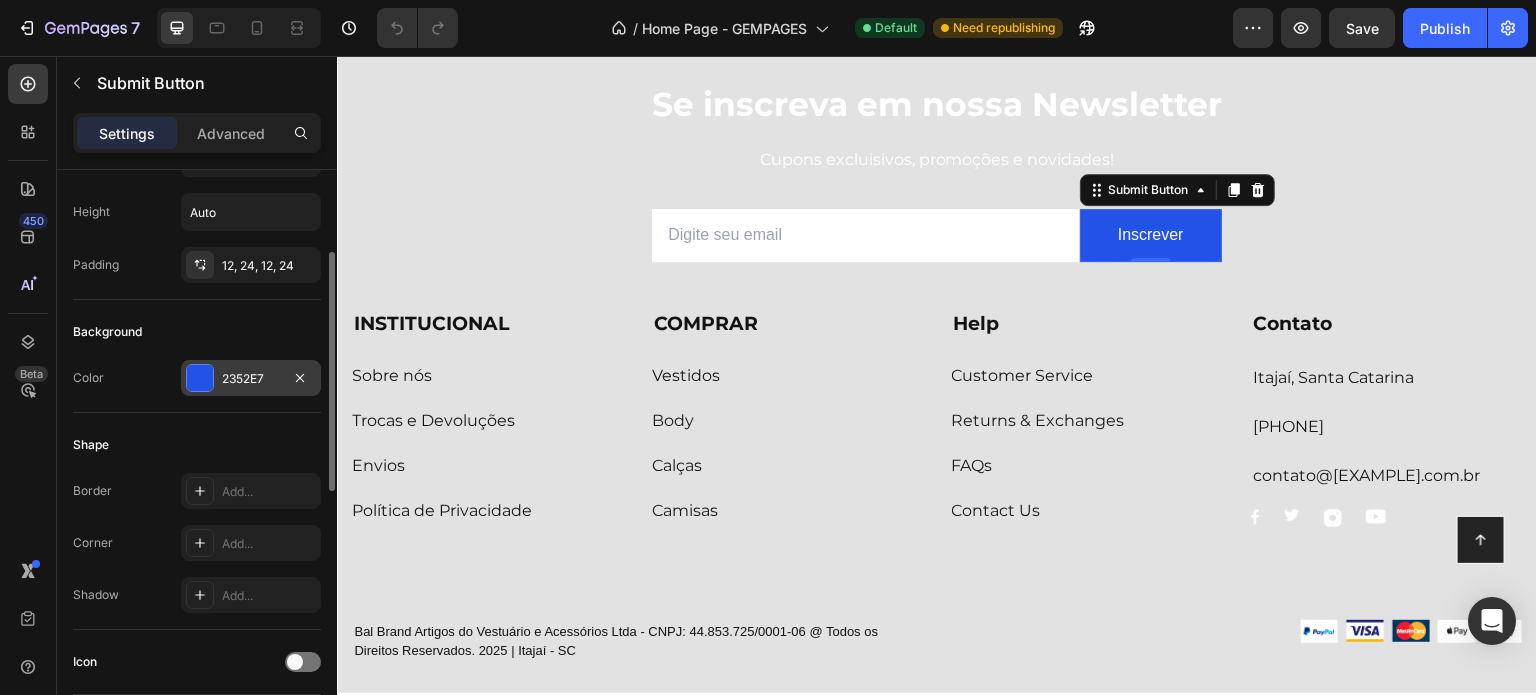 click at bounding box center [200, 378] 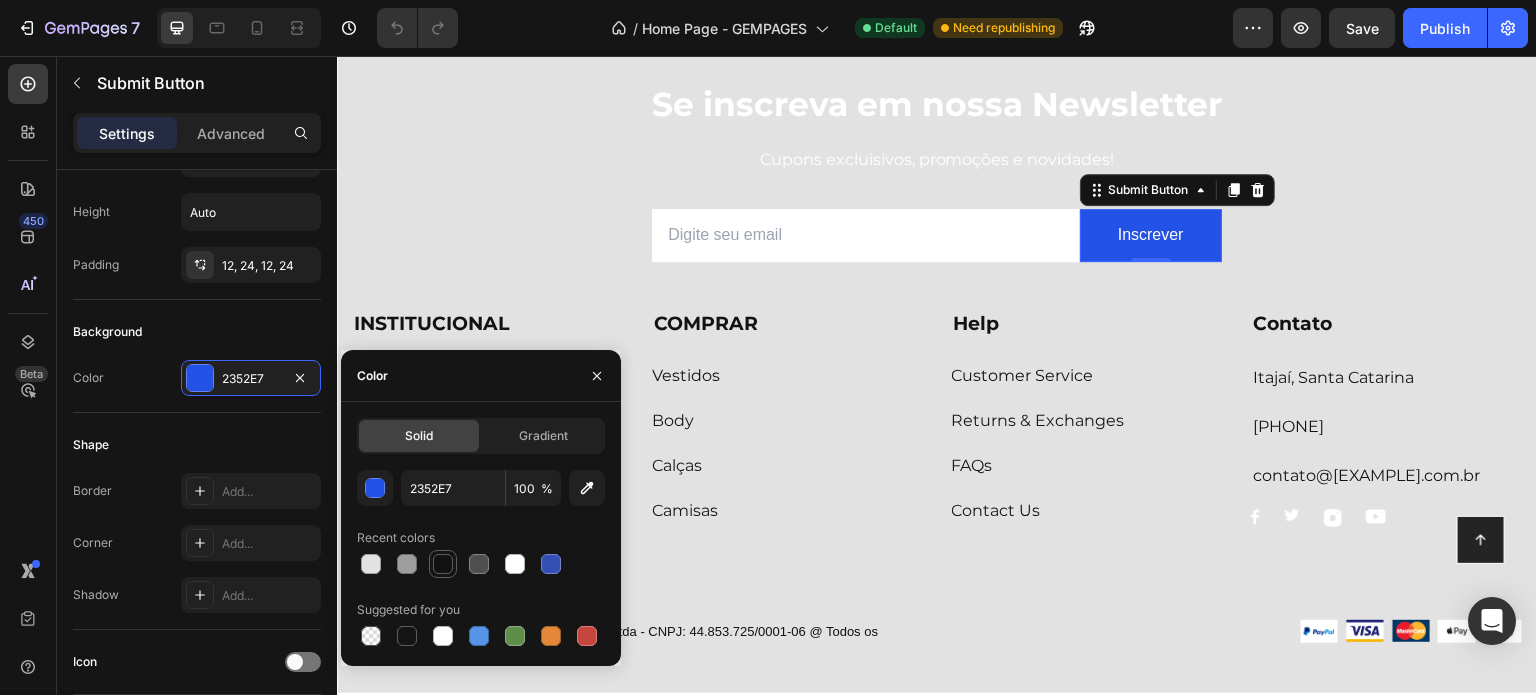 click at bounding box center [479, 564] 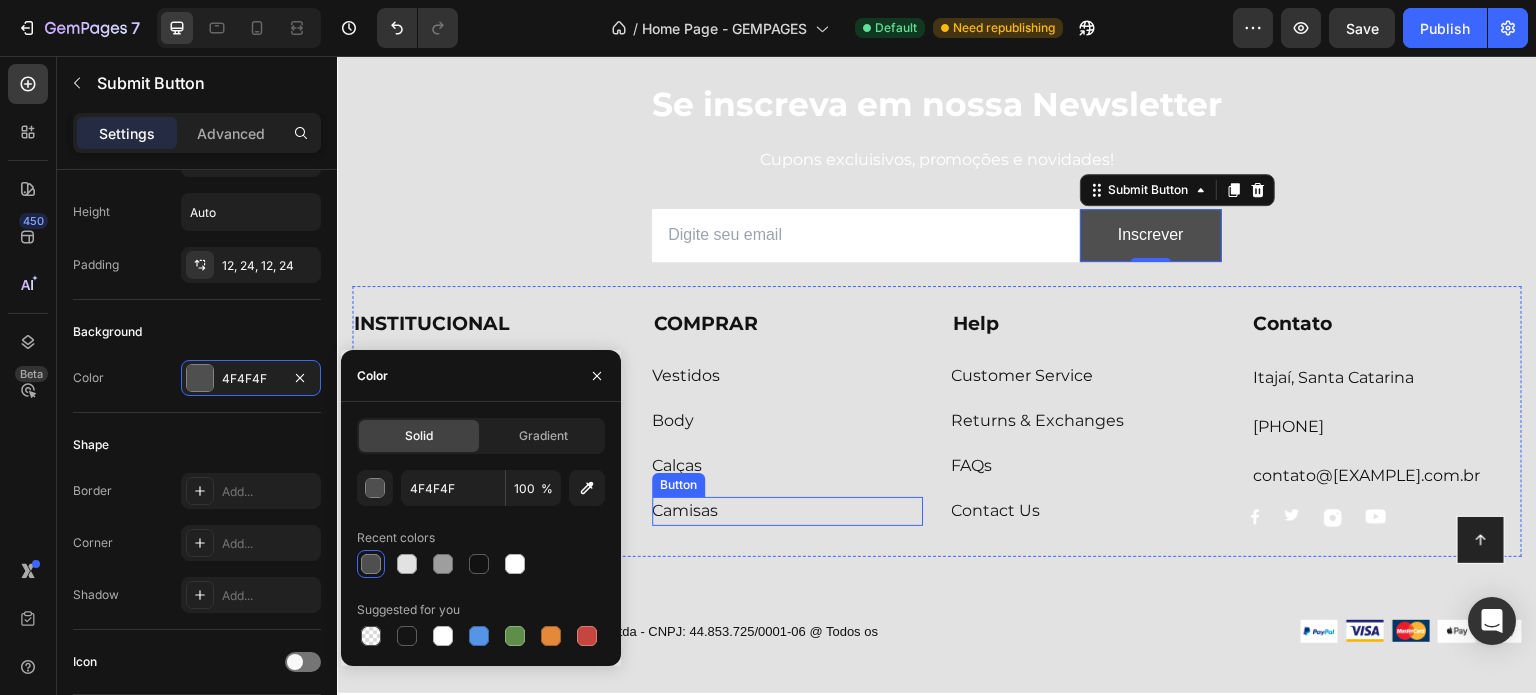 click on "Camisas Button" at bounding box center (787, 511) 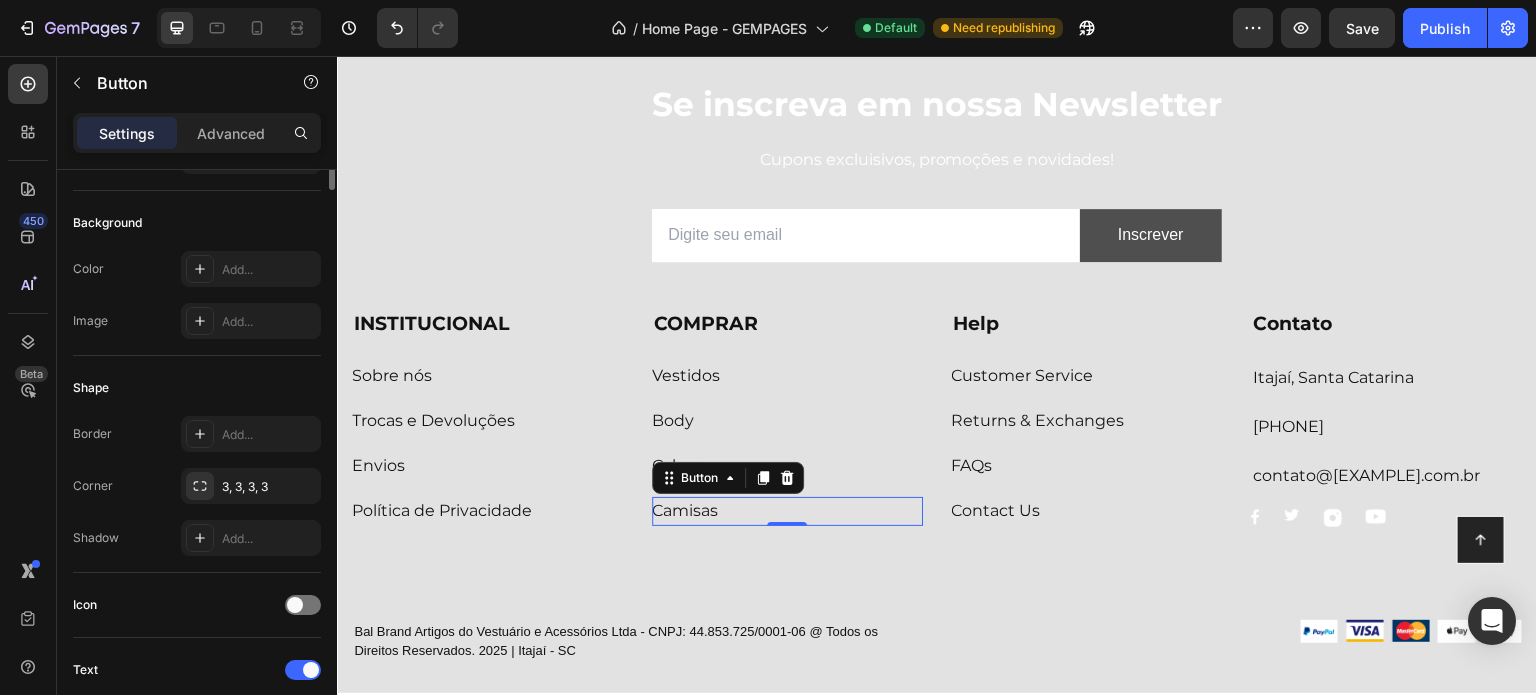 scroll, scrollTop: 0, scrollLeft: 0, axis: both 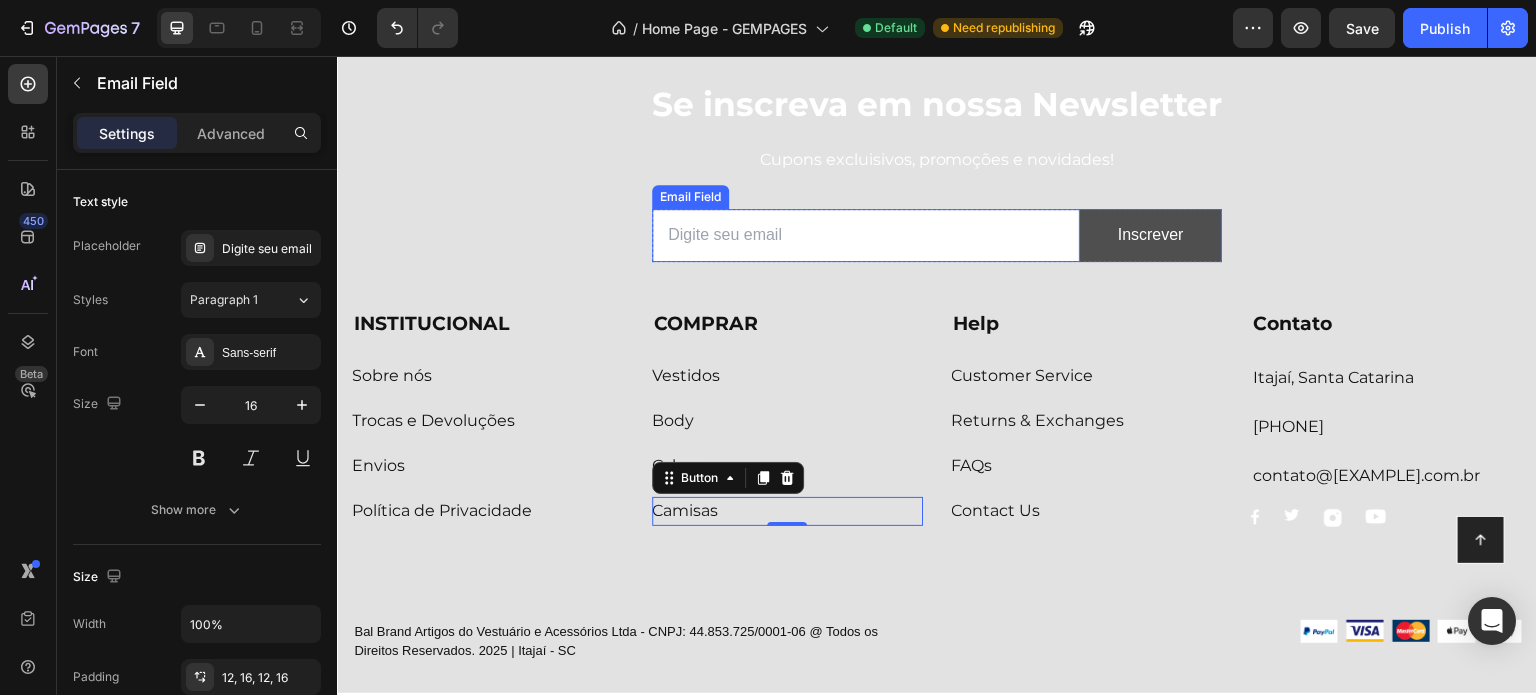 click at bounding box center (866, 235) 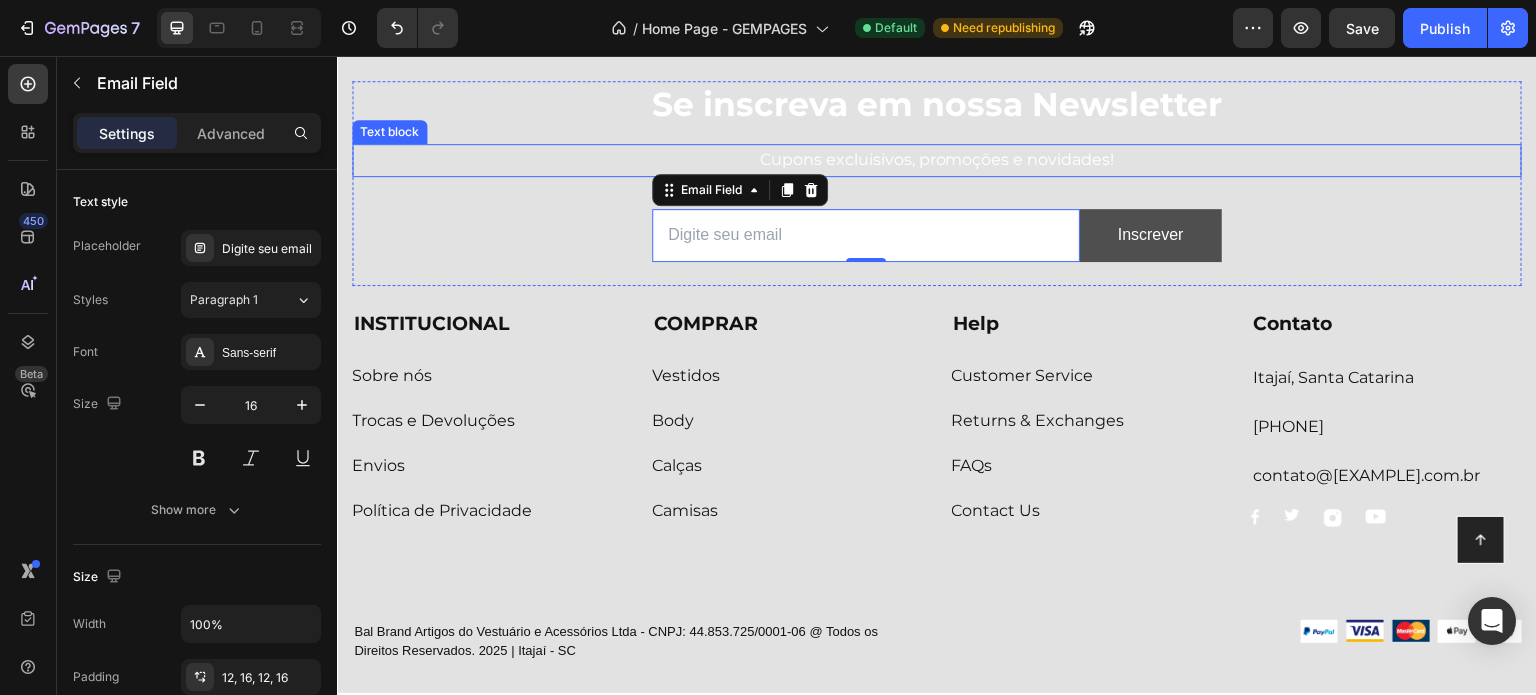 click on "Cupons excluisivos, promoções e novidades!" at bounding box center [937, 160] 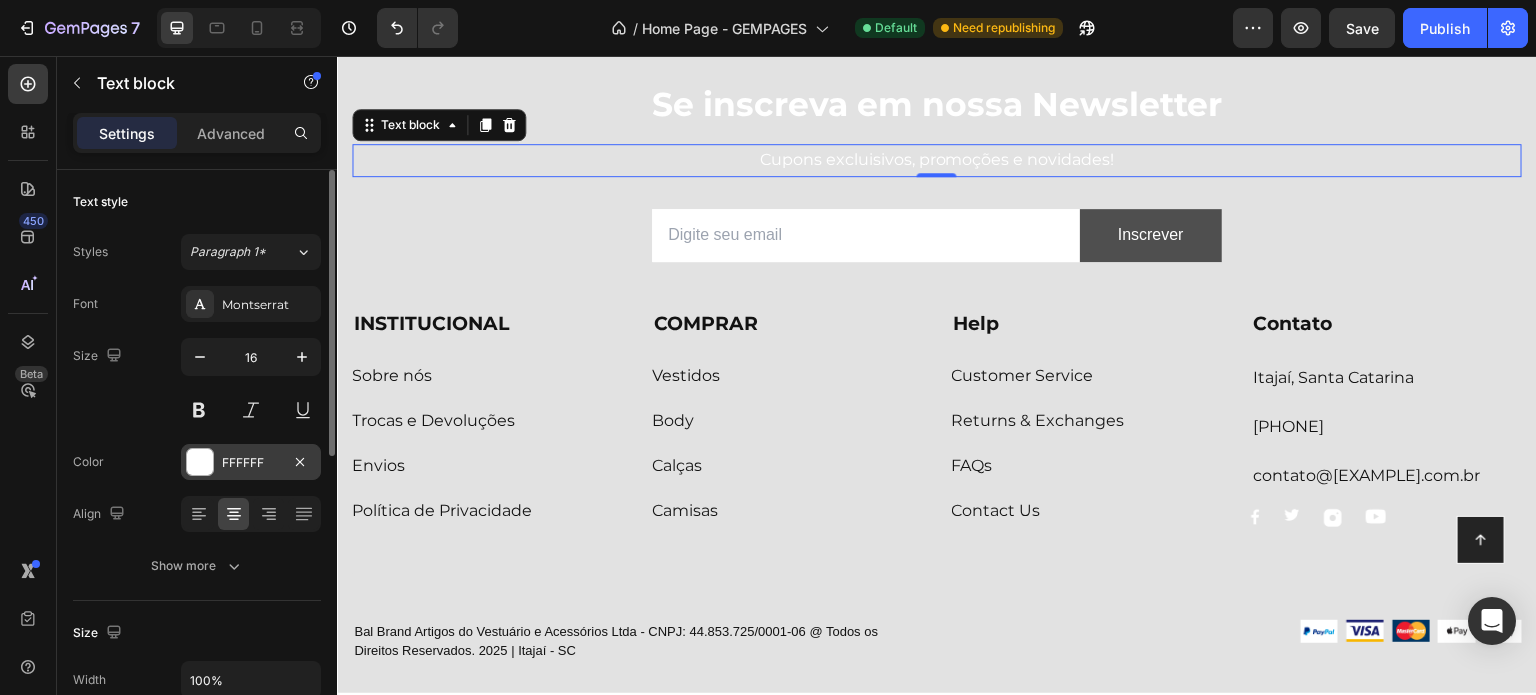 click on "FFFFFF" at bounding box center (251, 463) 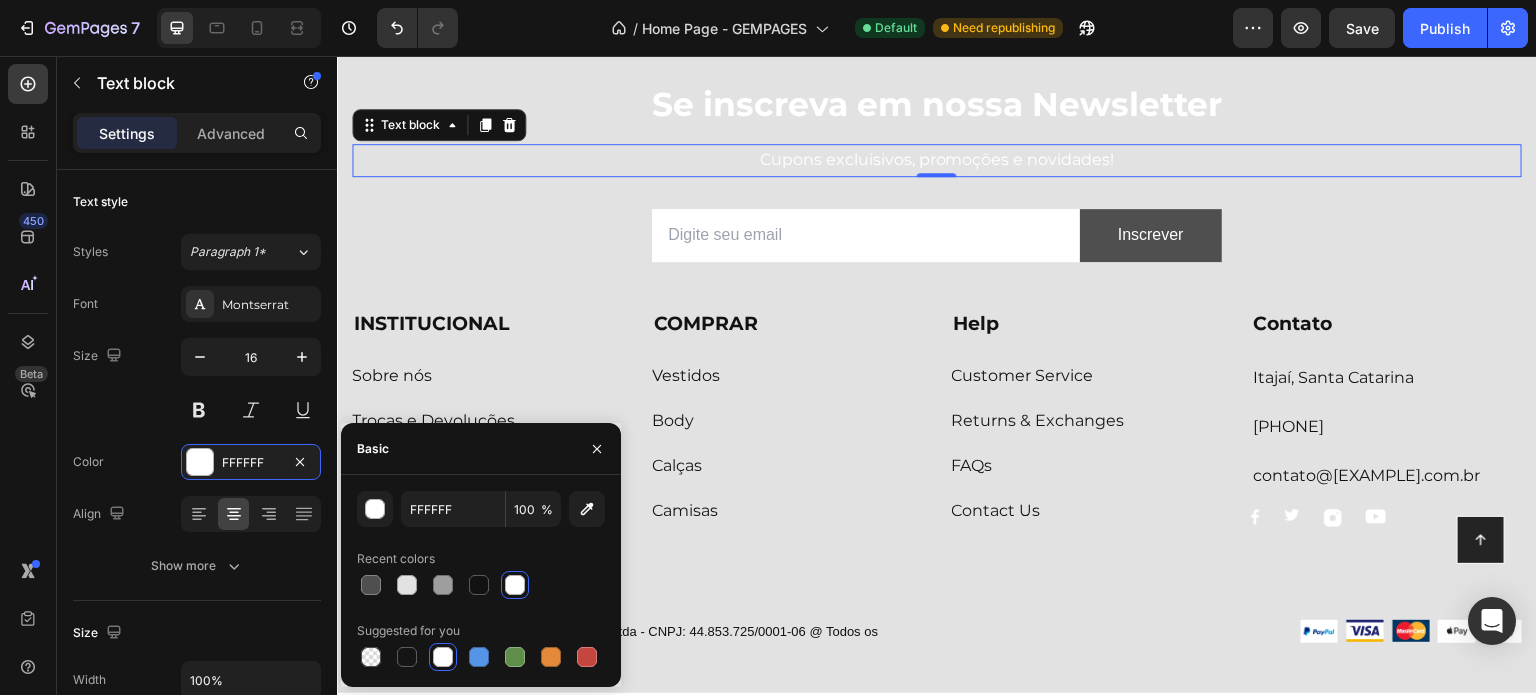 drag, startPoint x: 478, startPoint y: 586, endPoint x: 501, endPoint y: 542, distance: 49.648766 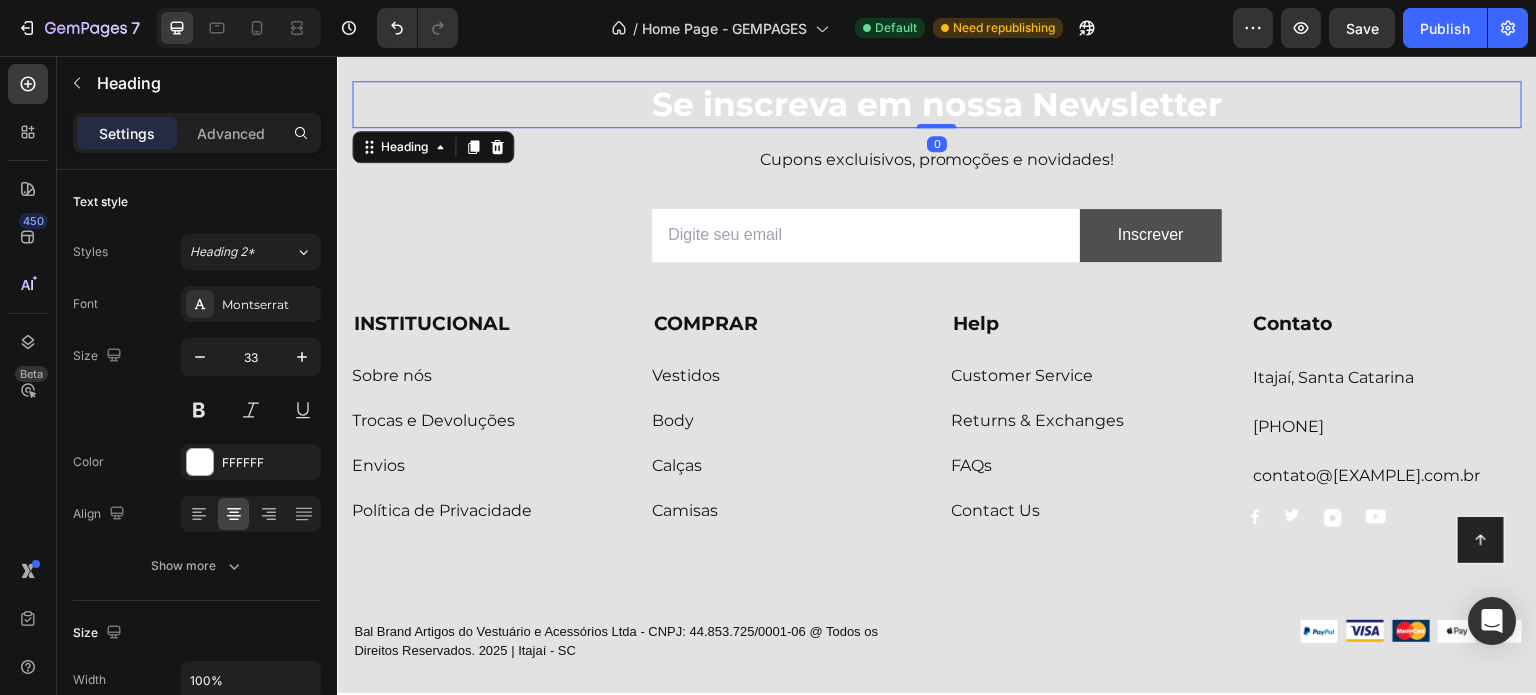 click on "Se inscreva em nossa Newsletter" at bounding box center [937, 104] 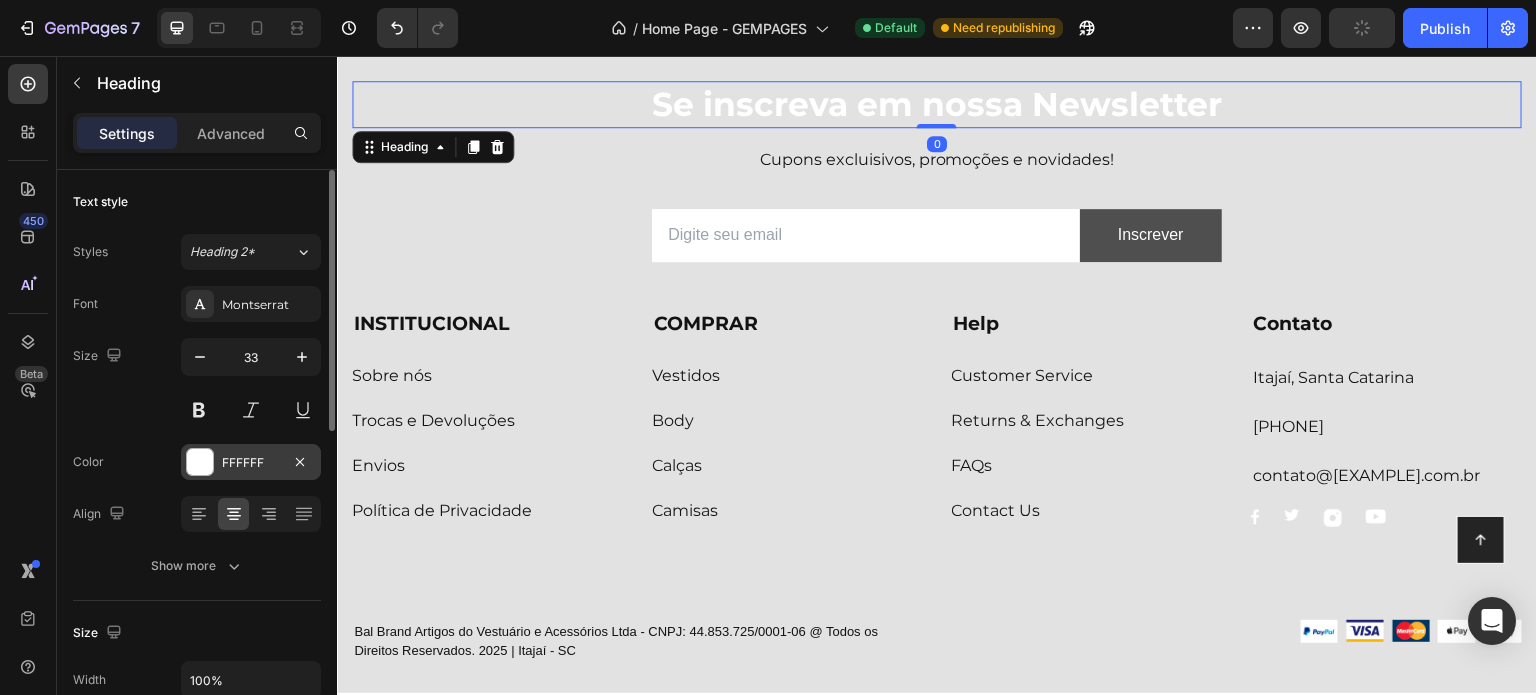 click at bounding box center (200, 462) 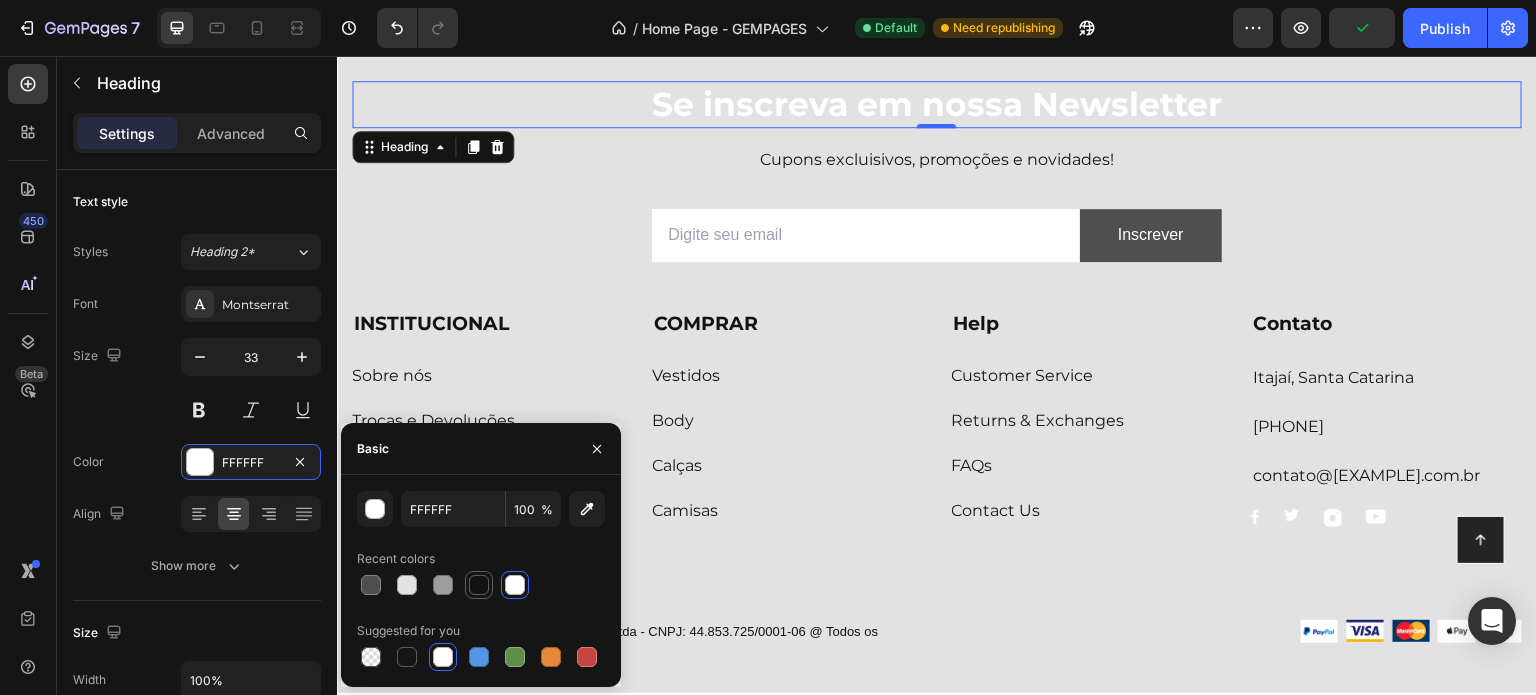 click at bounding box center (479, 585) 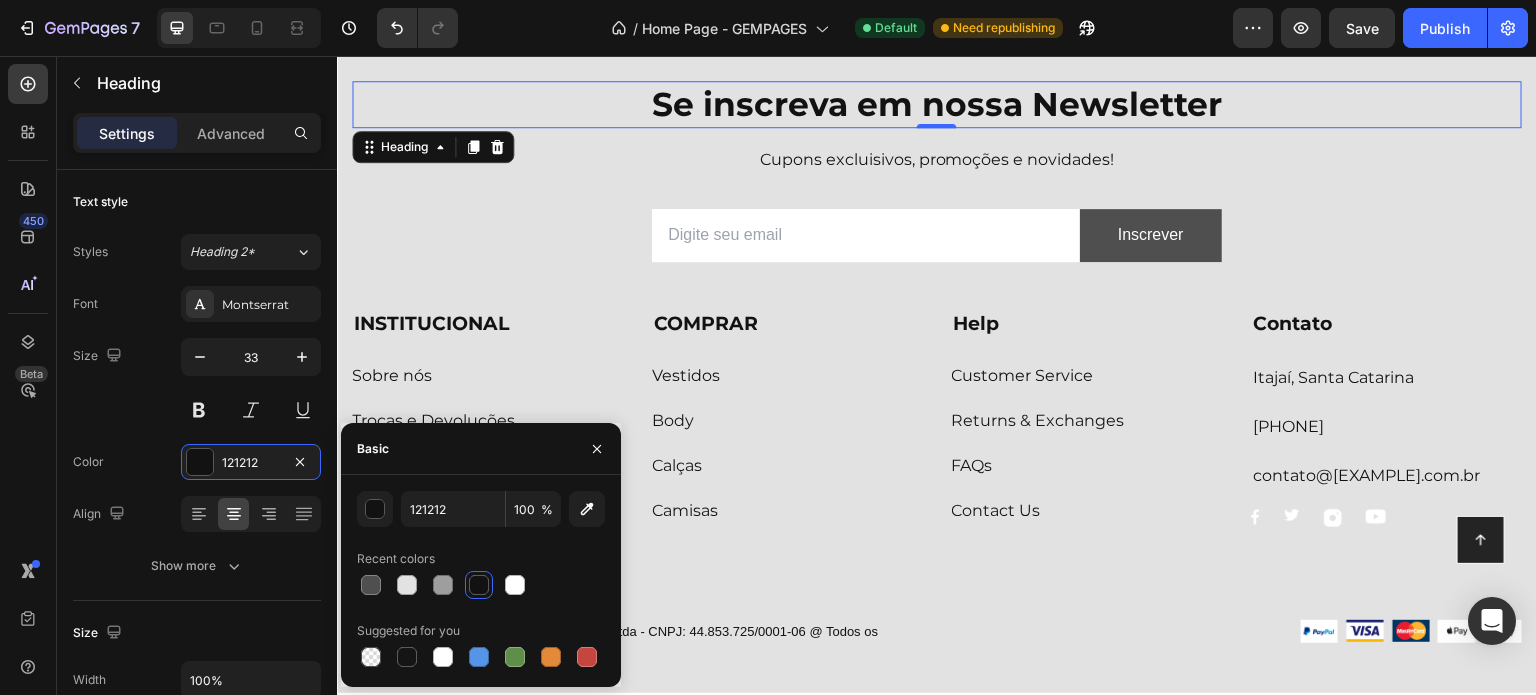 click on "Se inscreva em nossa Newsletter" at bounding box center [937, 104] 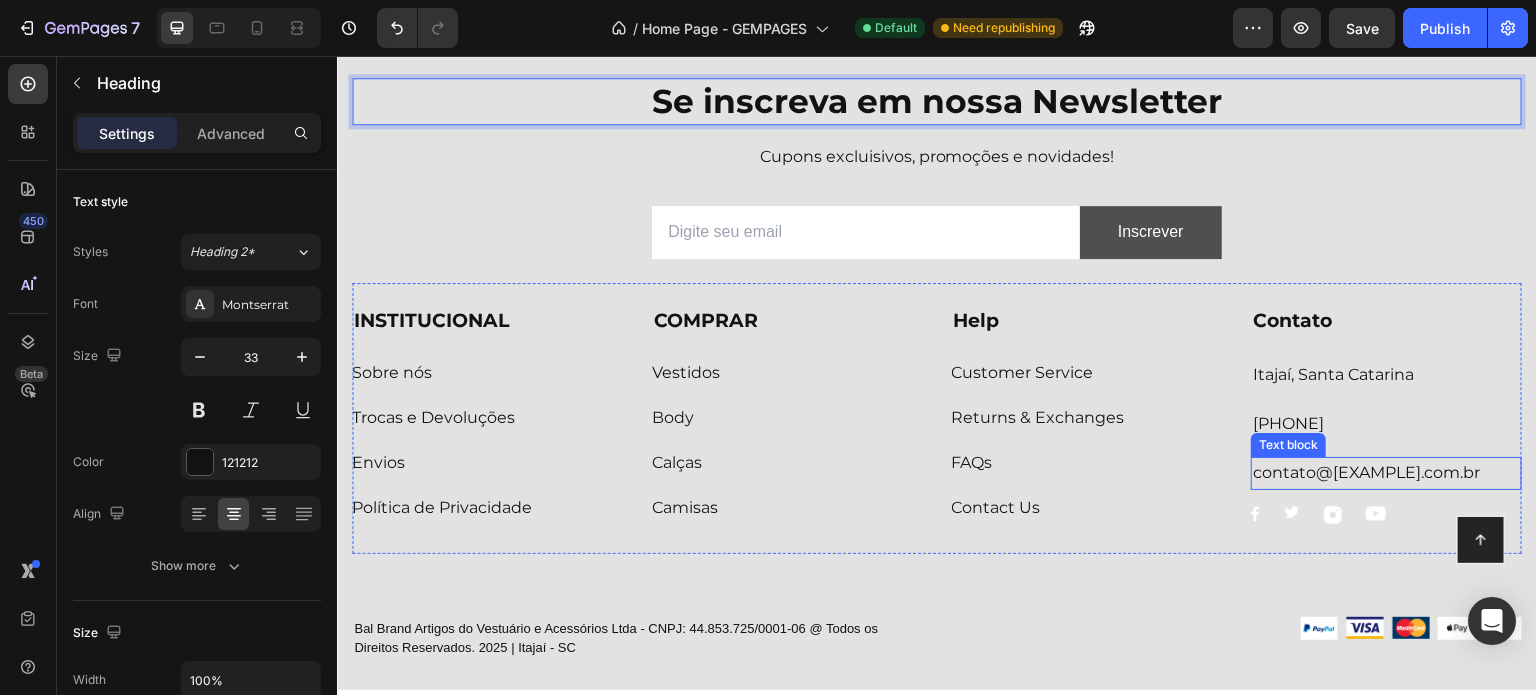 scroll, scrollTop: 3184, scrollLeft: 0, axis: vertical 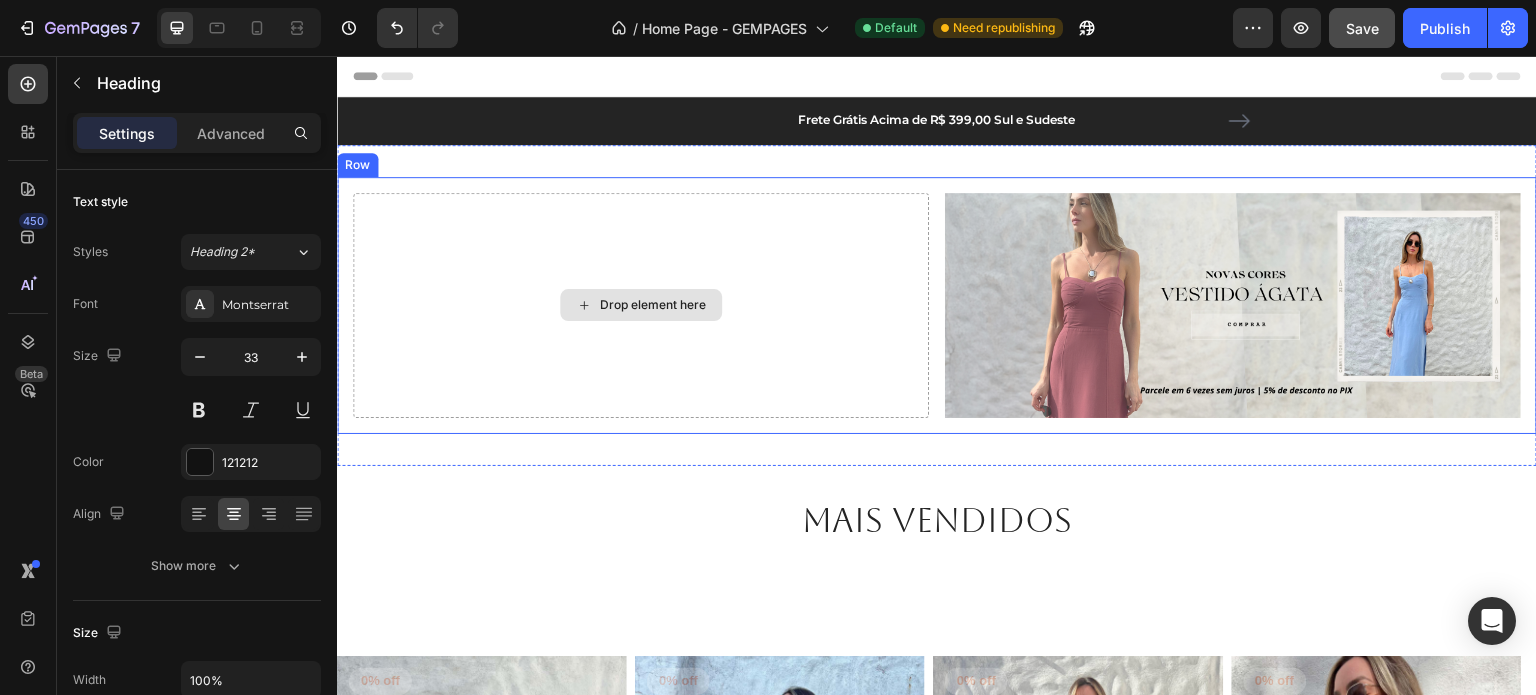 click on "Drop element here" at bounding box center (641, 305) 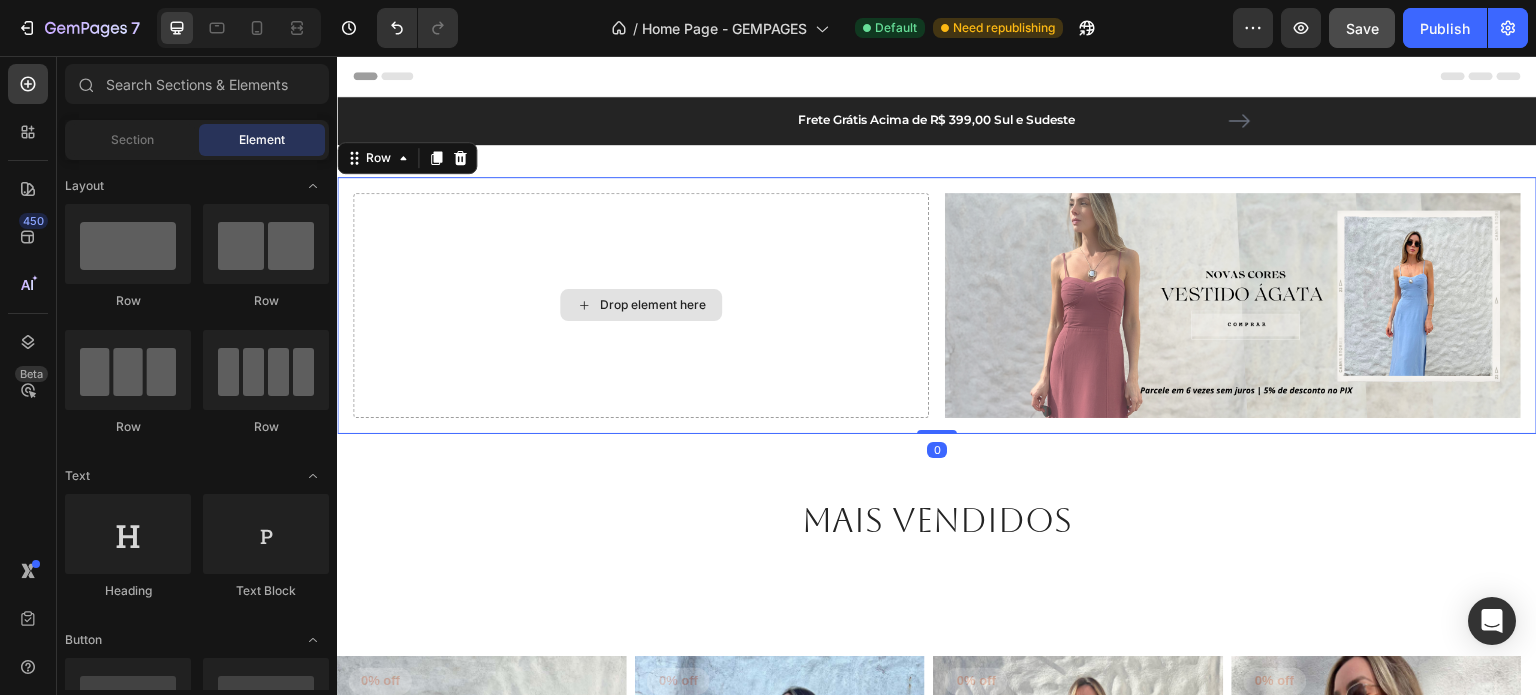 click on "Drop element here" at bounding box center (653, 305) 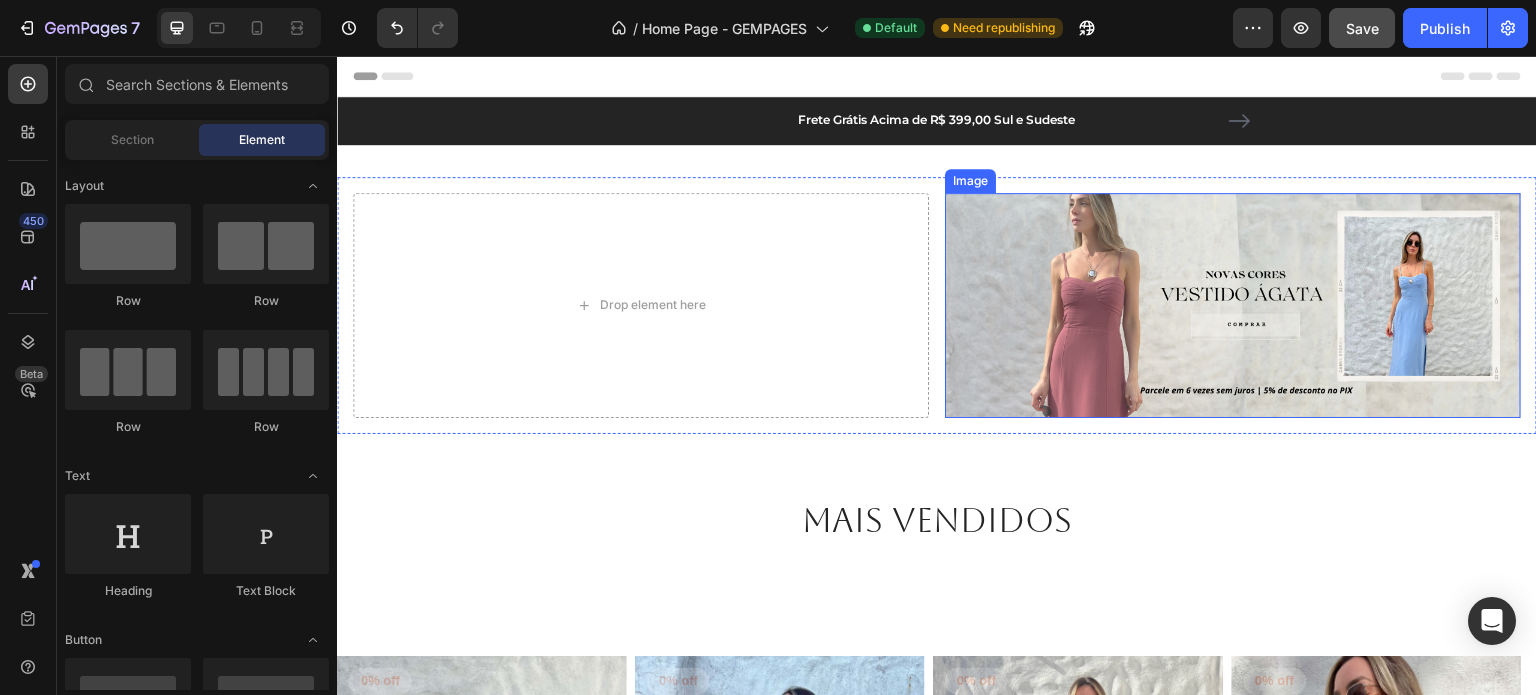 click at bounding box center [1233, 305] 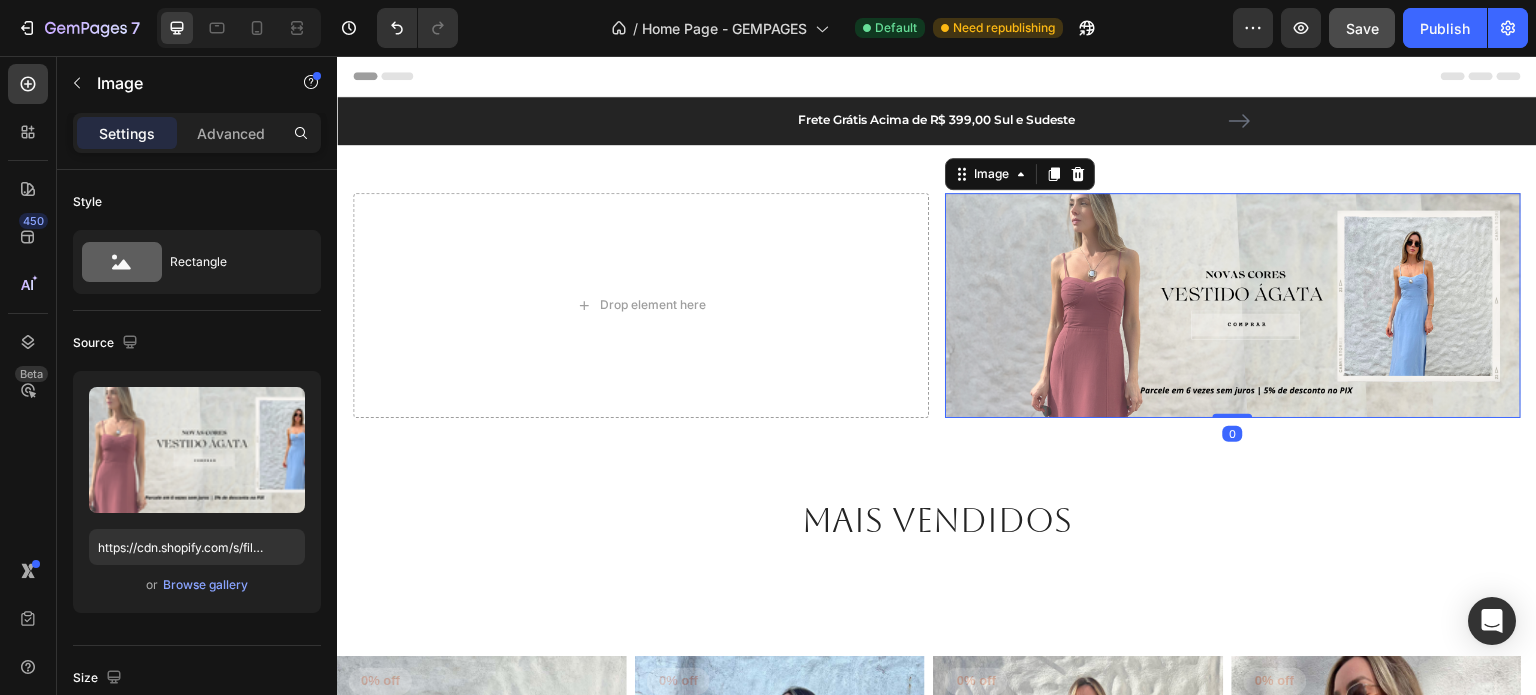 click at bounding box center (1233, 305) 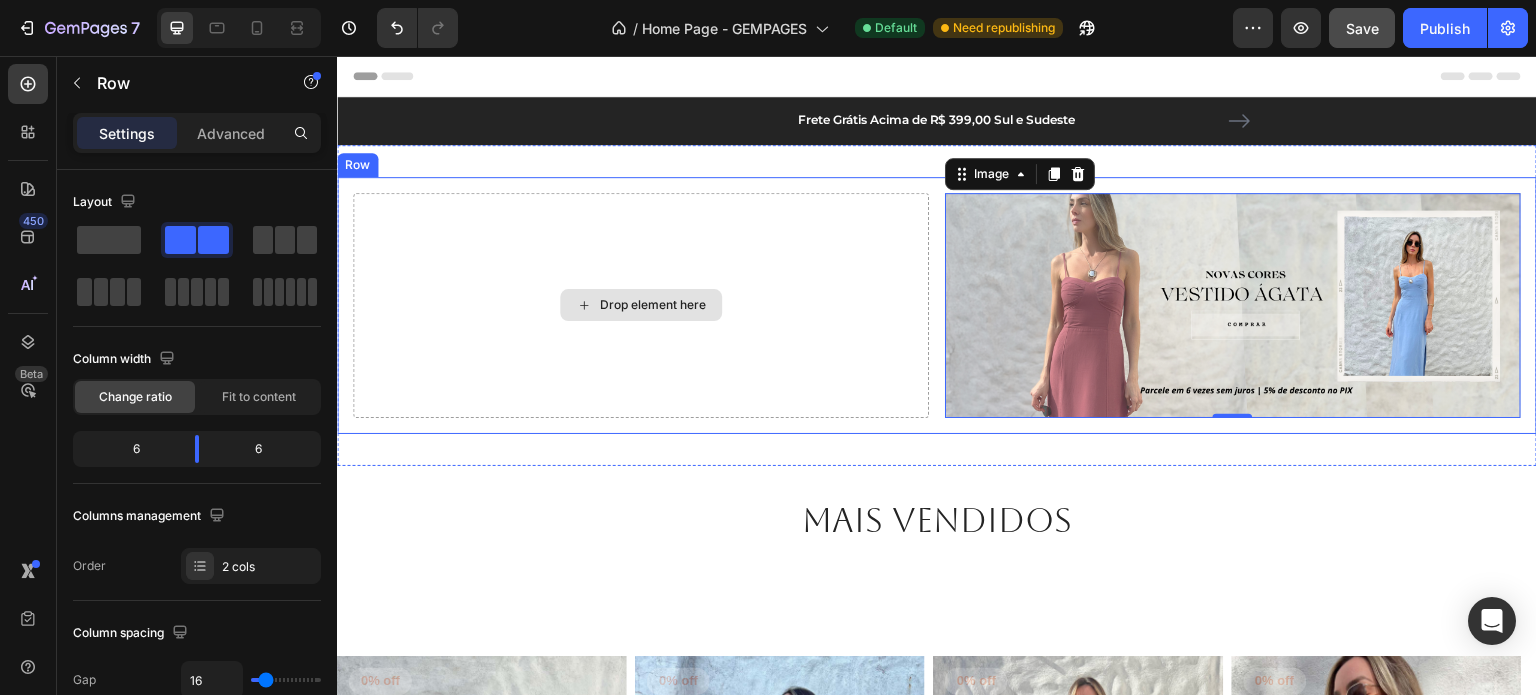 click on "Drop element here" at bounding box center [641, 305] 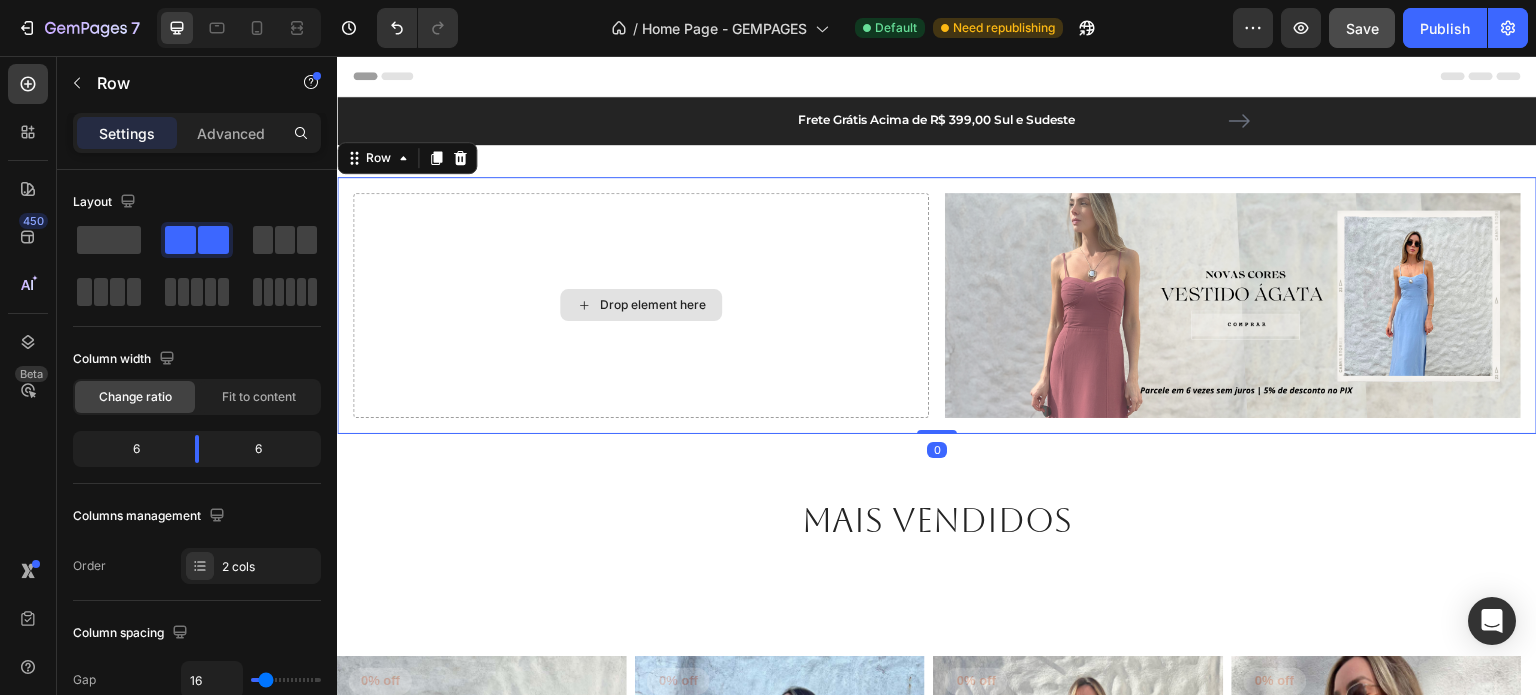 click on "Drop element here" at bounding box center [641, 305] 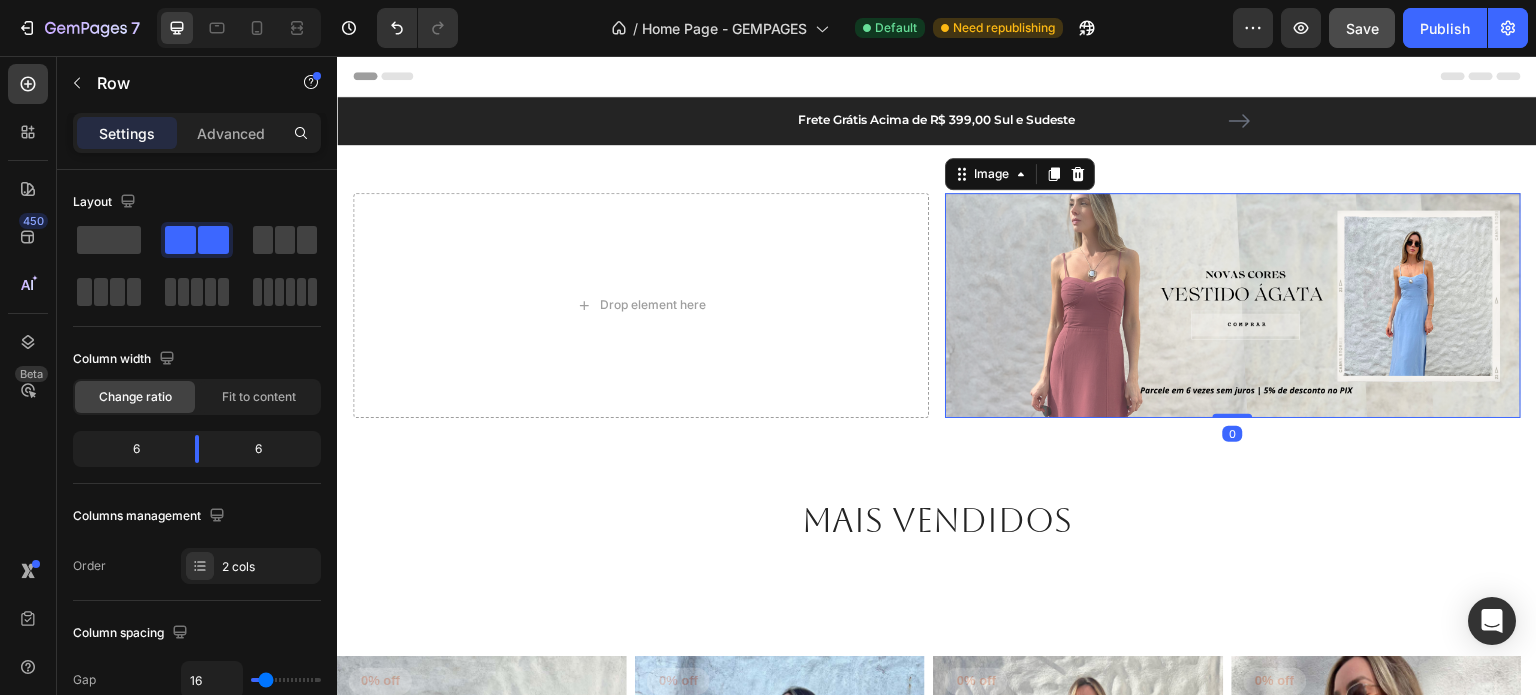 click at bounding box center (1233, 305) 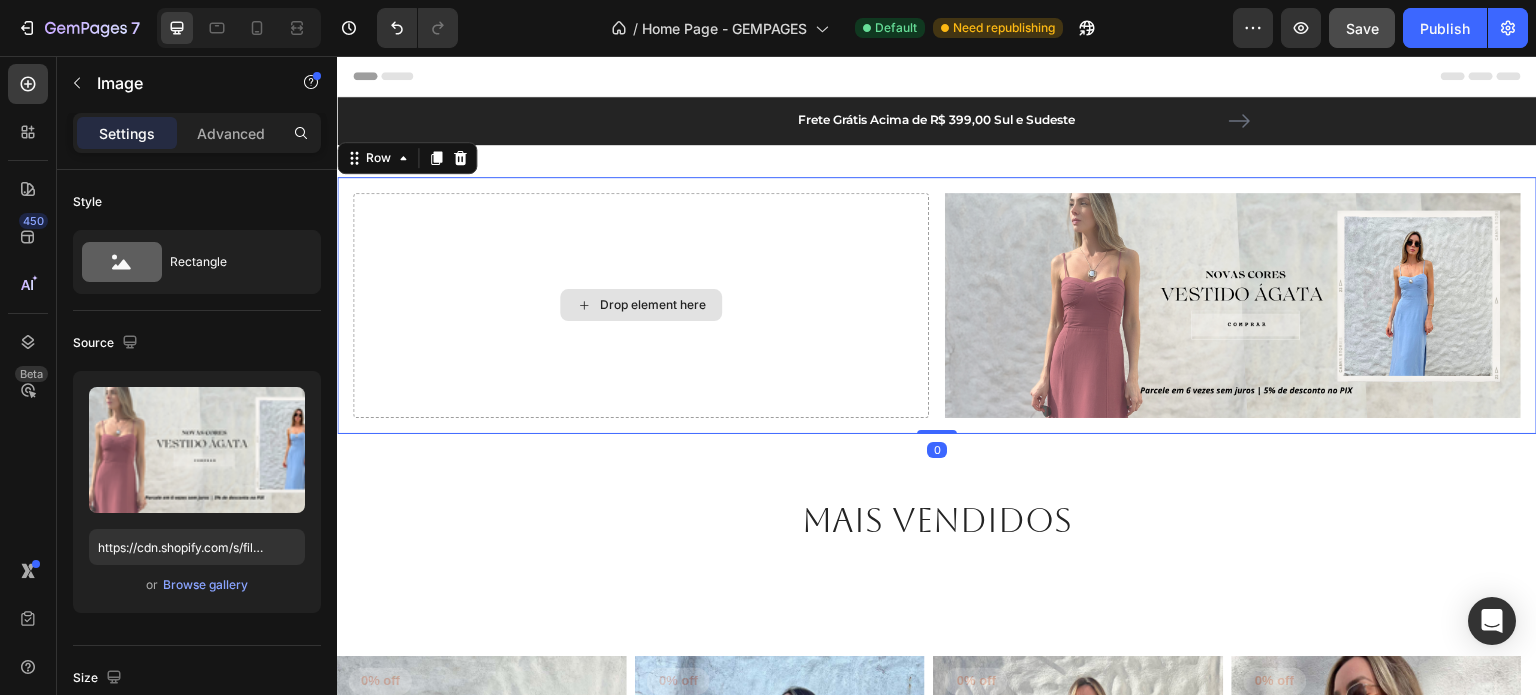 click on "Drop element here" at bounding box center [641, 305] 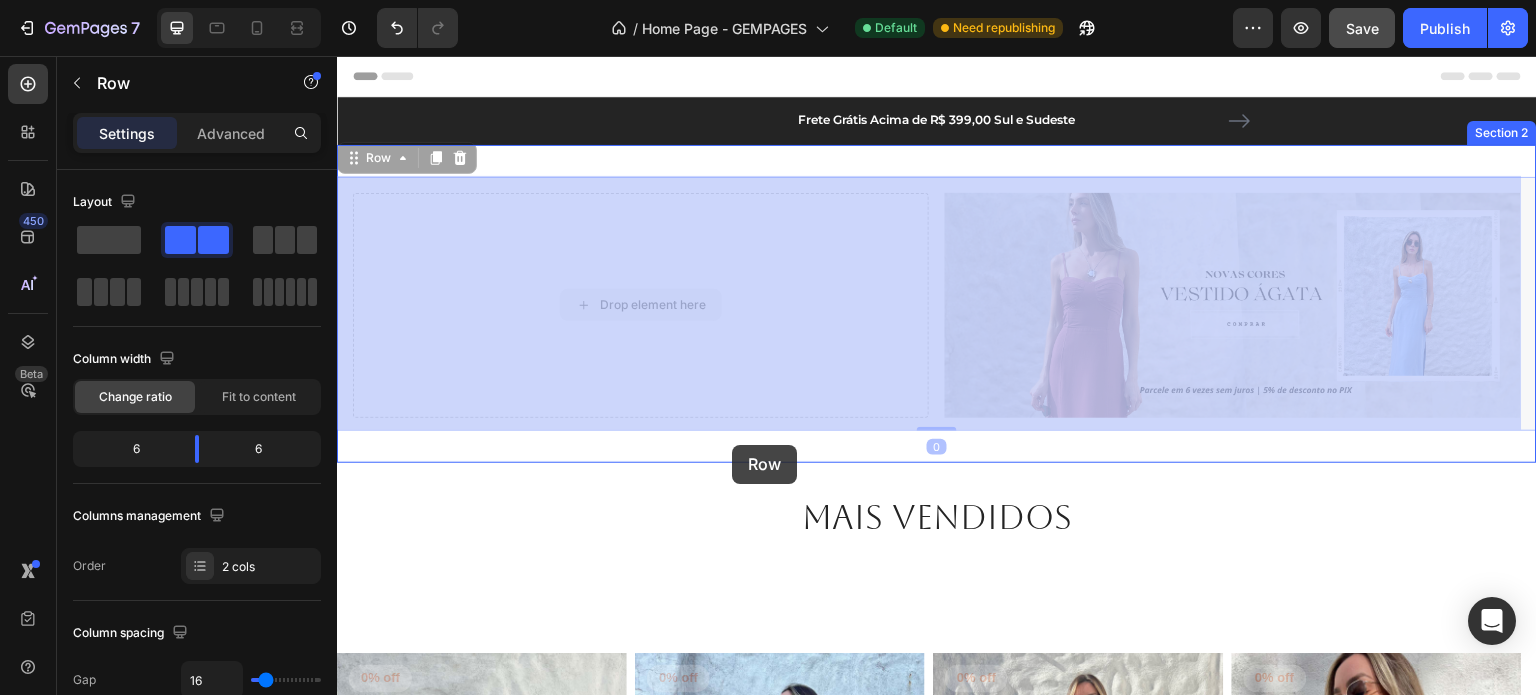 drag, startPoint x: 801, startPoint y: 252, endPoint x: 732, endPoint y: 445, distance: 204.96341 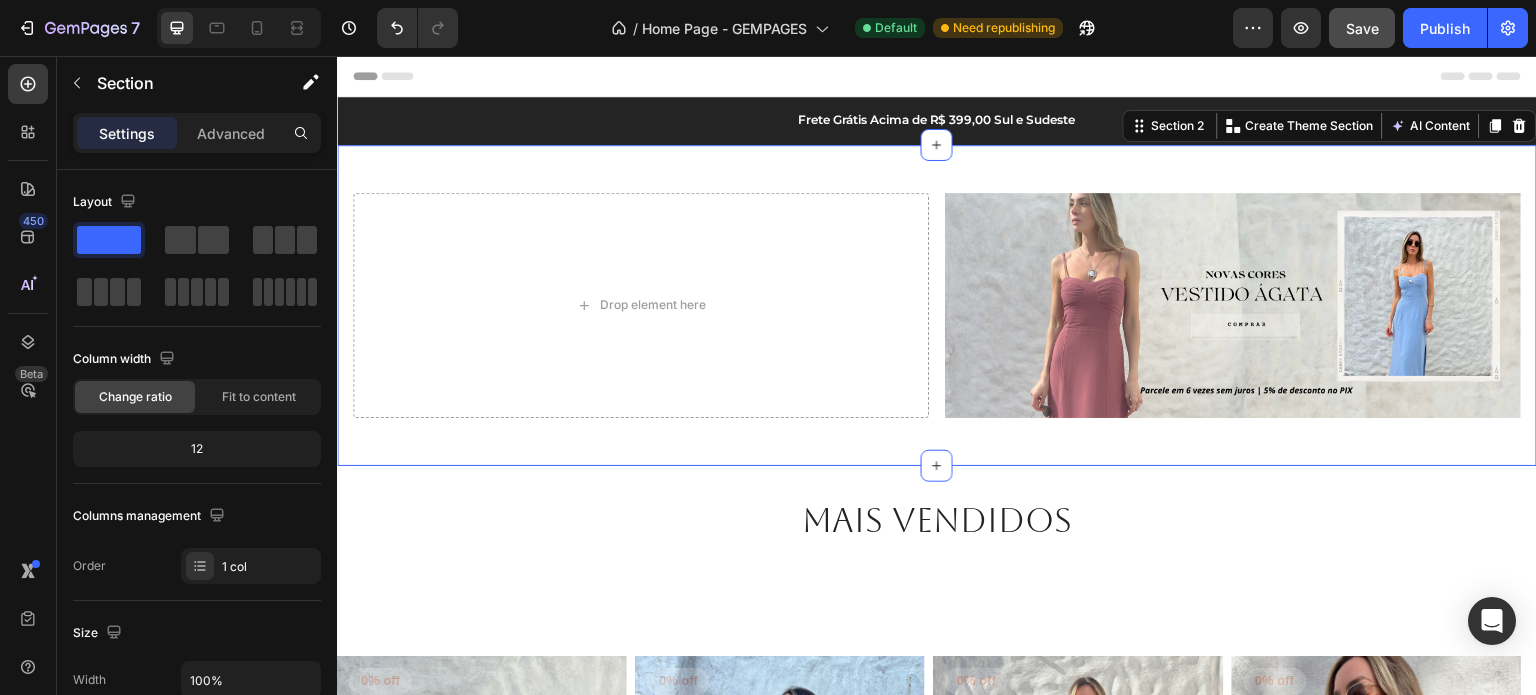 click on "Drop element here Image Row Section 2   You can create reusable sections Create Theme Section AI Content Write with GemAI What would you like to describe here? Tone and Voice Persuasive Product Getting products... Show more Generate" at bounding box center [937, 305] 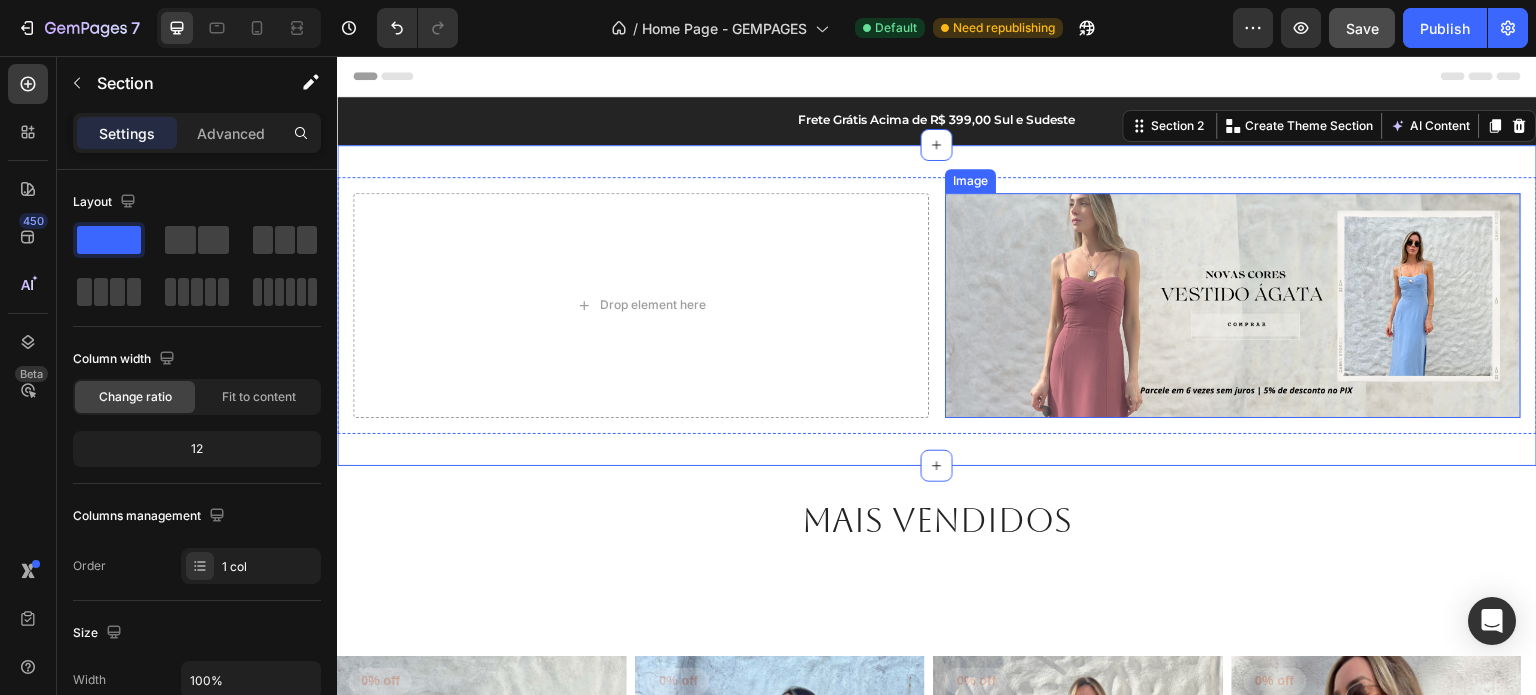 click at bounding box center [1233, 305] 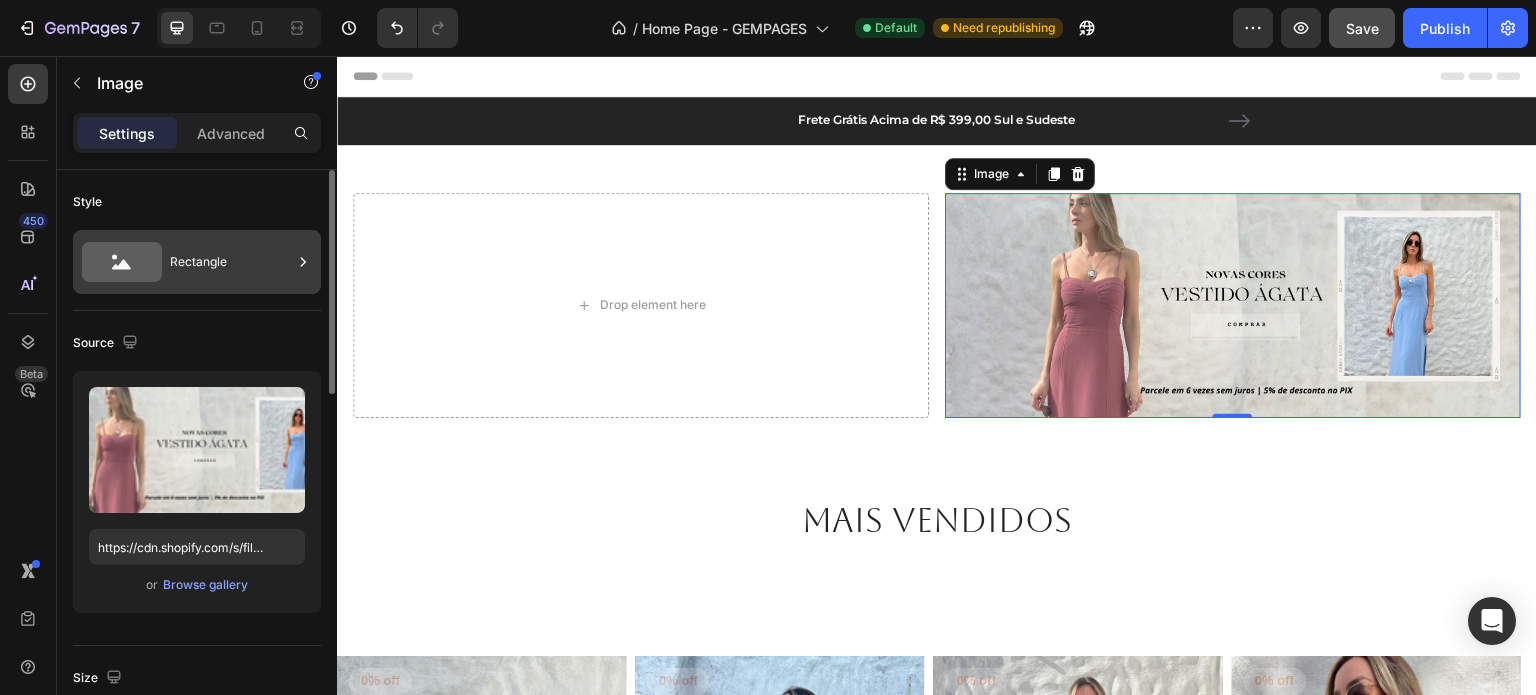 click on "Rectangle" at bounding box center [231, 262] 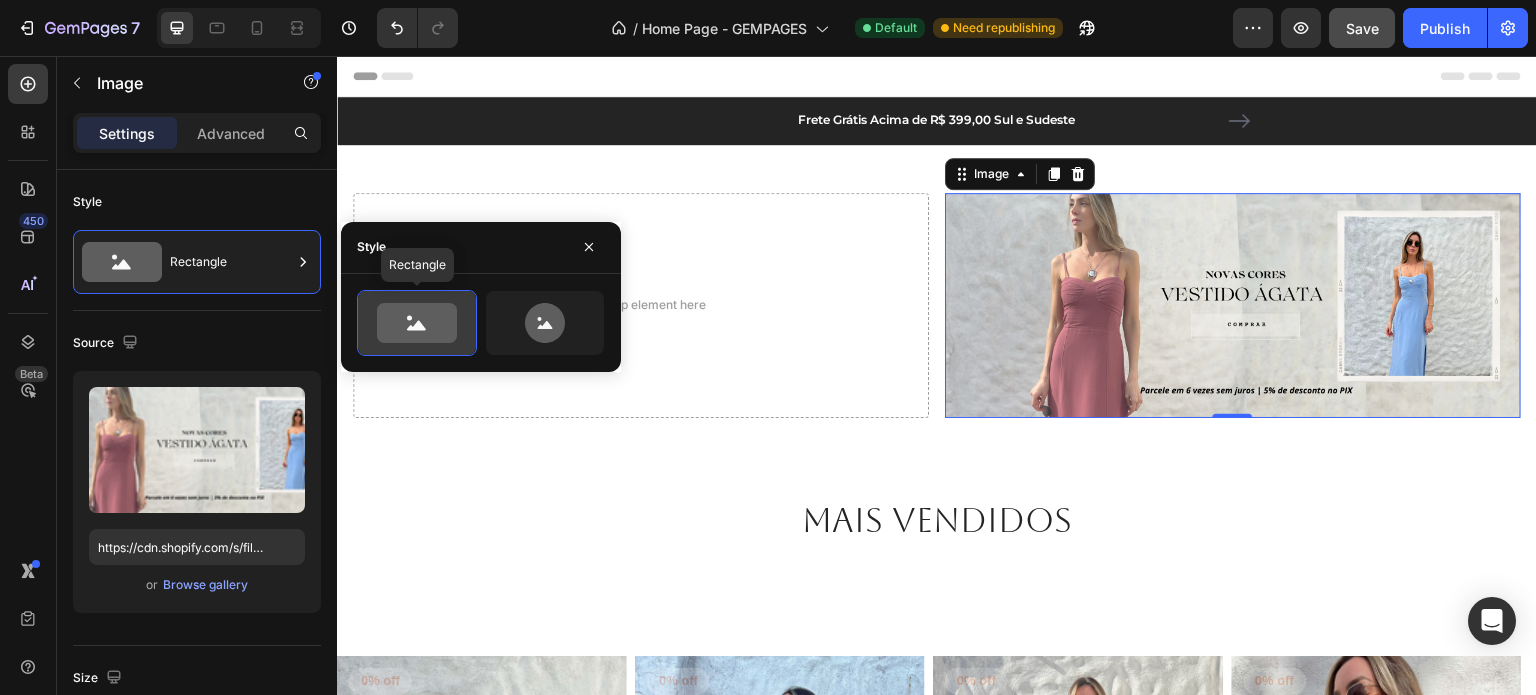 click 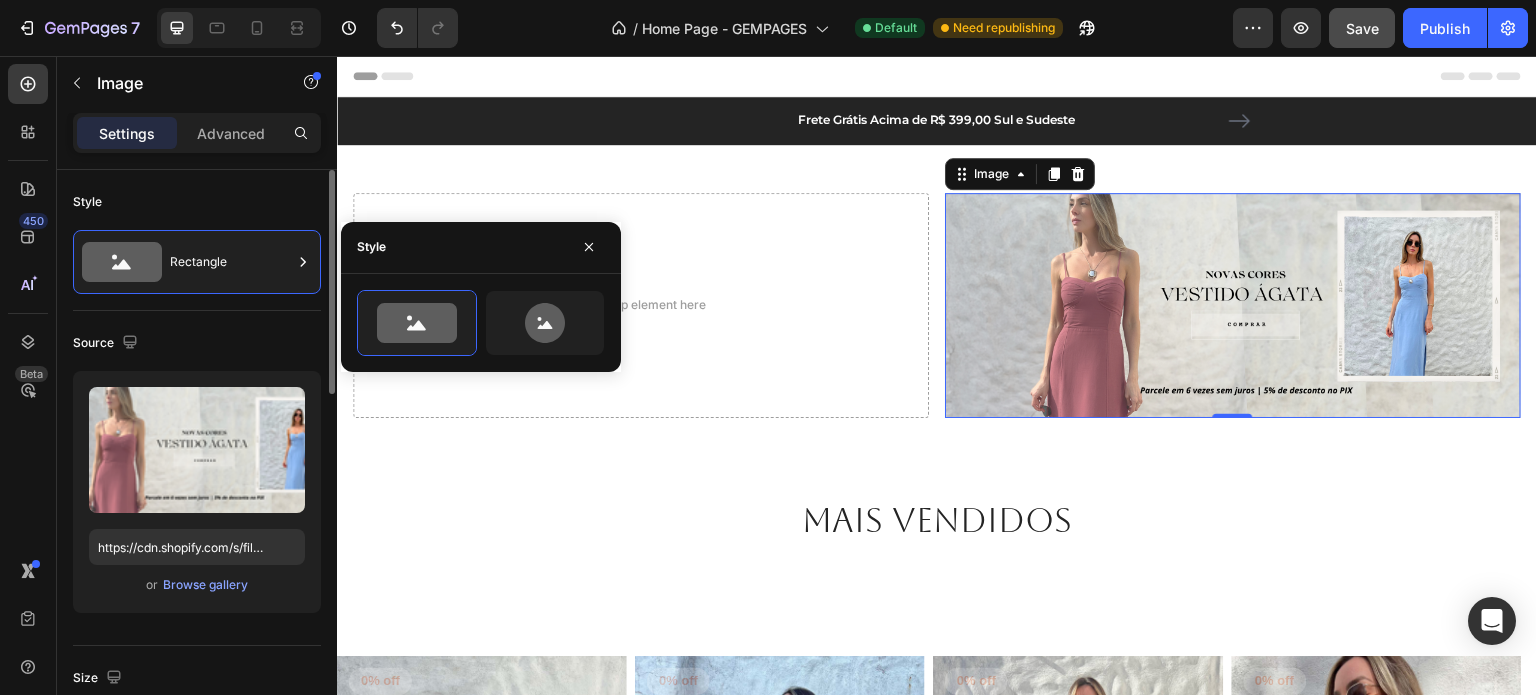 click on "Style Rectangle" 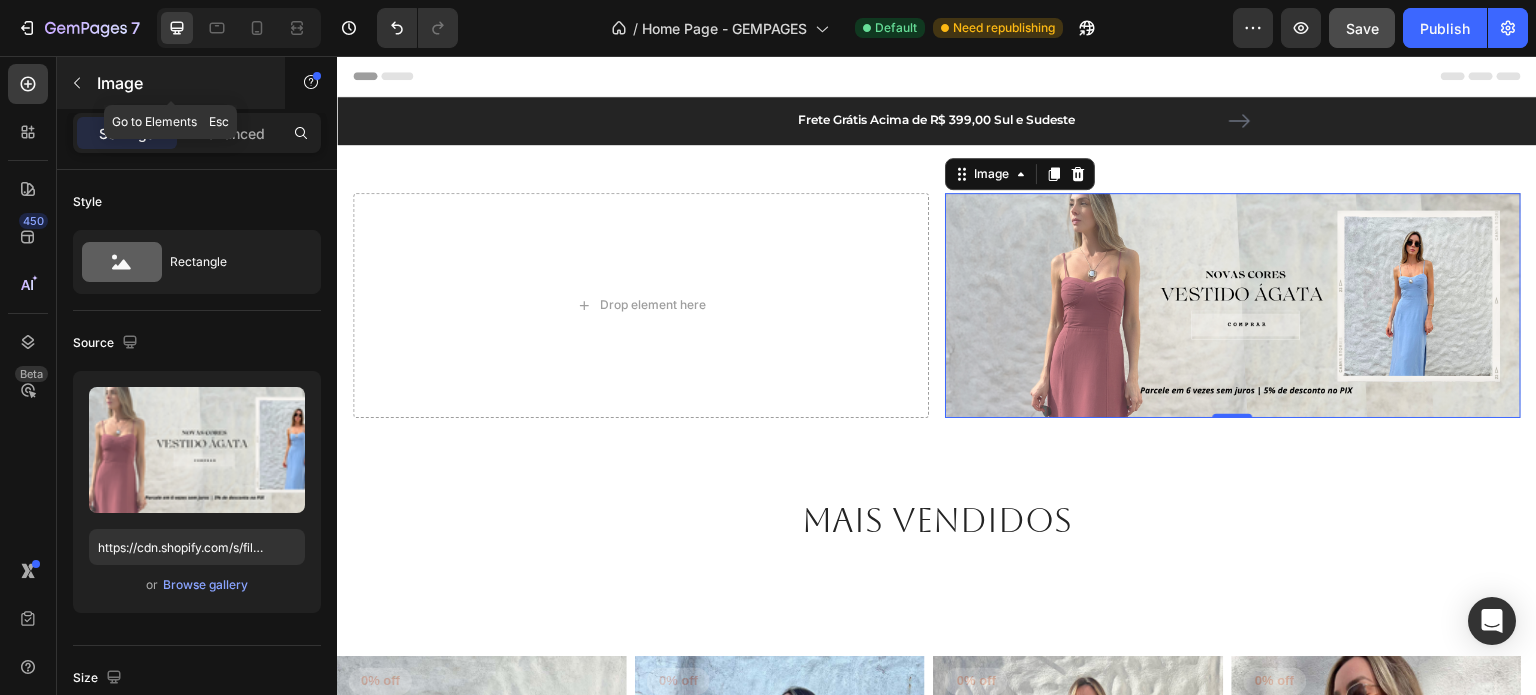 click at bounding box center (77, 83) 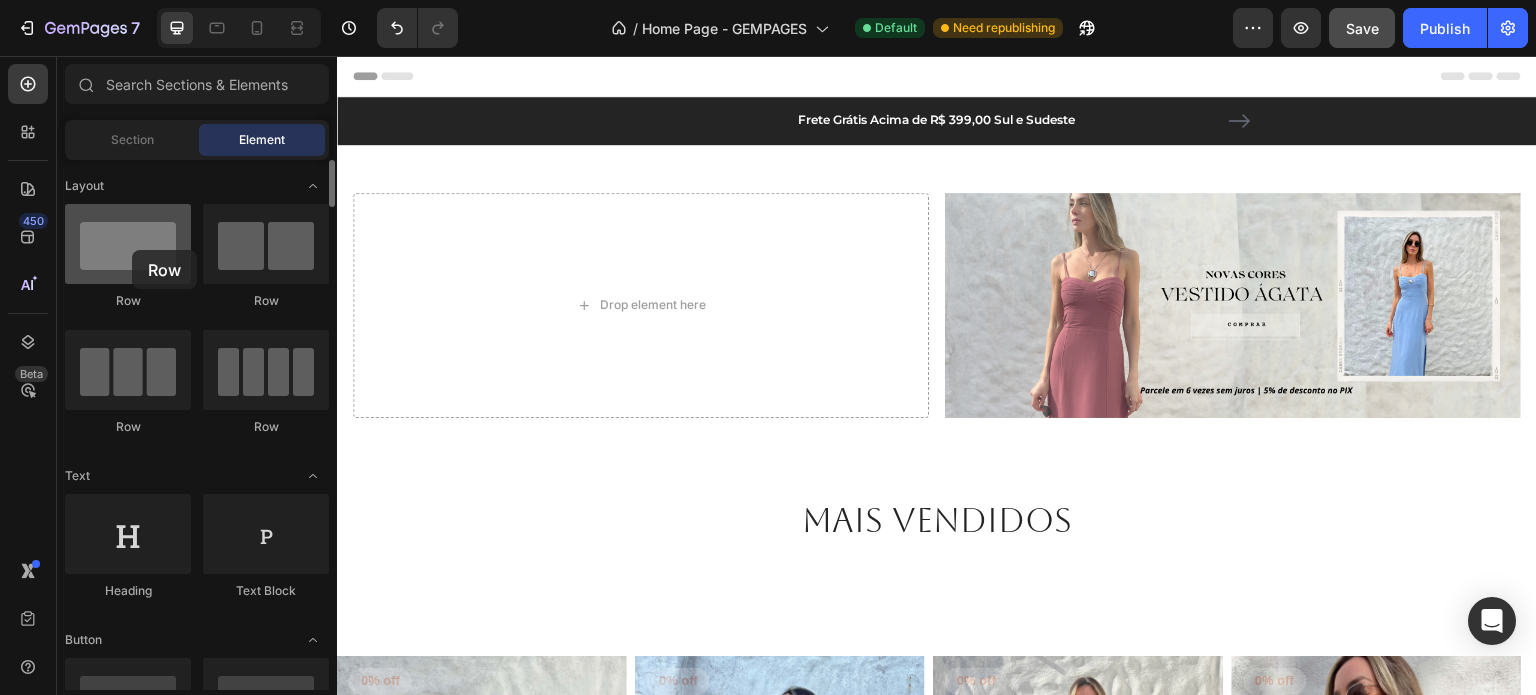 click at bounding box center (128, 244) 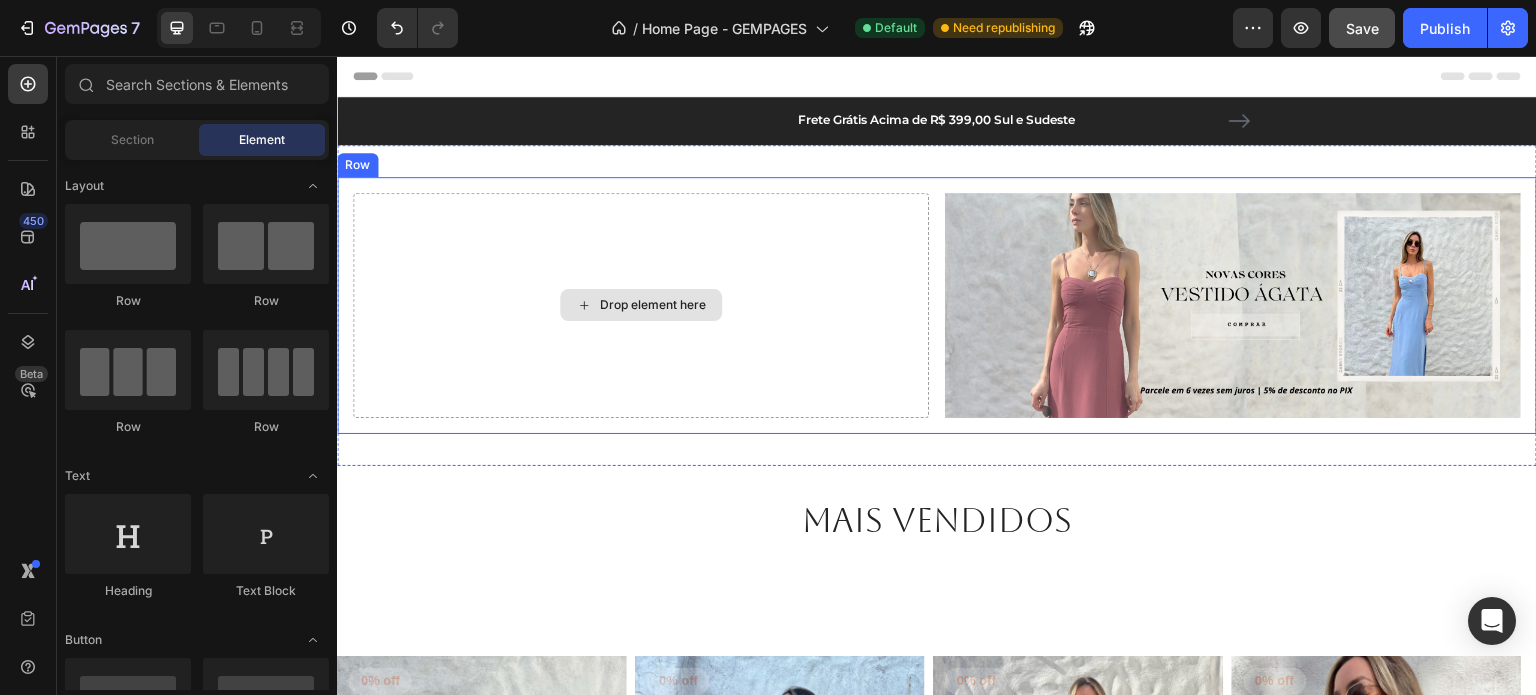 click on "Drop element here" at bounding box center [641, 305] 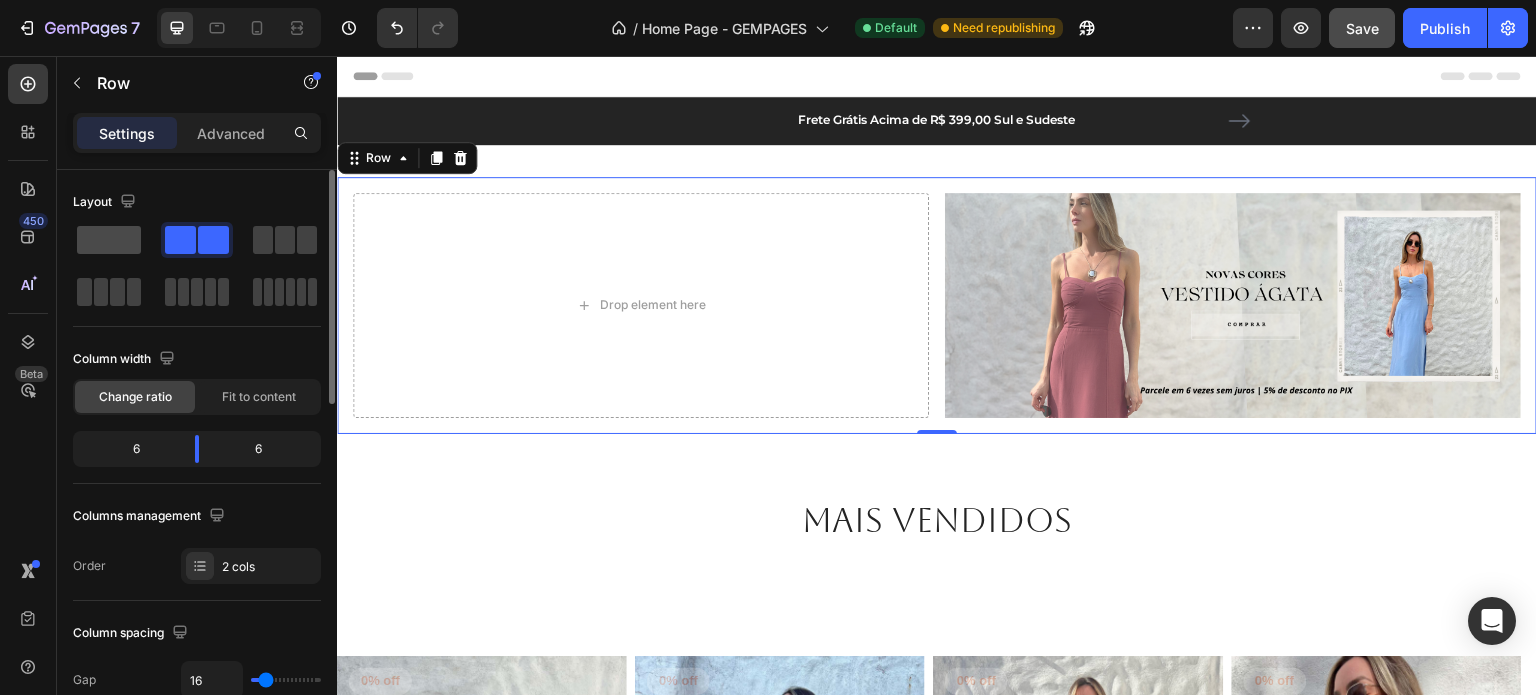 click 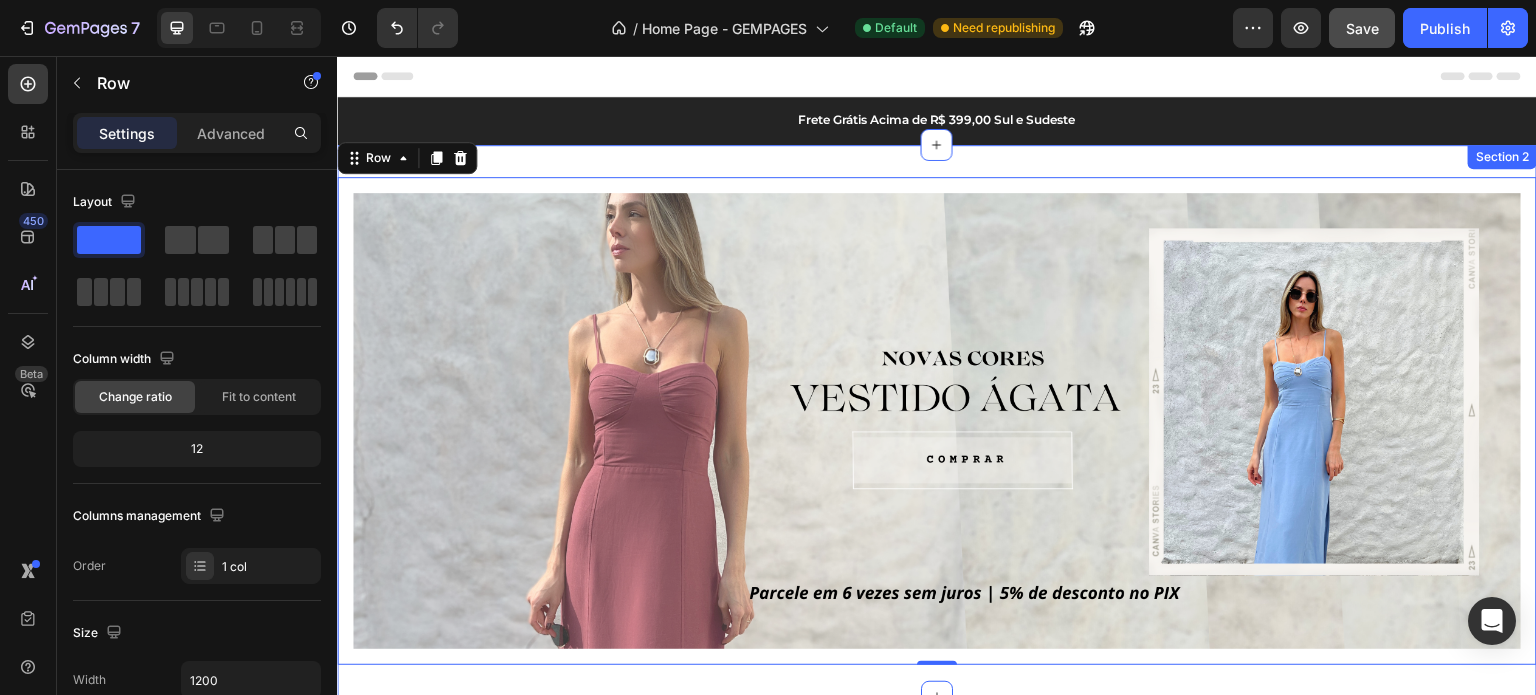 scroll, scrollTop: 0, scrollLeft: 0, axis: both 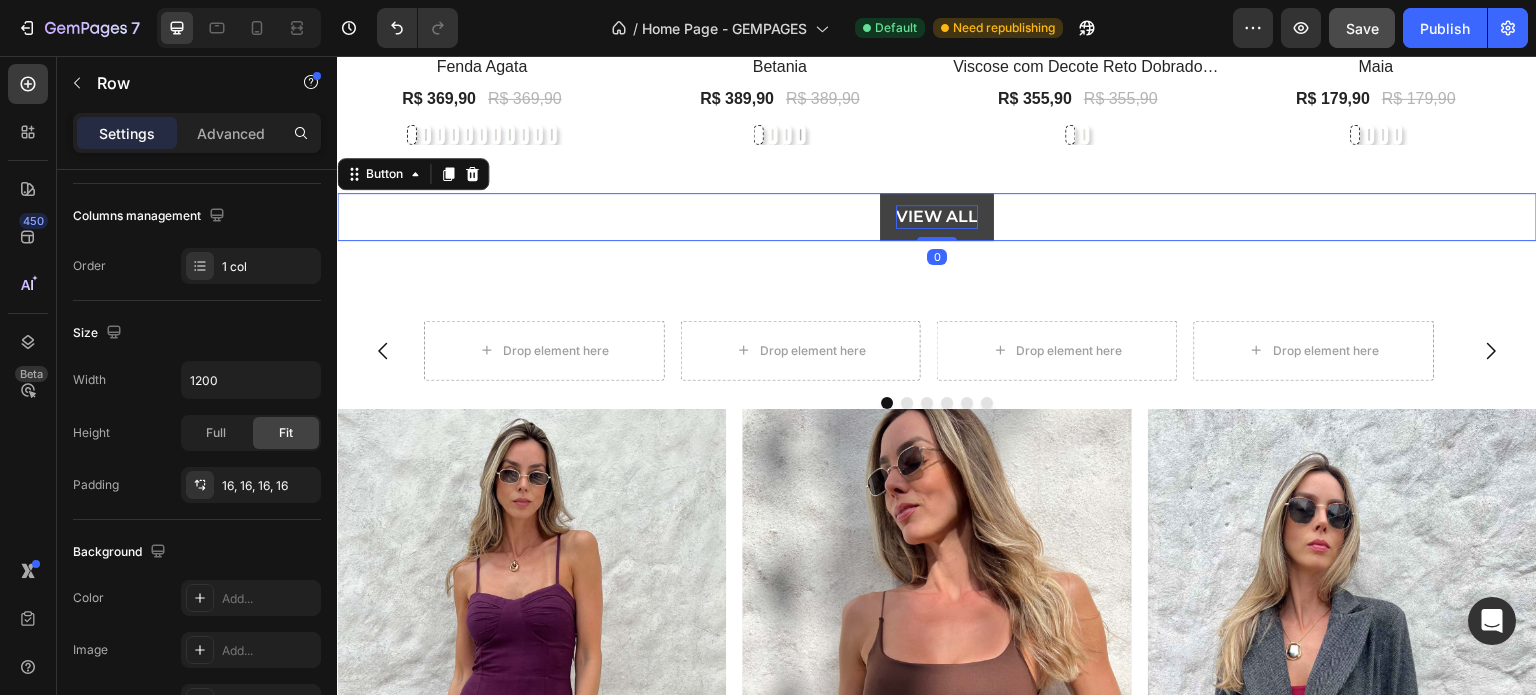 click on "VIEW ALL" at bounding box center (937, 217) 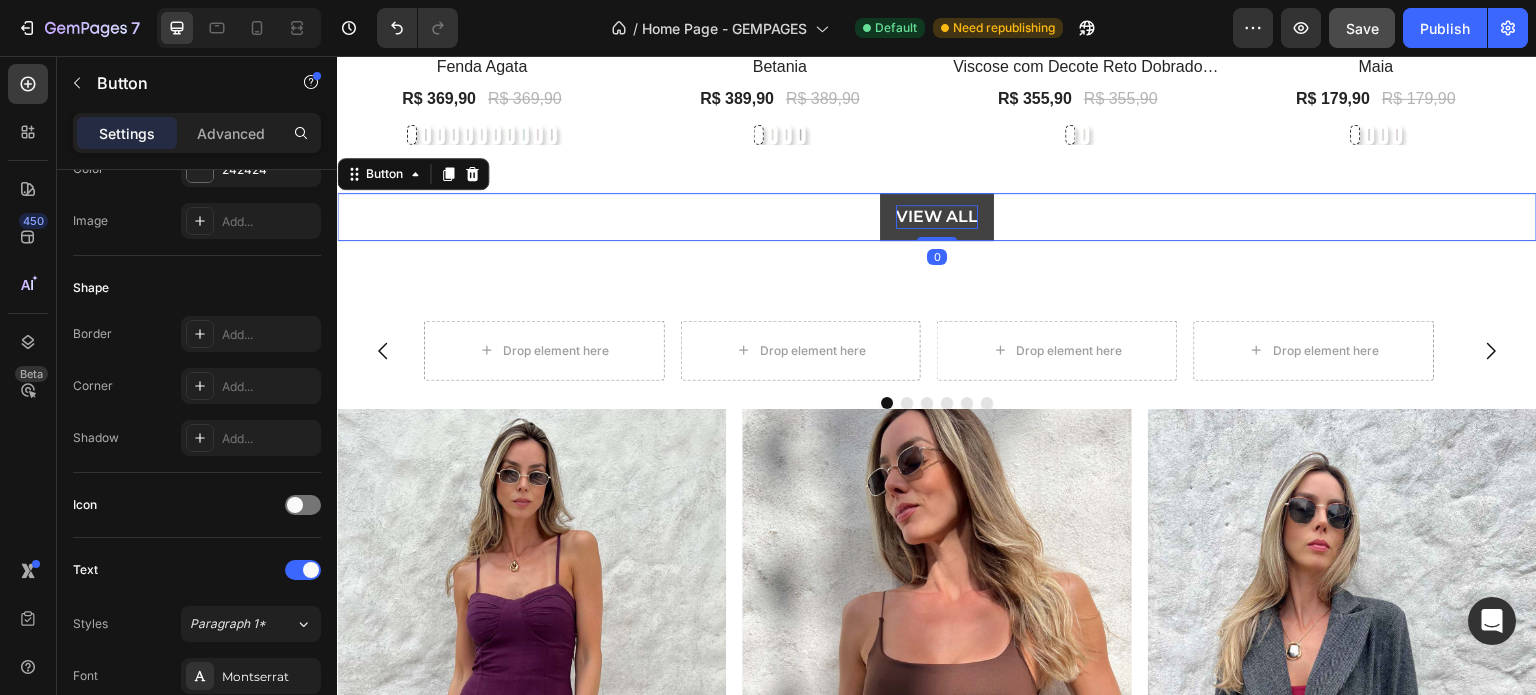 scroll, scrollTop: 0, scrollLeft: 0, axis: both 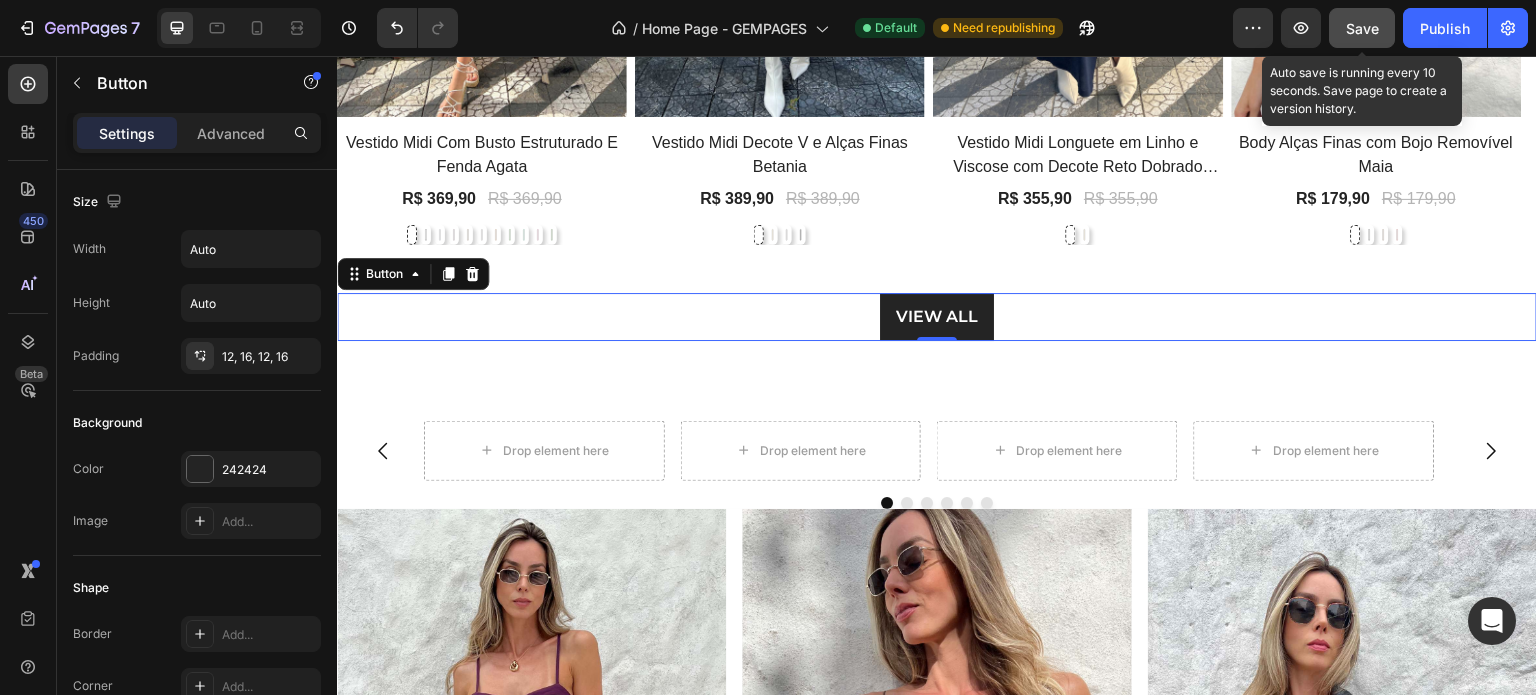 click on "Save" at bounding box center [1362, 28] 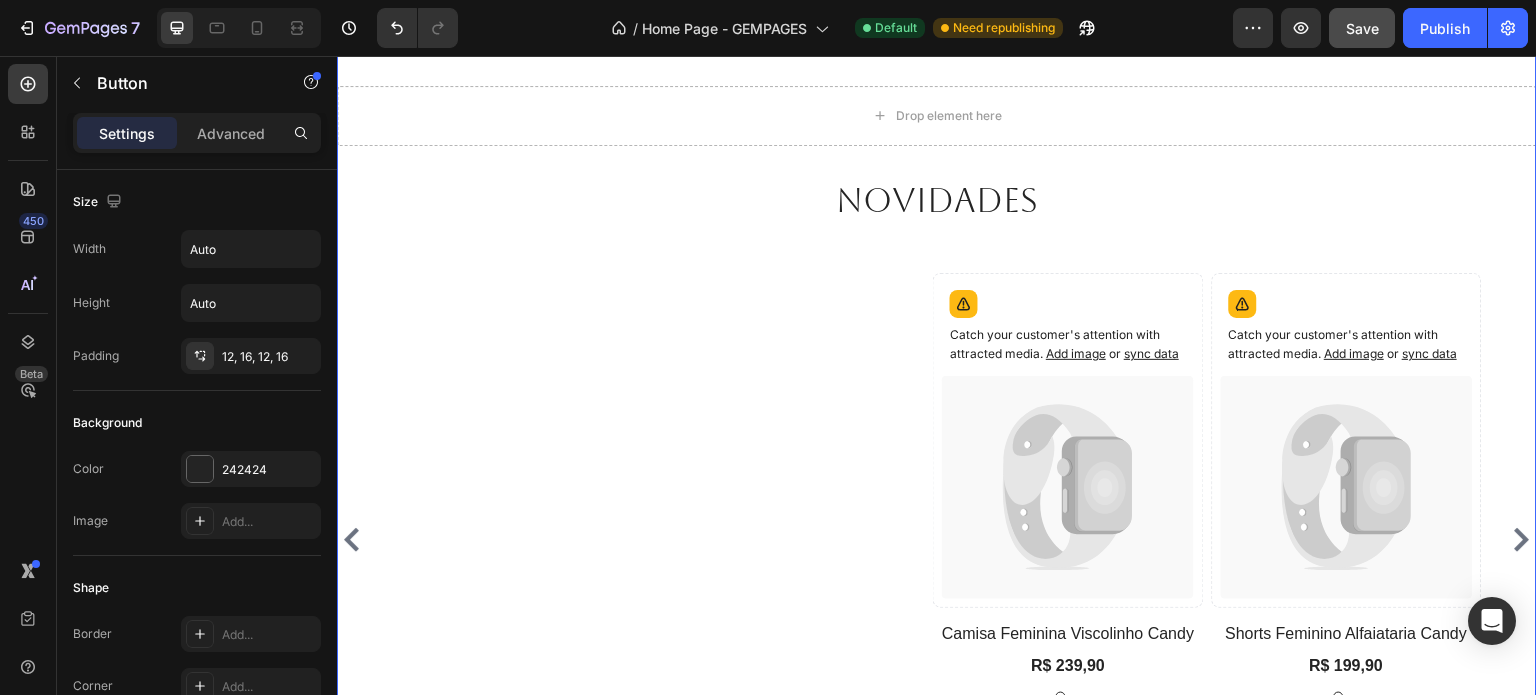 scroll, scrollTop: 2300, scrollLeft: 0, axis: vertical 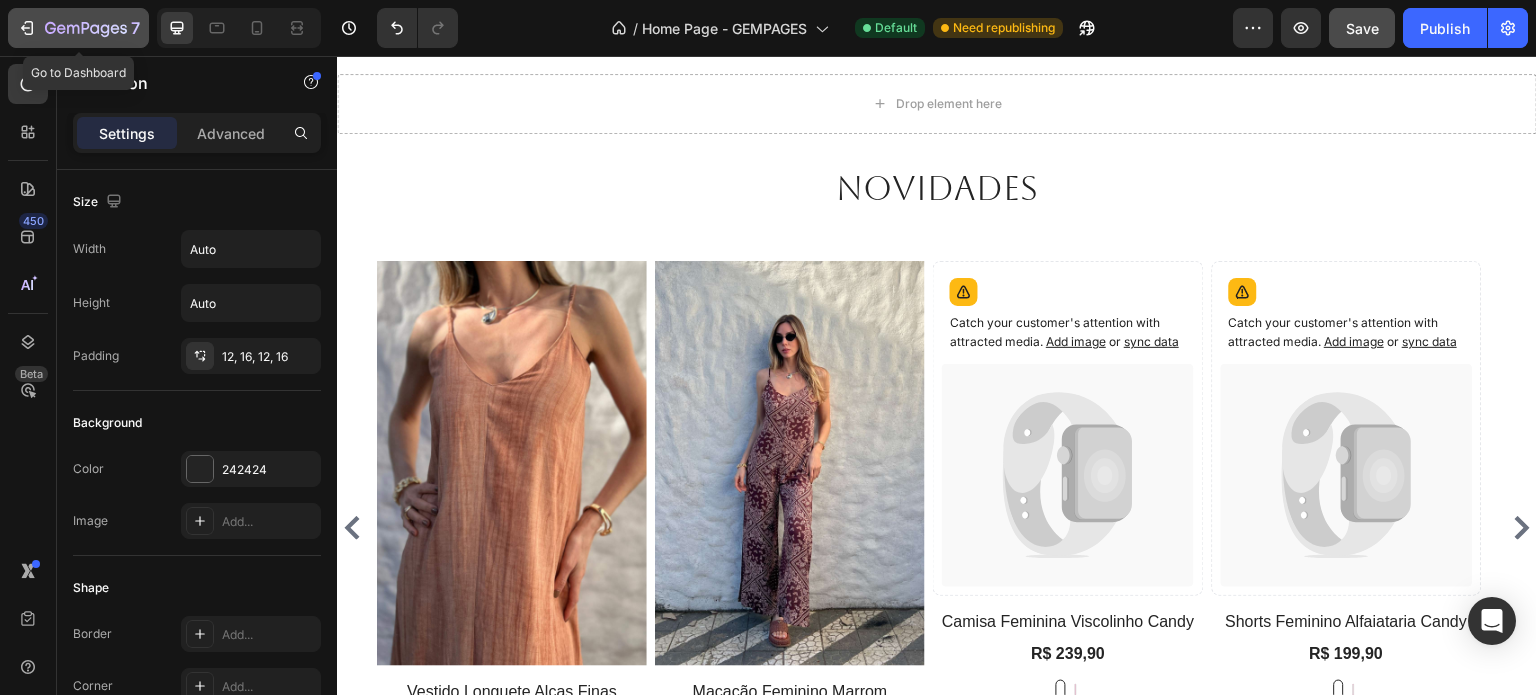 click 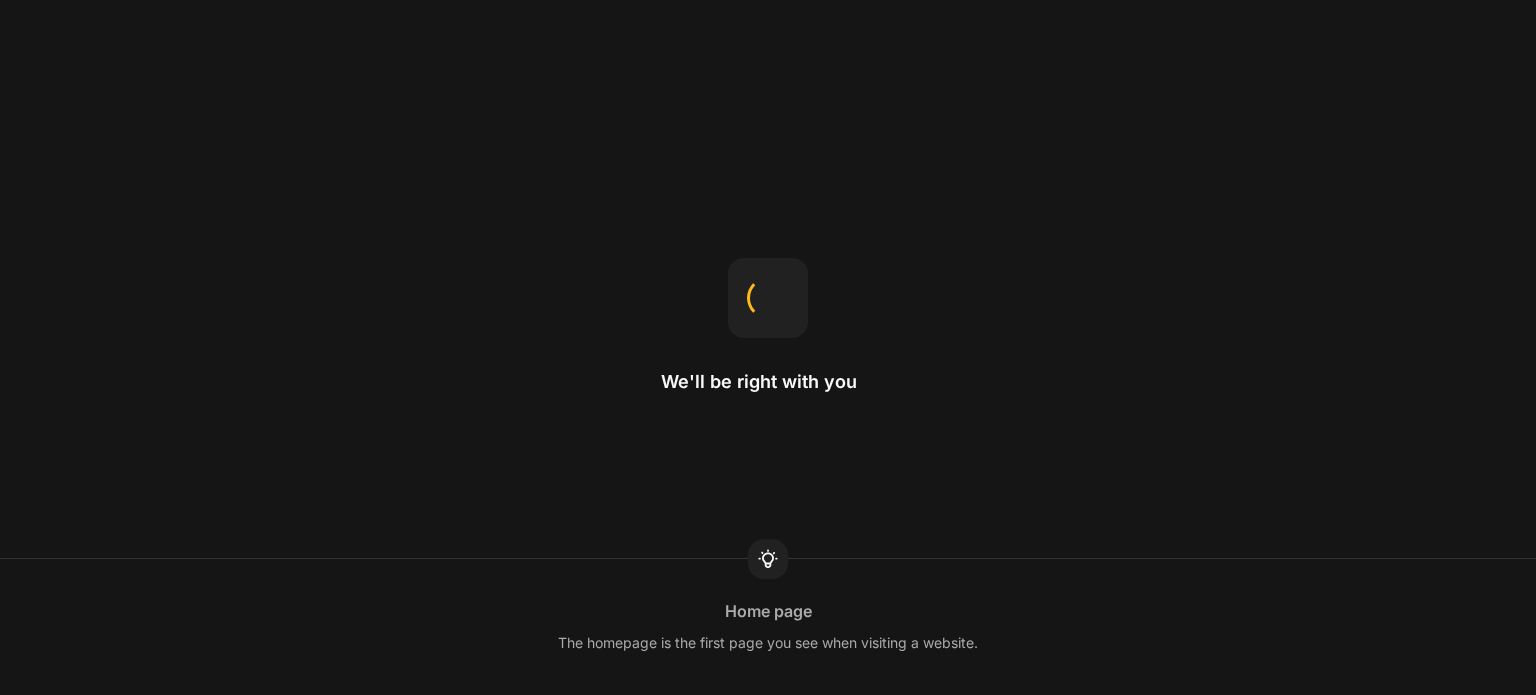 scroll, scrollTop: 0, scrollLeft: 0, axis: both 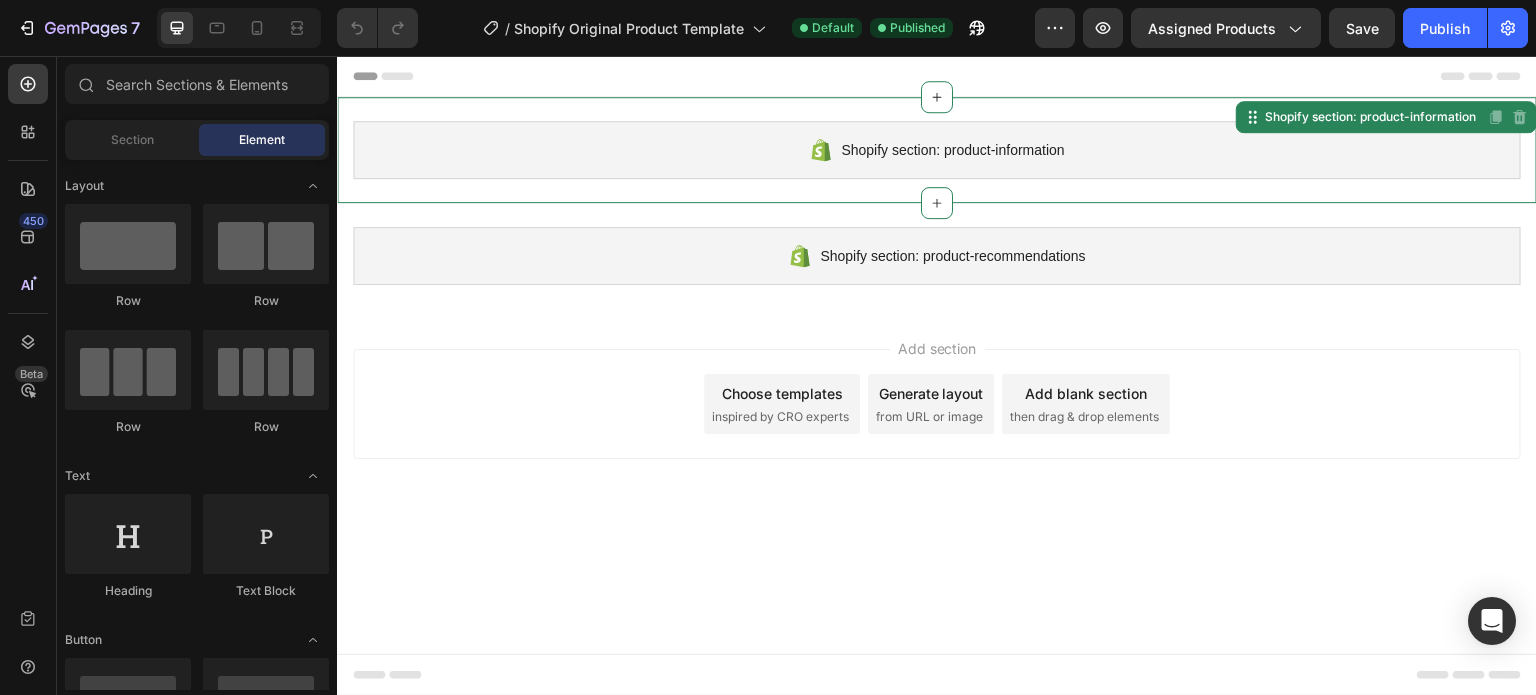 click on "Shopify section: product-information" at bounding box center (952, 150) 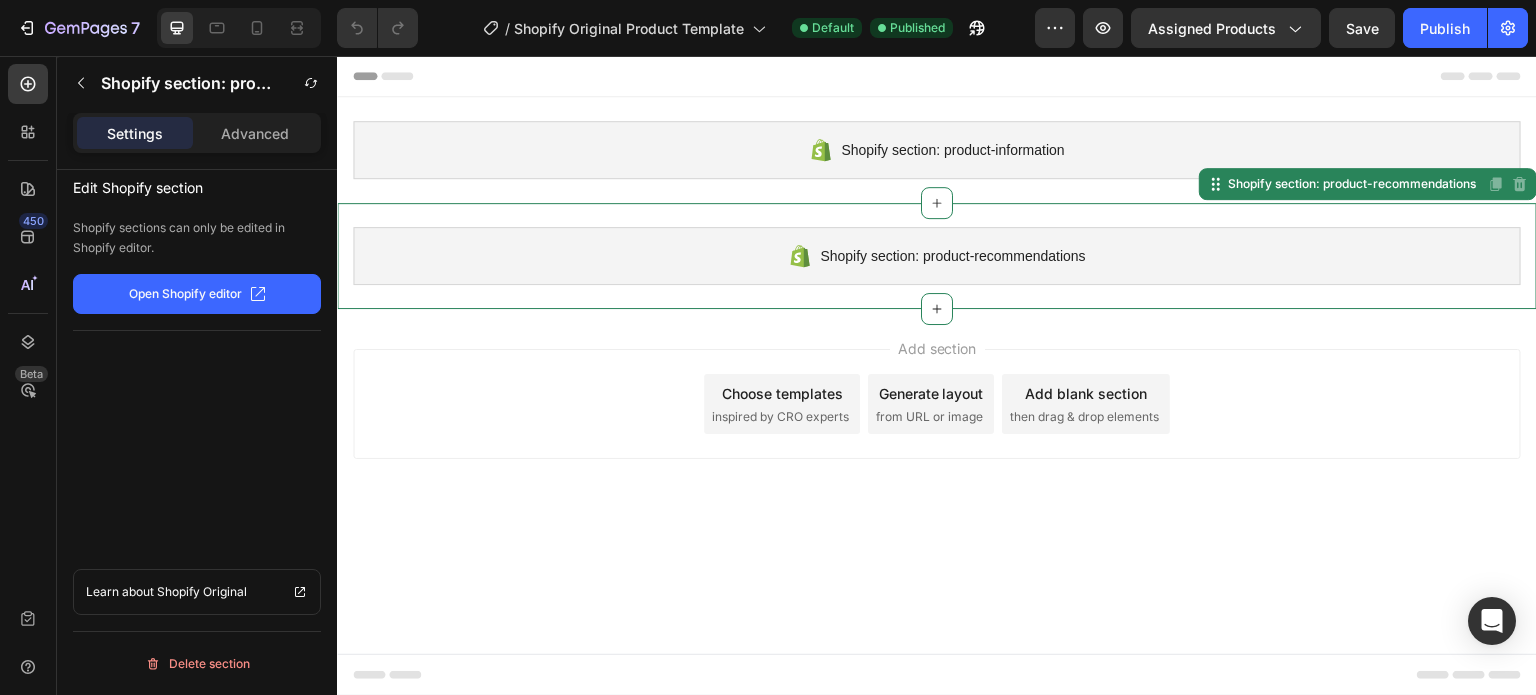 click on "Shopify section: product-recommendations" at bounding box center [952, 256] 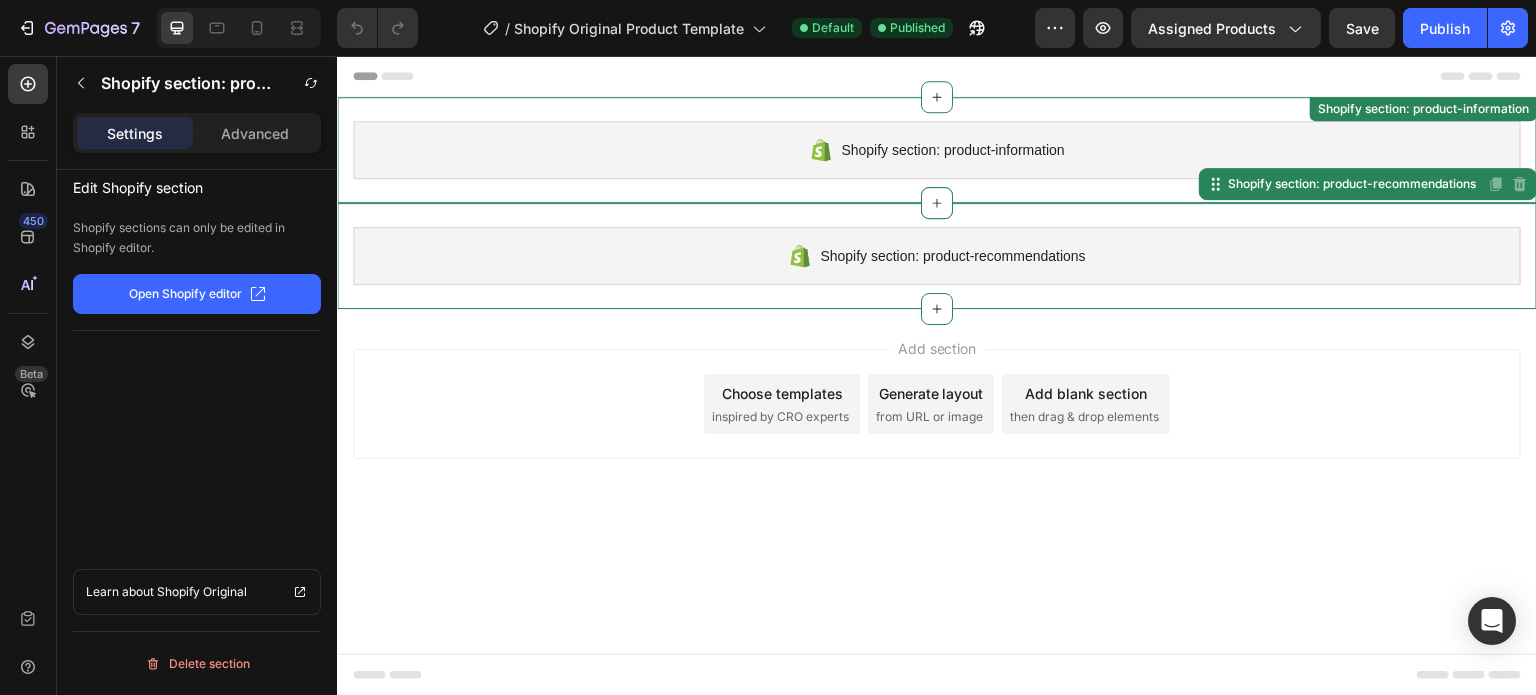 click on "Shopify section: product-information" at bounding box center [937, 150] 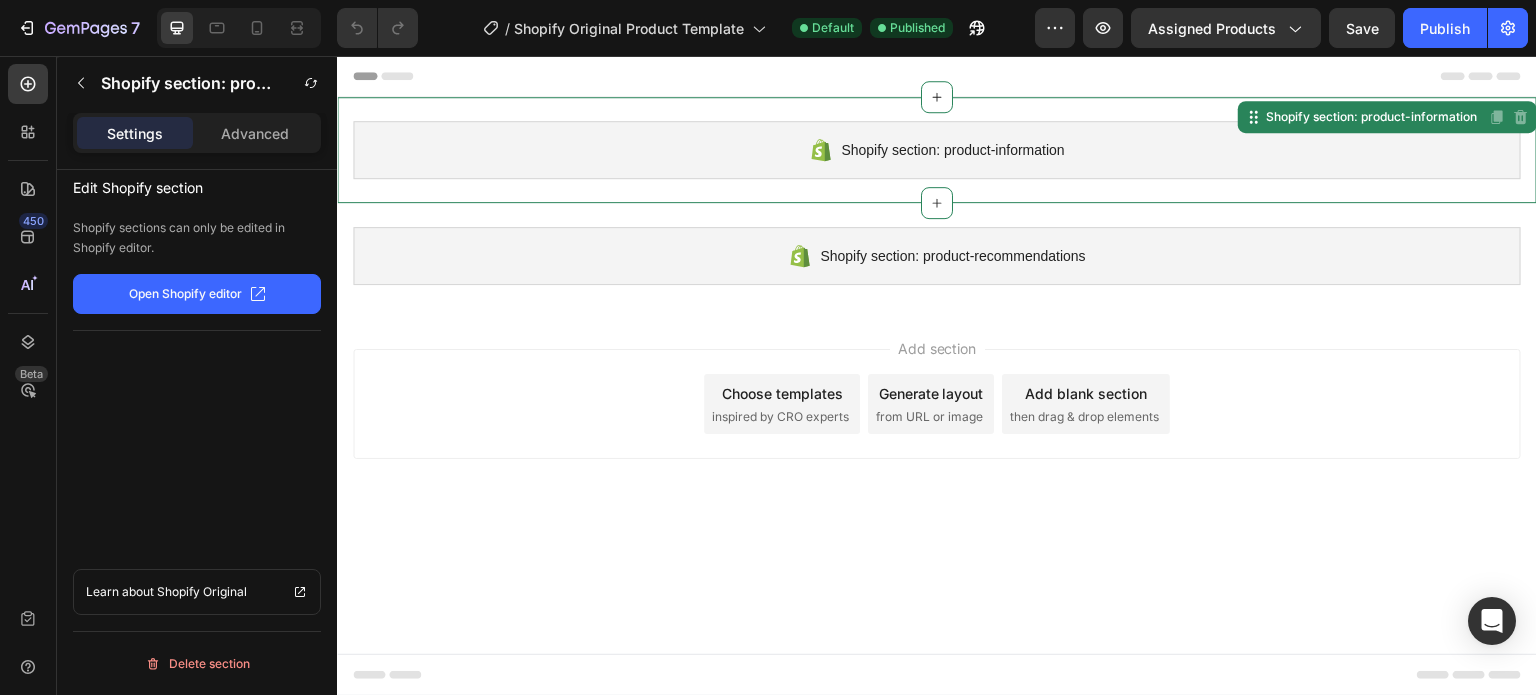 click on "Shopify section: product-information" at bounding box center (952, 150) 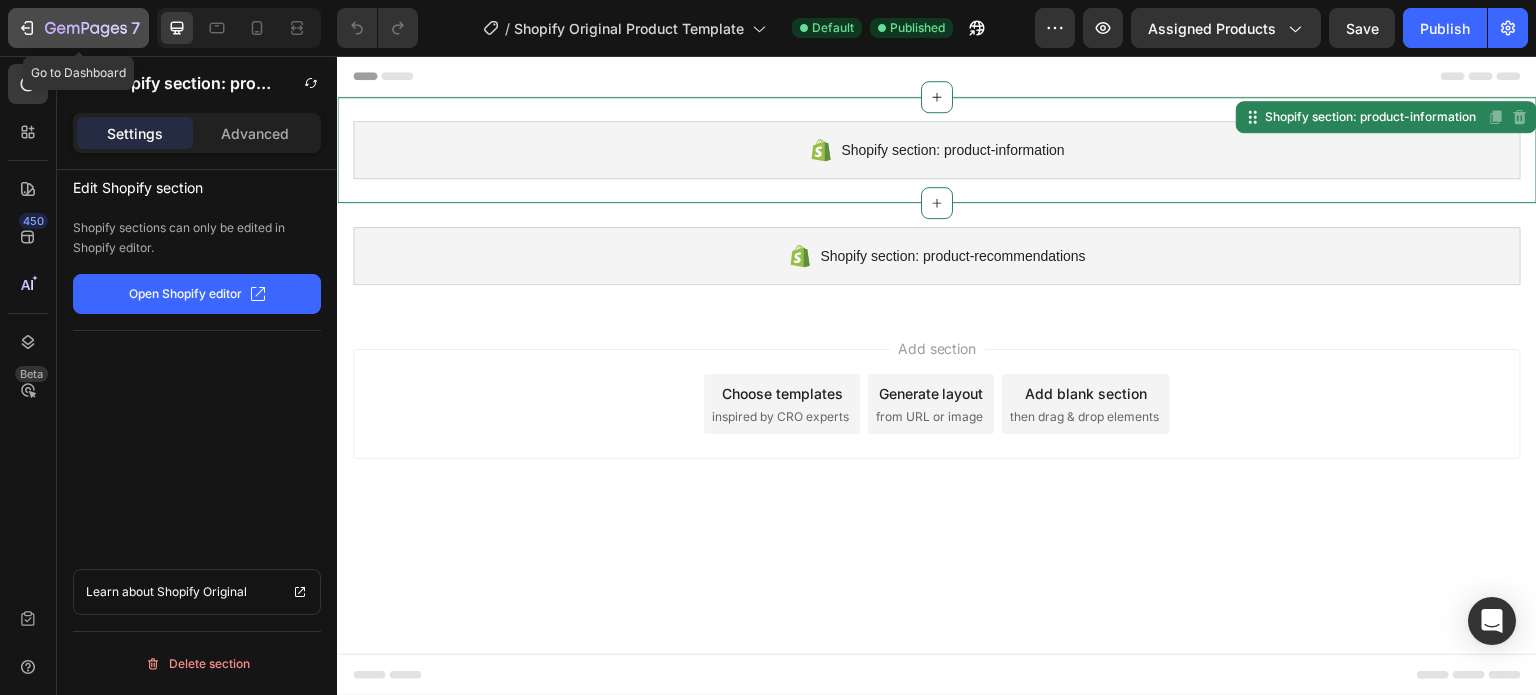 click 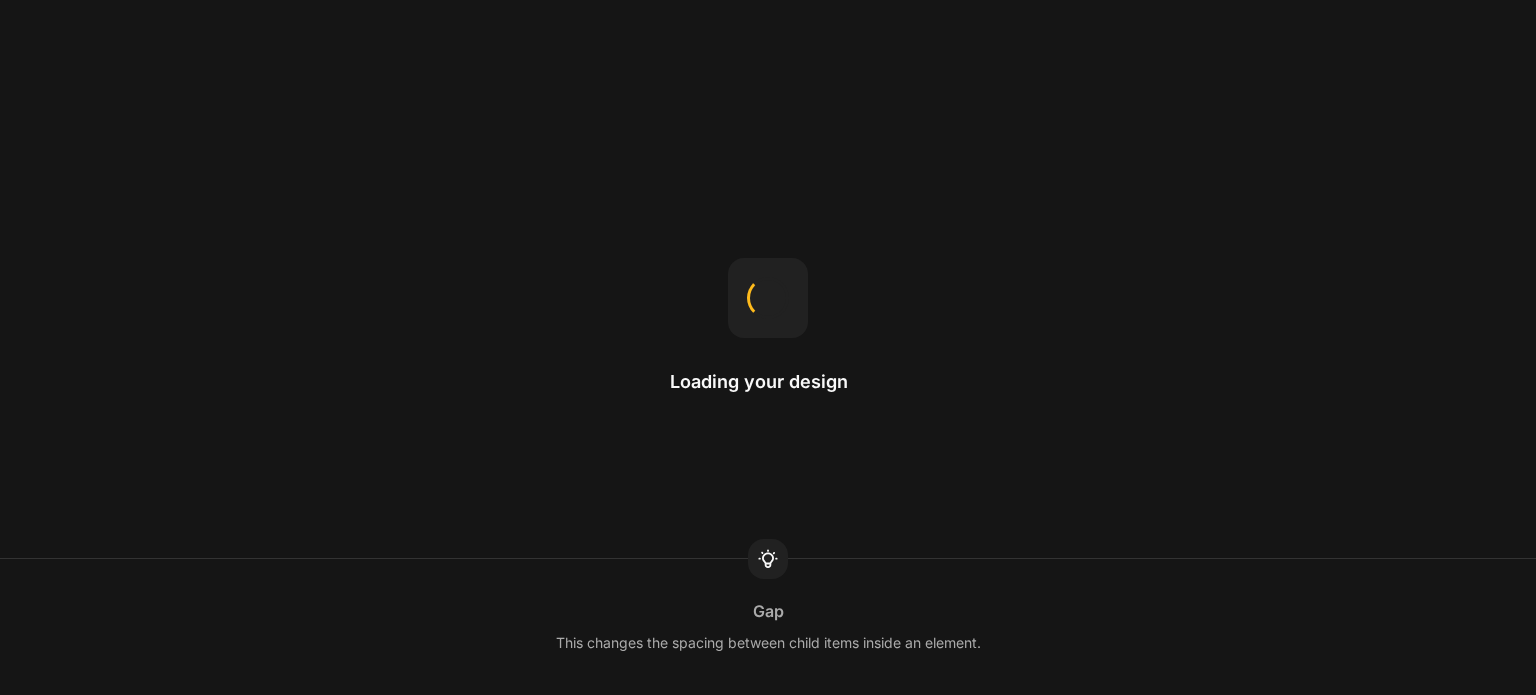scroll, scrollTop: 0, scrollLeft: 0, axis: both 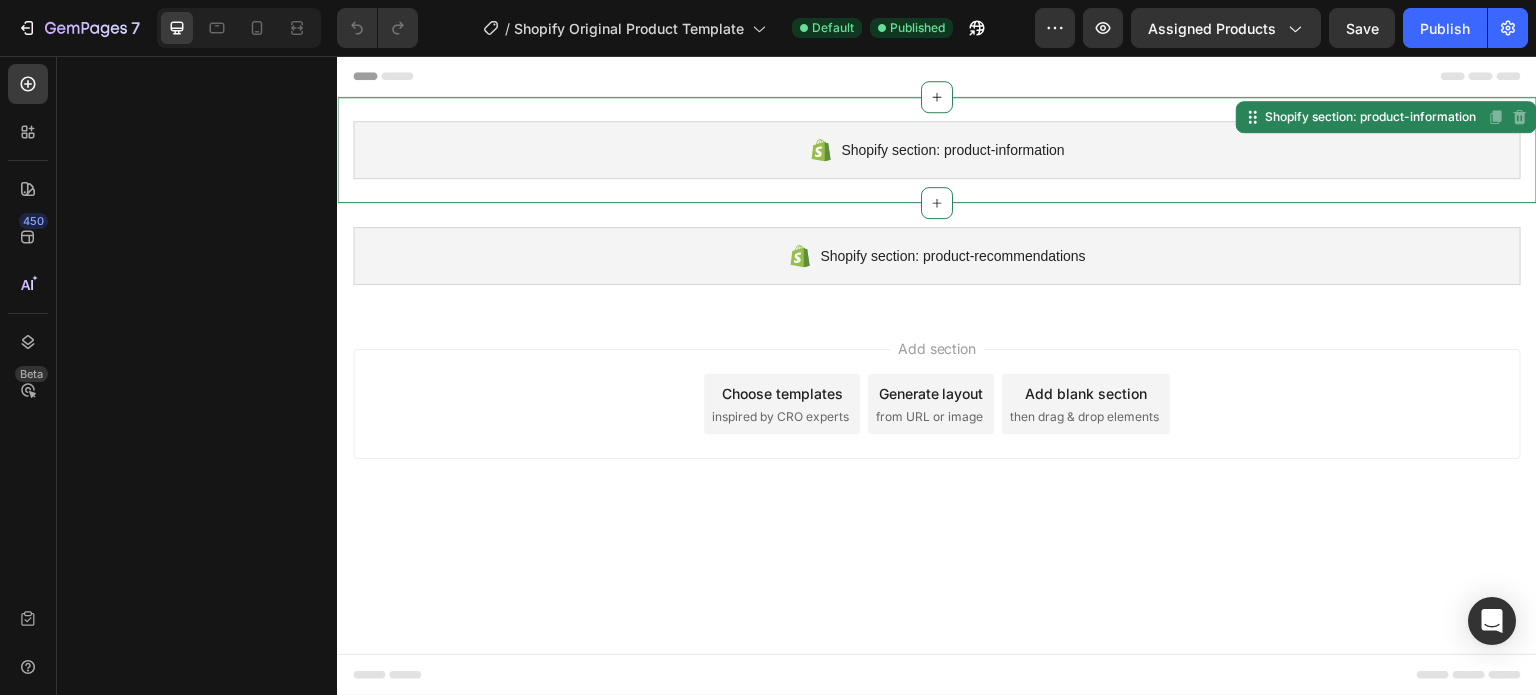 click on "Shopify section: product-information" at bounding box center (952, 150) 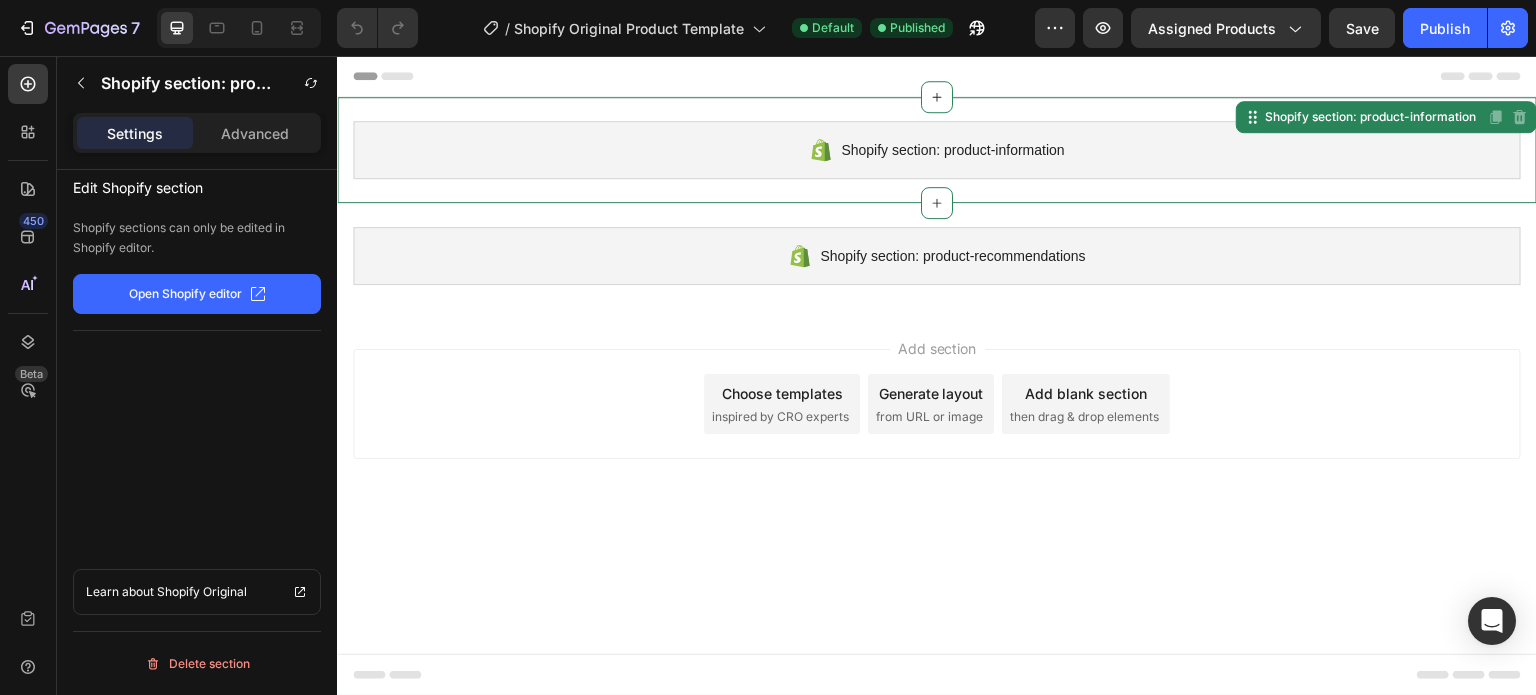 click on "Open Shopify editor" 